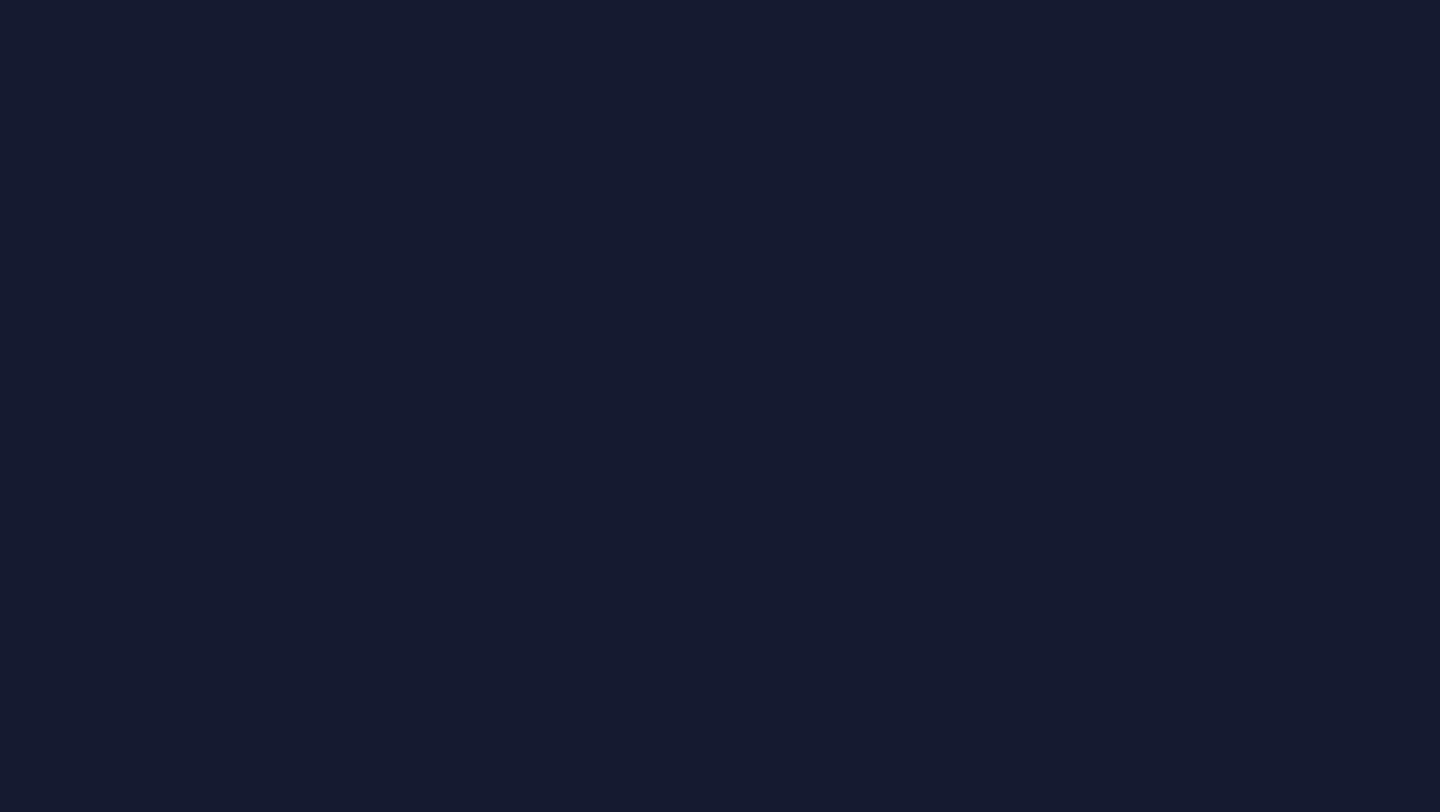 scroll, scrollTop: 0, scrollLeft: 0, axis: both 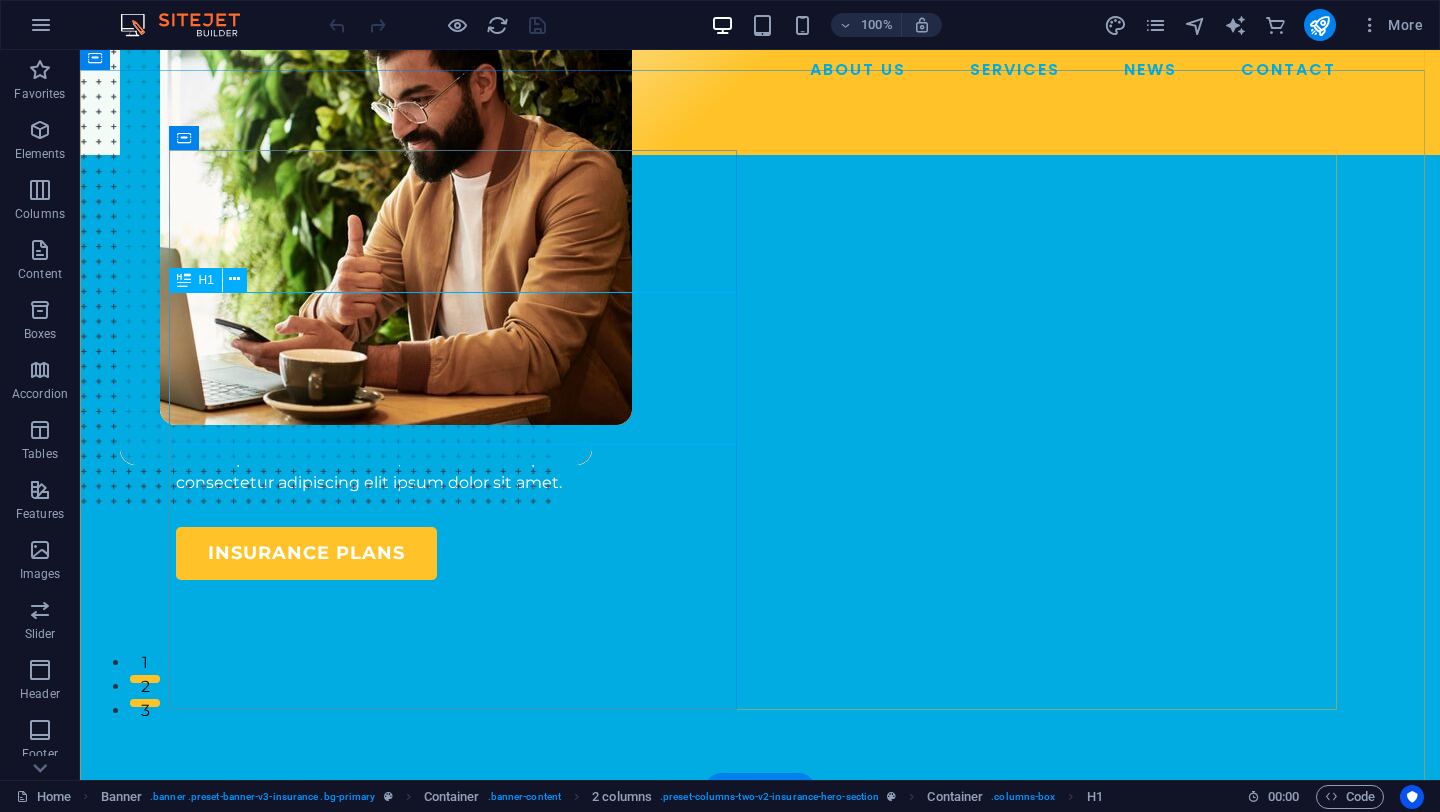 click on "Insuring More Responsibly" at bounding box center [460, 346] 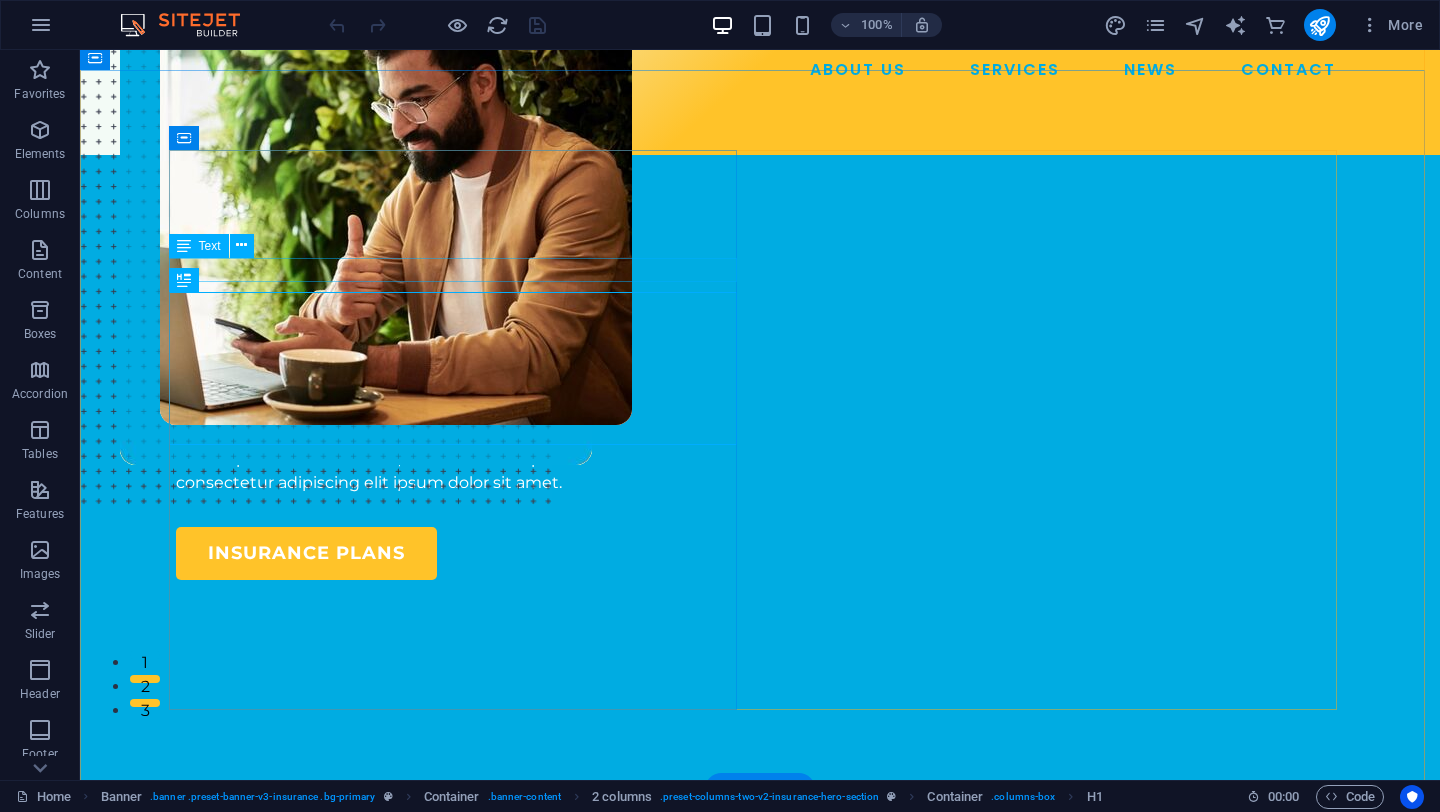 click on "INSURANCE COMPANY" at bounding box center (460, 247) 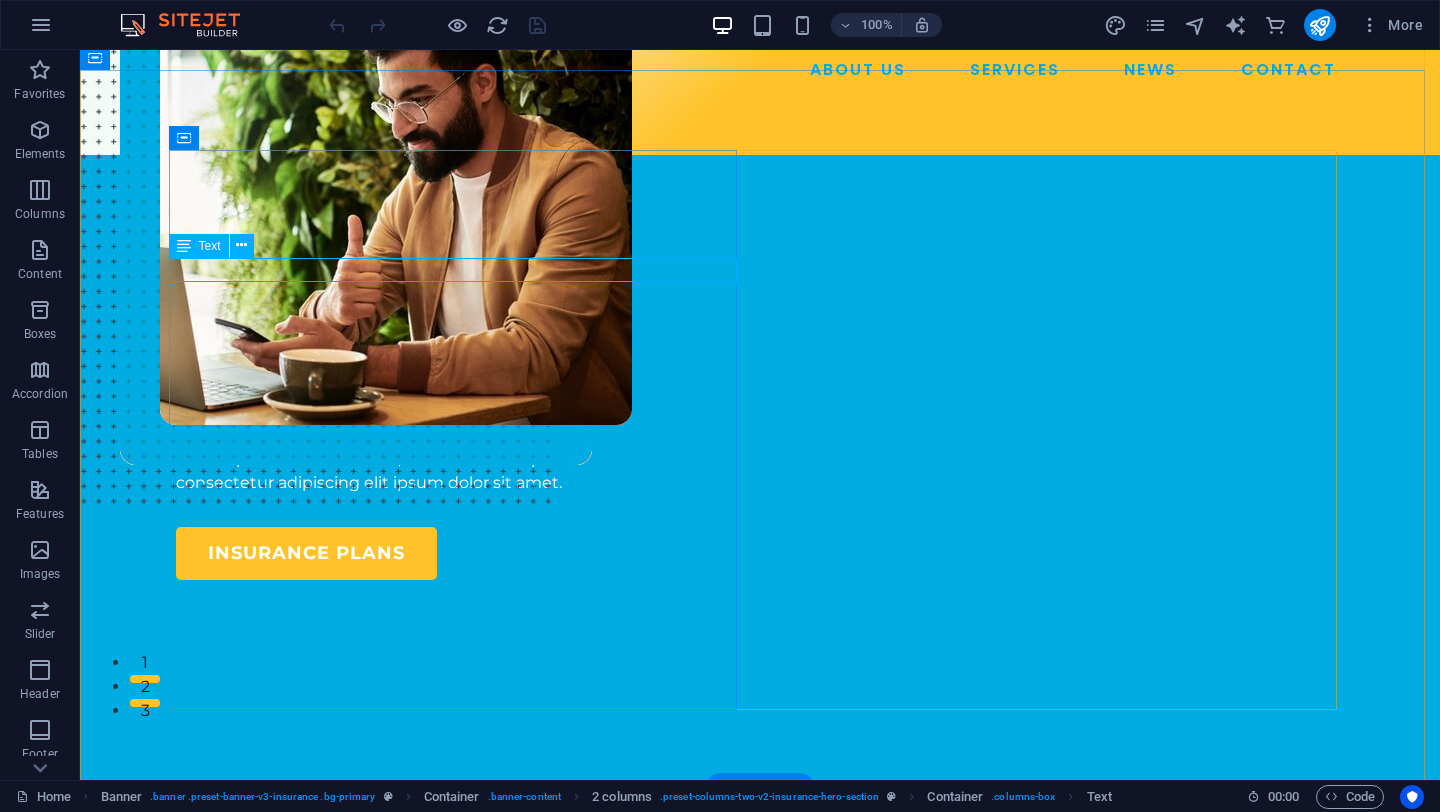 click on "INSURANCE COMPANY" at bounding box center (460, 247) 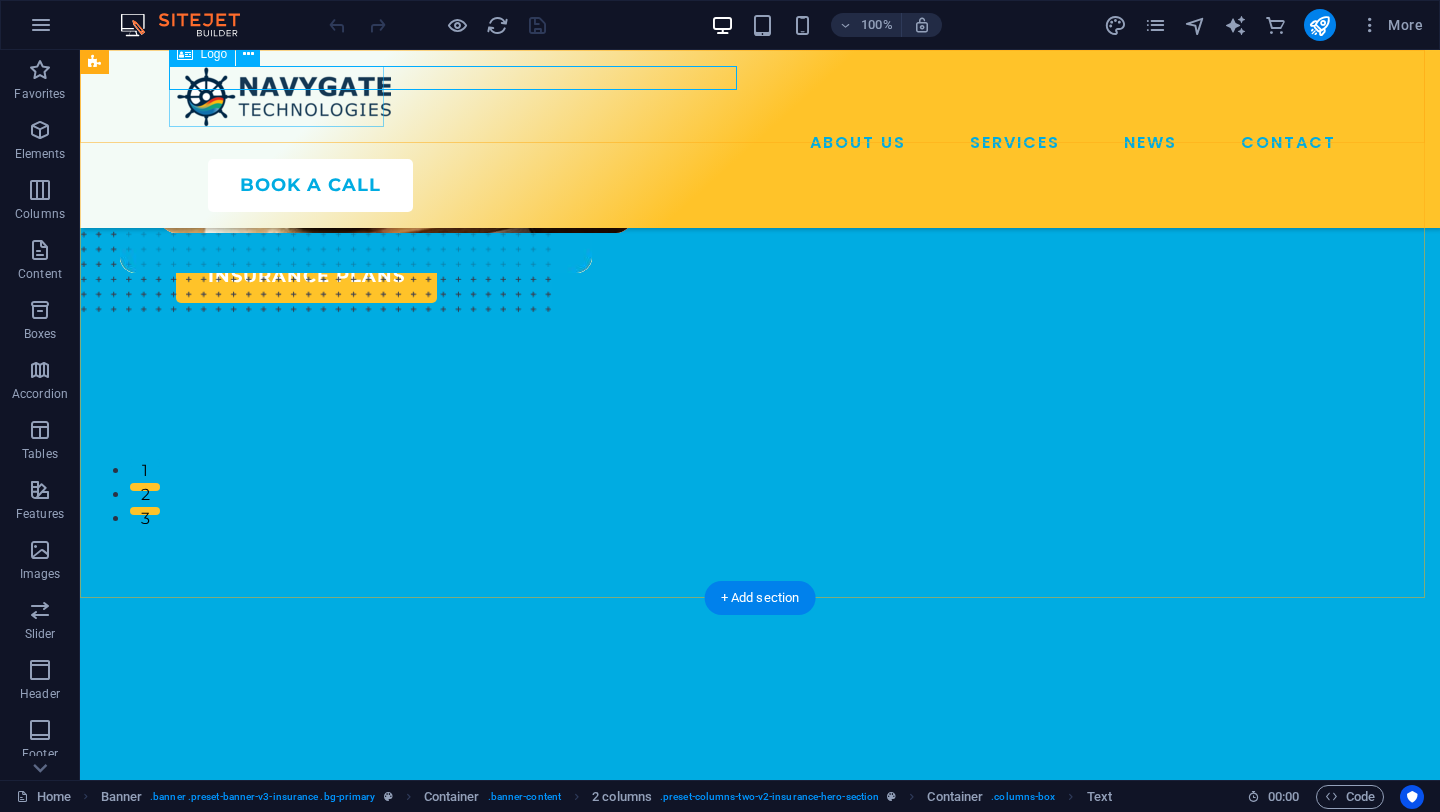 scroll, scrollTop: 0, scrollLeft: 0, axis: both 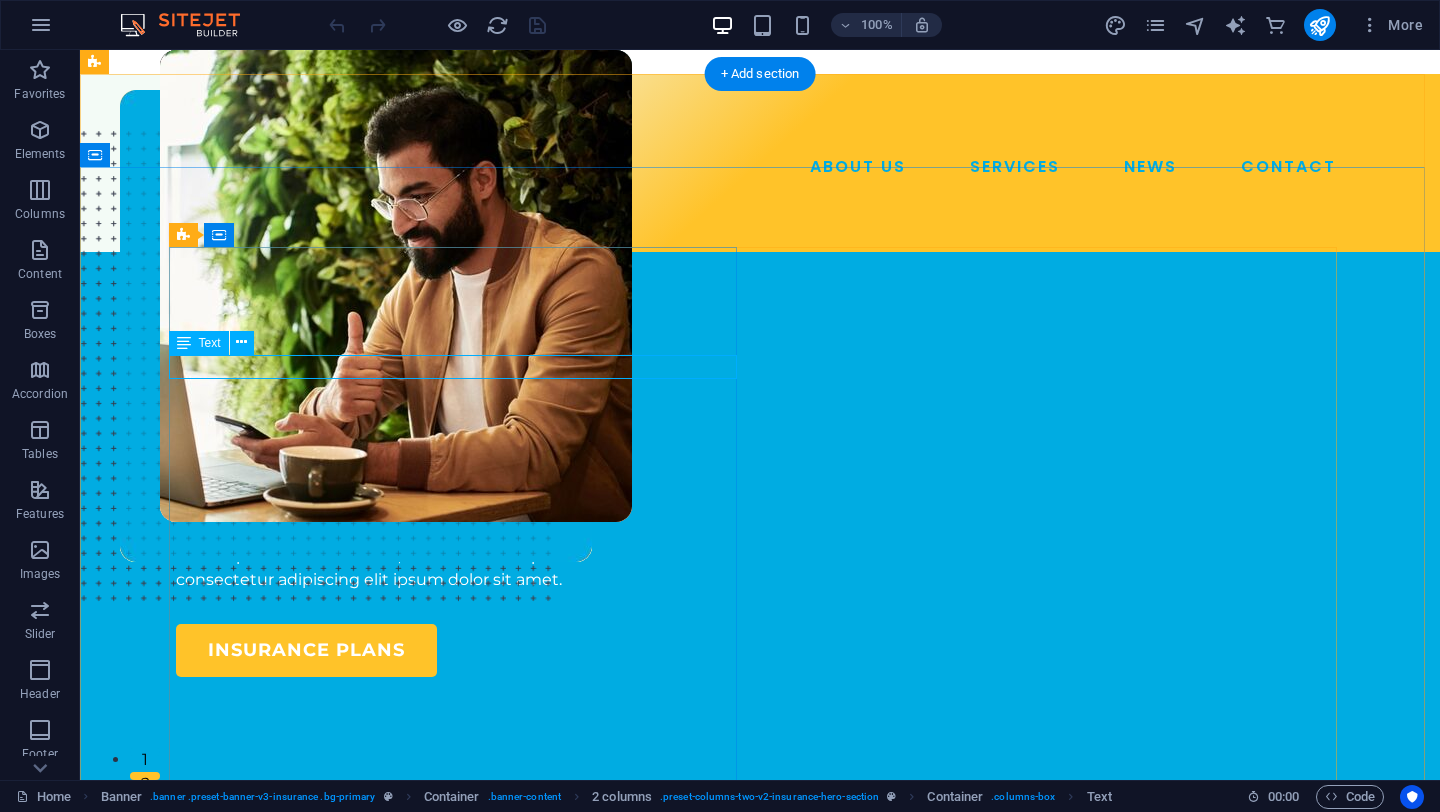 click on "INSURANCE COMPANY" at bounding box center [460, 344] 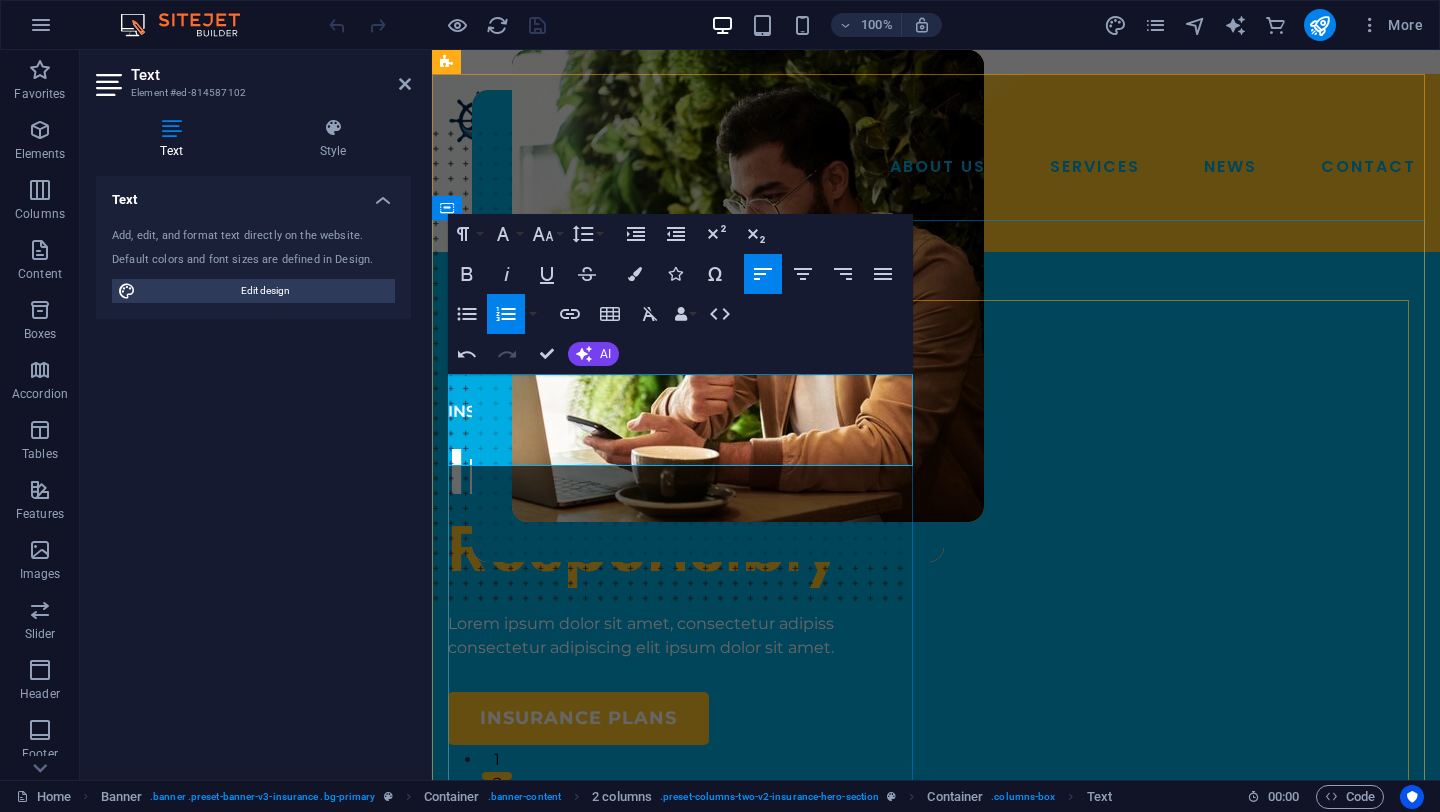 click on "INSURANCE COMPANY" at bounding box center (684, 412) 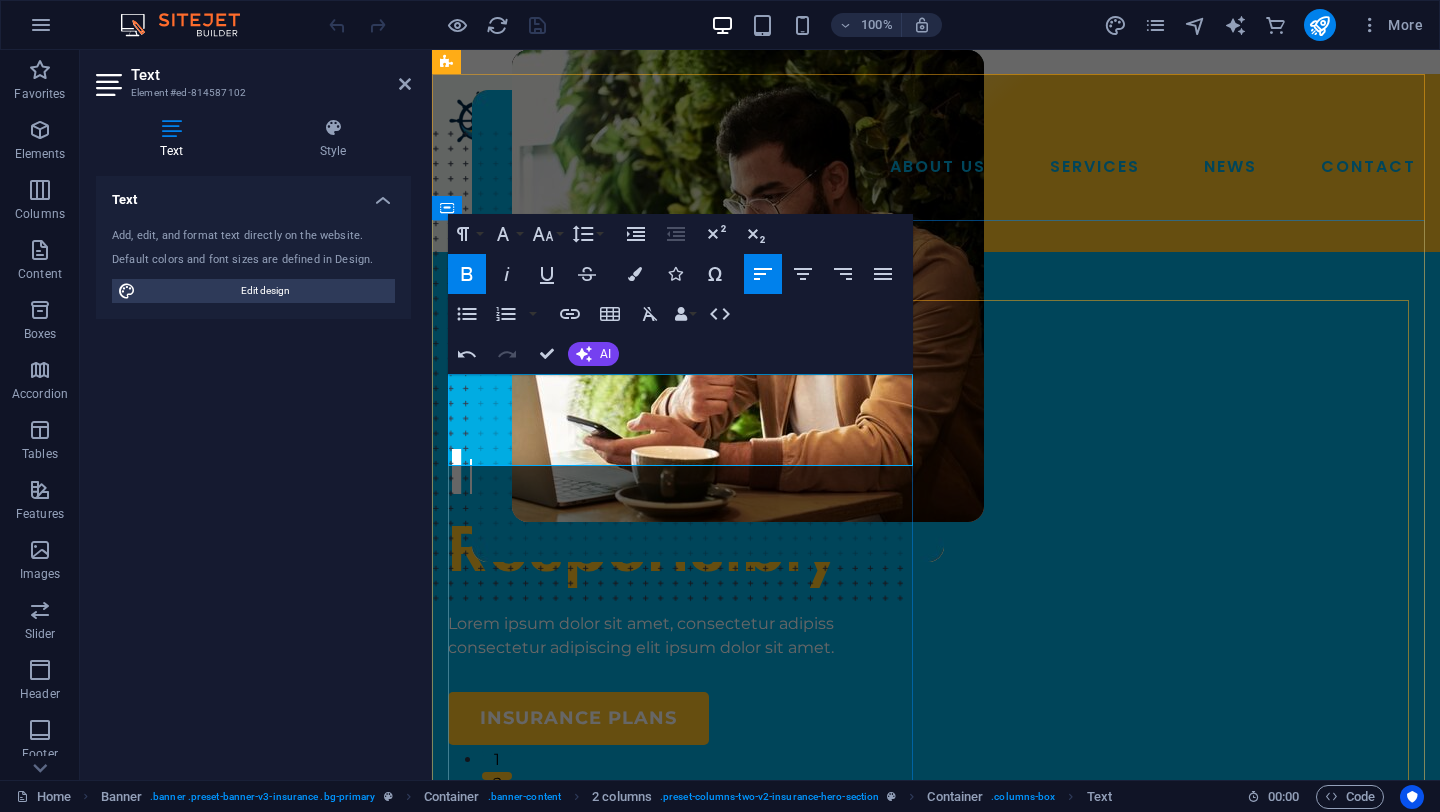 click on "Empowering solutions, engineered by NAVYGATE TECHNOLOGIES. ( professional and modern)" at bounding box center (708, 366) 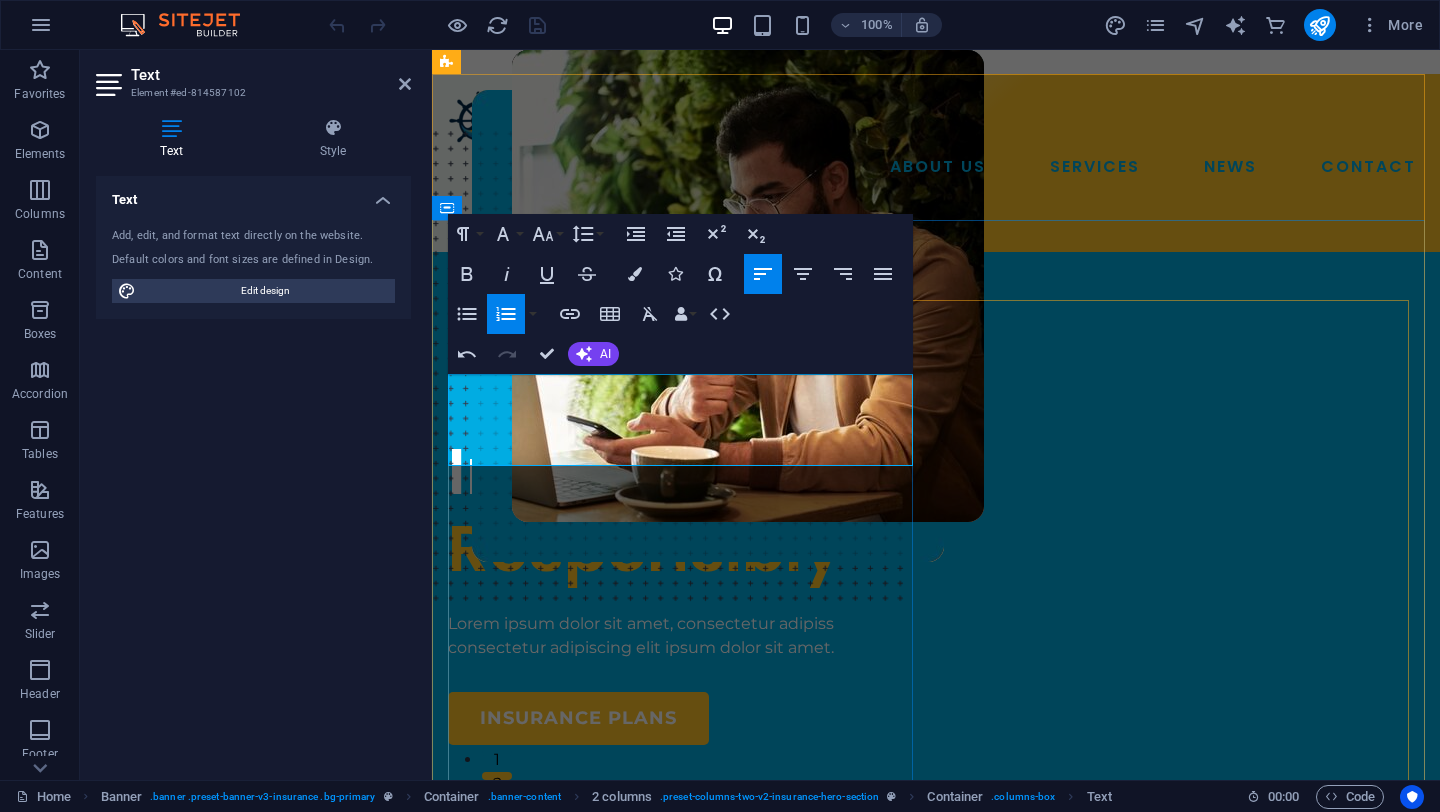 click on "Empowering solutions, engineered by NAVYGATE TECHNOLOGIES. ( professional and modern)" at bounding box center (708, 366) 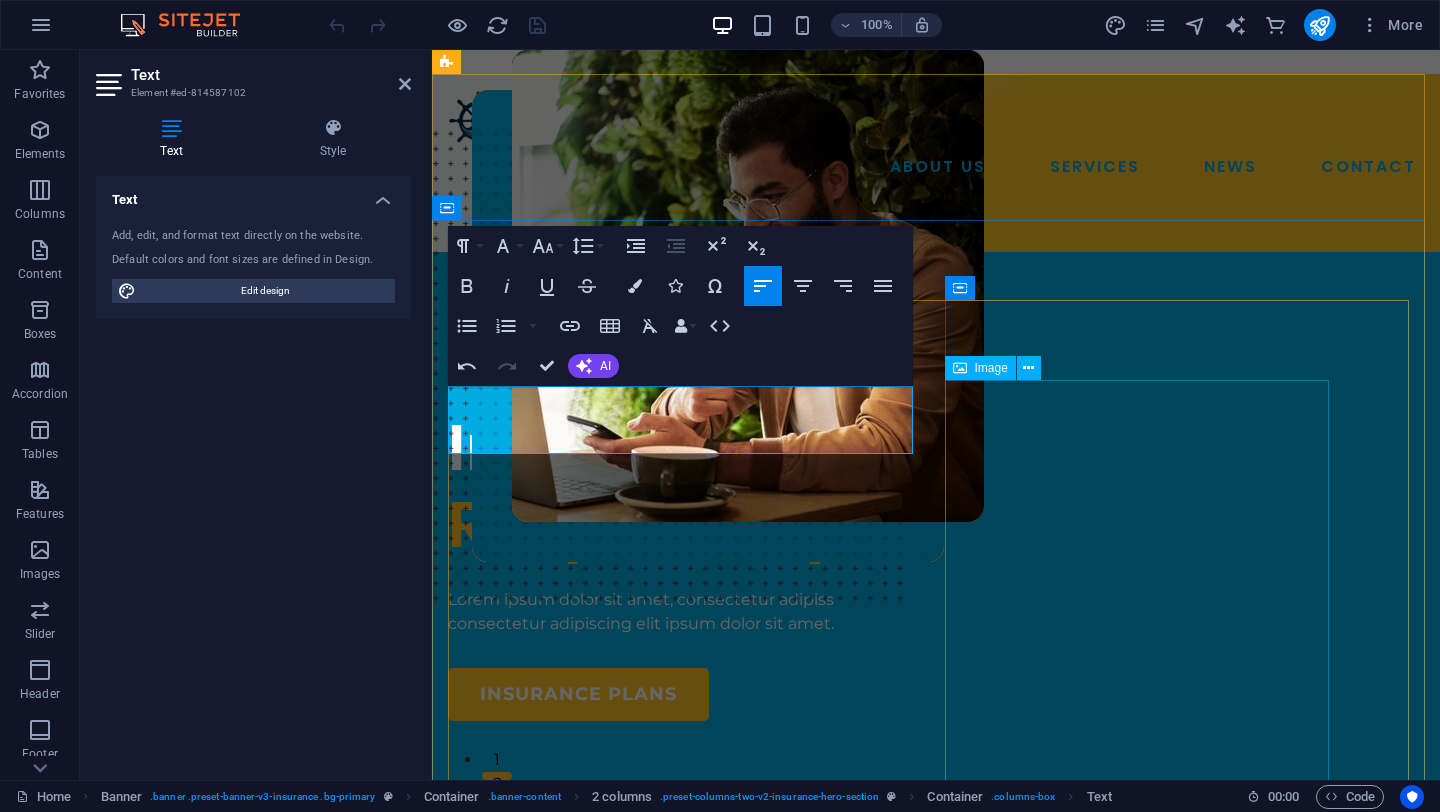 click at bounding box center (896, 455) 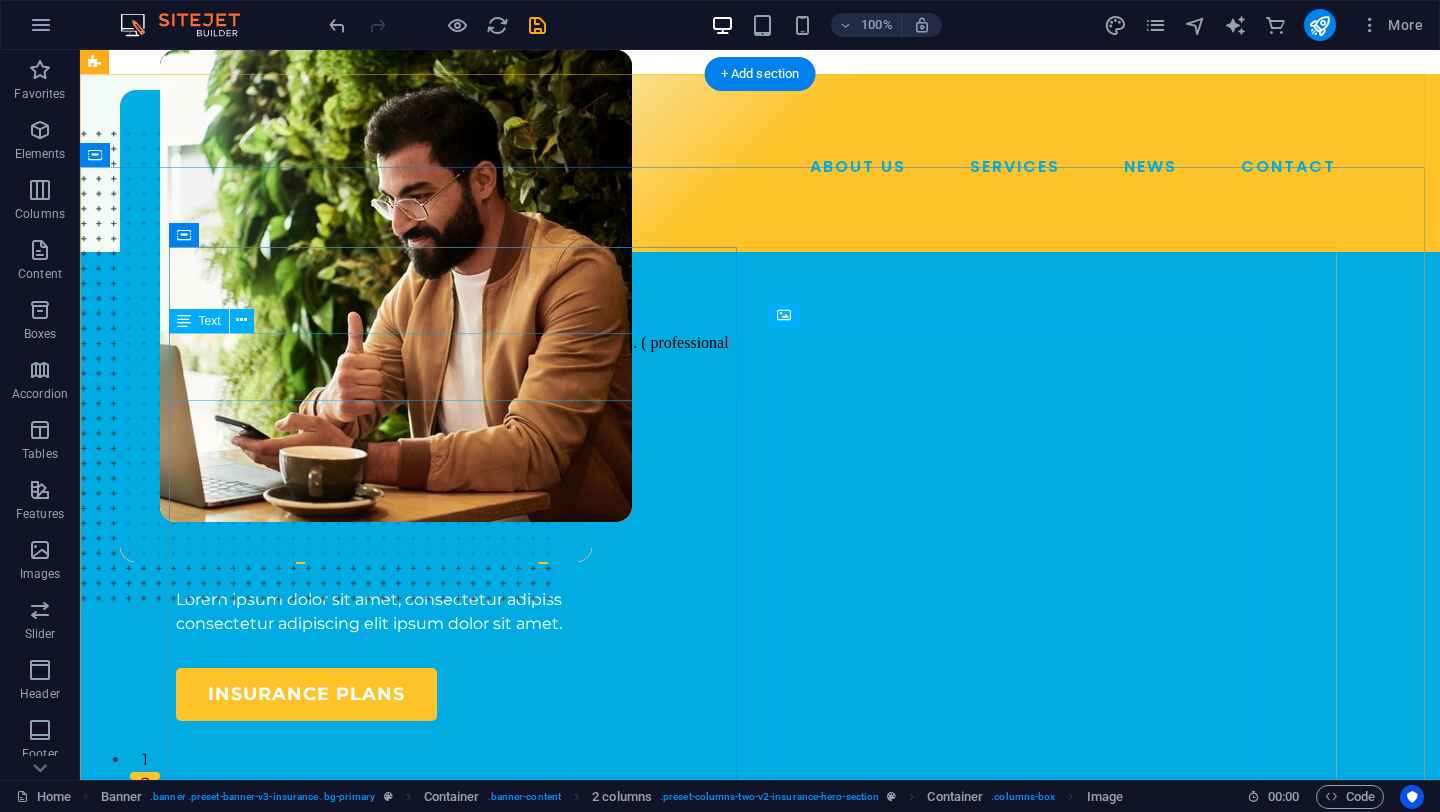 click on "Empowering solutions, engineered by NAVYGATE TECHNOLOGIES. ( professional and modern)" at bounding box center (460, 366) 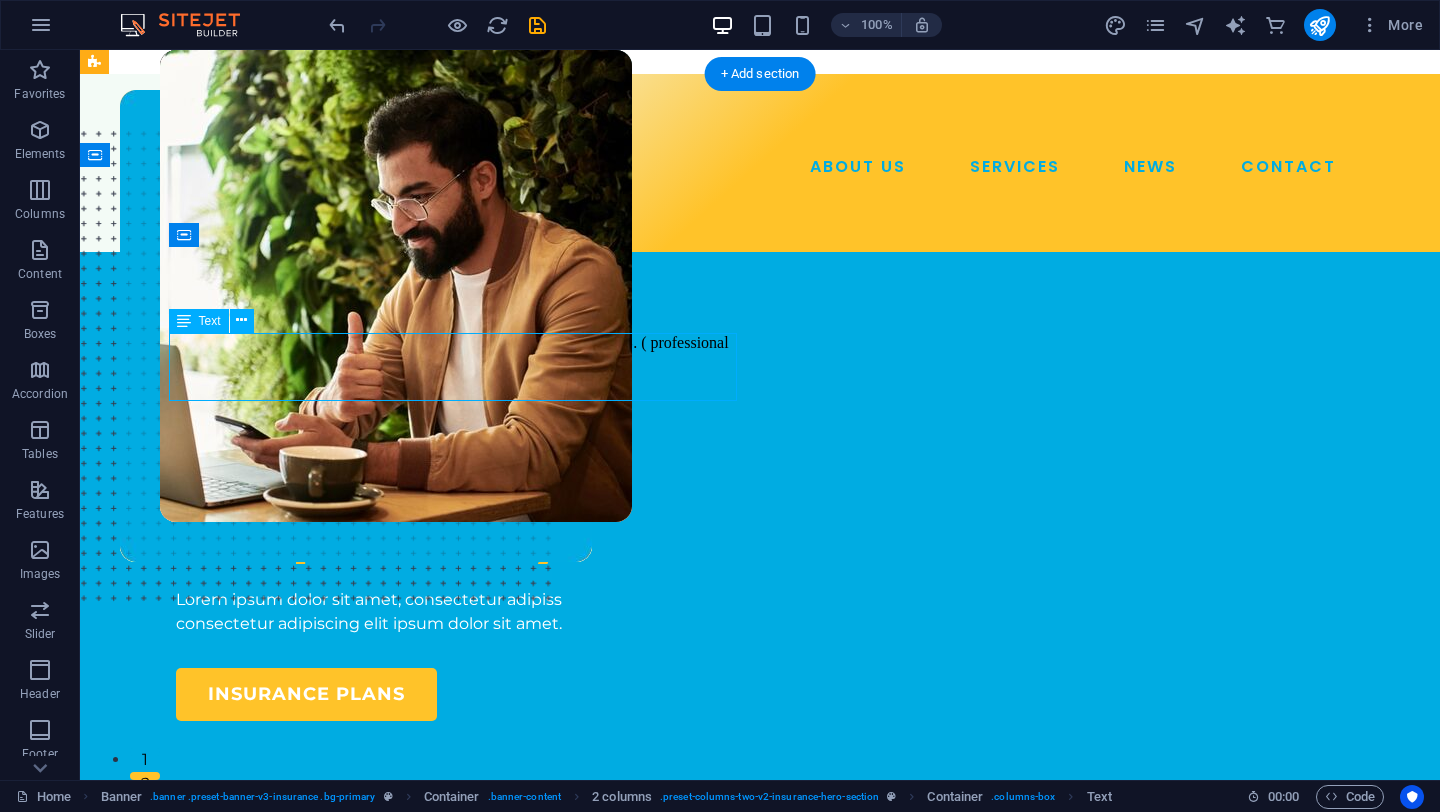 click on "Empowering solutions, engineered by NAVYGATE TECHNOLOGIES. ( professional and modern)" at bounding box center [460, 366] 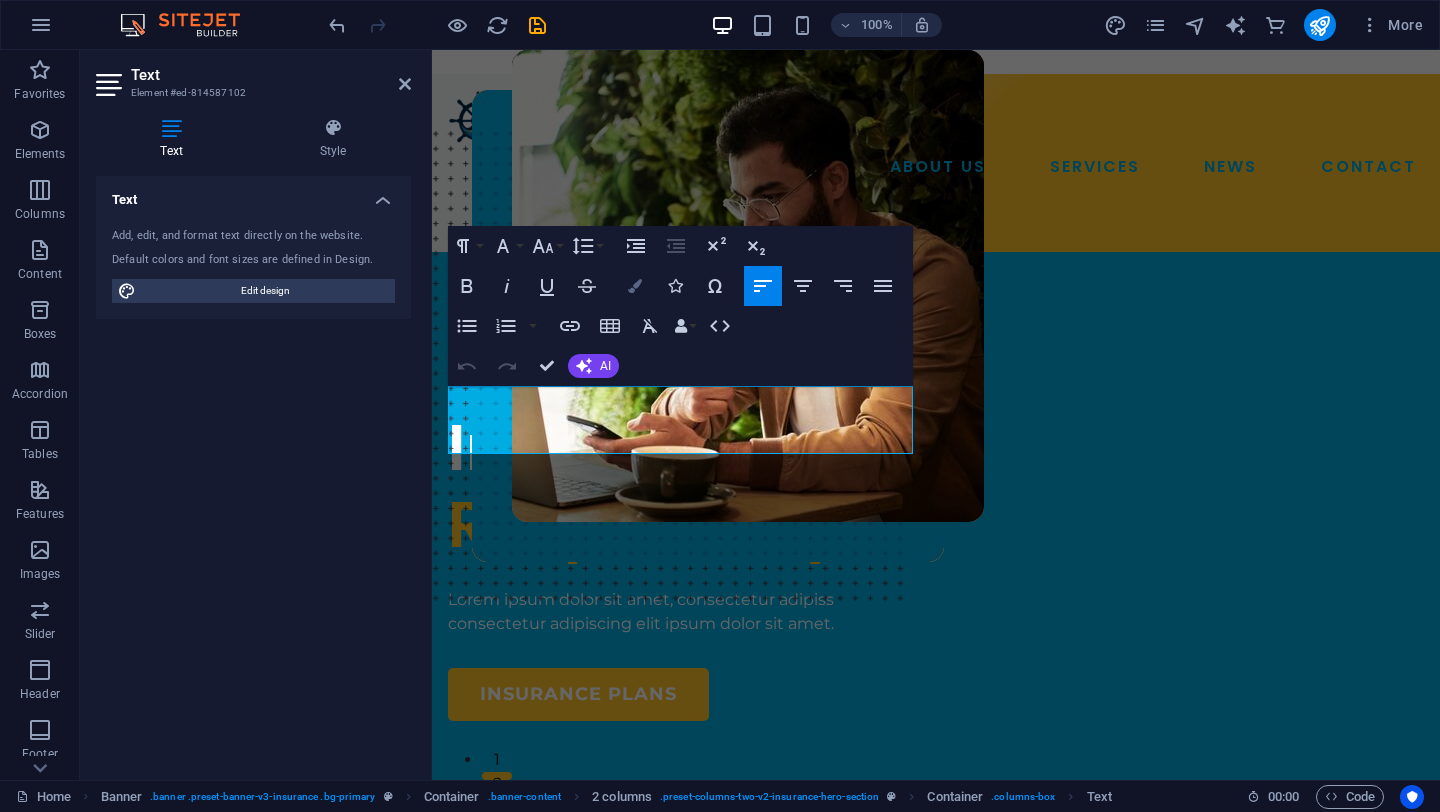click at bounding box center (635, 286) 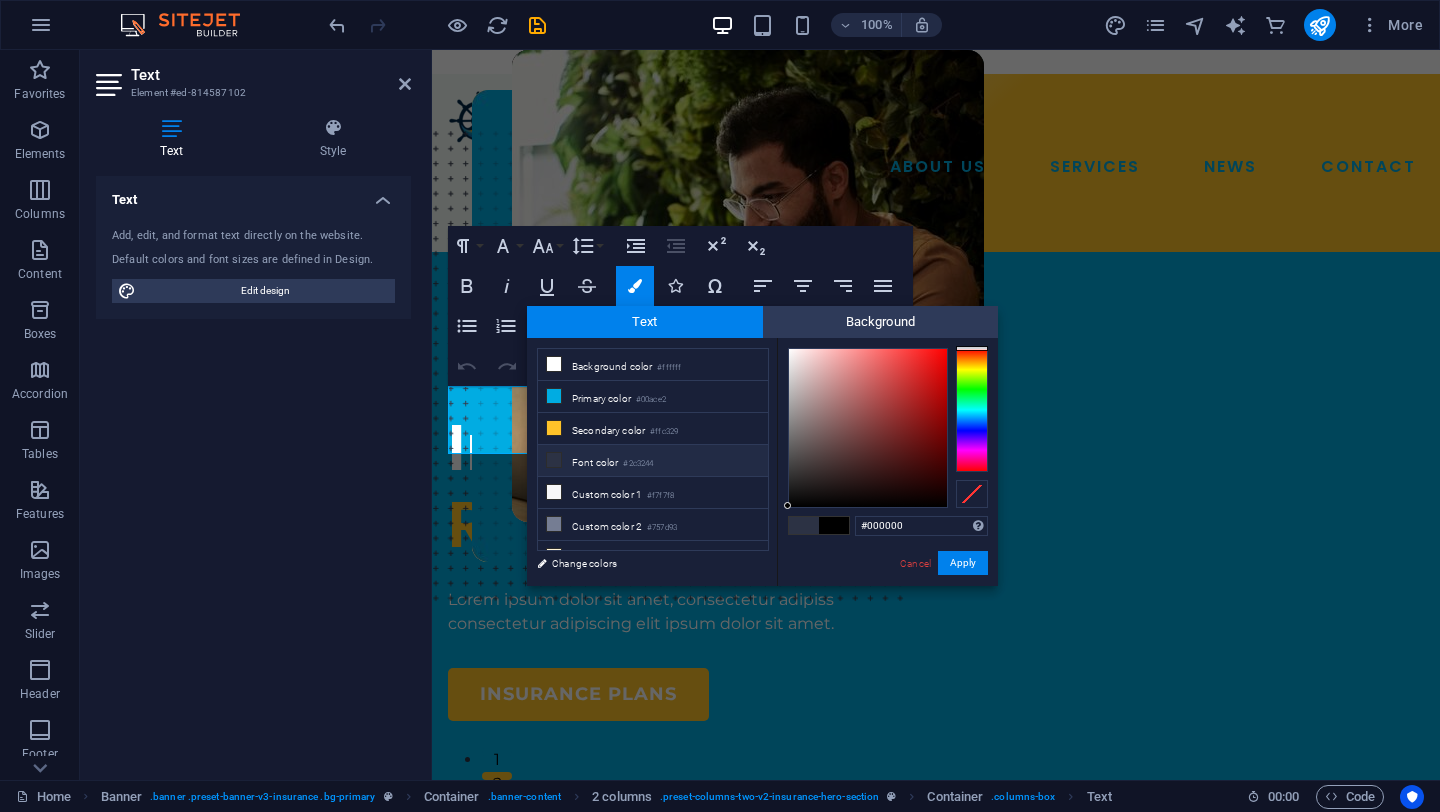 click at bounding box center [868, 428] 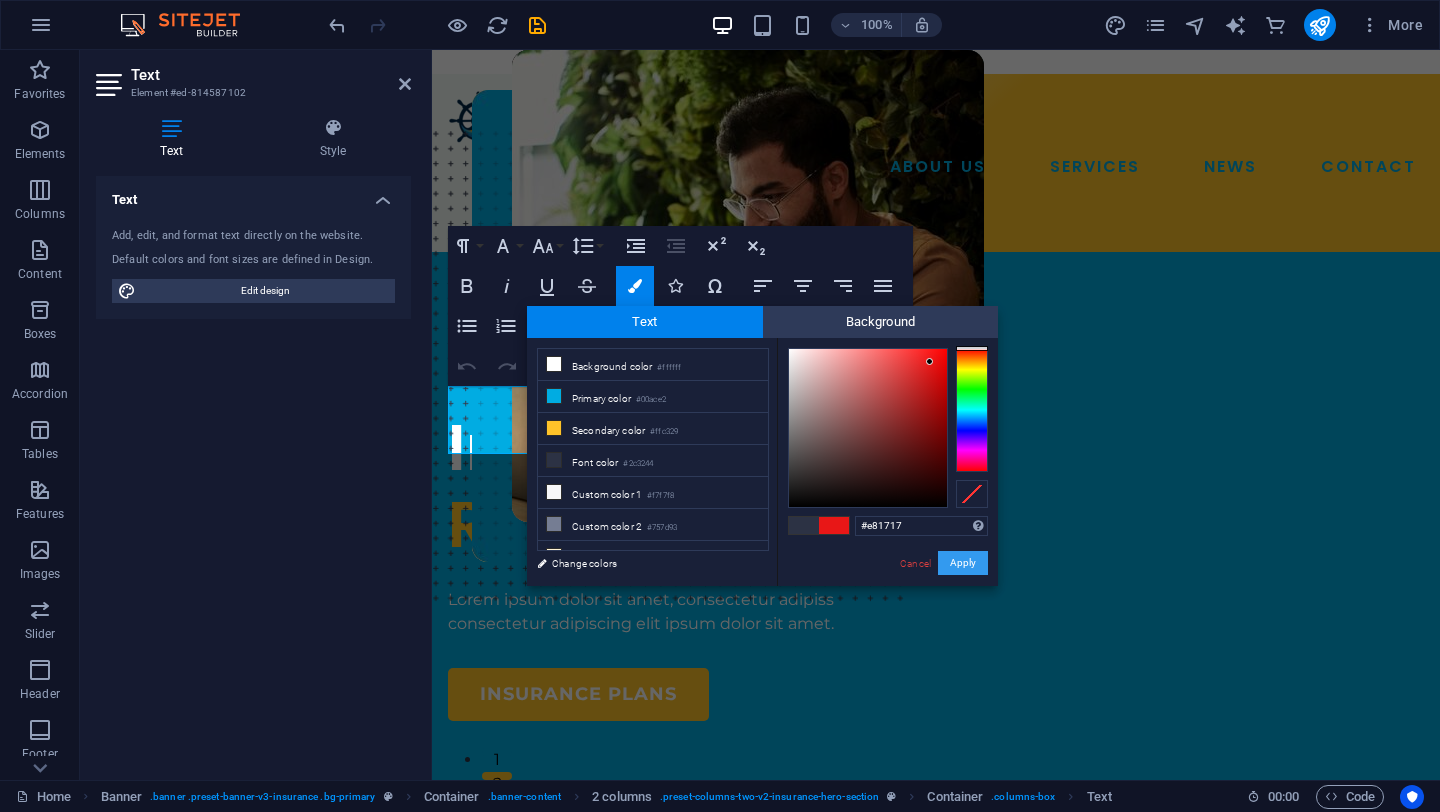 click on "Apply" at bounding box center [963, 563] 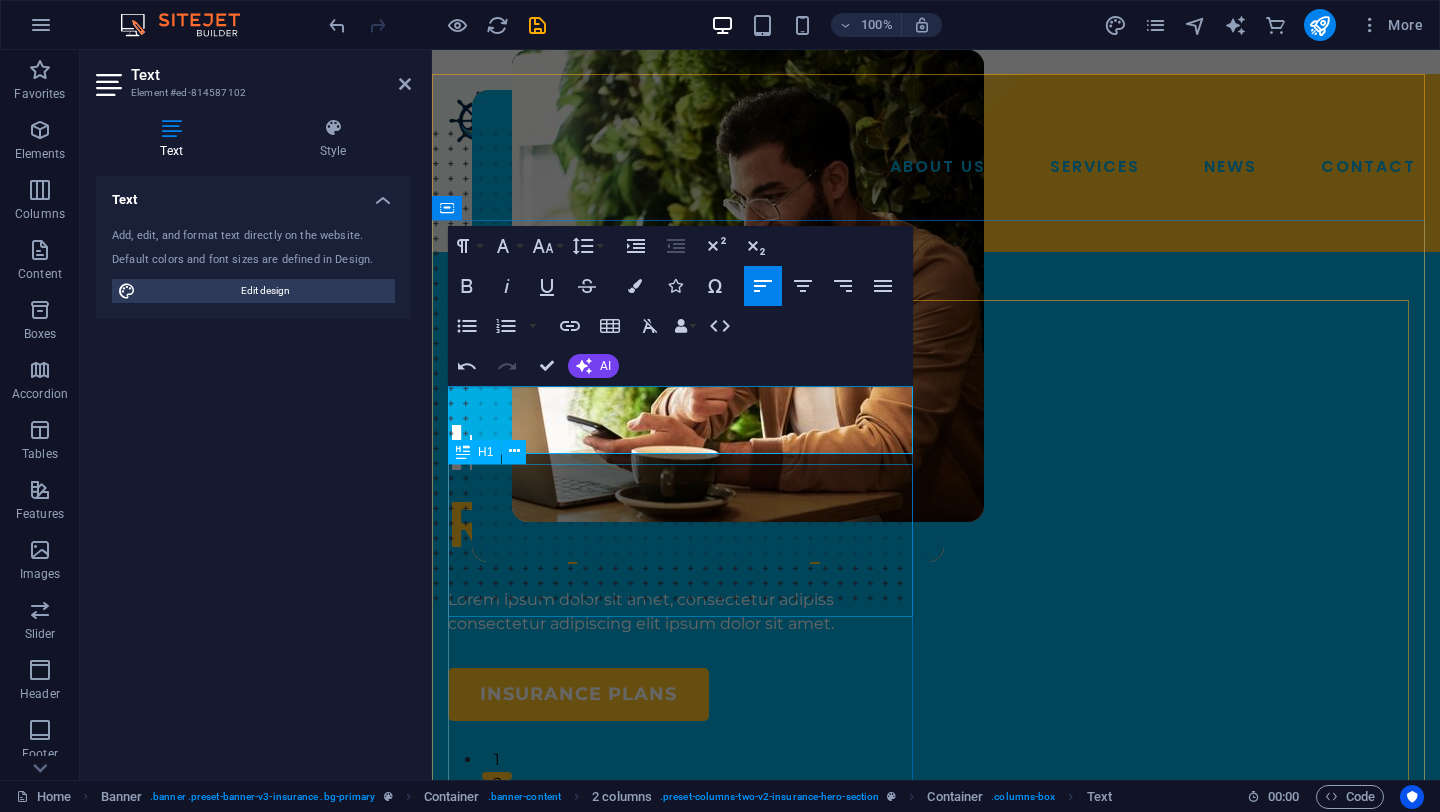 click on "Insuring More Responsibly" at bounding box center [684, 487] 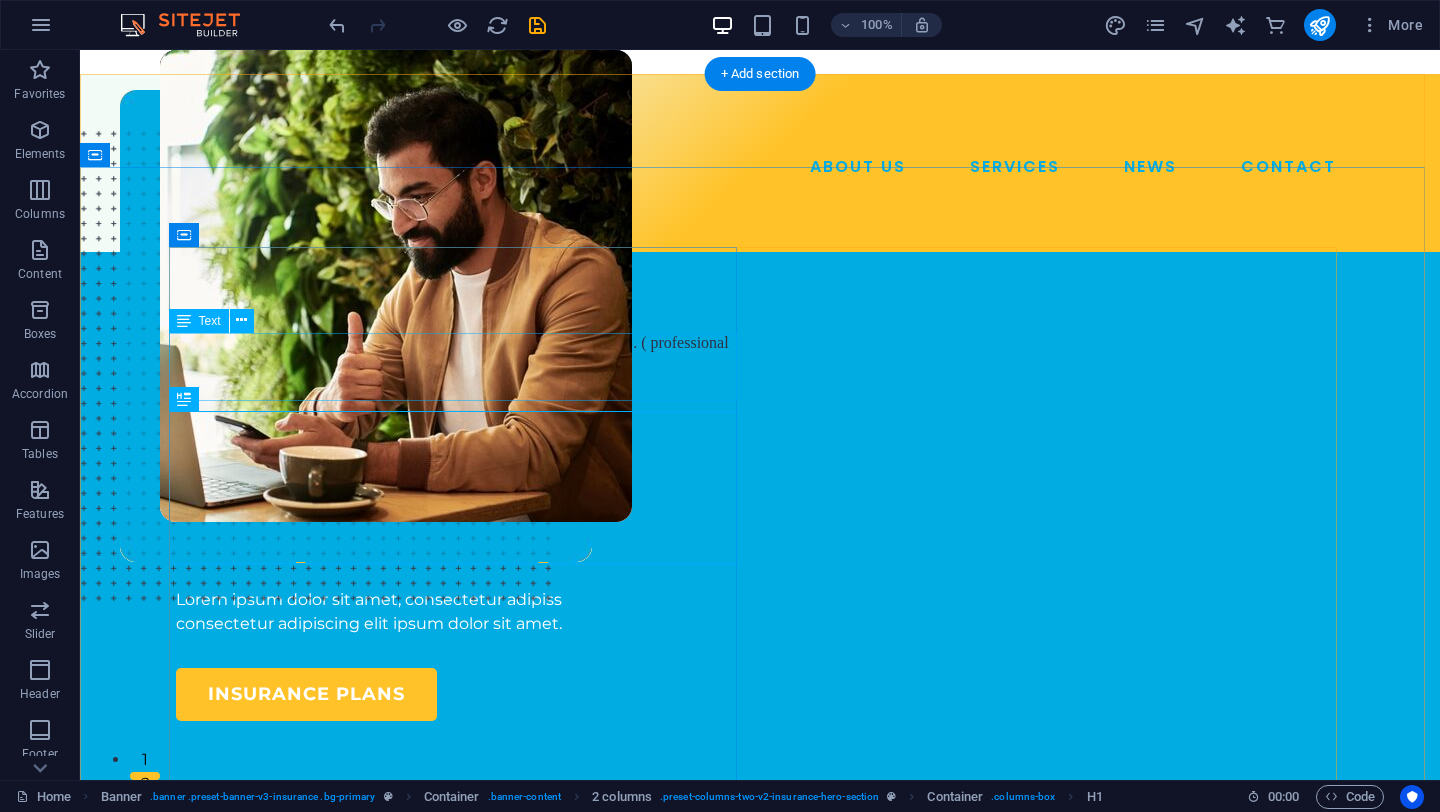click on "Empowering solutions, engineered by NAVYGATE TECHNOLOGIES. ( professional and modern)" at bounding box center [460, 366] 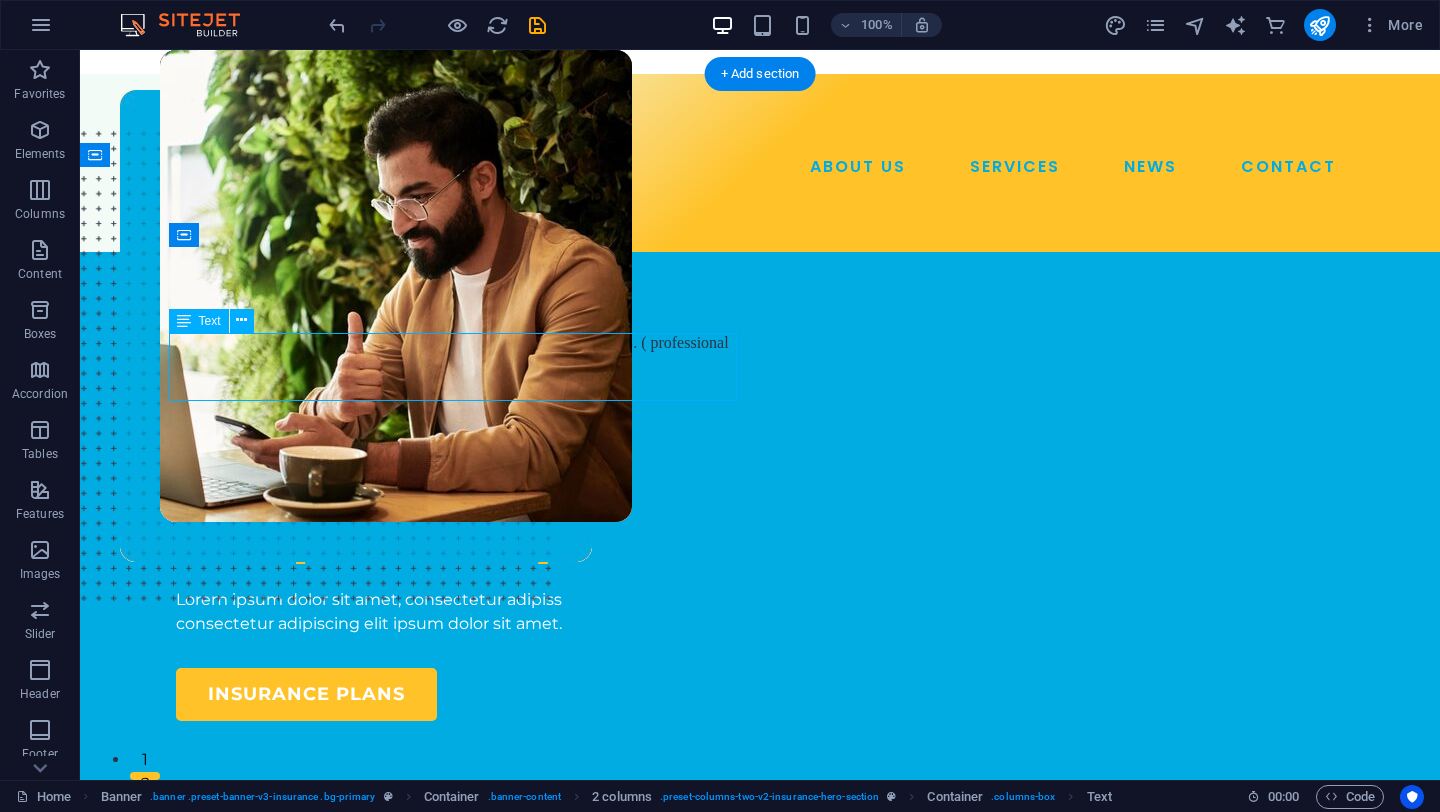 click on "Empowering solutions, engineered by NAVYGATE TECHNOLOGIES. ( professional and modern)" at bounding box center [460, 366] 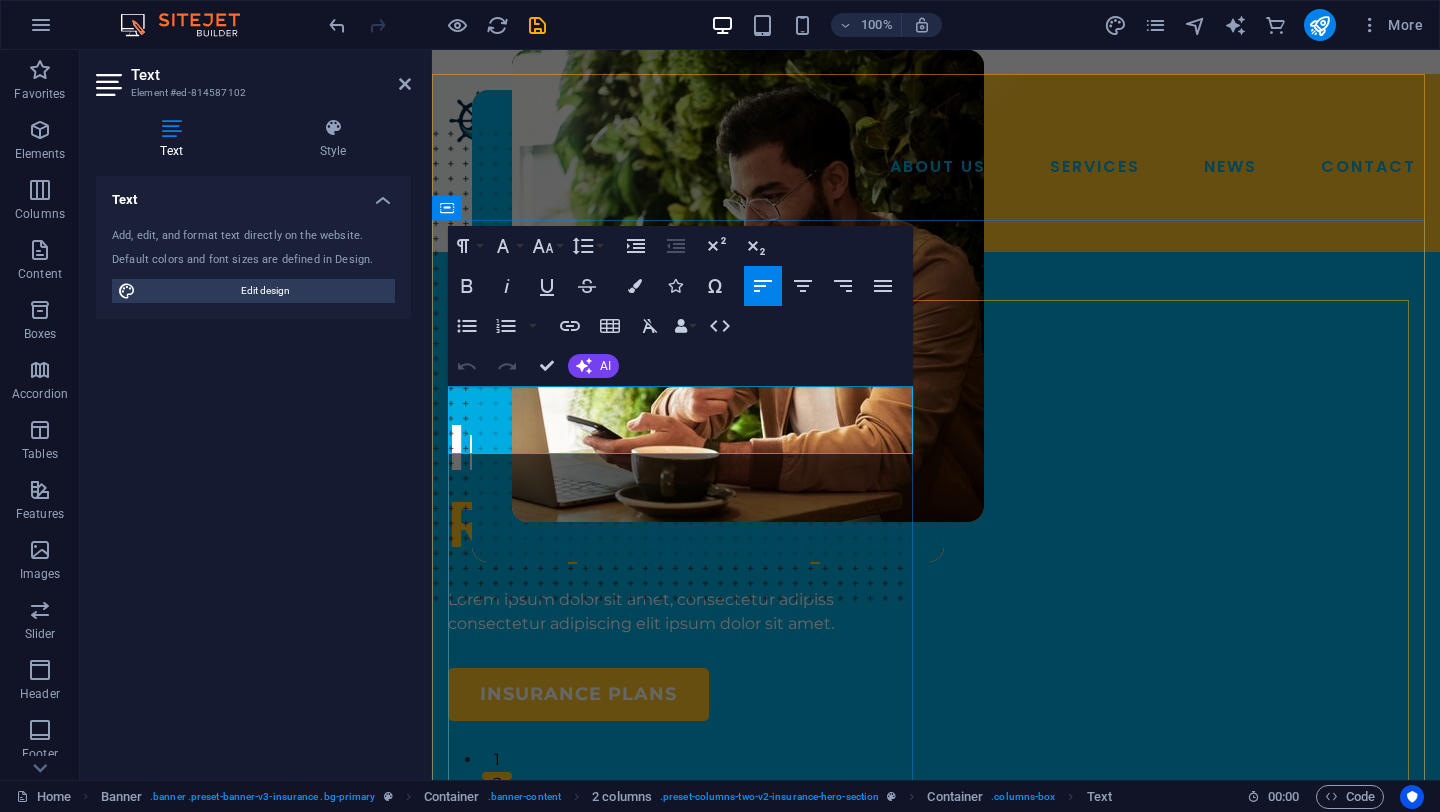 click on "Empowering solutions, engineered by NAVYGATE TECHNOLOGIES. ( professional and modern)" at bounding box center [684, 354] 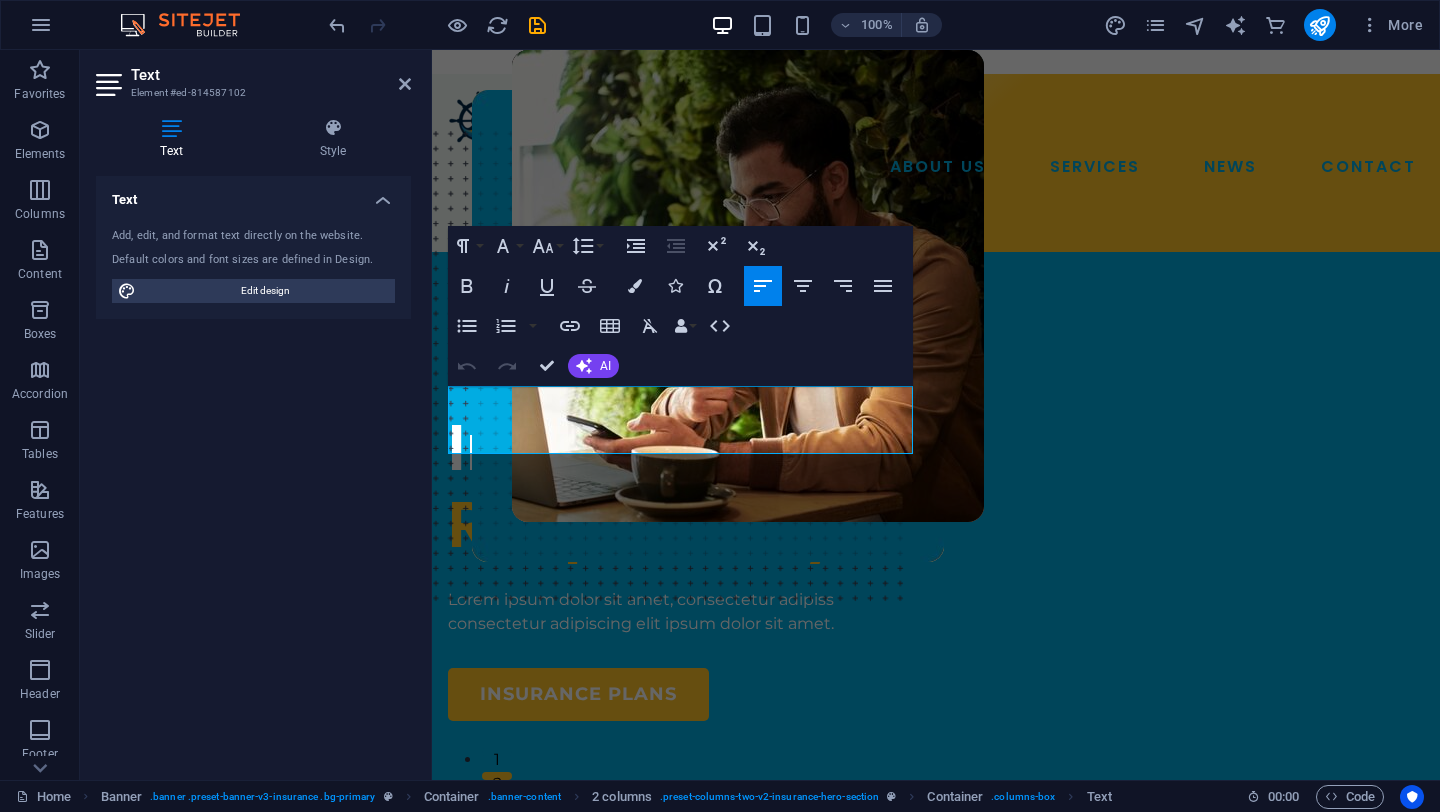 drag, startPoint x: 624, startPoint y: 419, endPoint x: 403, endPoint y: 333, distance: 237.14342 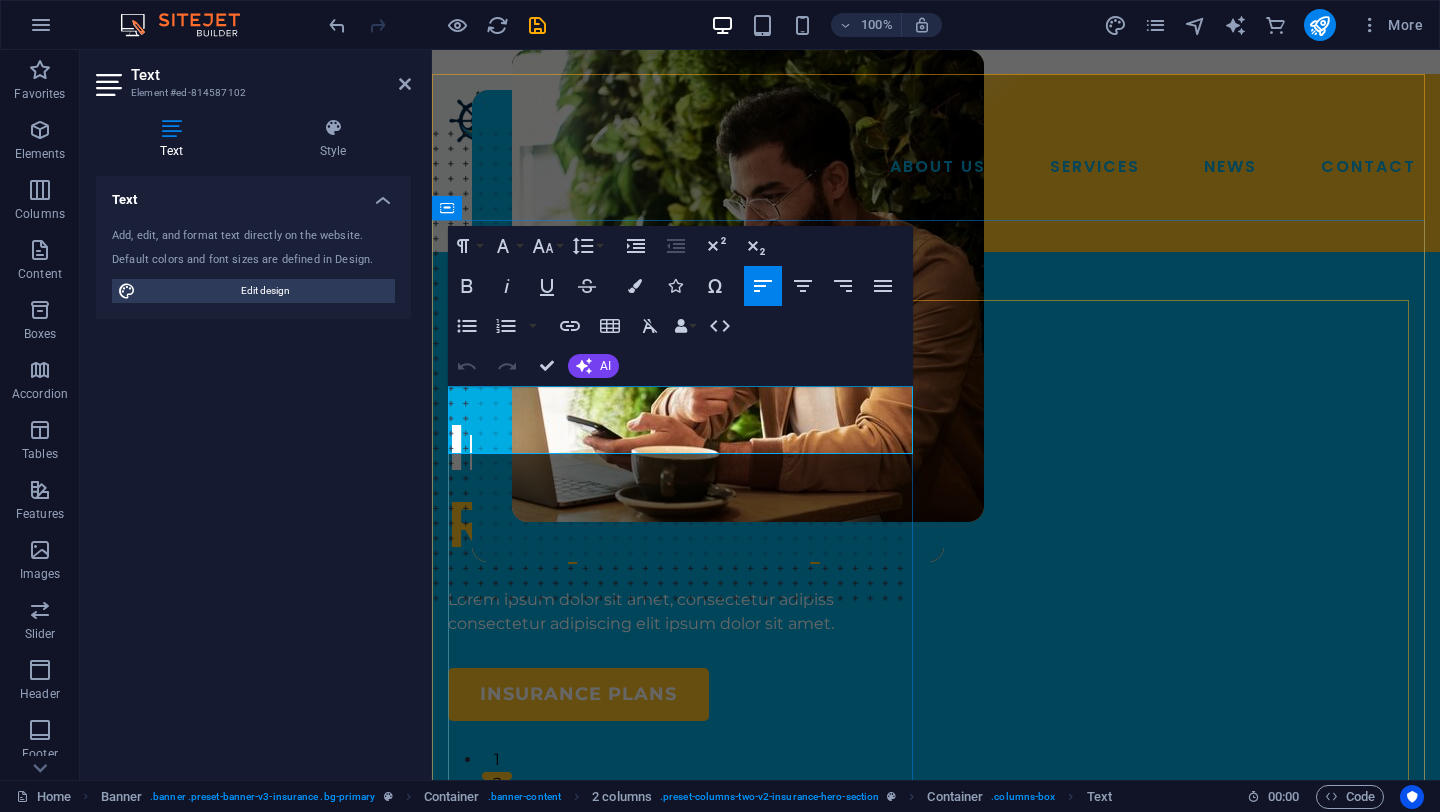 click on "Empowering solutions, engineered by NAVYGATE TECHNOLOGIES. ( professional and modern)" at bounding box center (684, 354) 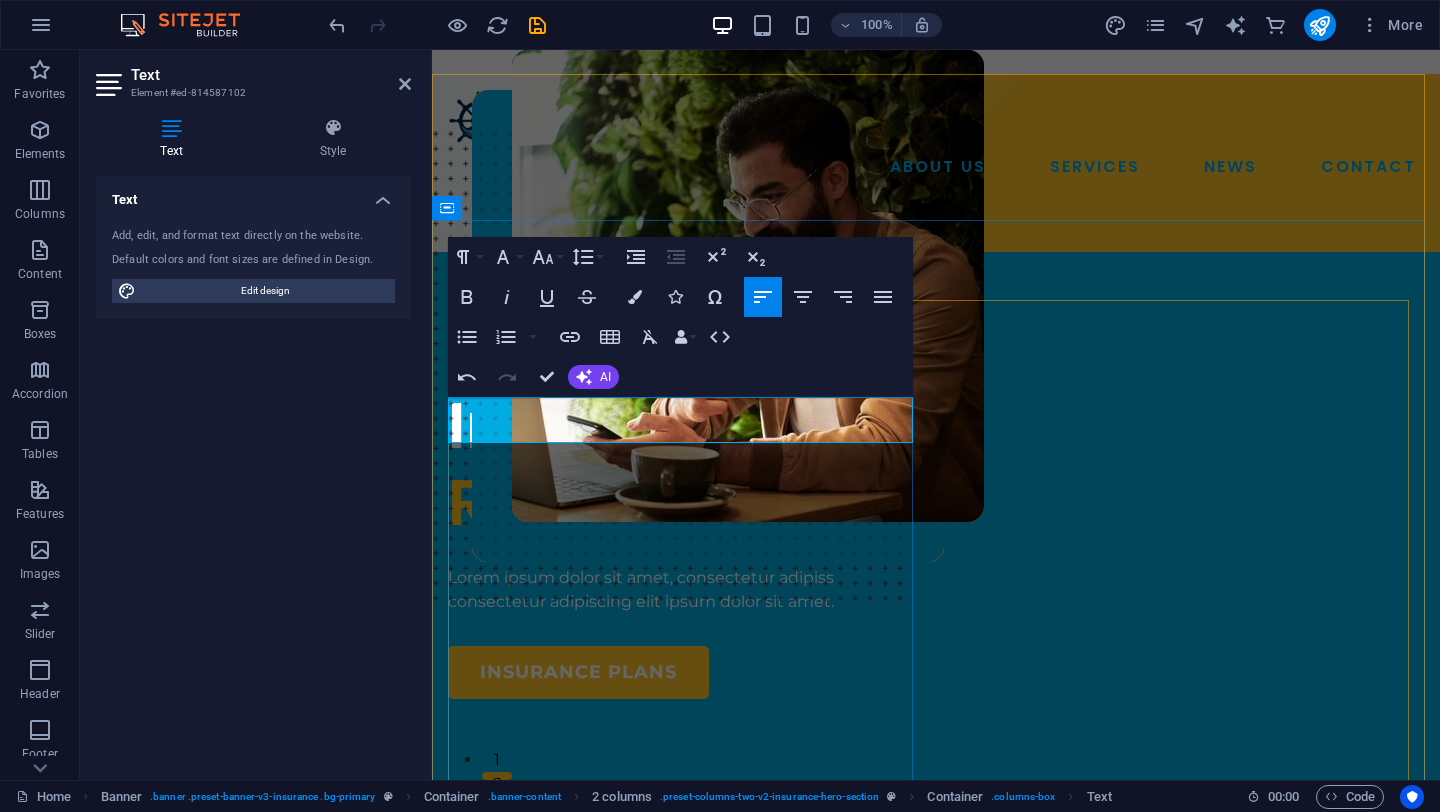 type 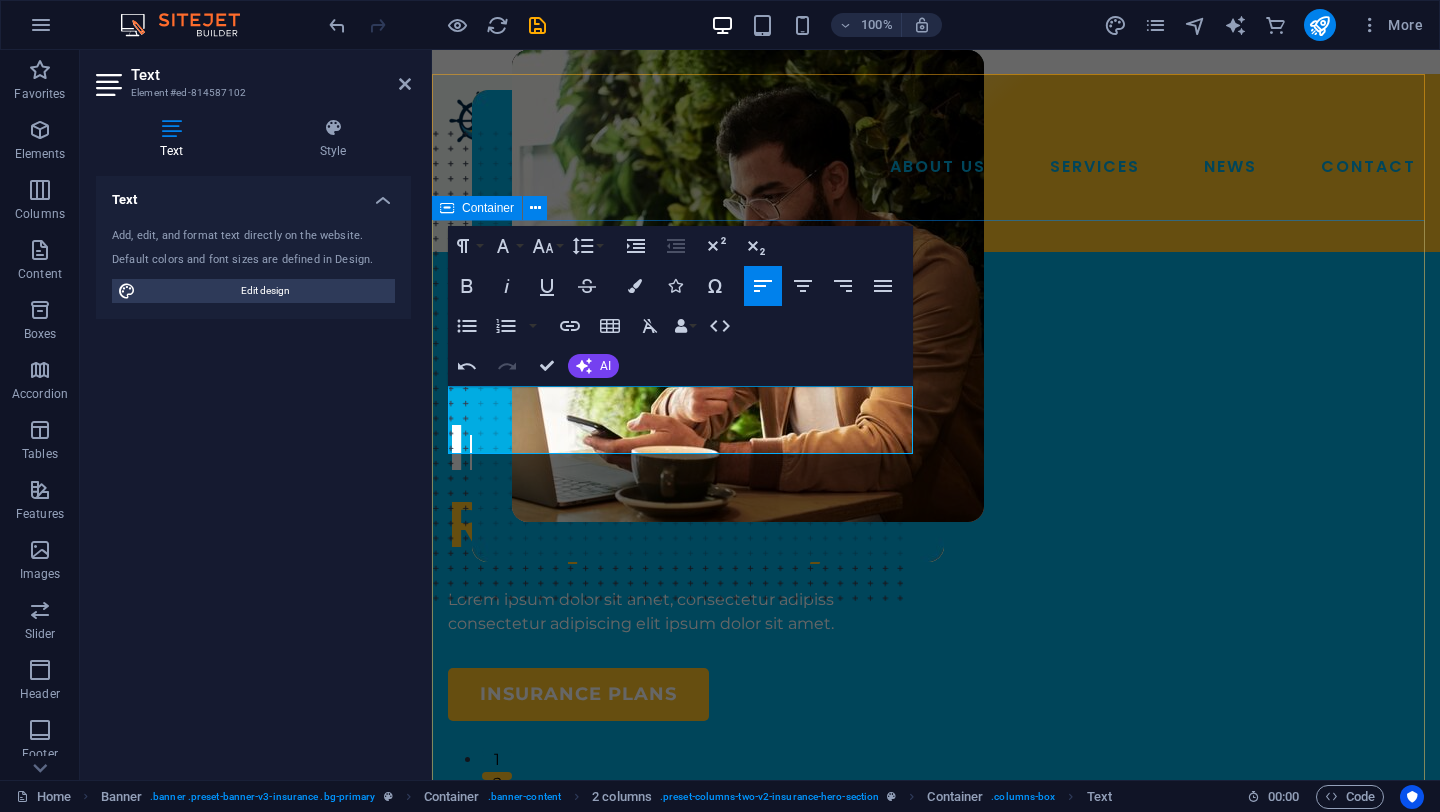 drag, startPoint x: 535, startPoint y: 423, endPoint x: 435, endPoint y: 382, distance: 108.078674 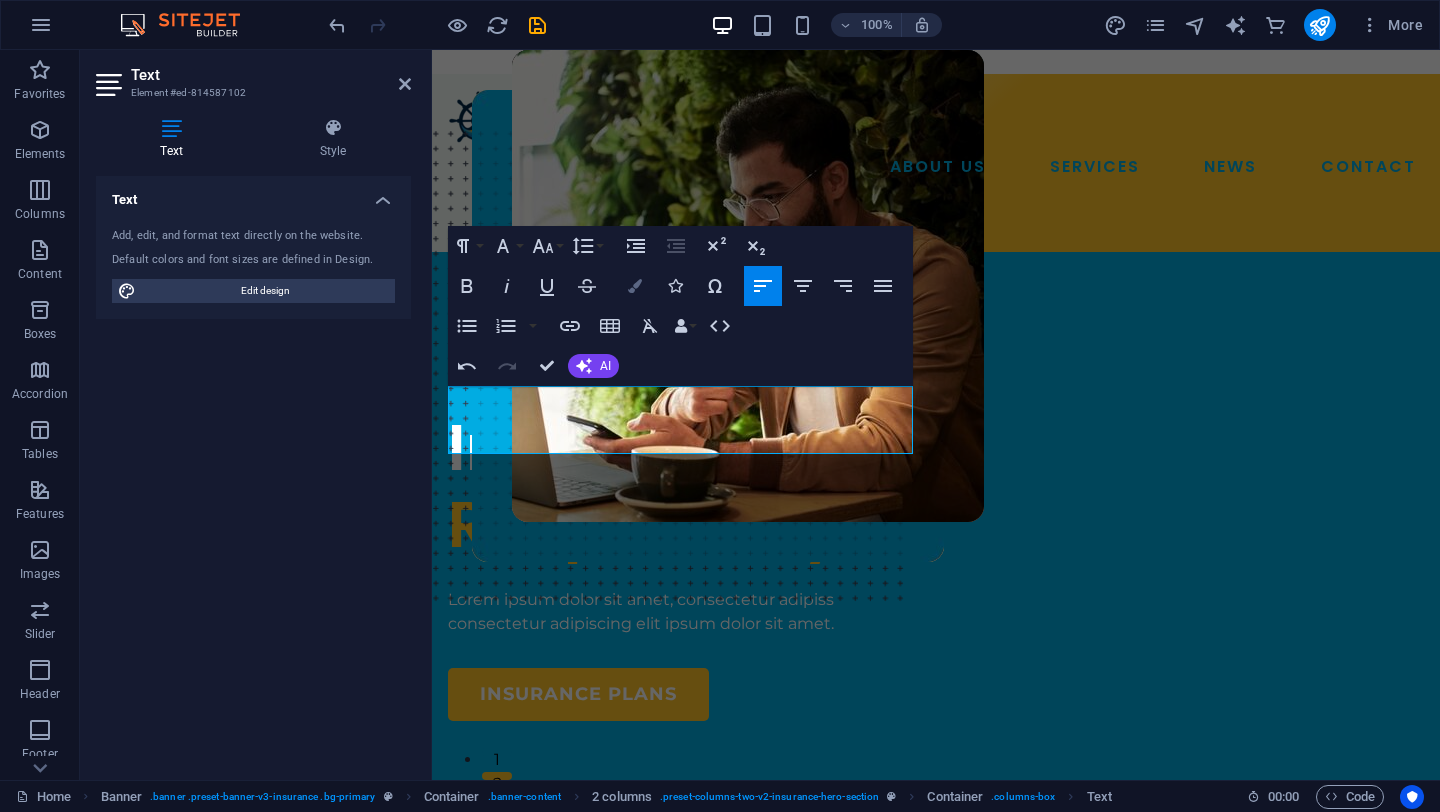 click on "Colors" at bounding box center (635, 286) 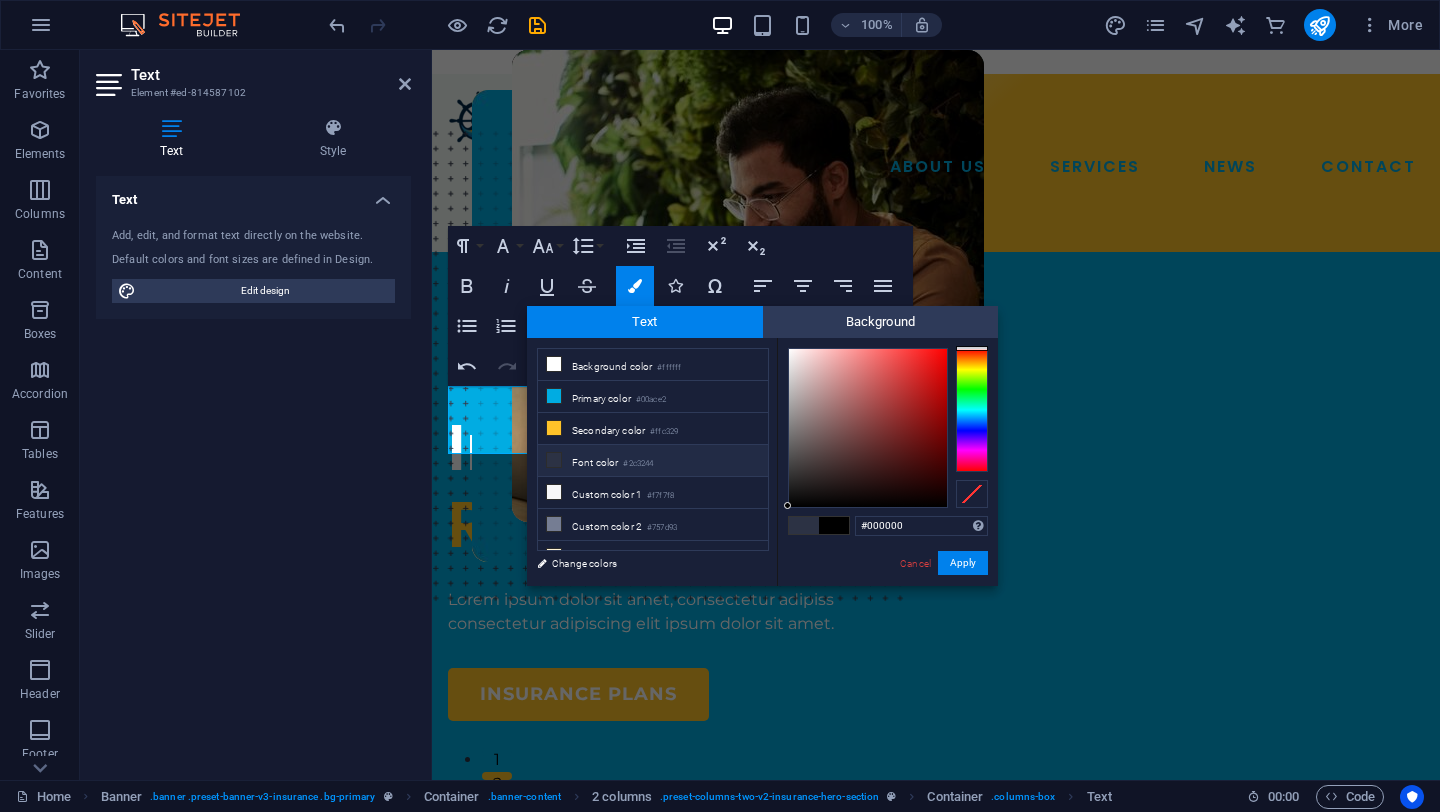 click at bounding box center (868, 428) 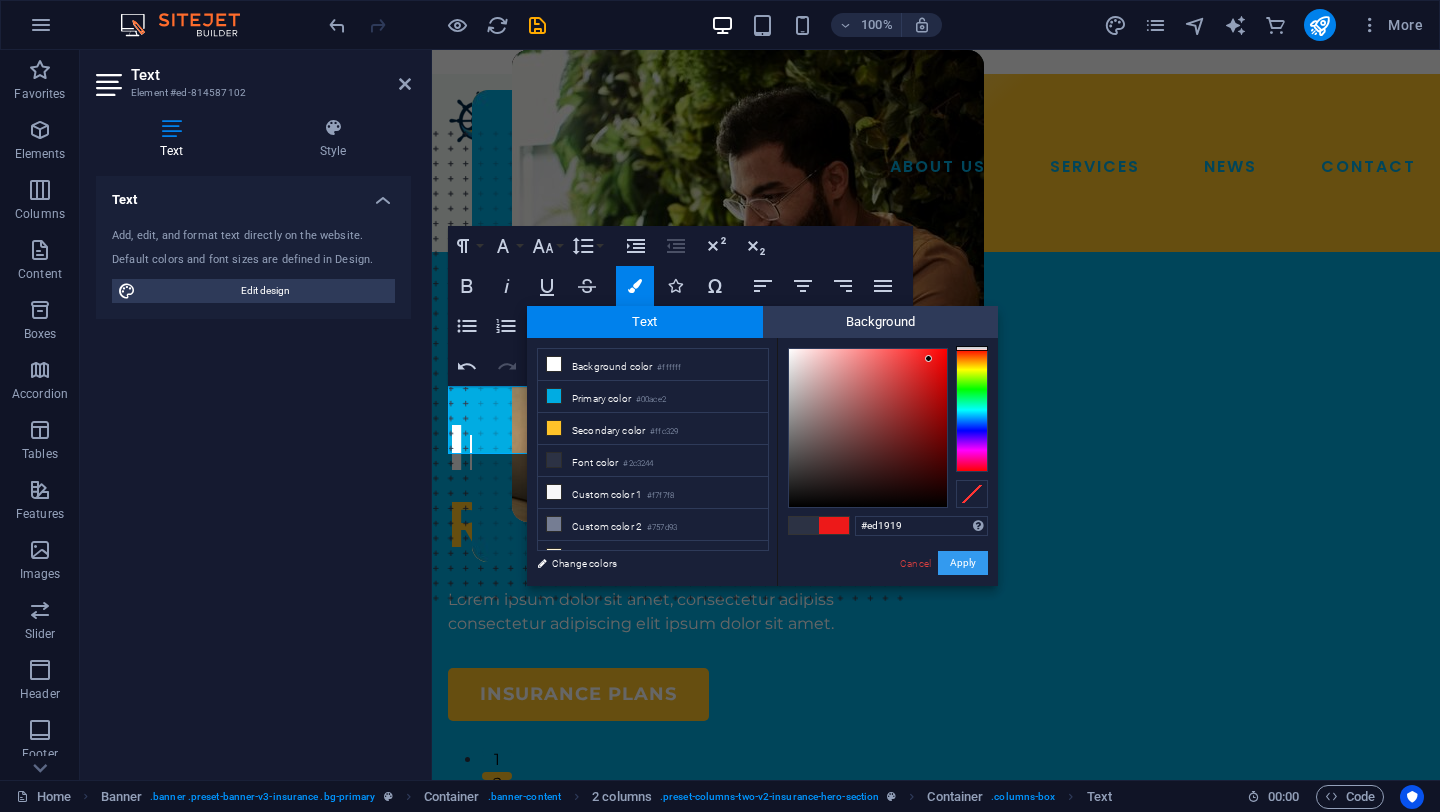 click on "Apply" at bounding box center (963, 563) 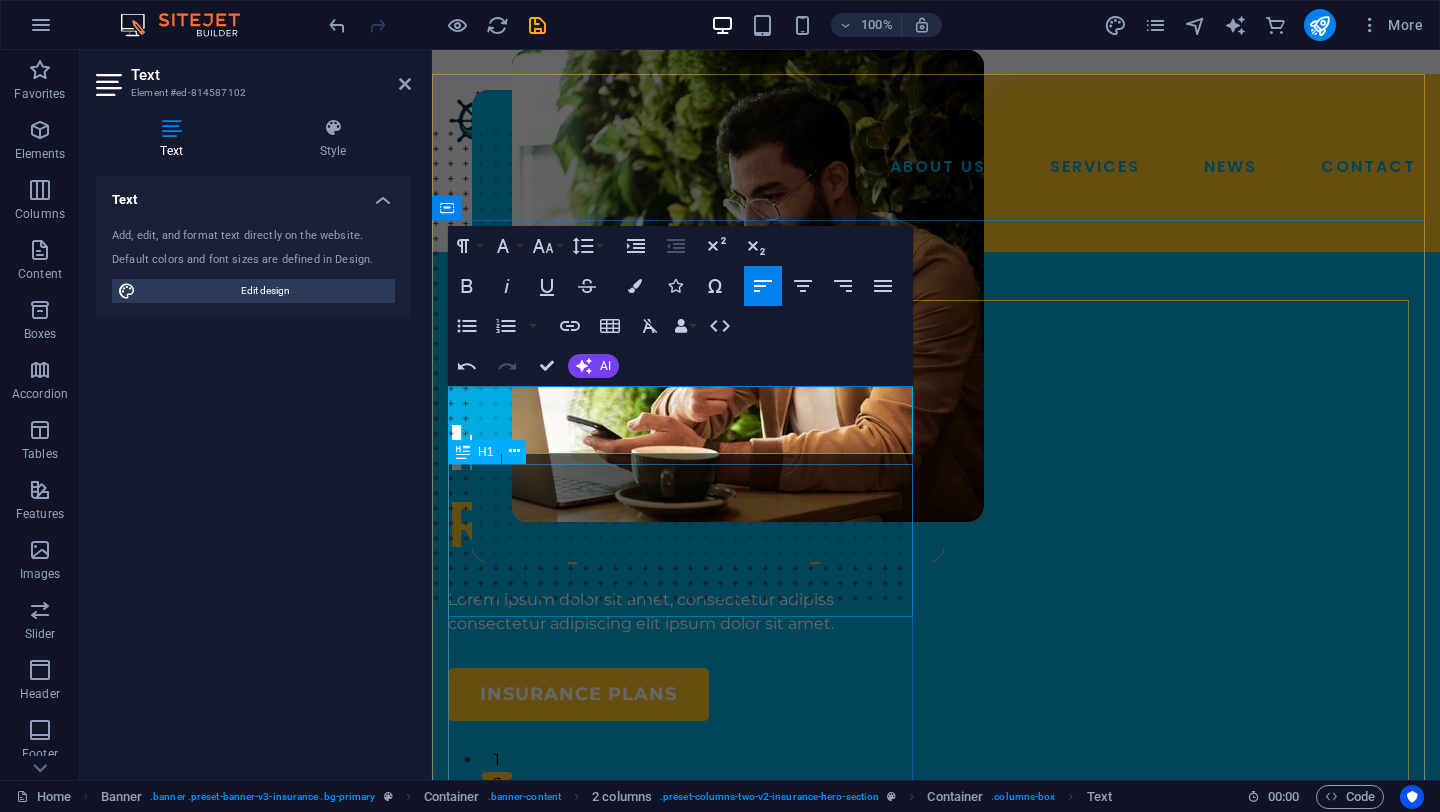 click on "Insuring More Responsibly" at bounding box center (684, 487) 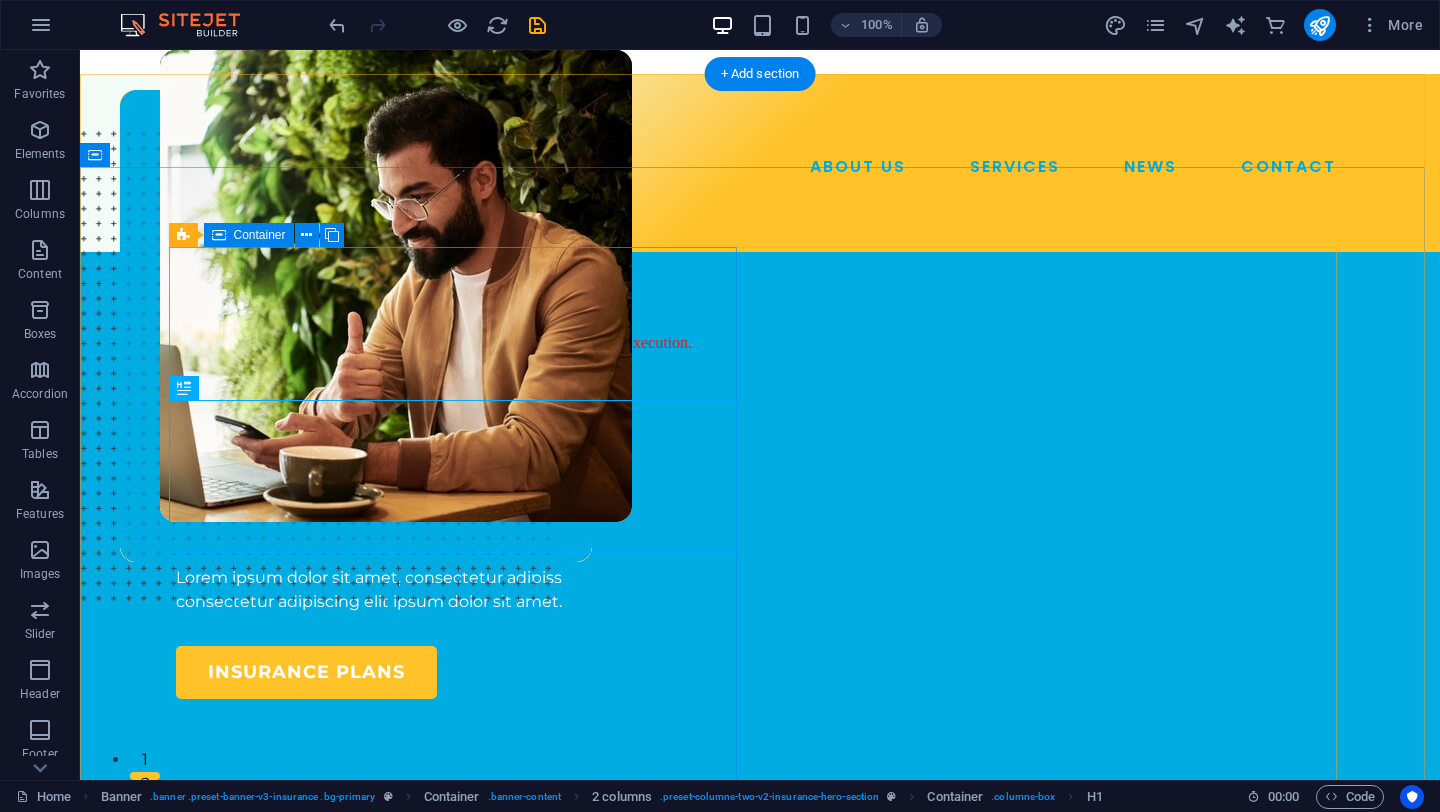 click on "WELCOME TO  NAVYGATE TECHNOLOGIES  Where ideas meet execution. Insuring More Responsibly Lorem ipsum dolor sit amet, consectetur adipiss
consectetur adipiscing elit ipsum dolor sit amet. insurance plans" at bounding box center (460, 515) 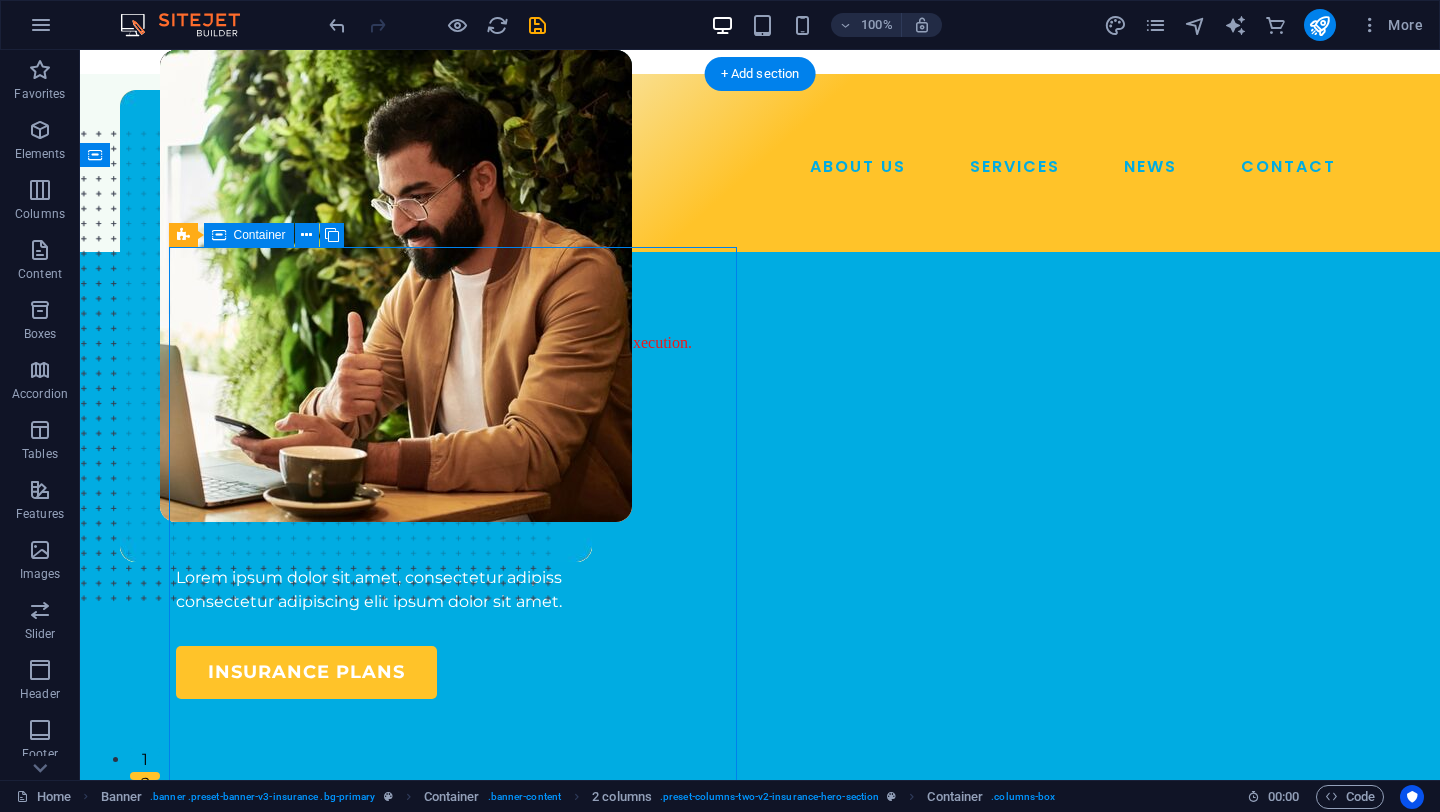 click on "WELCOME TO  NAVYGATE TECHNOLOGIES  Where ideas meet execution. Insuring More Responsibly Lorem ipsum dolor sit amet, consectetur adipiss
consectetur adipiscing elit ipsum dolor sit amet. insurance plans" at bounding box center (460, 515) 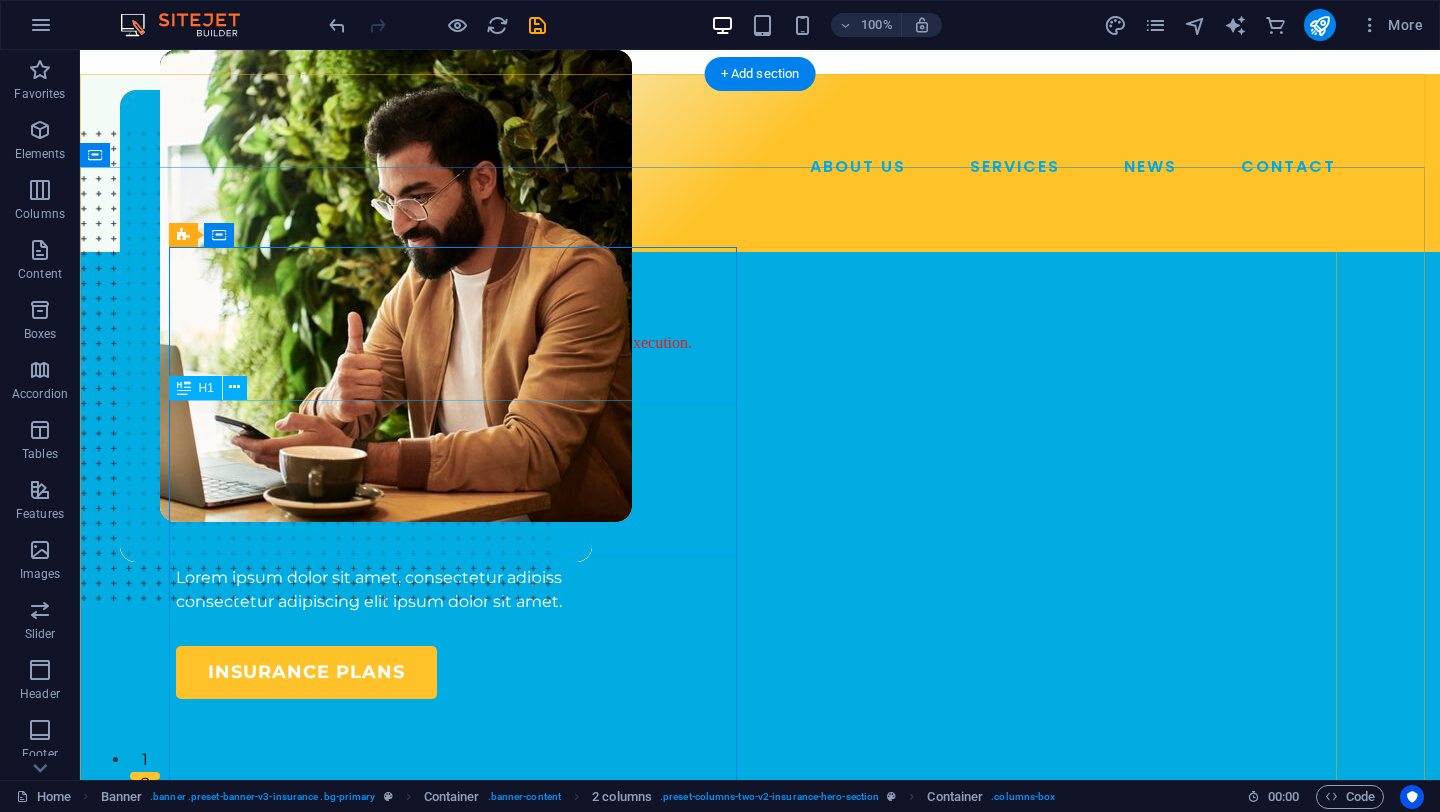 click on "Insuring More Responsibly" at bounding box center [460, 465] 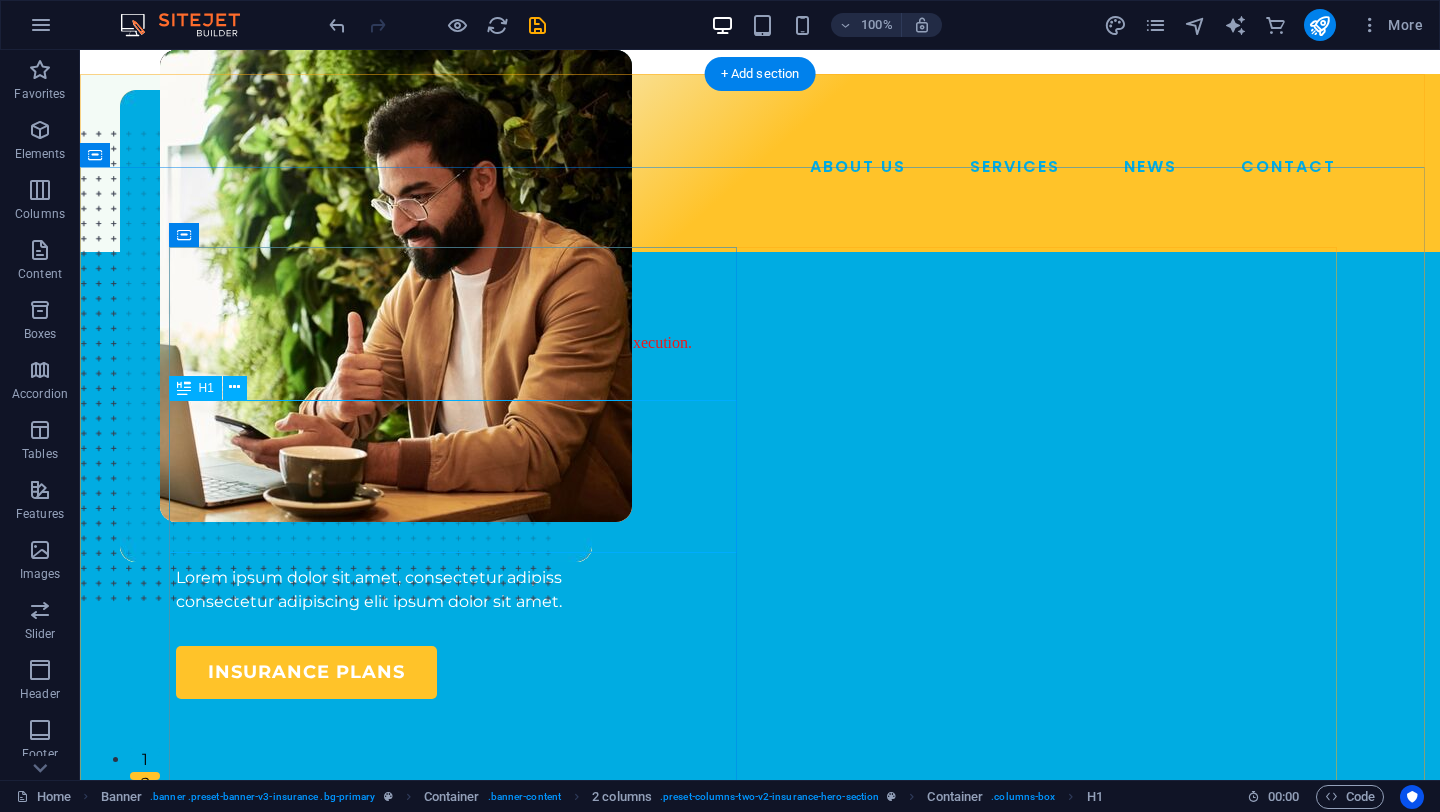 click on "Insuring More Responsibly" at bounding box center (460, 465) 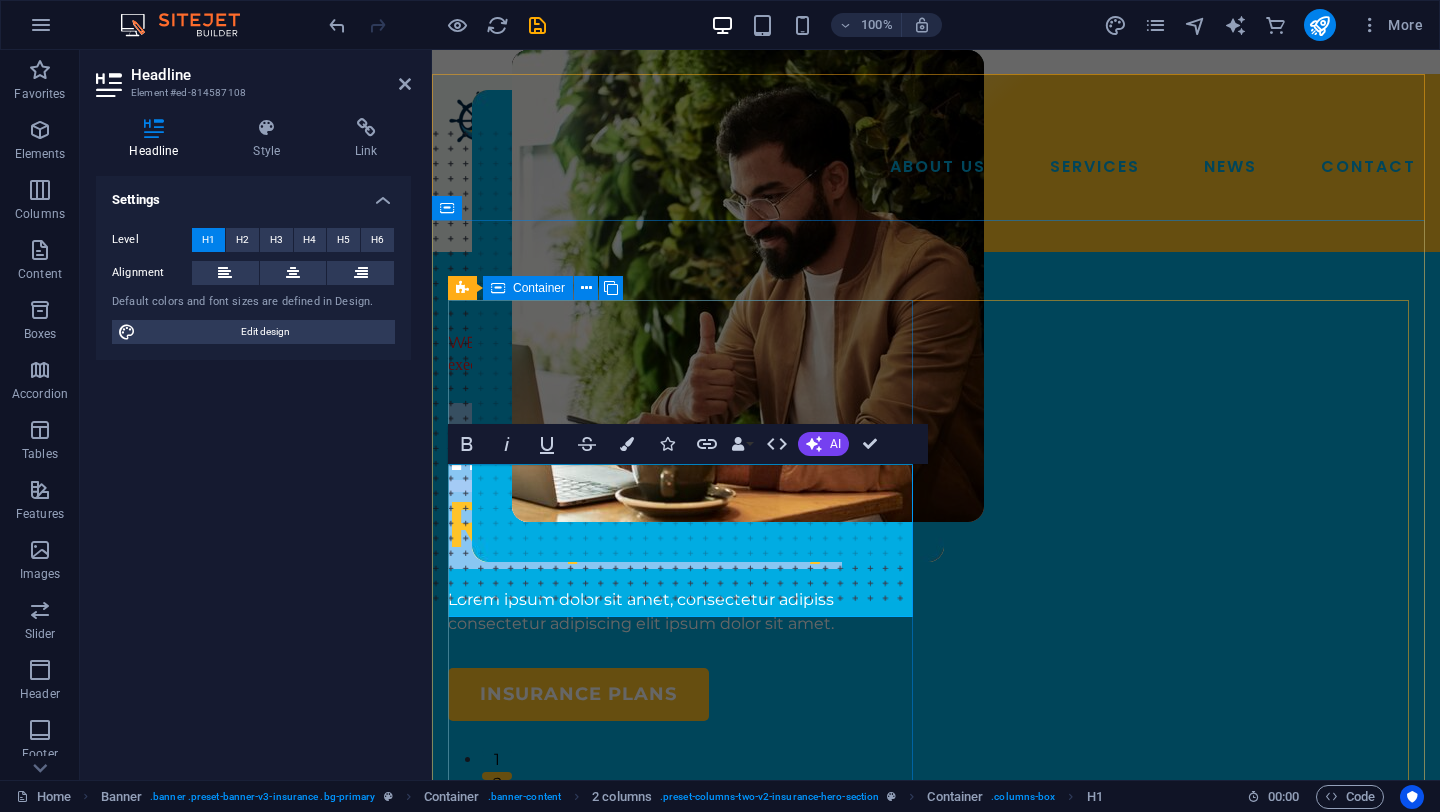 click on "WELCOME TO  NAVYGATE TECHNOLOGIES  Where ideas meet execution. Insuring More Responsibly Lorem ipsum dolor sit amet, consectetur adipiss
consectetur adipiscing elit ipsum dolor sit amet. insurance plans" at bounding box center [684, 526] 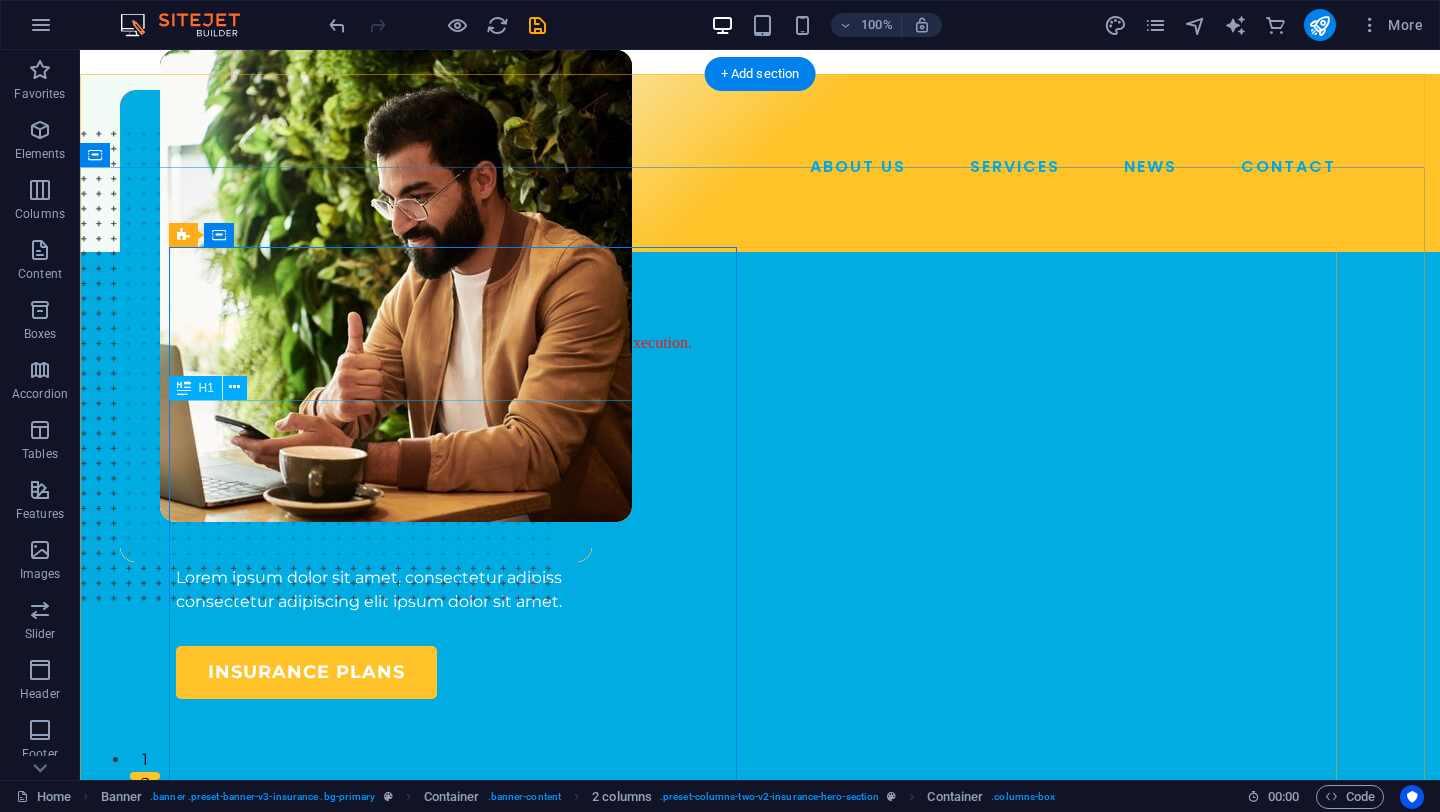click on "Insuring More Responsibly" at bounding box center [460, 465] 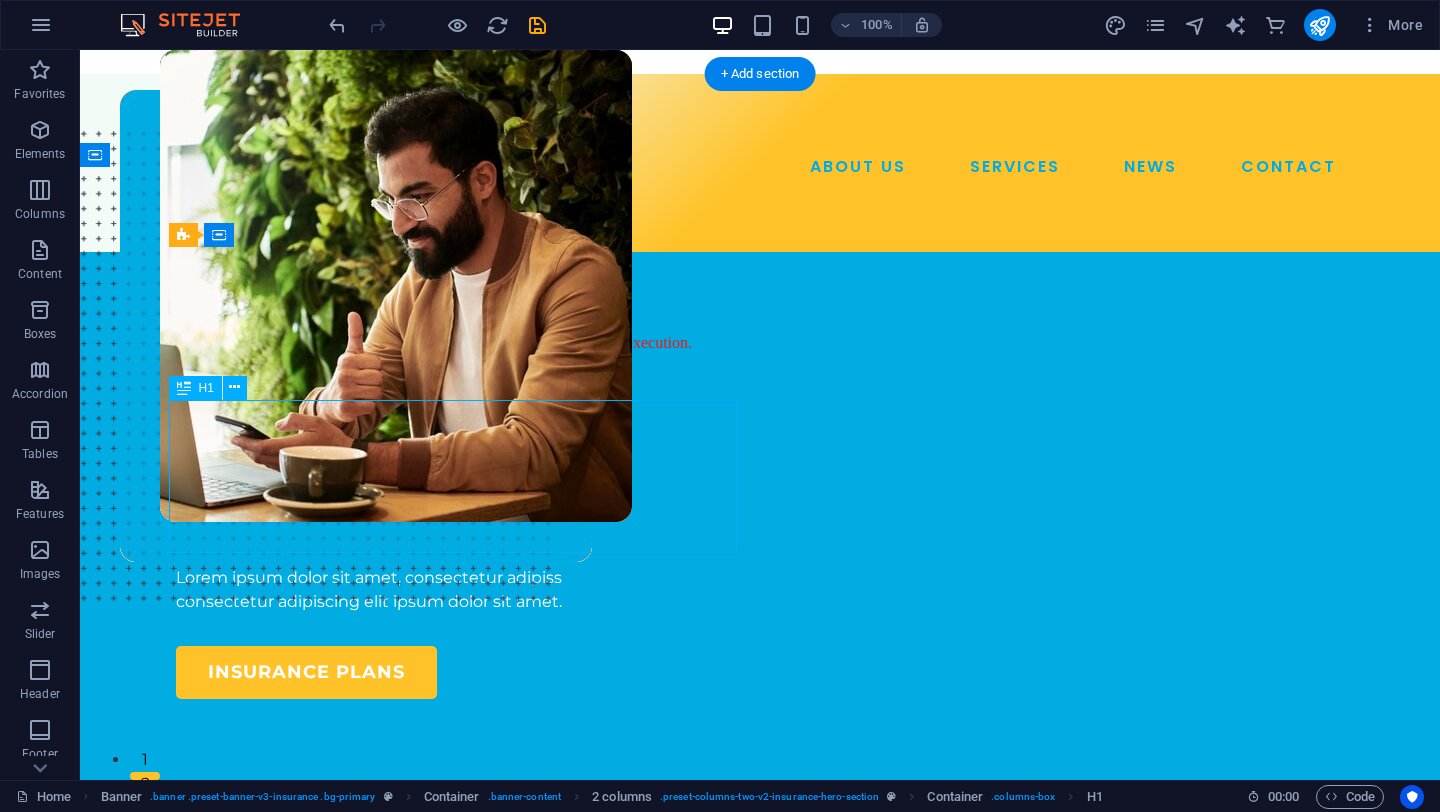click on "Insuring More Responsibly" at bounding box center [460, 465] 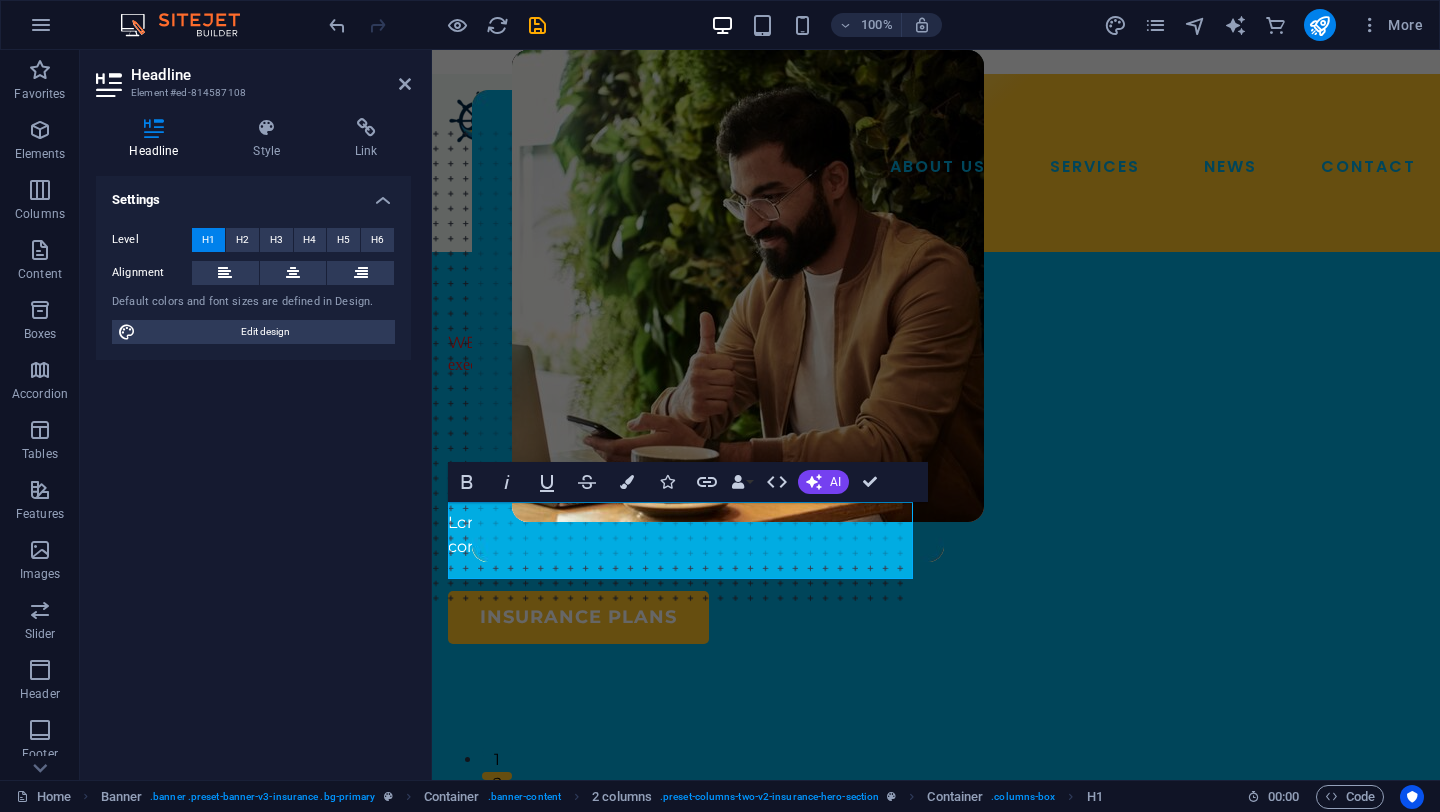 type 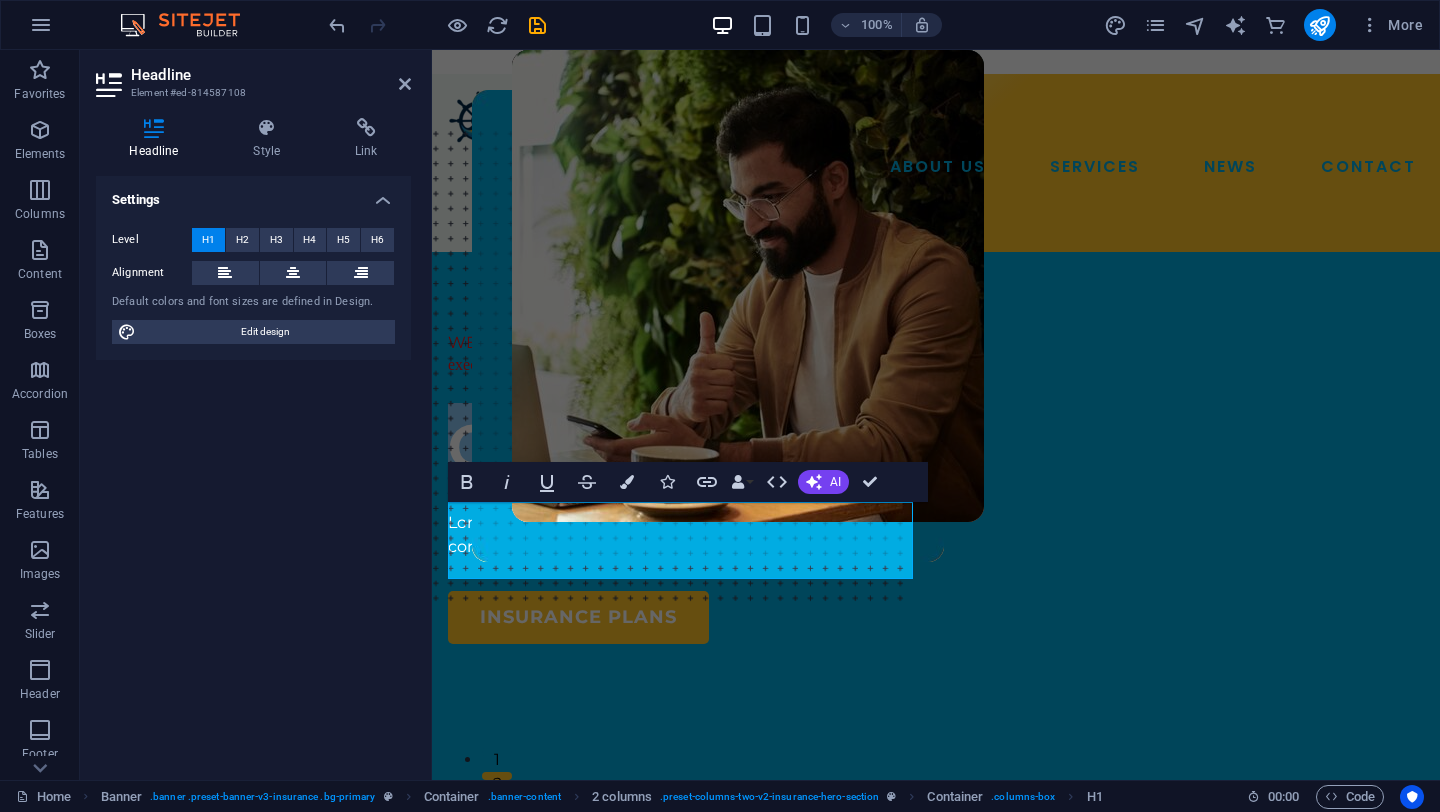 drag, startPoint x: 855, startPoint y: 541, endPoint x: 403, endPoint y: 498, distance: 454.04074 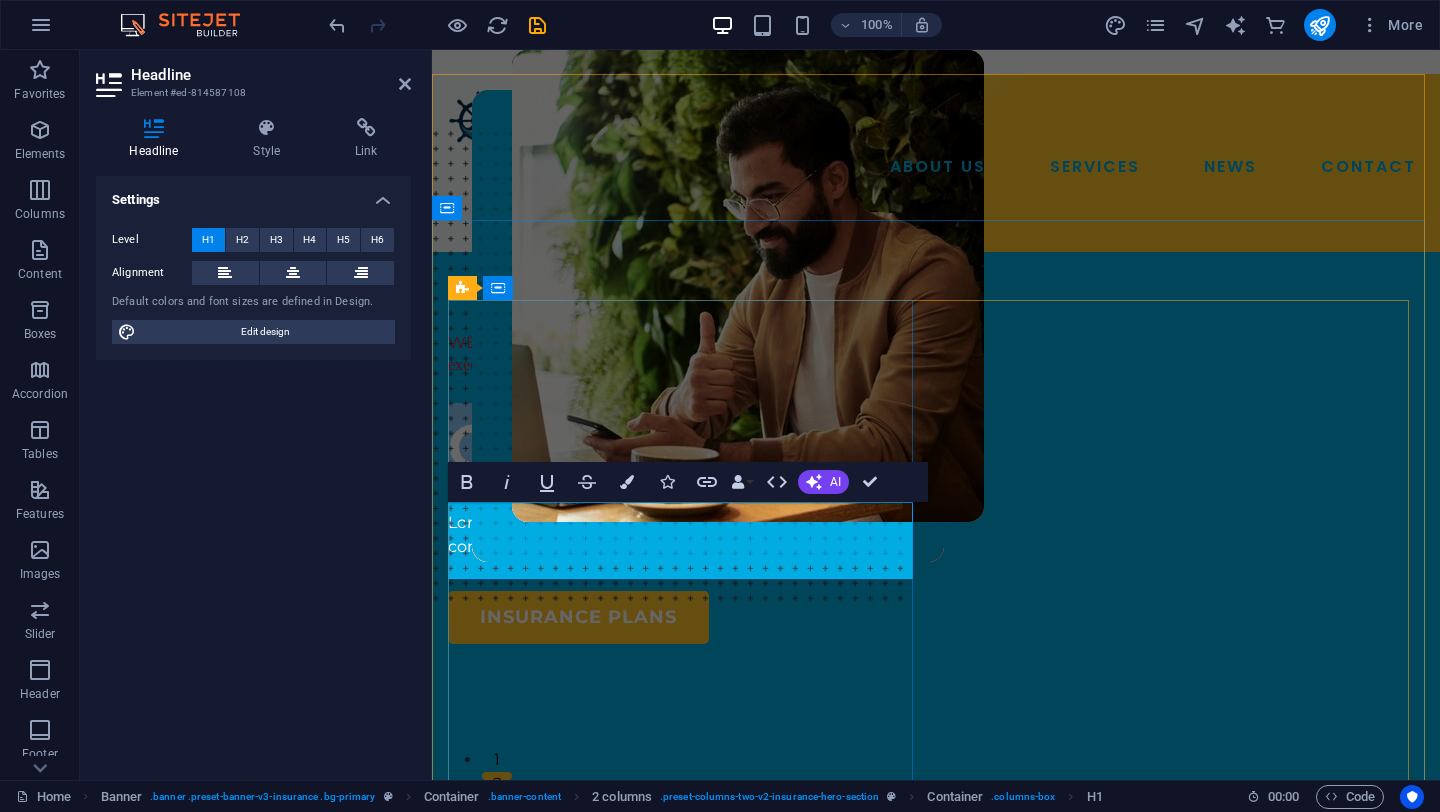 click on "OUR MOTTO:" at bounding box center [647, 447] 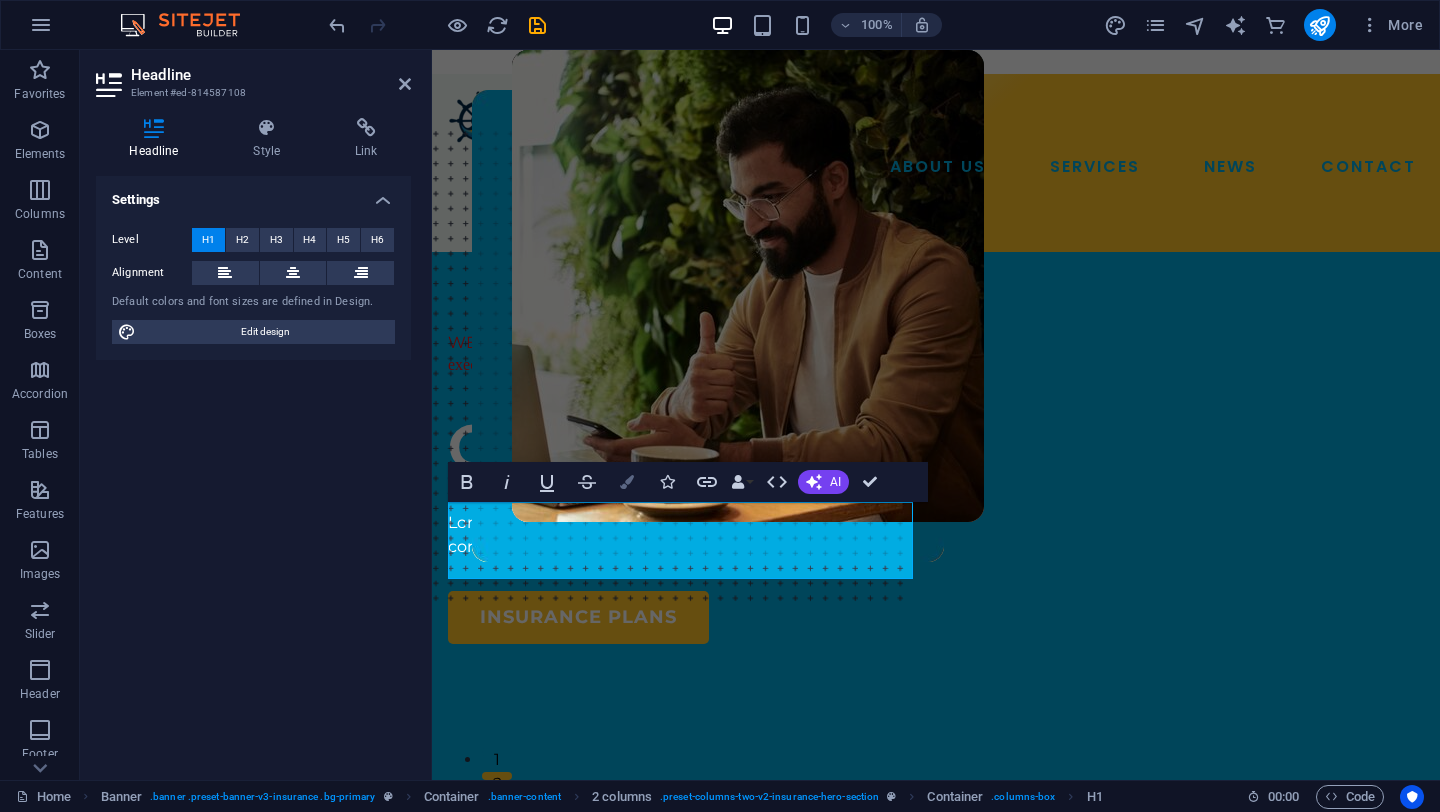 click on "Colors" at bounding box center (627, 482) 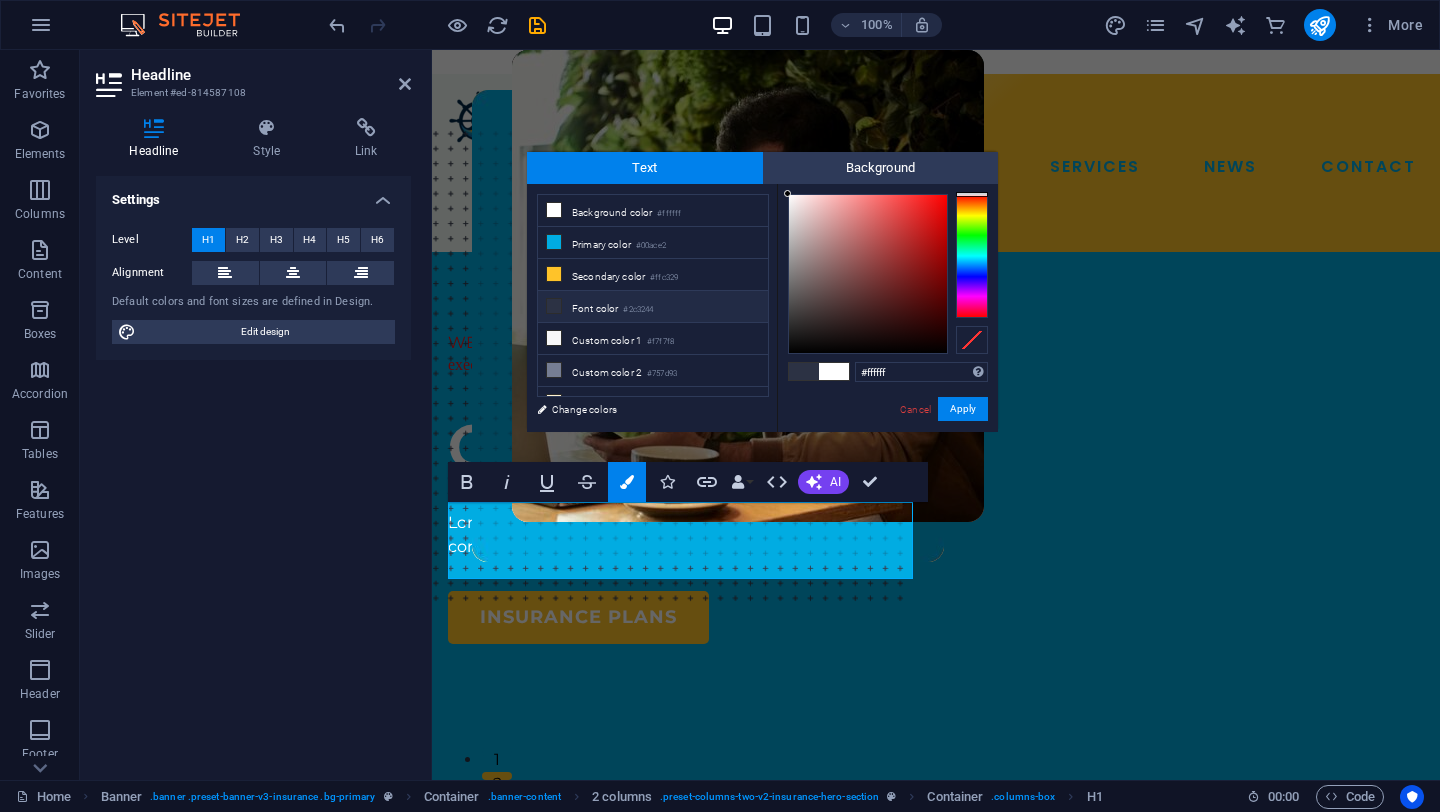 click at bounding box center (868, 274) 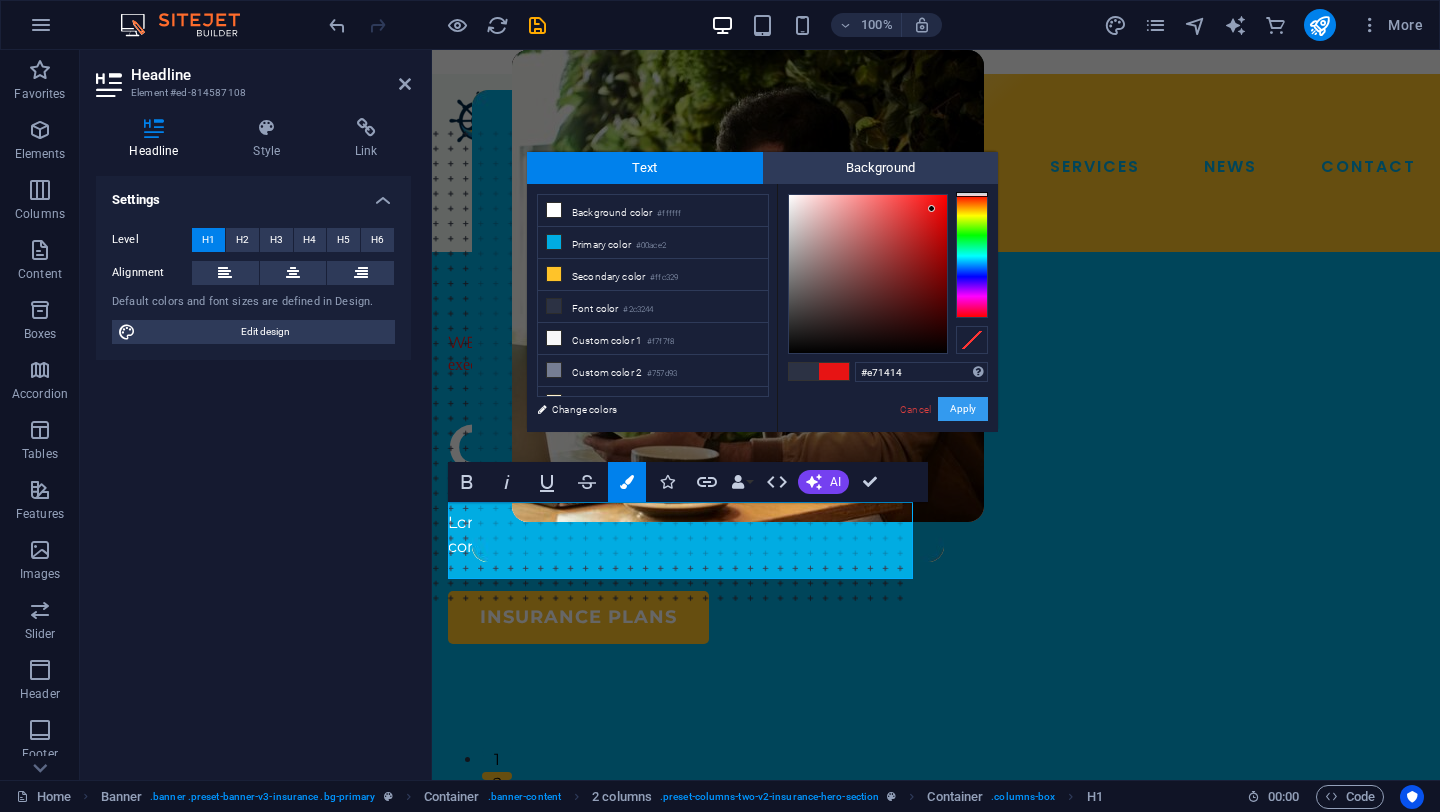 click on "Apply" at bounding box center (963, 409) 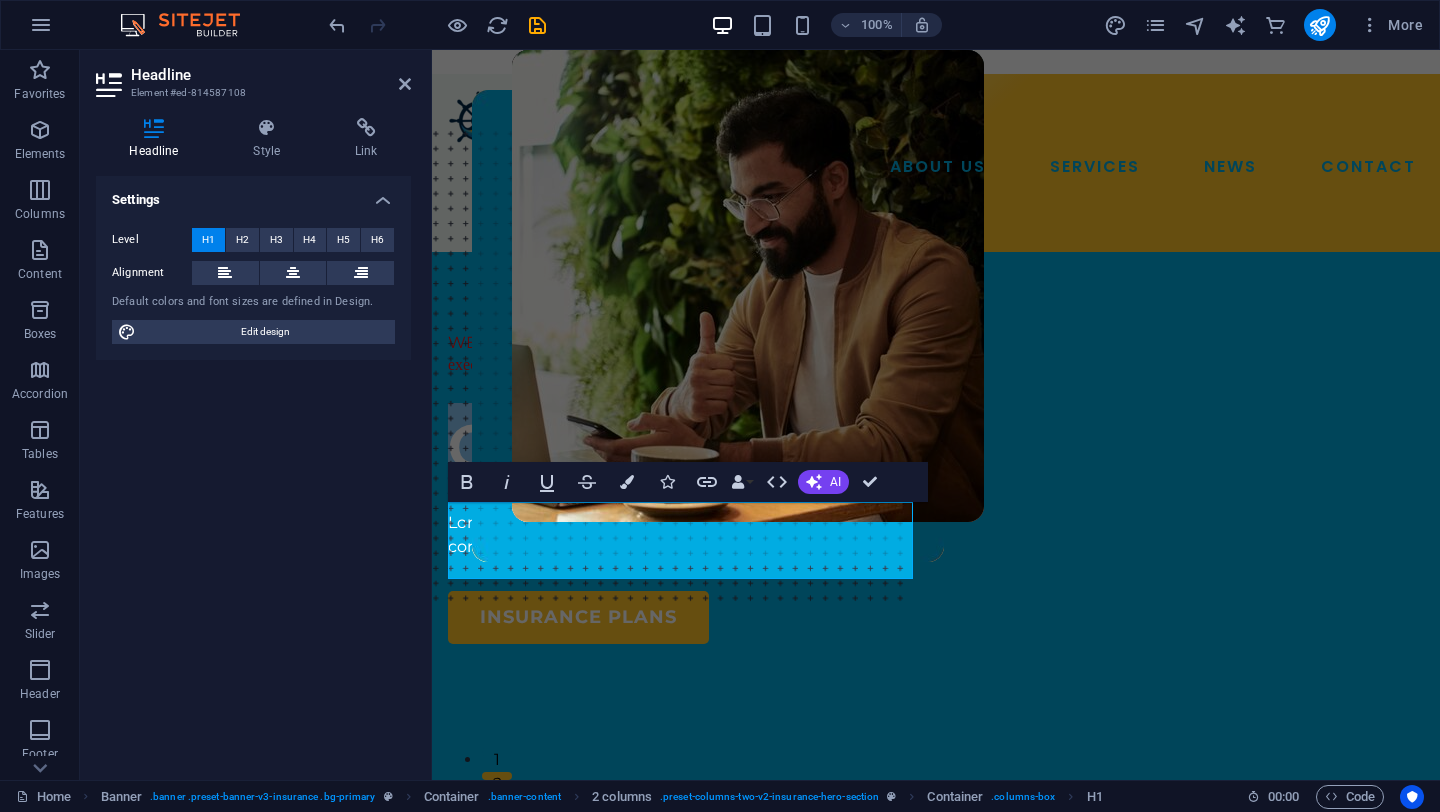 drag, startPoint x: 819, startPoint y: 534, endPoint x: 390, endPoint y: 497, distance: 430.59262 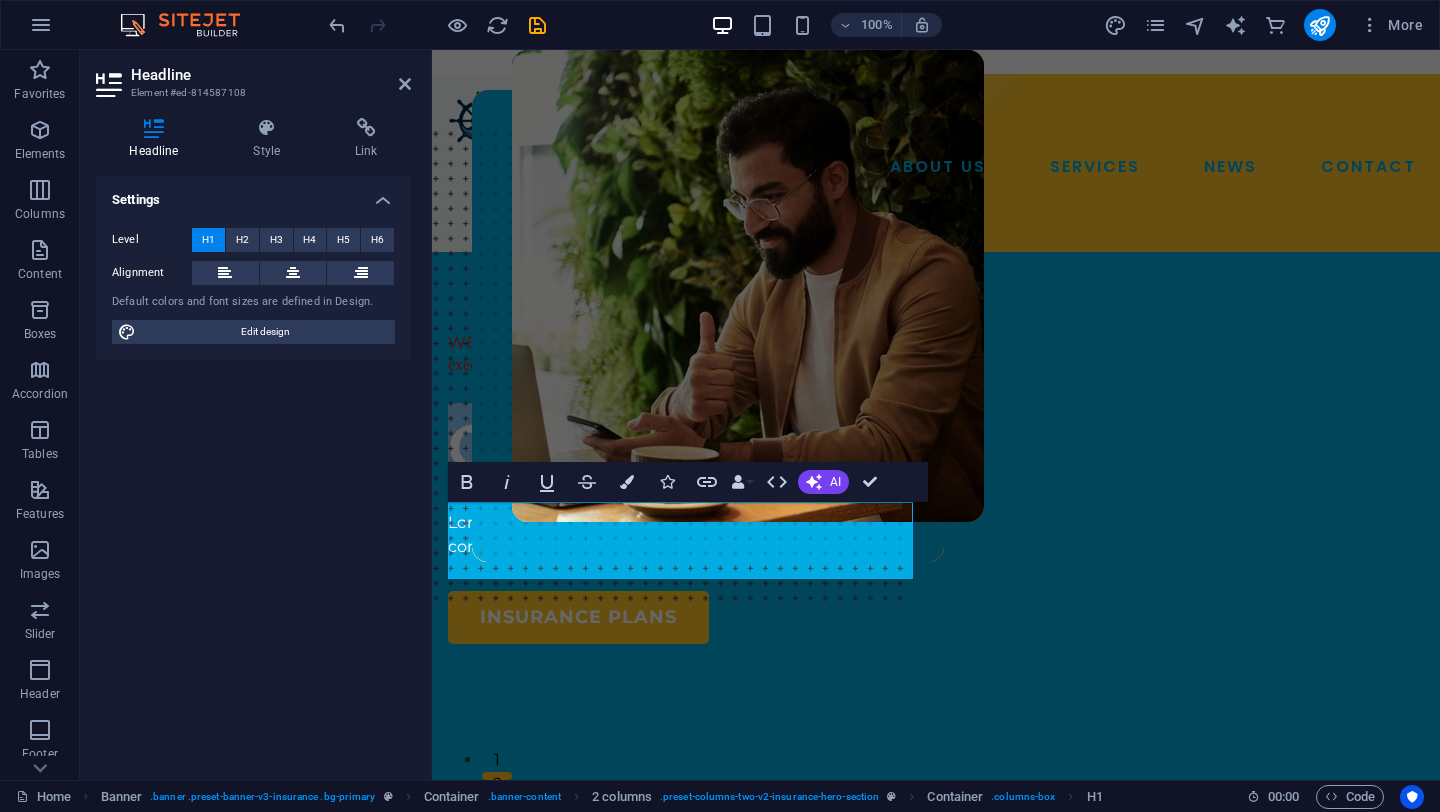 click on "Skip to main content
ABOUT US SERVICES NEWS CONTACT BOOK A CALL WELCOME TO  NAVYGATE TECHNOLOGIES  Where ideas meet execution. OUR MO​ ​ TO: Lorem ipsum dolor sit amet, consectetur adipiss
consectetur adipiscing elit ipsum dolor sit amet. insurance plans Enjoy  Premium Discount  on the First Year’s Premium Lorem ipsum dolor sit amet, consectetur adipiscing consectetur adipiscing elit ipsum dolor sit amet. 10%
I Care Health Insurance Plan Enjoy 10% premium discount on the first year’s premium 15%
Master Care Medical Plan Enjoy 15% premium discount on the first year’s premium 20%
General Liability Insurance Plan Enjoy 10% premium discount on the first year’s premium Your  Partner  For All Your Insurances Lorem ipsum dolor sit amet, consectetur adipiscing elit. Nunc vulputate libero et velit interdum. General Liability Lorem ipsum dolor sit amet, consectetur adipiscing elit. Cyber Insurance Lorem ipsum dolor sit amet, consectetur adipiscing elit. Fidelity Bond Contents Cover Awarded" at bounding box center [936, 5986] 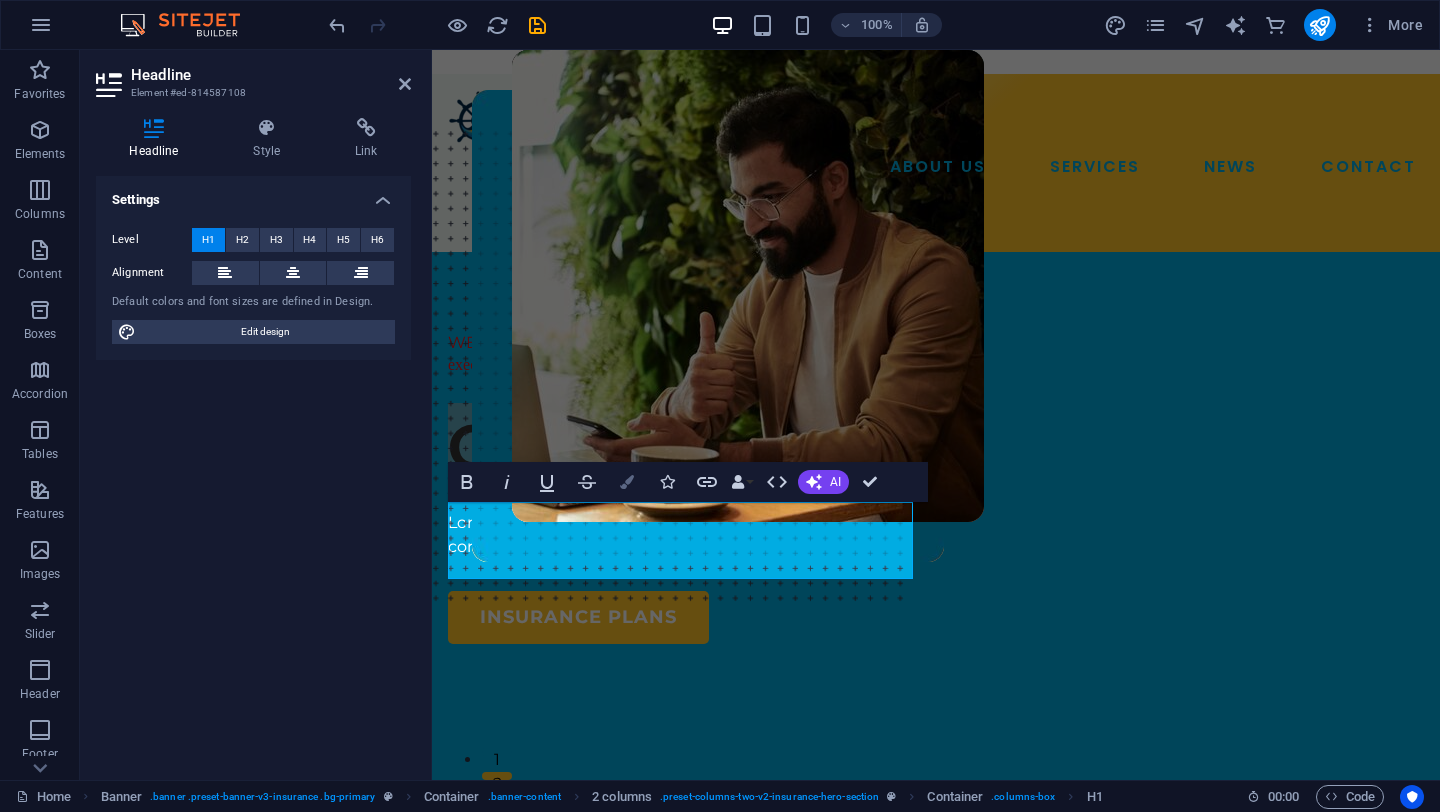 click at bounding box center (627, 482) 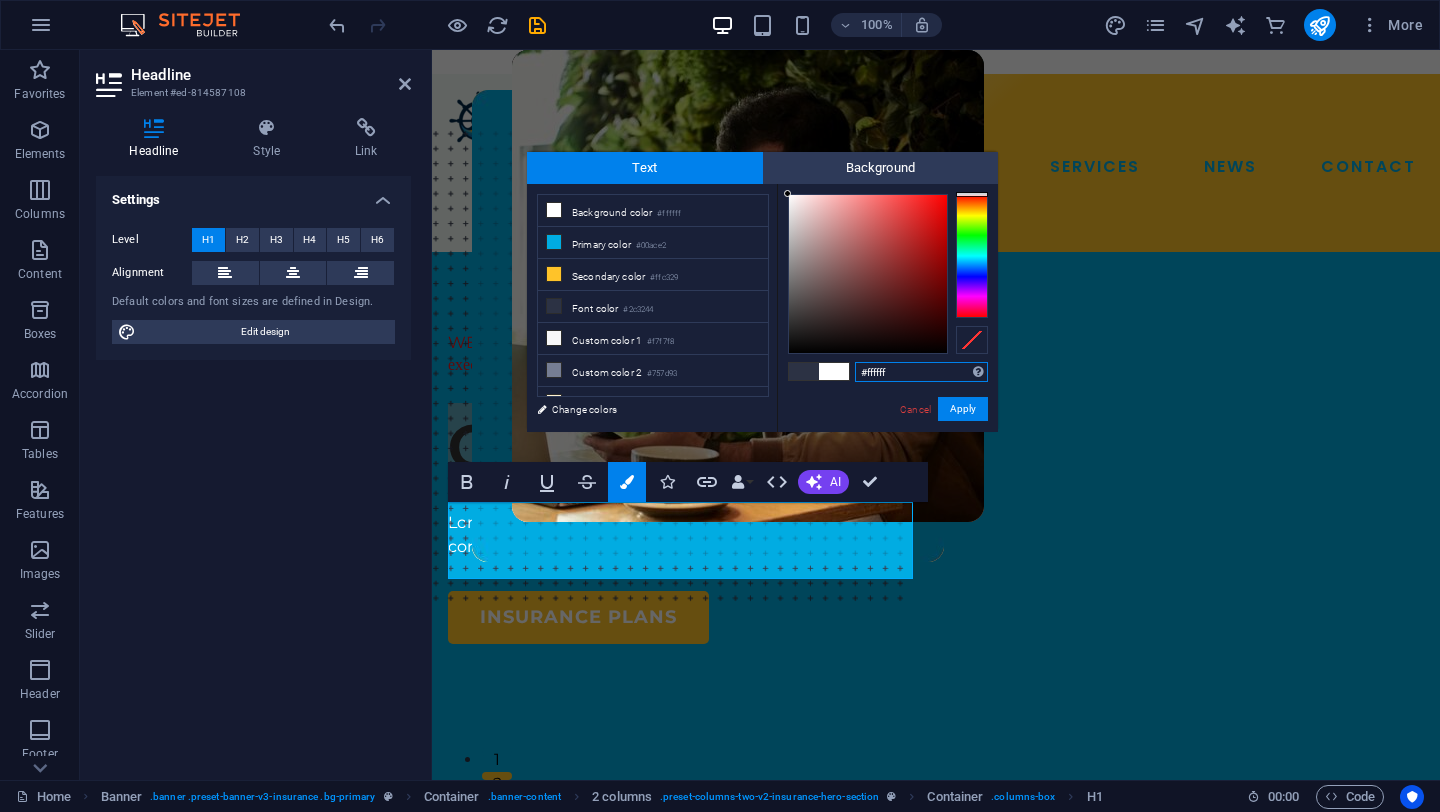 click at bounding box center (868, 274) 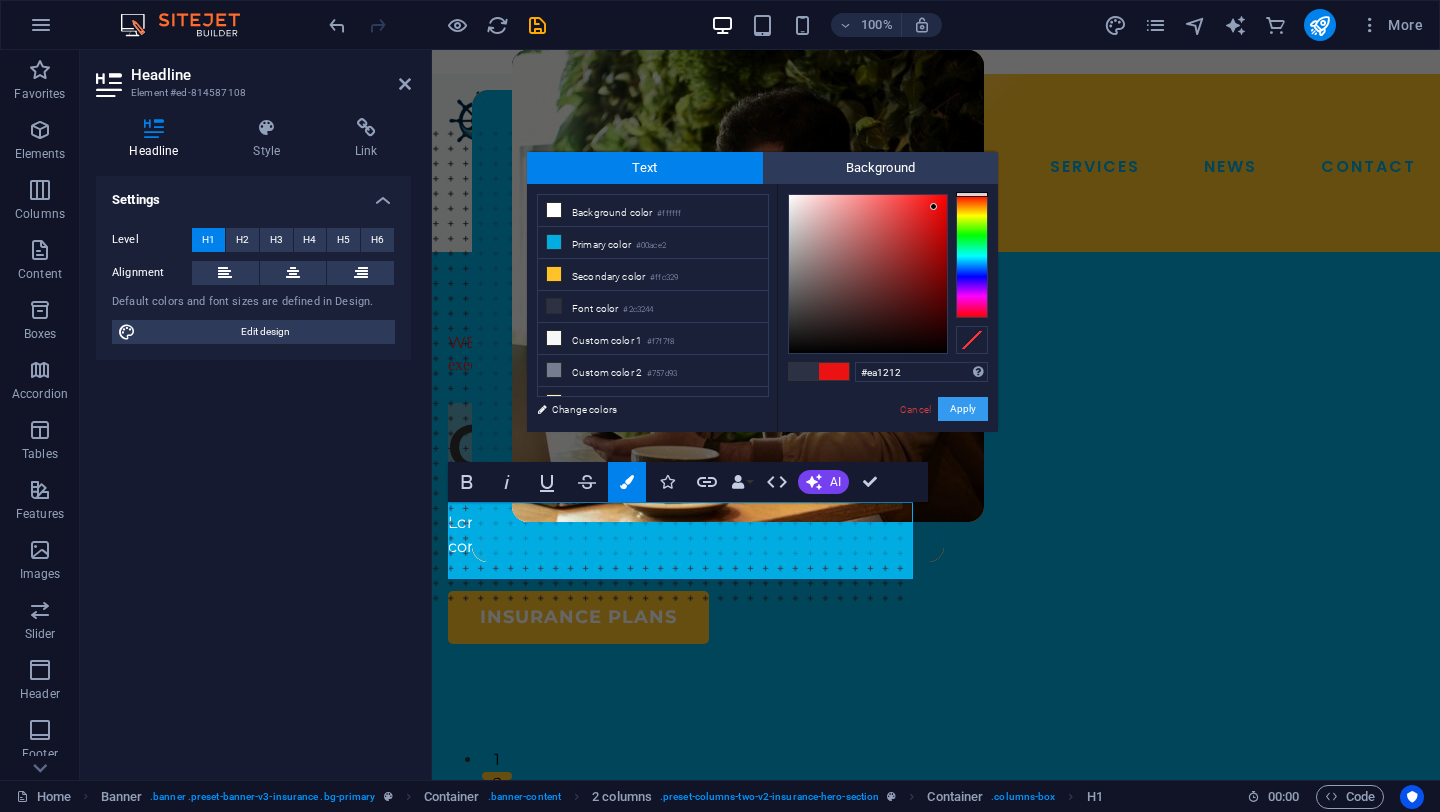 click on "Apply" at bounding box center (963, 409) 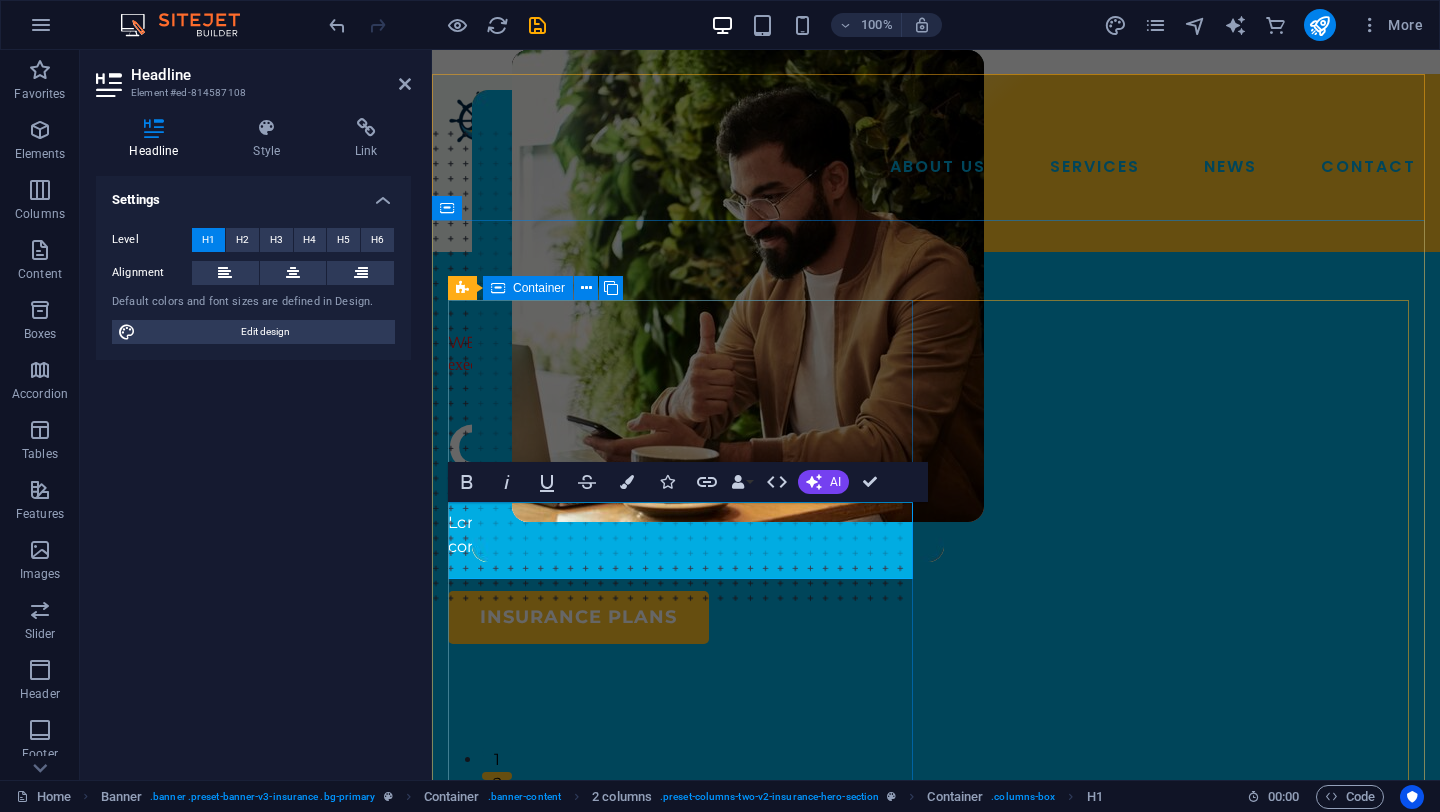 click on "WELCOME TO  NAVYGATE TECHNOLOGIES  Where ideas meet execution. OUR MO​​TO: Lorem ipsum dolor sit amet, consectetur adipiss
consectetur adipiscing elit ipsum dolor sit amet. insurance plans" at bounding box center [684, 488] 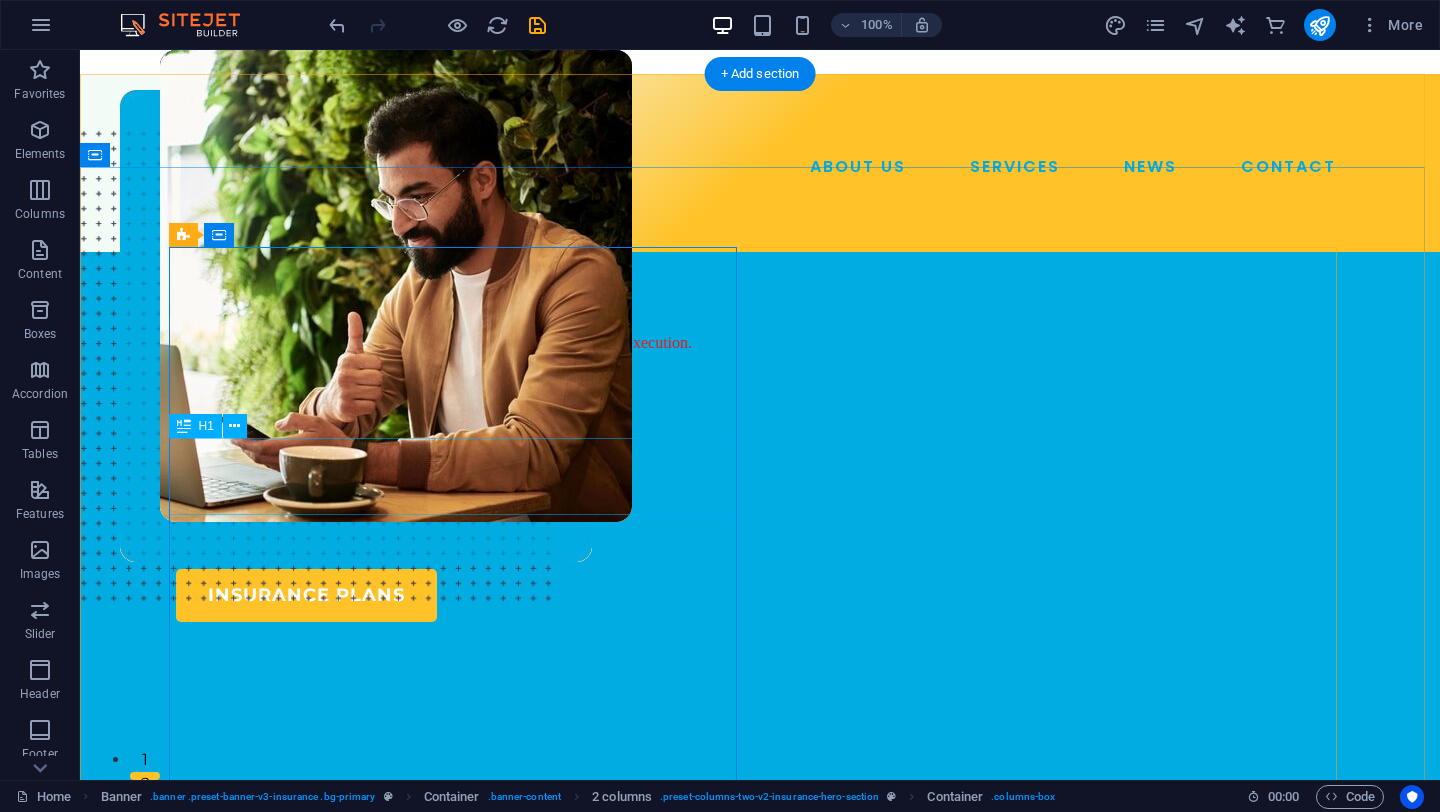 click on "OUR MOTO:" at bounding box center [460, 426] 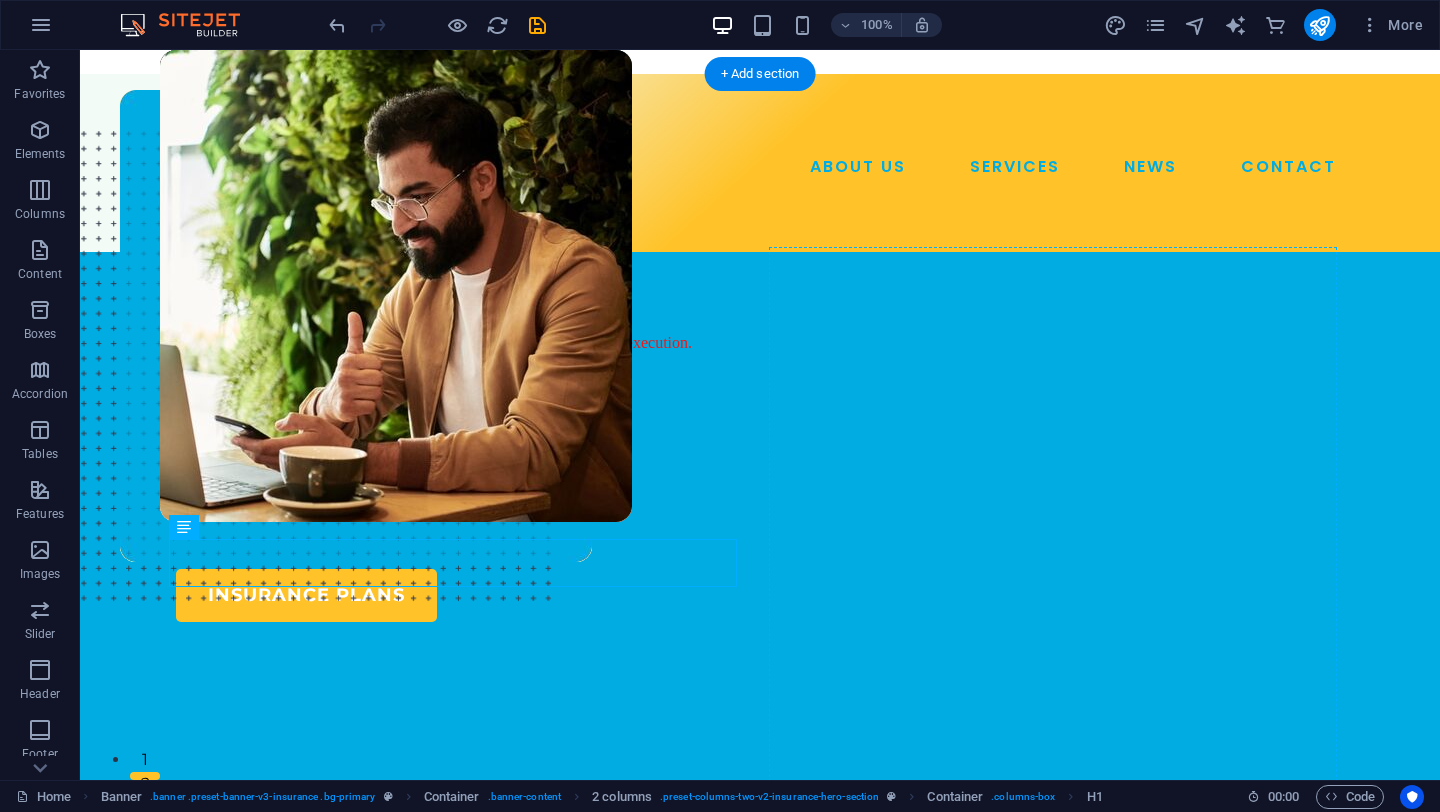 drag, startPoint x: 485, startPoint y: 615, endPoint x: 834, endPoint y: 613, distance: 349.00574 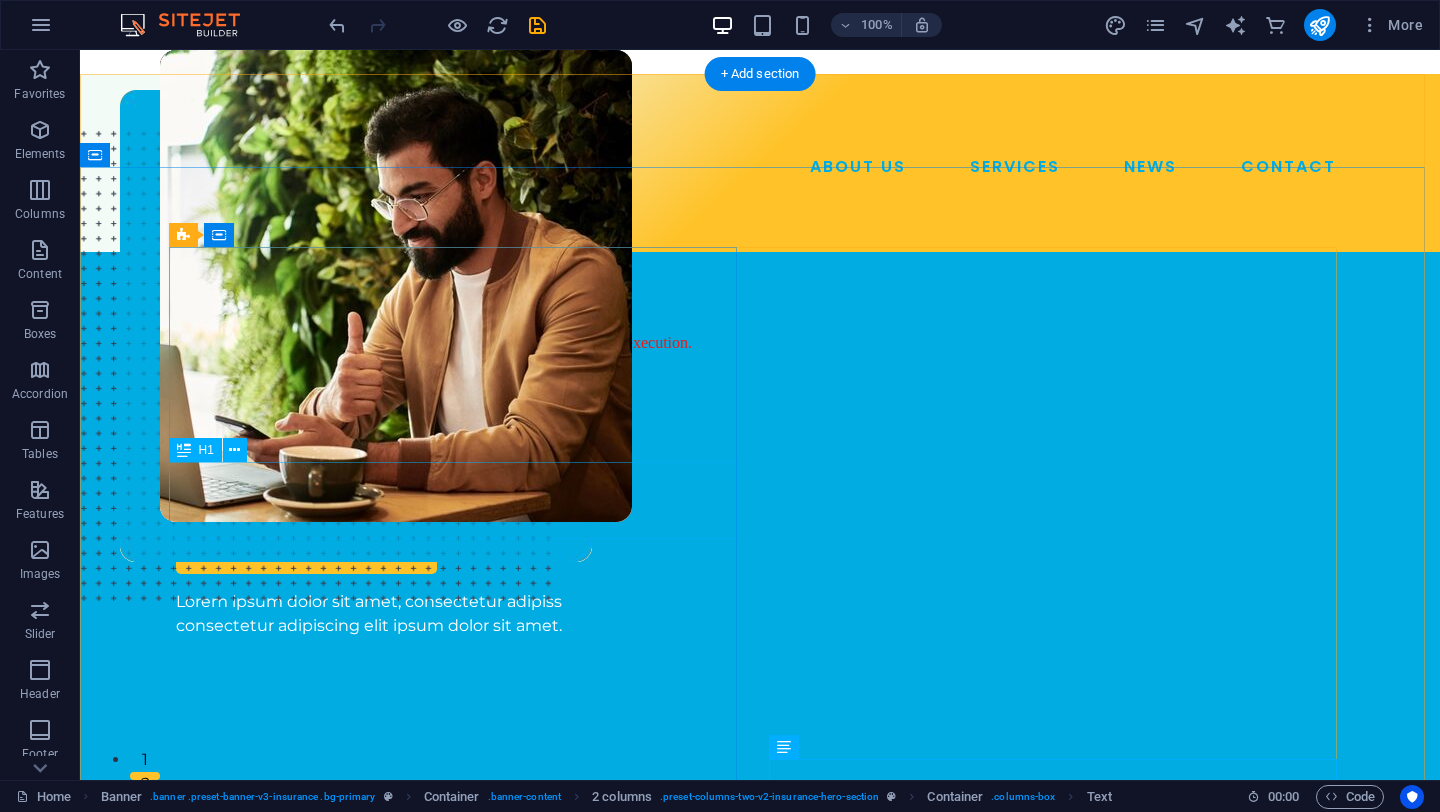click on "OUR MOTO:" at bounding box center (460, 426) 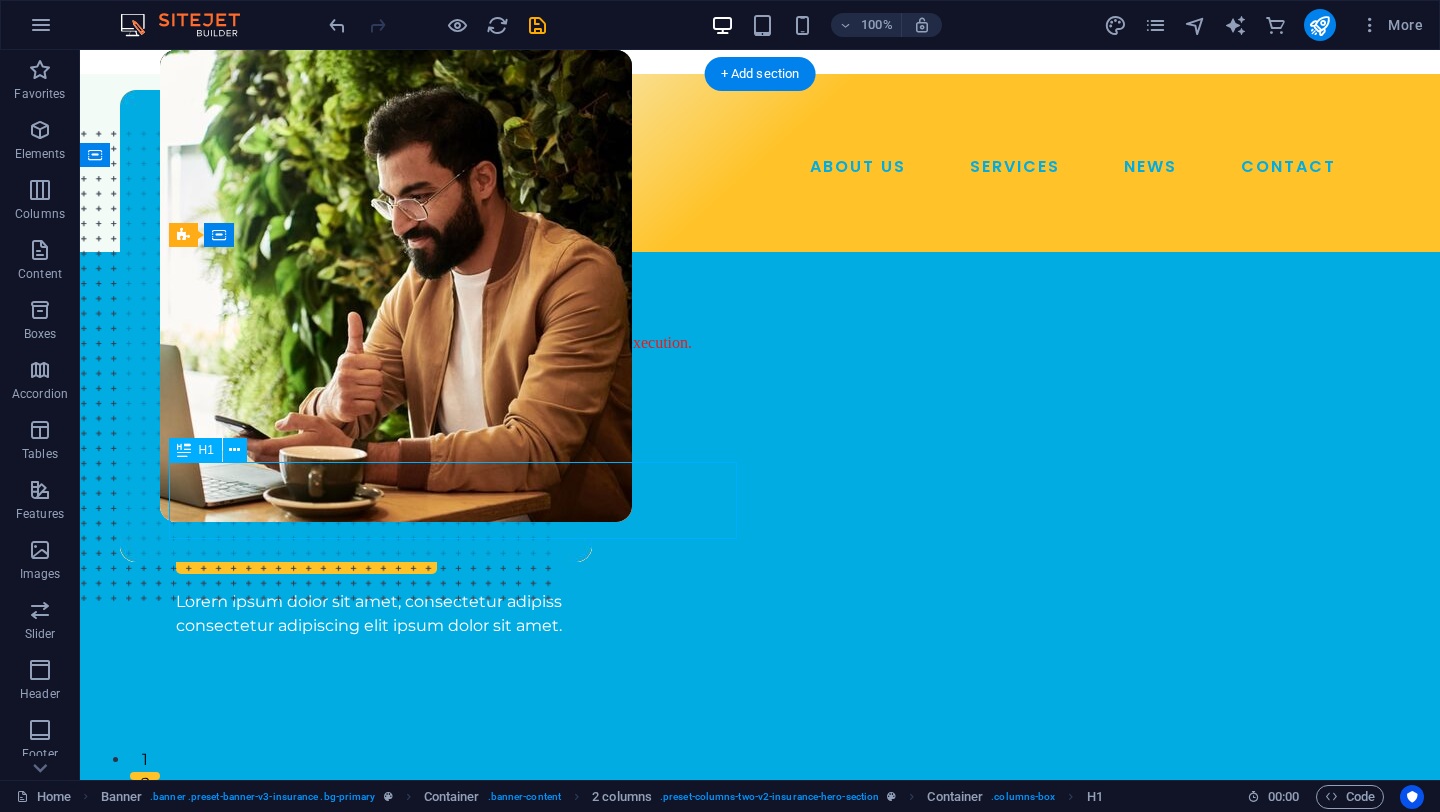 click on "OUR MOTO:" at bounding box center [460, 426] 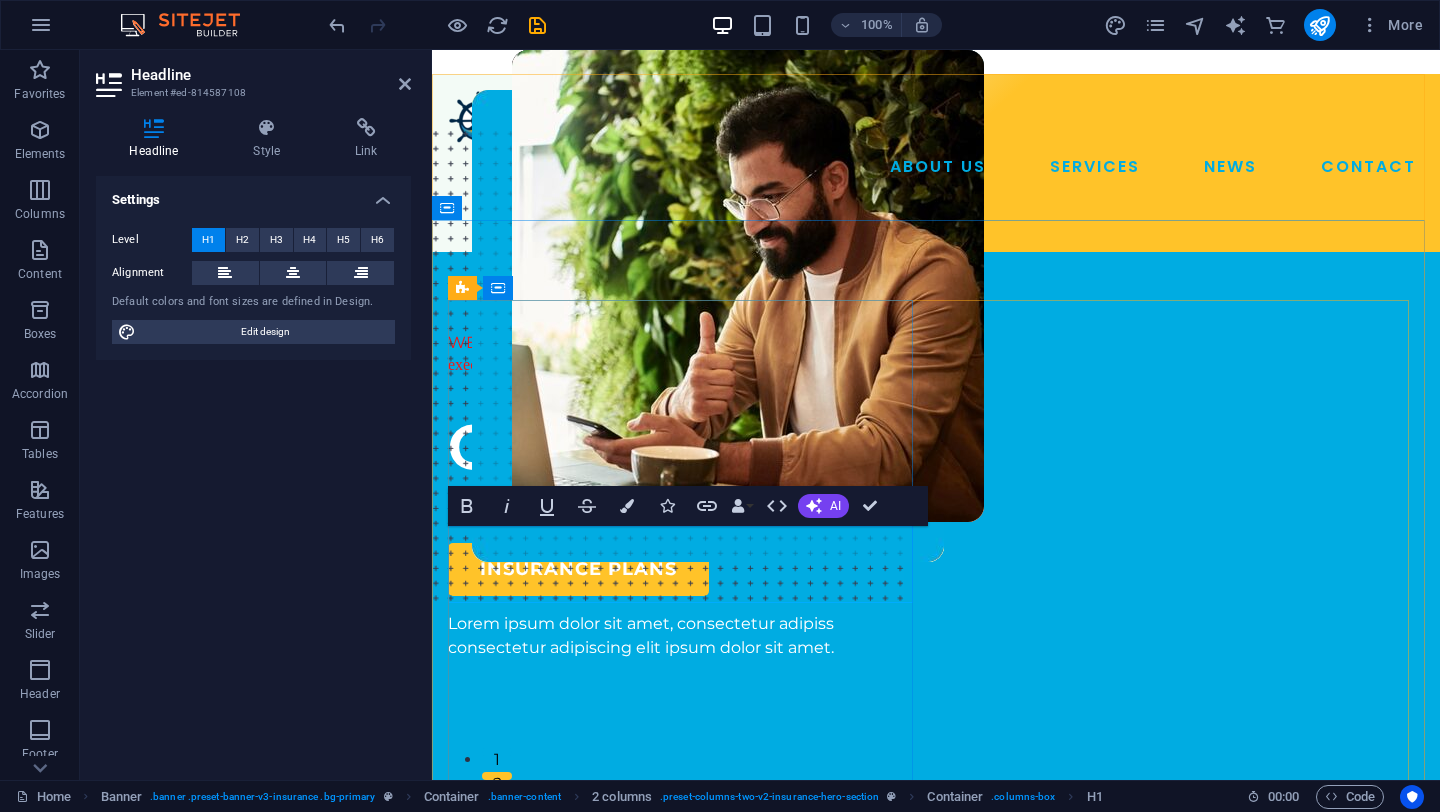 click on "OUR MOTO:" at bounding box center (628, 447) 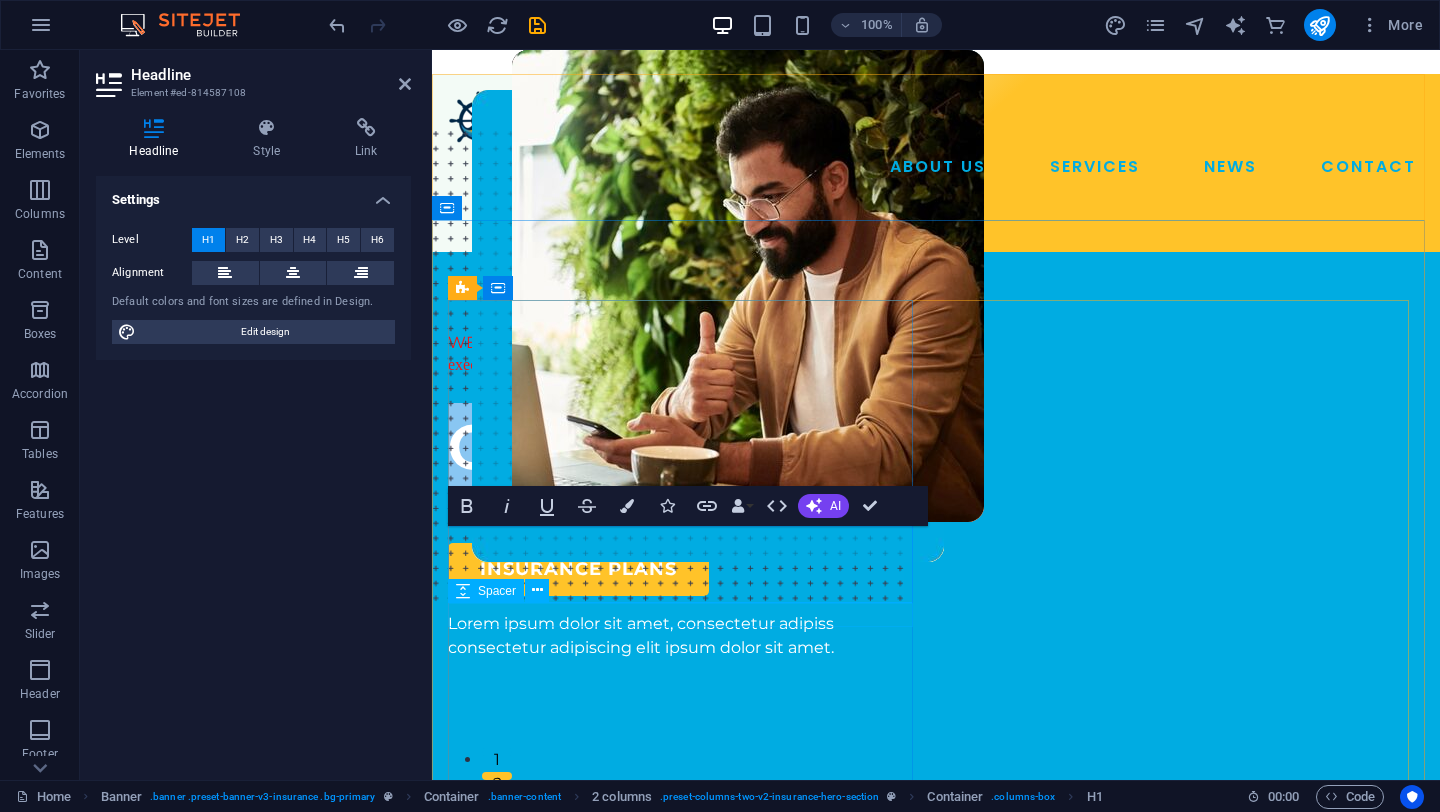 drag, startPoint x: 469, startPoint y: 550, endPoint x: 792, endPoint y: 611, distance: 328.7096 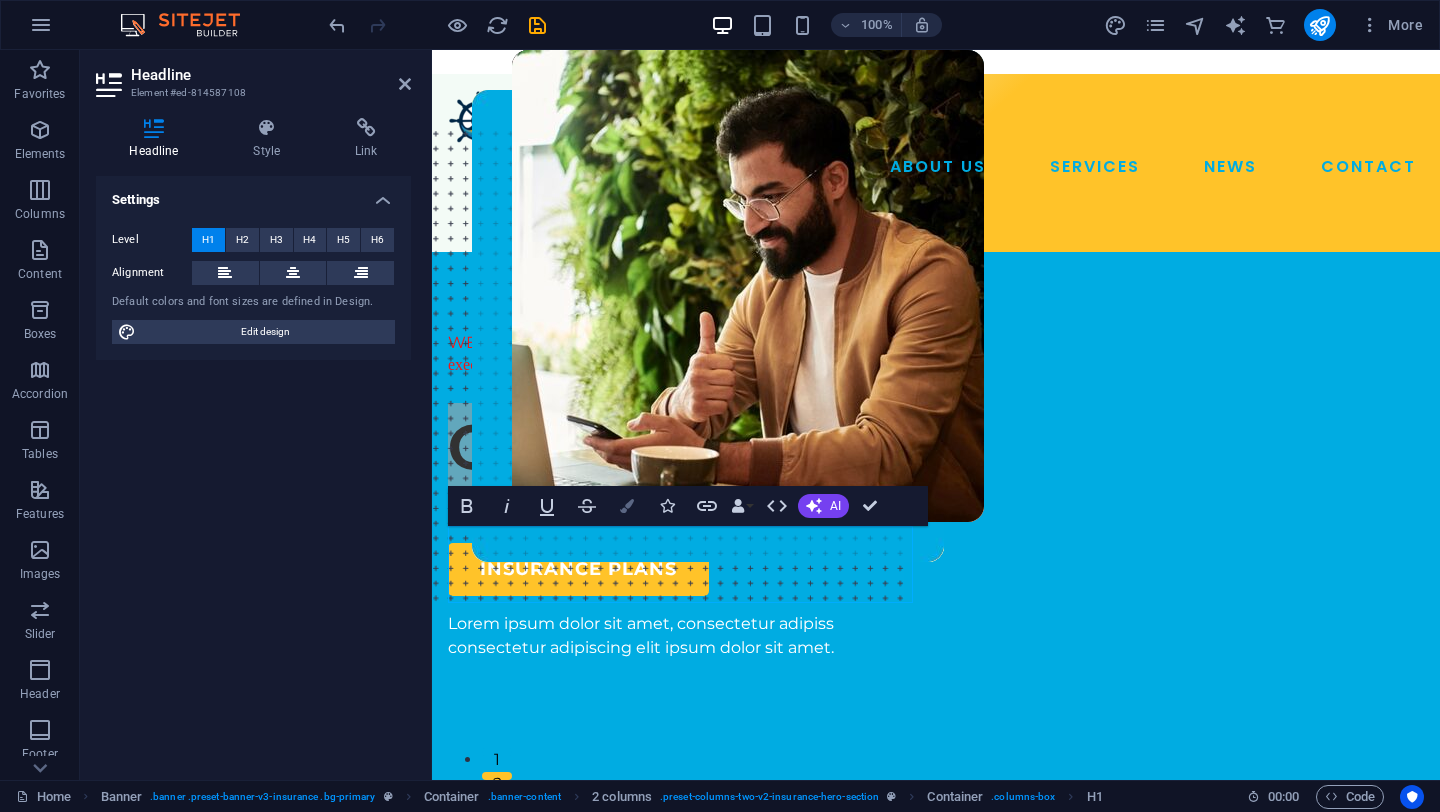 click at bounding box center [627, 506] 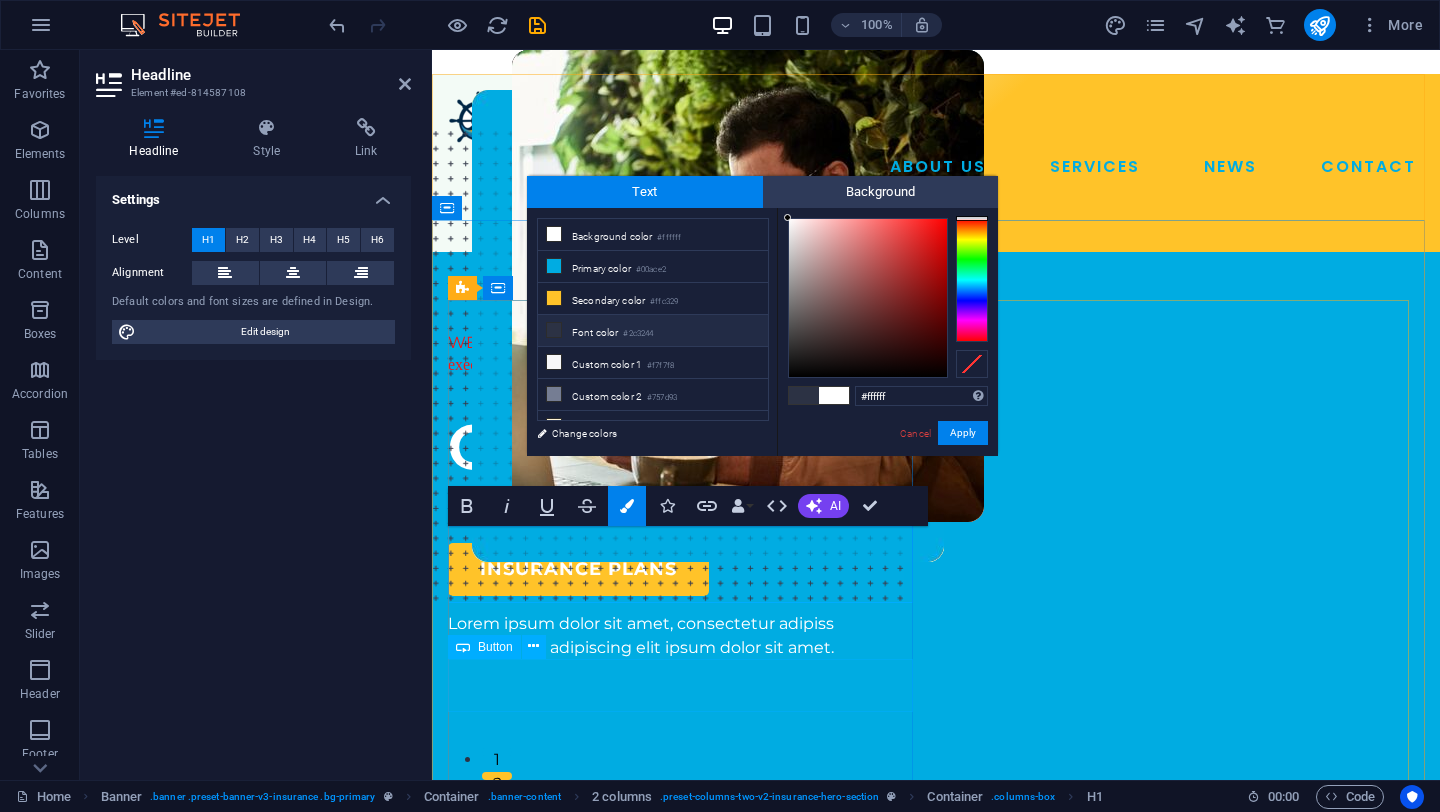 click on "insurance plans" at bounding box center (684, 569) 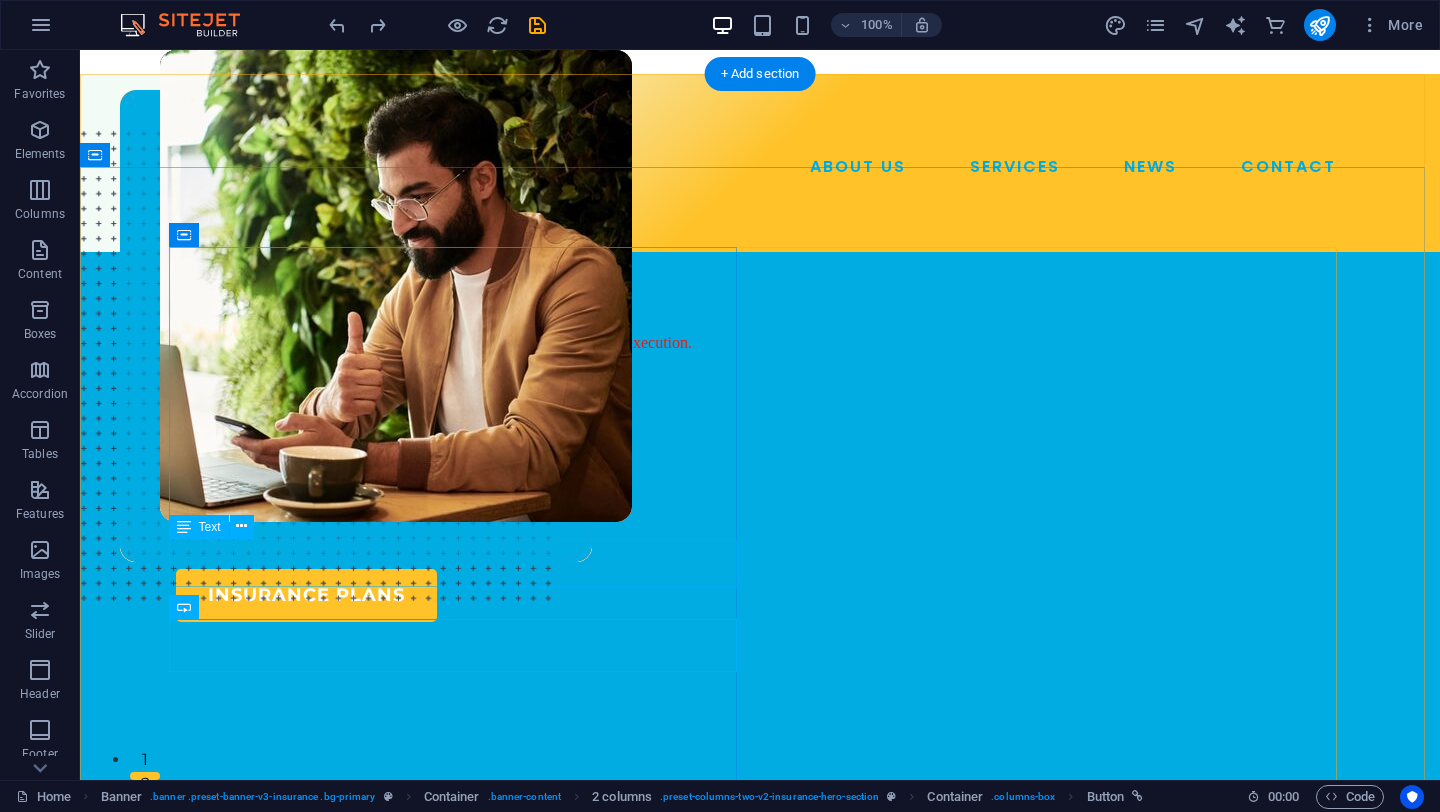 click on "Lorem ipsum dolor sit amet, consectetur adipiss
consectetur adipiscing elit ipsum dolor sit amet." at bounding box center (460, 513) 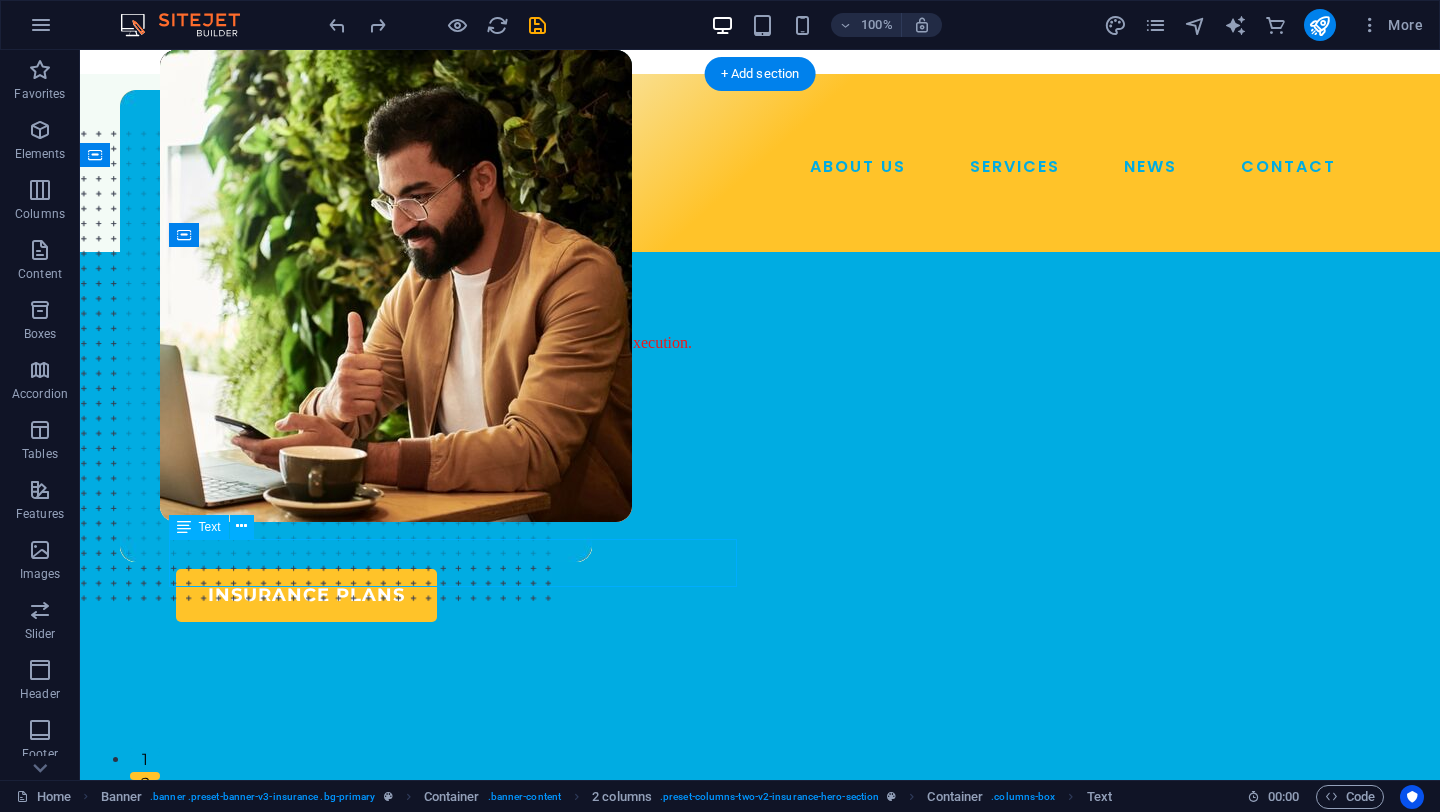 click on "Lorem ipsum dolor sit amet, consectetur adipiss
consectetur adipiscing elit ipsum dolor sit amet." at bounding box center [460, 513] 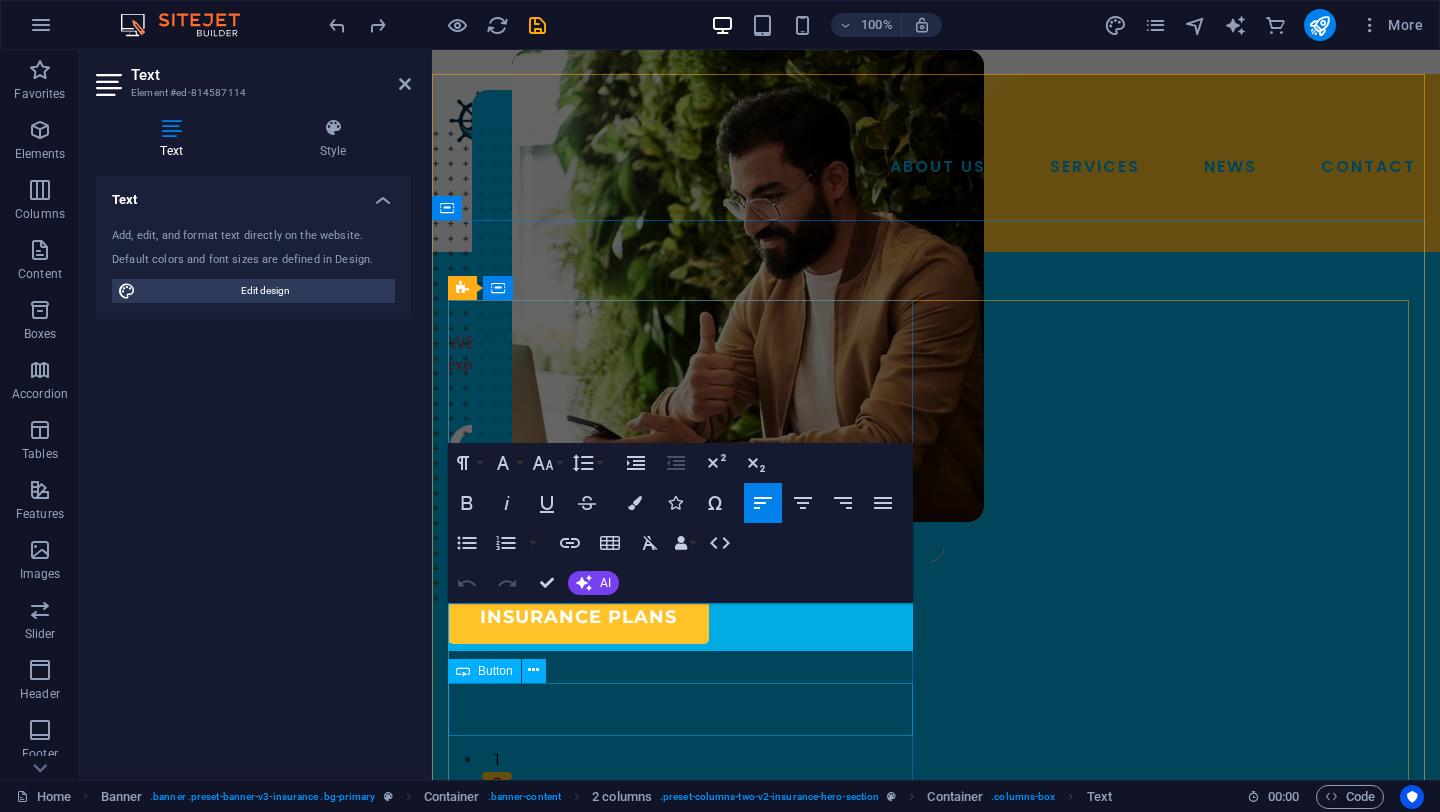 click on "insurance plans" at bounding box center (684, 617) 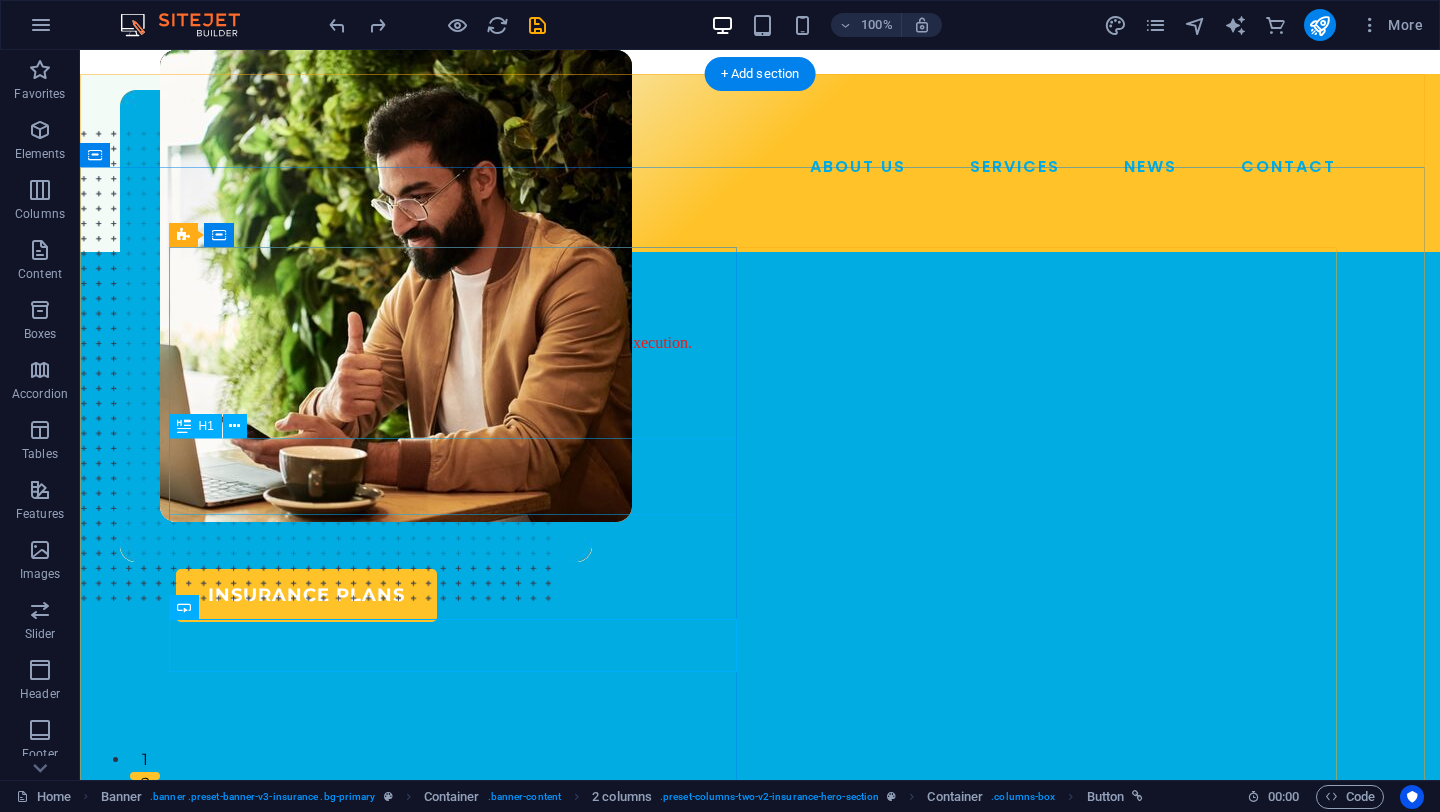 click on "OUR MOTO:" at bounding box center (460, 426) 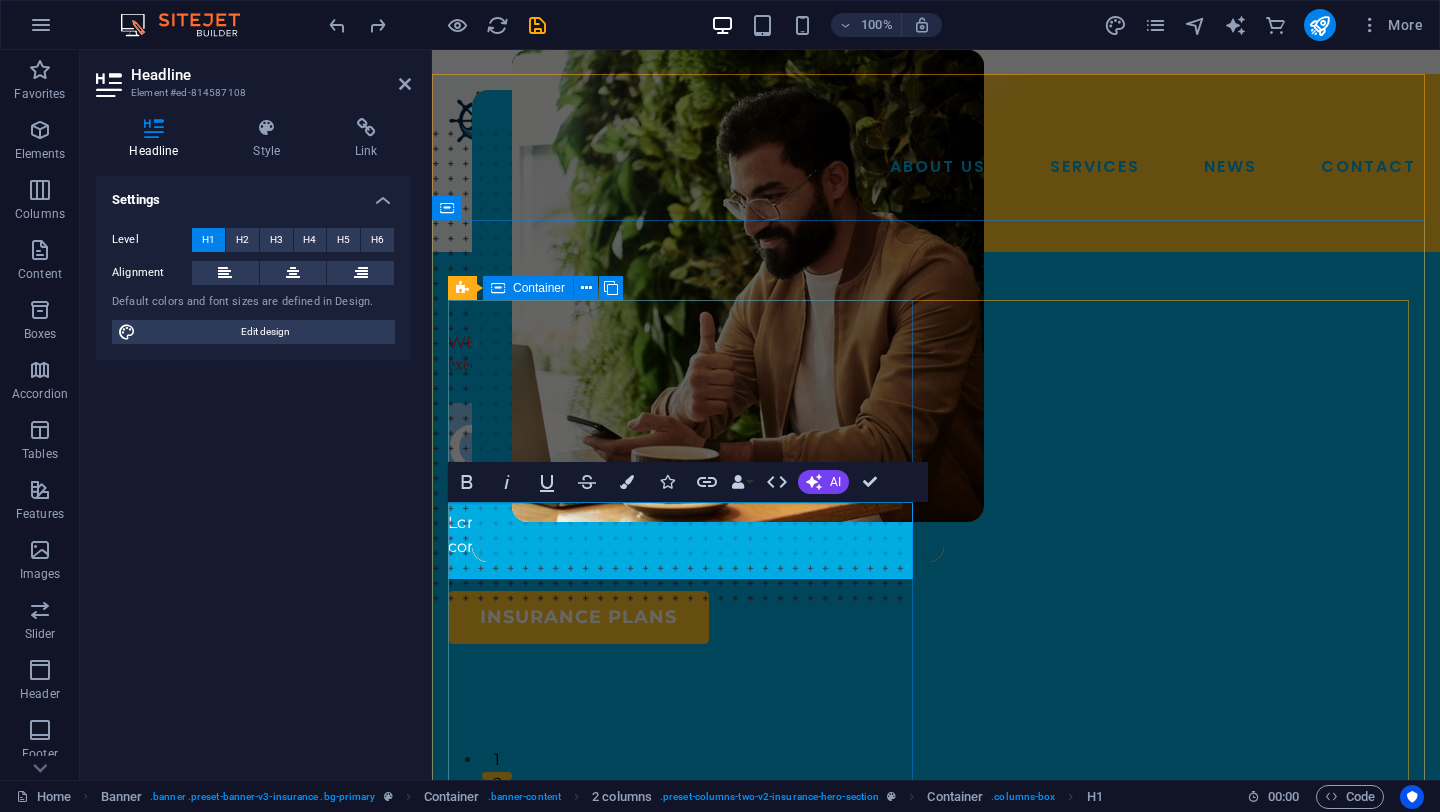 click on "WELCOME TO  NAVYGATE TECHNOLOGIES  Where ideas meet execution. OUR MOTO: Lorem ipsum dolor sit amet, consectetur adipiss
consectetur adipiscing elit ipsum dolor sit amet. insurance plans" at bounding box center (684, 488) 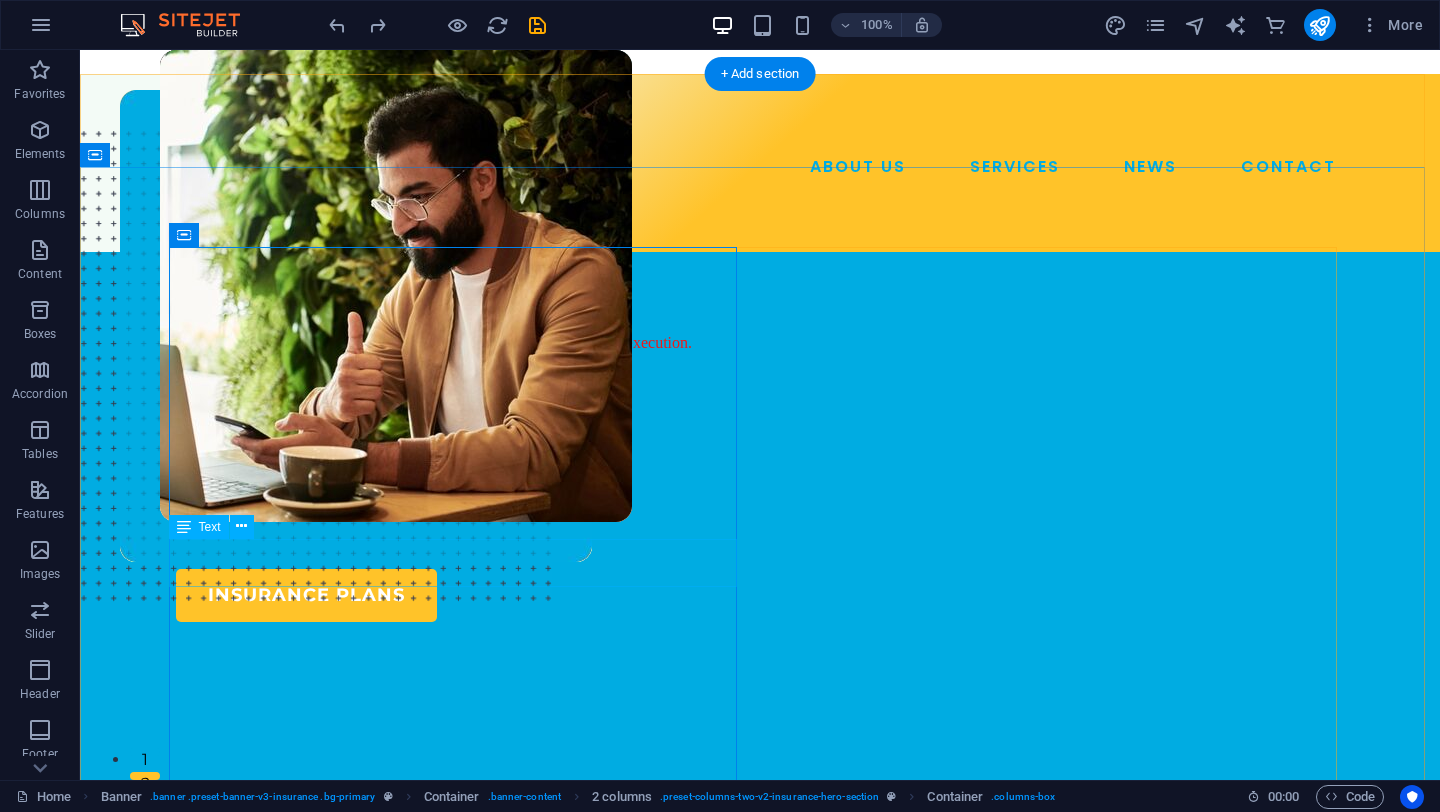 click on "Lorem ipsum dolor sit amet, consectetur adipiss
consectetur adipiscing elit ipsum dolor sit amet." at bounding box center [460, 513] 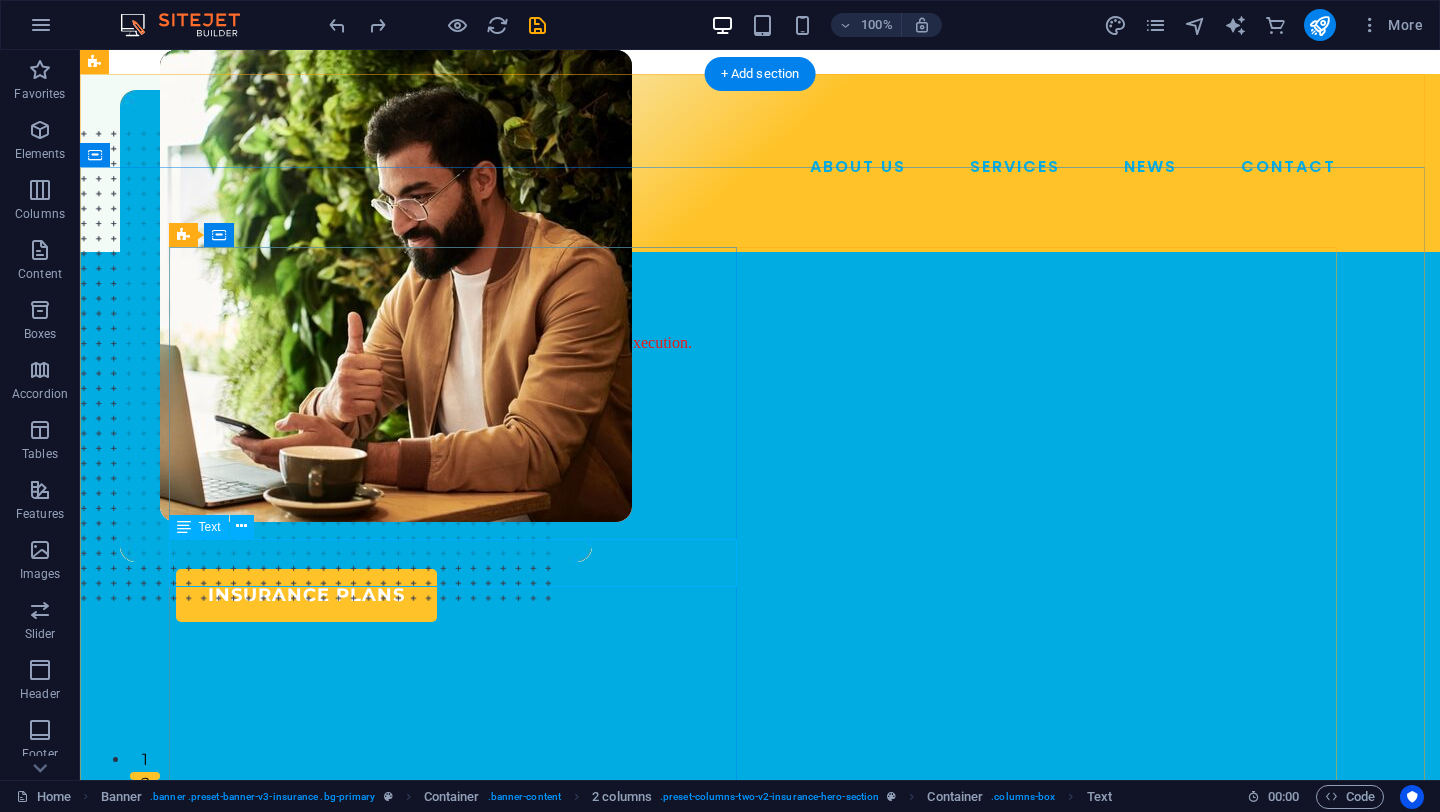 click on "Lorem ipsum dolor sit amet, consectetur adipiss
consectetur adipiscing elit ipsum dolor sit amet." at bounding box center [460, 513] 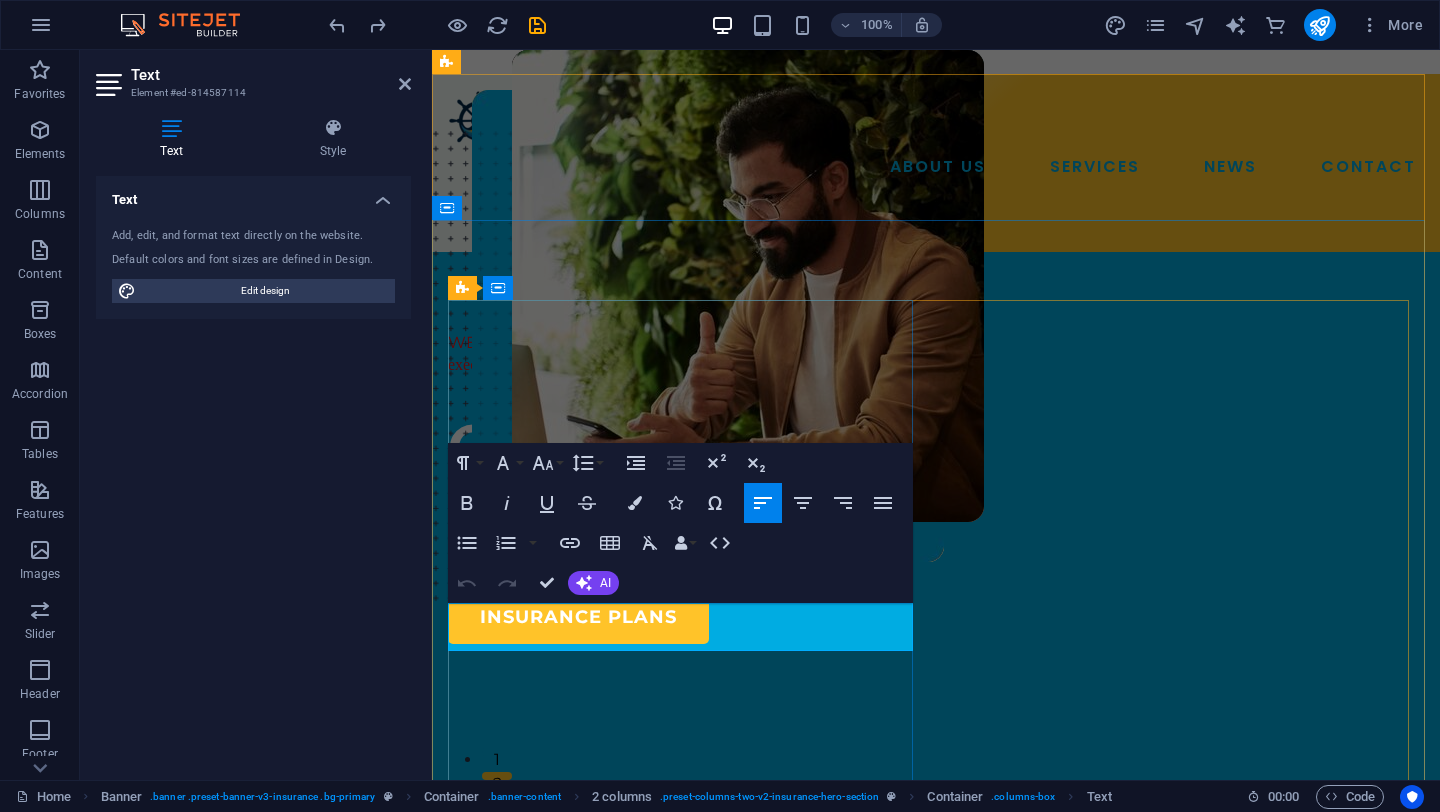 click on "consectetur adipiscing elit ipsum dolor sit amet." at bounding box center (684, 547) 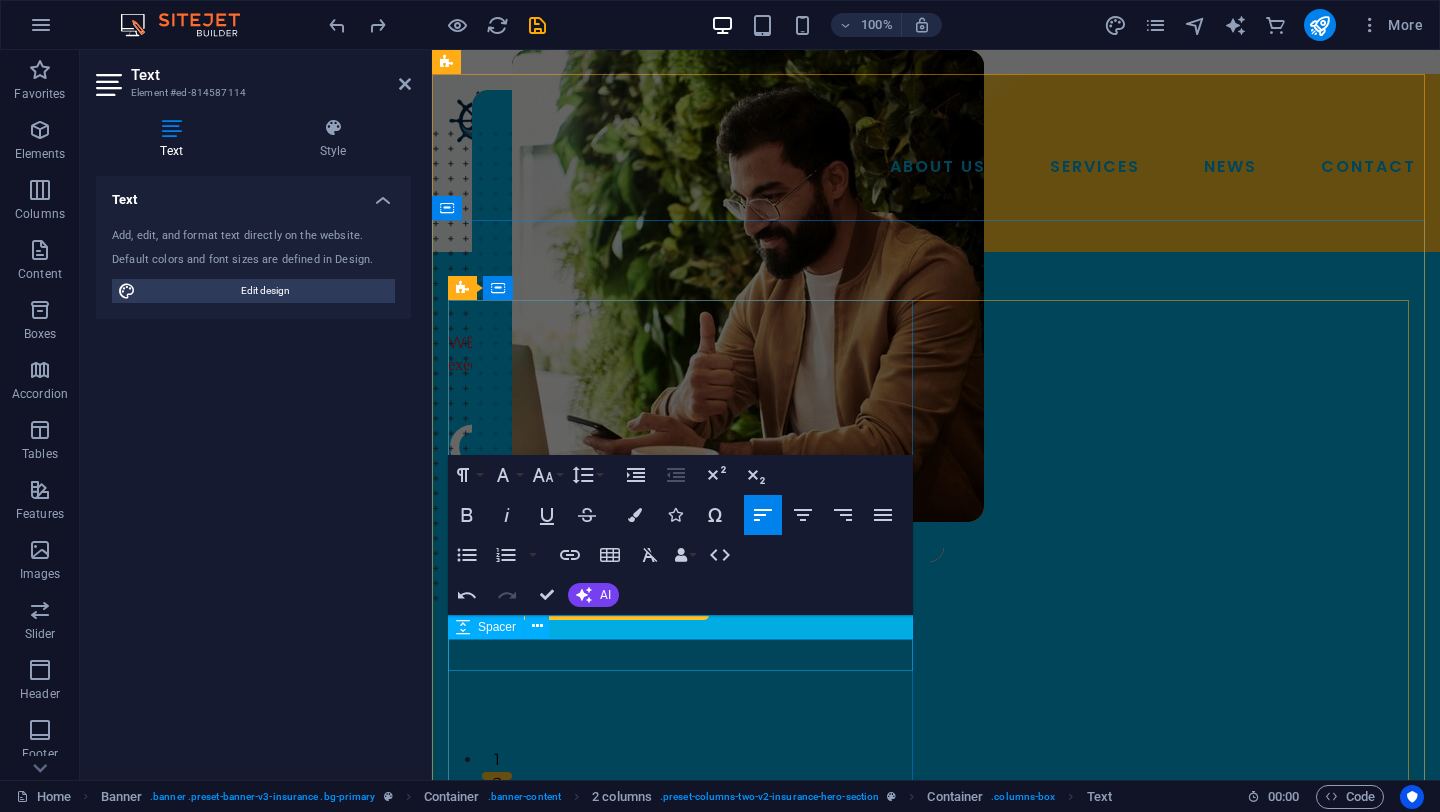type 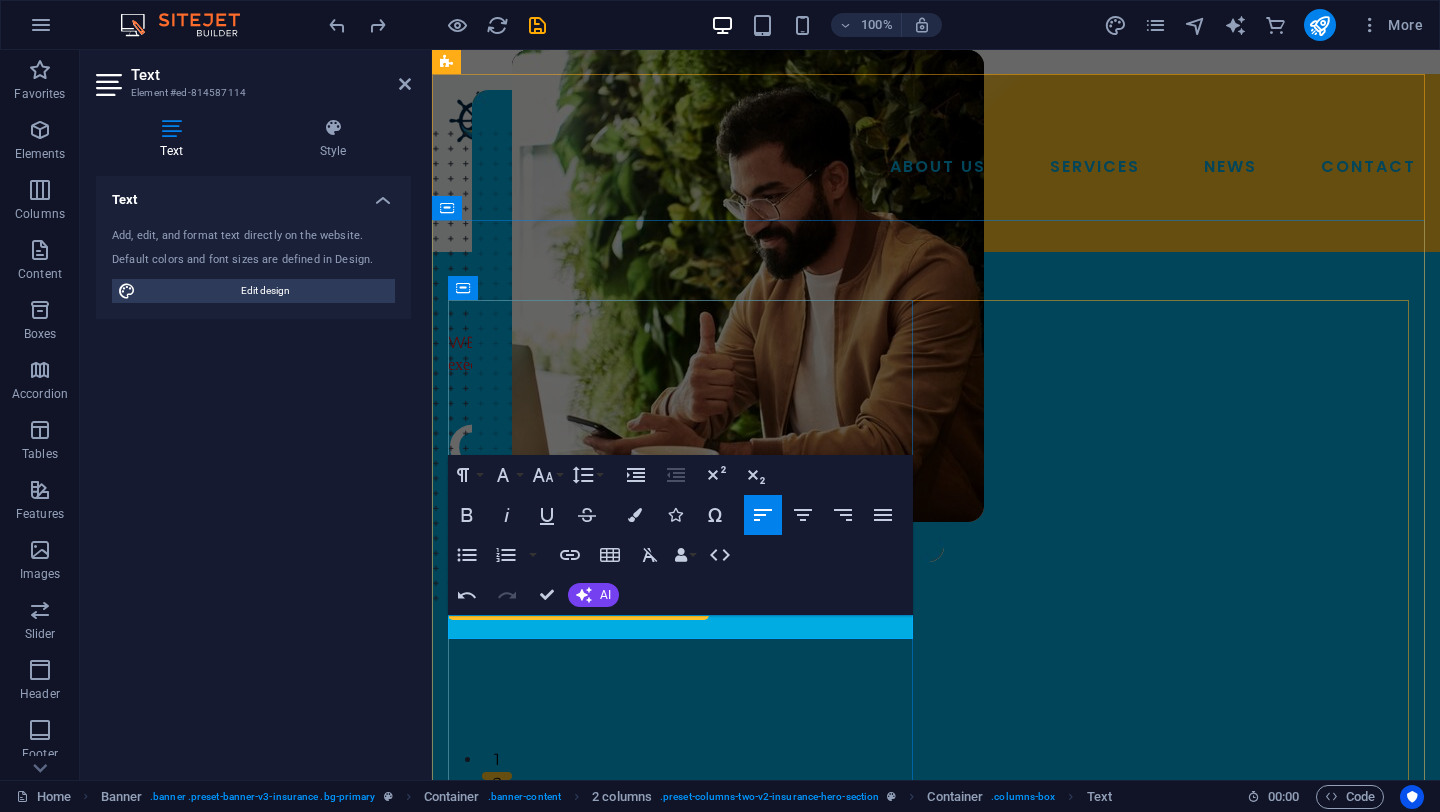 click on "LoWRI" at bounding box center [684, 523] 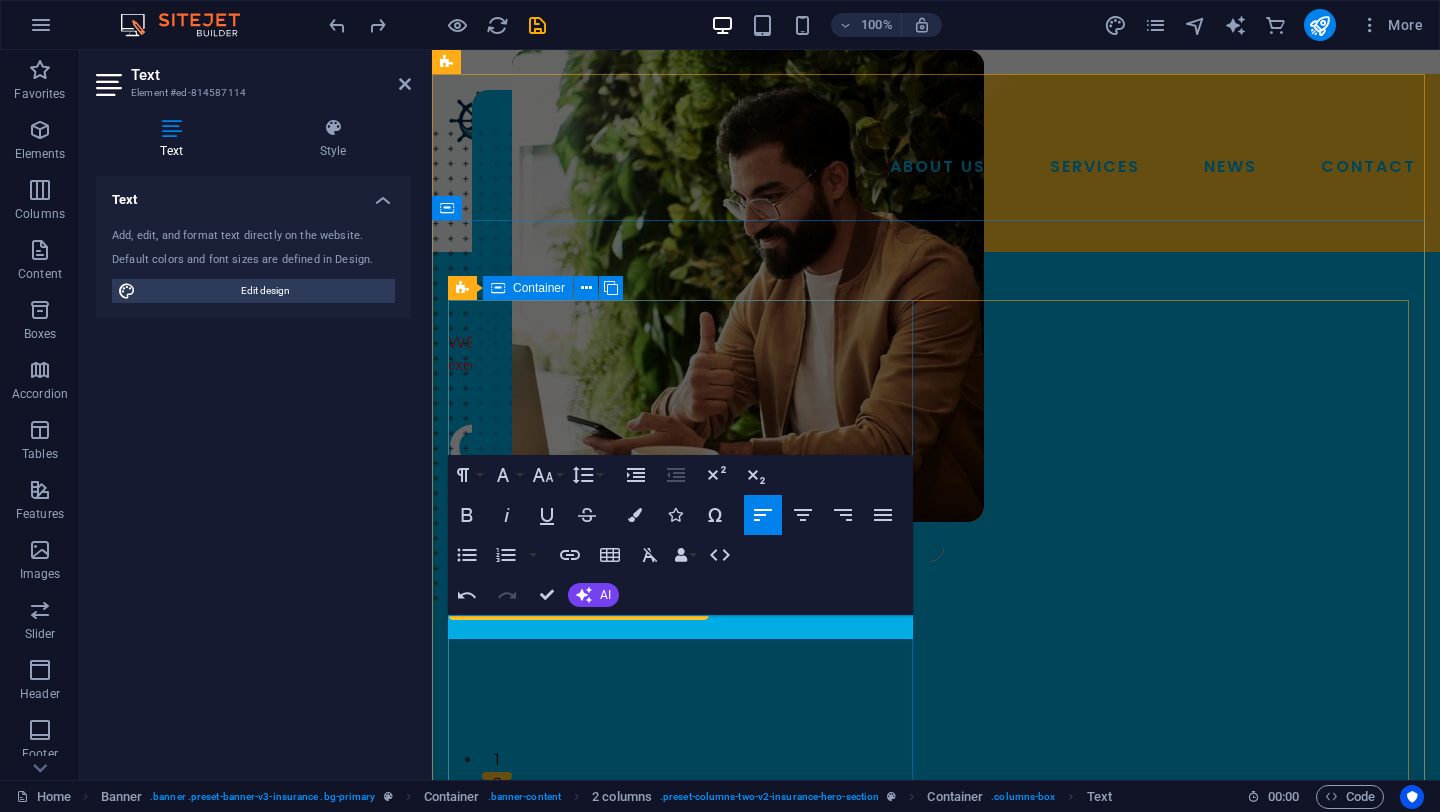 click on "WELCOME TO  NAVYGATE TECHNOLOGIES  Where ideas meet execution. OUR MOTO: WRITE DOWN COMPANY MOTO HERE insurance plans" at bounding box center [684, 476] 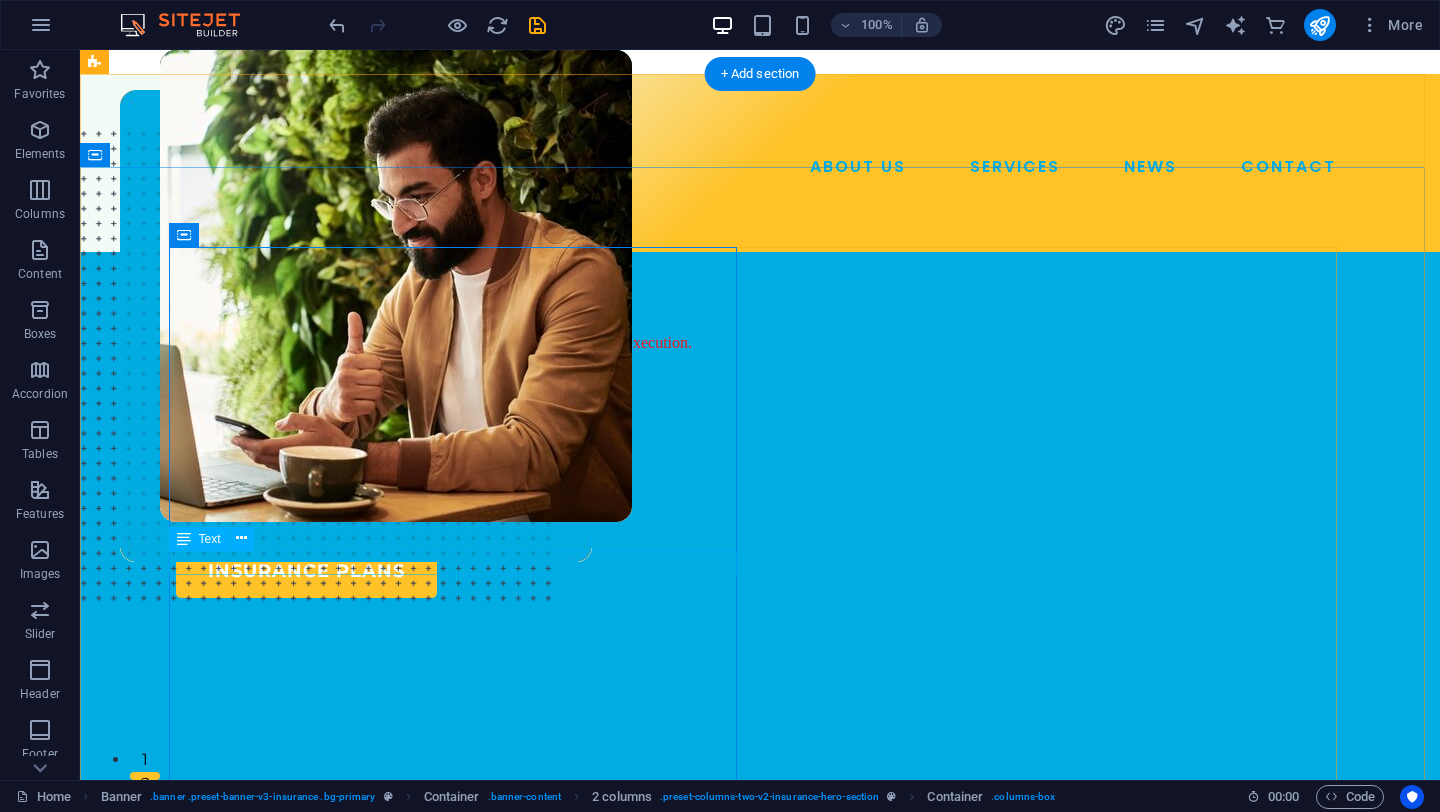 click on "WRITE DOWN COMPANY MOTO HERE" at bounding box center [460, 501] 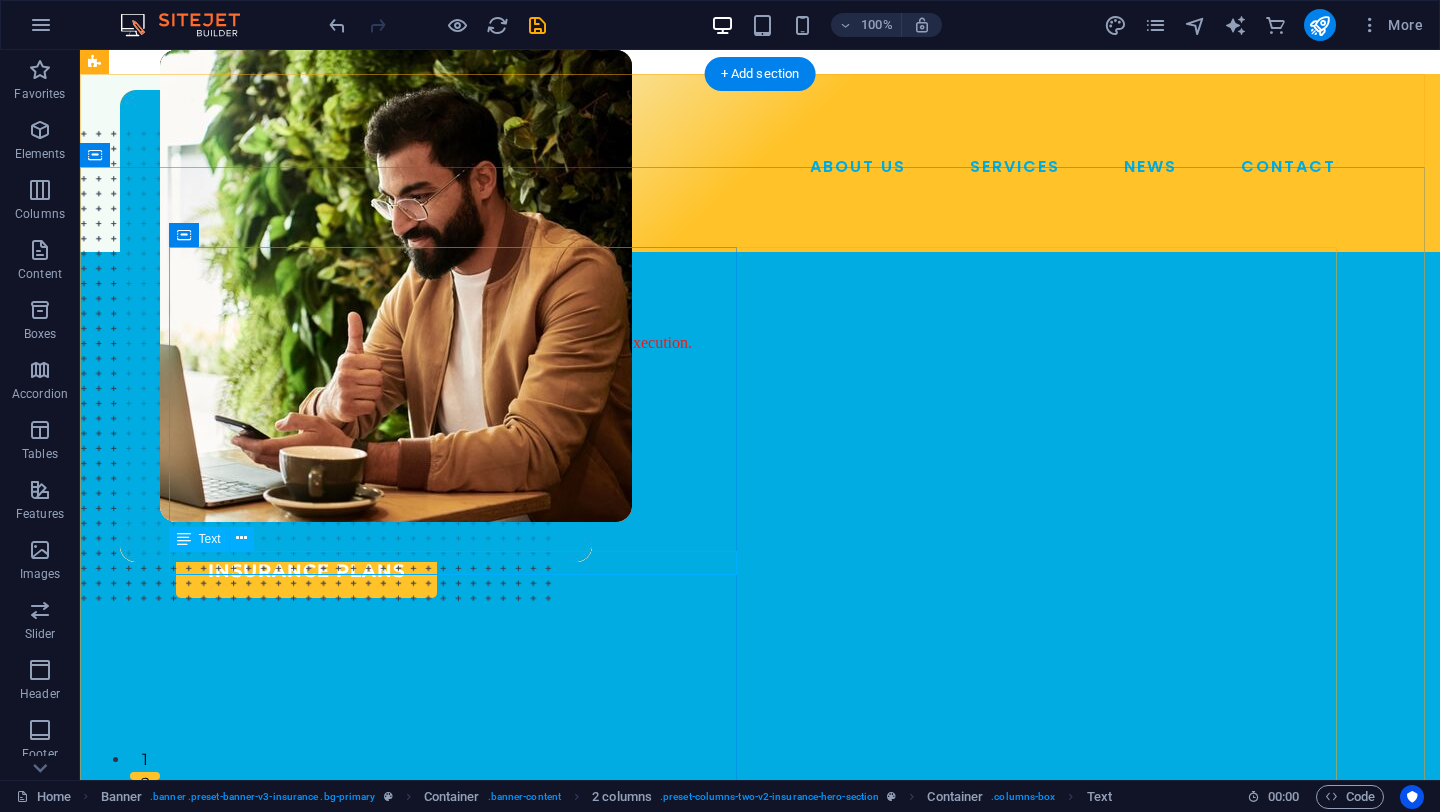 click on "WRITE DOWN COMPANY MOTO HERE" at bounding box center [460, 501] 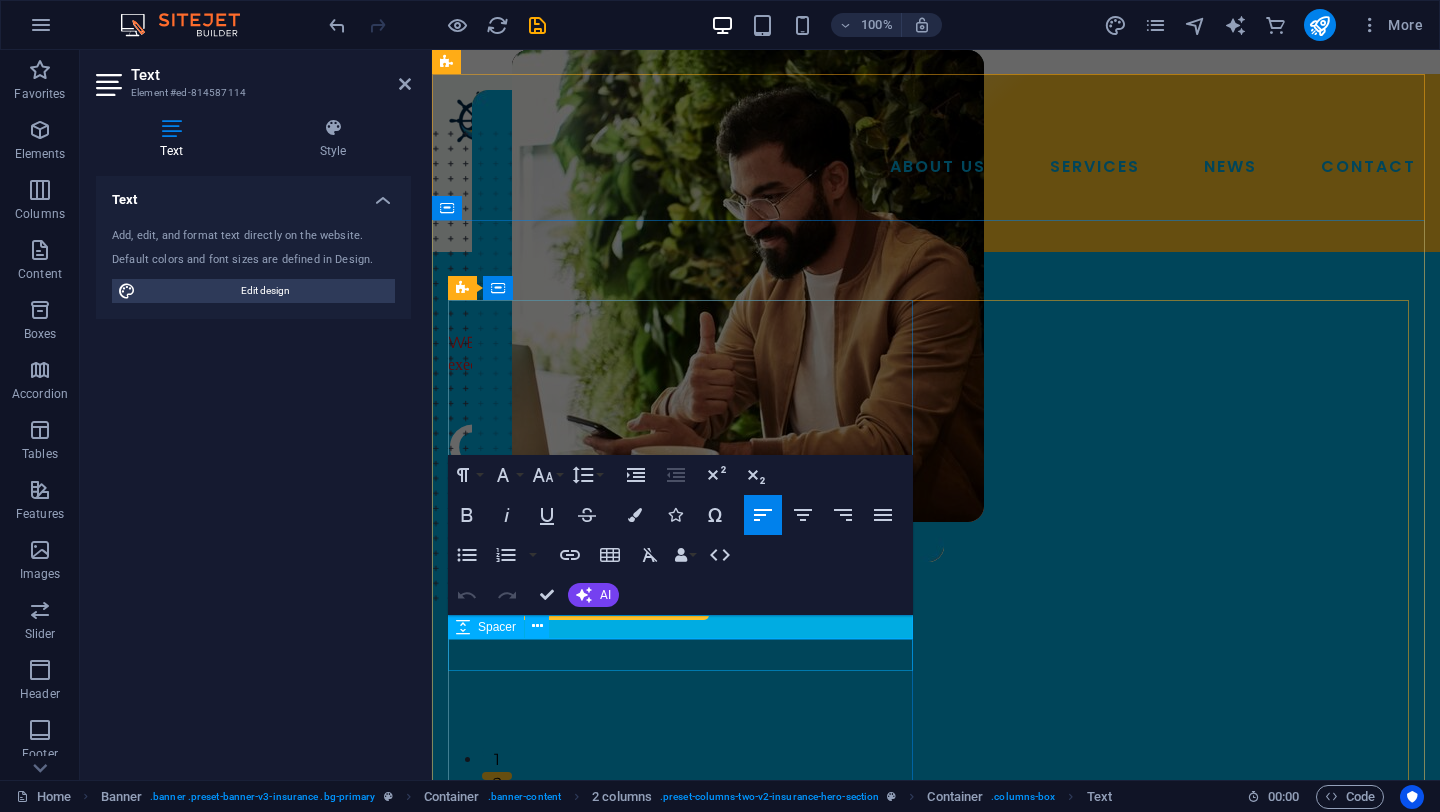 click at bounding box center (684, 551) 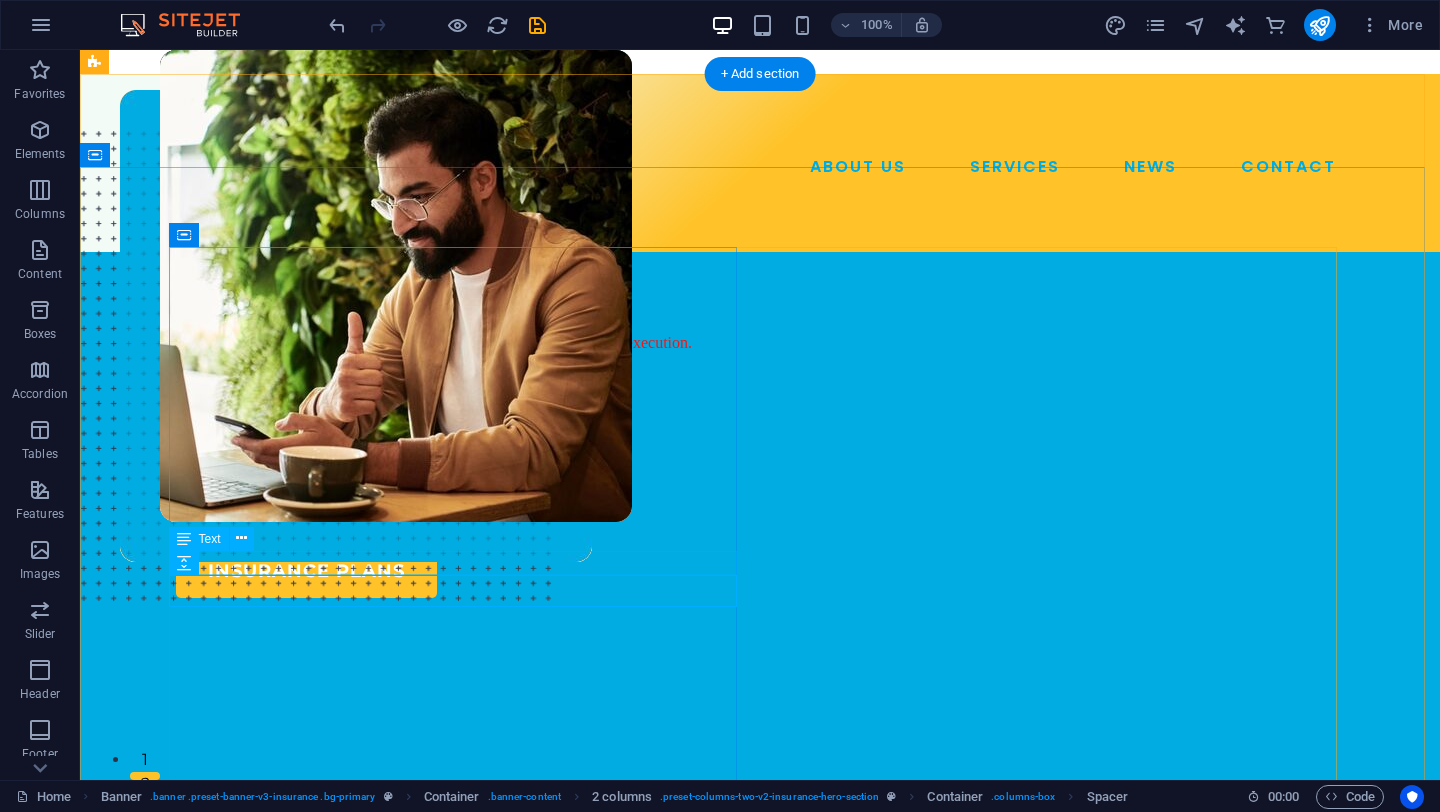 click on "WRITE DOWN COMPANY MOTO HERE" at bounding box center (460, 501) 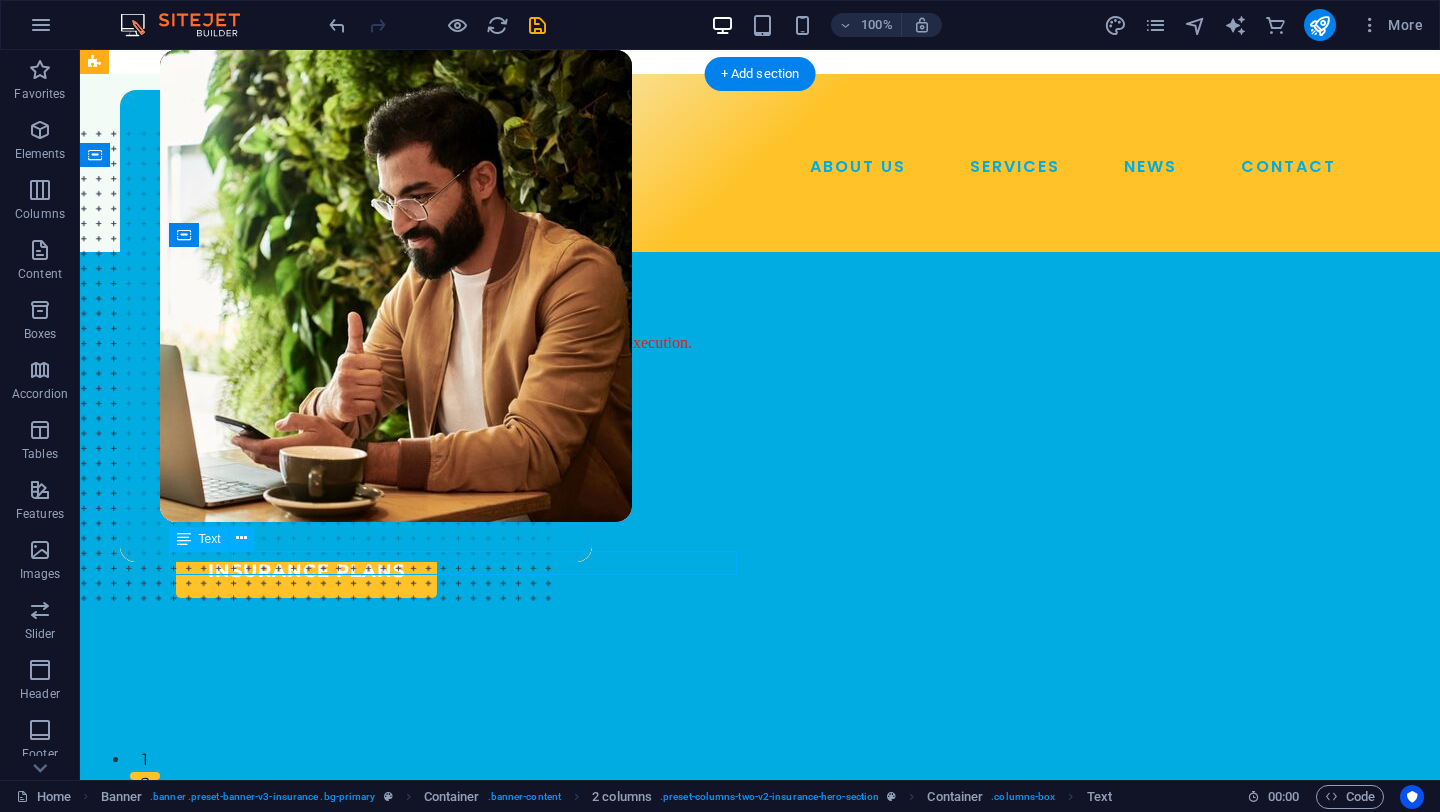 click on "WRITE DOWN COMPANY MOTO HERE" at bounding box center (460, 501) 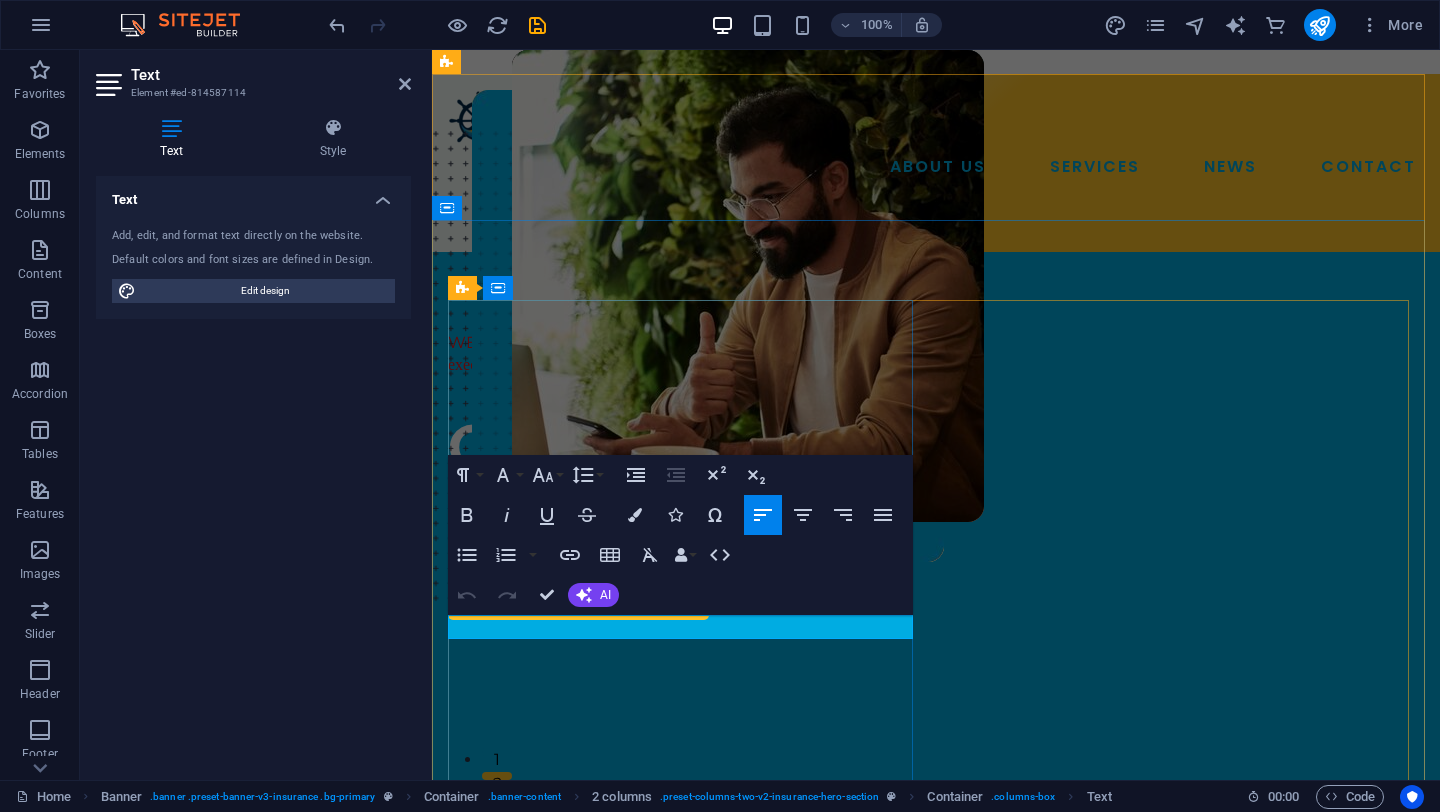 click on "WRITE DOWN COMPANY MOTO HERE" at bounding box center [684, 523] 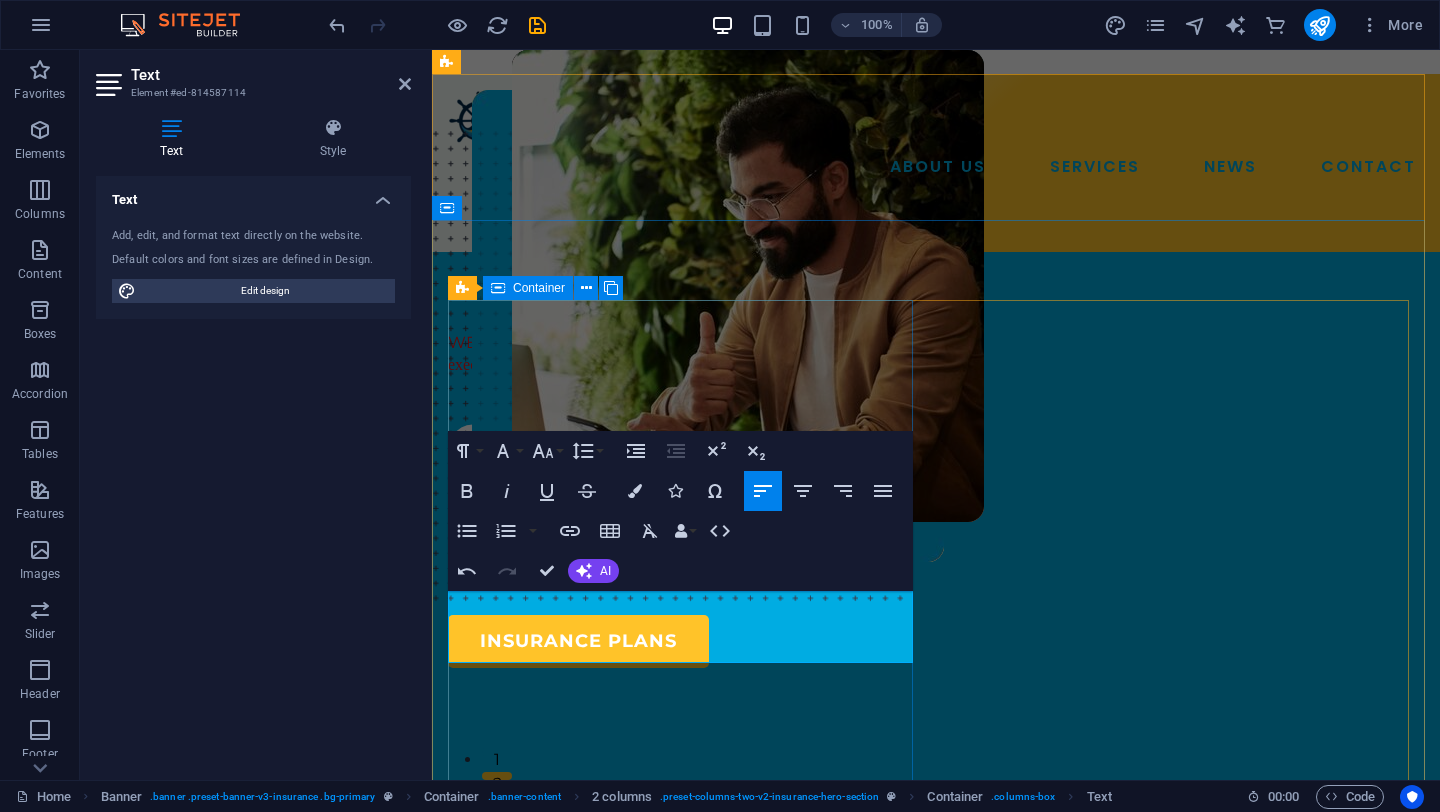 click on "WELCOME TO  NAVYGATE TECHNOLOGIES  Where ideas meet execution. OUR MOTO: We specialize in Computational Fluid Dynamics (CFD), Finite Element Analysis (FEA), multiphysics simulations, design optimization, and data-driven engineering solutions. insurance plans" at bounding box center [684, 500] 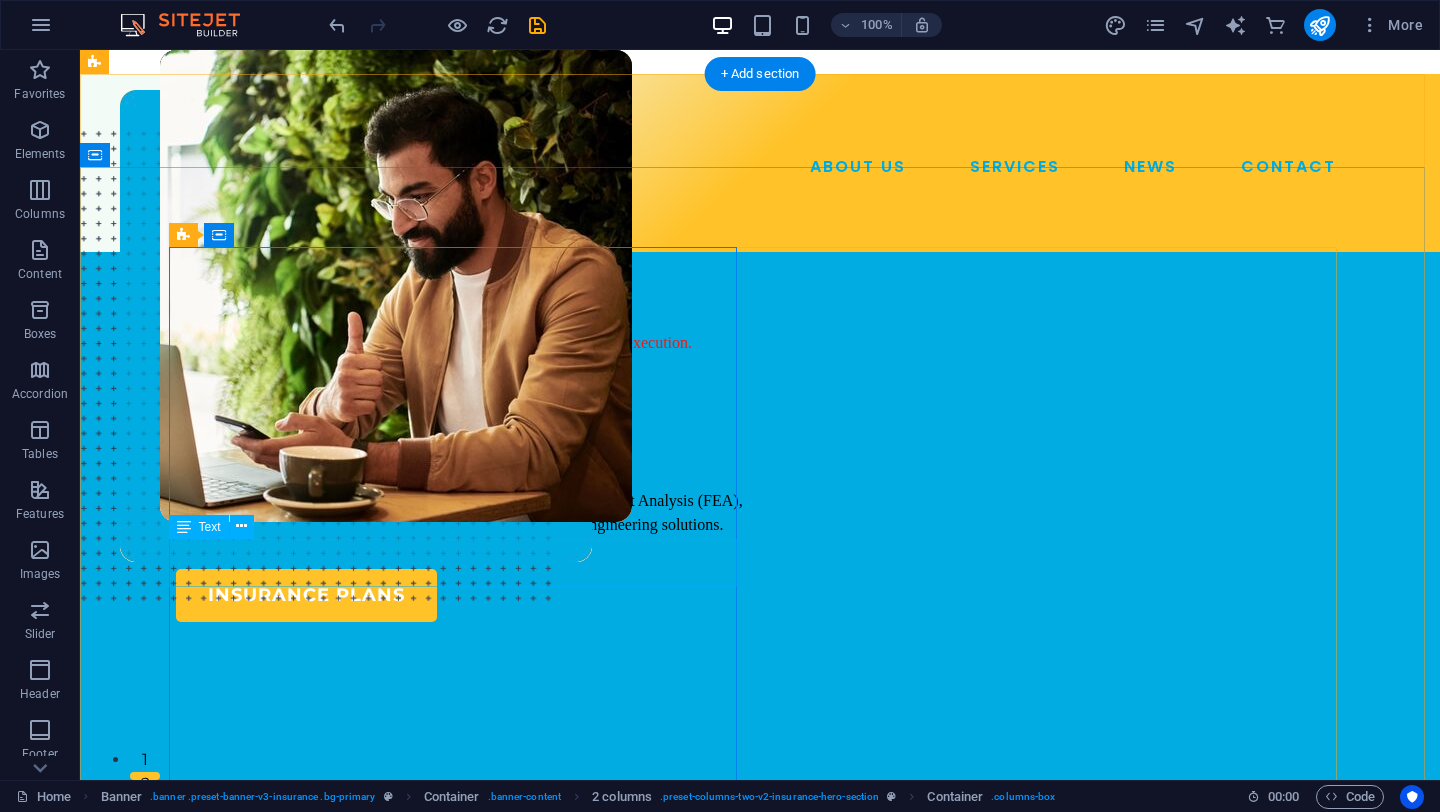 click on "We specialize in Computational Fluid Dynamics (CFD), Finite Element Analysis (FEA), multiphysics simulations, design optimization, and data-driven engineering solutions." at bounding box center (460, 513) 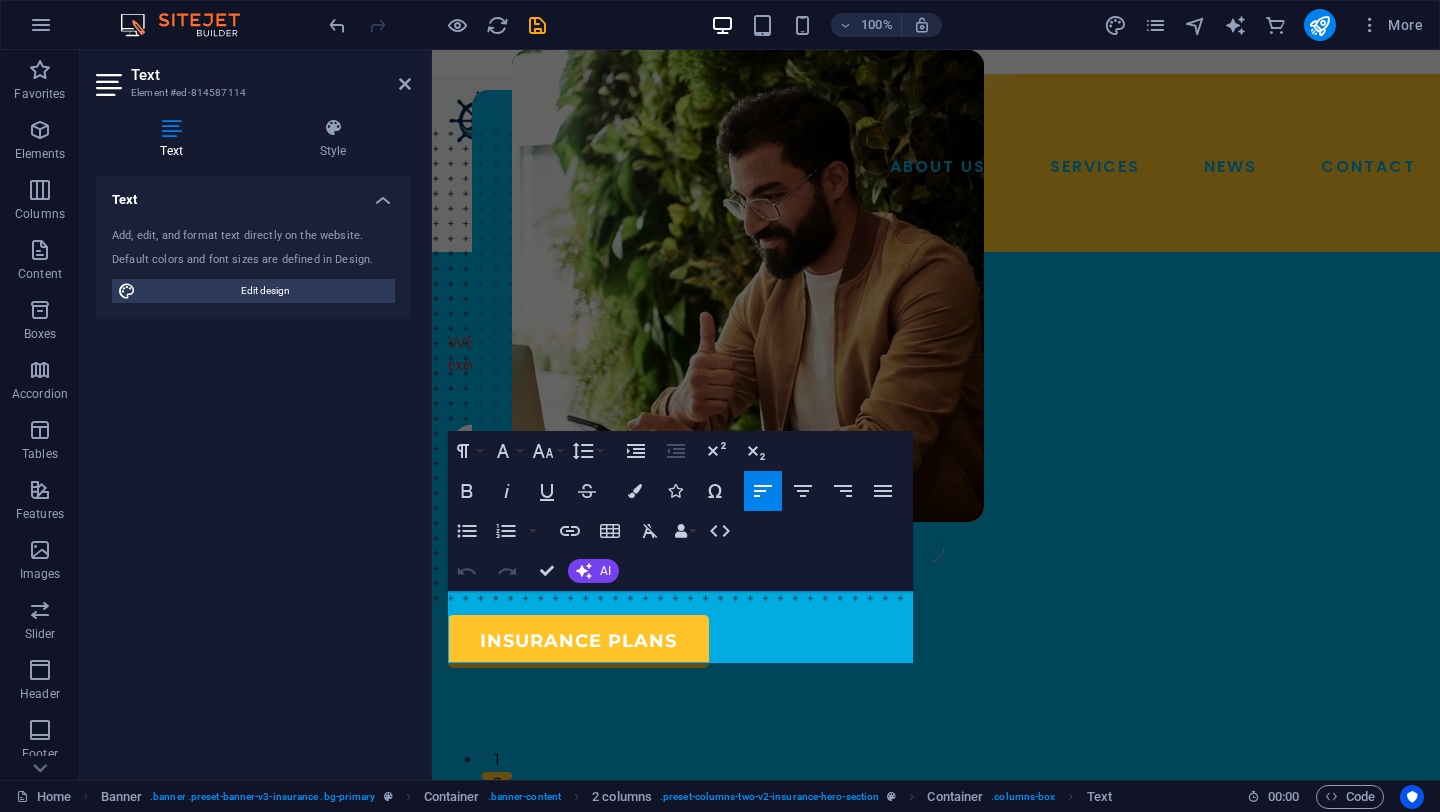 type 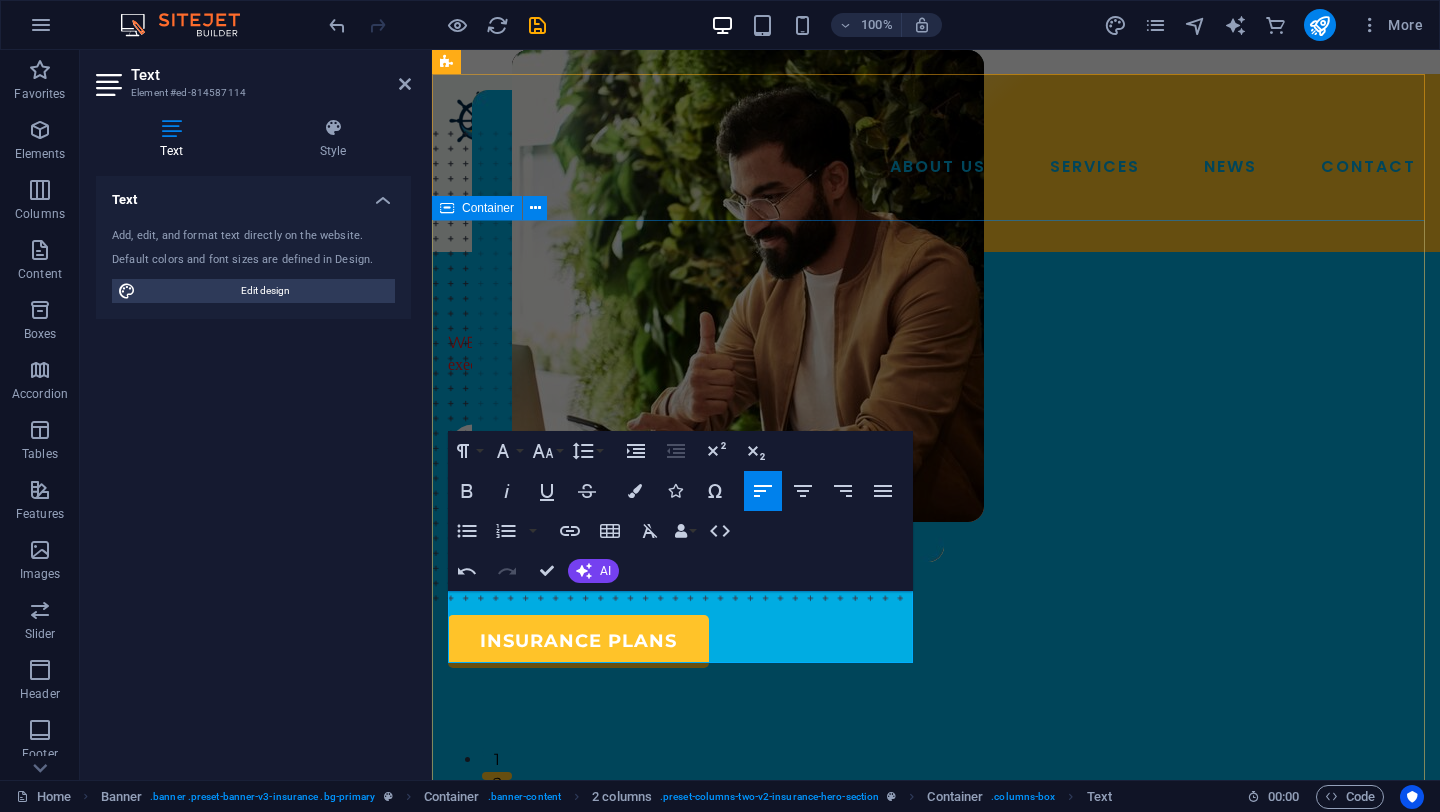 drag, startPoint x: 676, startPoint y: 652, endPoint x: 448, endPoint y: 605, distance: 232.7939 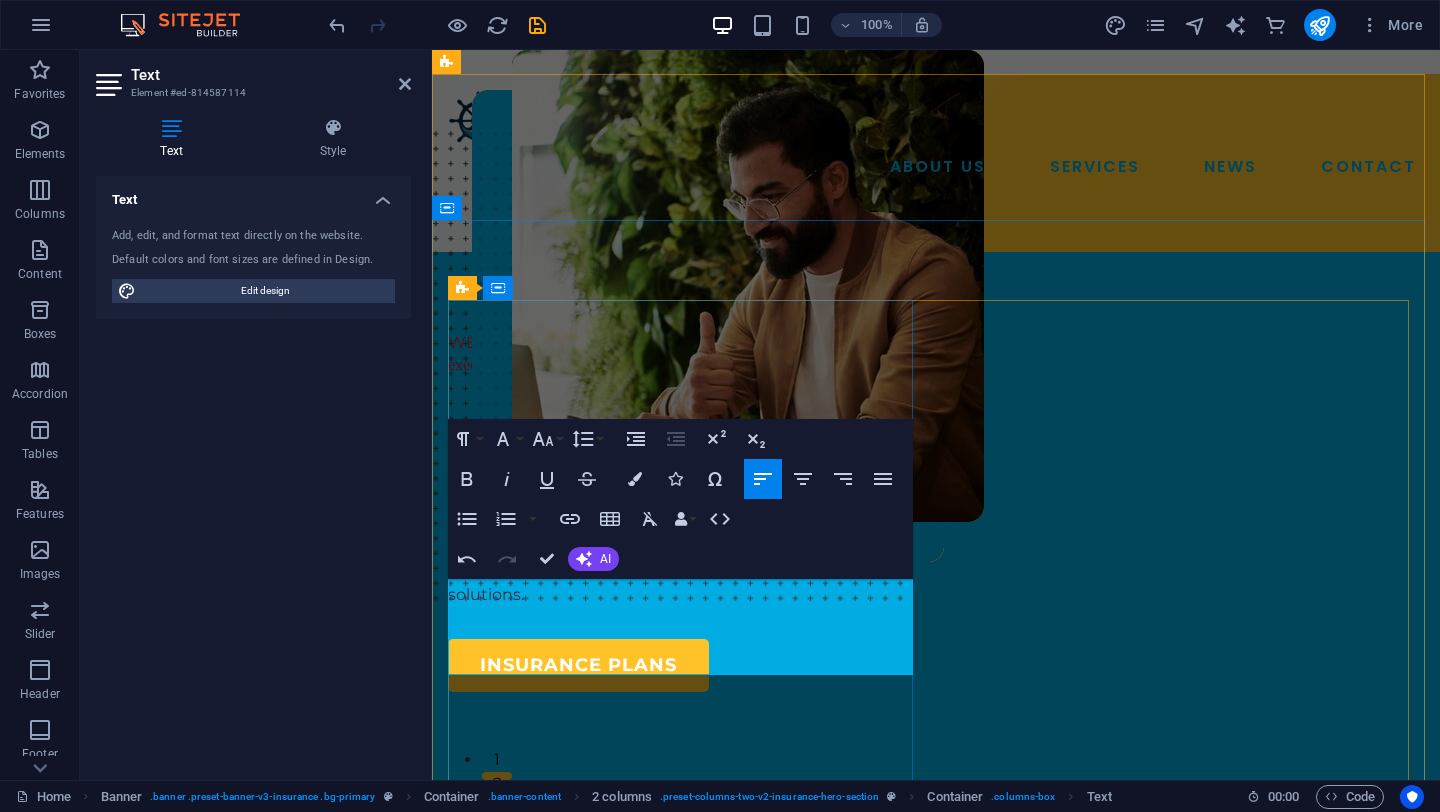 scroll, scrollTop: 2651, scrollLeft: 2, axis: both 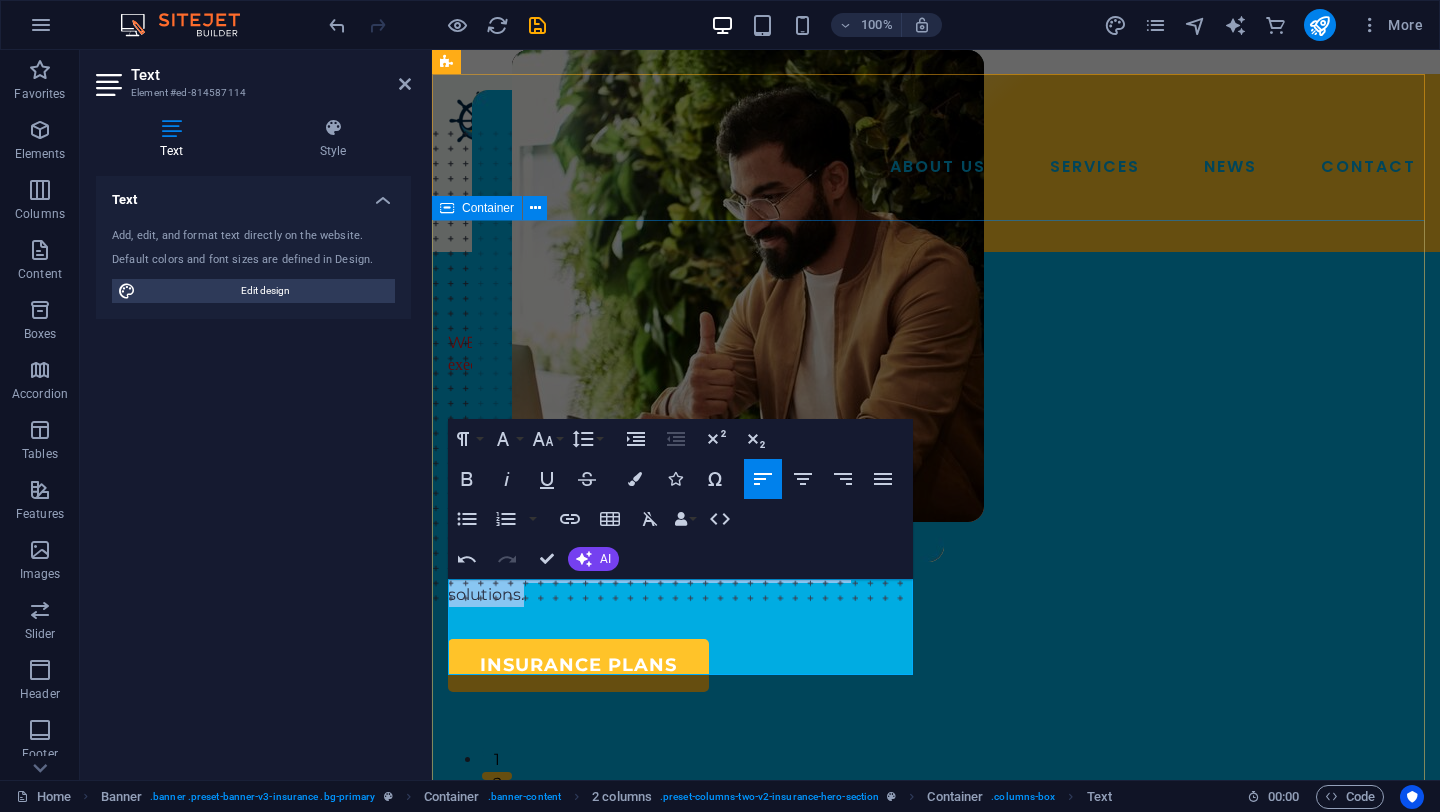 drag, startPoint x: 552, startPoint y: 661, endPoint x: 435, endPoint y: 567, distance: 150.08331 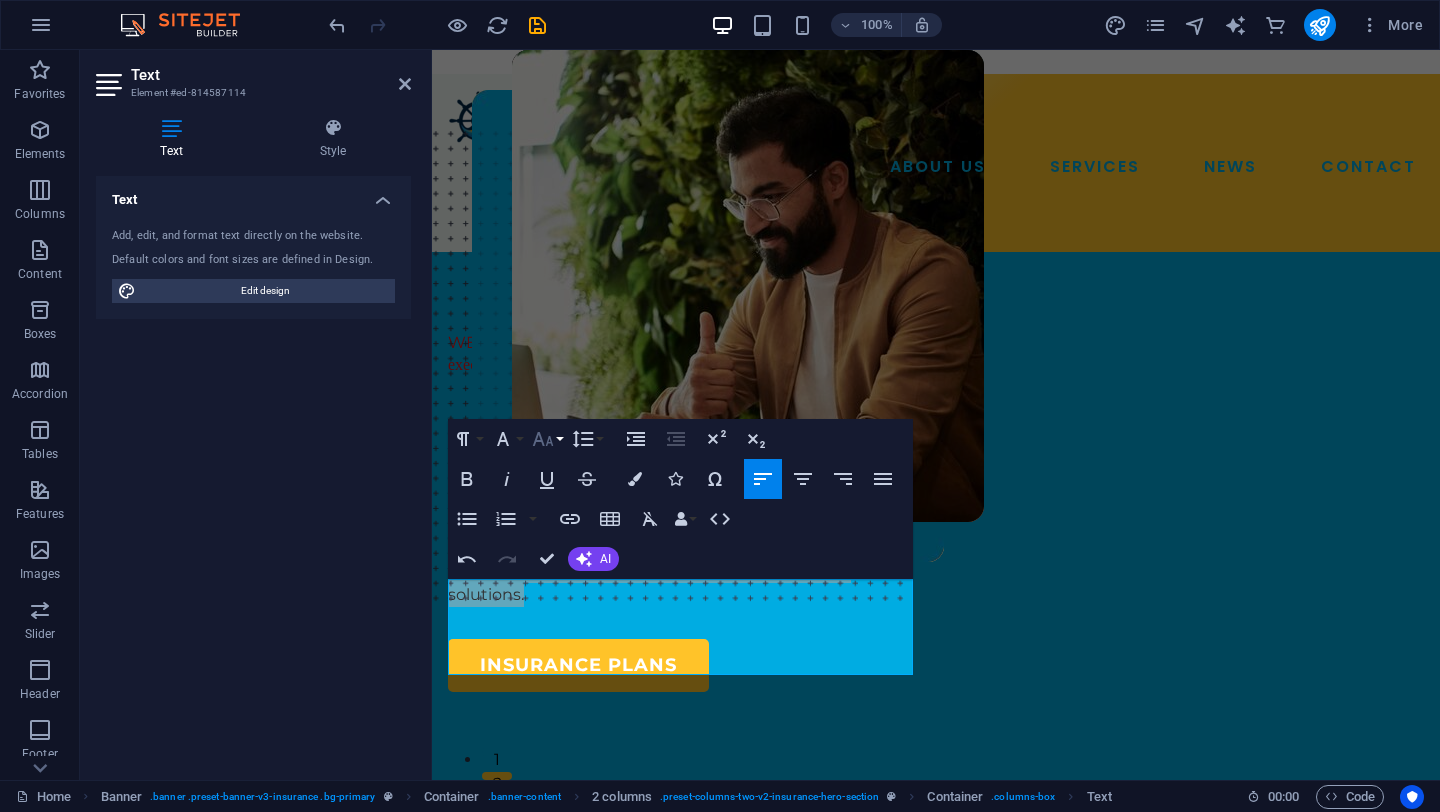 click 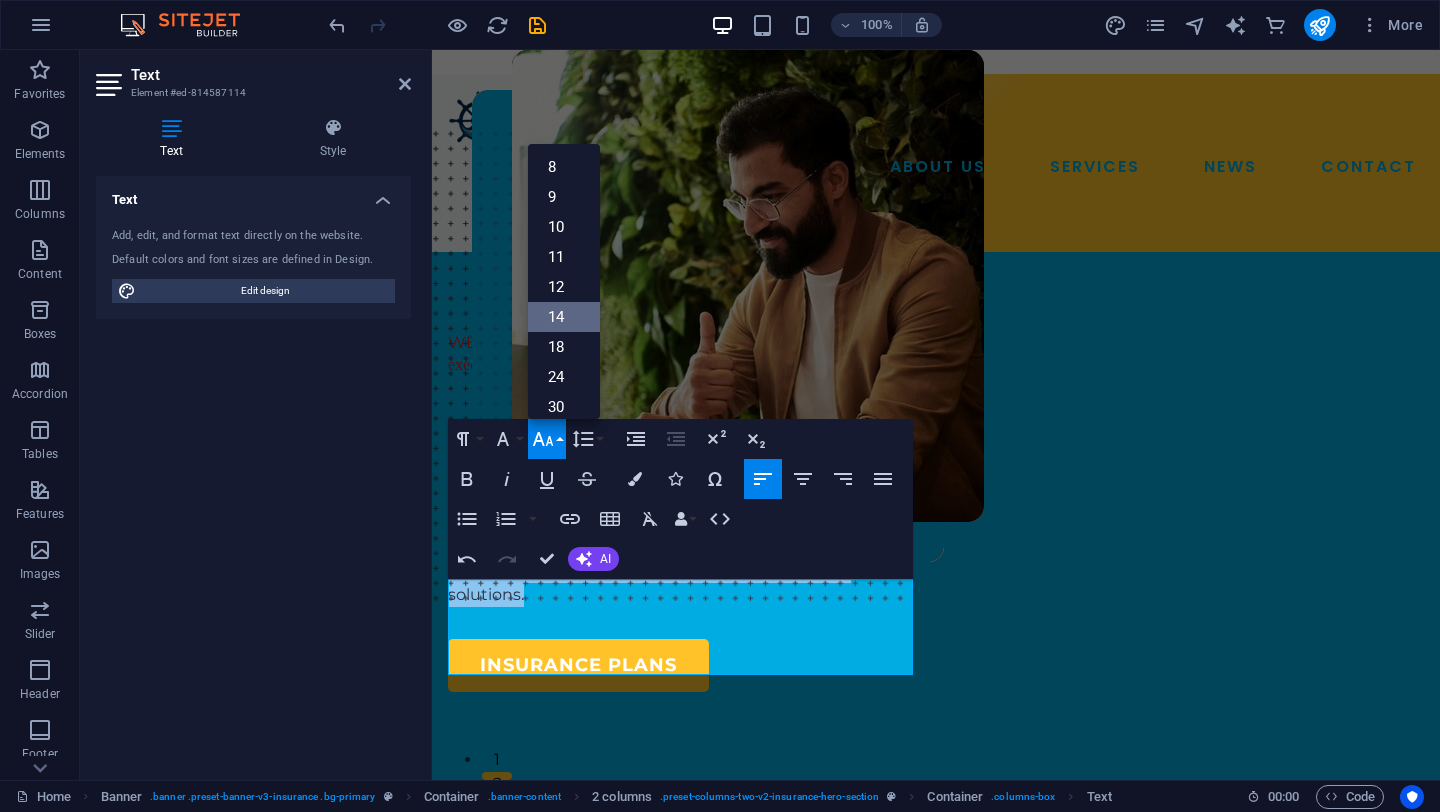click on "14" at bounding box center (564, 317) 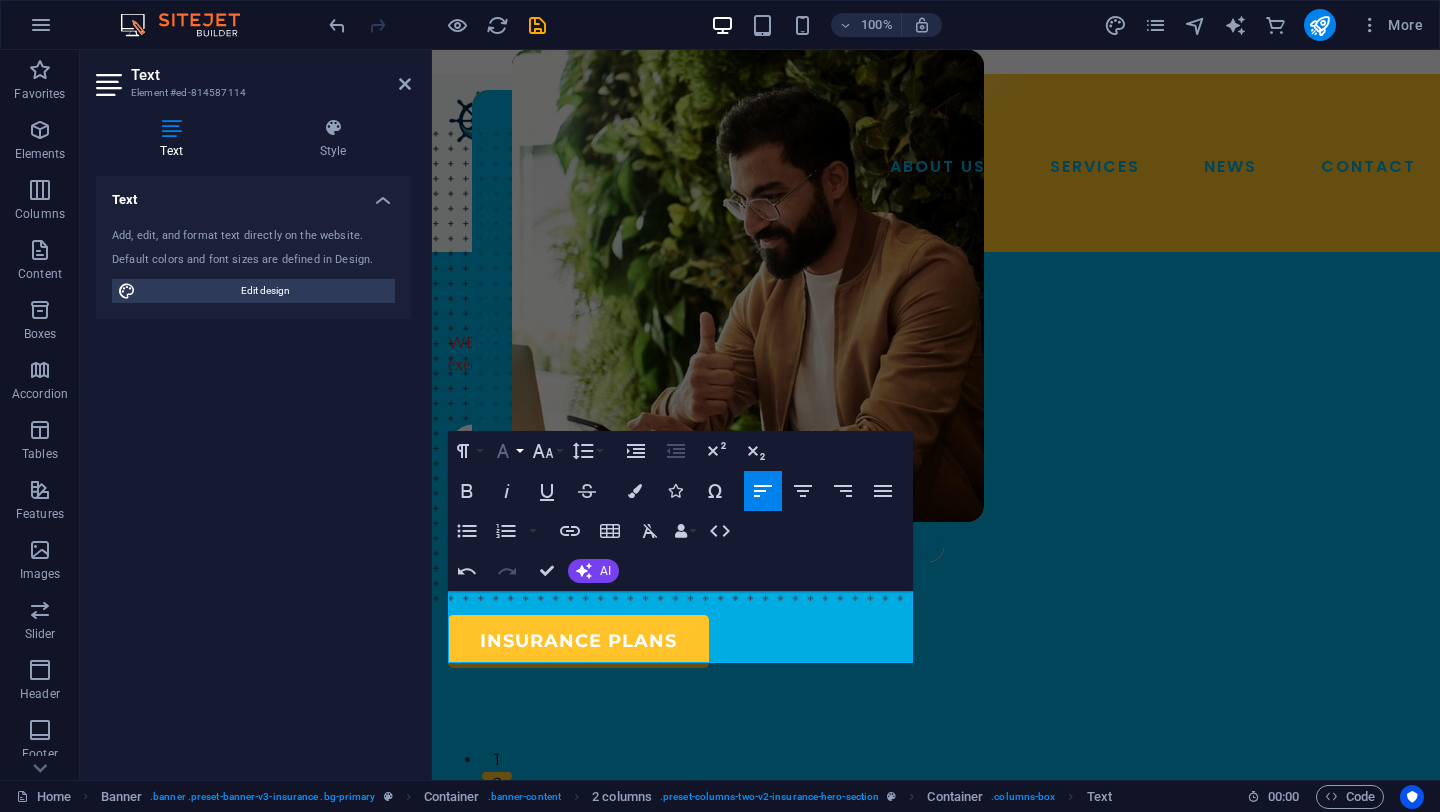 click 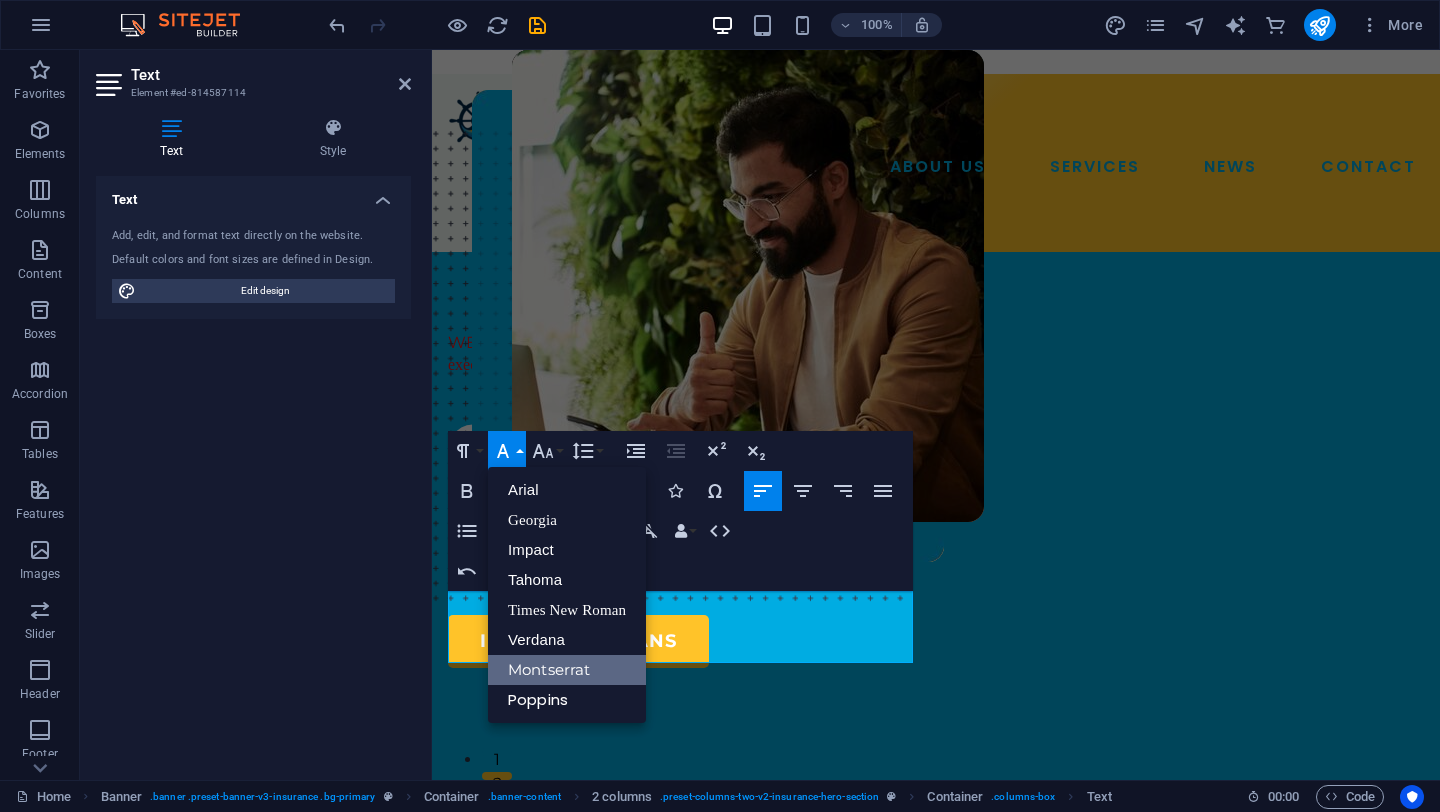 scroll, scrollTop: 0, scrollLeft: 0, axis: both 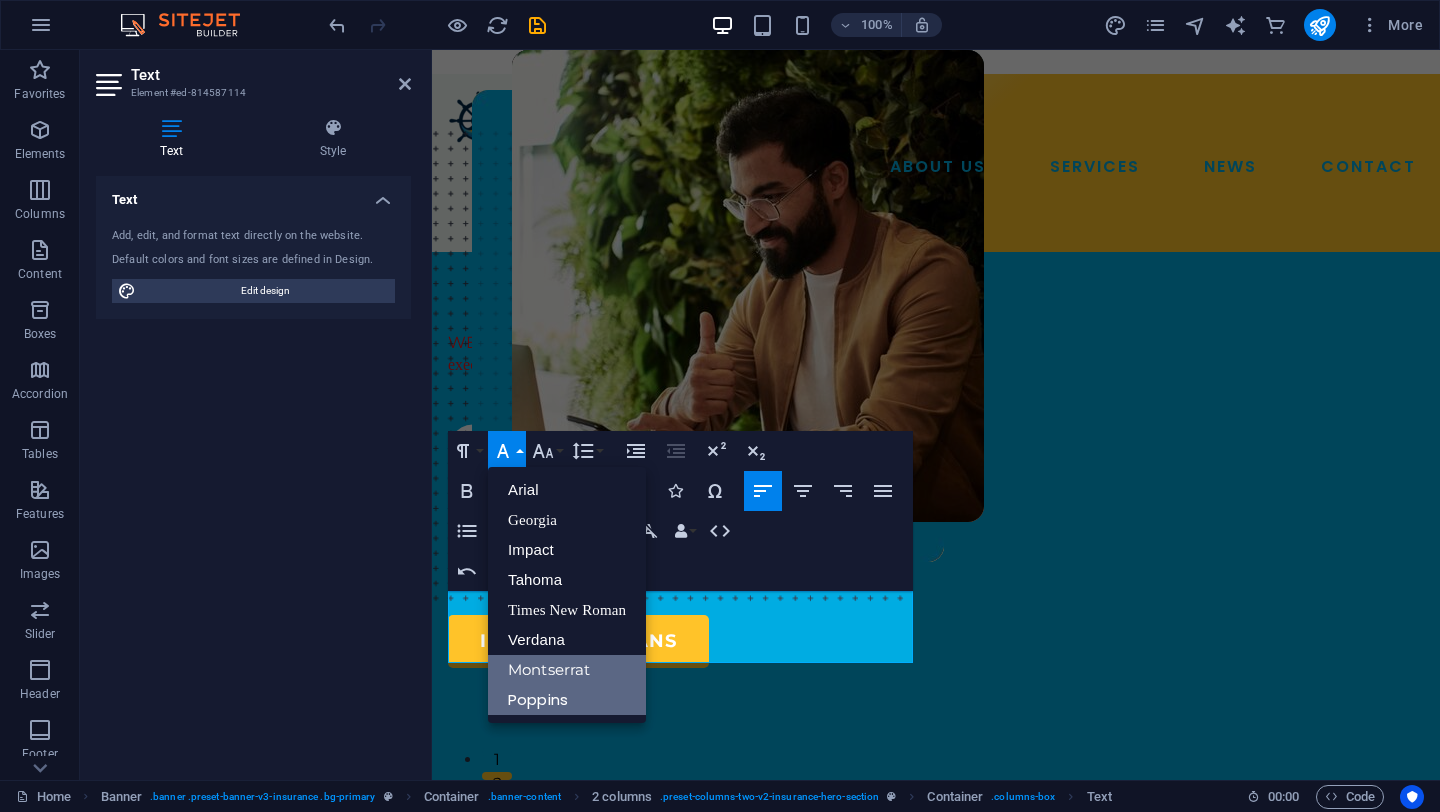 click on "Poppins" at bounding box center (567, 700) 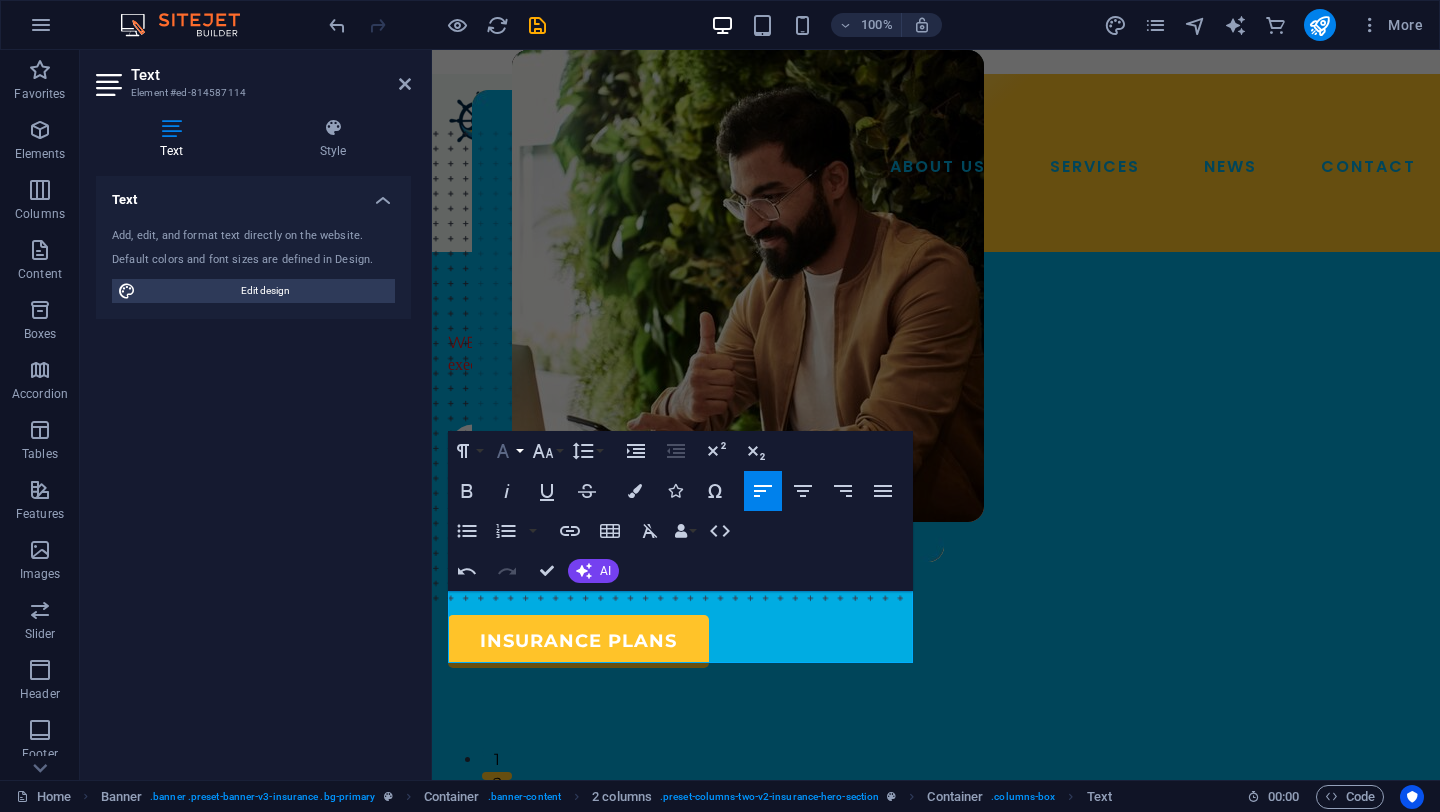 click on "Font Family" at bounding box center (507, 451) 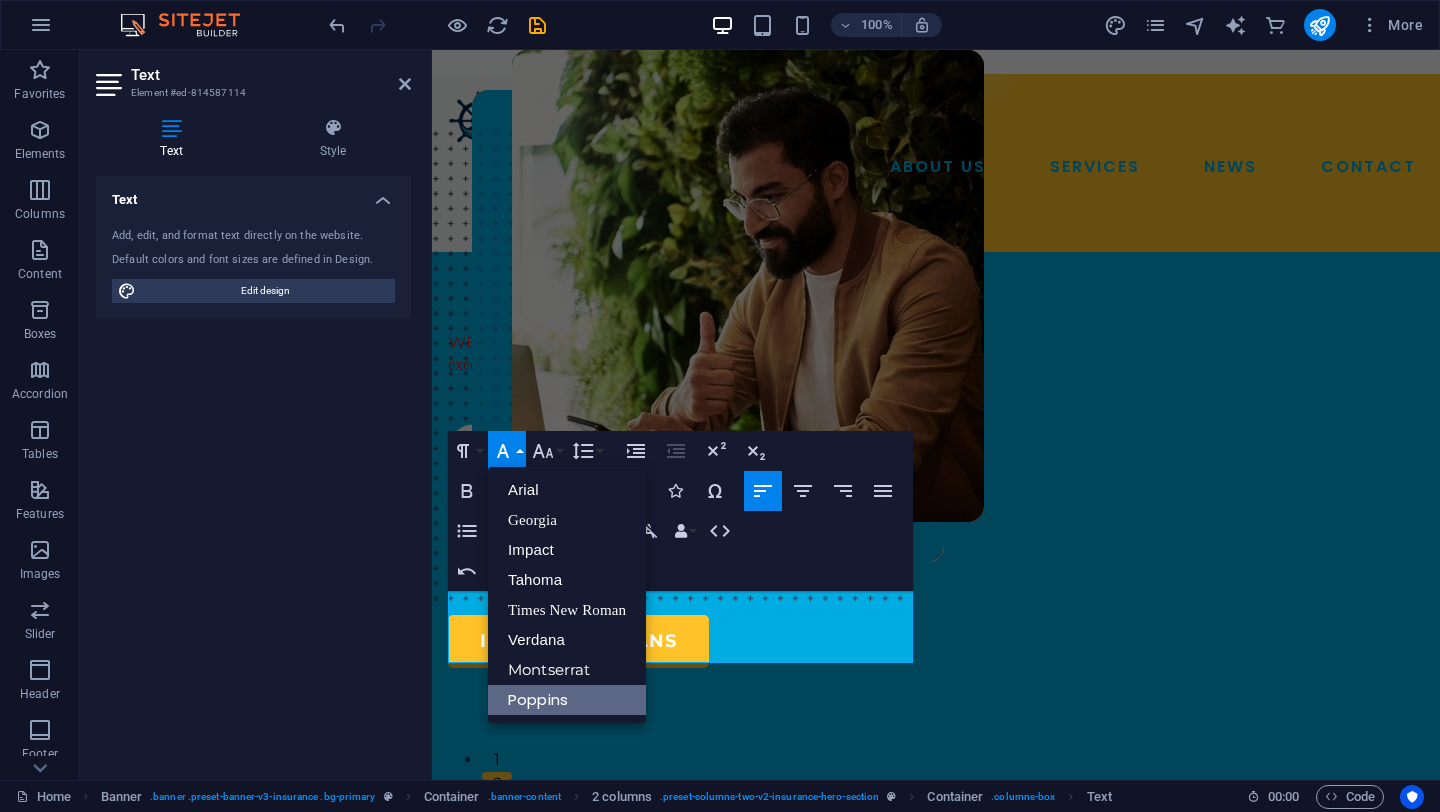 scroll, scrollTop: 0, scrollLeft: 0, axis: both 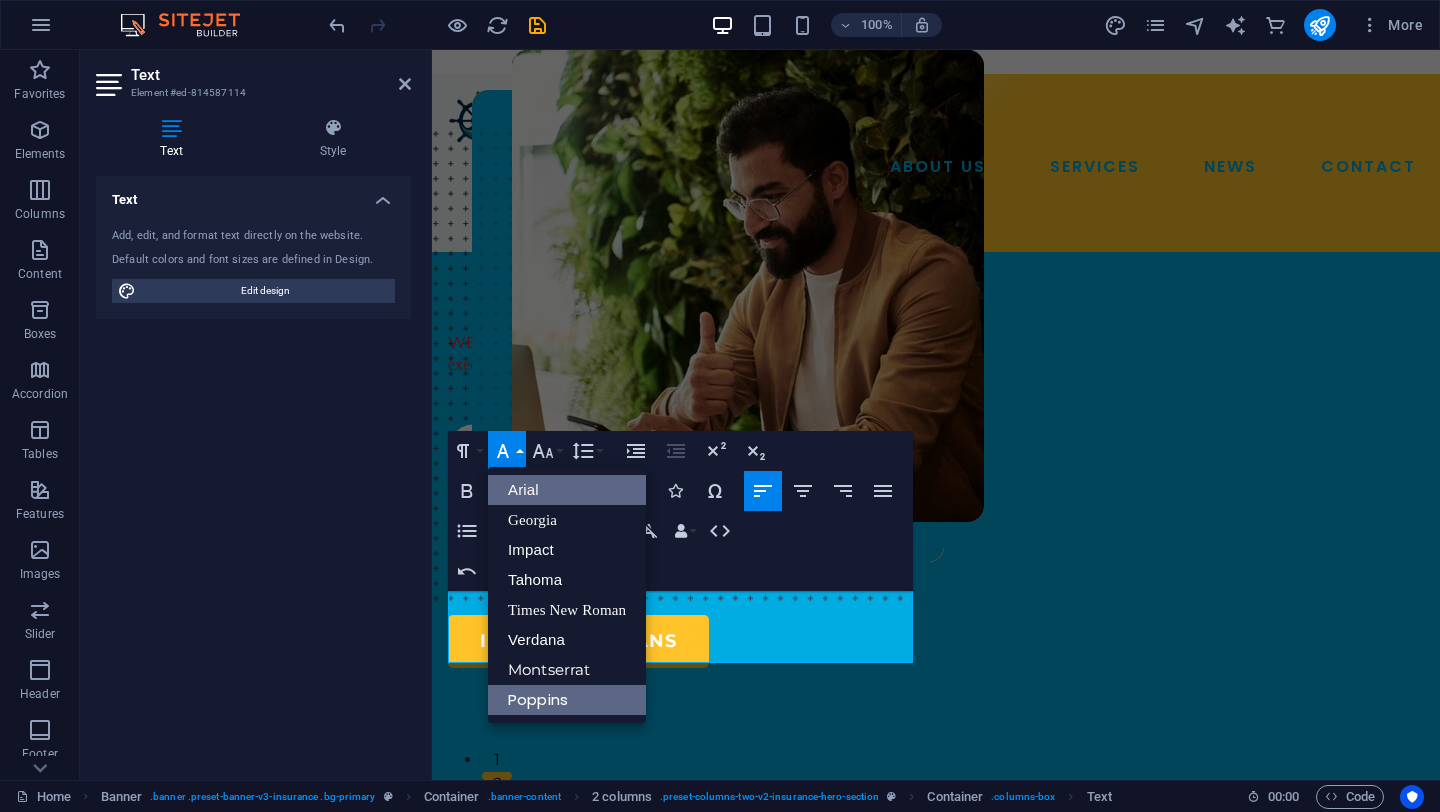 click on "Arial" at bounding box center (567, 490) 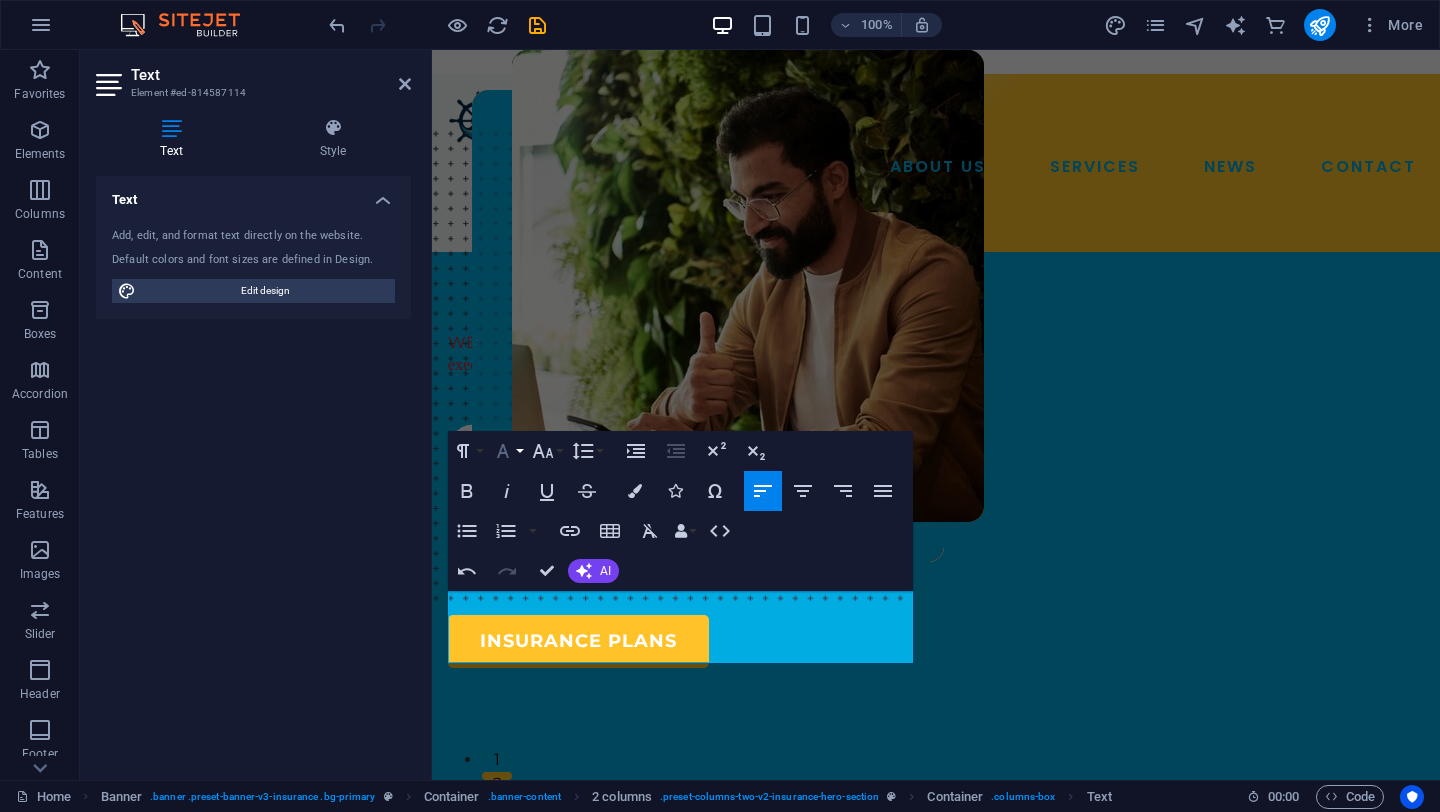 click on "Font Family" at bounding box center [507, 451] 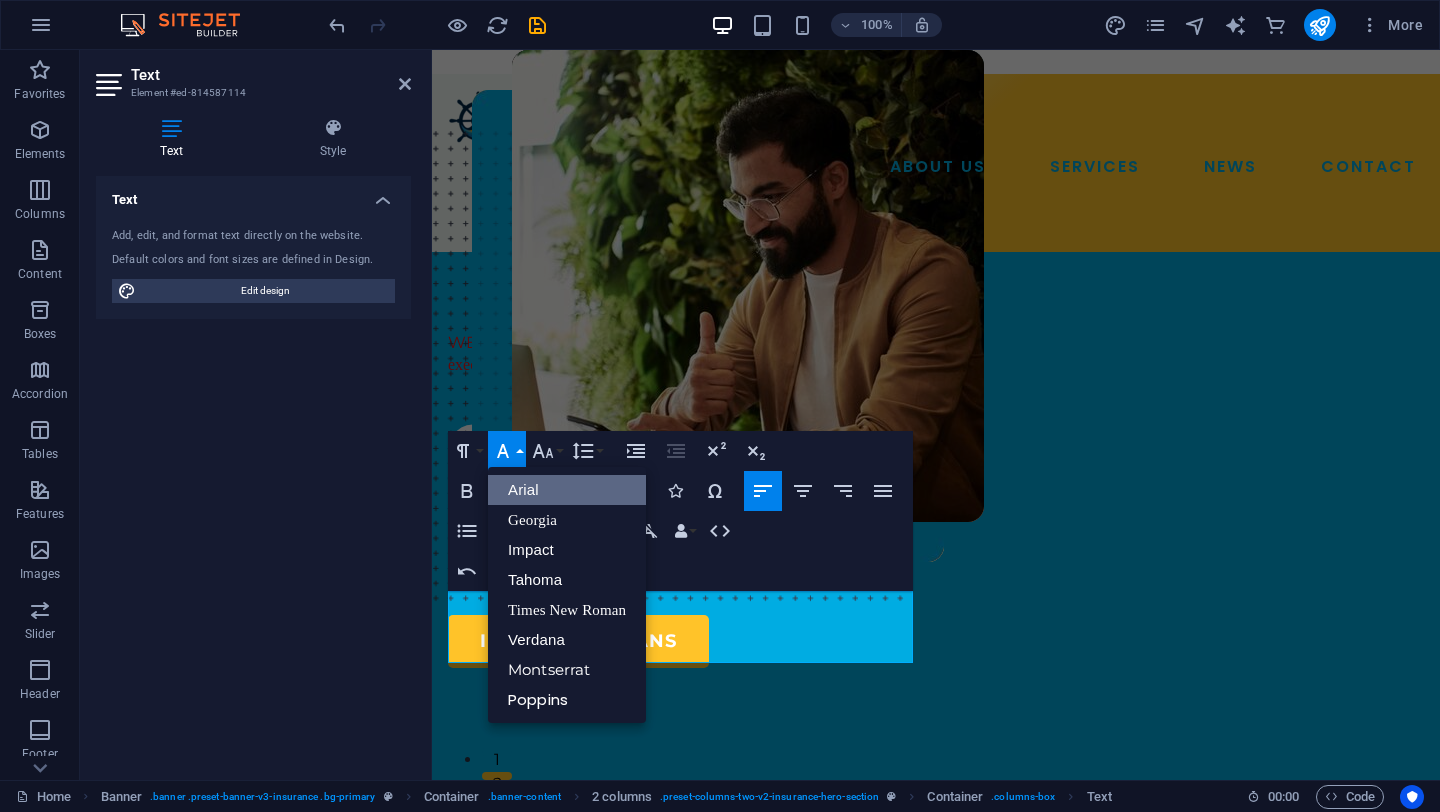 scroll, scrollTop: 0, scrollLeft: 0, axis: both 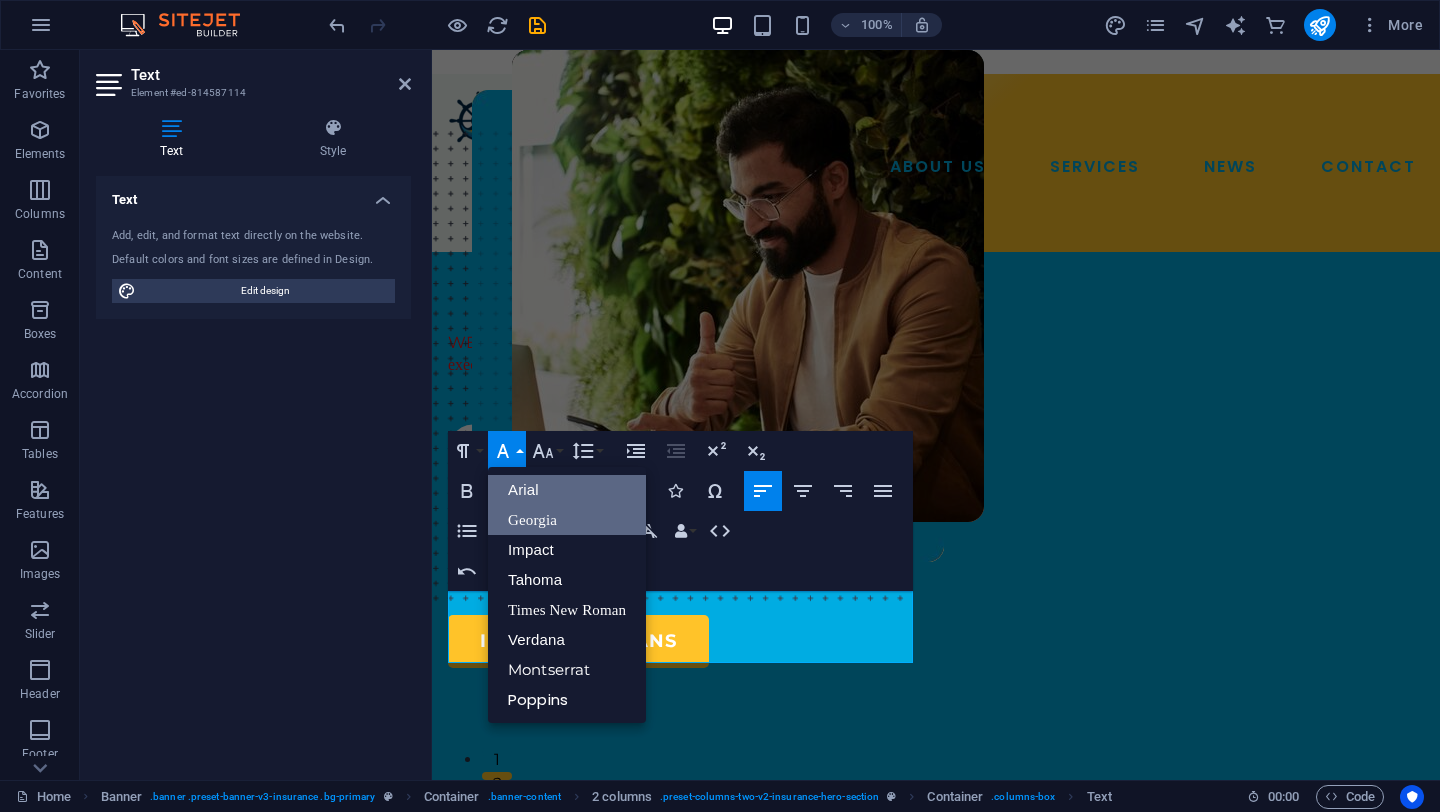 click on "Georgia" at bounding box center [567, 520] 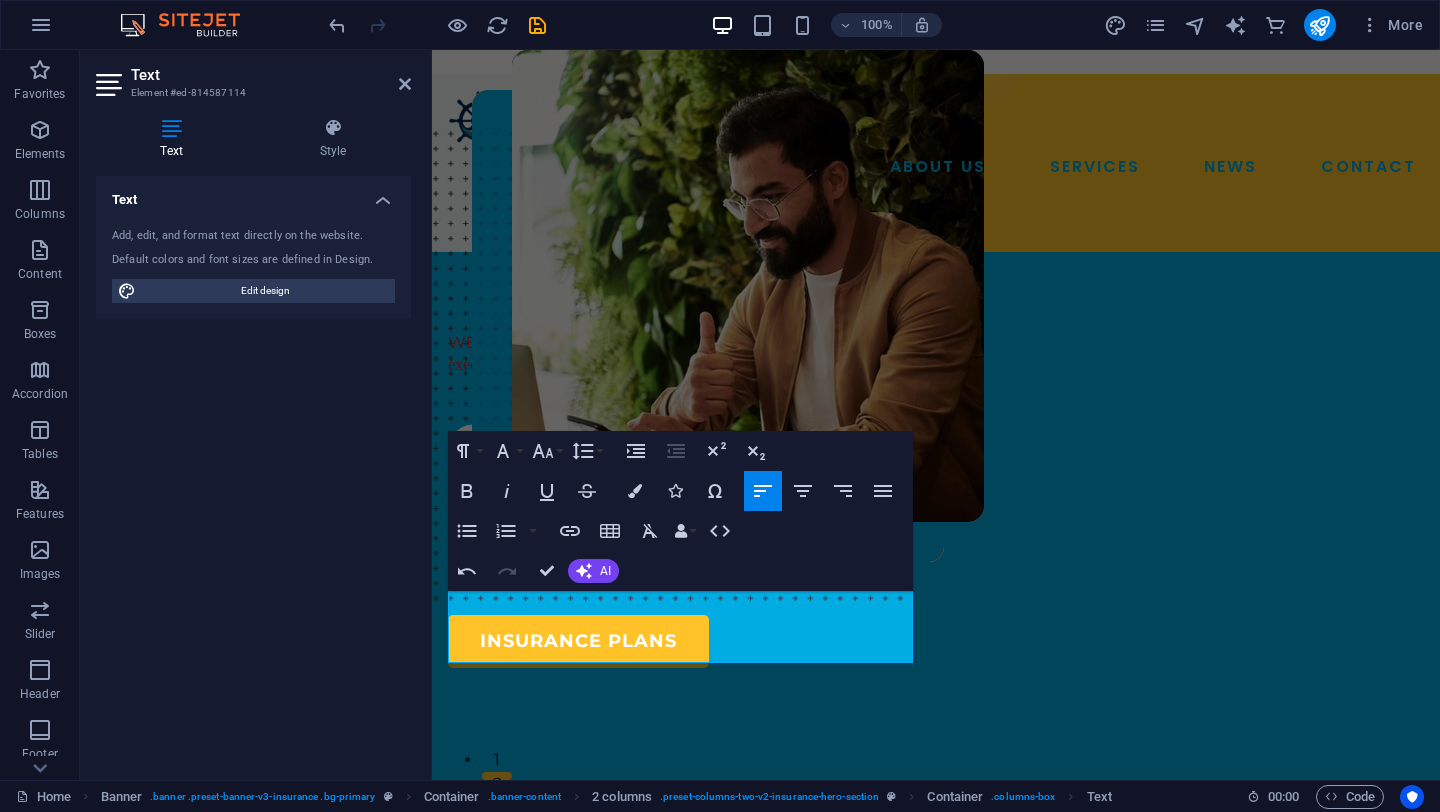 click on "Paragraph Format Normal Heading 1 Heading 2 Heading 3 Heading 4 Heading 5 Heading 6 Code Font Family Arial Georgia Impact Tahoma Times New Roman Verdana Montserrat Poppins Font Size 8 9 10 11 12 14 18 24 30 36 48 60 72 96 Line Height Default Single 1.15 1.5 Double" at bounding box center (527, 451) 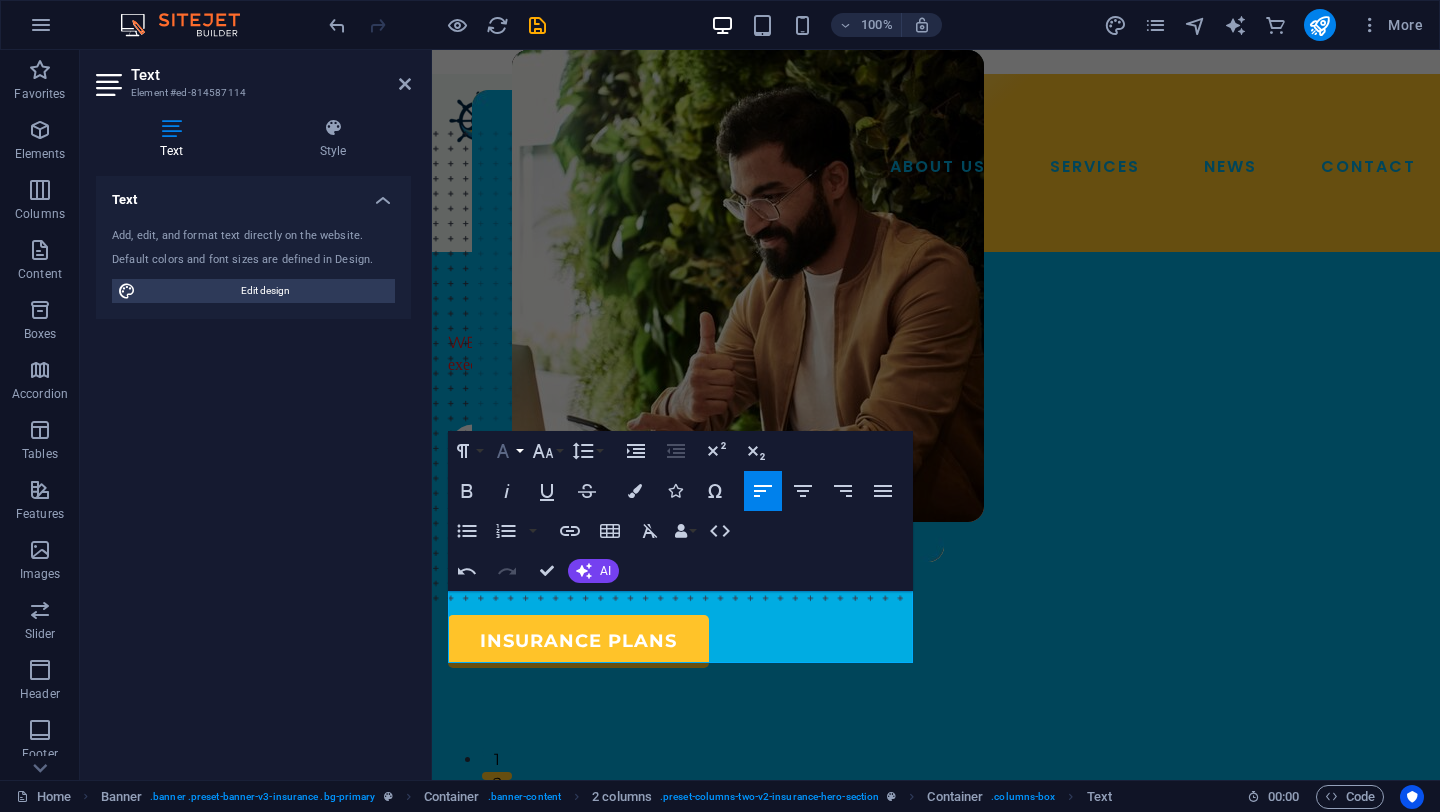 click 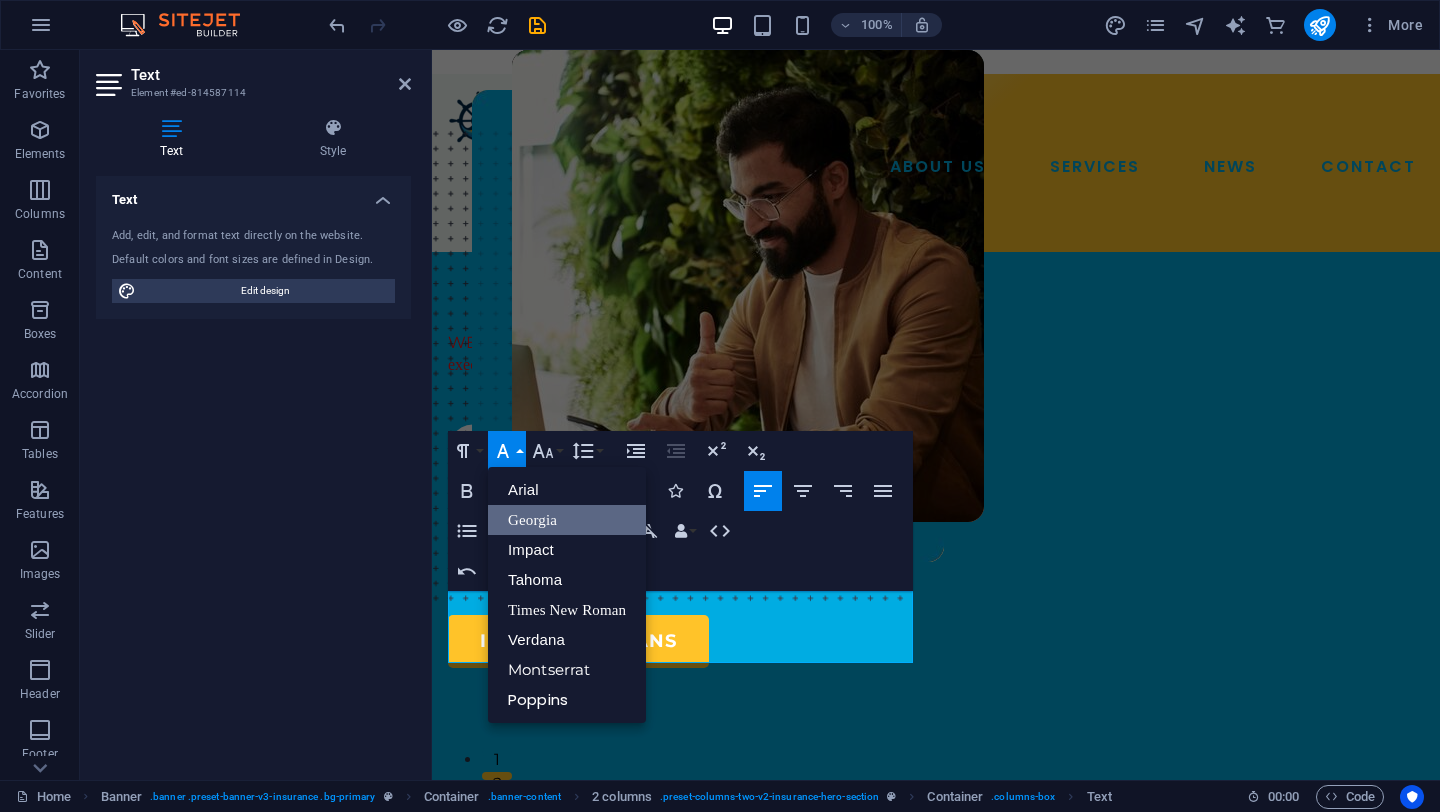 scroll, scrollTop: 0, scrollLeft: 0, axis: both 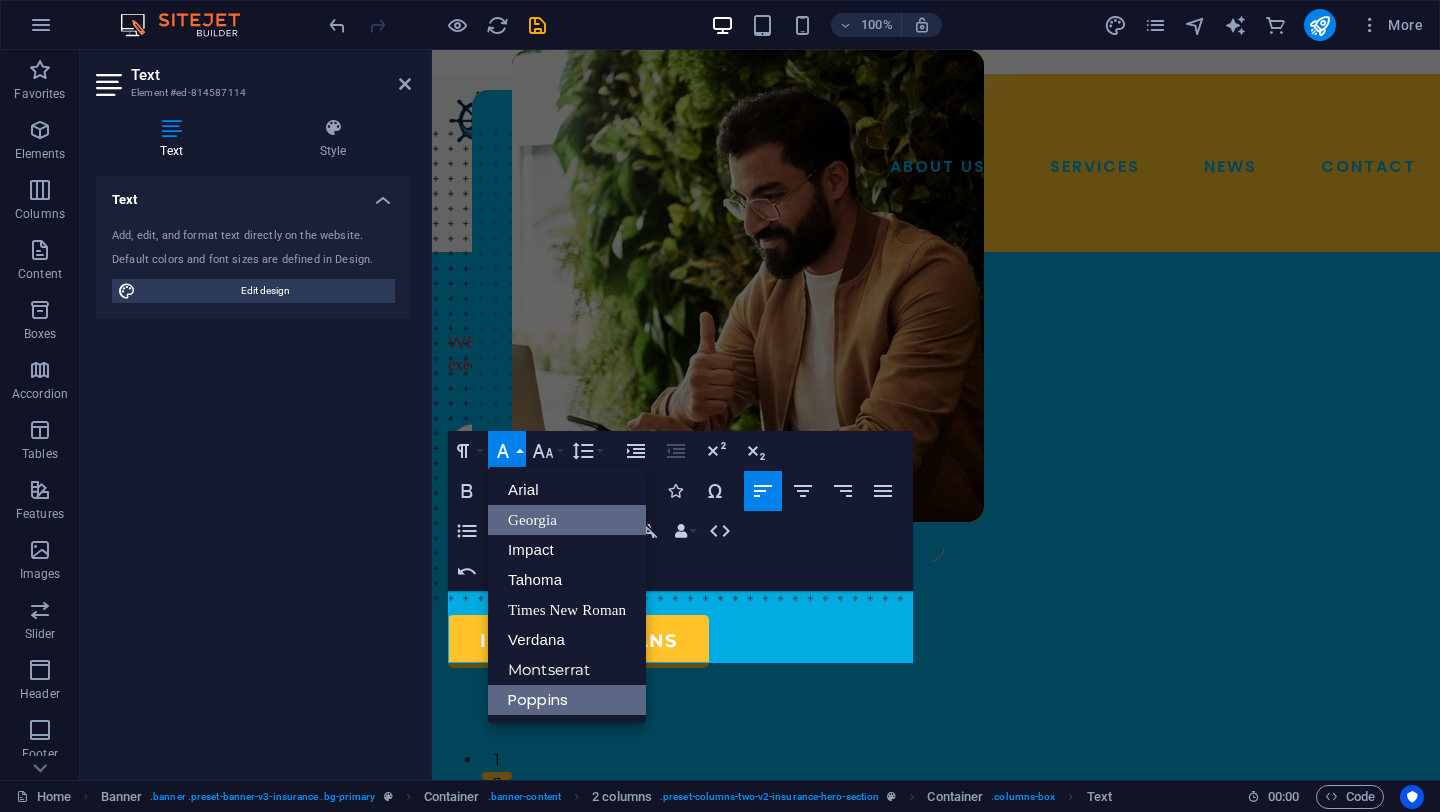 click on "Poppins" at bounding box center (567, 700) 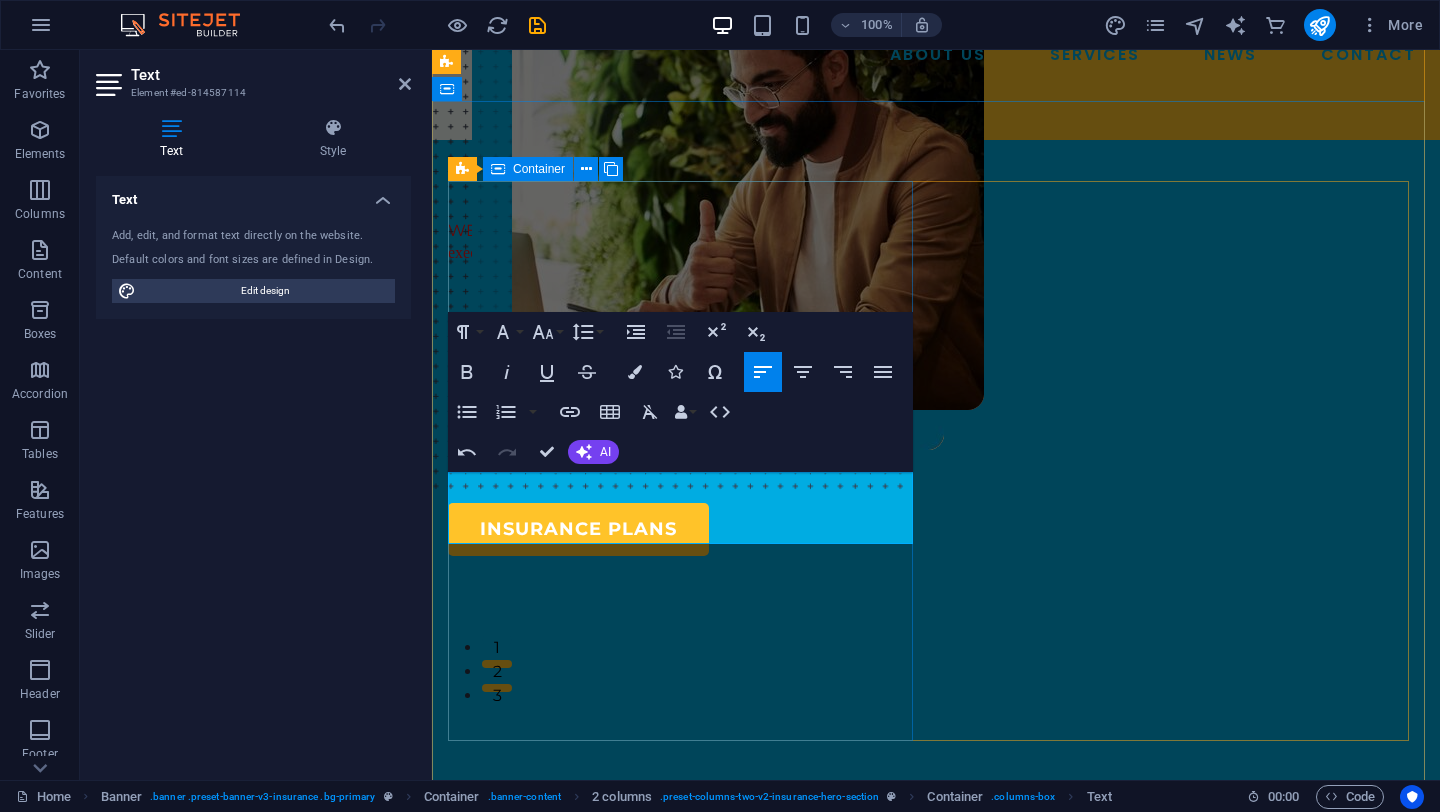 scroll, scrollTop: 119, scrollLeft: 0, axis: vertical 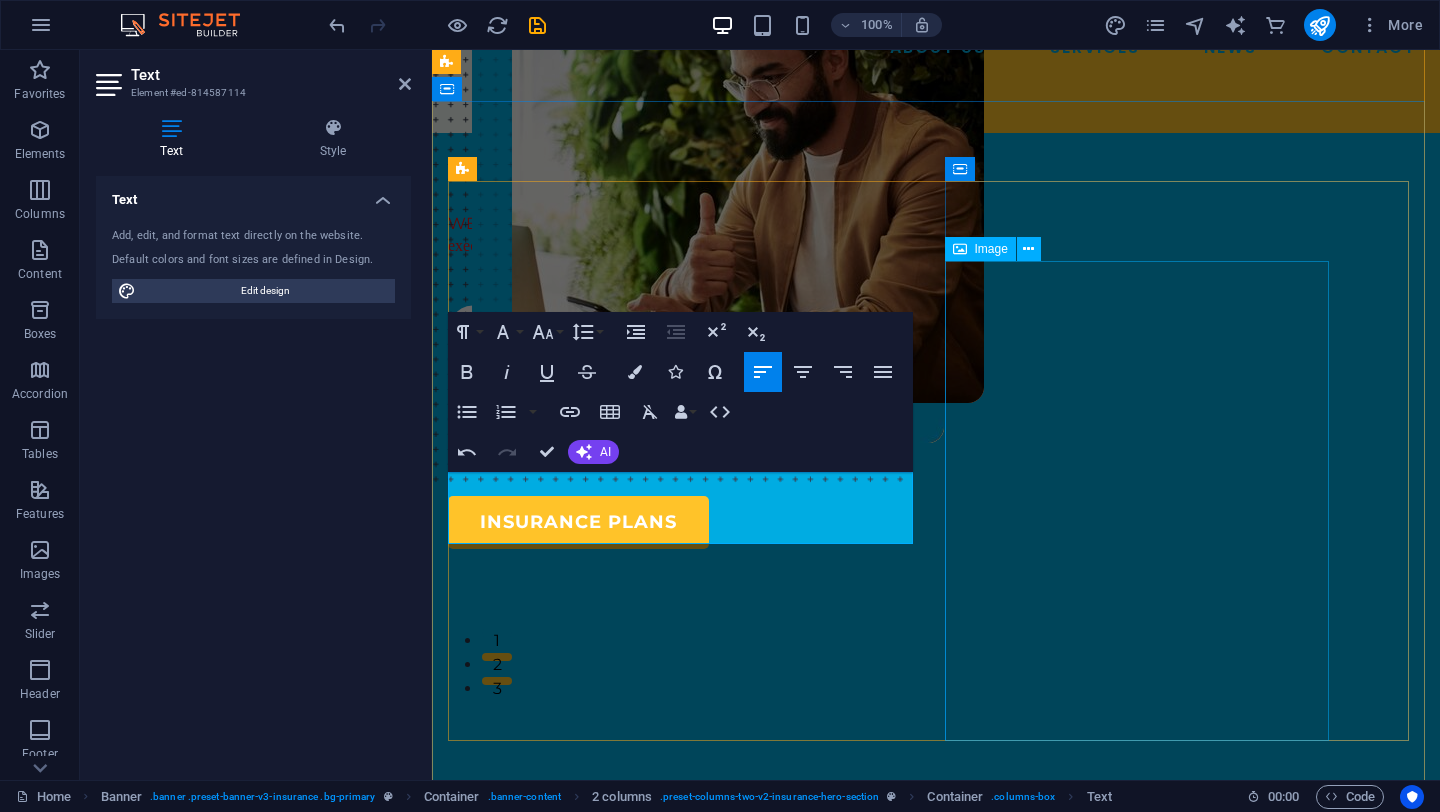 click at bounding box center (896, 336) 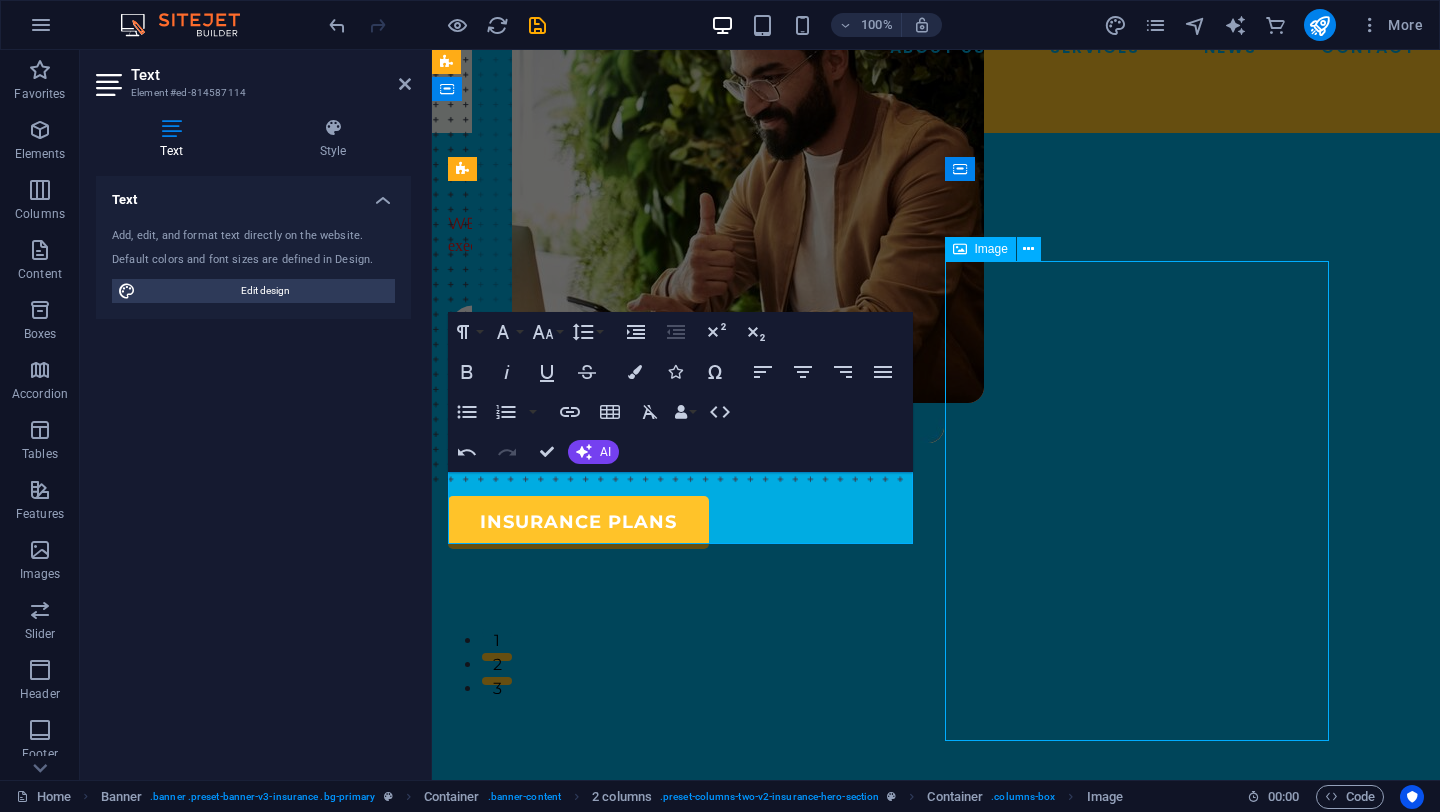 scroll, scrollTop: 62, scrollLeft: 0, axis: vertical 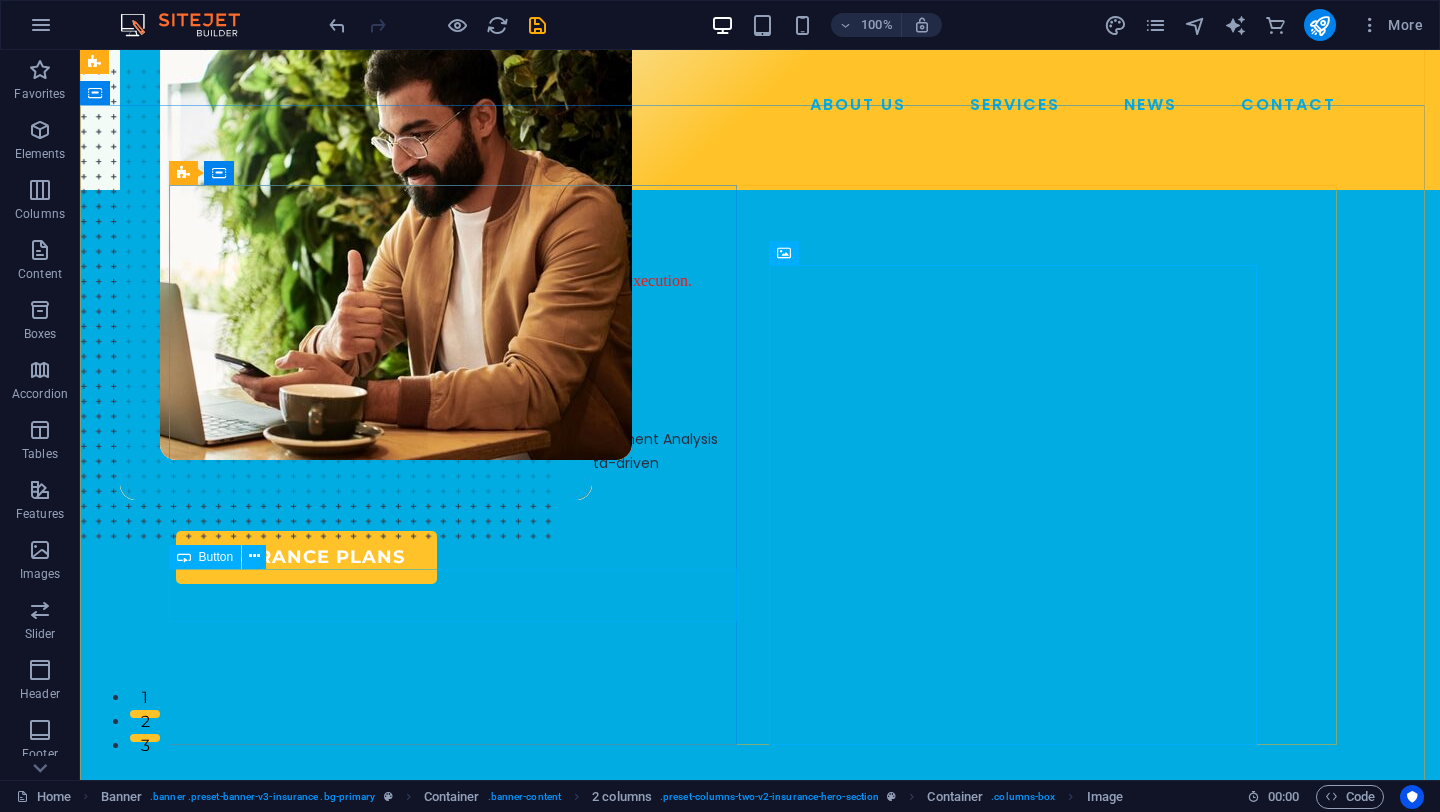 click on "insurance plans" at bounding box center (460, 557) 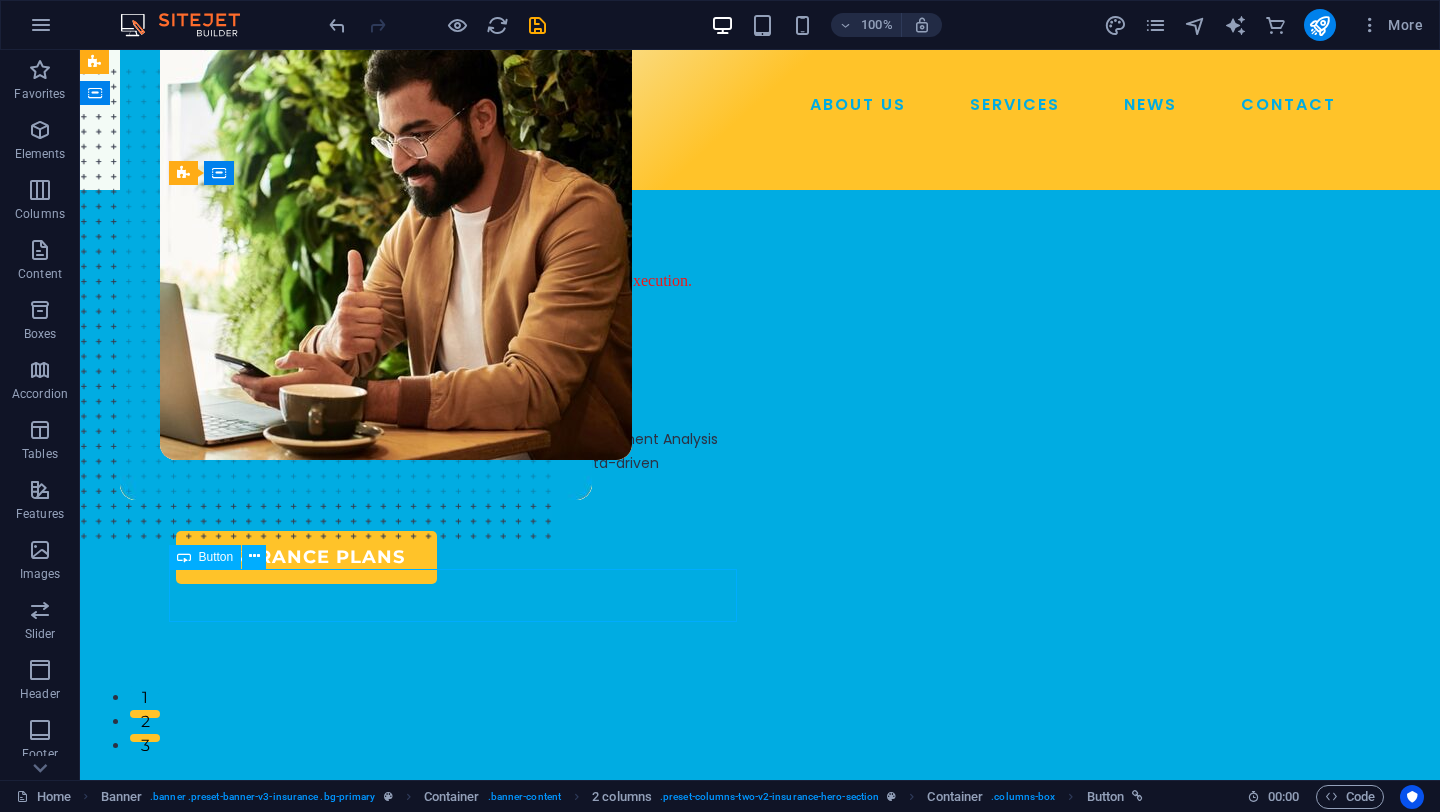 click on "insurance plans" at bounding box center (460, 557) 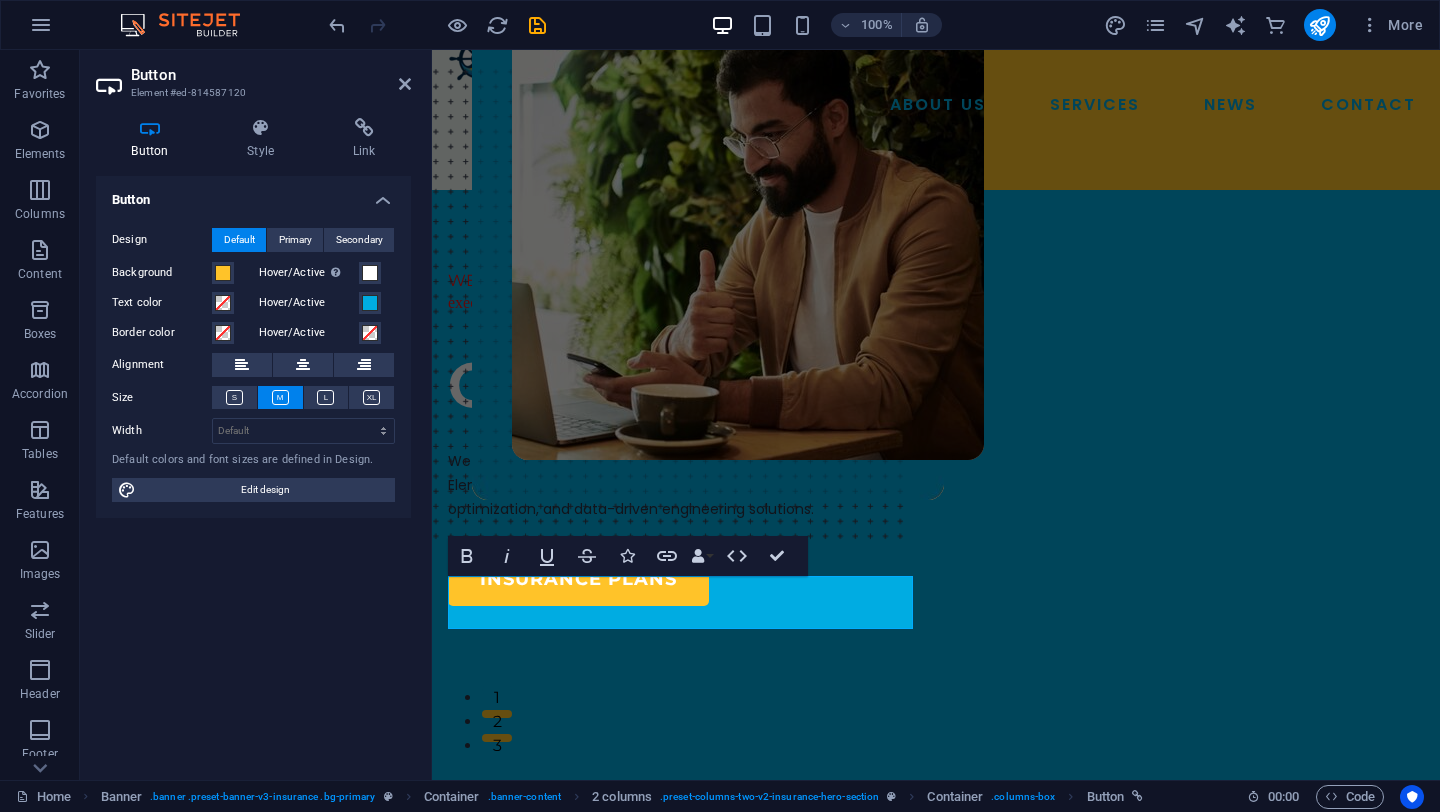 scroll, scrollTop: 119, scrollLeft: 0, axis: vertical 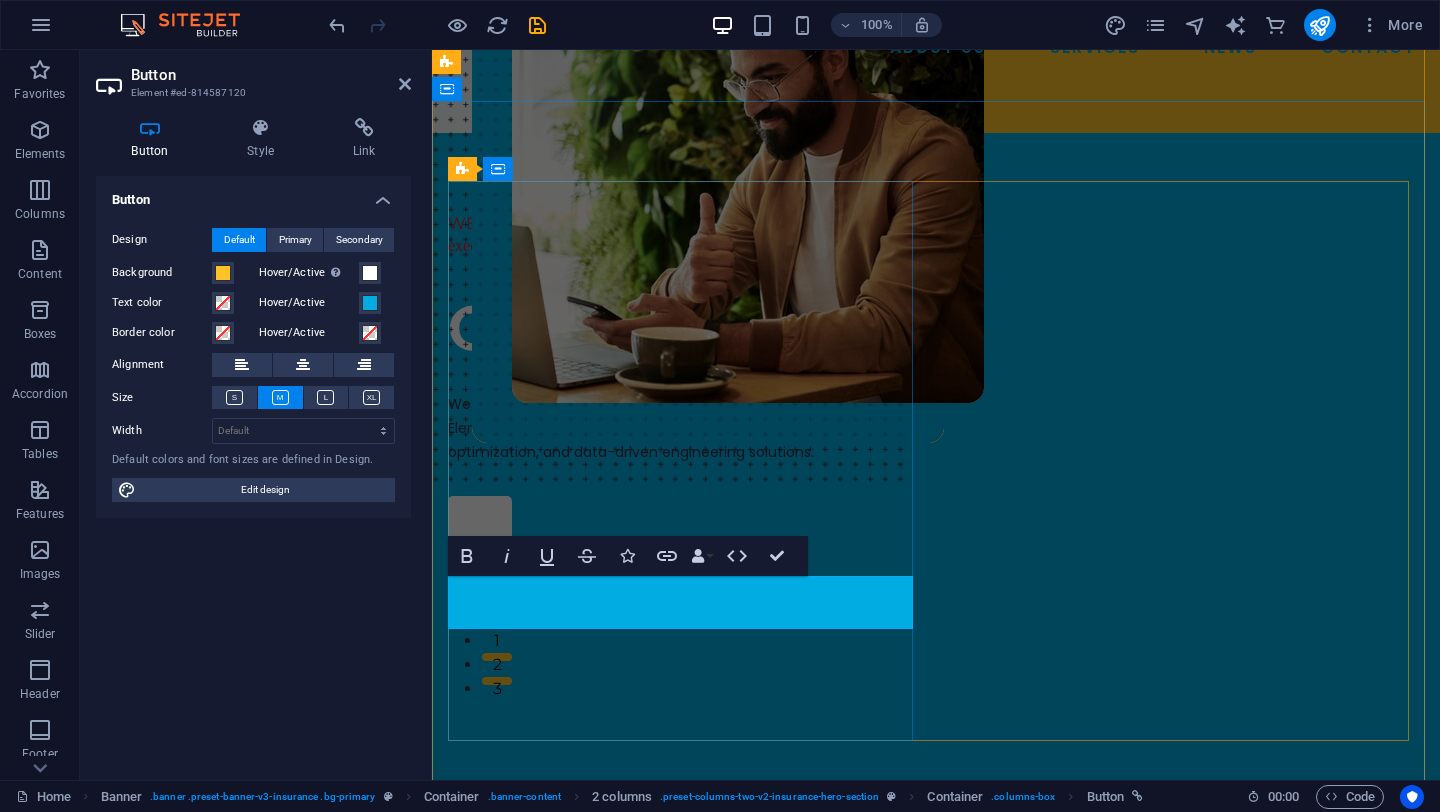 type 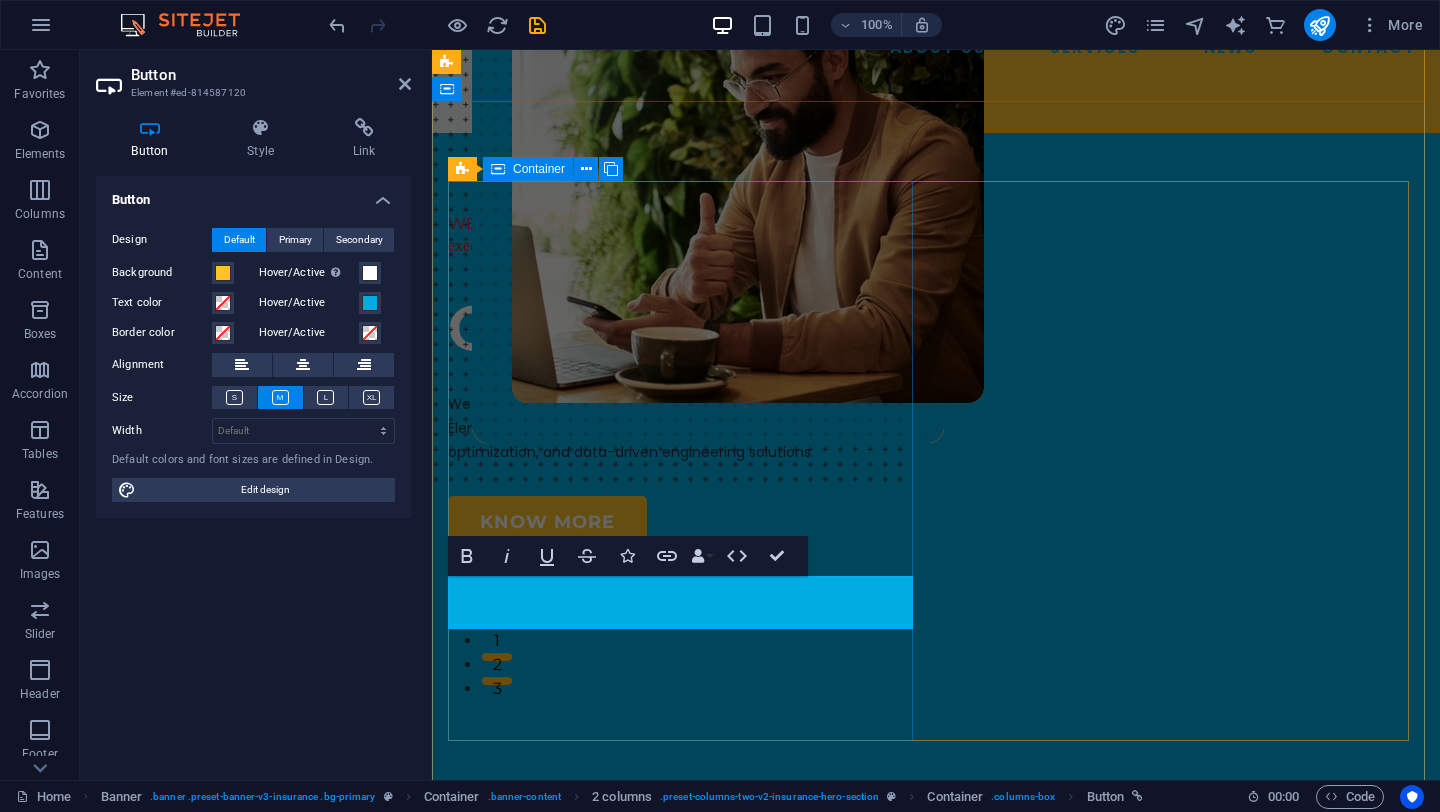 click on "WELCOME TO  NAVYGATE TECHNOLOGIES  Where ideas meet execution. OUR MOTO: We specialize in Computational Fluid Dynamics (CFD), Finite Element Analysis (FEA), multiphysics simulations, design optimization, and data-driven engineering solutions. KNOW MORE" at bounding box center [684, 381] 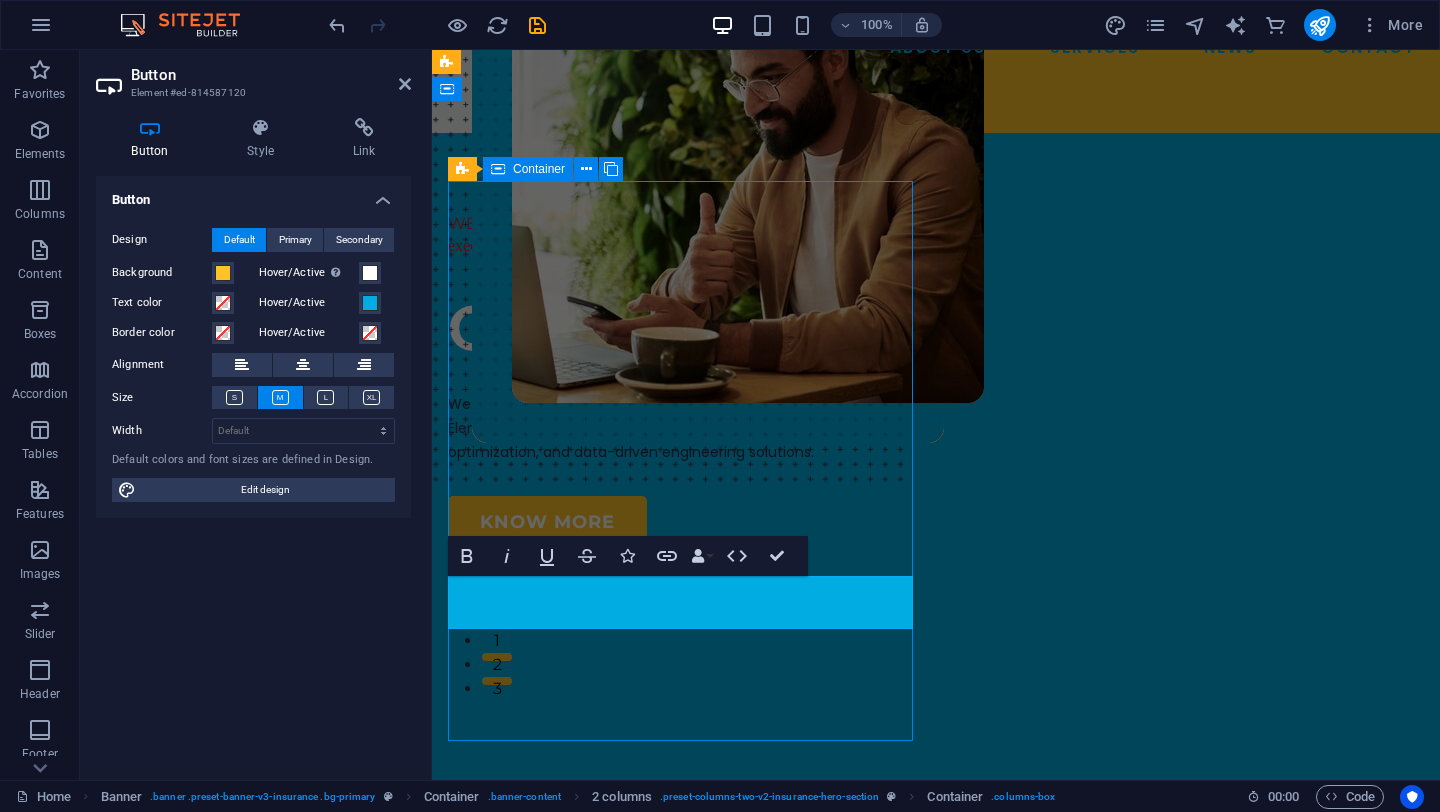 scroll, scrollTop: 55, scrollLeft: 0, axis: vertical 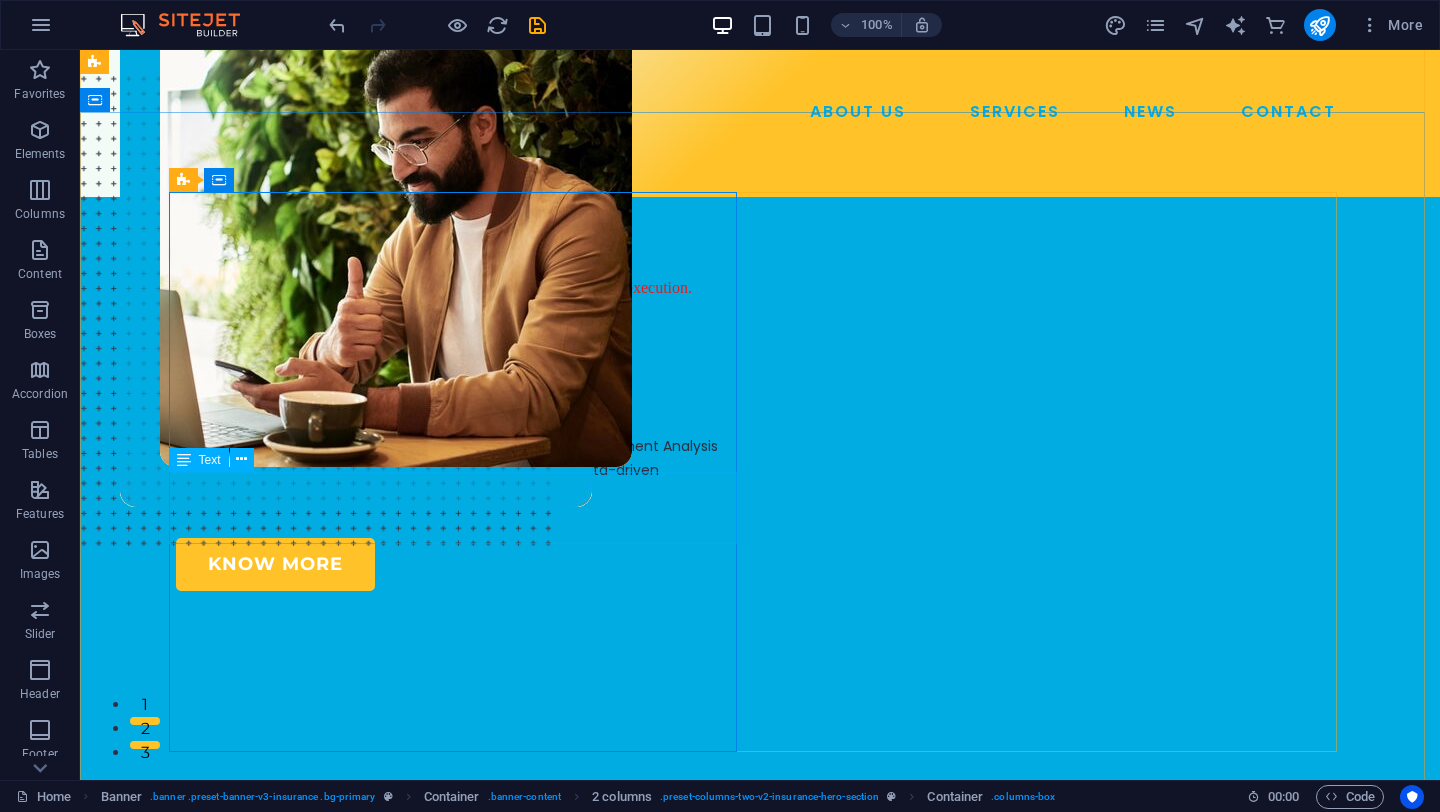 click on "We specialize in Computational Fluid Dynamics (CFD), Finite Element Analysis (FEA), multiphysics simulations, design optimization, and data-driven engineering solutions." at bounding box center [460, 470] 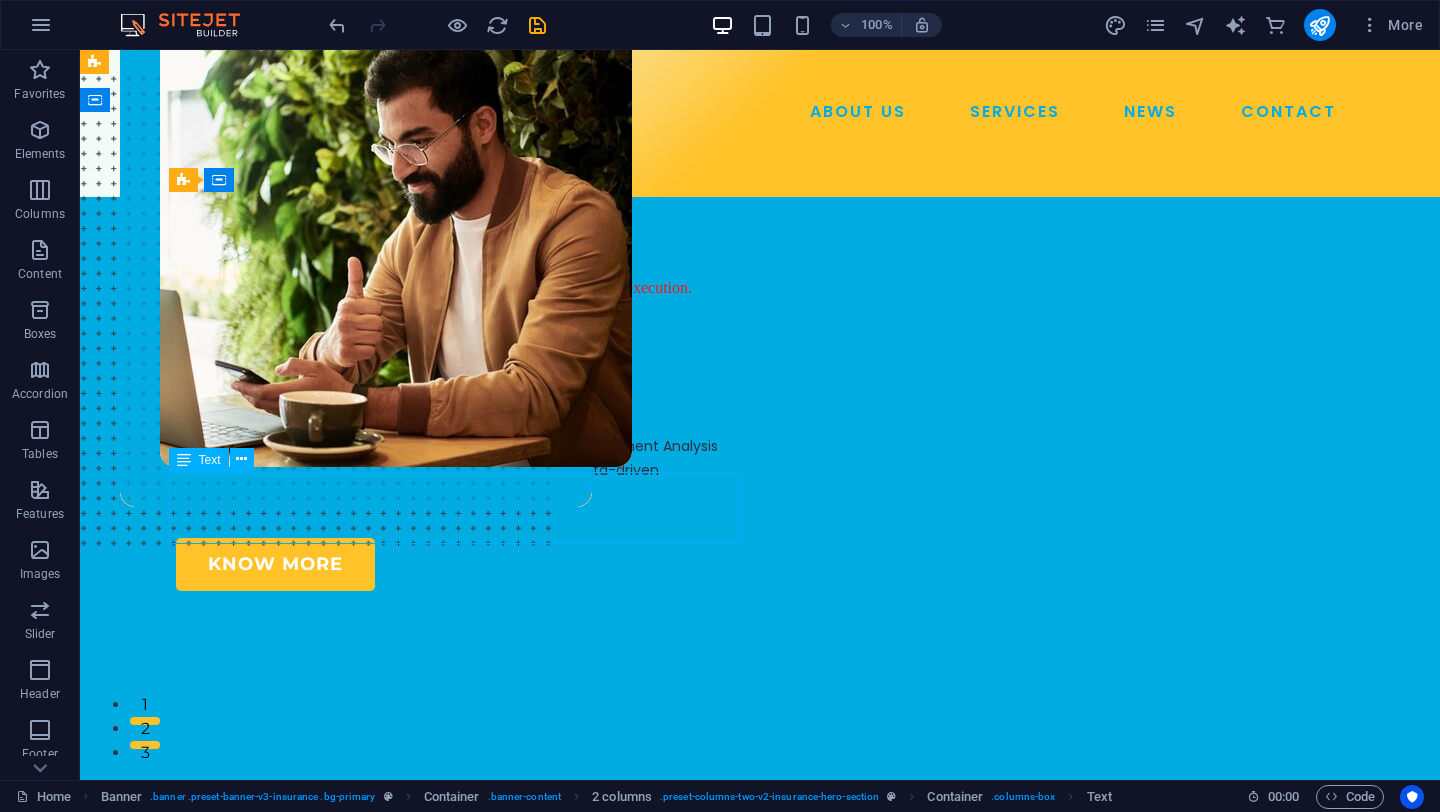click on "We specialize in Computational Fluid Dynamics (CFD), Finite Element Analysis (FEA), multiphysics simulations, design optimization, and data-driven engineering solutions." at bounding box center [460, 470] 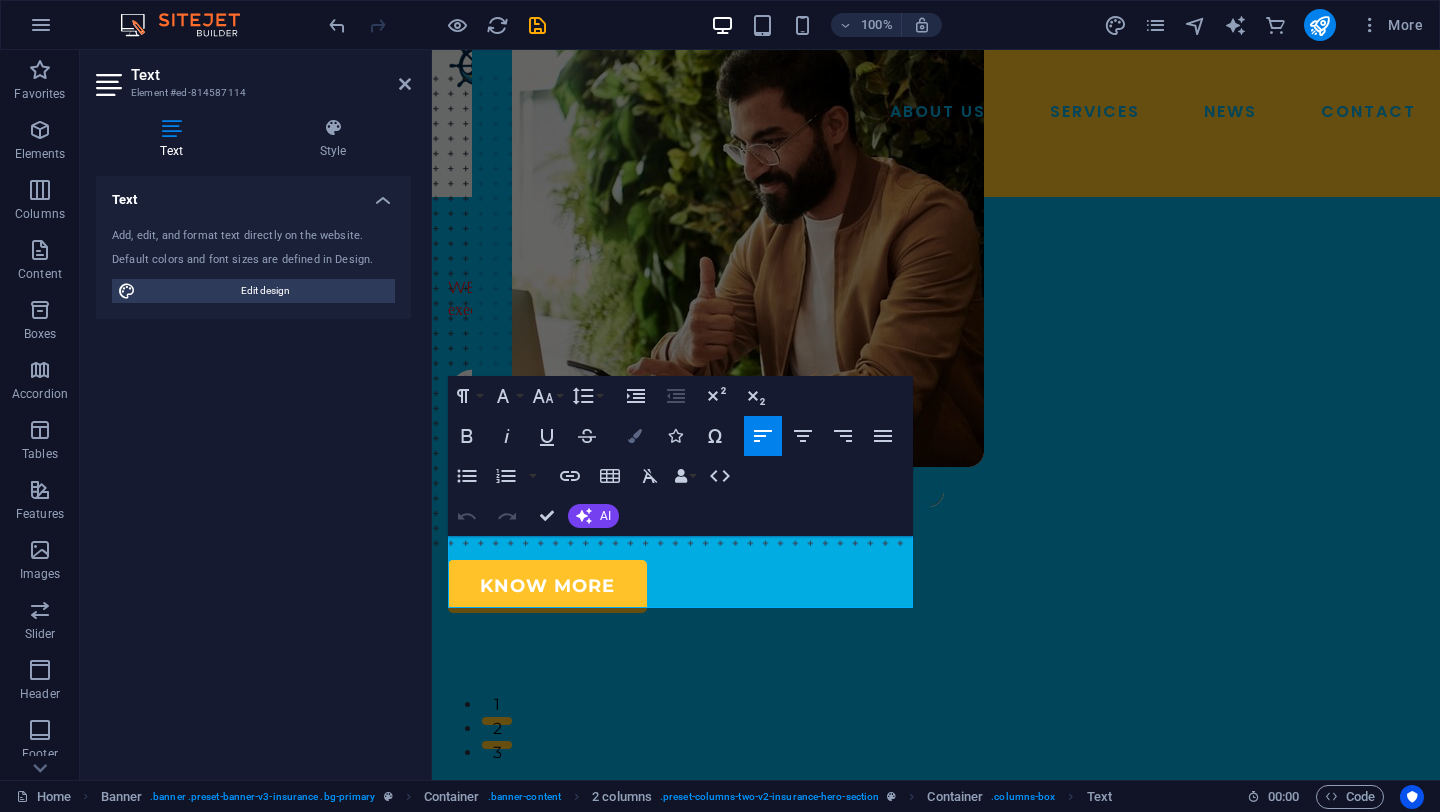 click at bounding box center [635, 436] 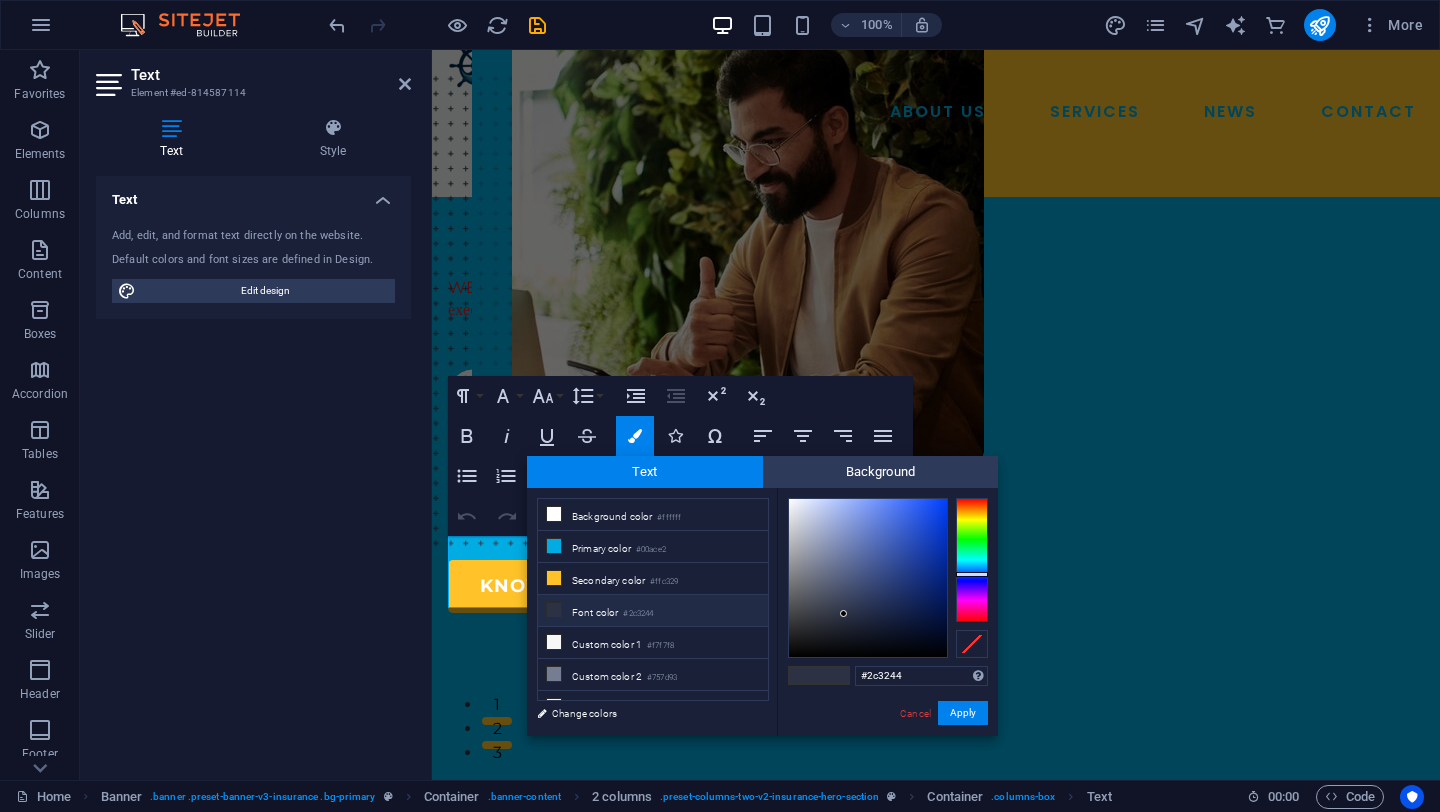 click at bounding box center [868, 578] 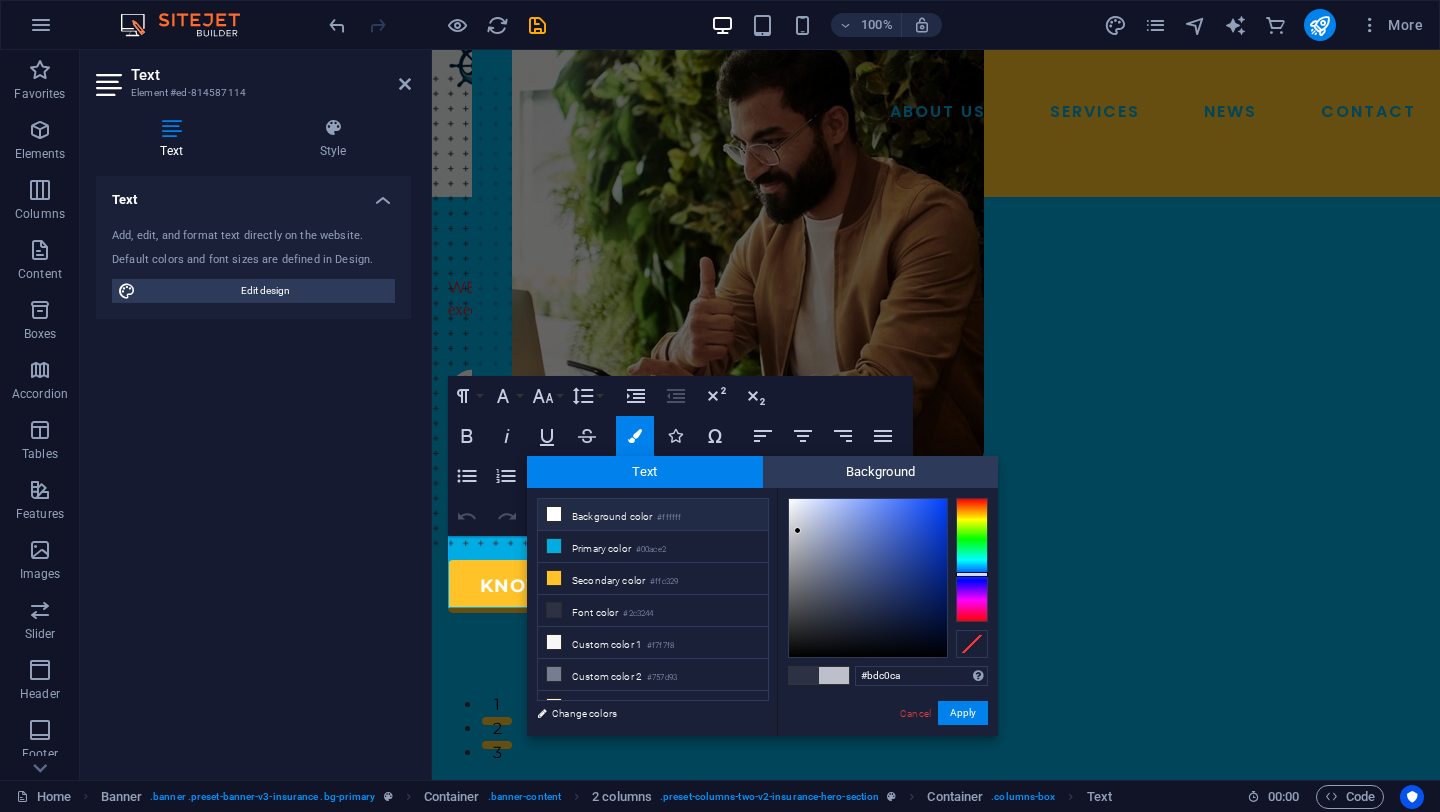 click on "Background color
#ffffff" at bounding box center (653, 515) 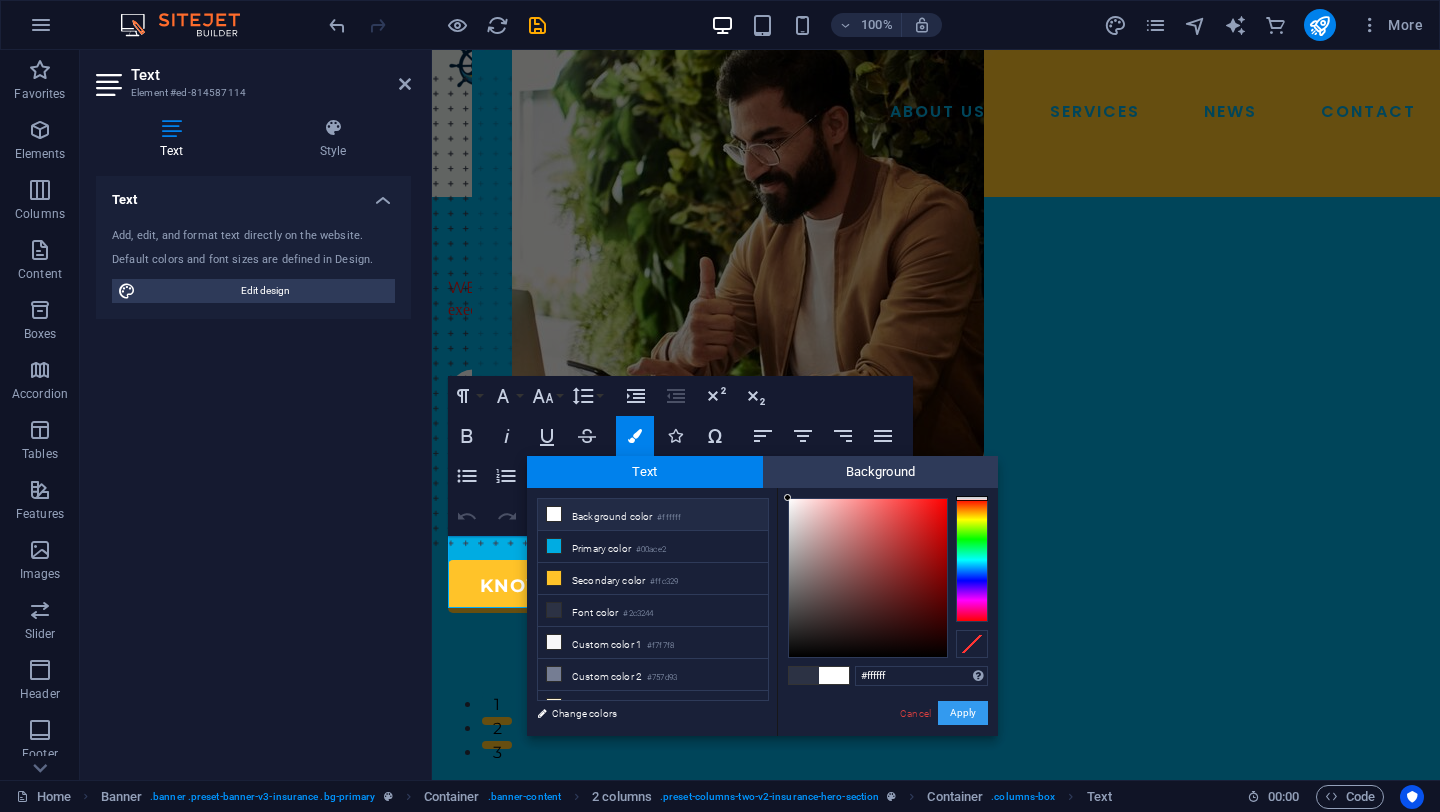 click on "Apply" at bounding box center (963, 713) 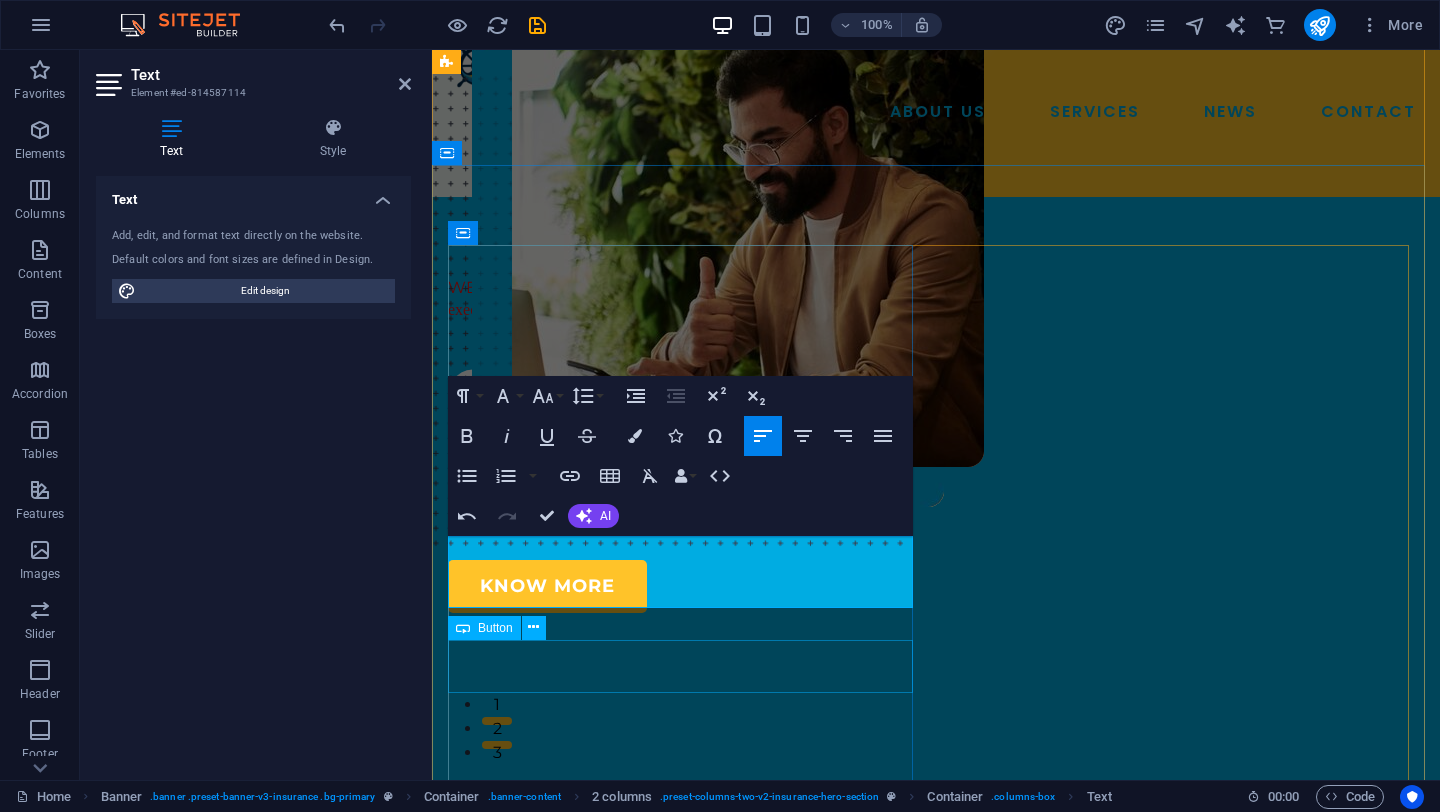 click on "KNOW MORE" at bounding box center [684, 586] 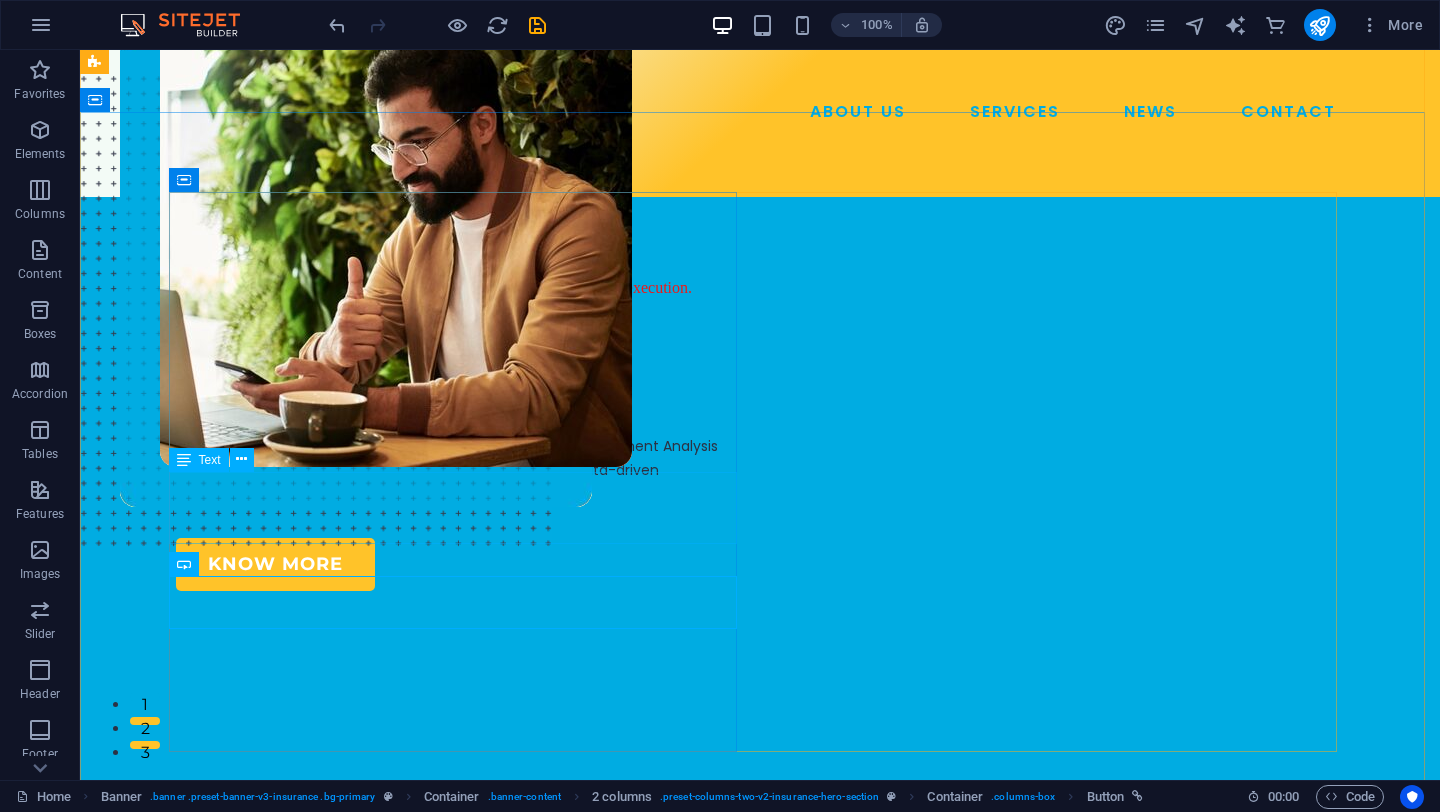 click on "We specialize in Computational Fluid Dynamics (CFD), Finite Element Analysis (FEA), multiphysics simulations, design optimization, and data-driven engineering solutions." at bounding box center (460, 470) 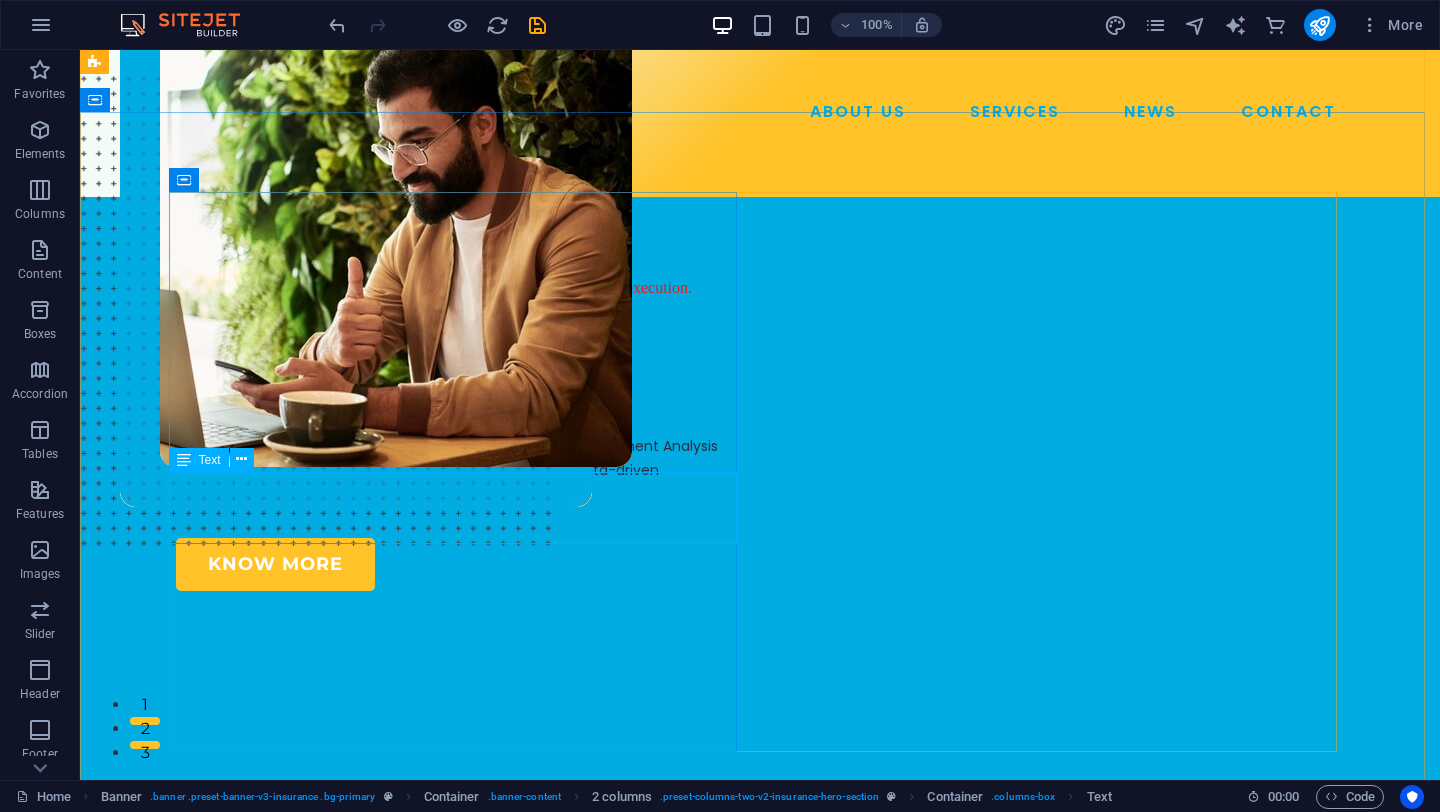 click on "We specialize in Computational Fluid Dynamics (CFD), Finite Element Analysis (FEA), multiphysics simulations, design optimization, and data-driven engineering solutions." at bounding box center (460, 470) 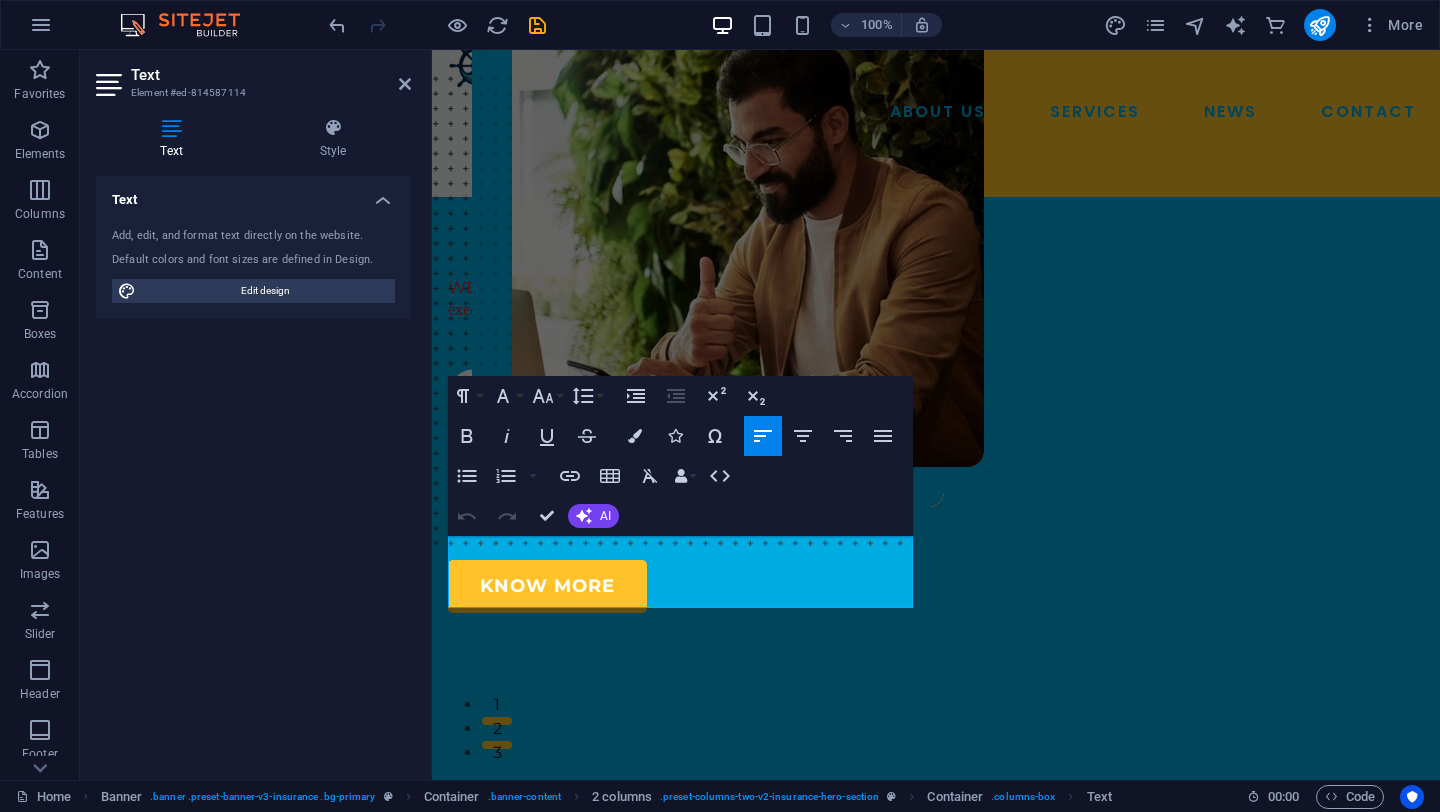 drag, startPoint x: 823, startPoint y: 598, endPoint x: 425, endPoint y: 538, distance: 402.4972 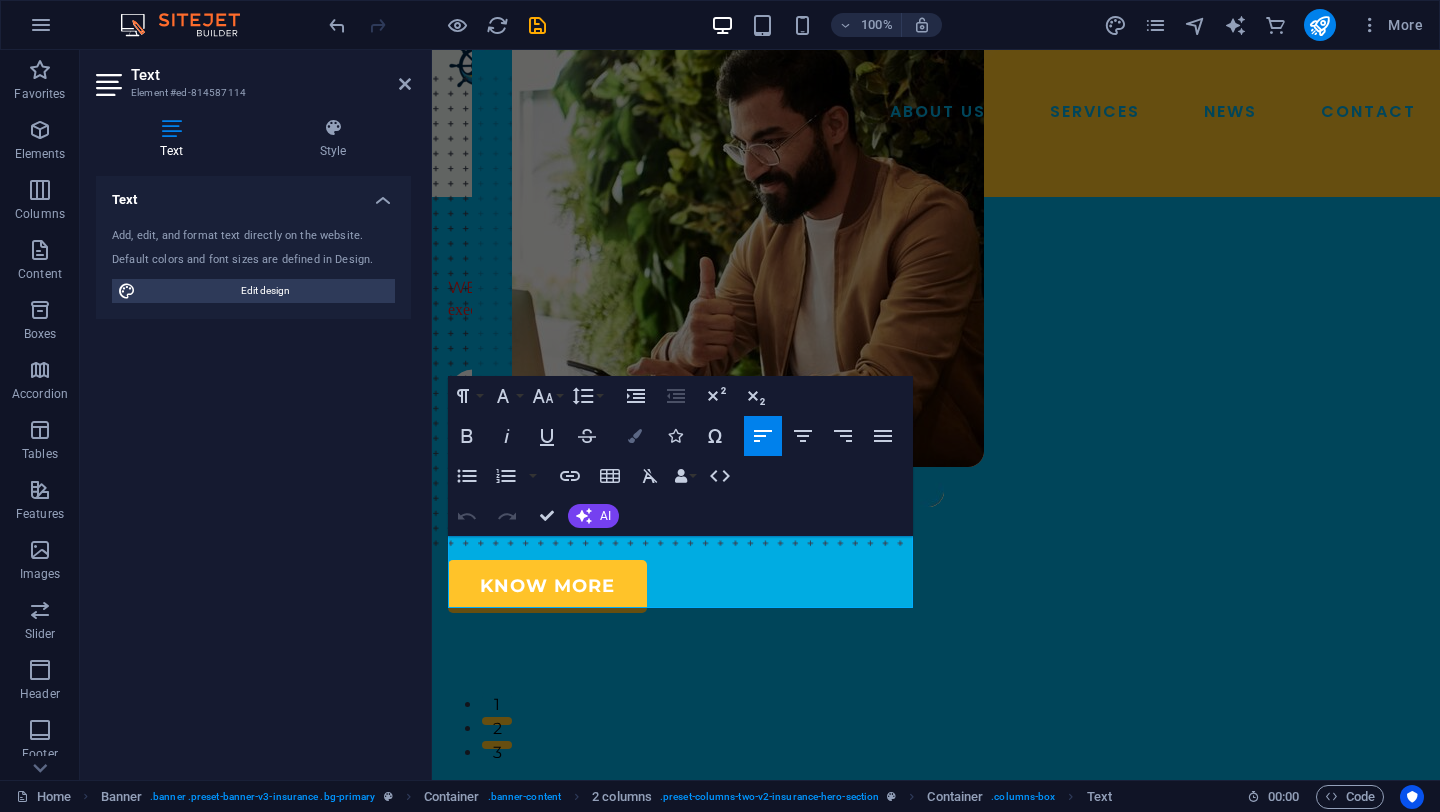click at bounding box center (635, 436) 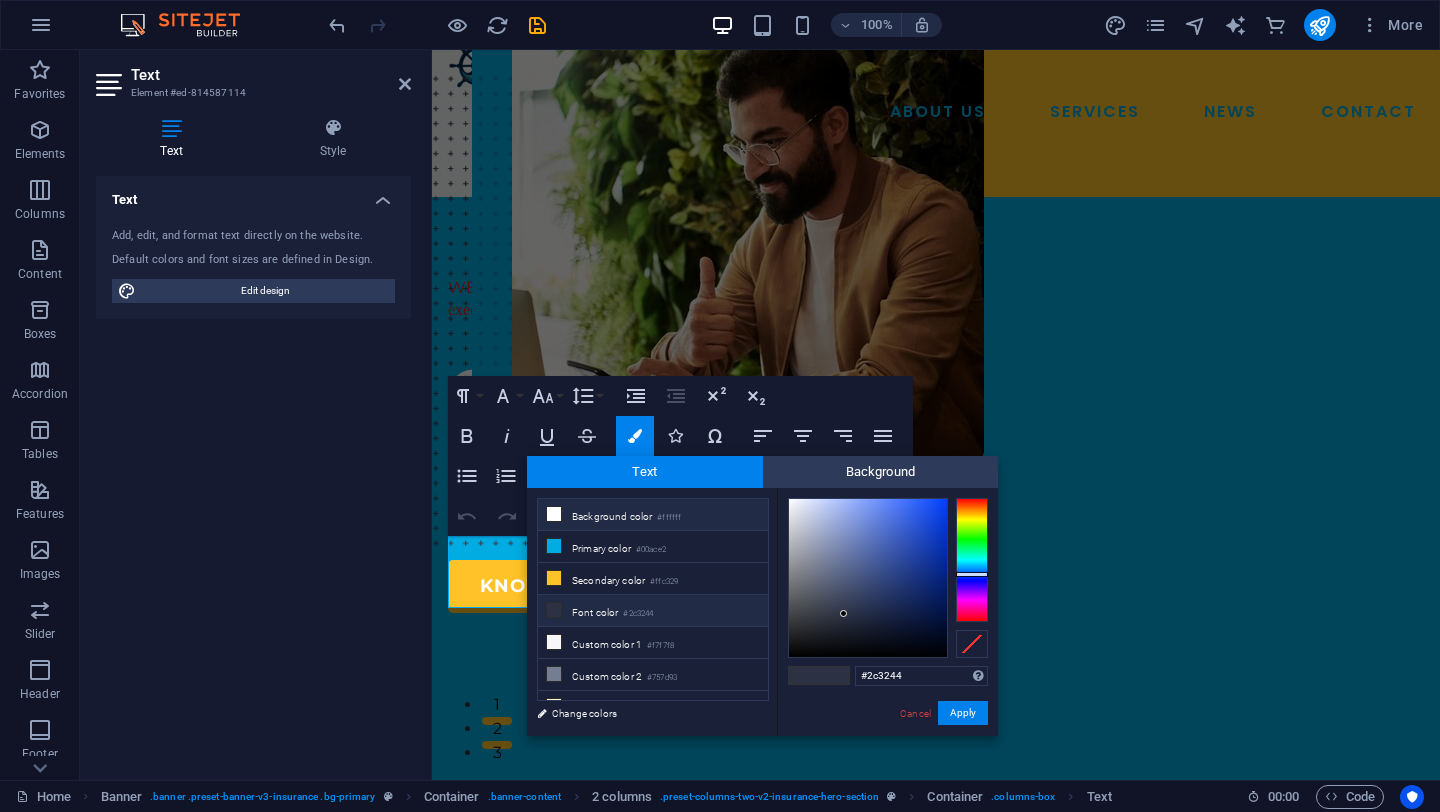 click on "Background color
#ffffff" at bounding box center [653, 515] 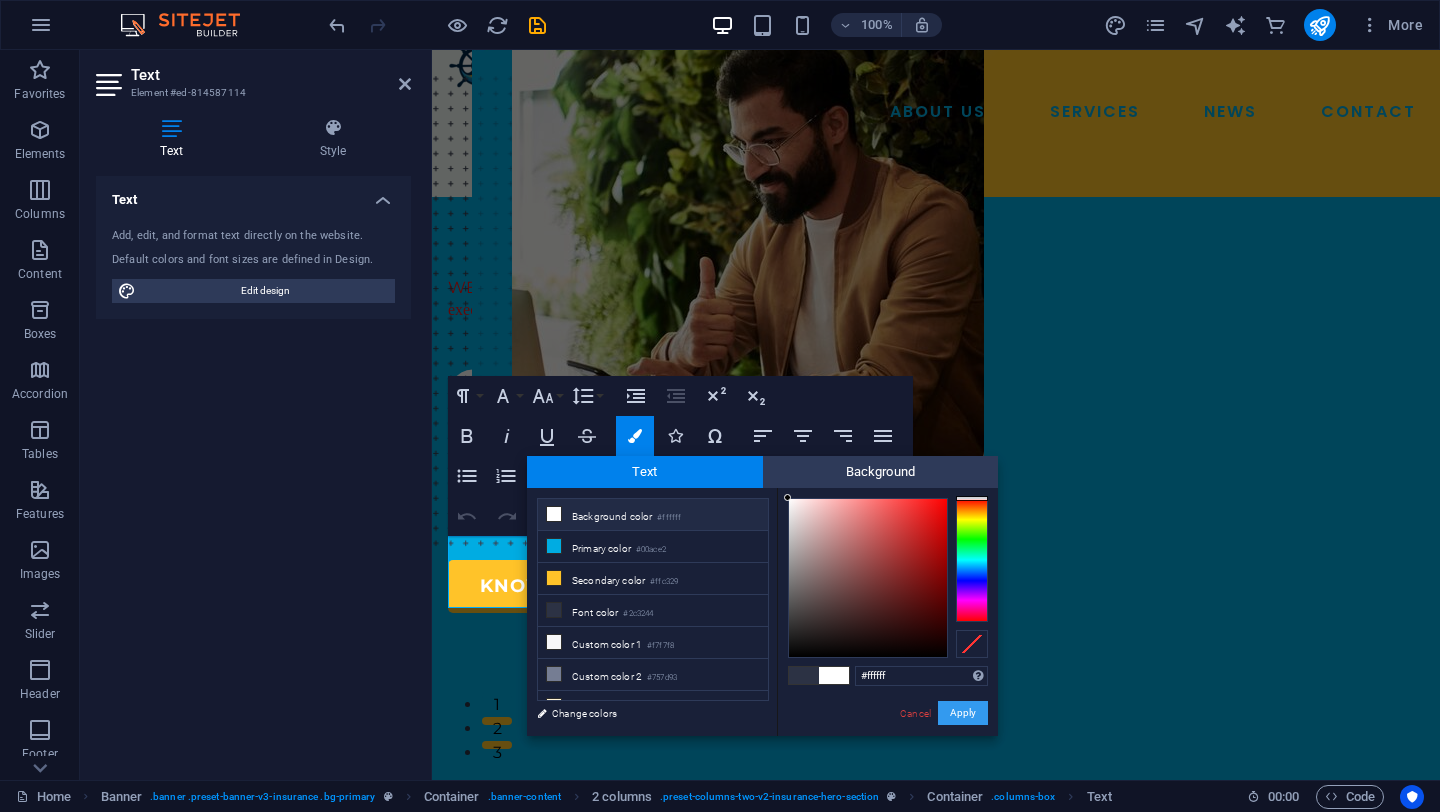 click on "Apply" at bounding box center [963, 713] 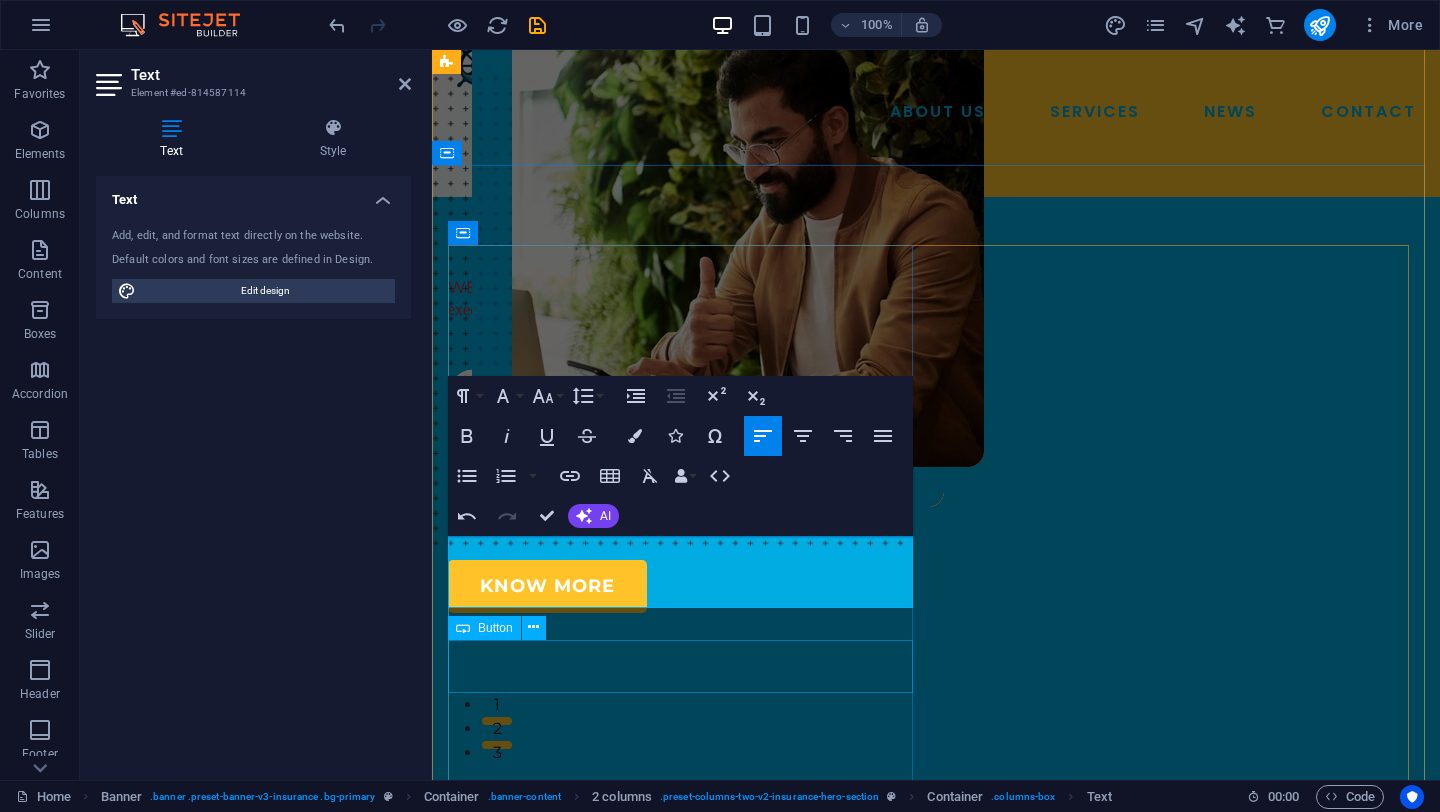 click on "KNOW MORE" at bounding box center [684, 586] 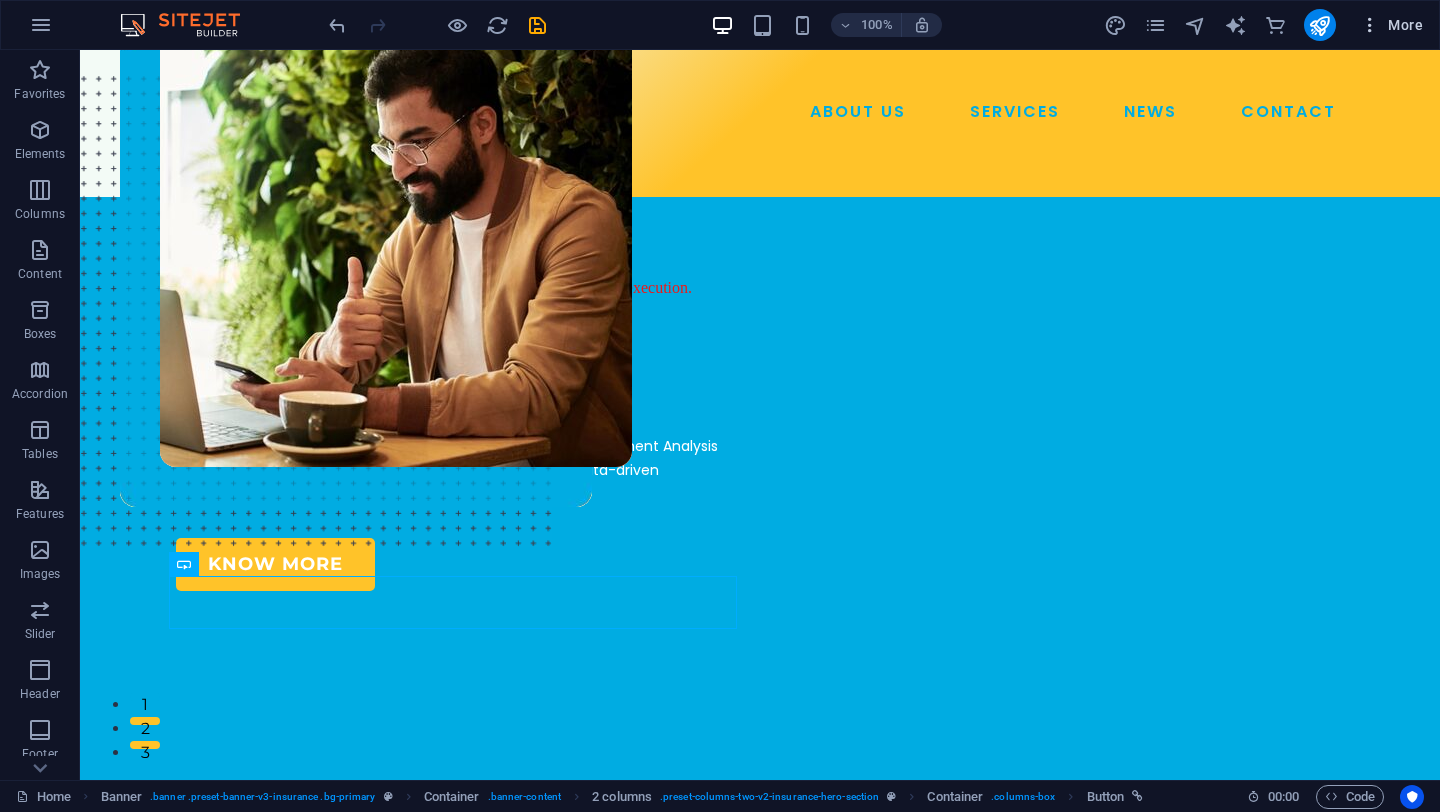 click on "More" at bounding box center [1391, 25] 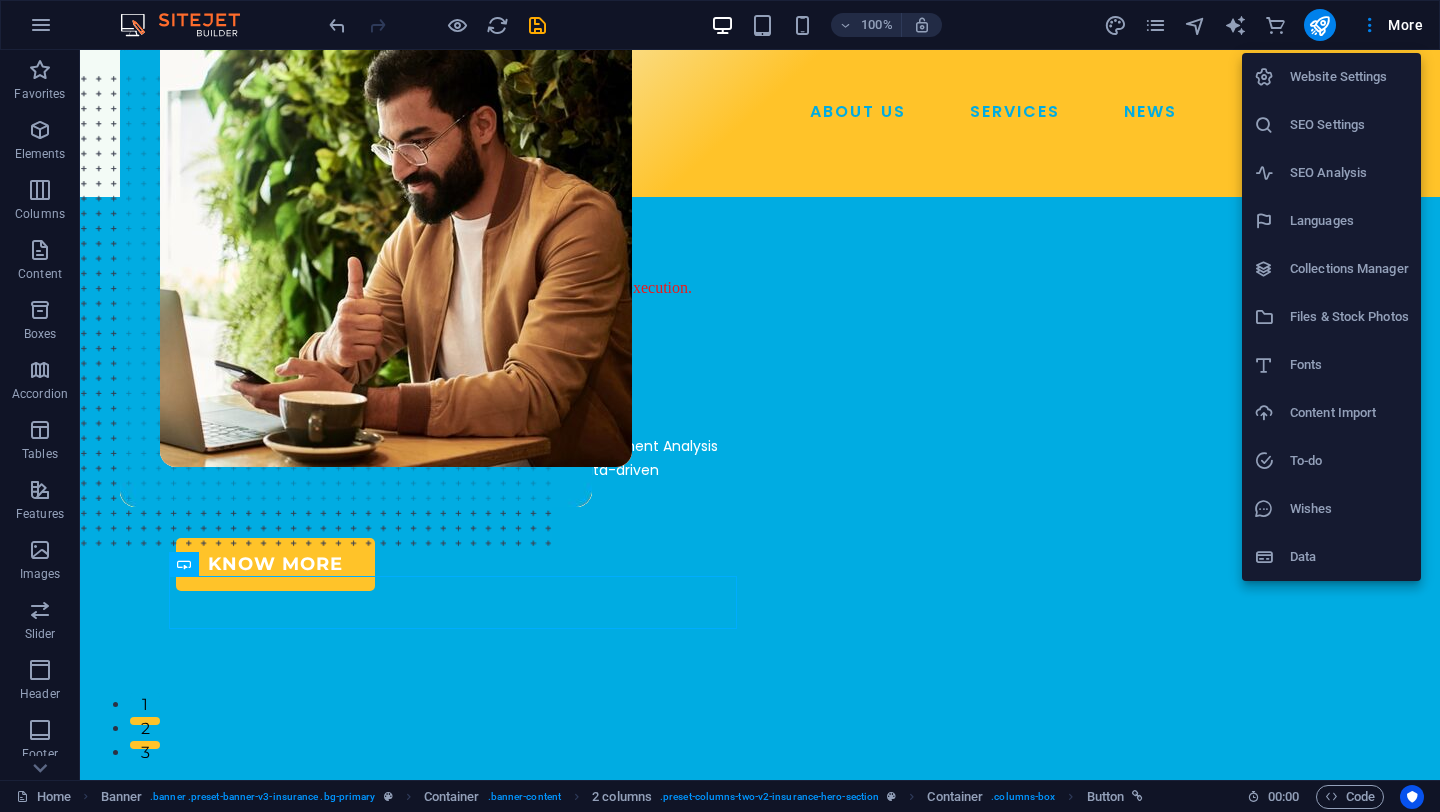 click on "Website Settings" at bounding box center [1349, 77] 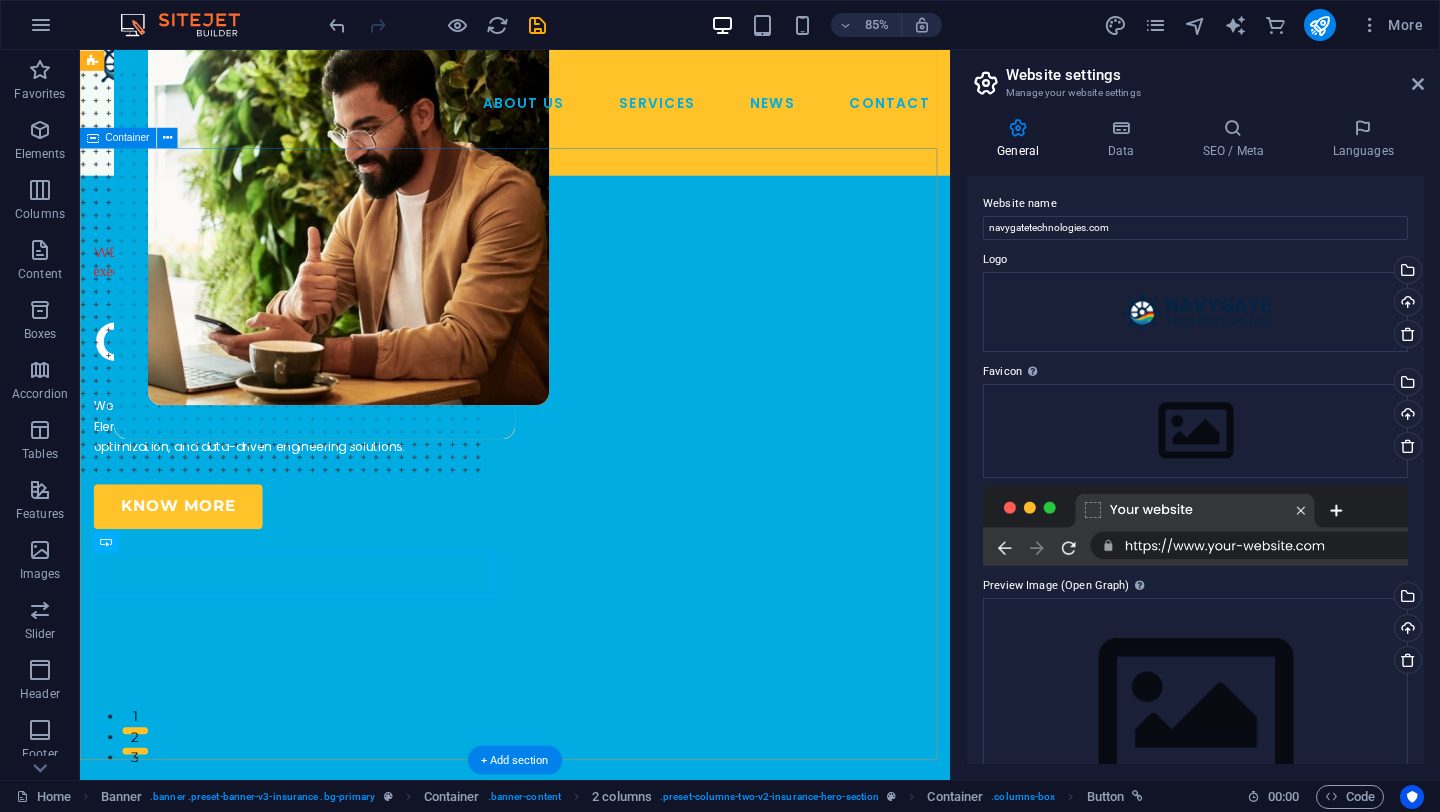 click at bounding box center (552, 464) 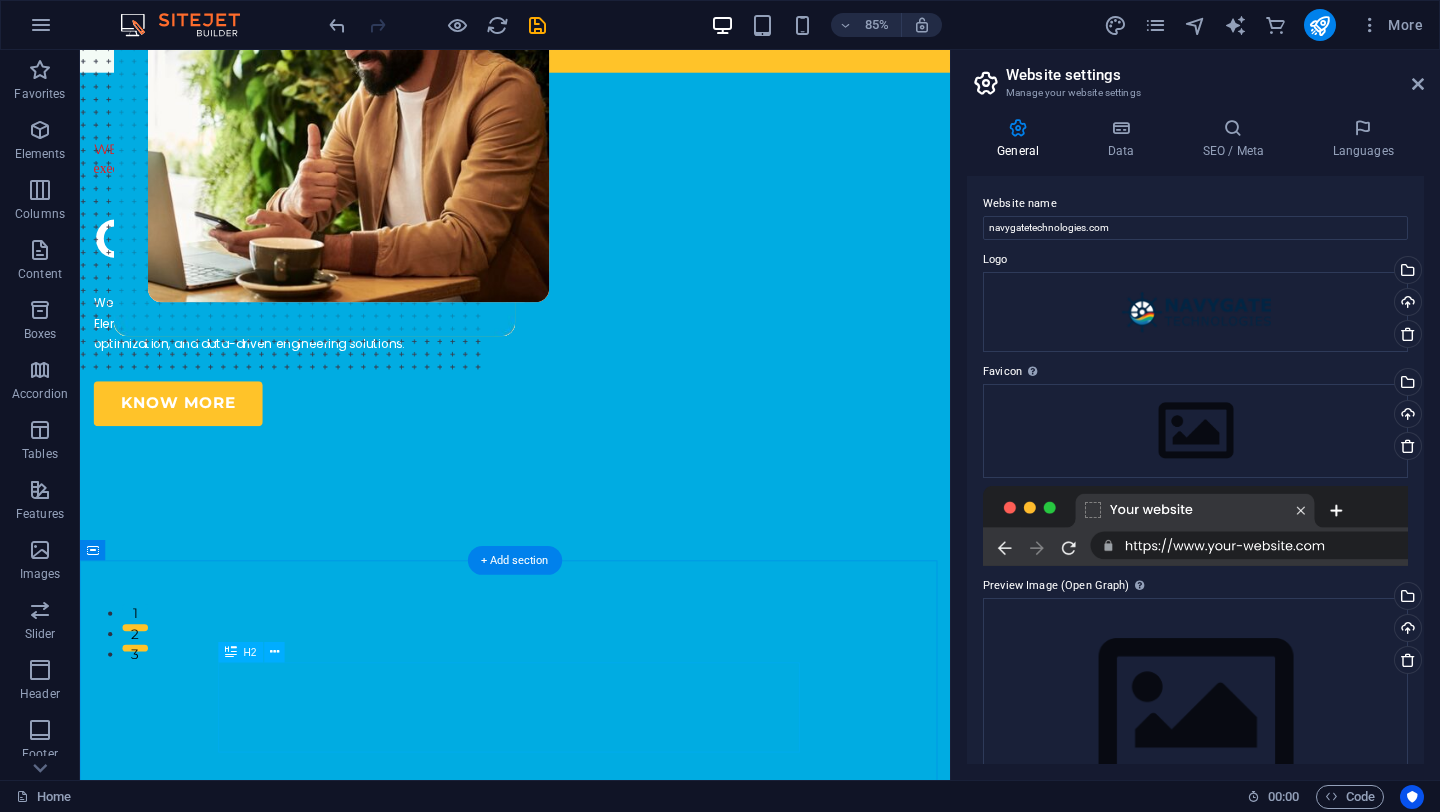 scroll, scrollTop: 96, scrollLeft: 0, axis: vertical 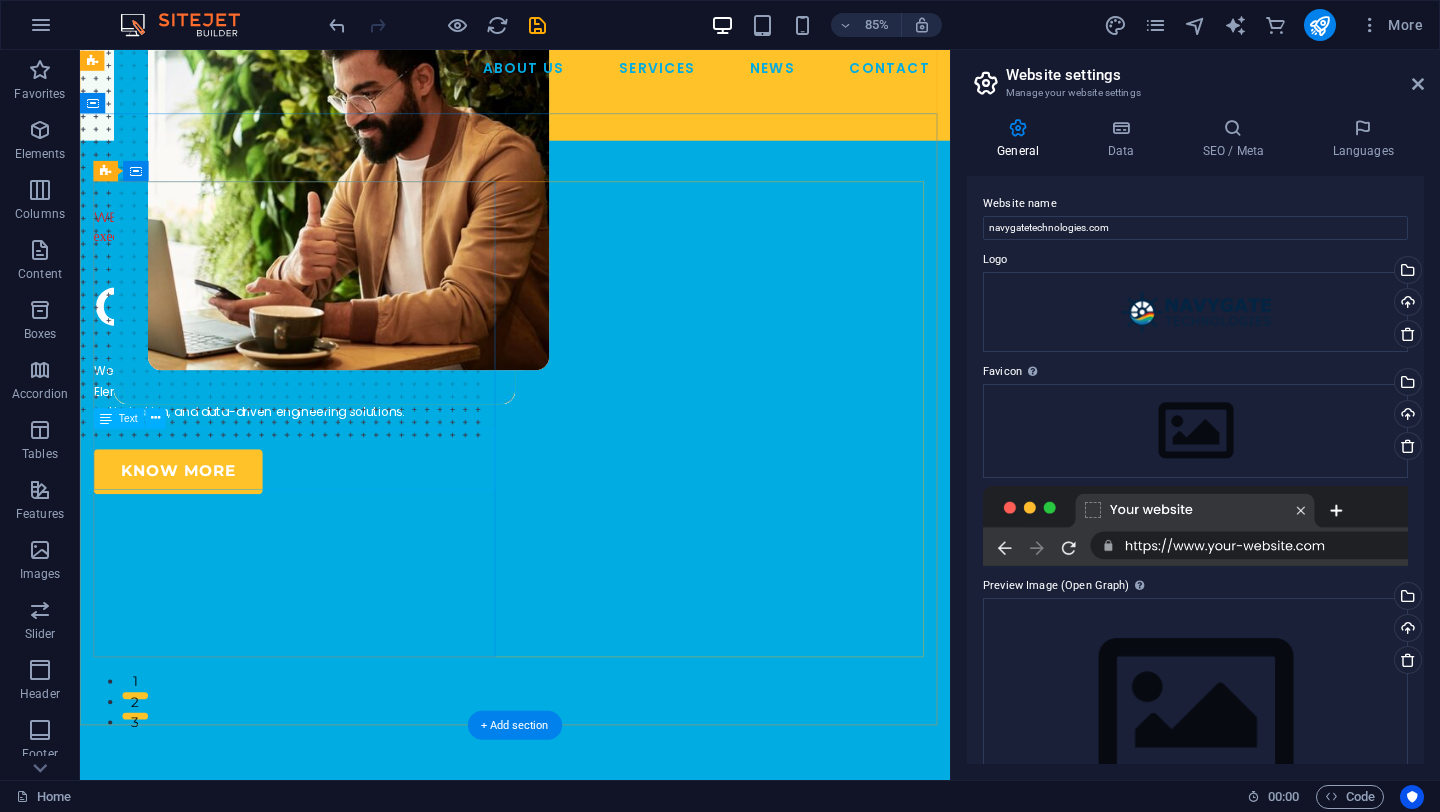 click on "We specialize in Computational Fluid Dynamics (CFD), Finite Element Analysis (FEA), multiphysics simulations, design optimization, and data-driven engineering solutions." at bounding box center (336, 451) 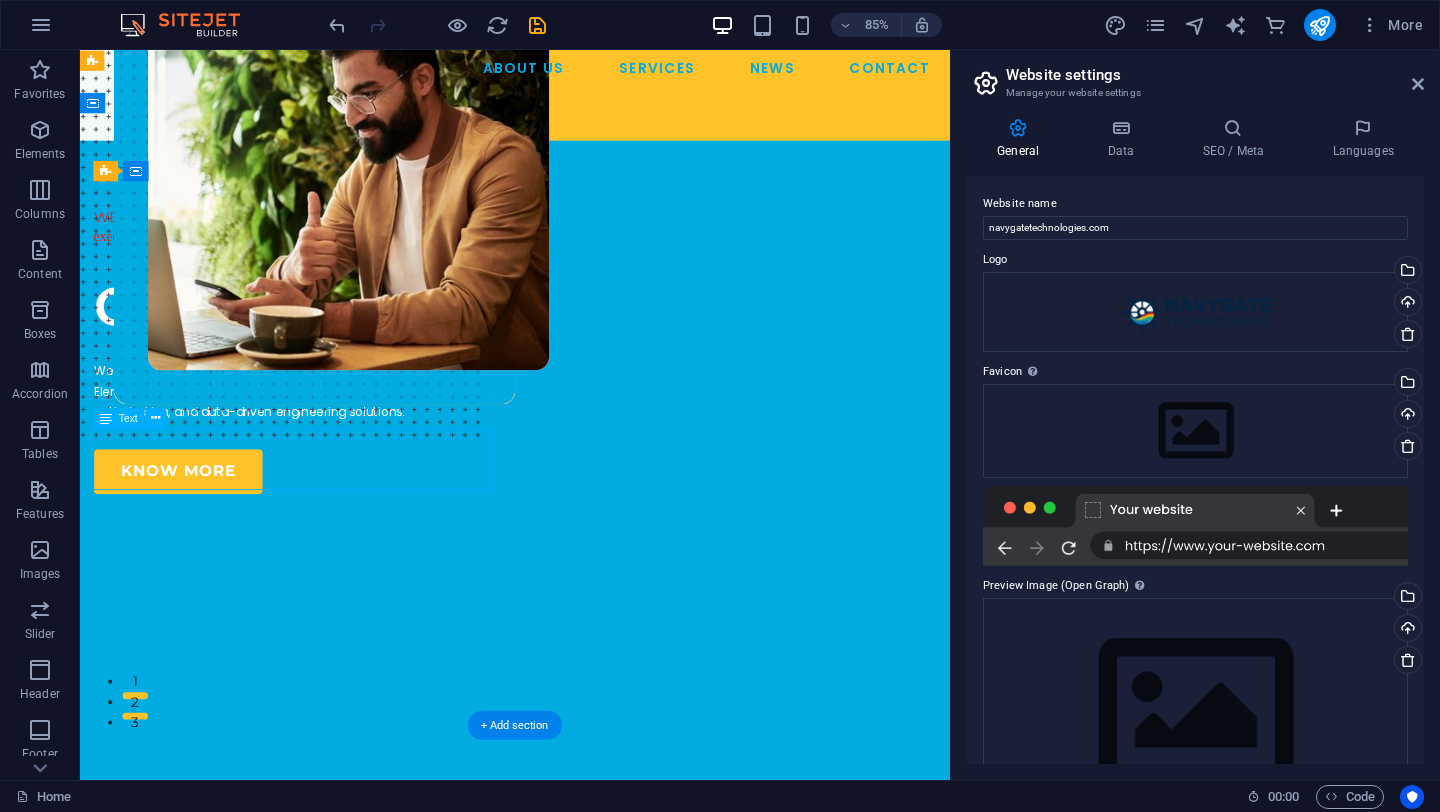 click on "We specialize in Computational Fluid Dynamics (CFD), Finite Element Analysis (FEA), multiphysics simulations, design optimization, and data-driven engineering solutions." at bounding box center (336, 451) 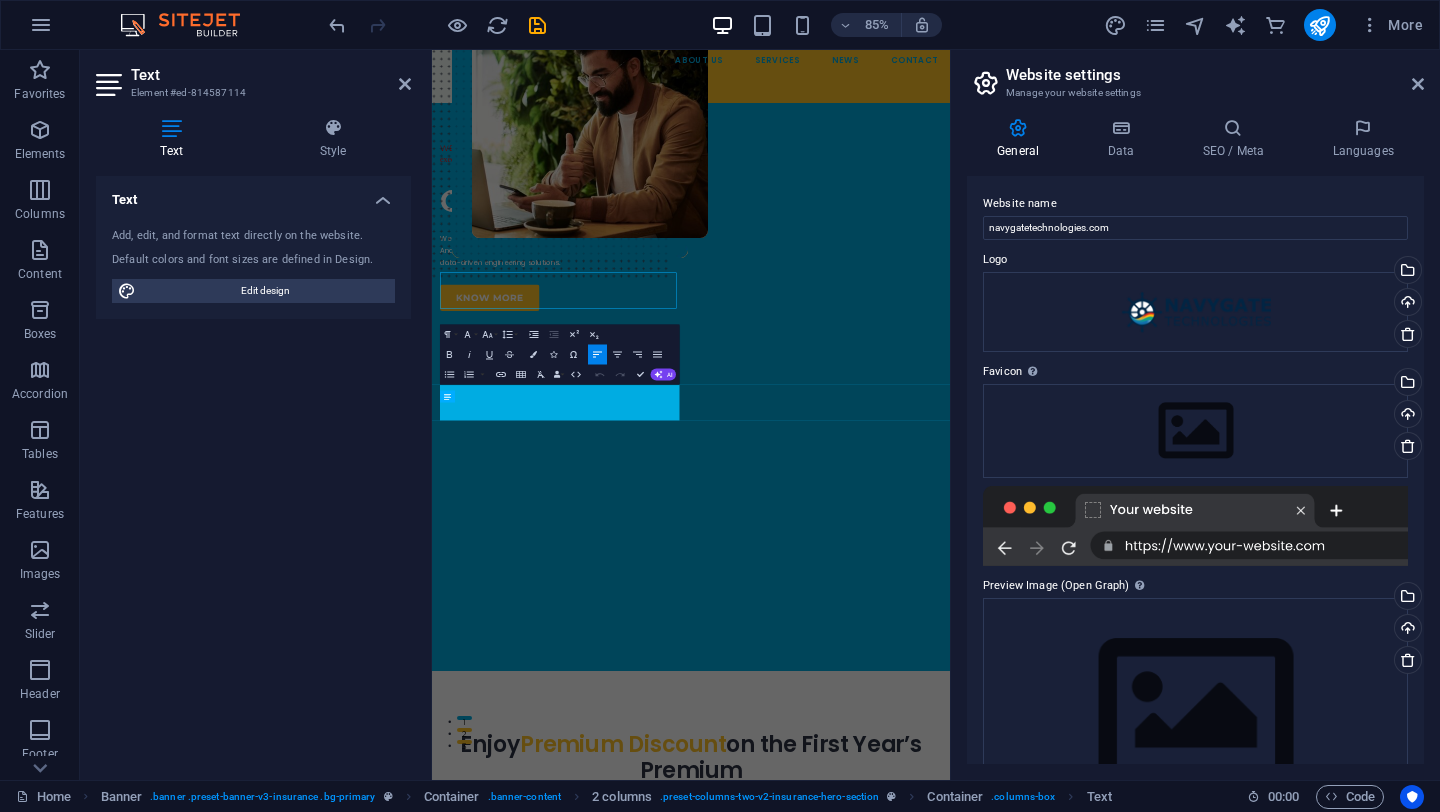 click on "Text Add, edit, and format text directly on the website. Default colors and font sizes are defined in Design. Edit design Alignment Left aligned Centered Right aligned" at bounding box center (253, 470) 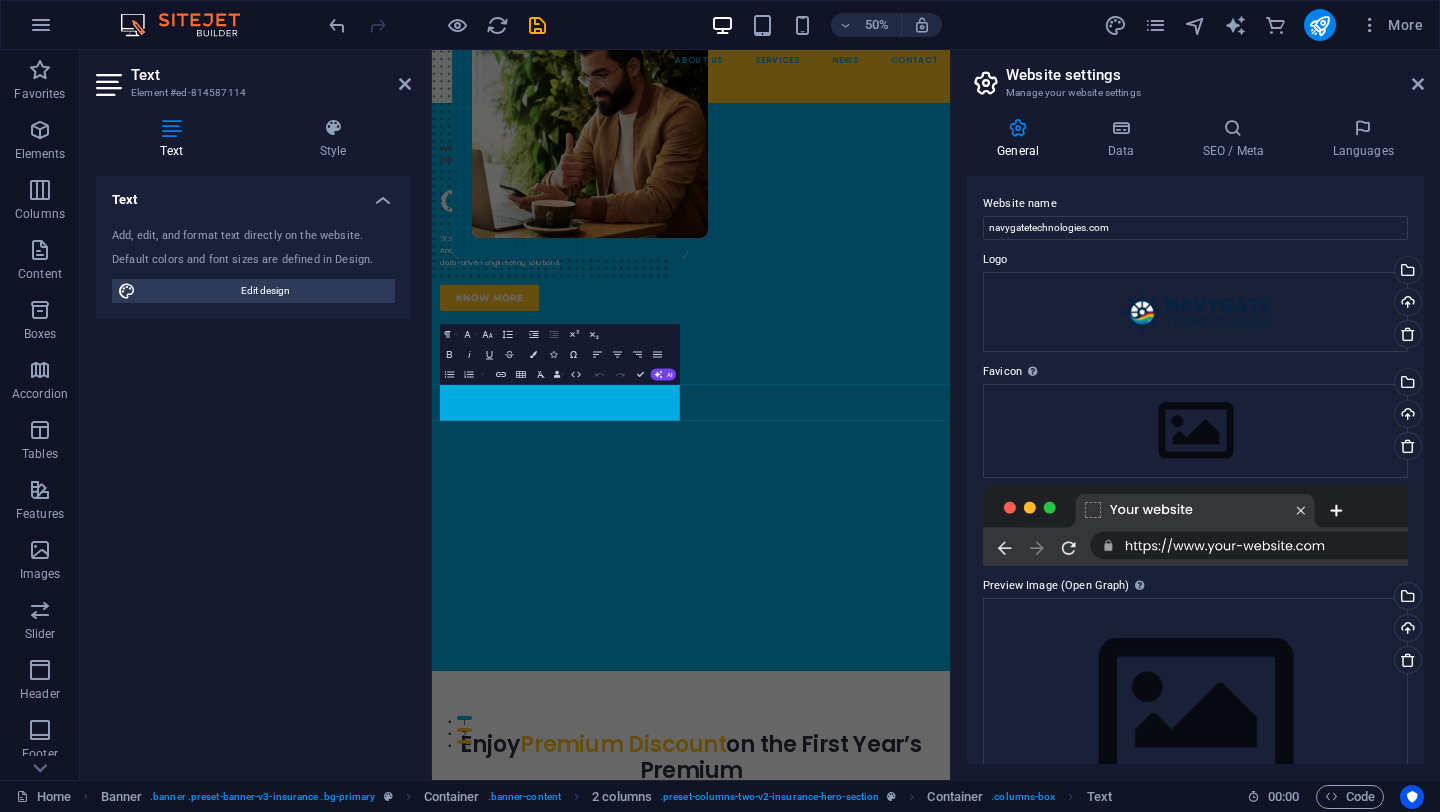 click on "Text Element #ed-814587114 Text Style Text Add, edit, and format text directly on the website. Default colors and font sizes are defined in Design. Edit design Alignment Left aligned Centered Right aligned 2 columns Element Layout How this element expands within the layout (Flexbox). Size Default auto px % 1/1 1/2 1/3 1/4 1/5 1/6 1/7 1/8 1/9 1/10 Grow Shrink Order Container layout Visible Visible Opacity 100 % Overflow Spacing Margin Default auto px % rem vw vh Custom Custom auto px % rem vw vh auto px % rem vw vh auto px % rem vw vh auto px % rem vw vh Padding Default px rem % vh vw Custom Custom px rem % vh vw px rem % vh vw px rem % vh vw px rem % vh vw Border Style              - Width 1 auto px rem % vh vw Custom Custom 1 auto px rem % vh vw 1 auto px rem % vh vw 1 auto px rem % vh vw 1 auto px rem % vh vw  - Color Round corners Default px rem % vh vw Custom Custom px rem % vh vw px rem % vh vw px rem % vh vw px rem % vh vw Shadow Default None Outside Inside Color X offset 0 px rem vh vw 0 px 0" at bounding box center (256, 415) 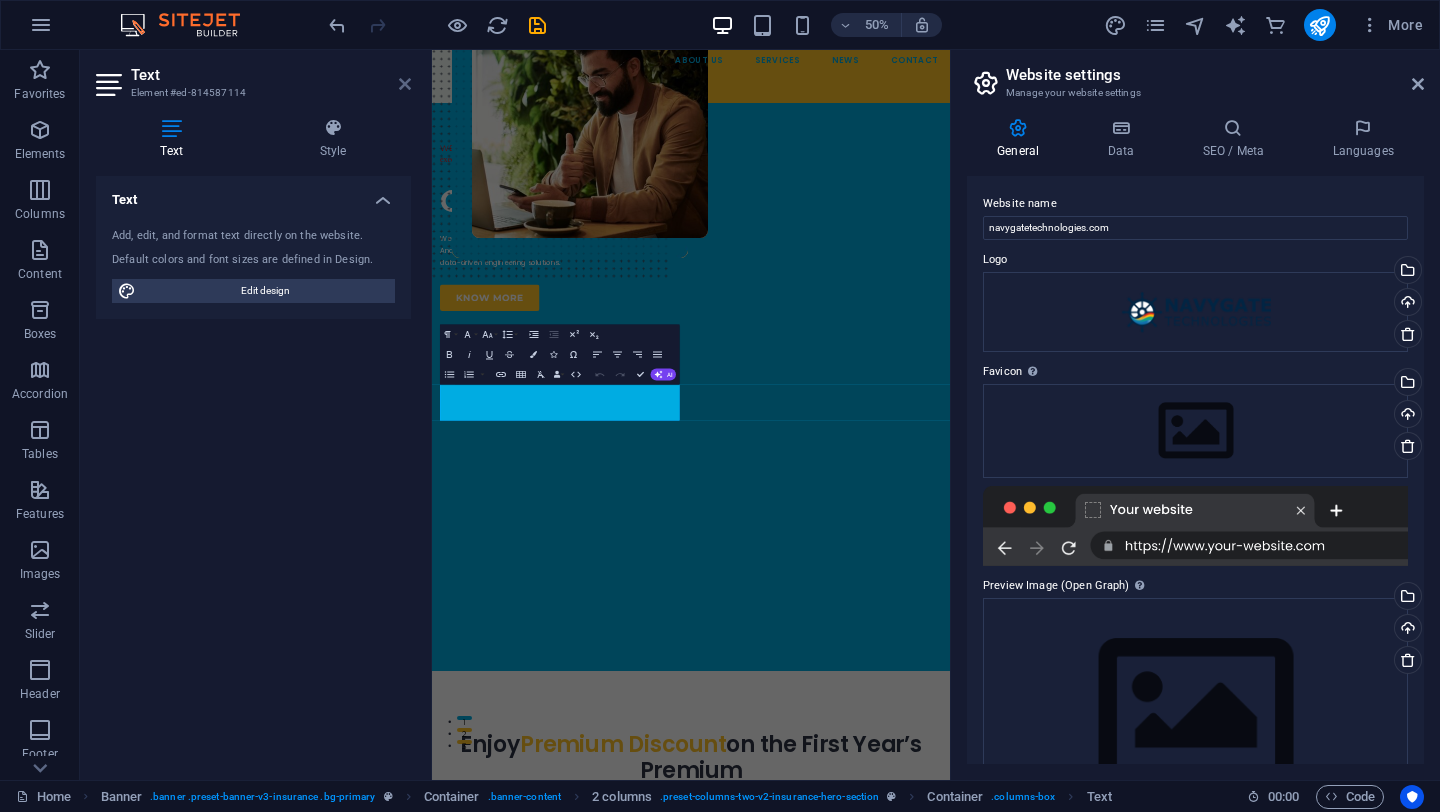 click at bounding box center (405, 84) 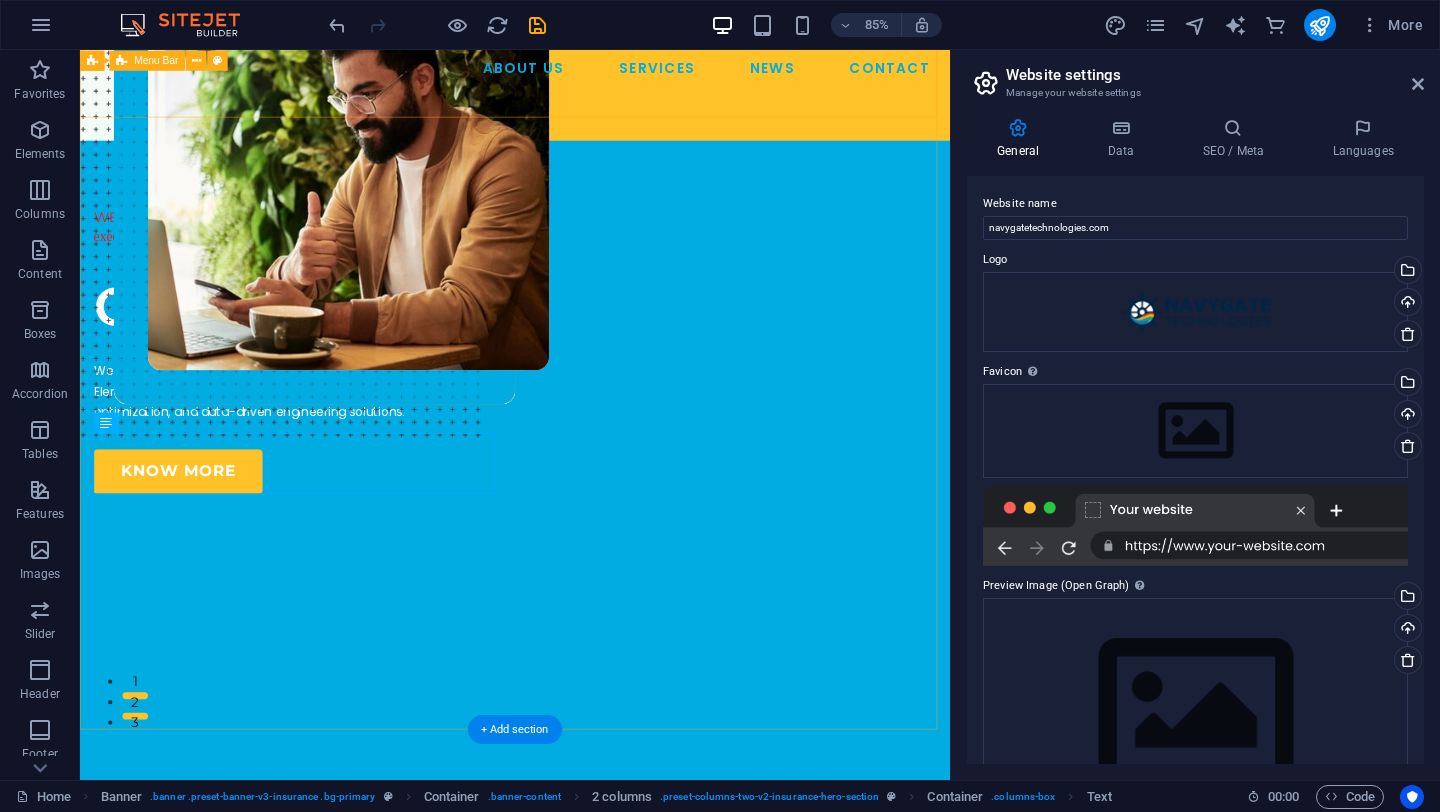 scroll, scrollTop: 0, scrollLeft: 0, axis: both 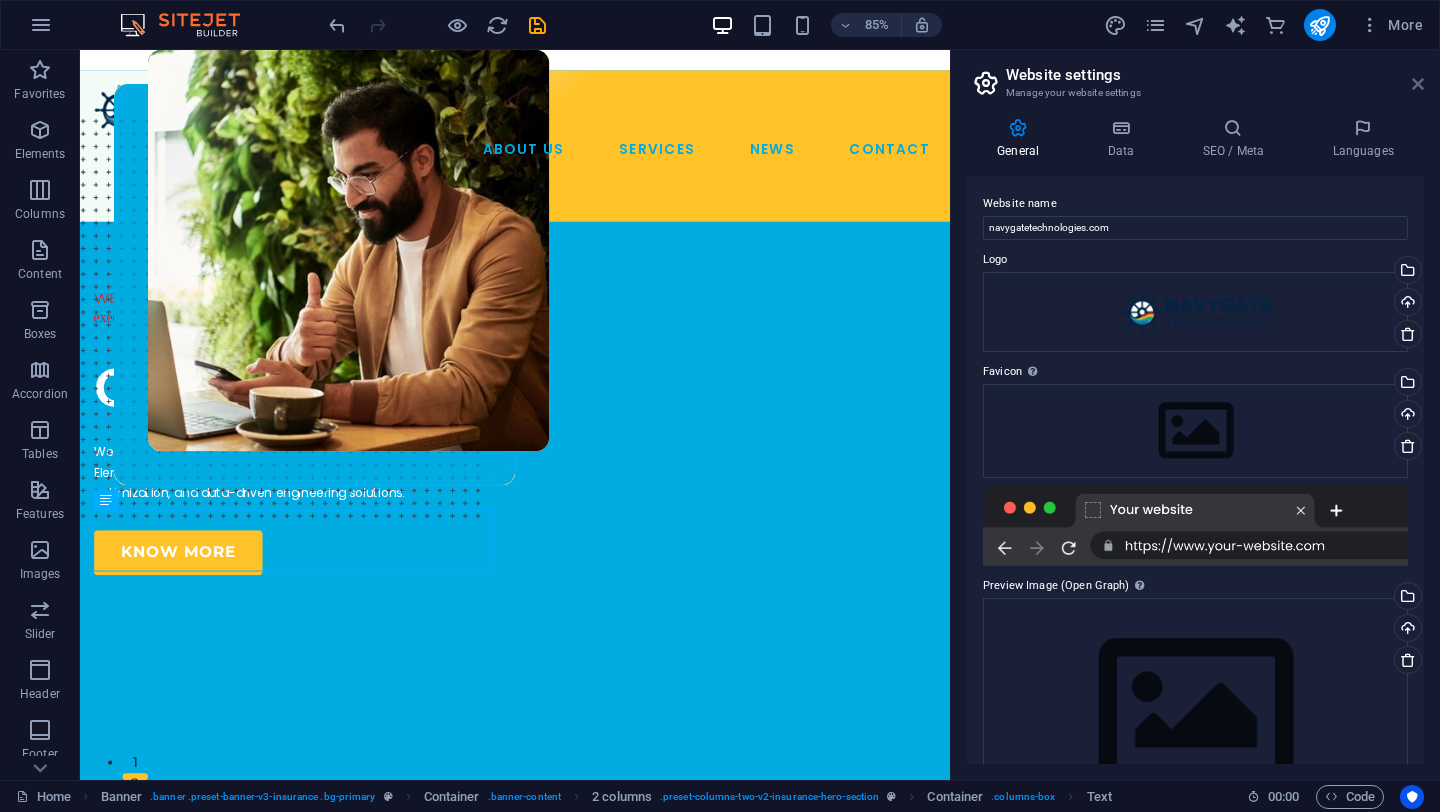 click at bounding box center [1418, 84] 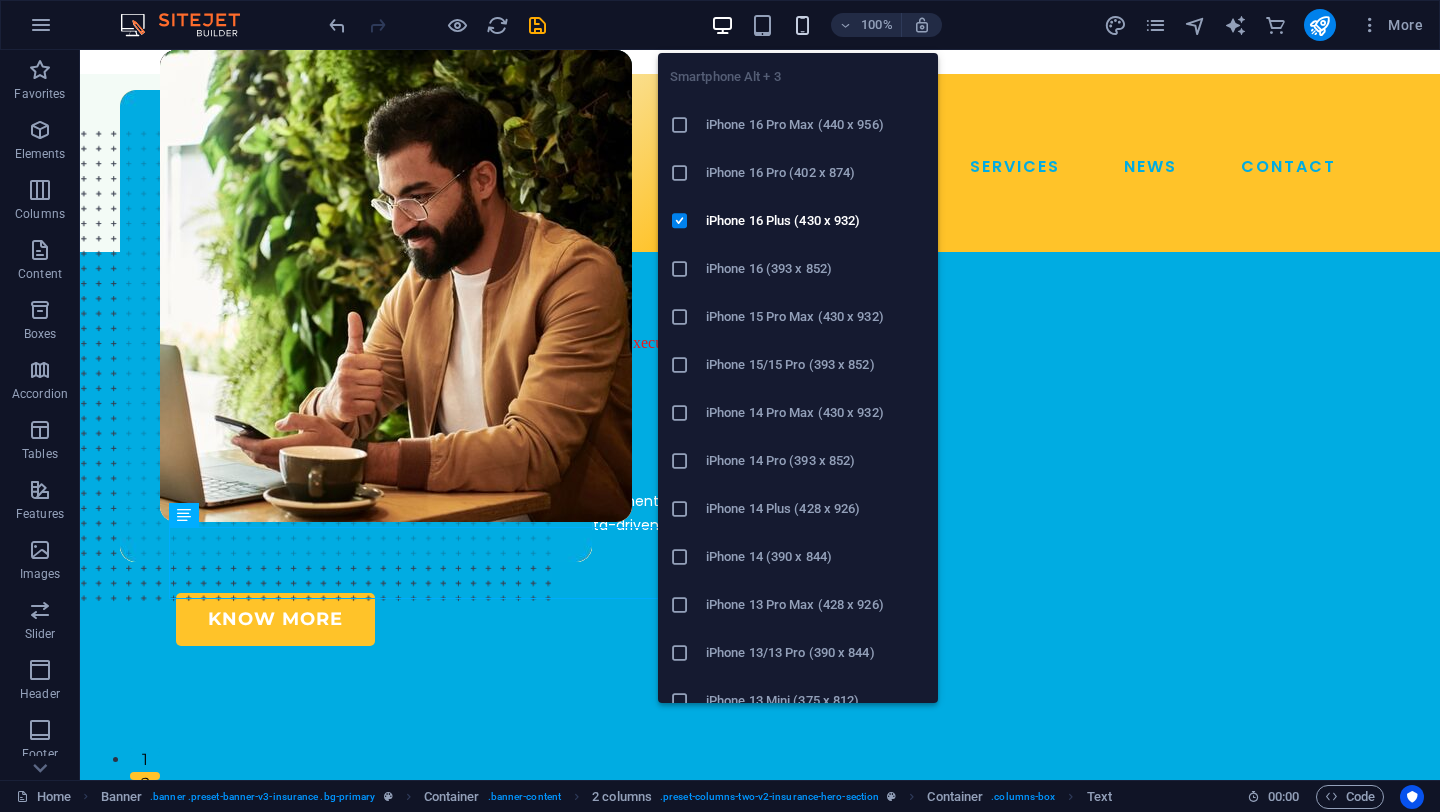 click at bounding box center (802, 25) 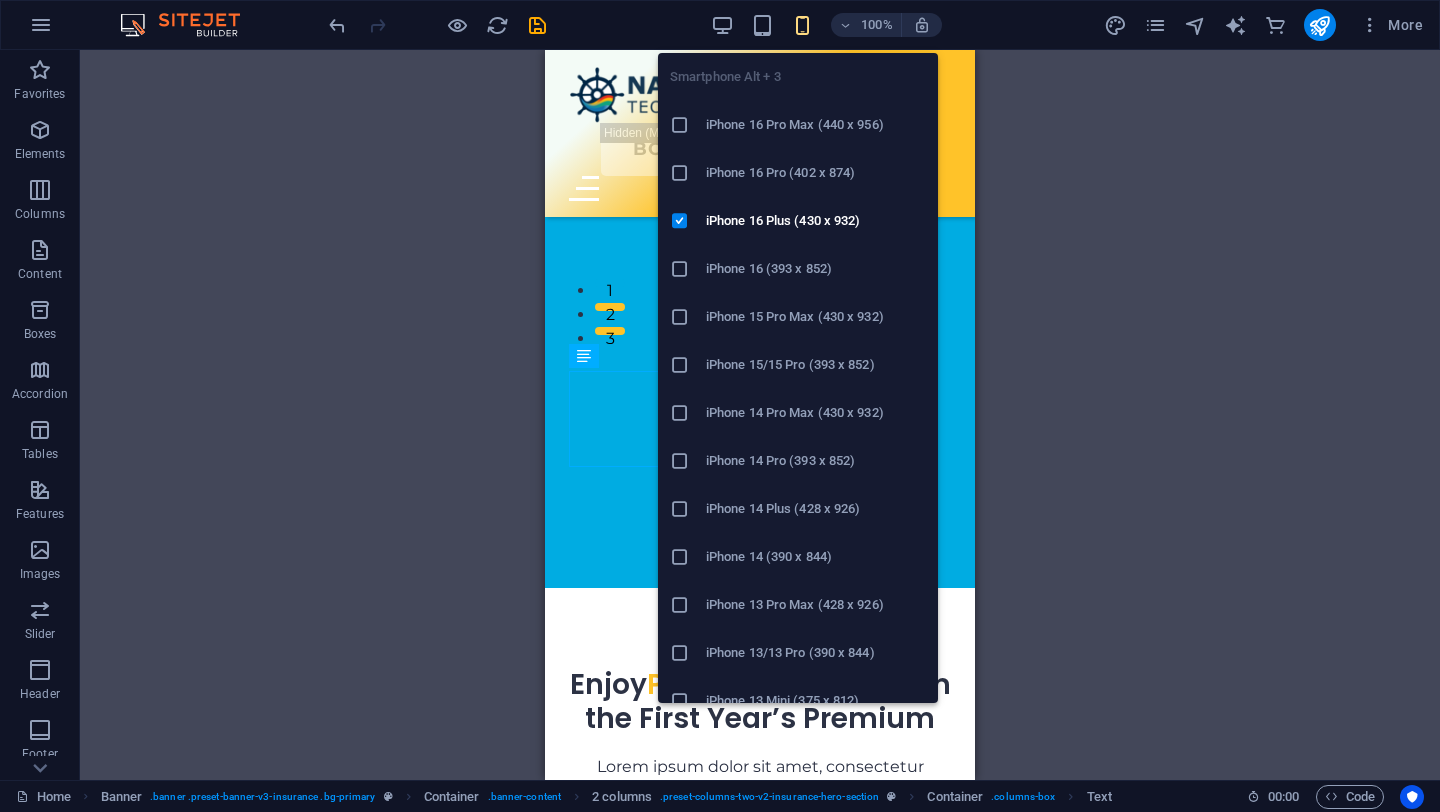 scroll, scrollTop: 468, scrollLeft: 0, axis: vertical 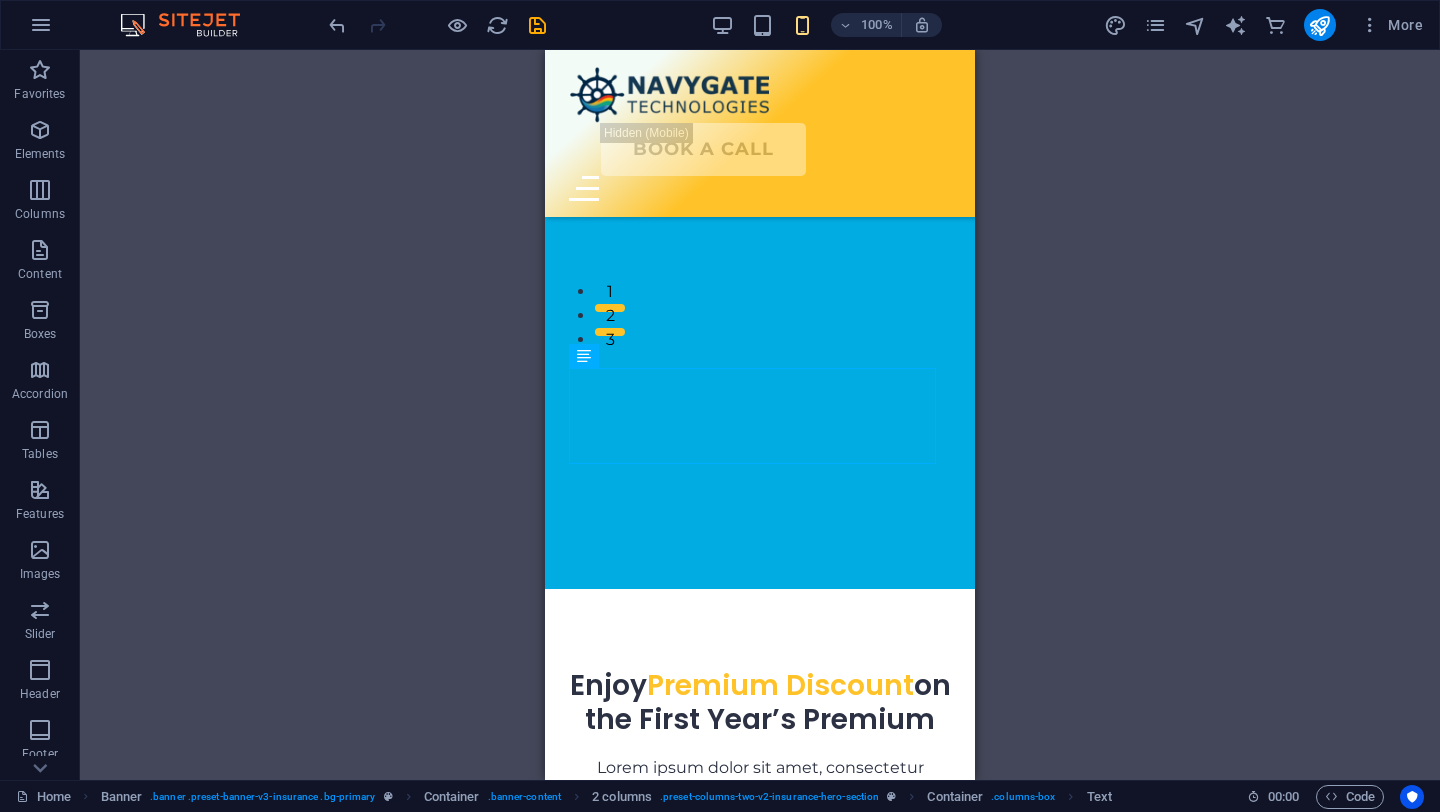 click on "H1   Banner   Container   2 columns   2 columns   Container   Image   Container   Banner   Menu Bar   Menu   HTML   Spacer   Image   Spacer   Text   Spacer   Container   Text   Logo   Button   Button   Image   H2   Container   Text   3 columns   Text   Container   H3   Text   Container" at bounding box center (760, 415) 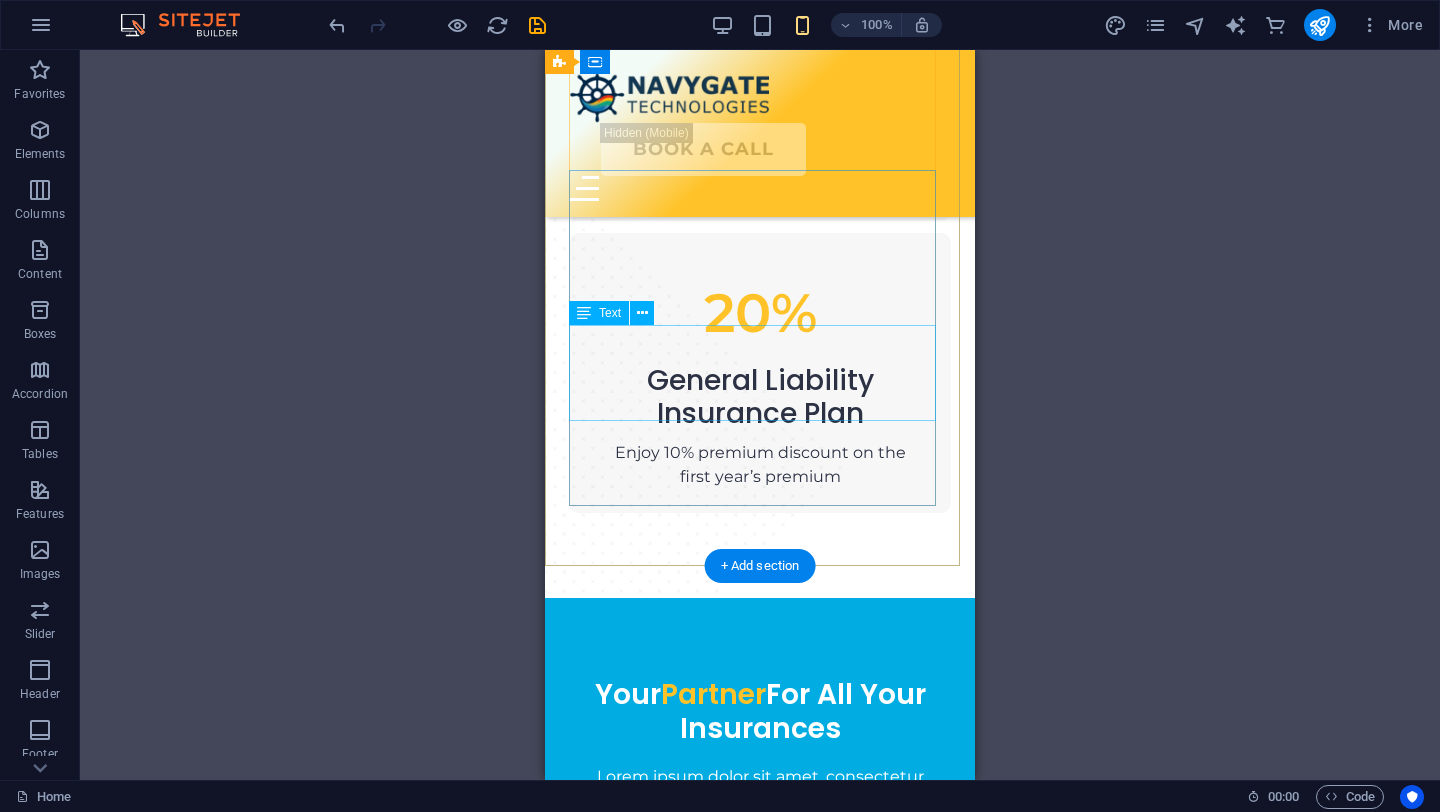 scroll, scrollTop: 0, scrollLeft: 0, axis: both 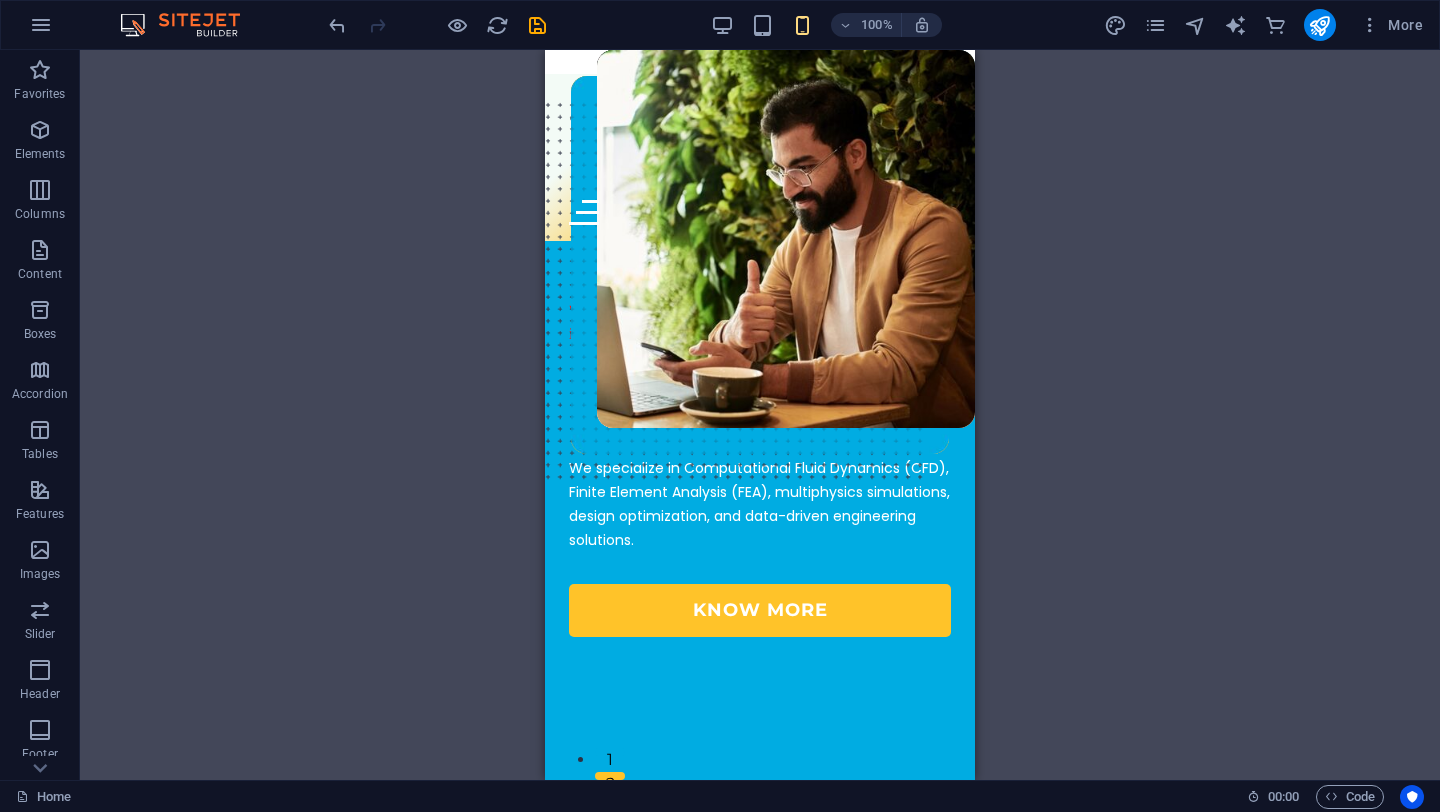 click on "H1   Banner   Container   2 columns   2 columns   Container   Image   2 columns   Container   Banner   Menu Bar   Menu   HTML   Spacer   Image   Spacer   Text   Spacer   Container   Text   Logo   Button   Button   Image   H2   Container   Text   3 columns   Text   Container   H3   Text   Container   Spacer   Container   Text   Spacer   Spacer   Image   H2   Spacer   Text   Boxes   Container   Spacer   Container   Container   H3   Container   Container   Container   Spacer   Container   H3   Container   Spacer   Text   Container   Text   Container   Text   Container   Container   Text   Container   Container   Image   2 columns   Container   Image   Container   H2   Container   Text   Image   2 columns   Container   Text   Container   2 columns   Image   Container   Spacer   Container   Text   2 columns   Image   Container   Text   Container   Spacer   Container   Slider   Container   Slider   Image   2 columns   Container   Text   Container   Button   Container   Container   Logo" at bounding box center [760, 415] 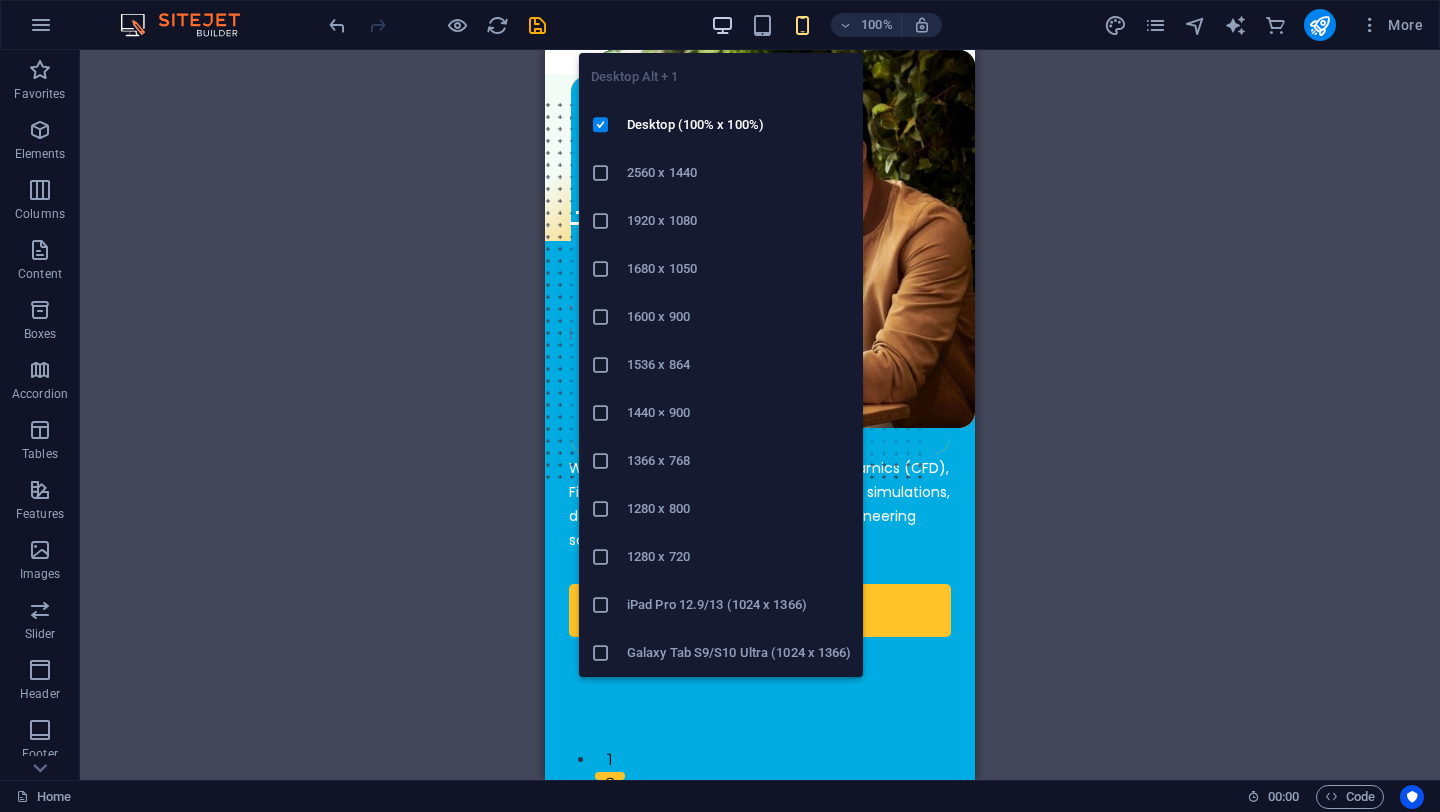 click at bounding box center [722, 25] 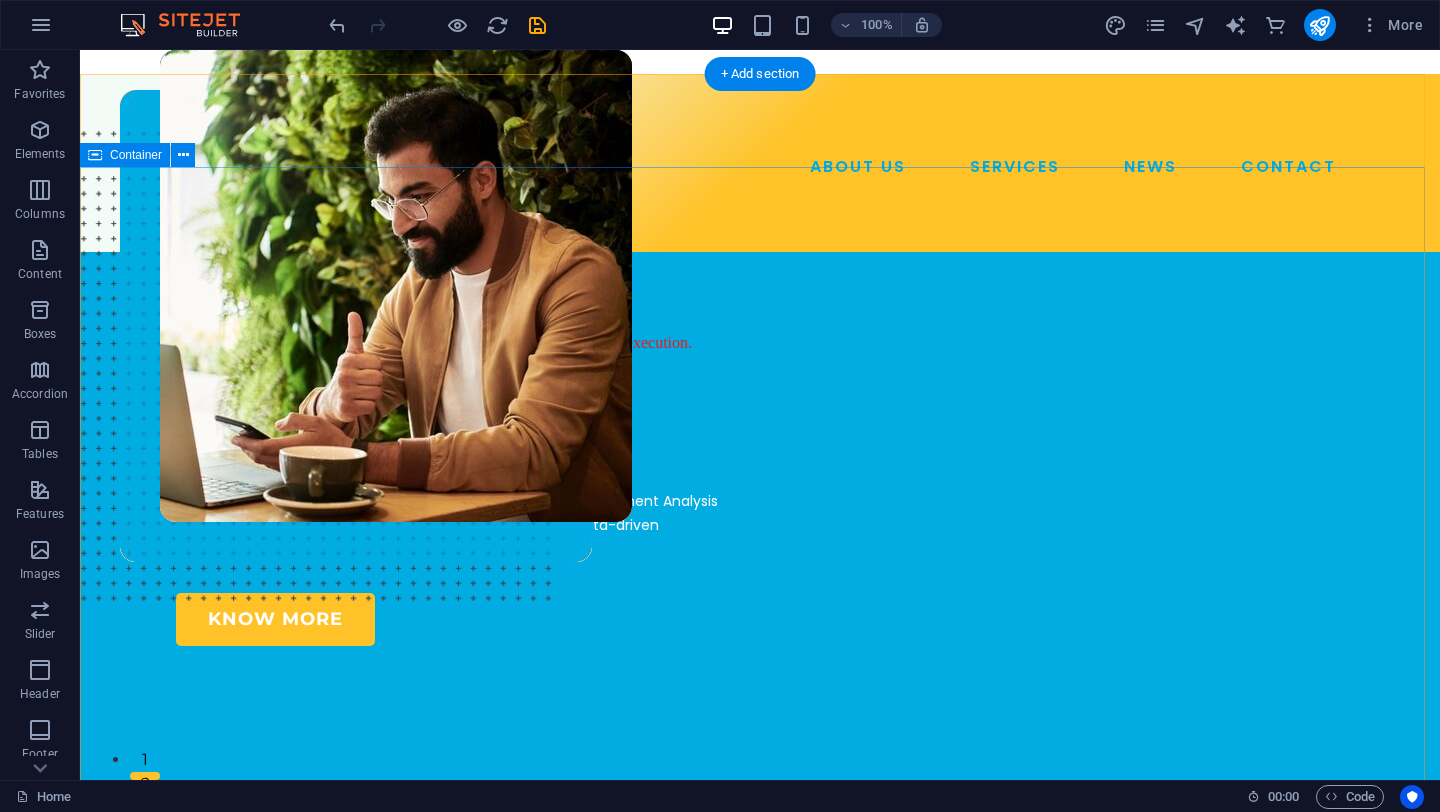 click on "WELCOME TO  NAVYGATE TECHNOLOGIES  Where ideas meet execution. OUR MOTO: We specialize in Computational Fluid Dynamics (CFD), Finite Element Analysis (FEA), multiphysics simulations, design optimization, and data-driven engineering solutions. KNOW MORE" at bounding box center [760, 777] 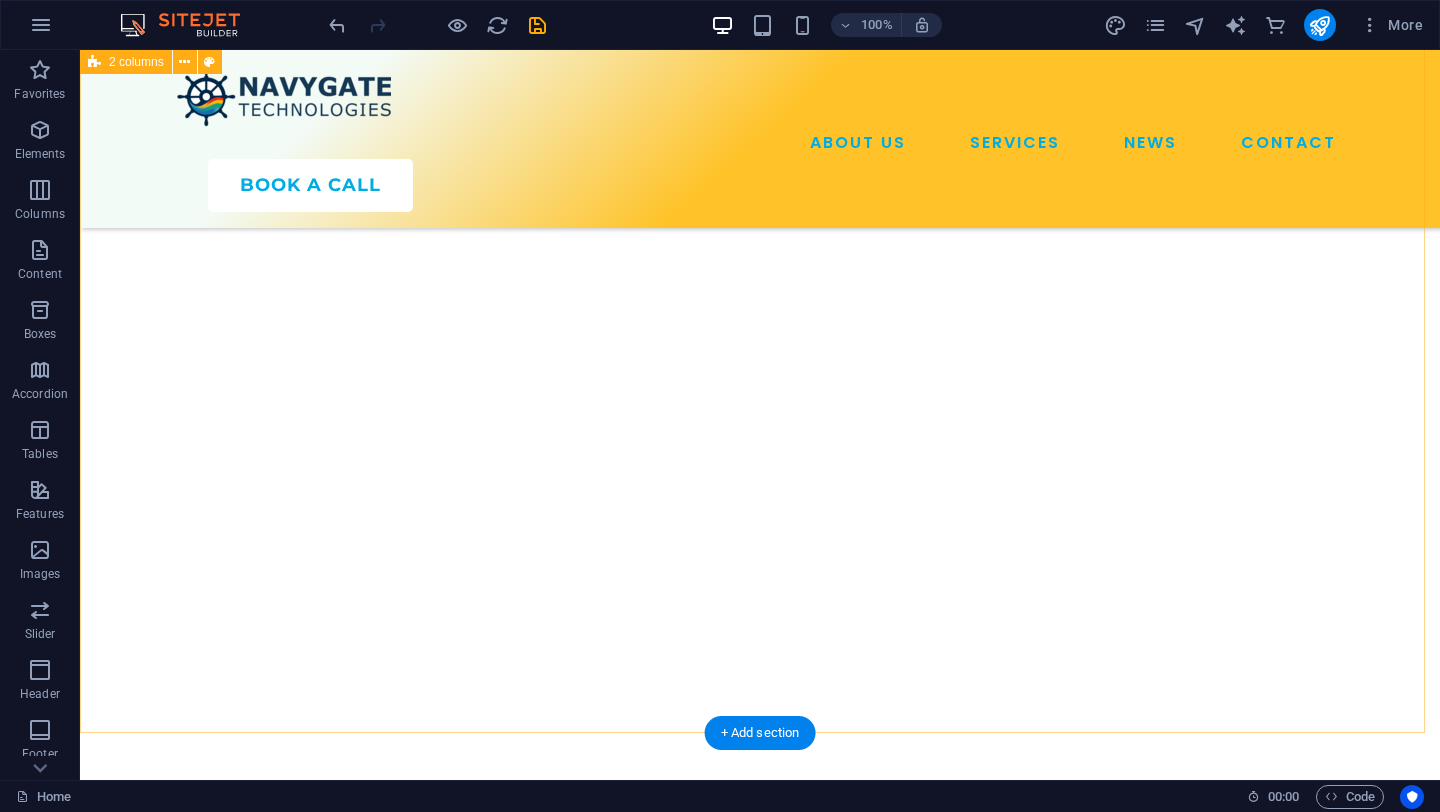scroll, scrollTop: 6592, scrollLeft: 0, axis: vertical 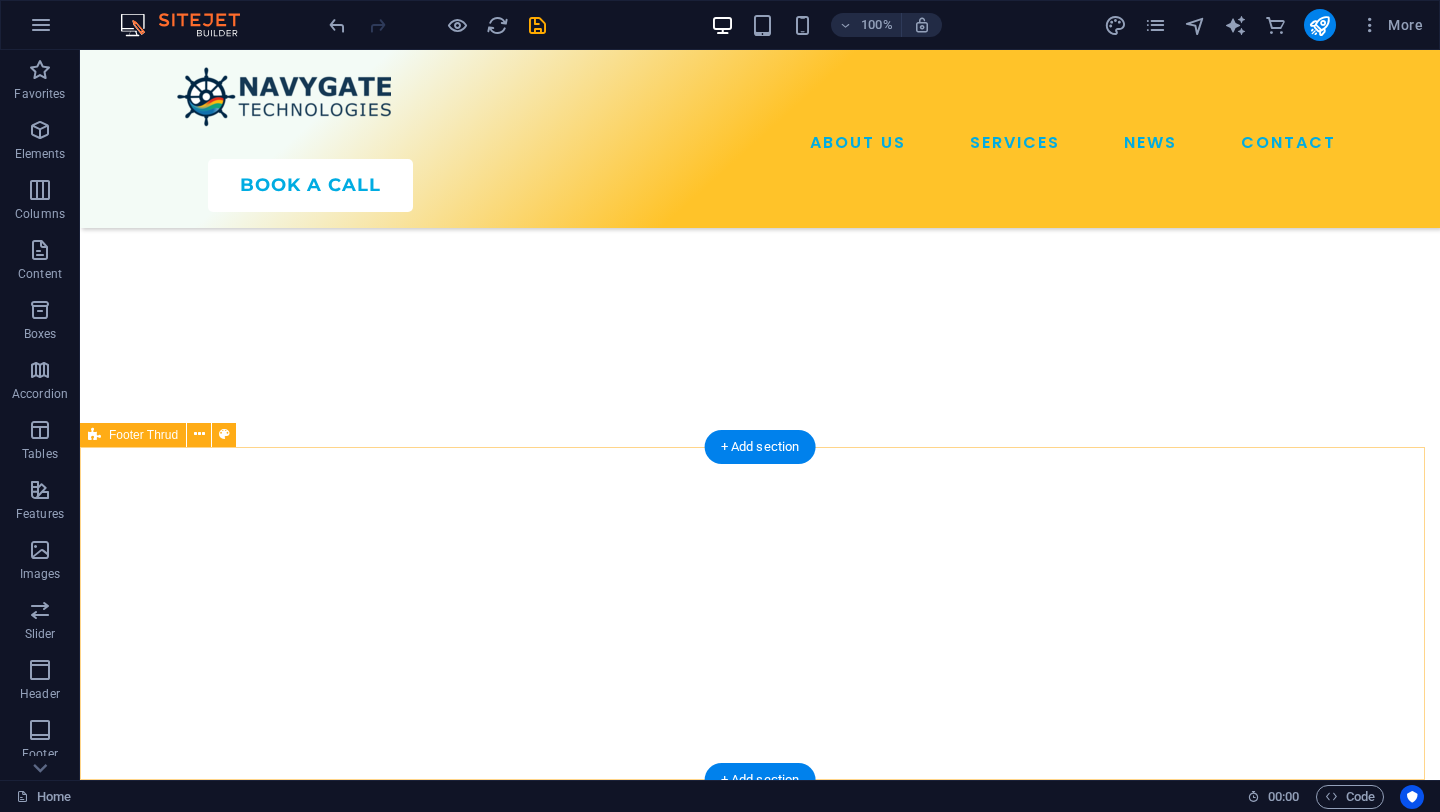 click on "Privacy Policy         Legal Notice ABOUT US SERVICES NEWS CONTACT PRIVACY POLICY LEGAL NOTICE
2023  Navygate Technologies  All rights reserved" at bounding box center (760, 4550) 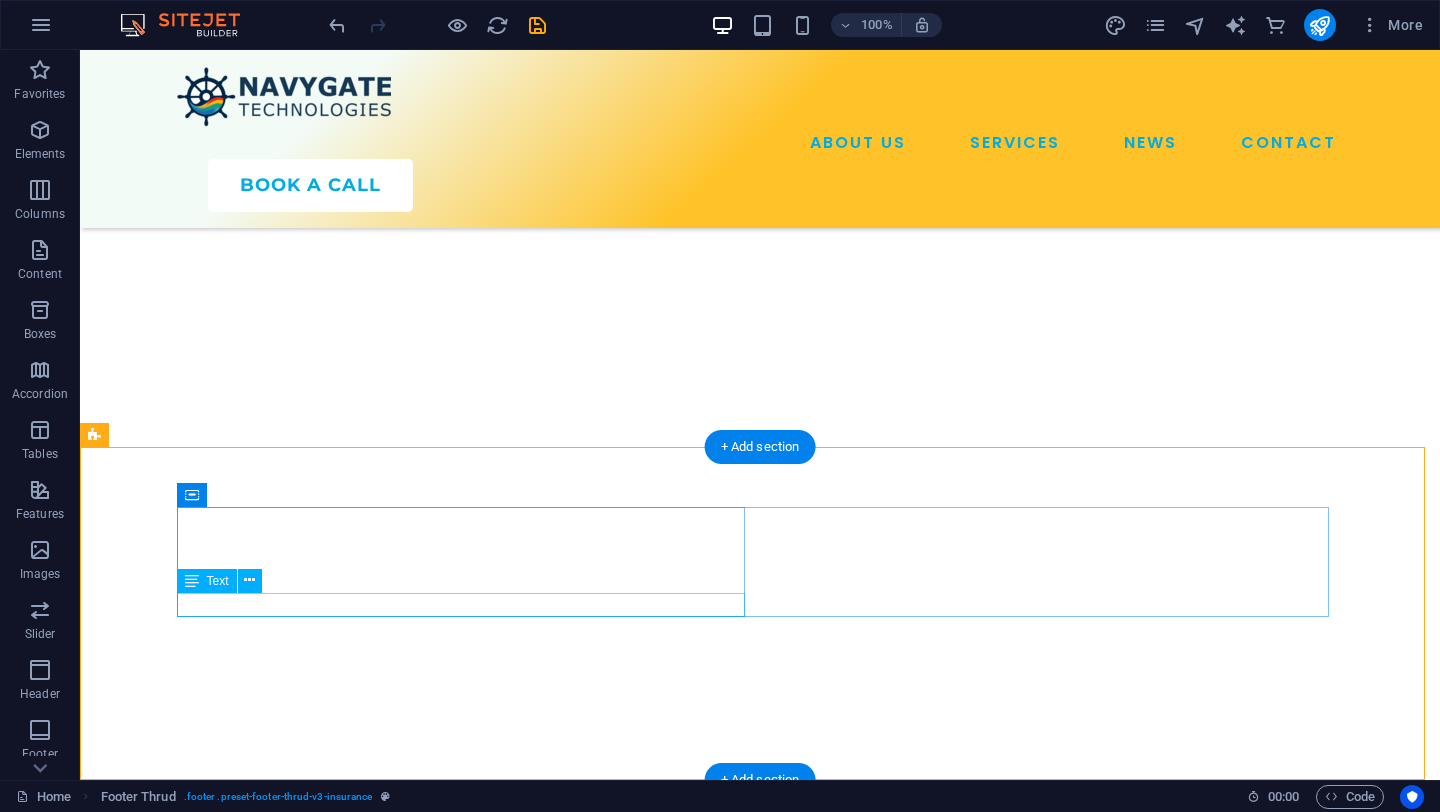 click on "Privacy Policy         Legal Notice" at bounding box center (468, 4390) 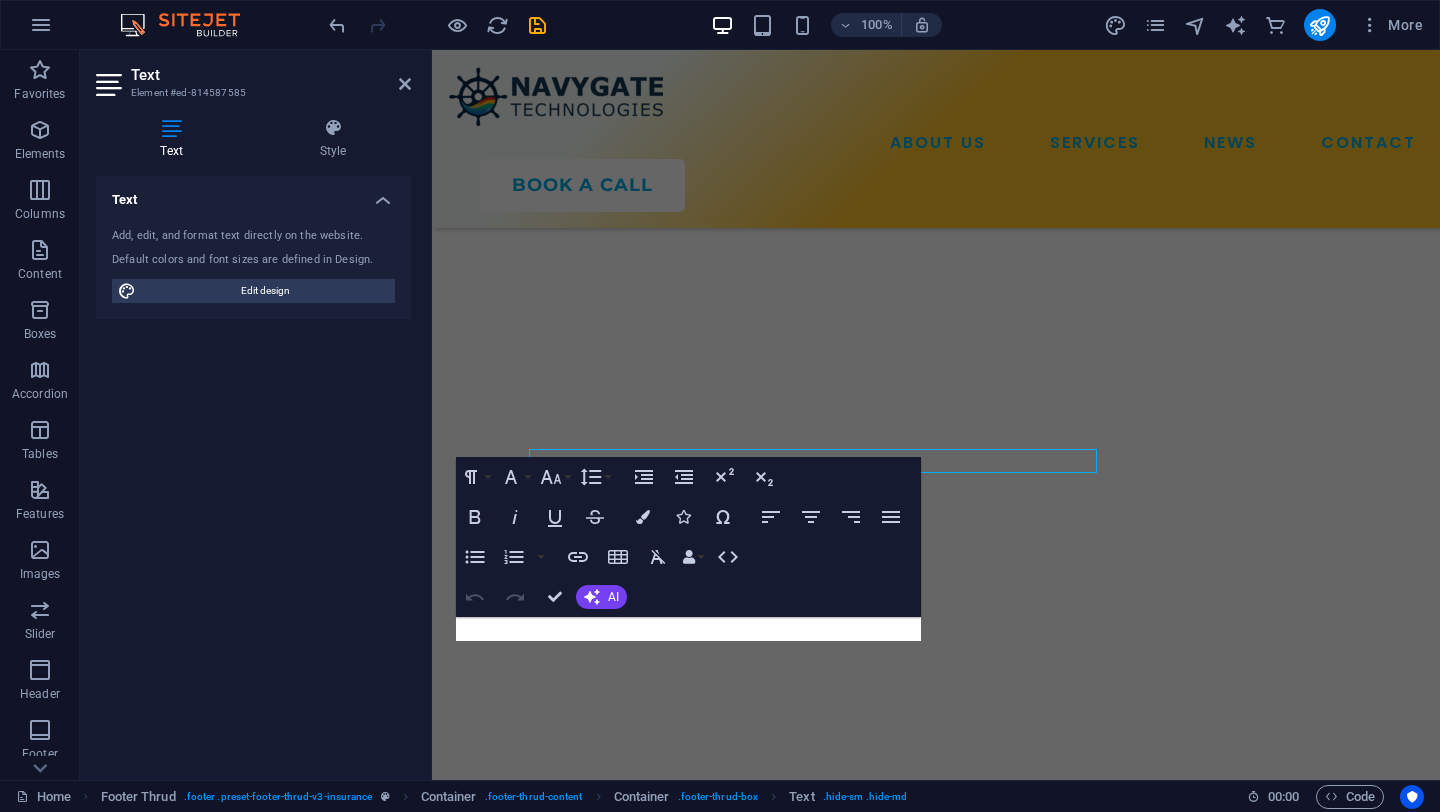 scroll, scrollTop: 6760, scrollLeft: 0, axis: vertical 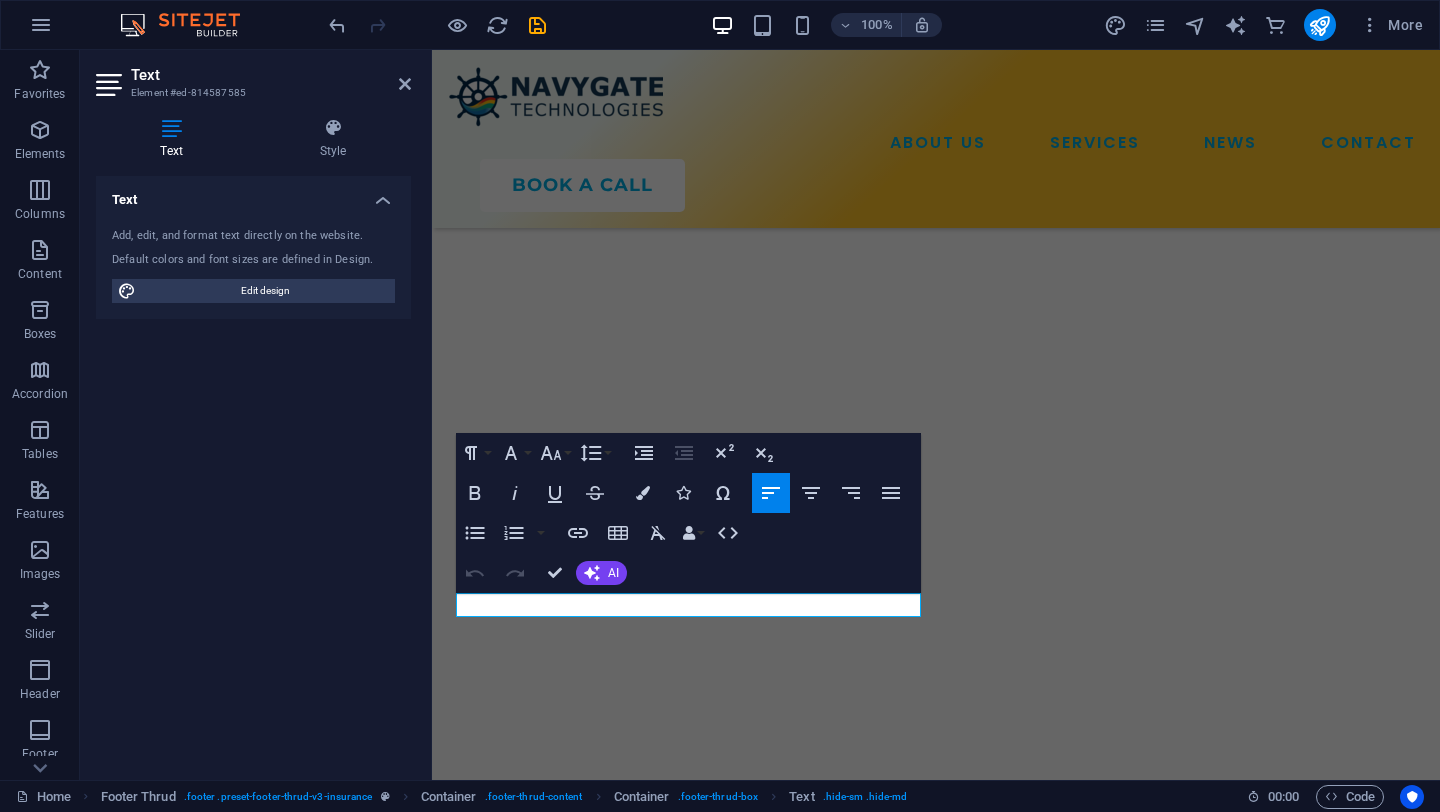 drag, startPoint x: 717, startPoint y: 605, endPoint x: 382, endPoint y: 598, distance: 335.07312 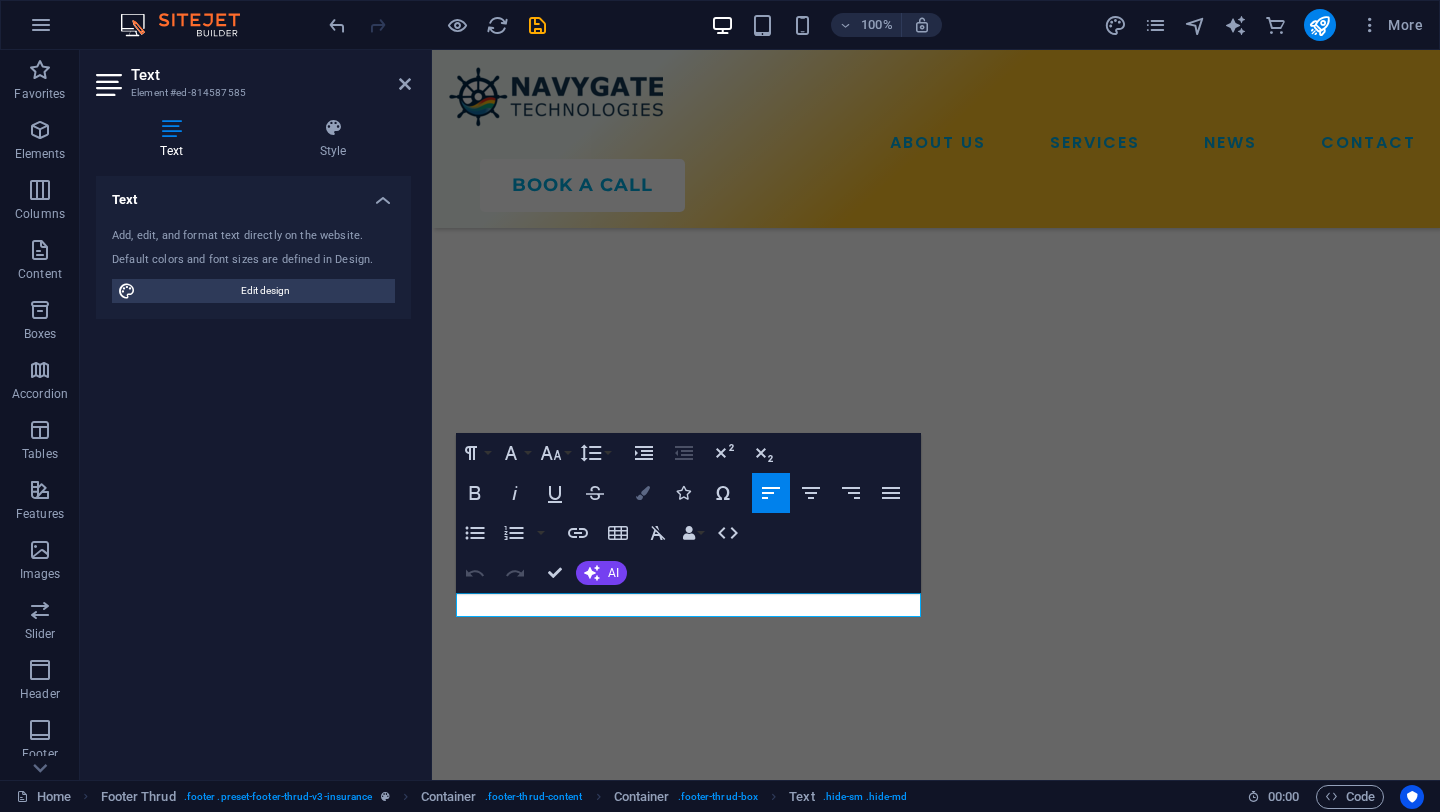 click at bounding box center (643, 493) 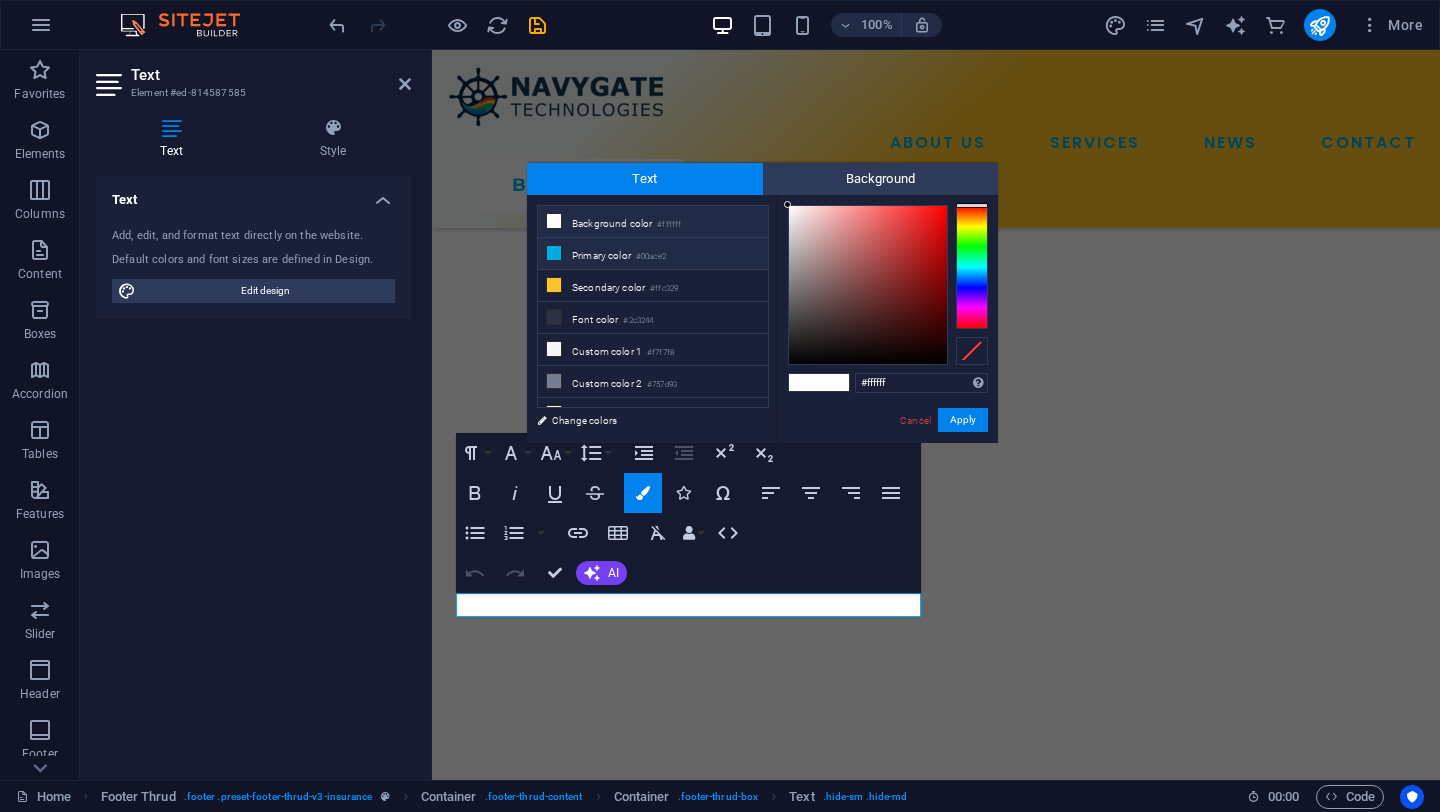 click on "Primary color
#00ace2" at bounding box center [653, 254] 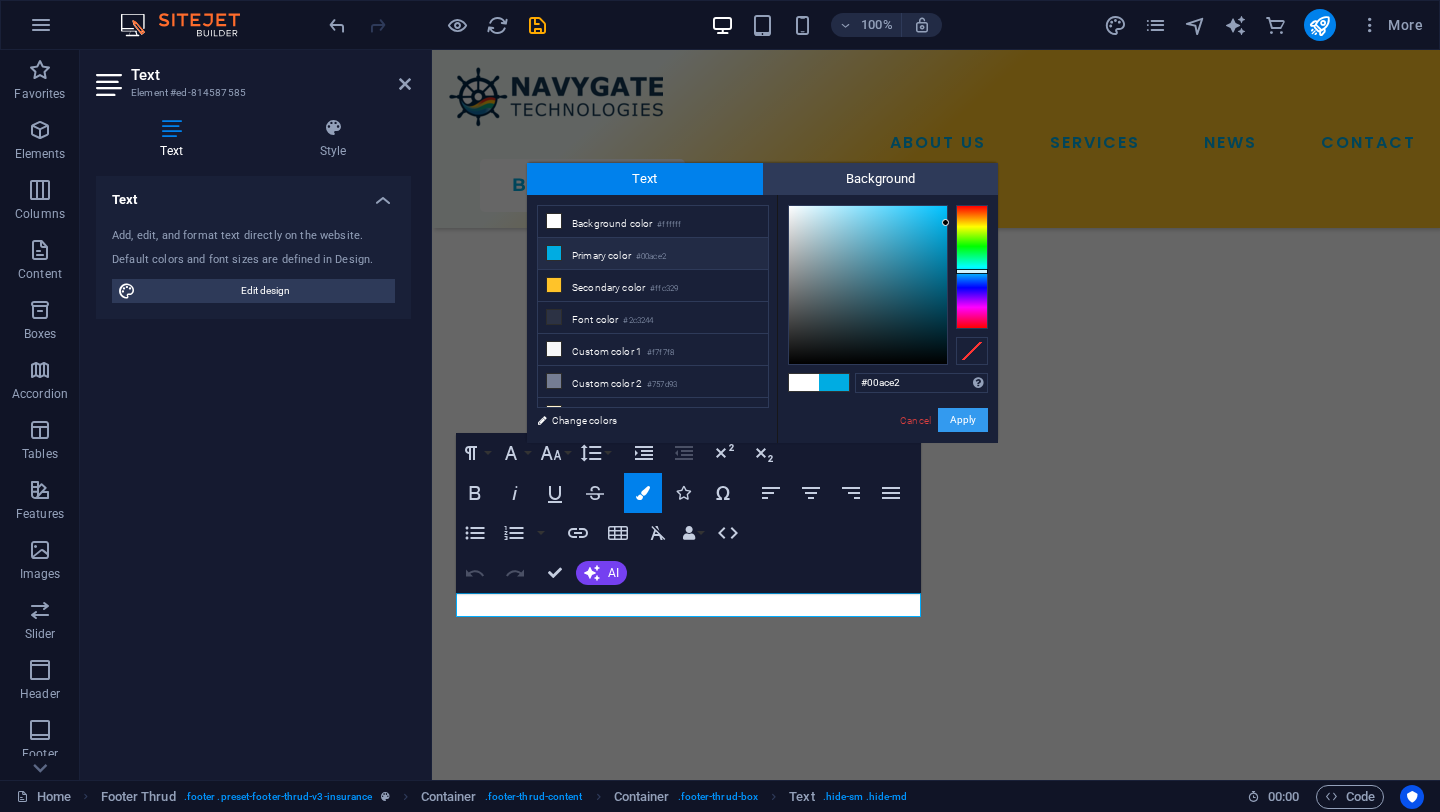 click on "Apply" at bounding box center [963, 420] 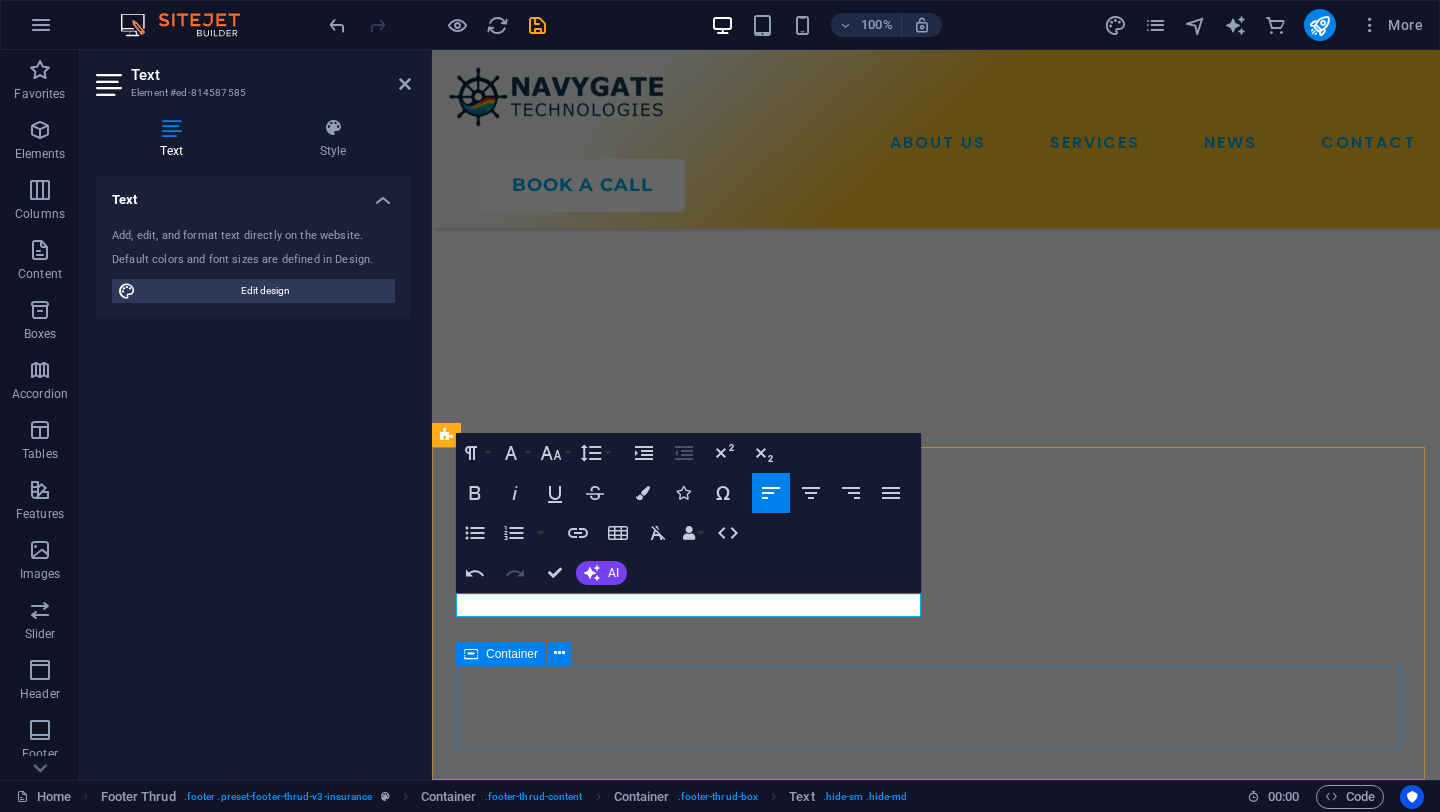 click on "2023  Navygate Technologies  All rights reserved" at bounding box center [936, 4966] 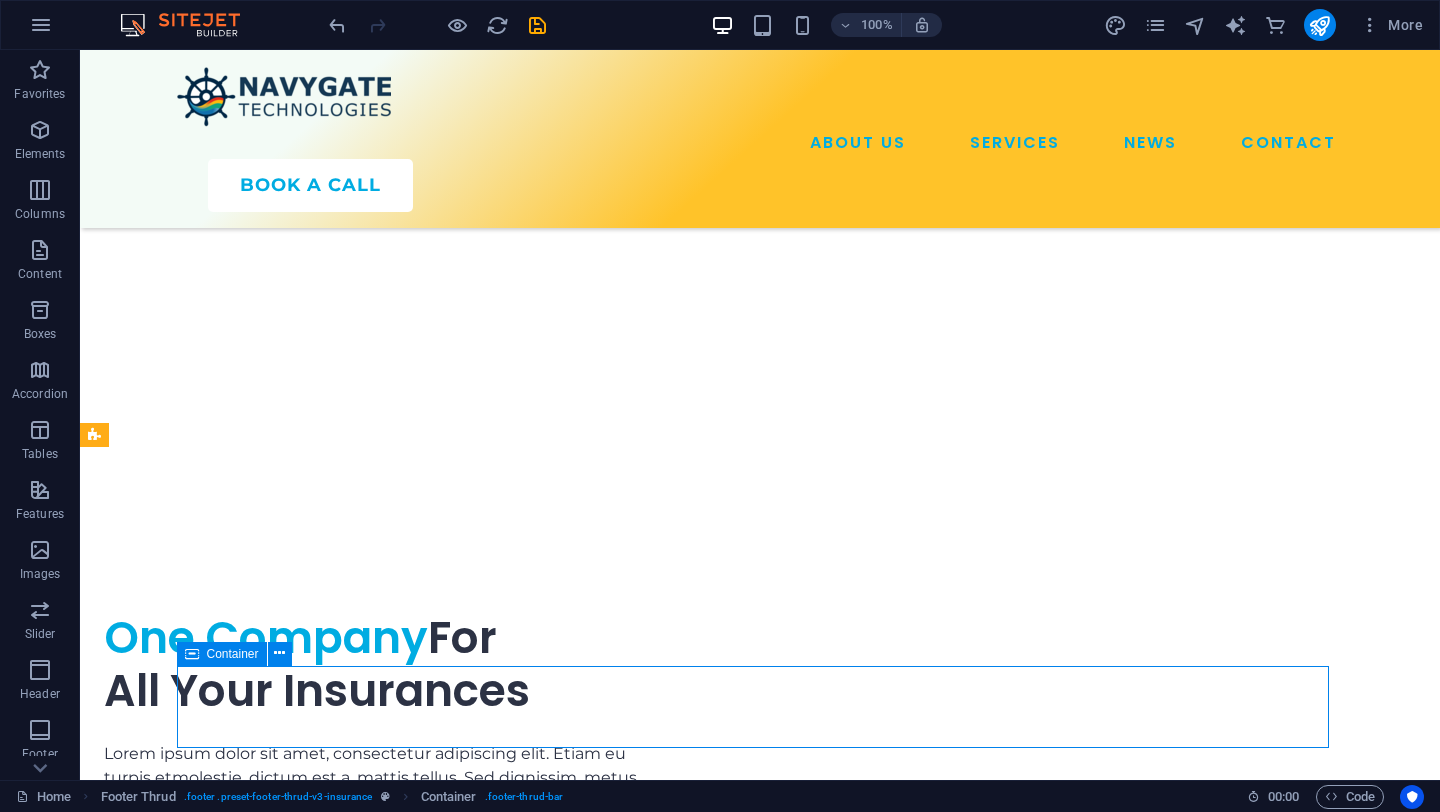 scroll, scrollTop: 6592, scrollLeft: 0, axis: vertical 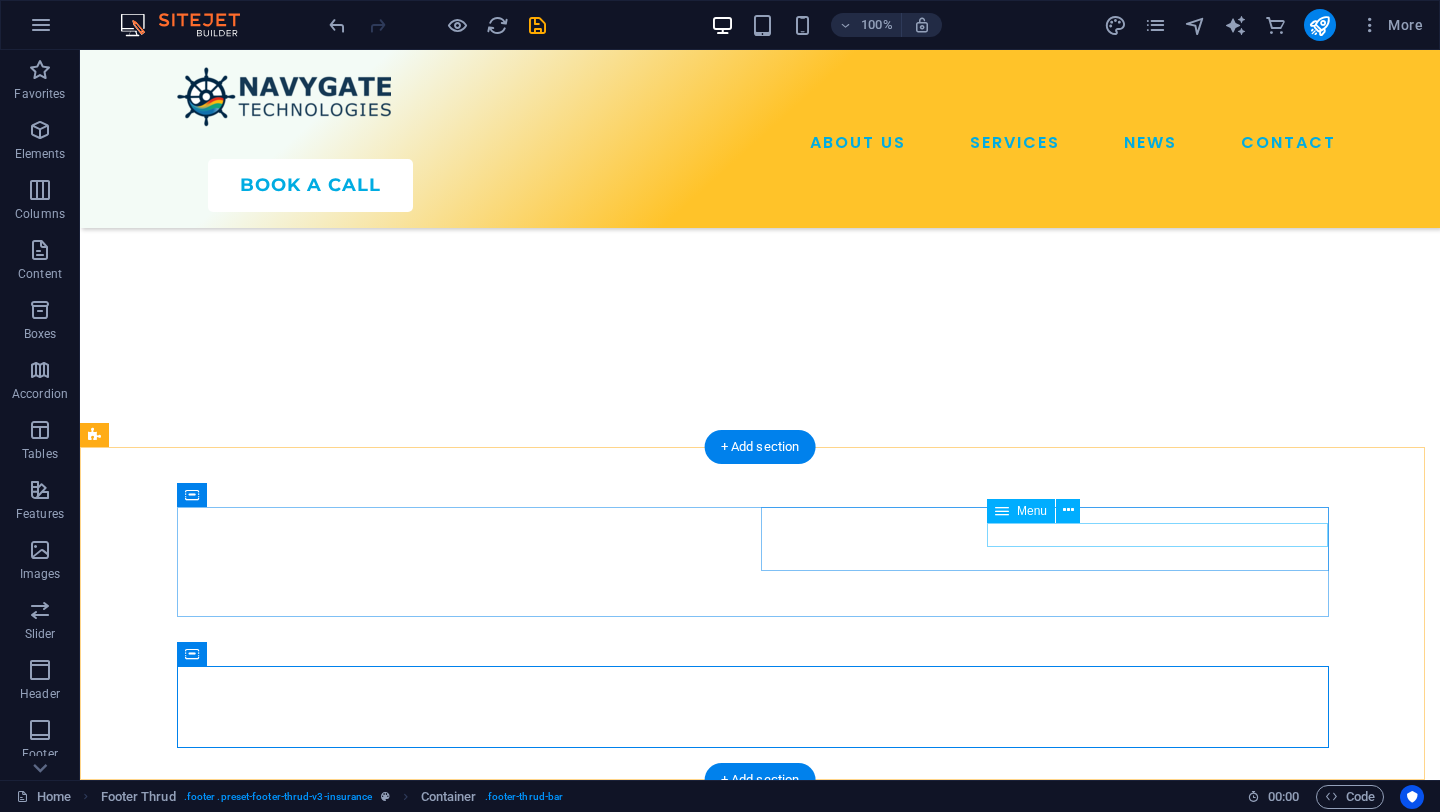 click on "ABOUT US SERVICES NEWS CONTACT" at bounding box center [468, 4438] 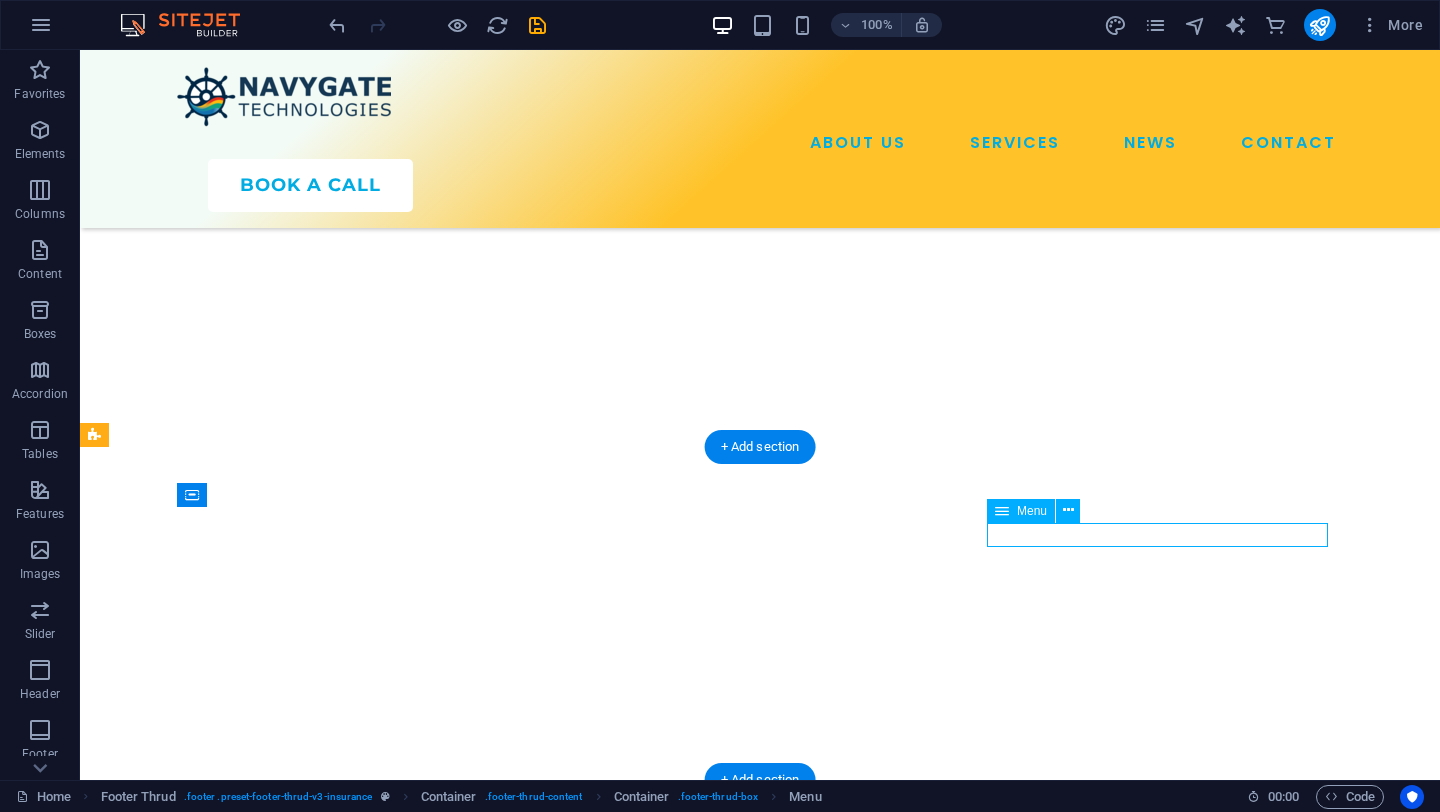click on "ABOUT US SERVICES NEWS CONTACT" at bounding box center [468, 4438] 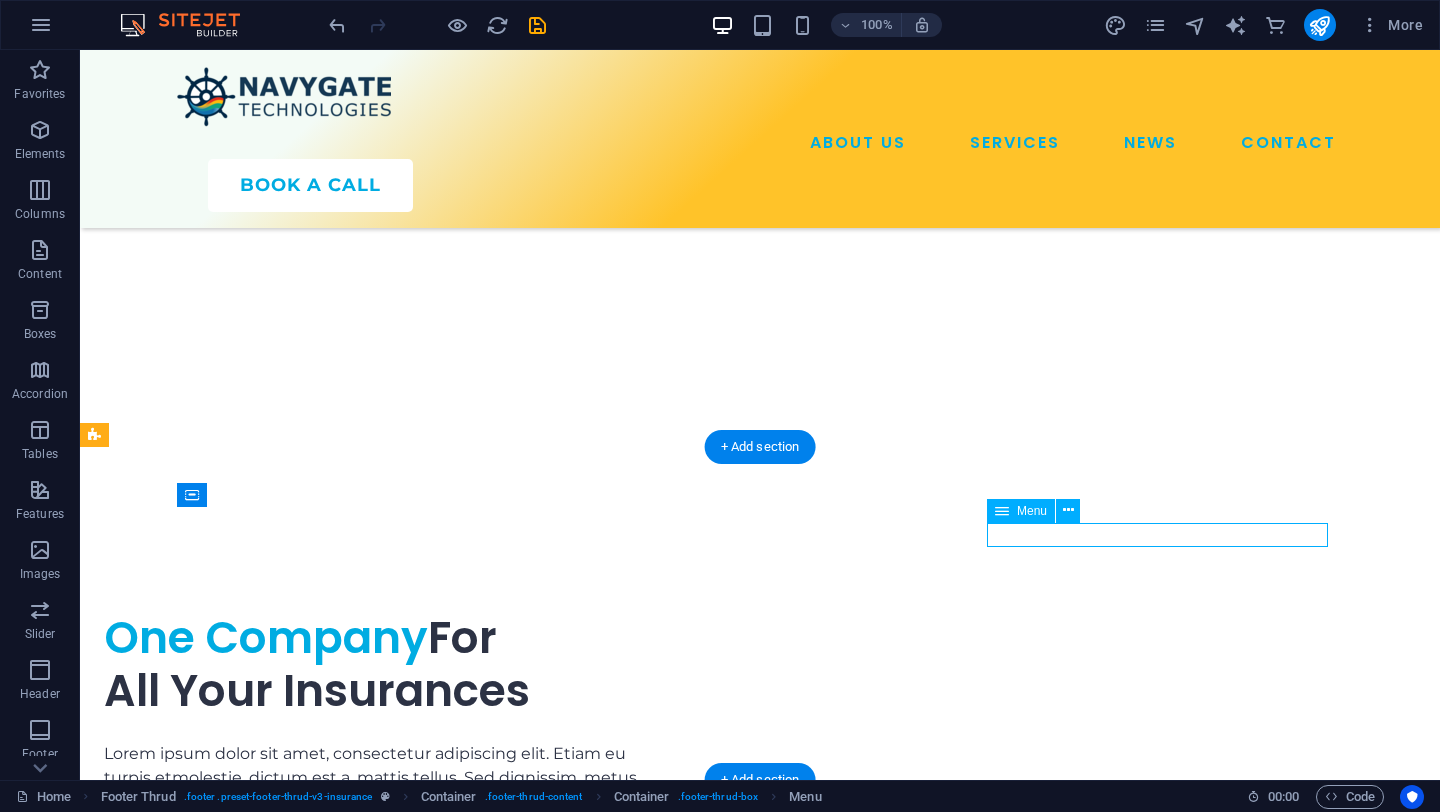 select on "1" 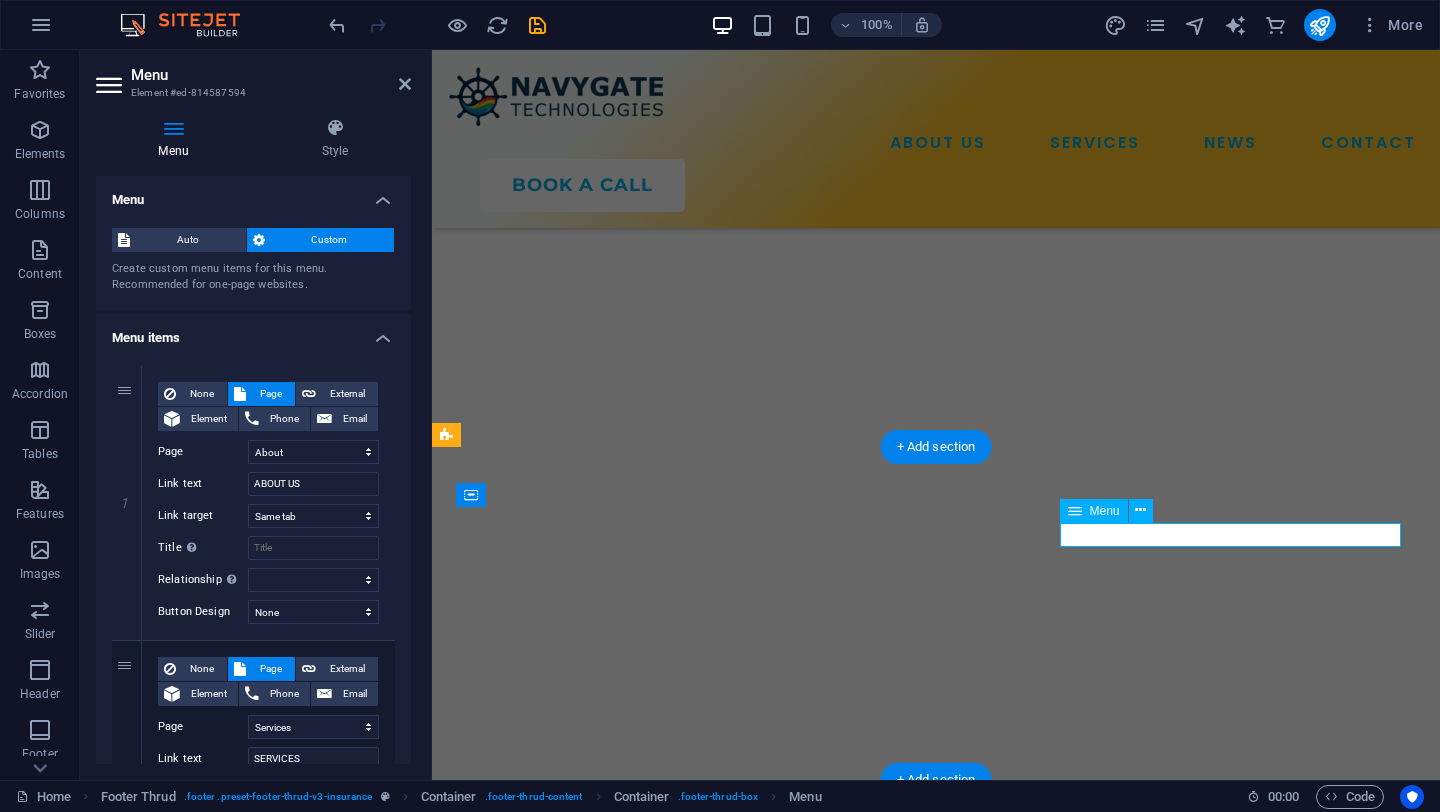 click on "ABOUT US SERVICES NEWS CONTACT" at bounding box center (692, 4724) 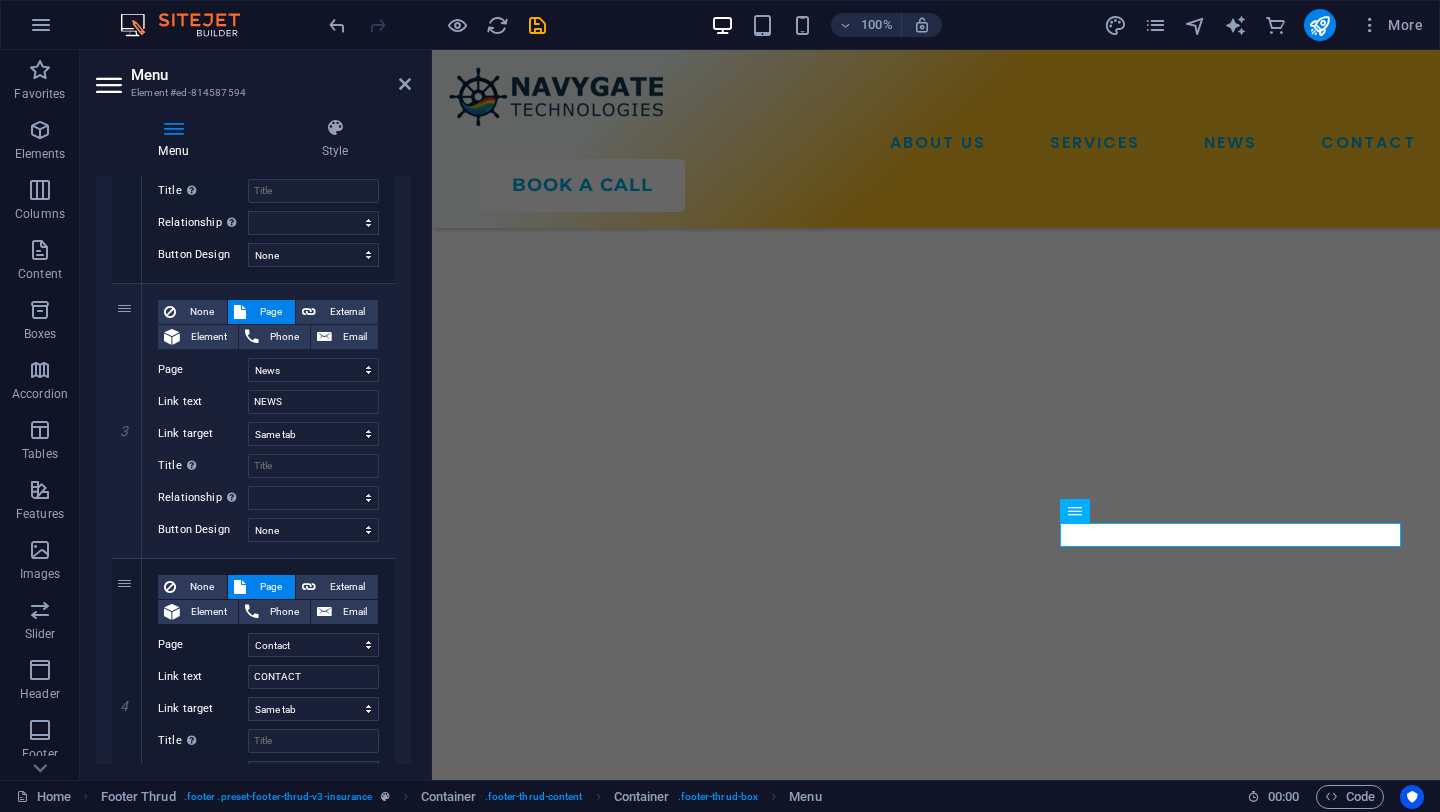 scroll, scrollTop: 757, scrollLeft: 0, axis: vertical 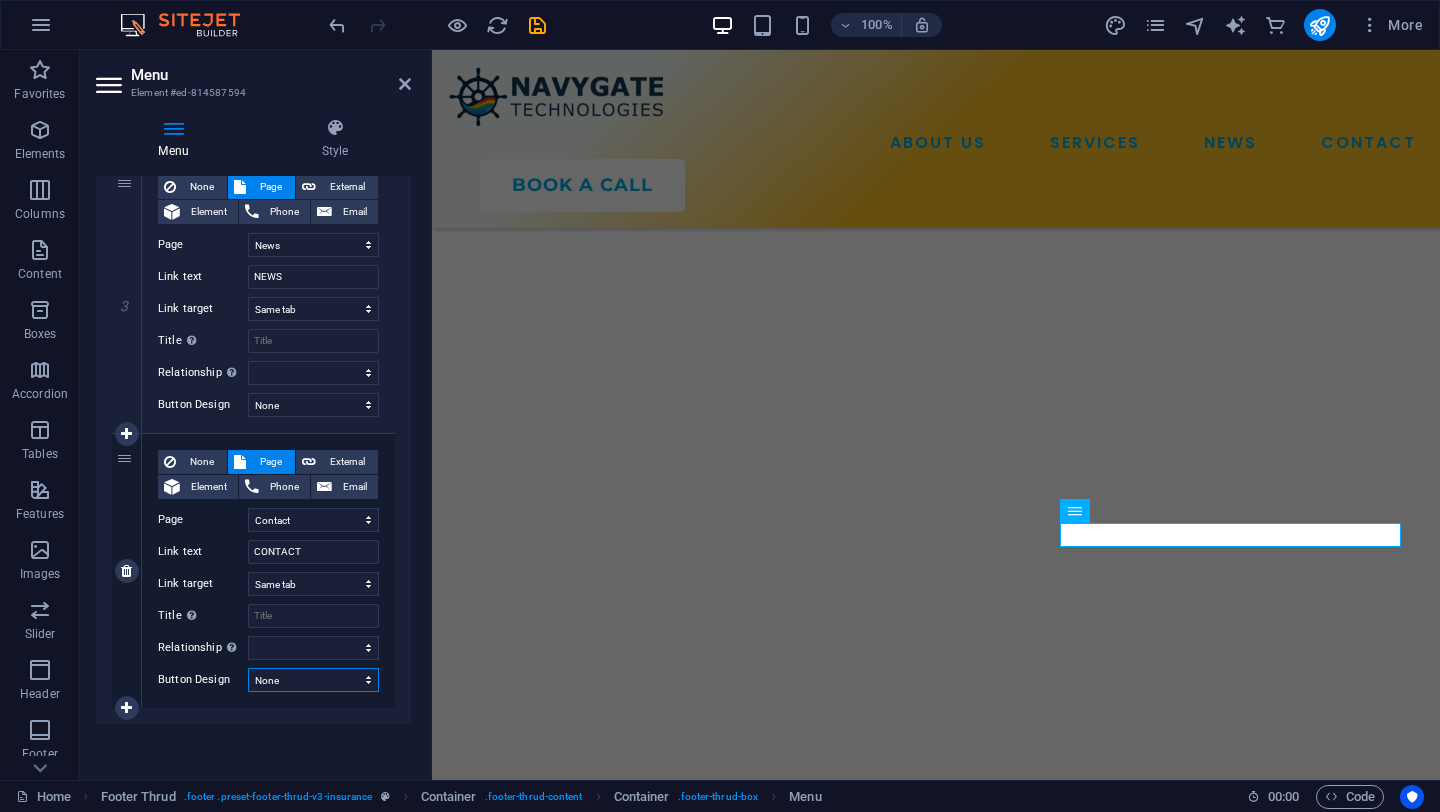 click on "None Default Primary Secondary" at bounding box center (313, 680) 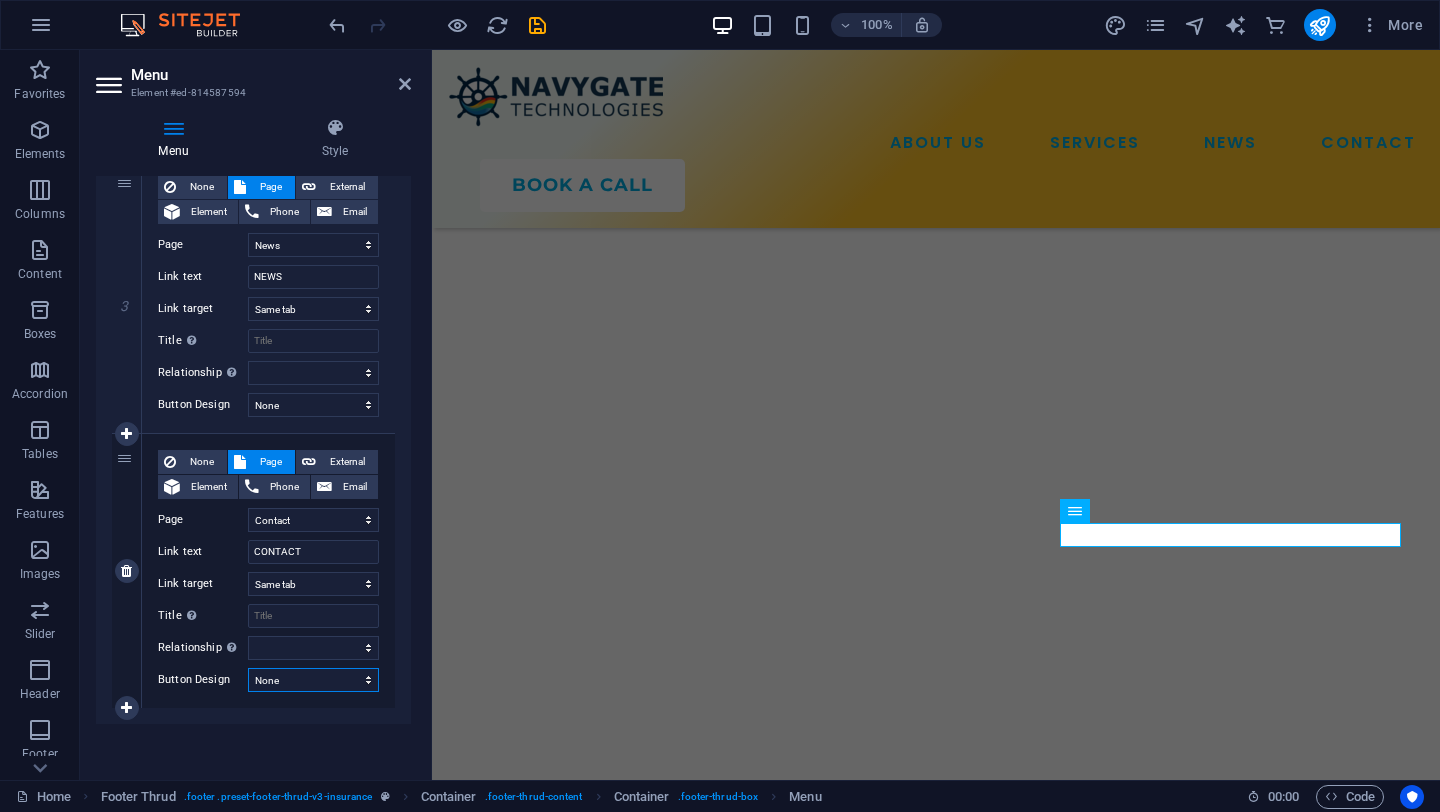 select on "secondary" 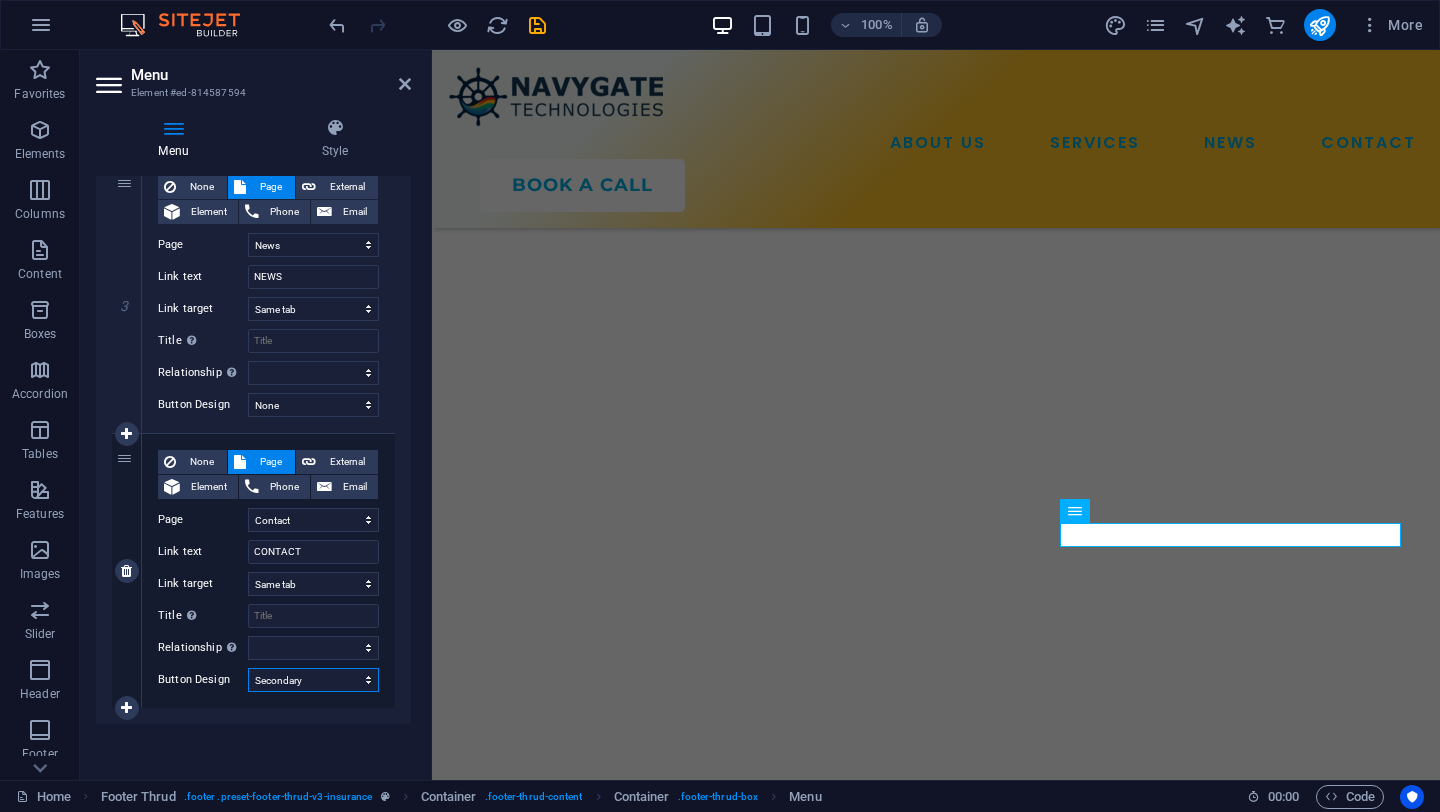 select 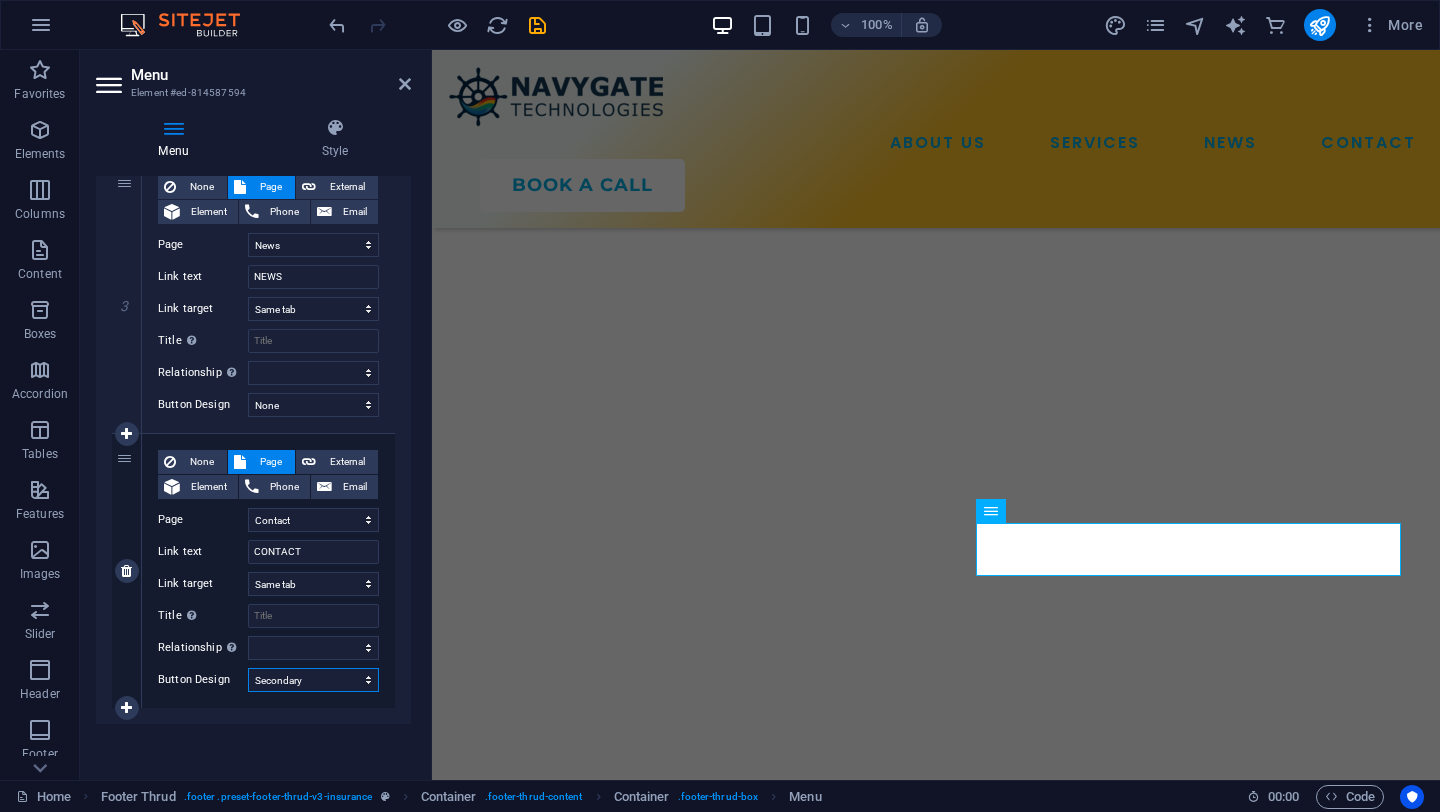 click on "None Default Primary Secondary" at bounding box center (313, 680) 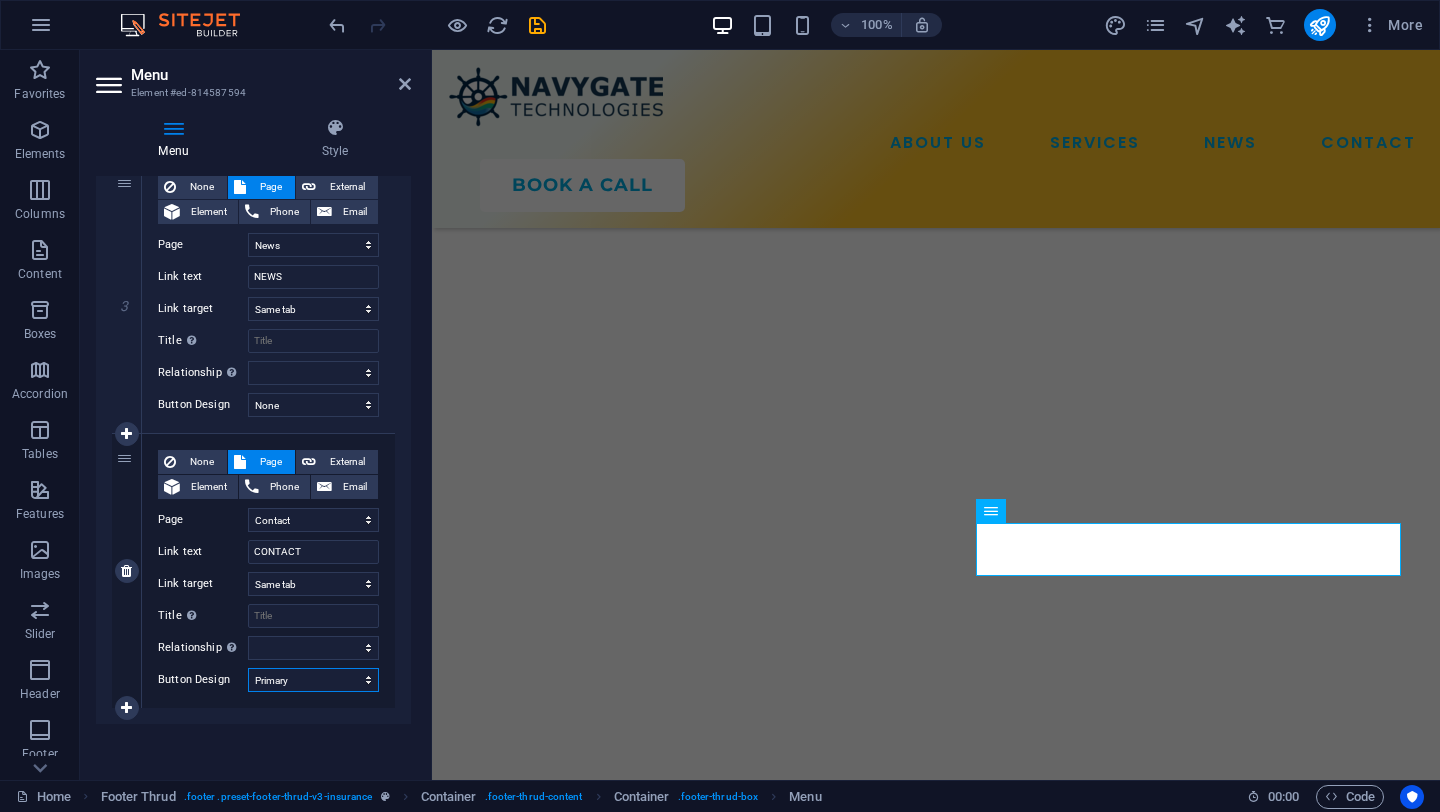 select 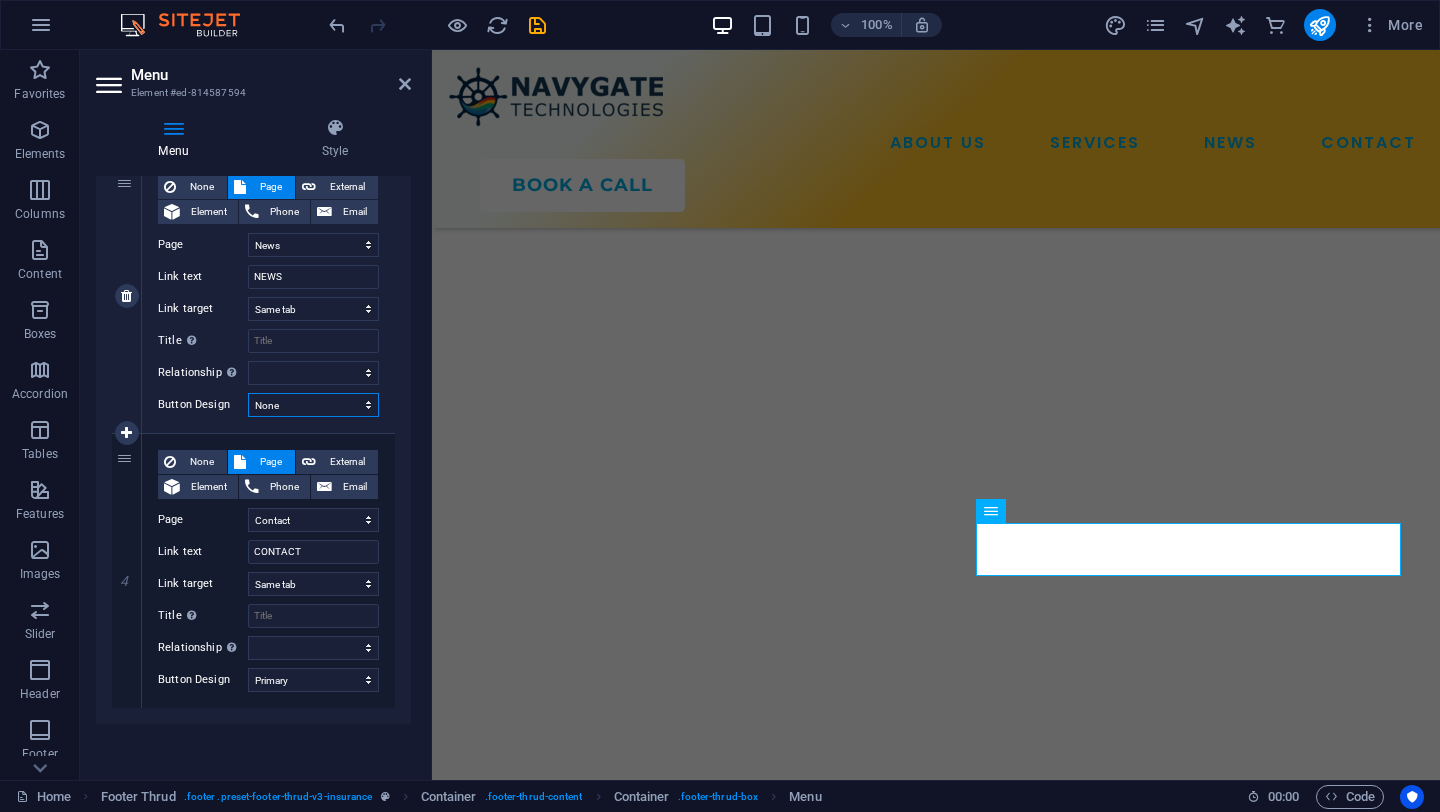 click on "None Default Primary Secondary" at bounding box center (313, 405) 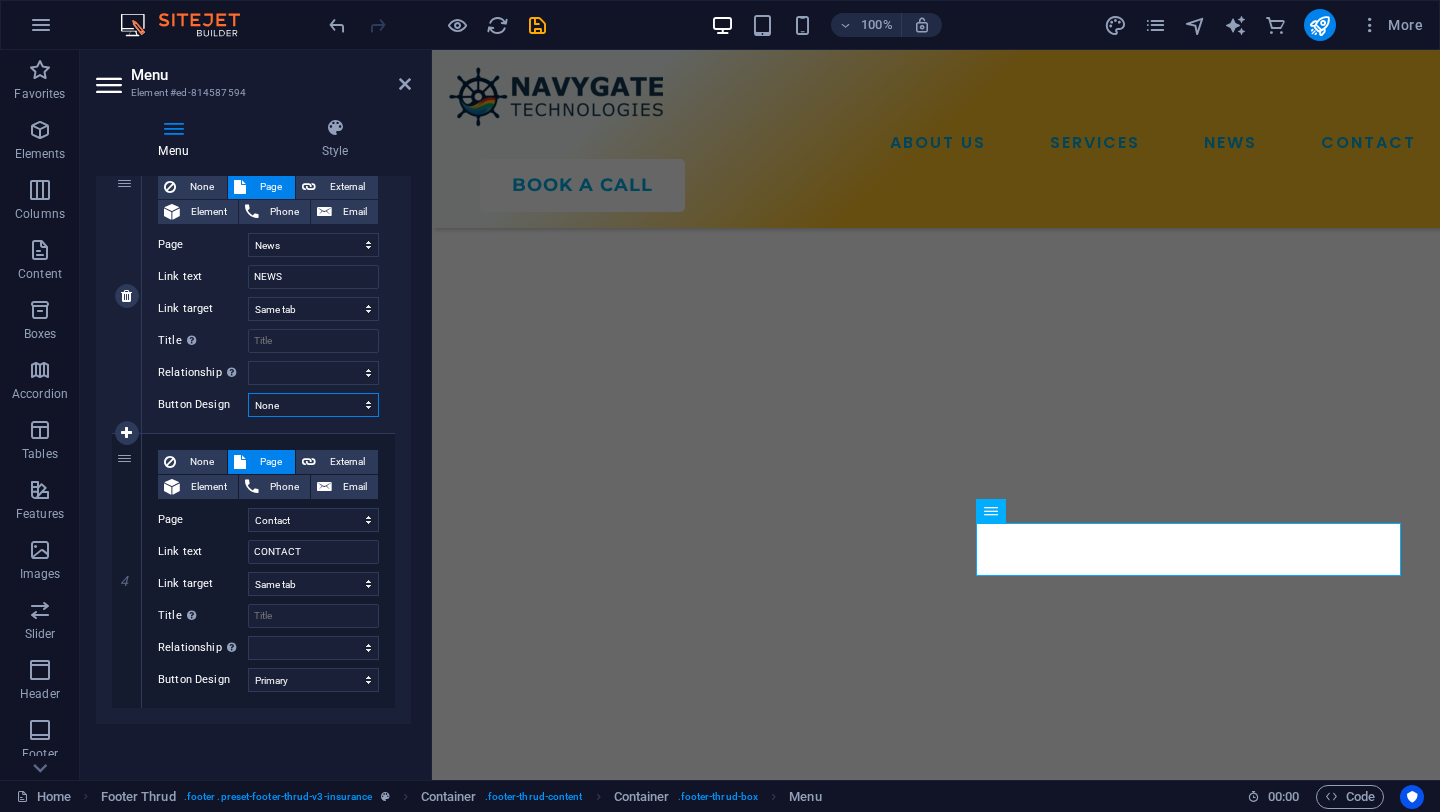 select on "primary" 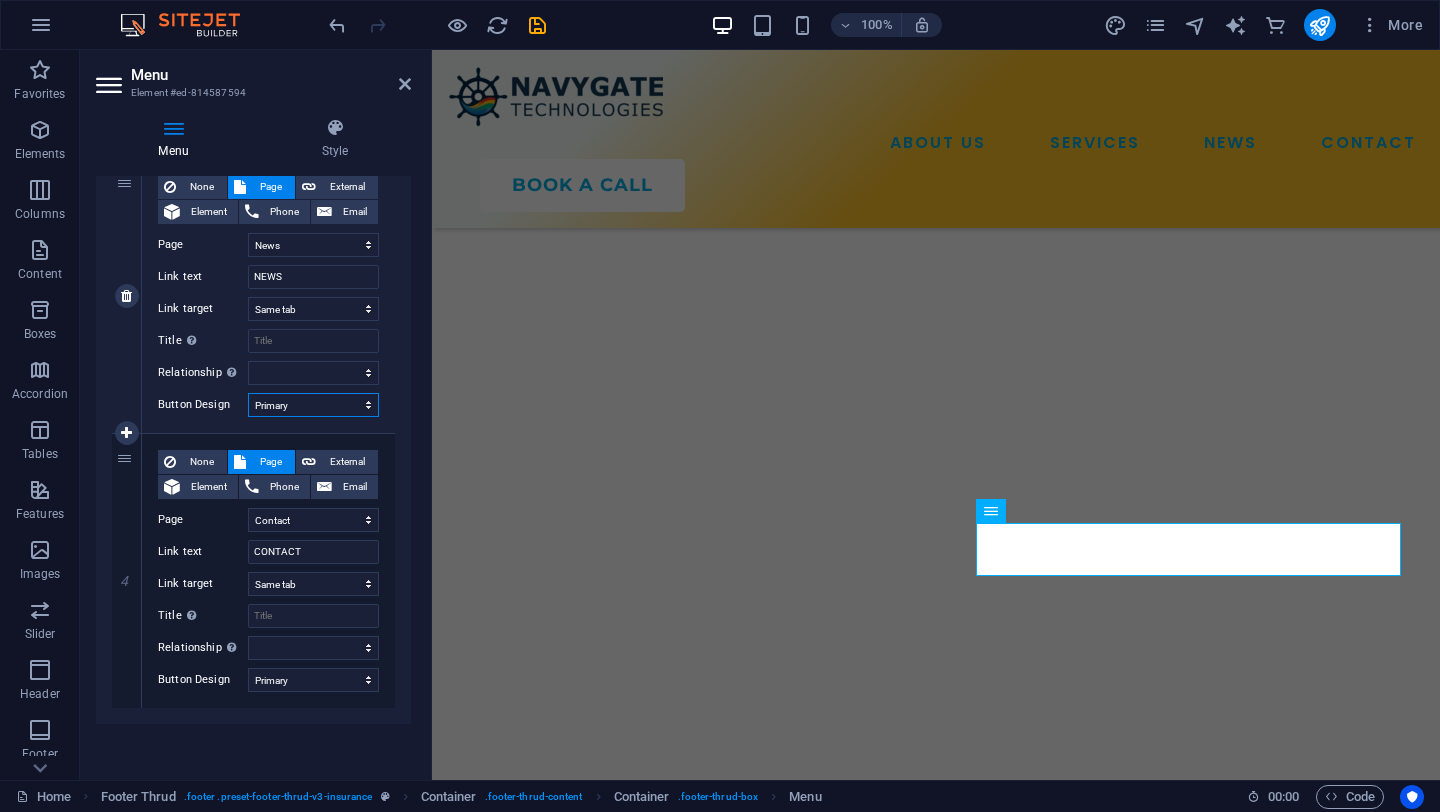 select 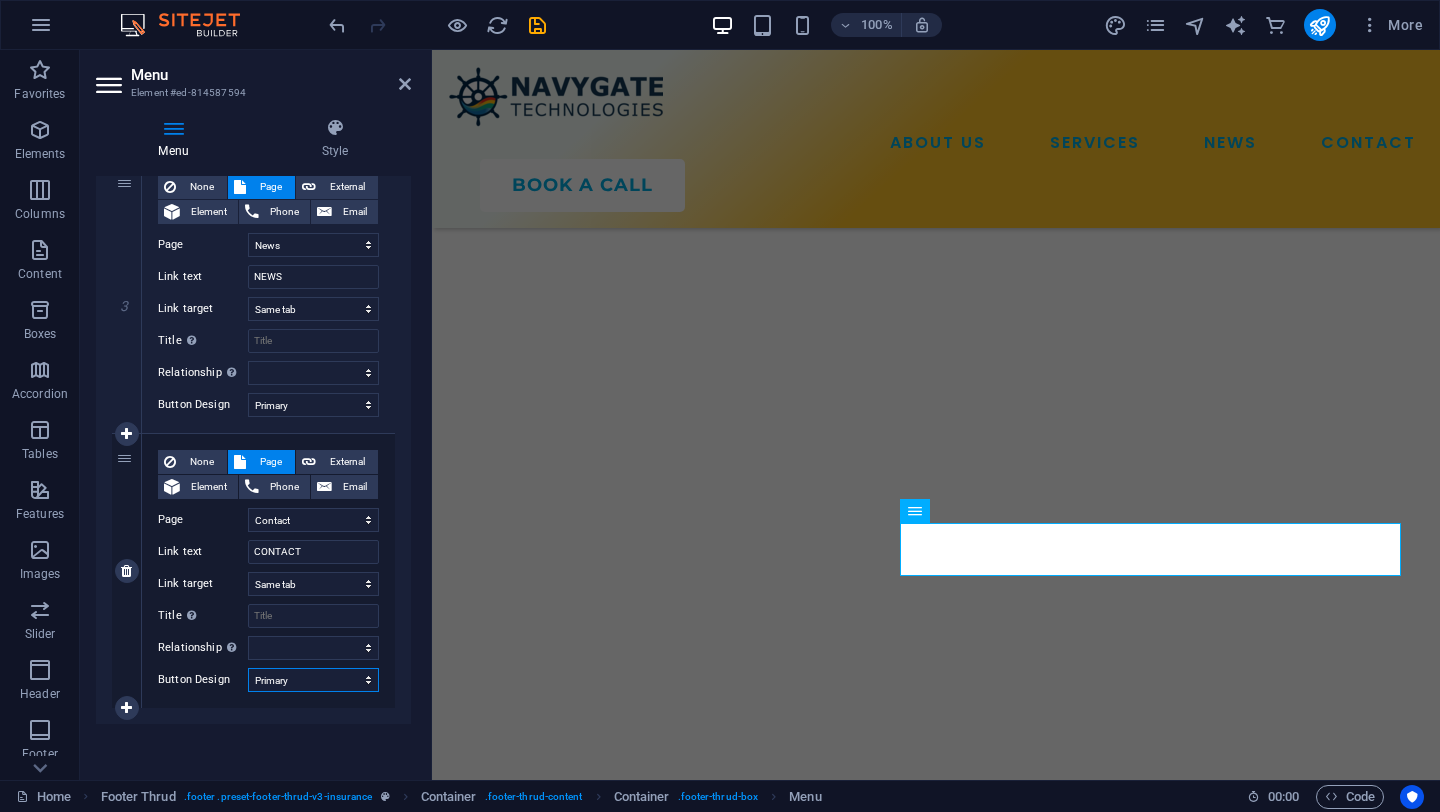 click on "None Default Primary Secondary" at bounding box center [313, 680] 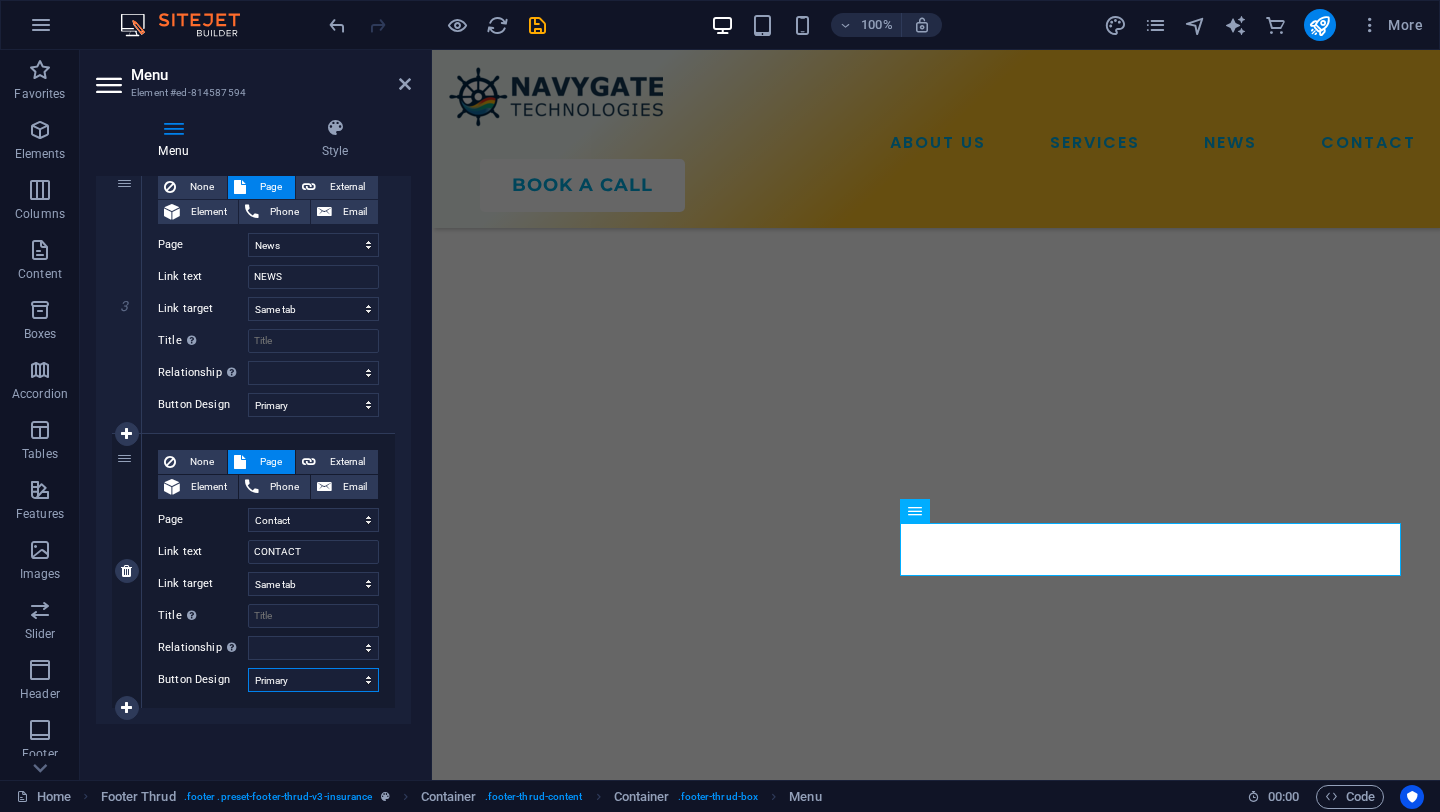 select on "default" 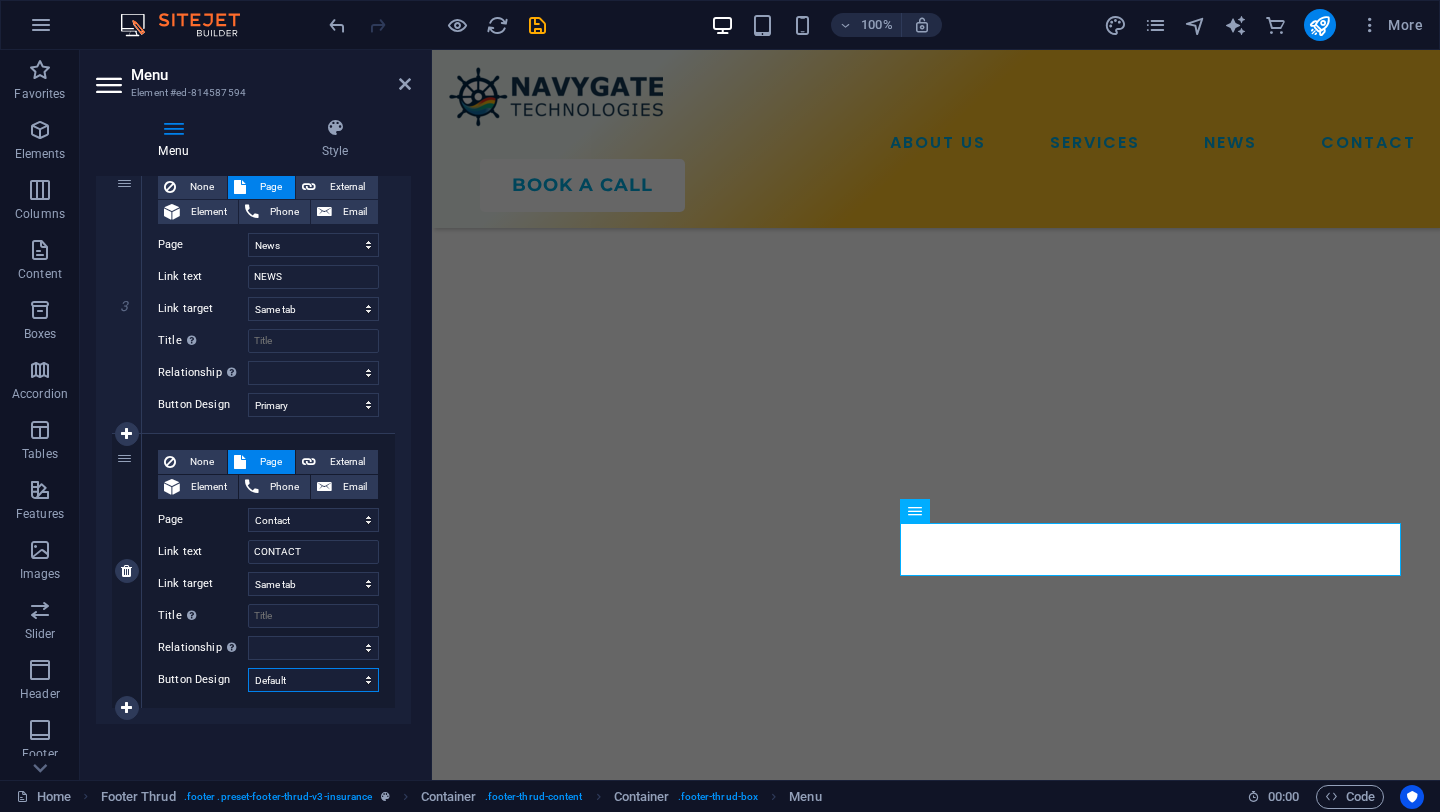 select 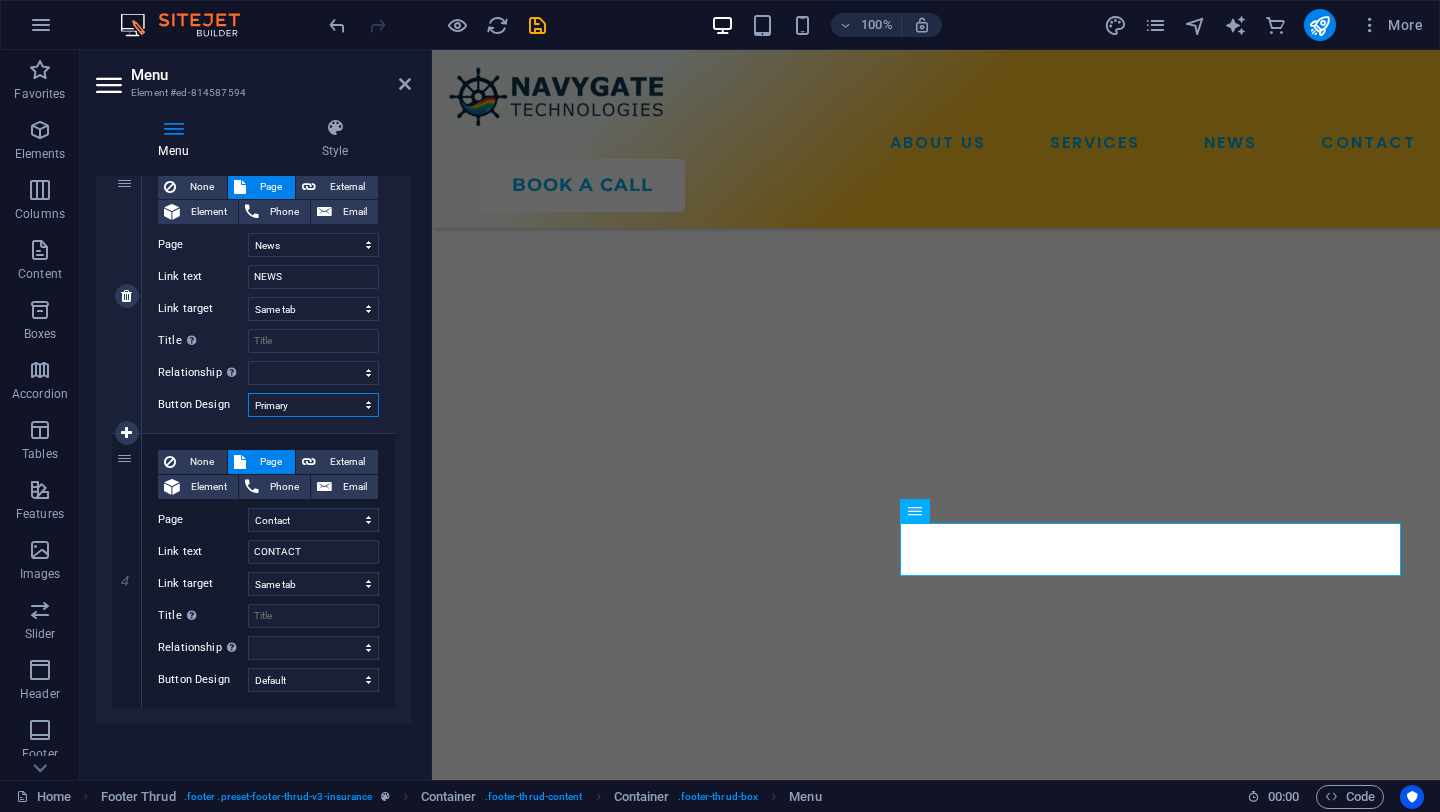 click on "None Default Primary Secondary" at bounding box center (313, 405) 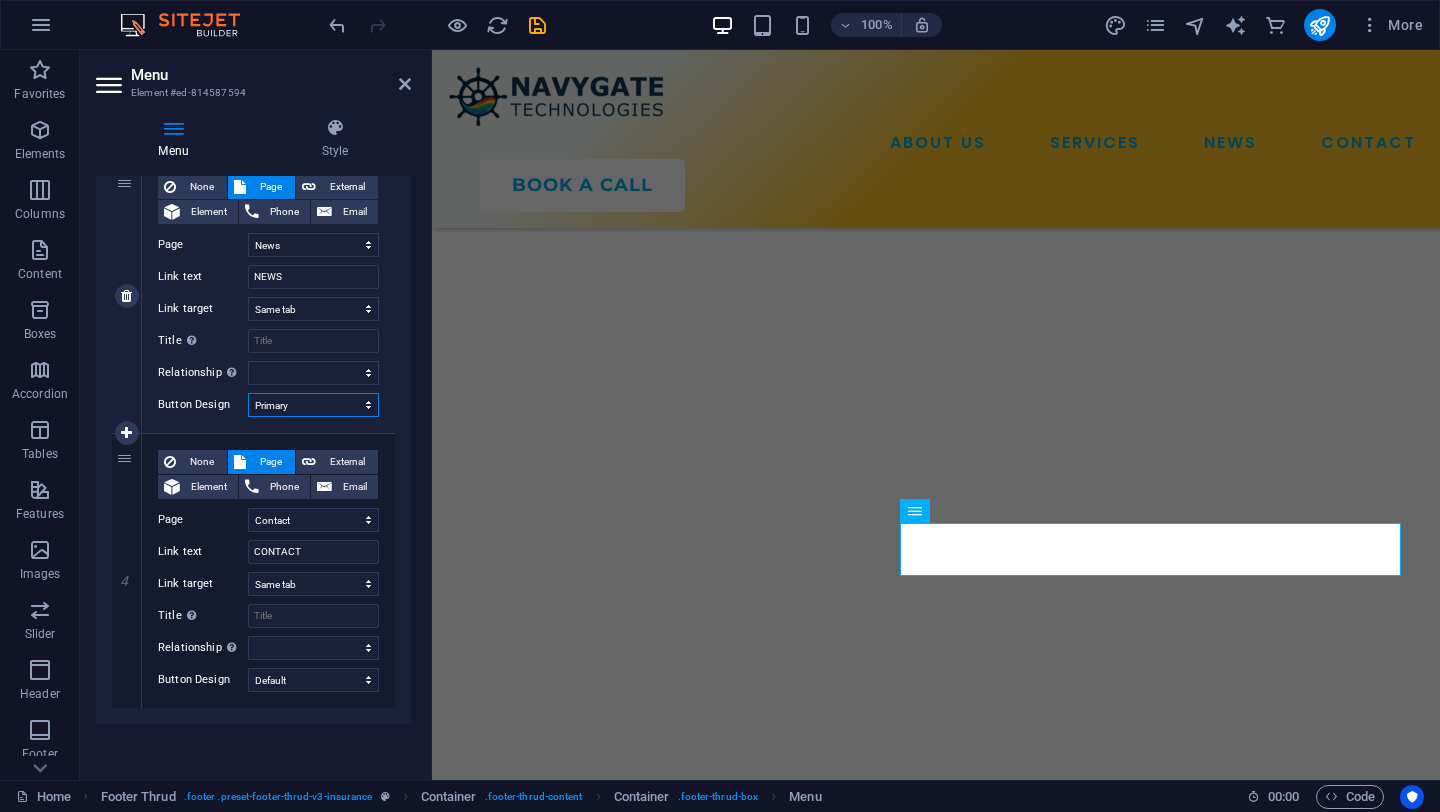 select on "default" 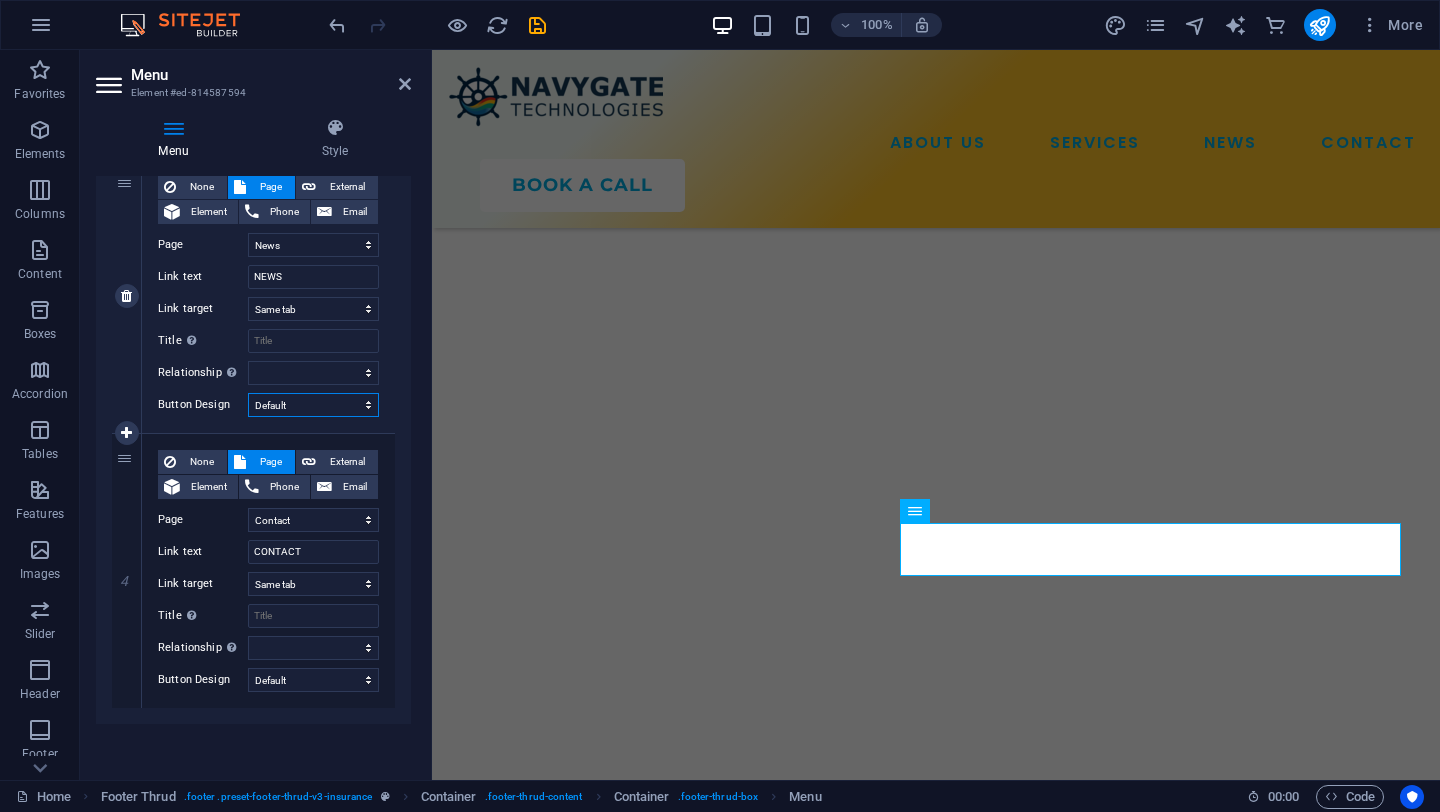 select 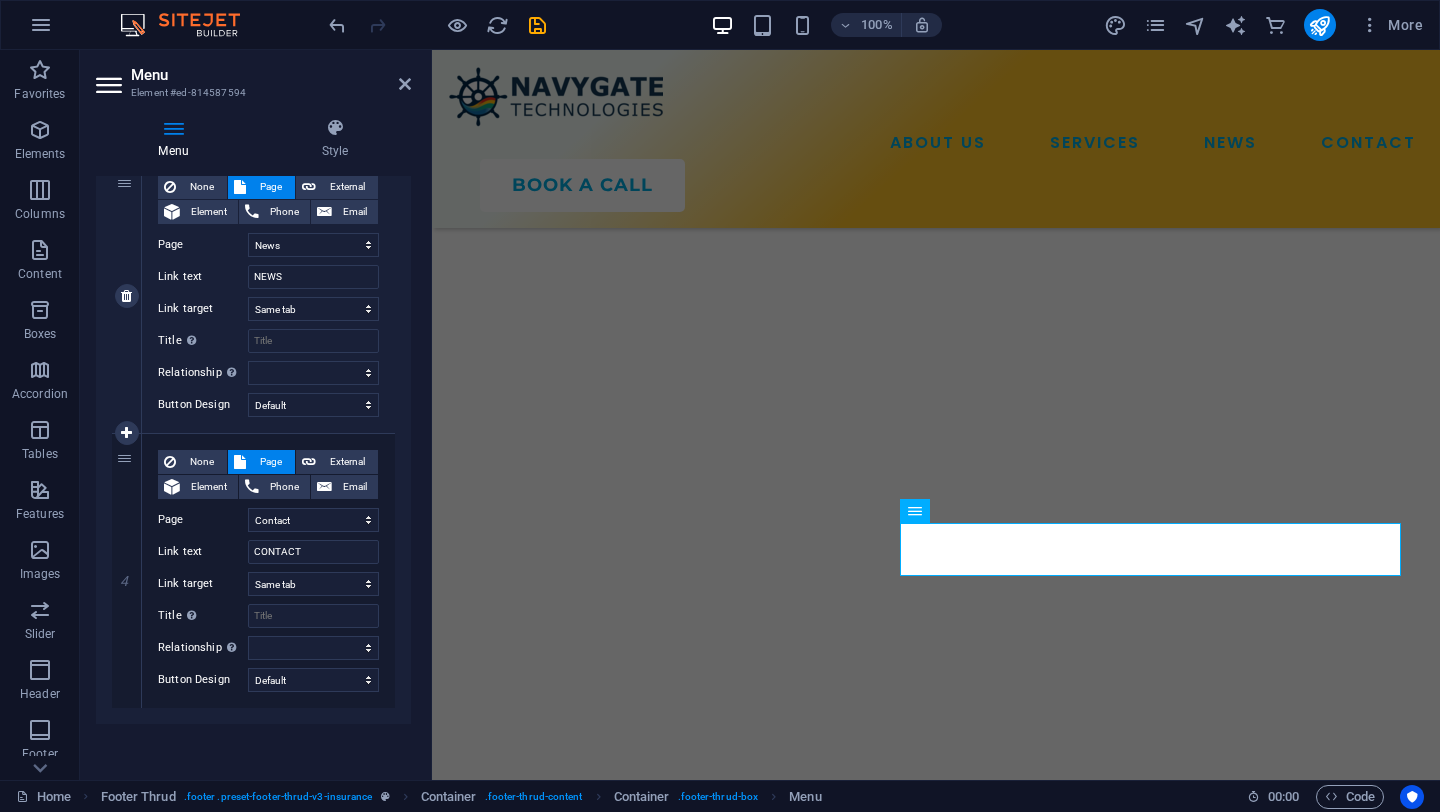 click on "None Page External Element Phone Email Page Home About Services News Contact Legal Notice Privacy Element
URL /15699105 Phone Email Link text NEWS Link target New tab Same tab Overlay Title Additional link description, should not be the same as the link text. The title is most often shown as a tooltip text when the mouse moves over the element. Leave empty if uncertain. Relationship Sets the  relationship of this link to the link target . For example, the value "nofollow" instructs search engines not to follow the link. Can be left empty. alternate author bookmark external help license next nofollow noreferrer noopener prev search tag Button Design None Default Primary Secondary" at bounding box center (268, 296) 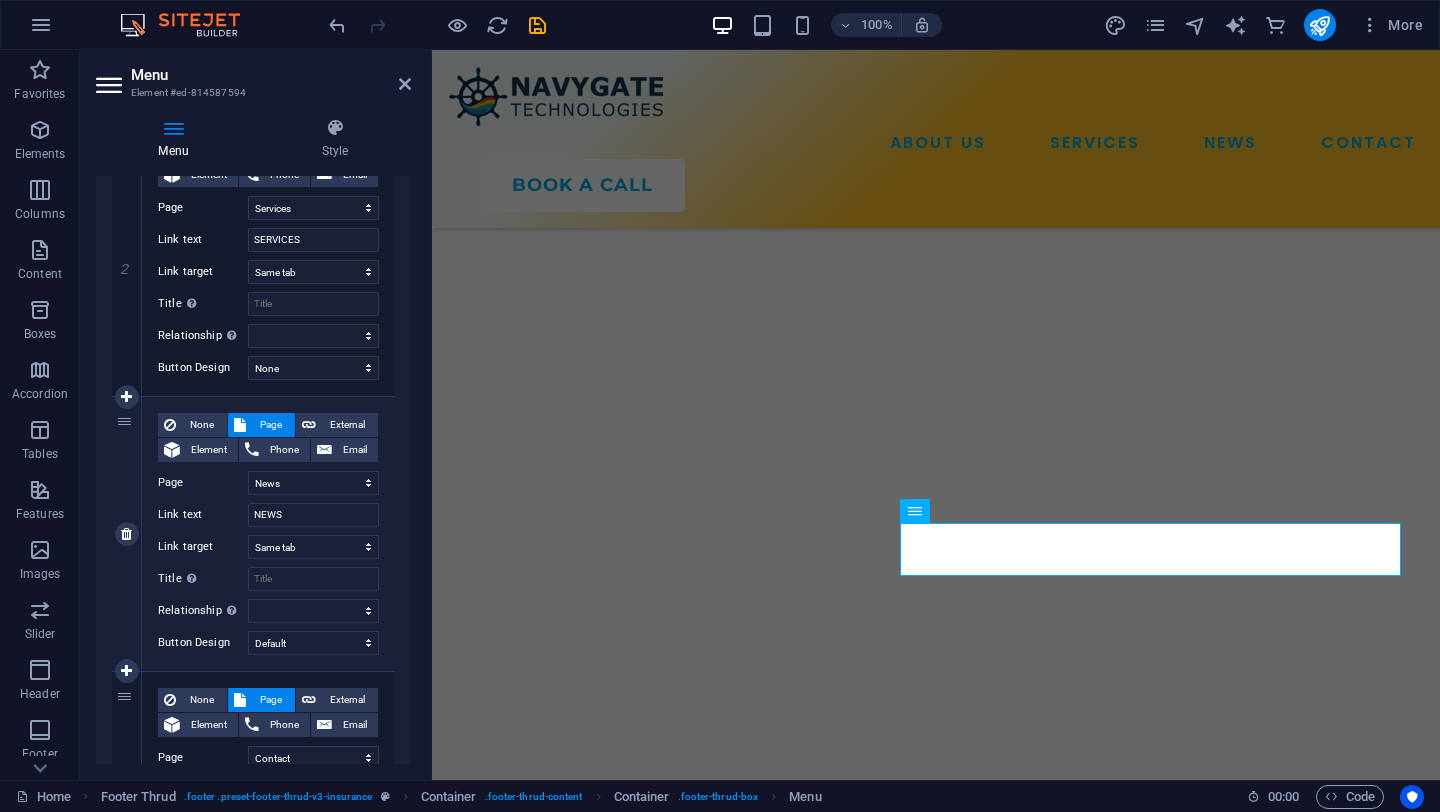 scroll, scrollTop: 515, scrollLeft: 0, axis: vertical 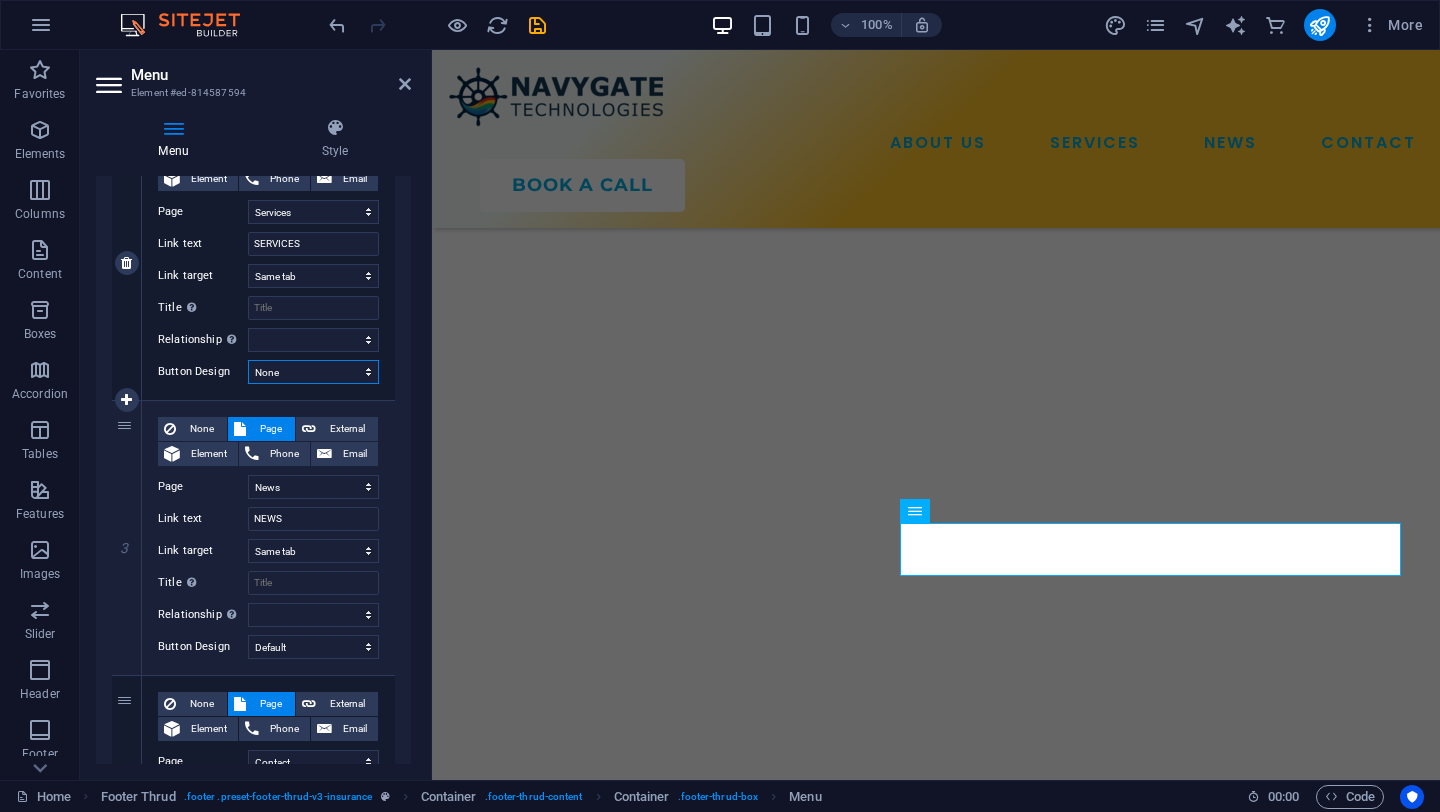 click on "None Default Primary Secondary" at bounding box center (313, 372) 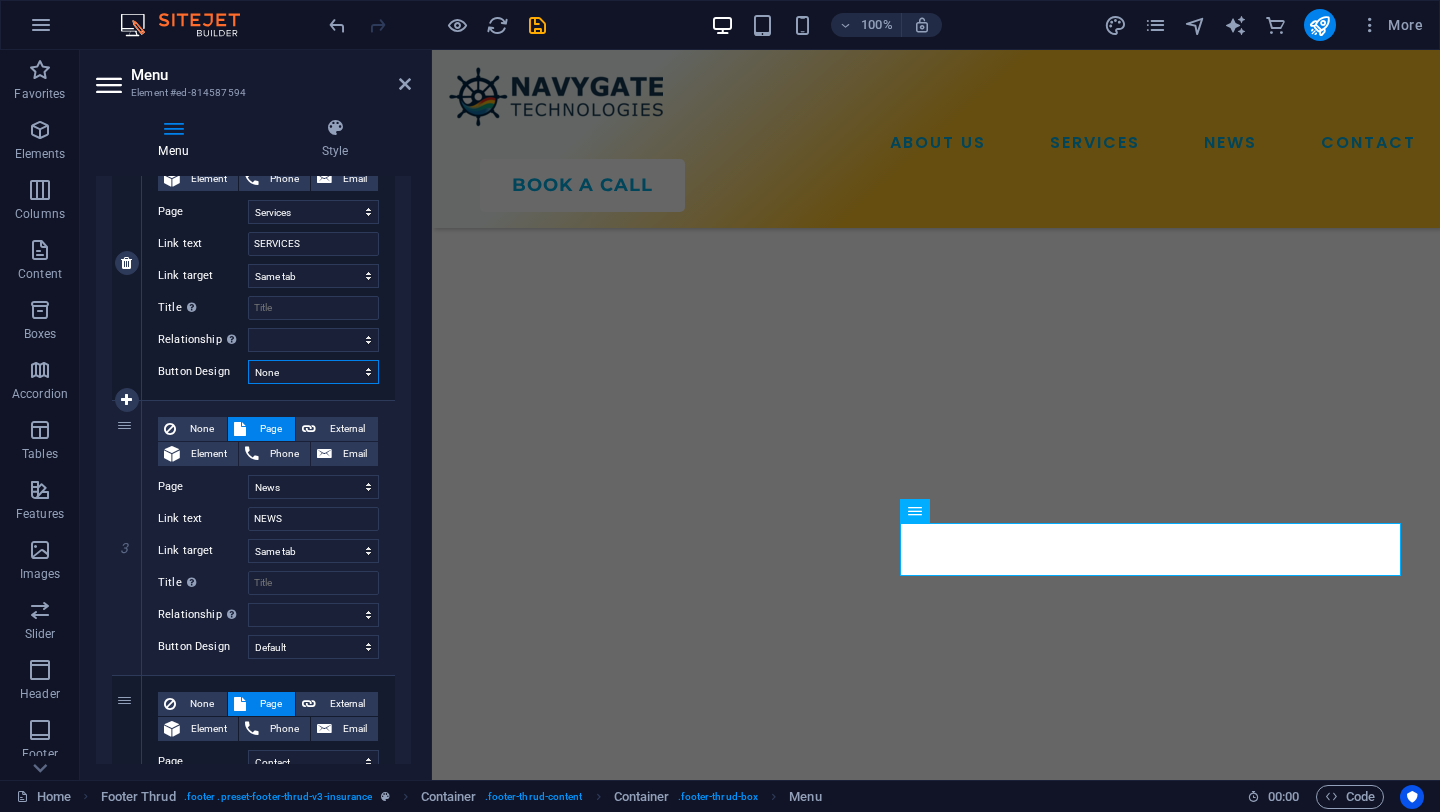 select on "default" 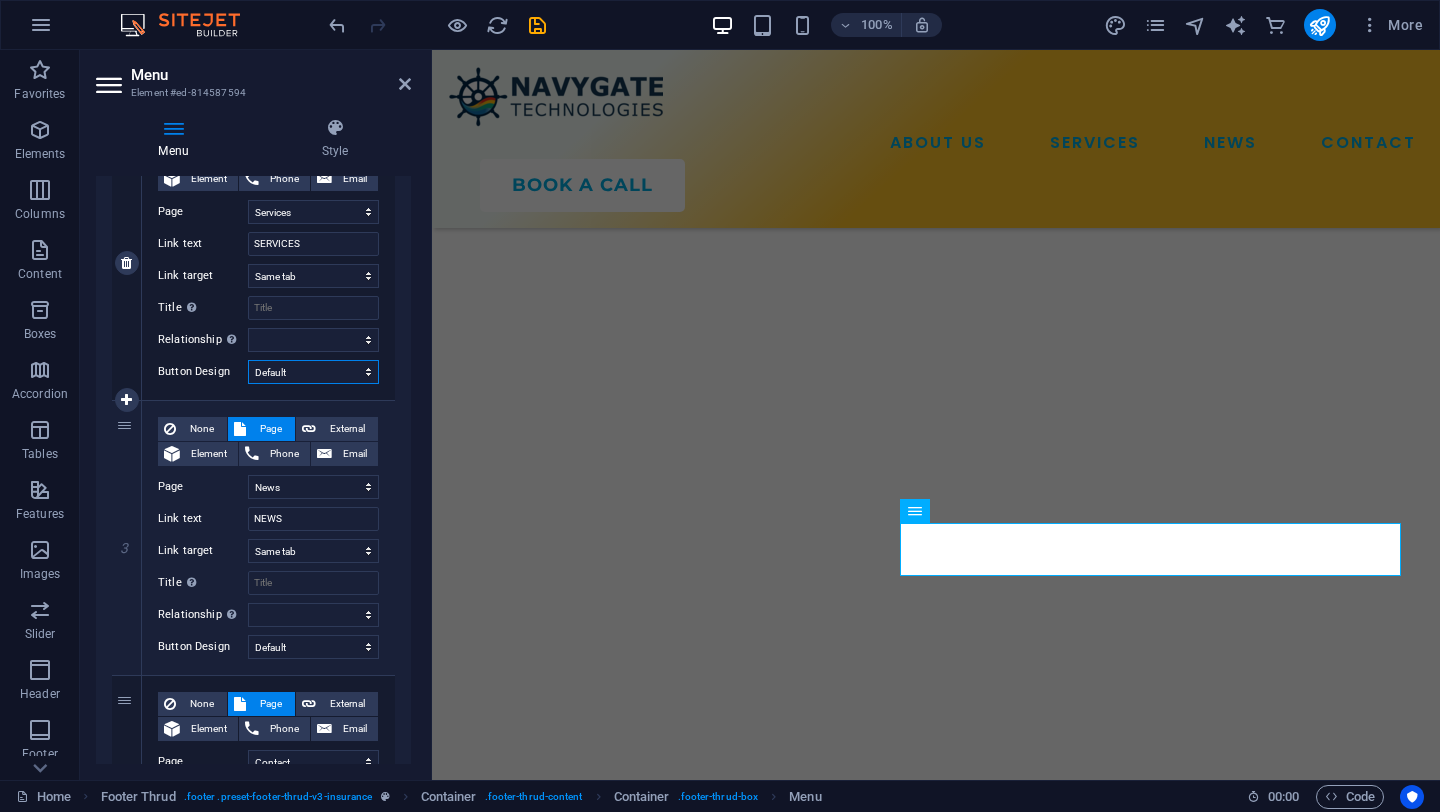 select 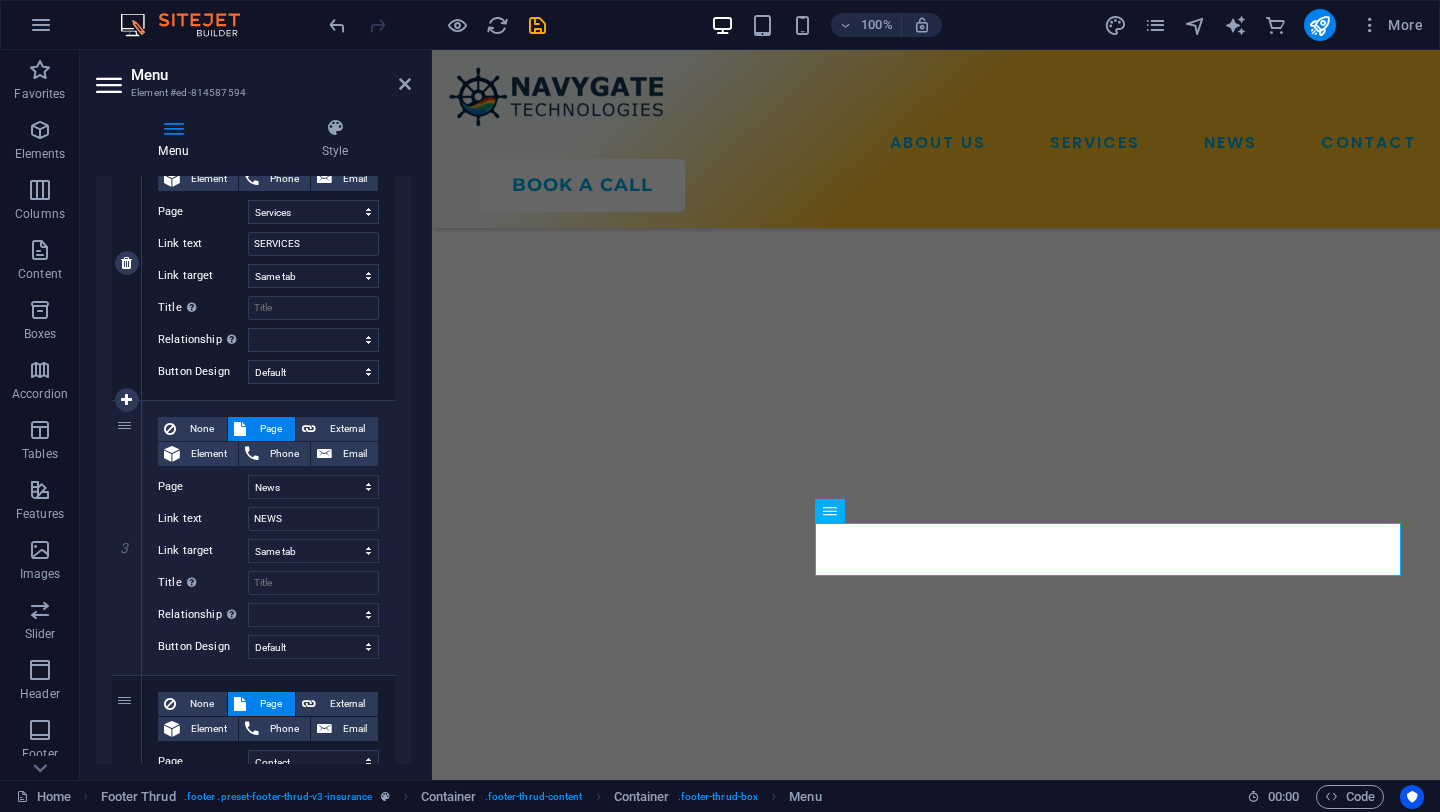 click on "None Page External Element Phone Email Page Home About Services News Contact Legal Notice Privacy Element
URL /15699102 Phone Email Link text SERVICES Link target New tab Same tab Overlay Title Additional link description, should not be the same as the link text. The title is most often shown as a tooltip text when the mouse moves over the element. Leave empty if uncertain. Relationship Sets the  relationship of this link to the link target . For example, the value "nofollow" instructs search engines not to follow the link. Can be left empty. alternate author bookmark external help license next nofollow noreferrer noopener prev search tag Button Design None Default Primary Secondary" at bounding box center (268, 263) 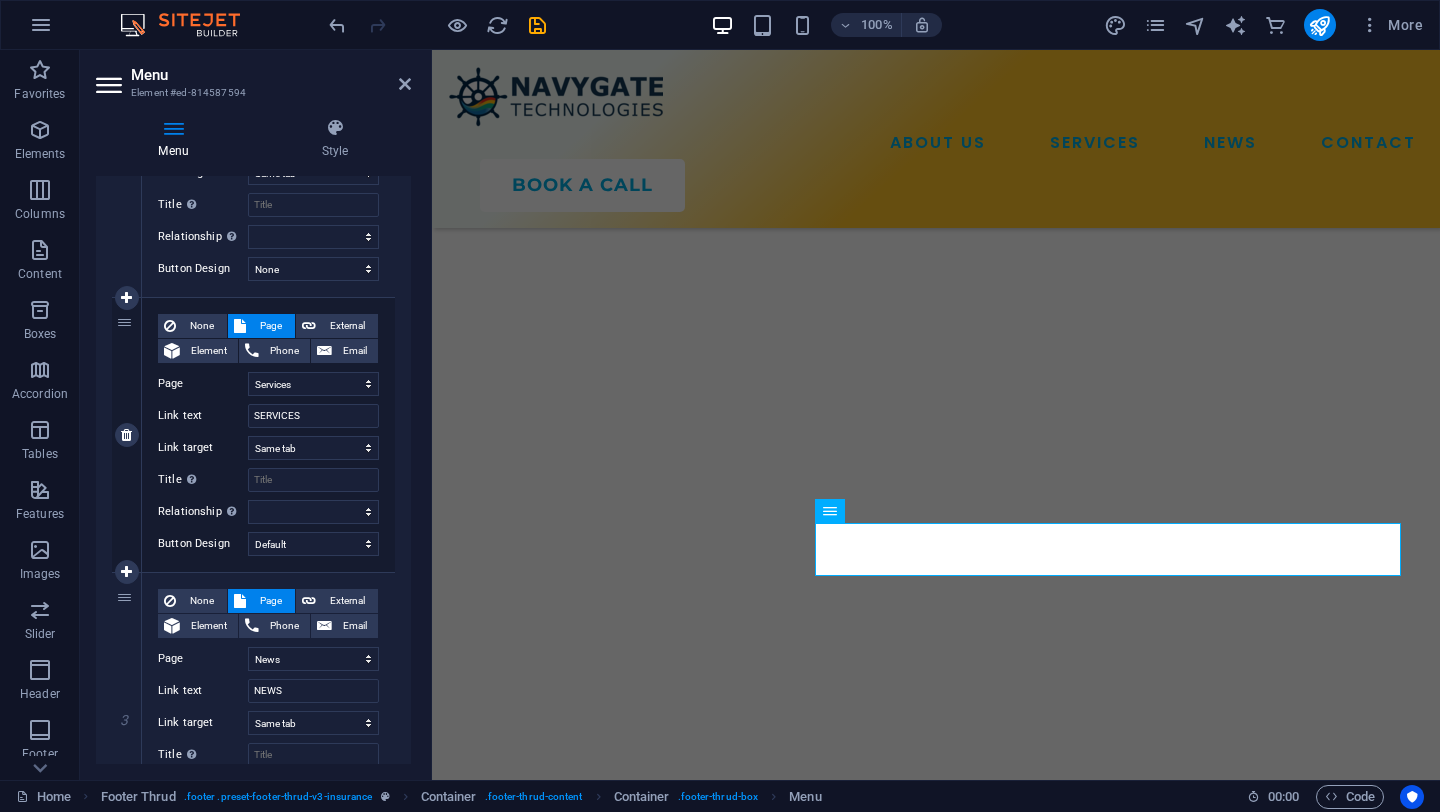 scroll, scrollTop: 328, scrollLeft: 0, axis: vertical 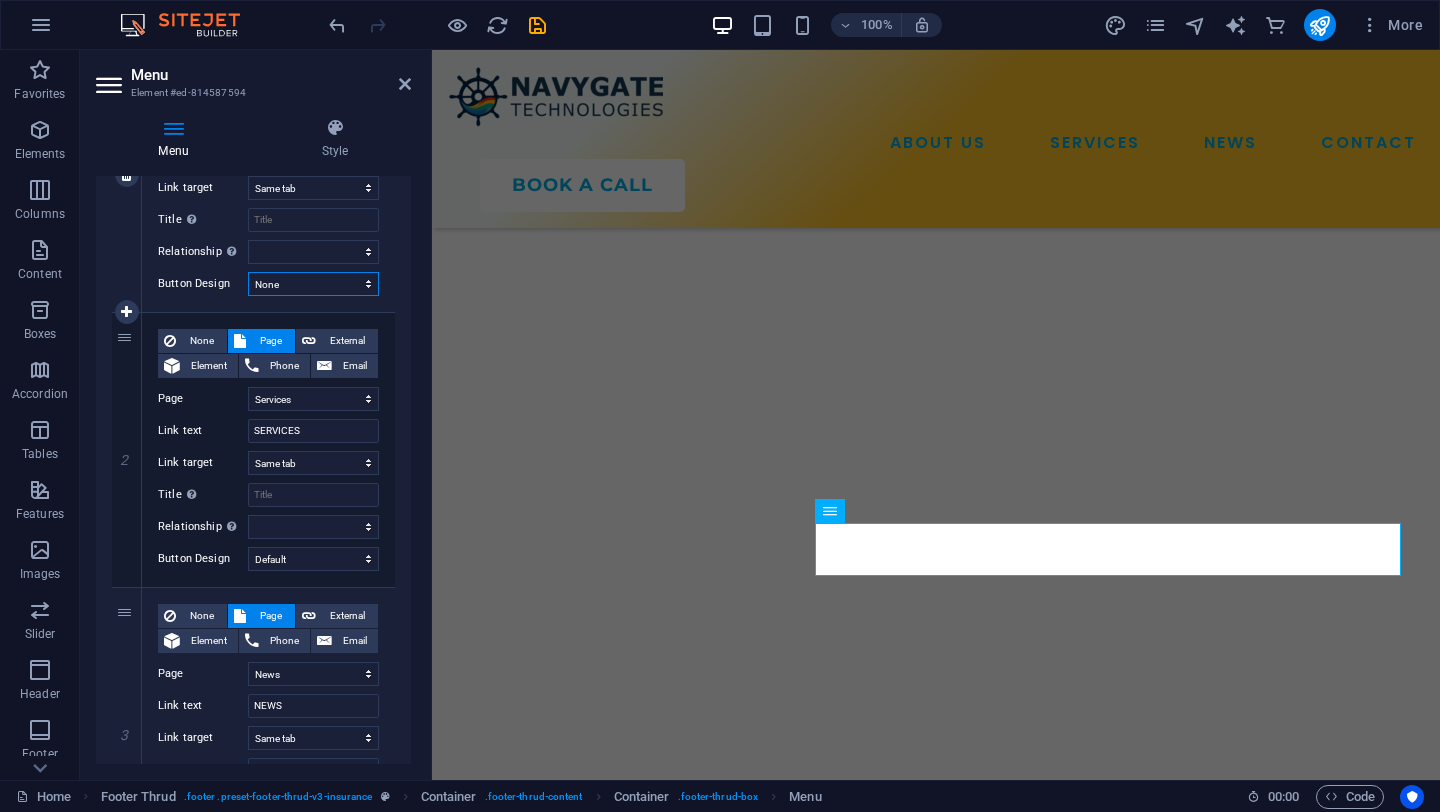 click on "None Default Primary Secondary" at bounding box center [313, 284] 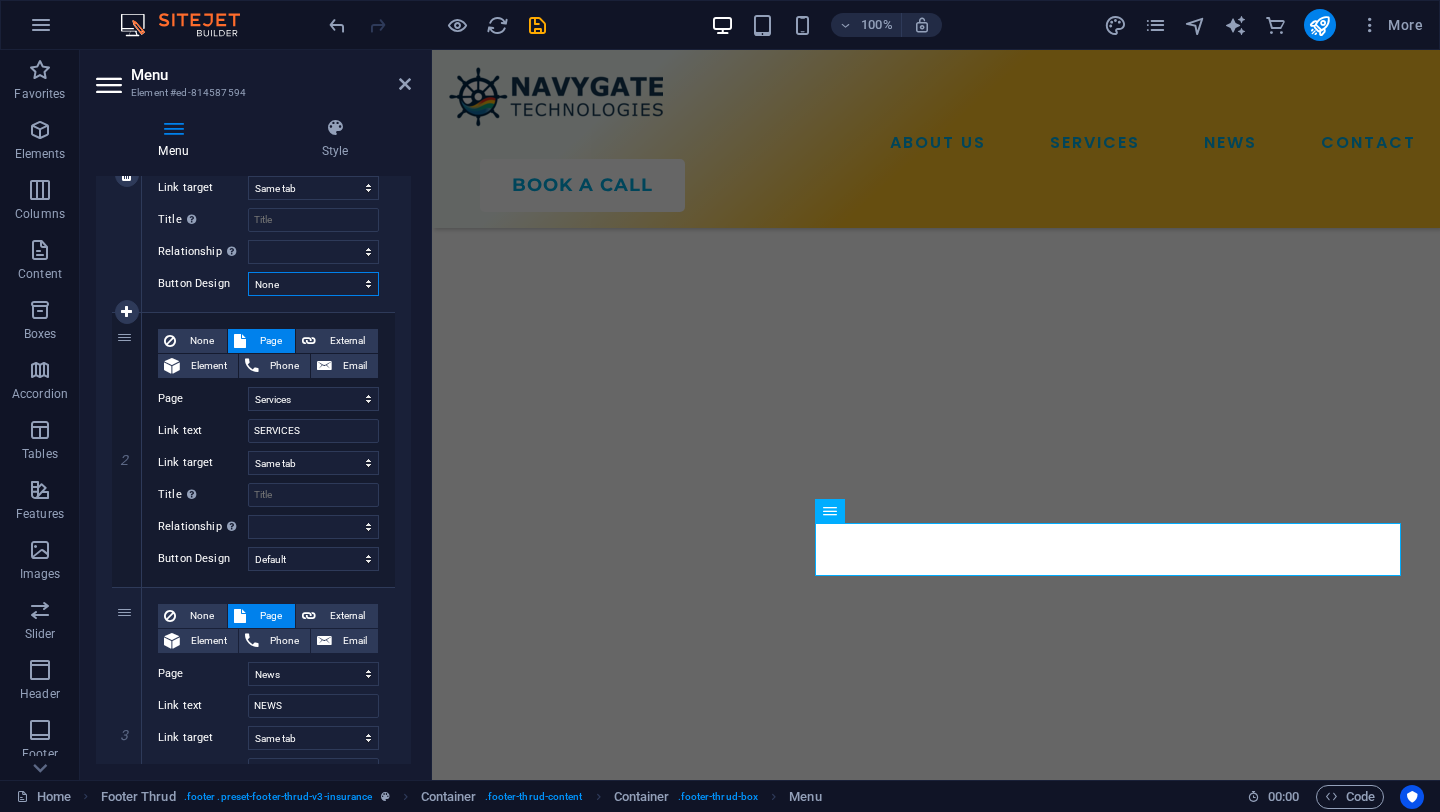 select on "default" 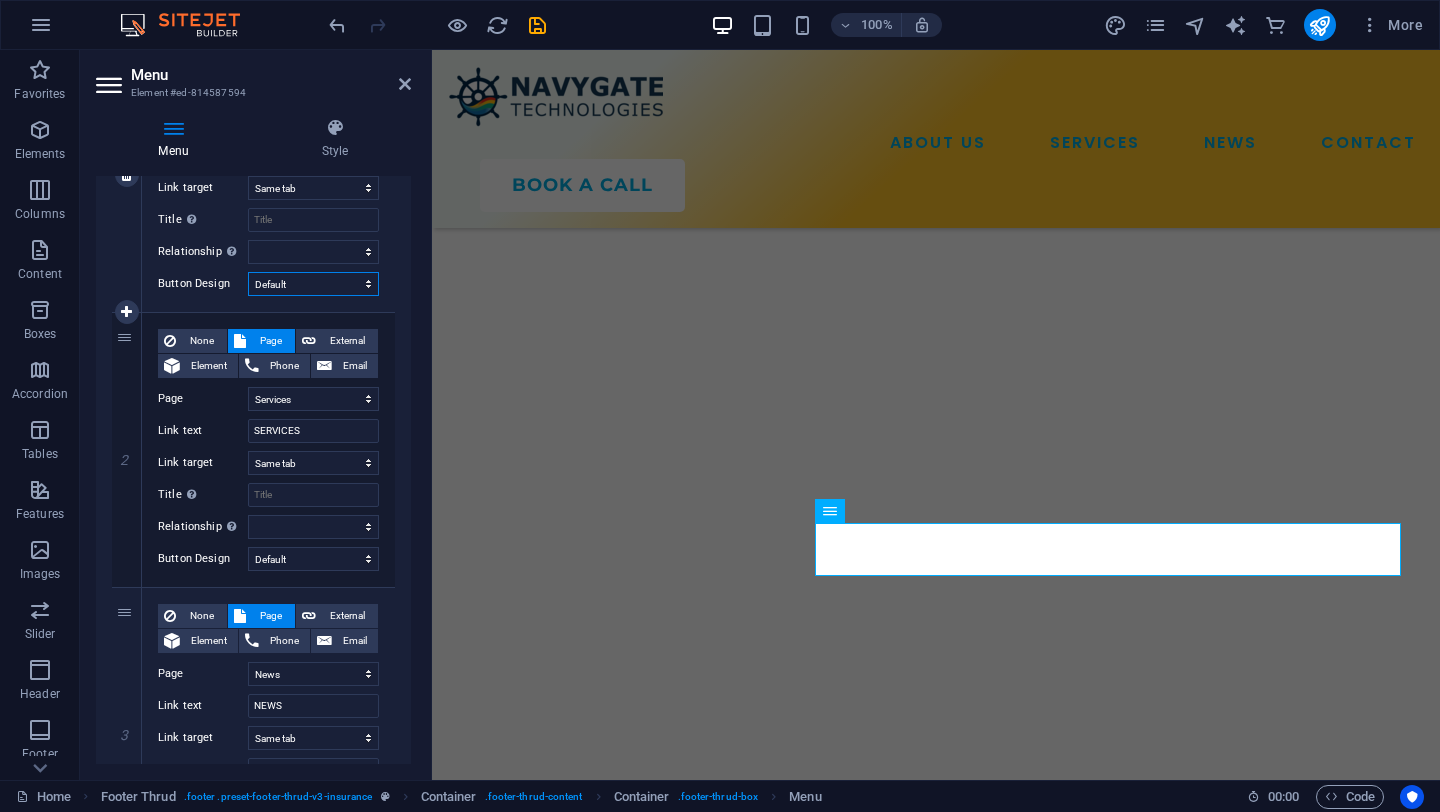 select 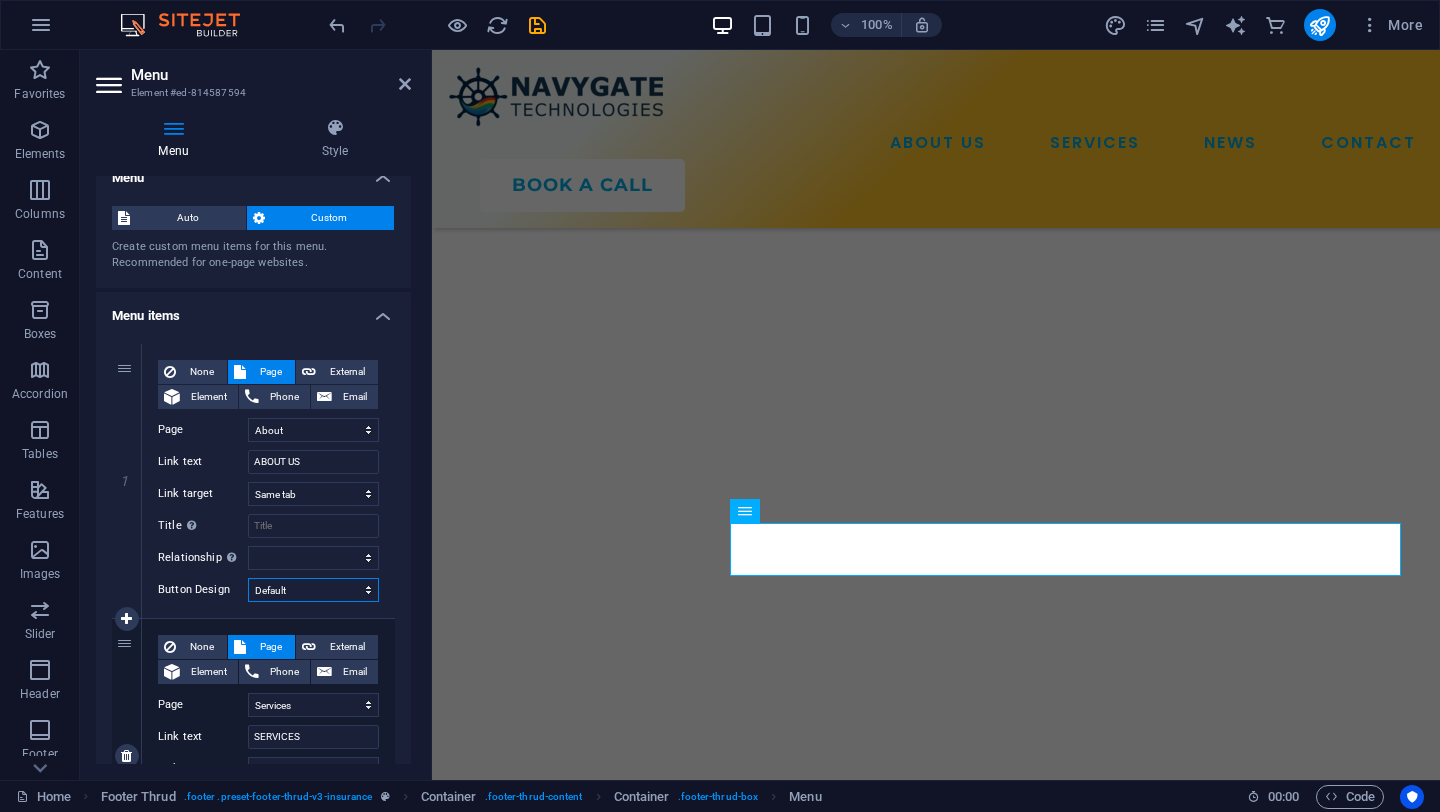 scroll, scrollTop: 20, scrollLeft: 0, axis: vertical 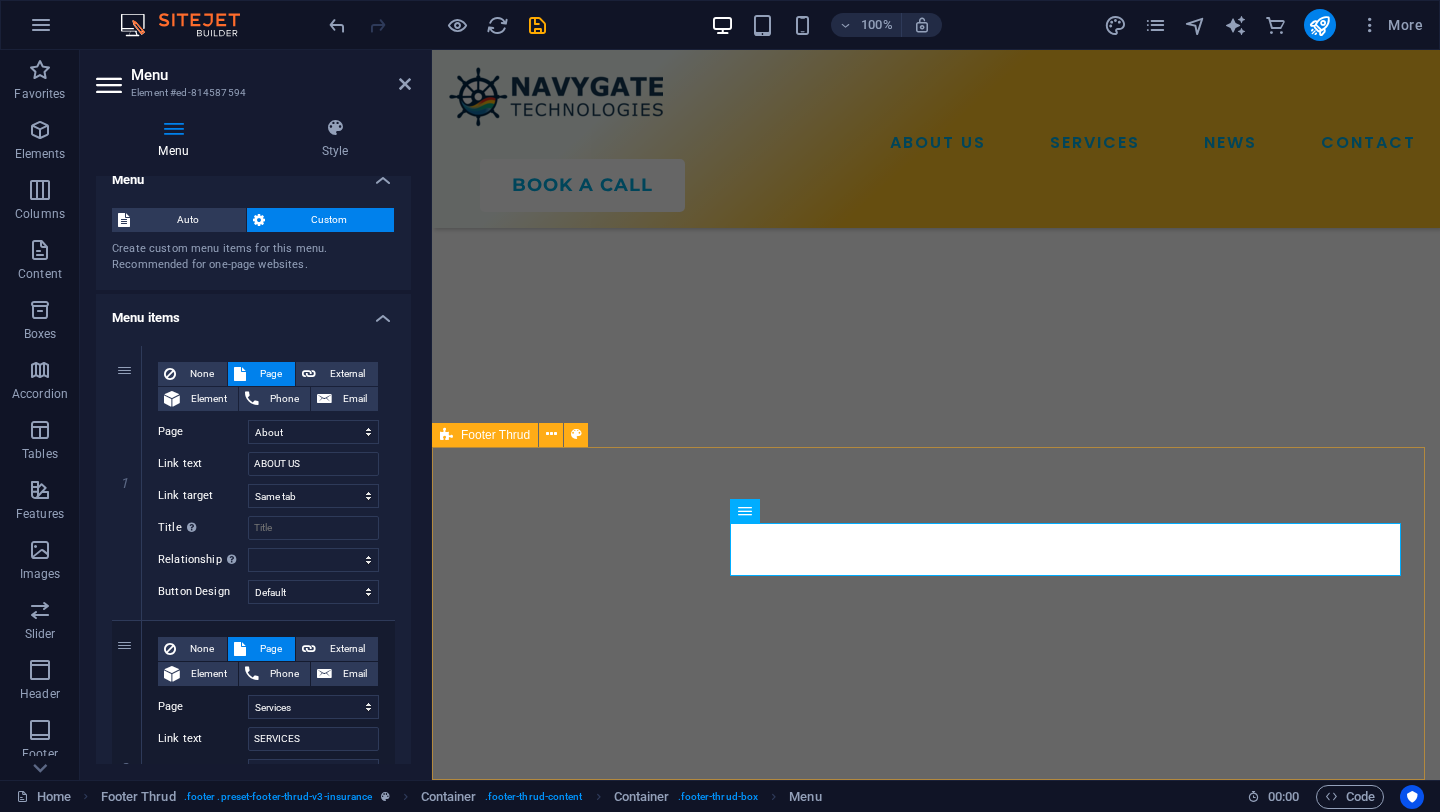 click on "Privacy Policy         Legal Notice ABOUT US SERVICES NEWS CONTACT PRIVACY POLICY LEGAL NOTICE
2023  Navygate Technologies  All rights reserved" at bounding box center (936, 4877) 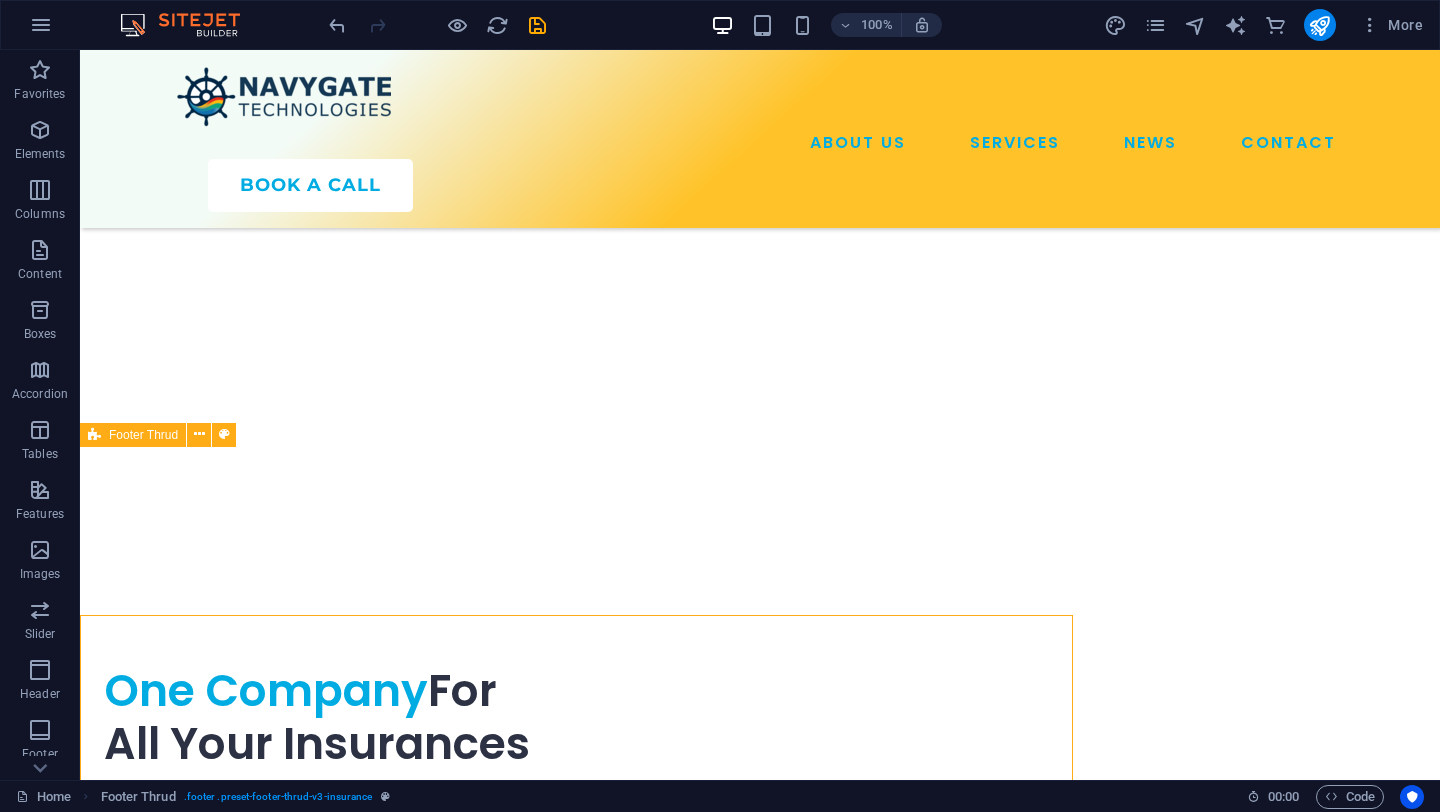 scroll, scrollTop: 6592, scrollLeft: 0, axis: vertical 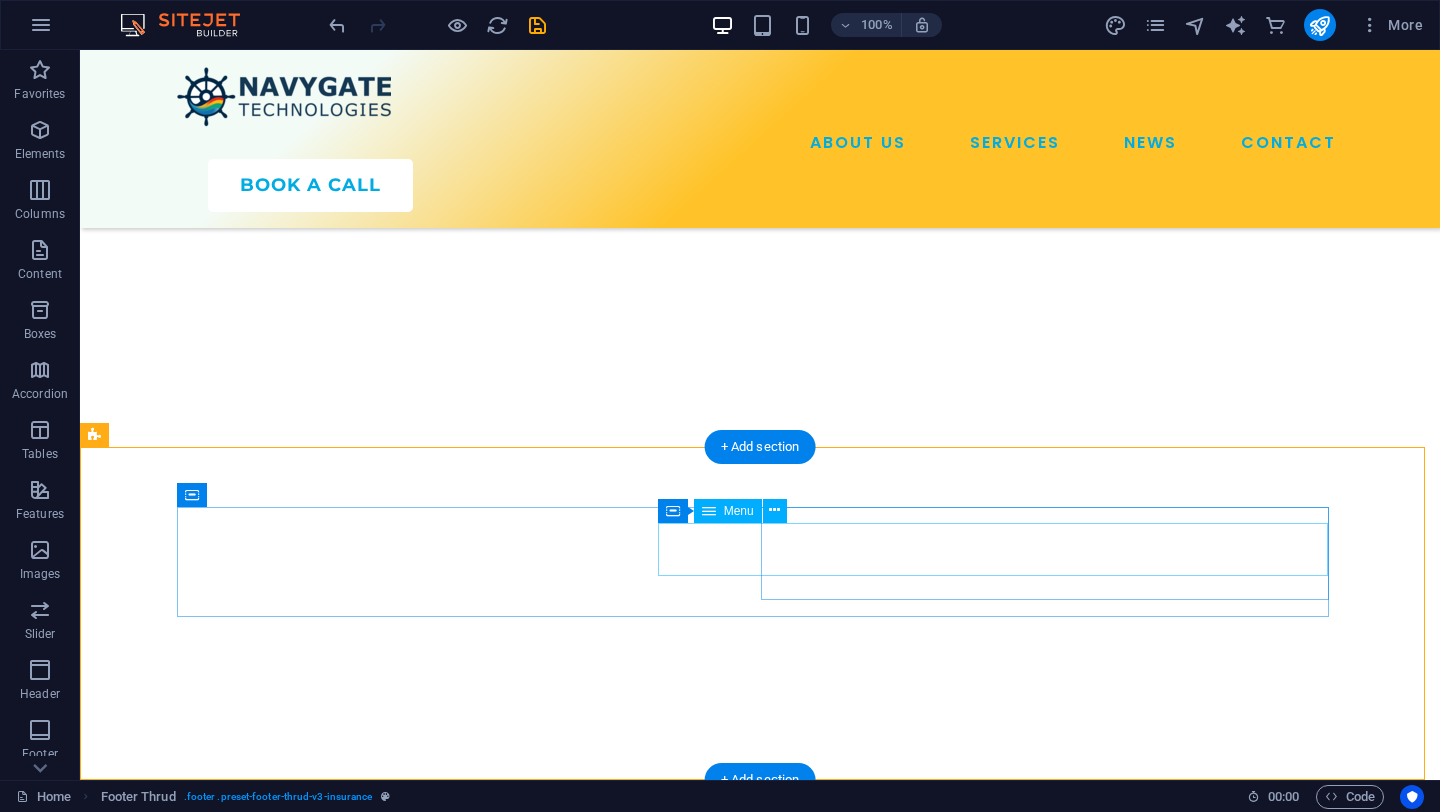 click on "ABOUT US SERVICES NEWS CONTACT" at bounding box center [468, 4479] 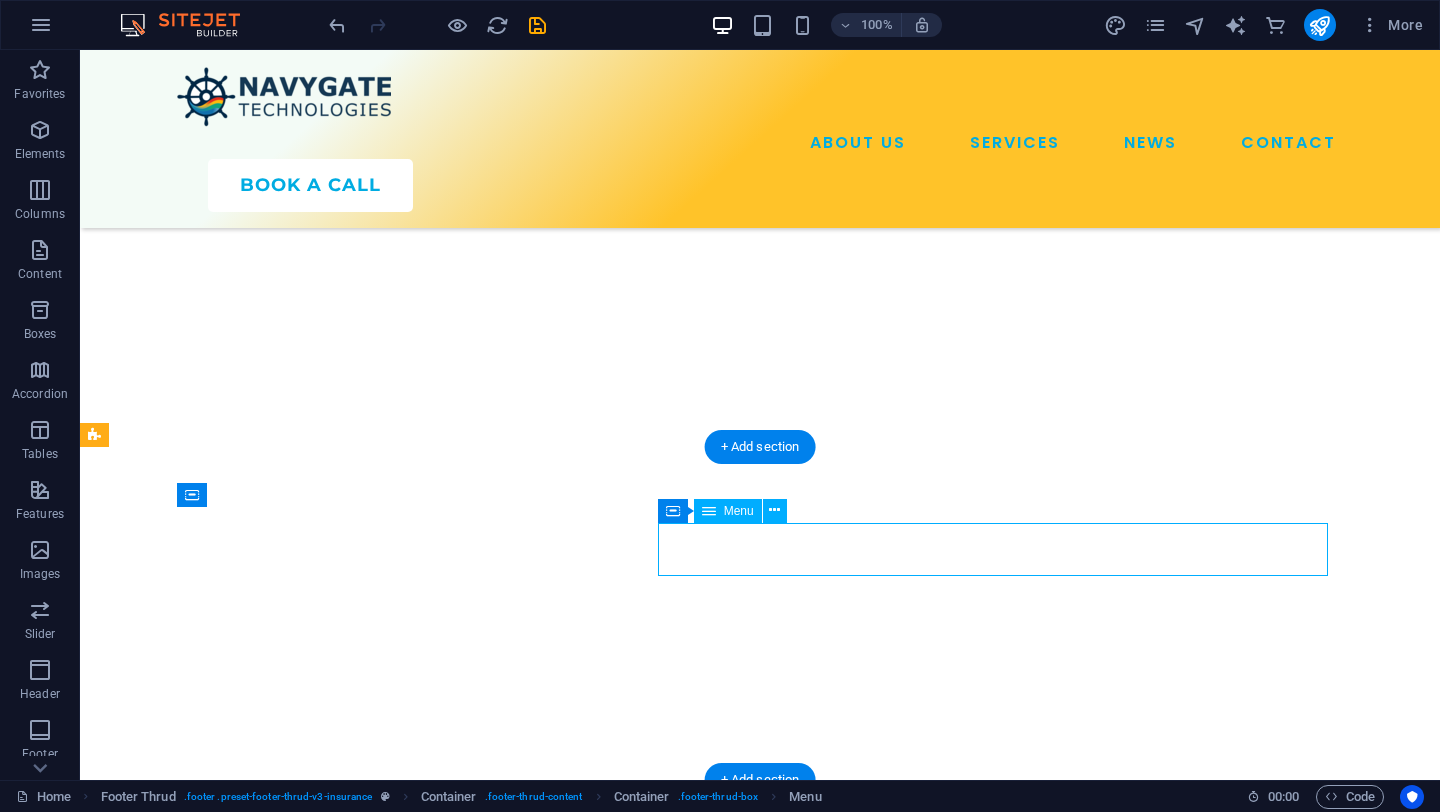 click on "ABOUT US SERVICES NEWS CONTACT" at bounding box center (468, 4479) 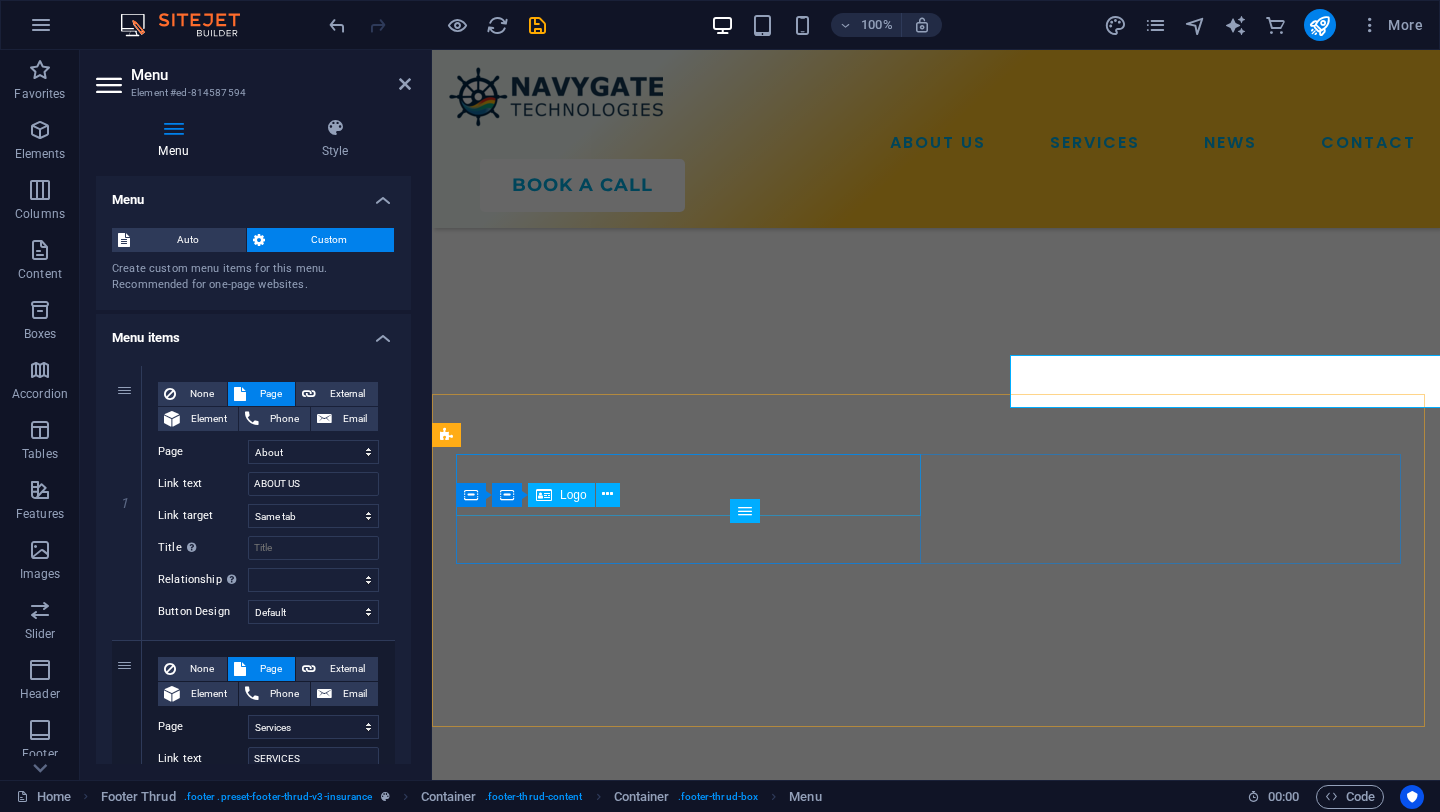 scroll, scrollTop: 6760, scrollLeft: 0, axis: vertical 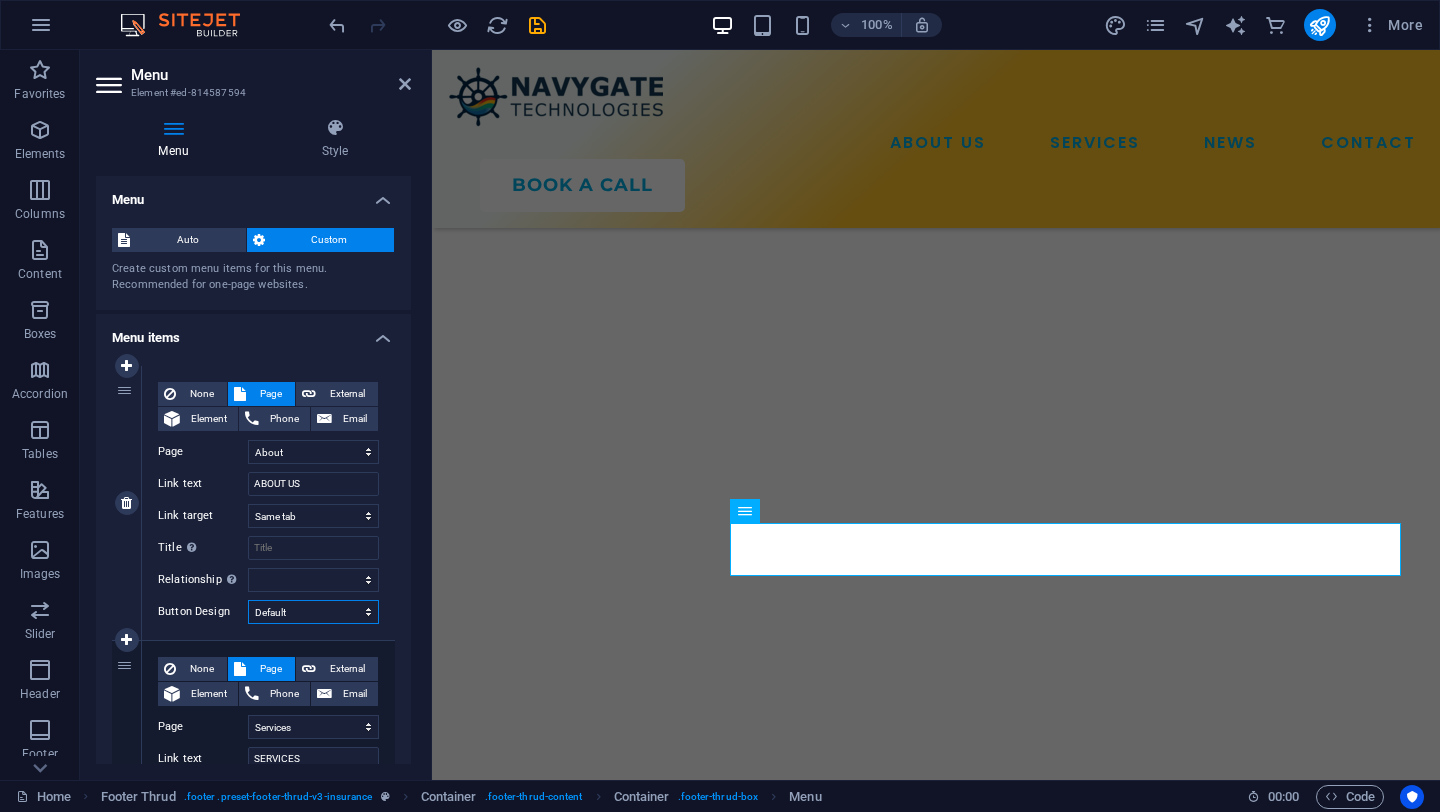click on "None Default Primary Secondary" at bounding box center [313, 612] 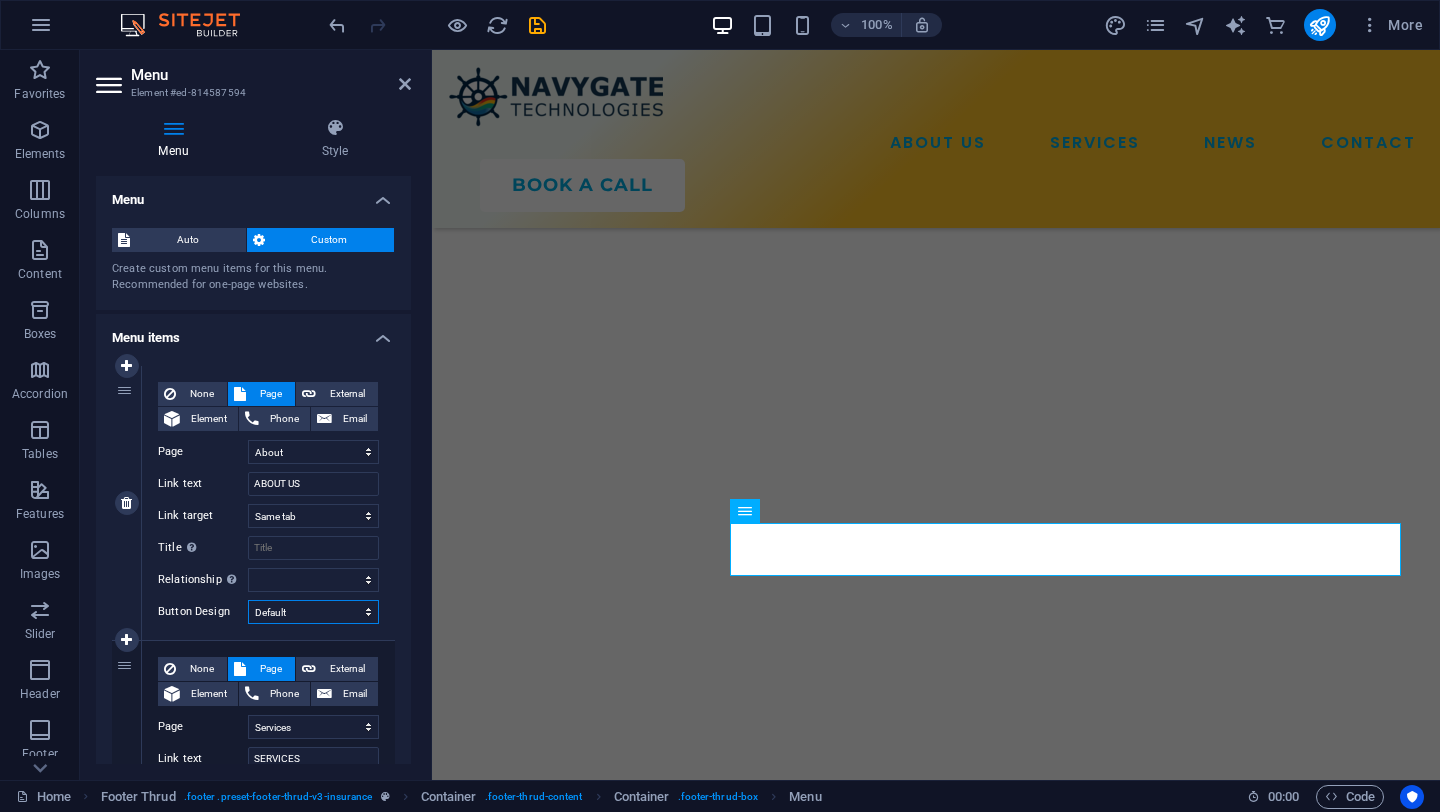 select 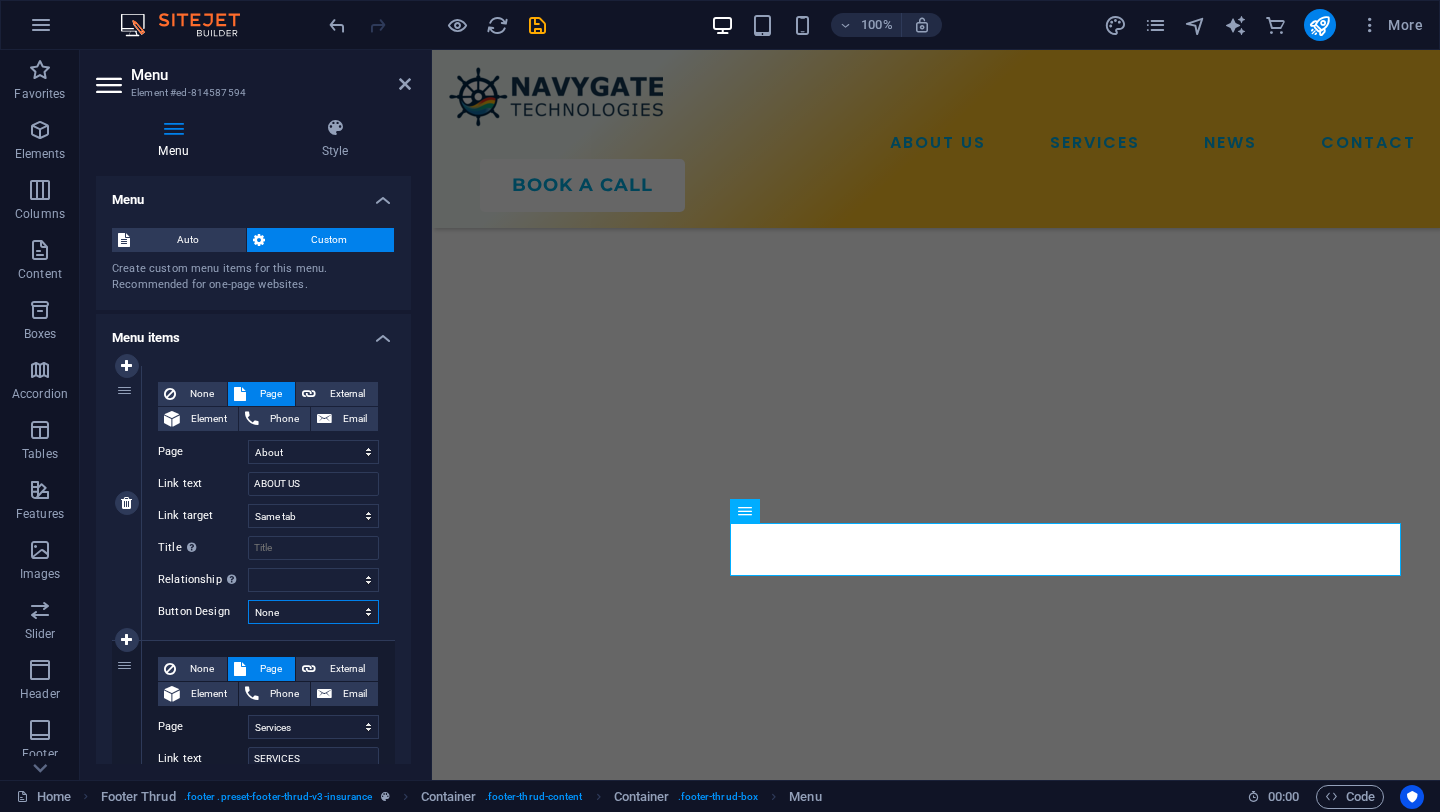 select 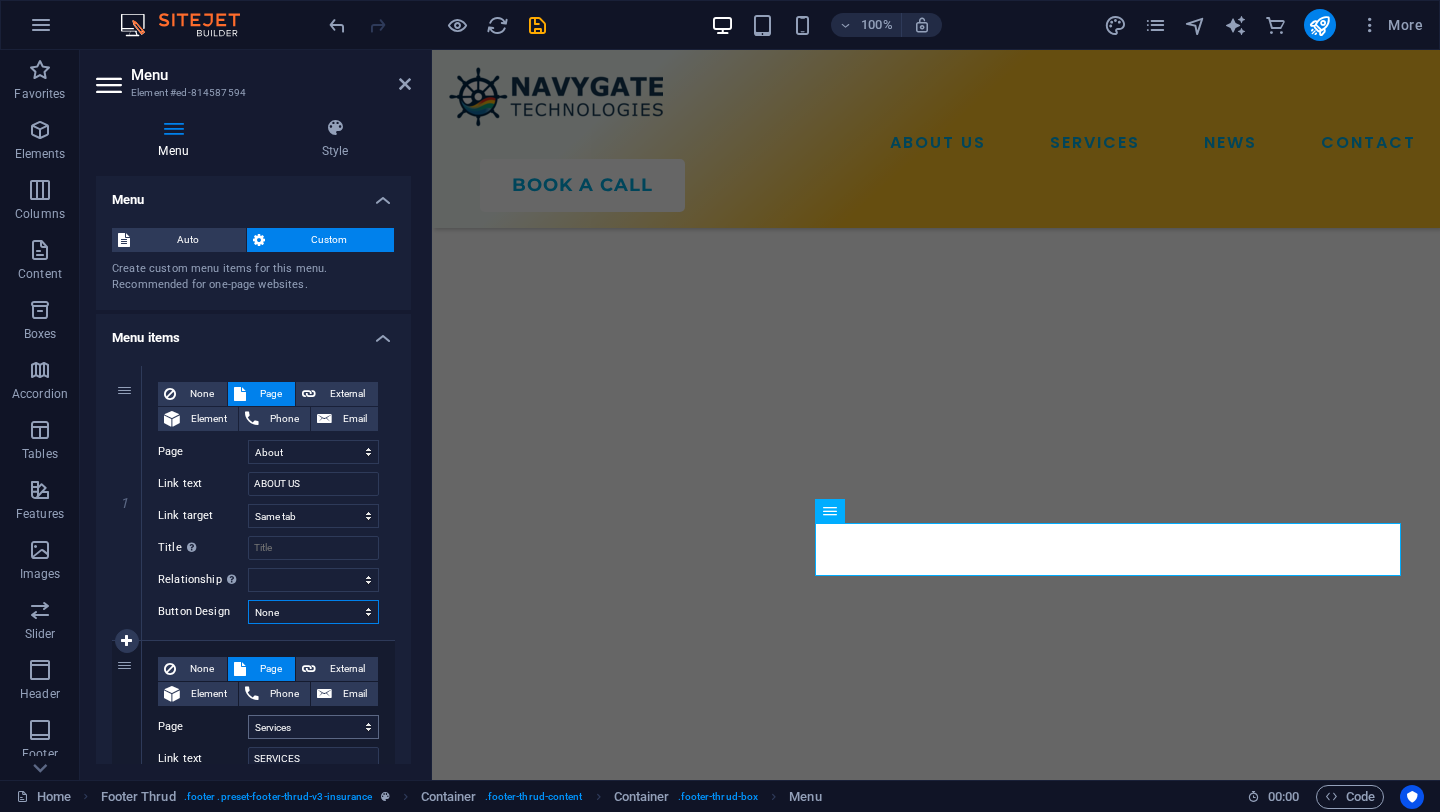 scroll, scrollTop: 225, scrollLeft: 0, axis: vertical 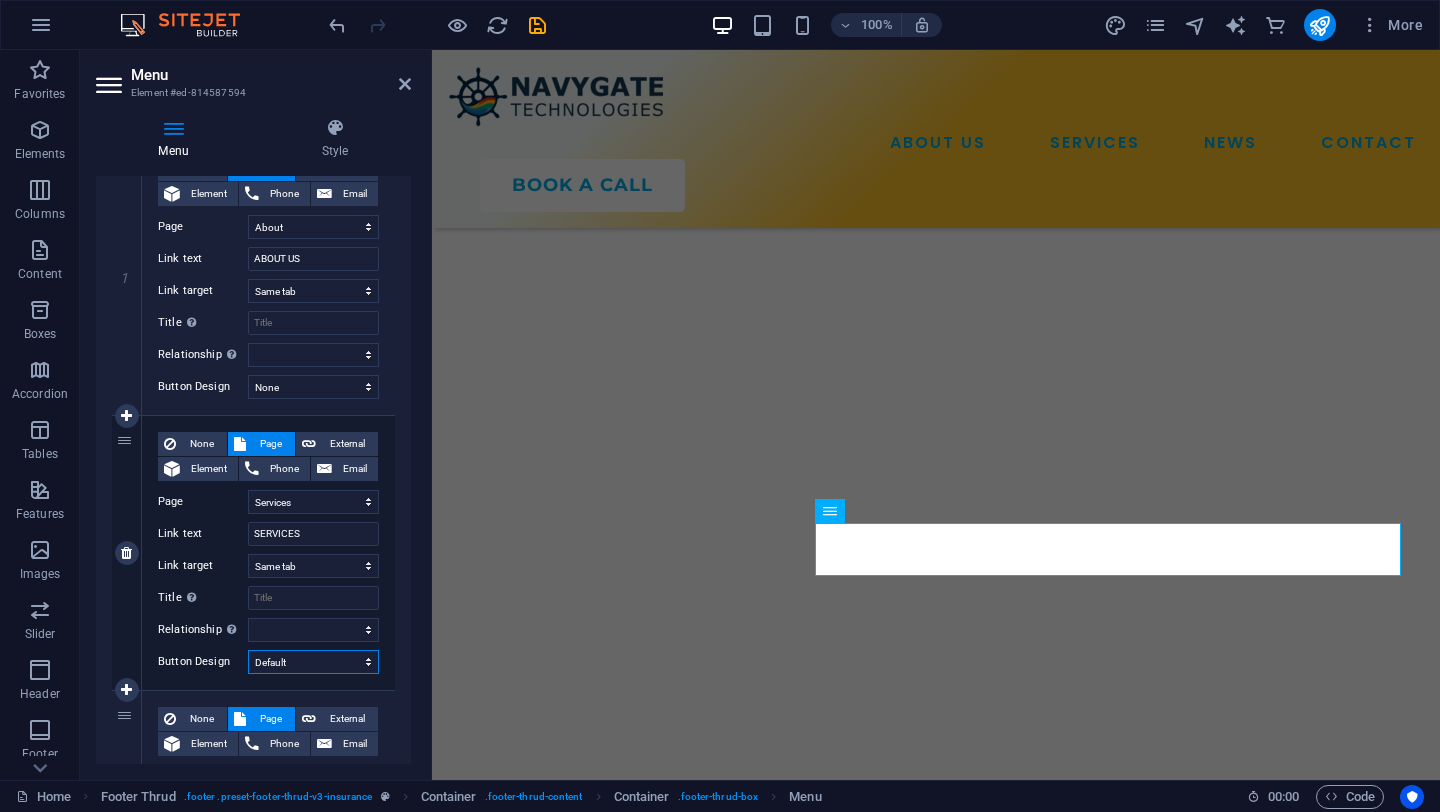 click on "None Default Primary Secondary" at bounding box center (313, 662) 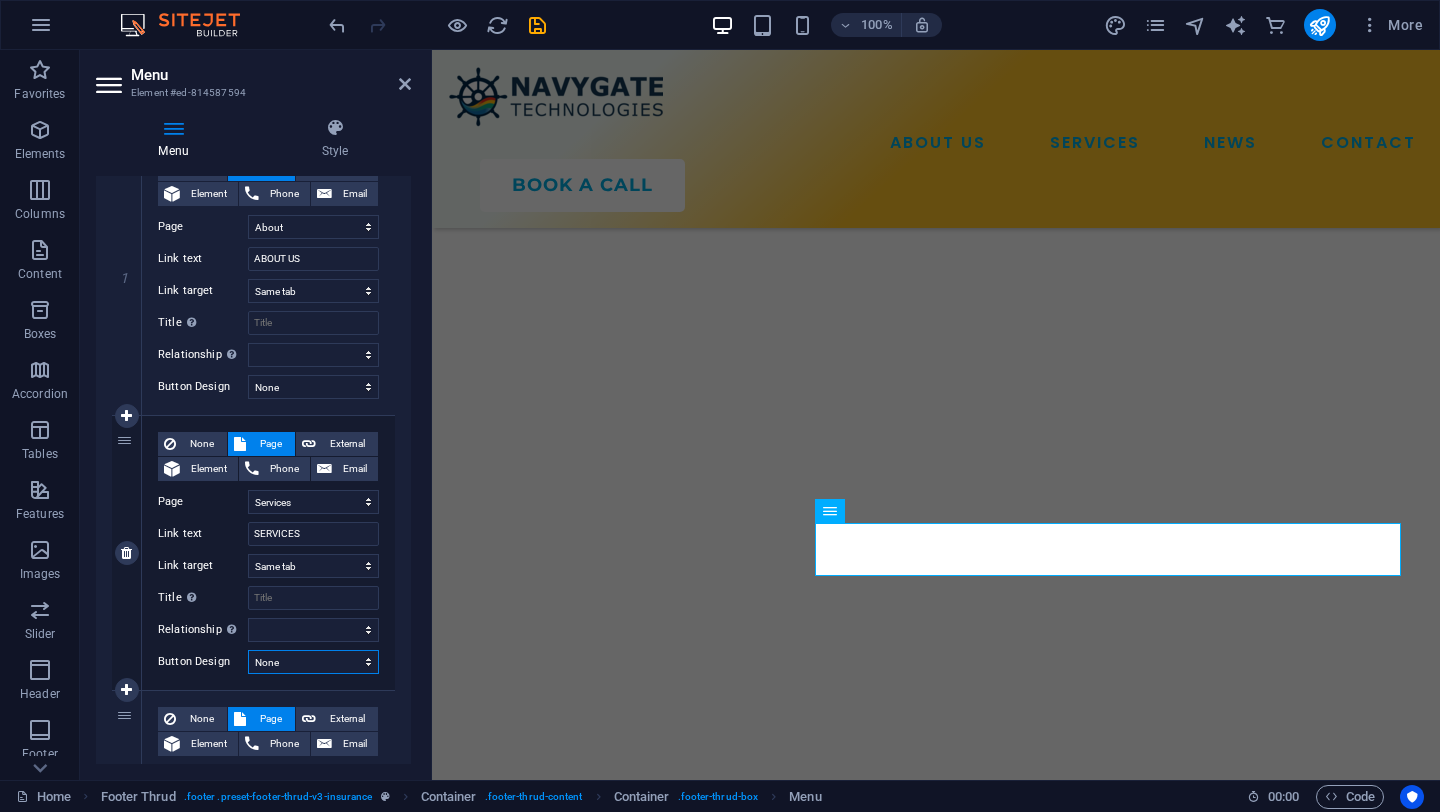 select 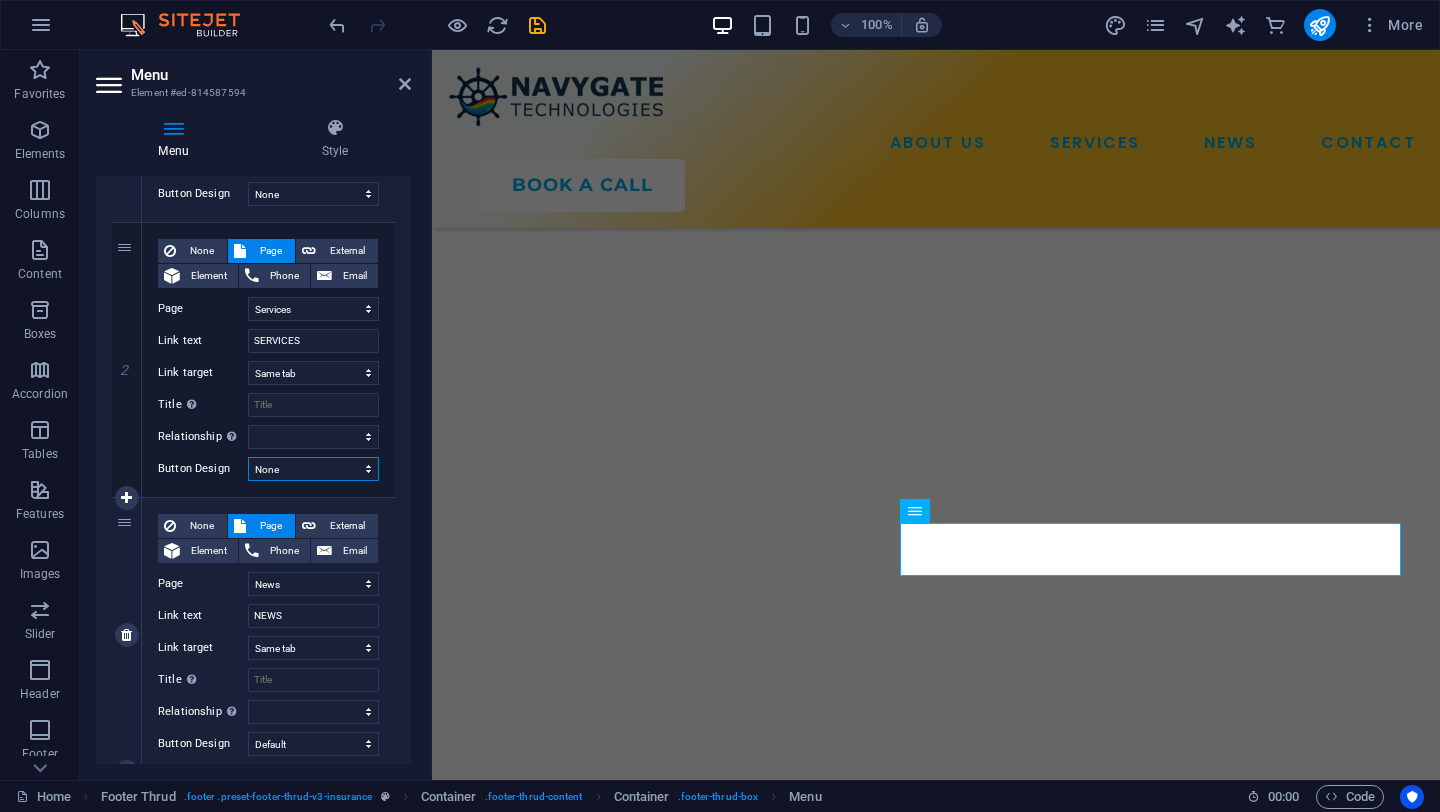 scroll, scrollTop: 443, scrollLeft: 0, axis: vertical 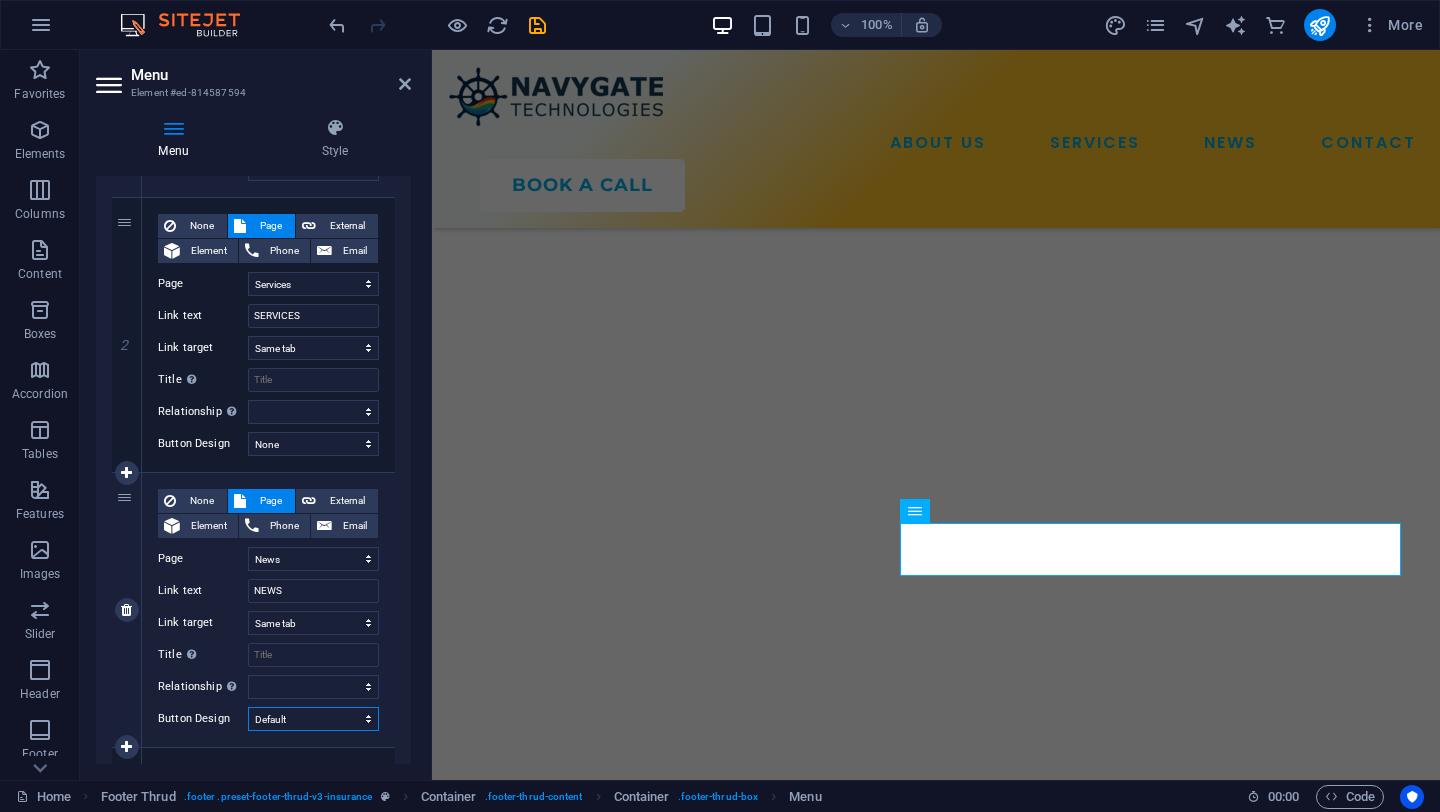click on "None Default Primary Secondary" at bounding box center [313, 719] 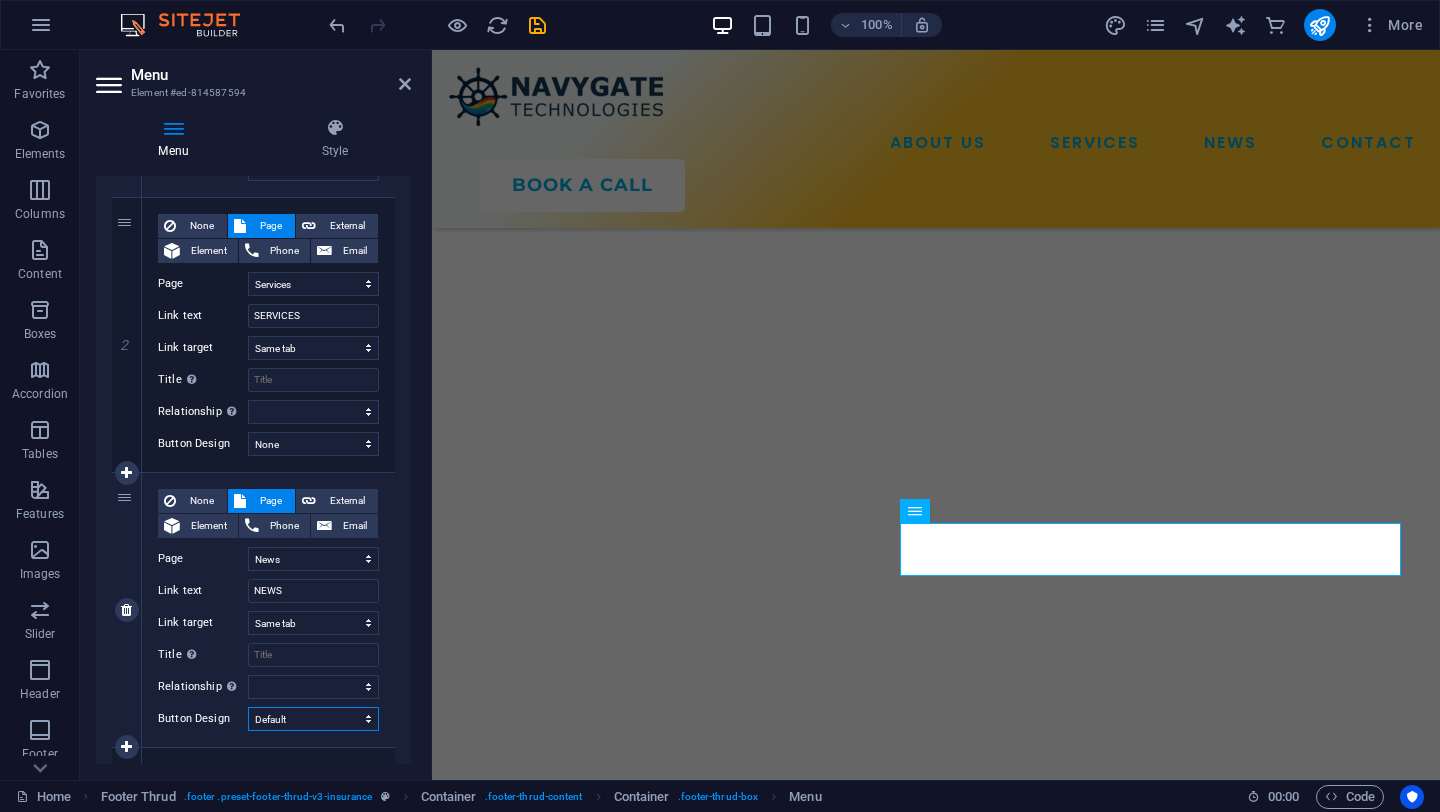 select 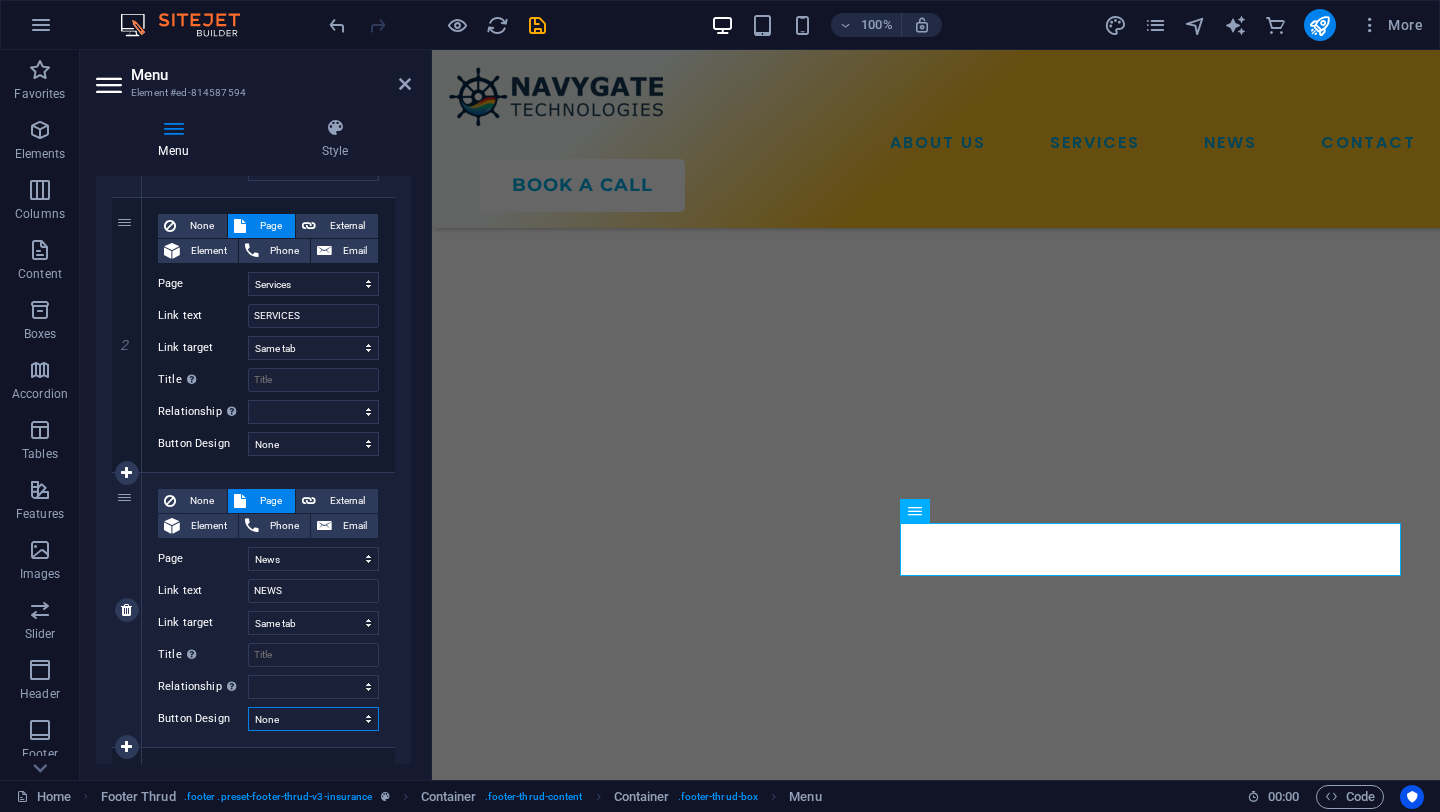 select 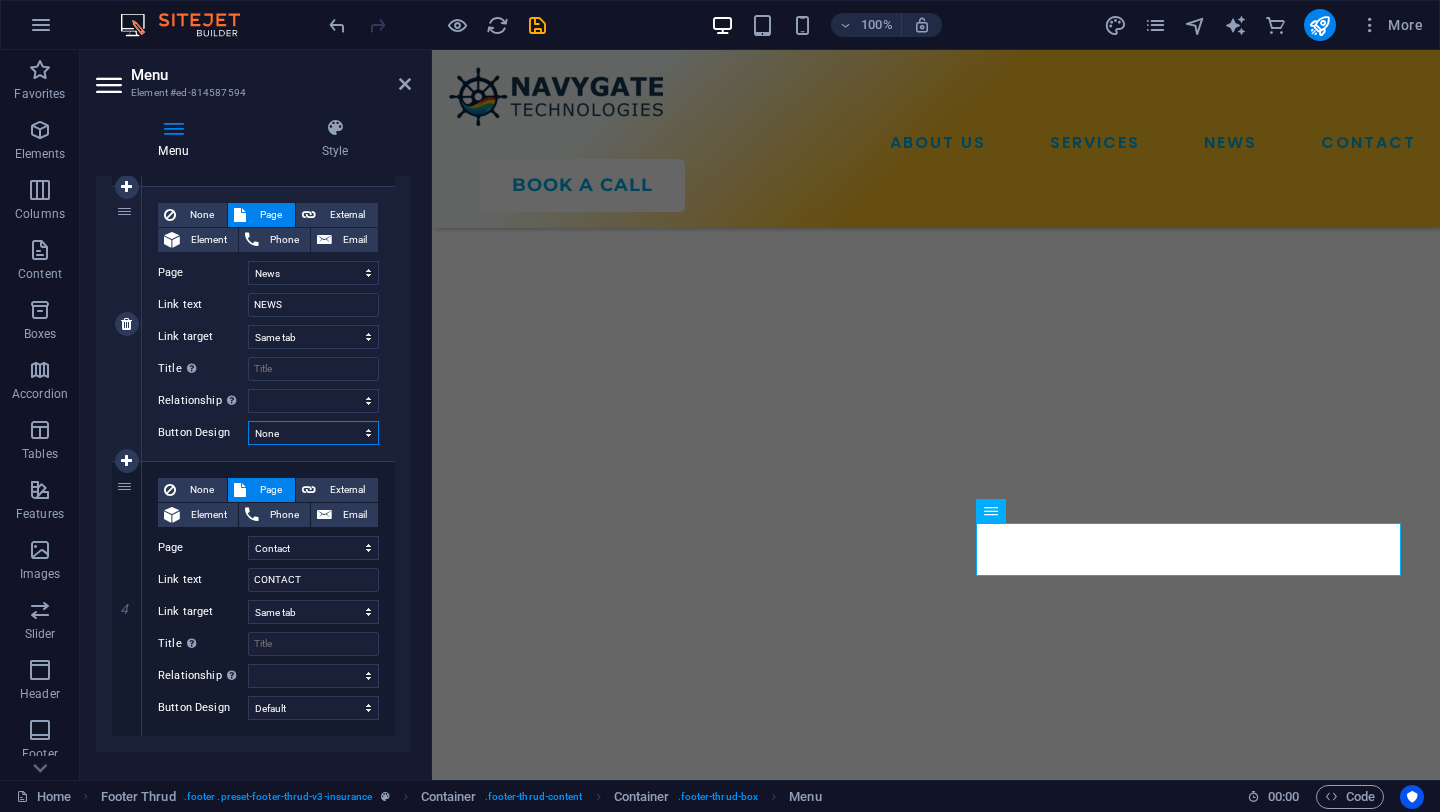 scroll, scrollTop: 730, scrollLeft: 0, axis: vertical 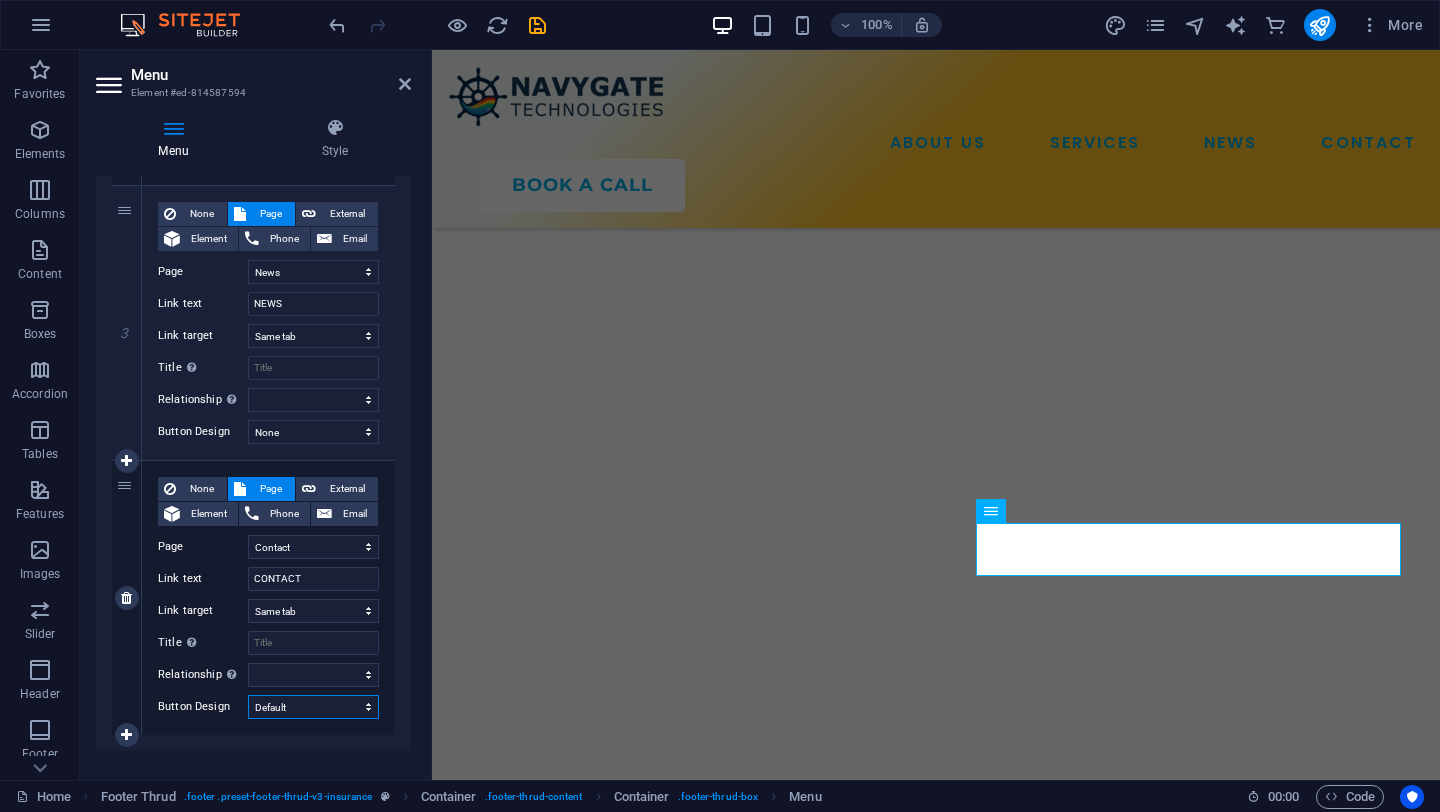 click on "None Default Primary Secondary" at bounding box center [313, 707] 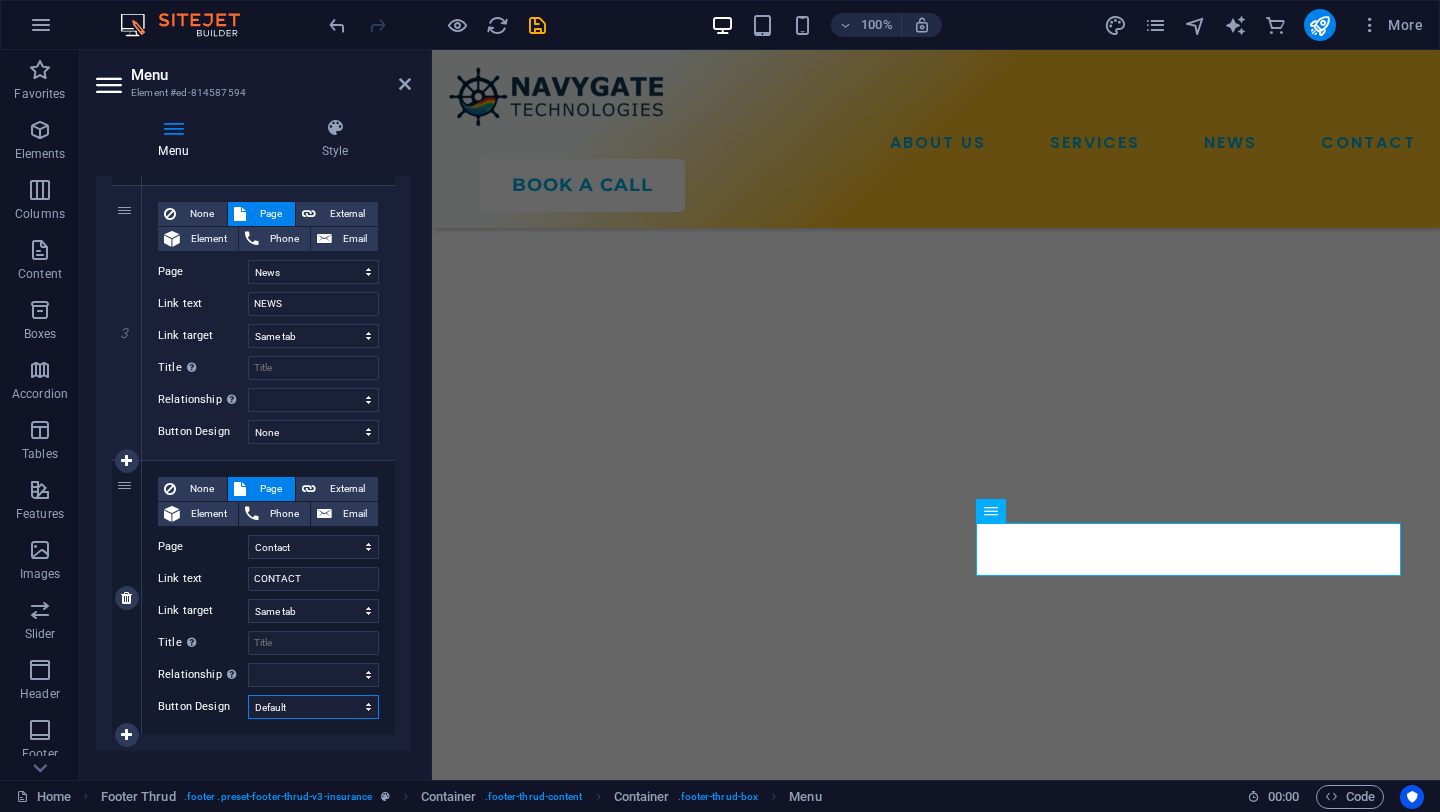 select 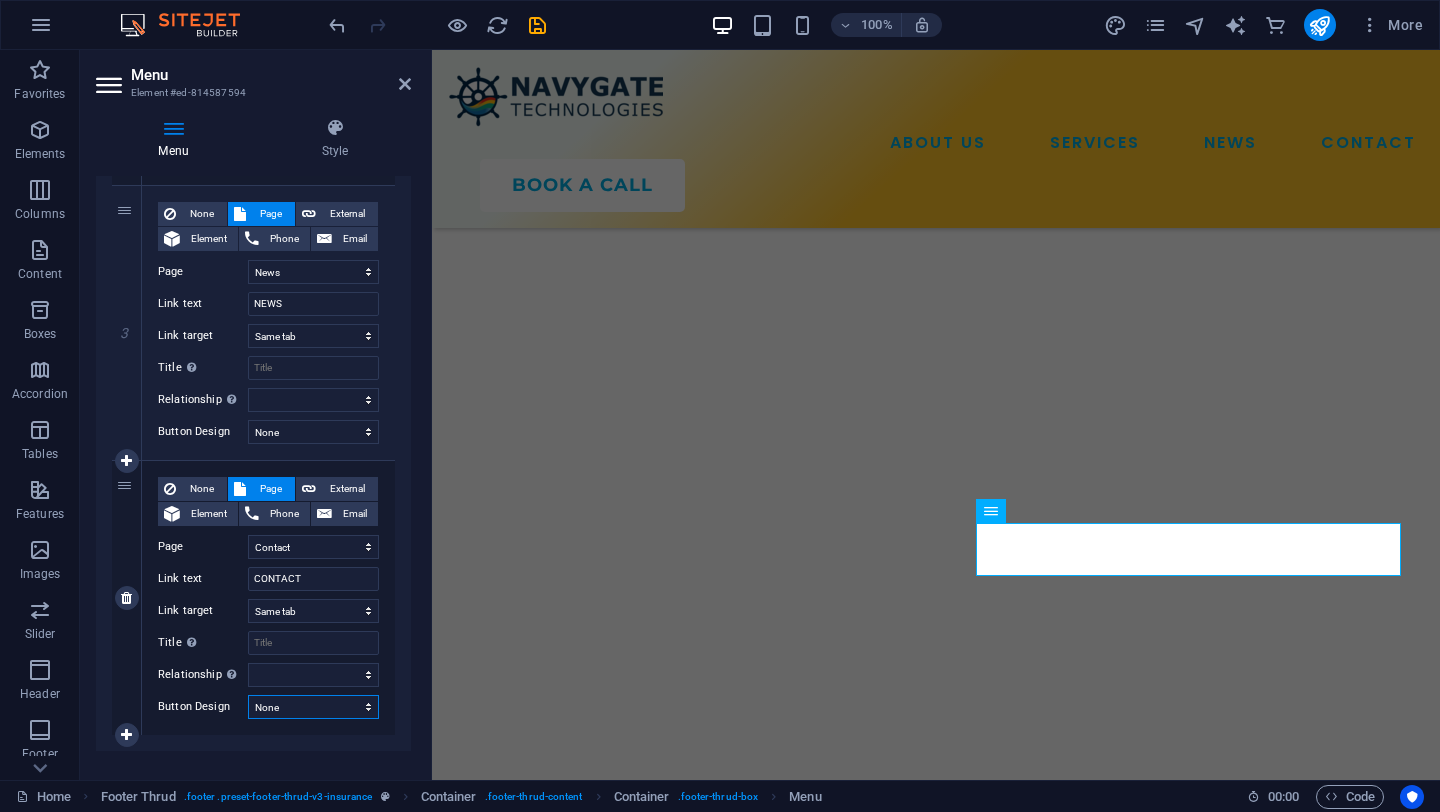 select 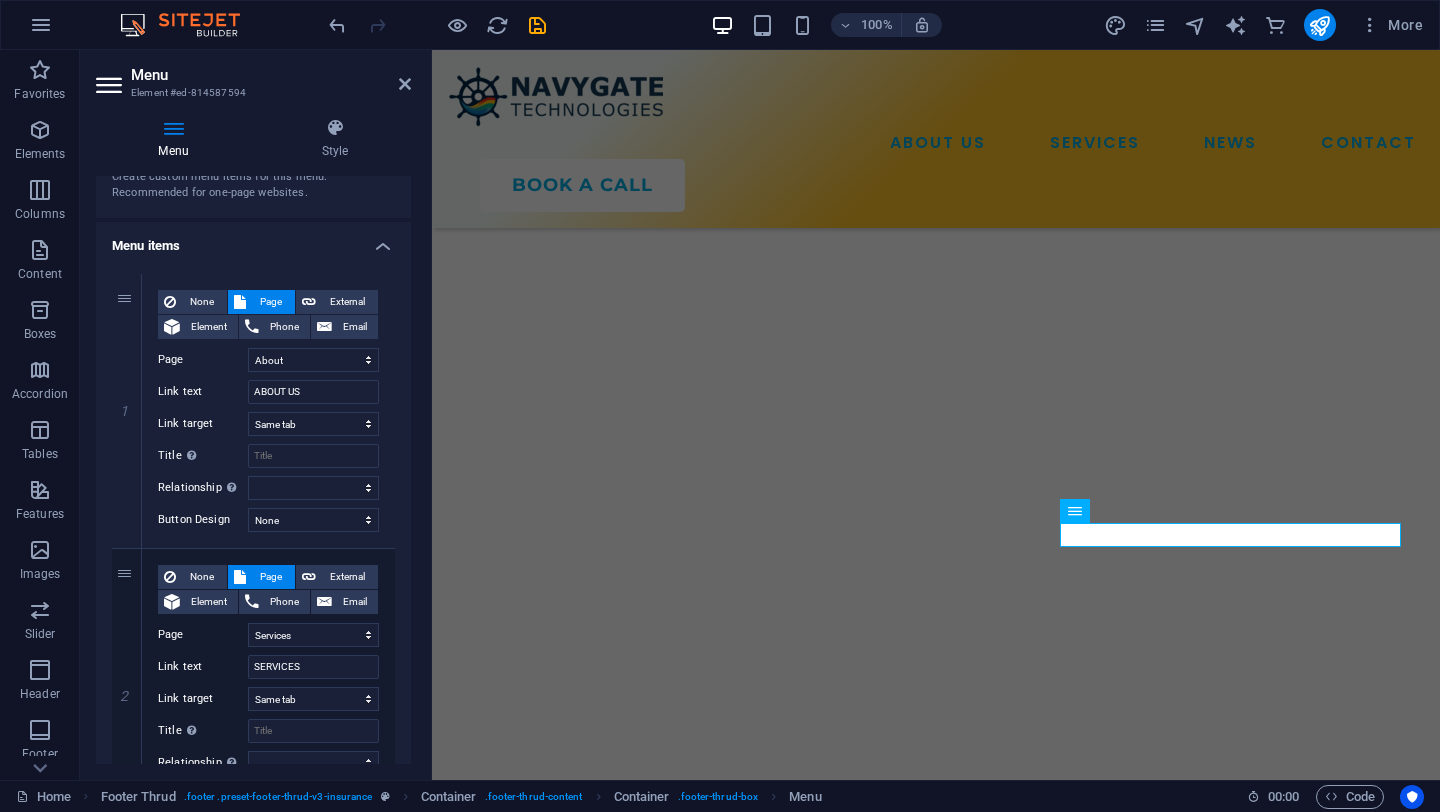 scroll, scrollTop: 0, scrollLeft: 0, axis: both 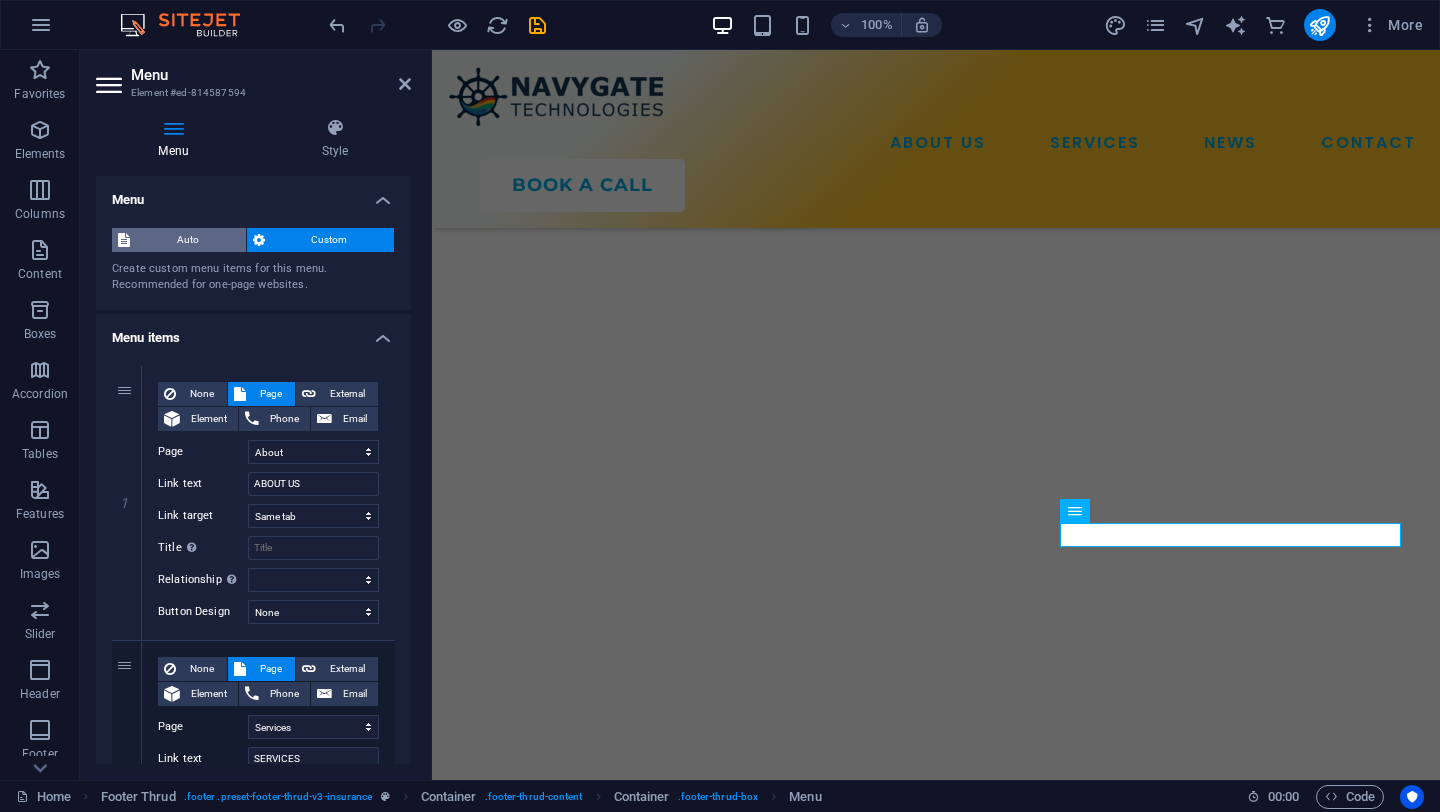 click on "Auto" at bounding box center [188, 240] 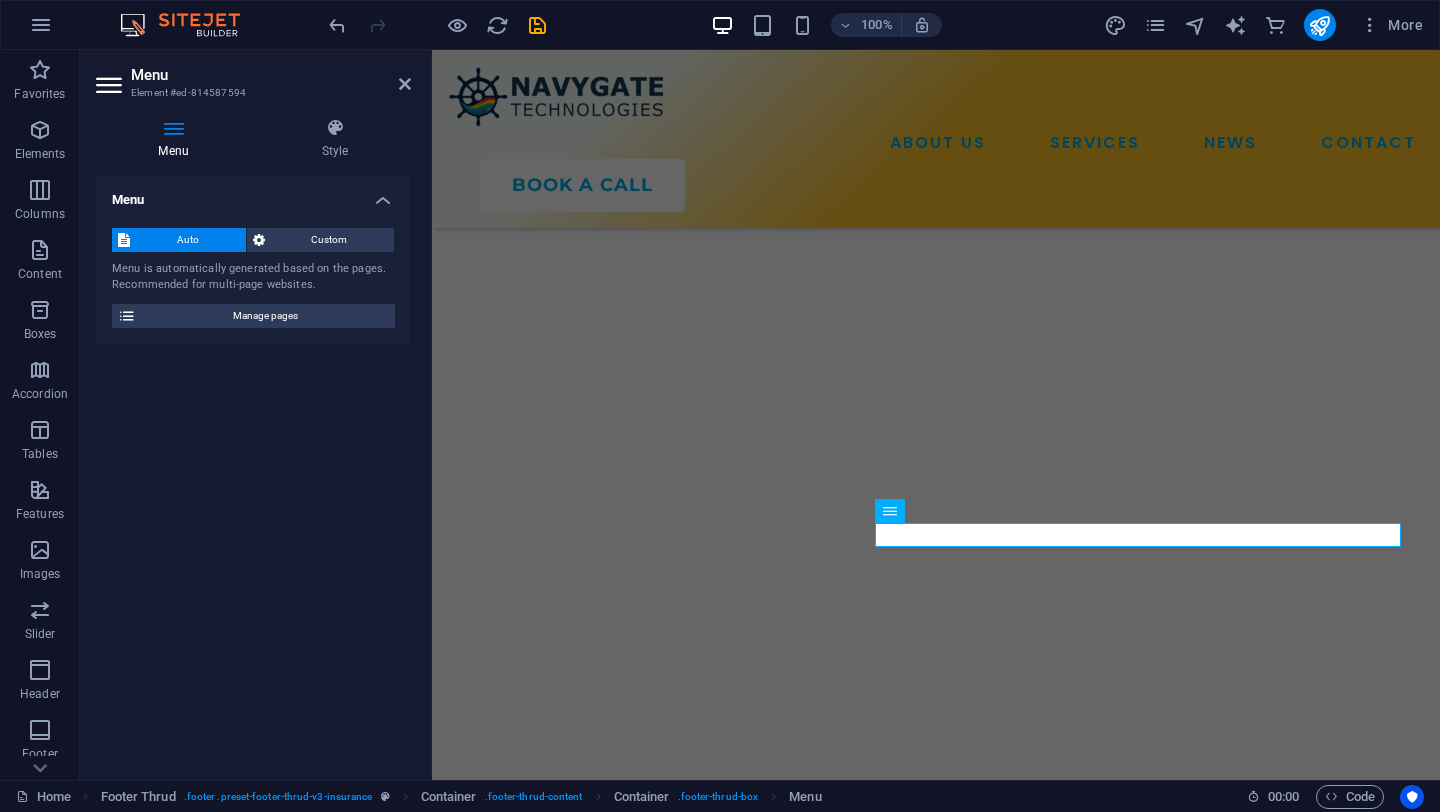 click on "Auto Custom Menu is automatically generated based on the pages. Recommended for multi-page websites. Manage pages" at bounding box center [253, 278] 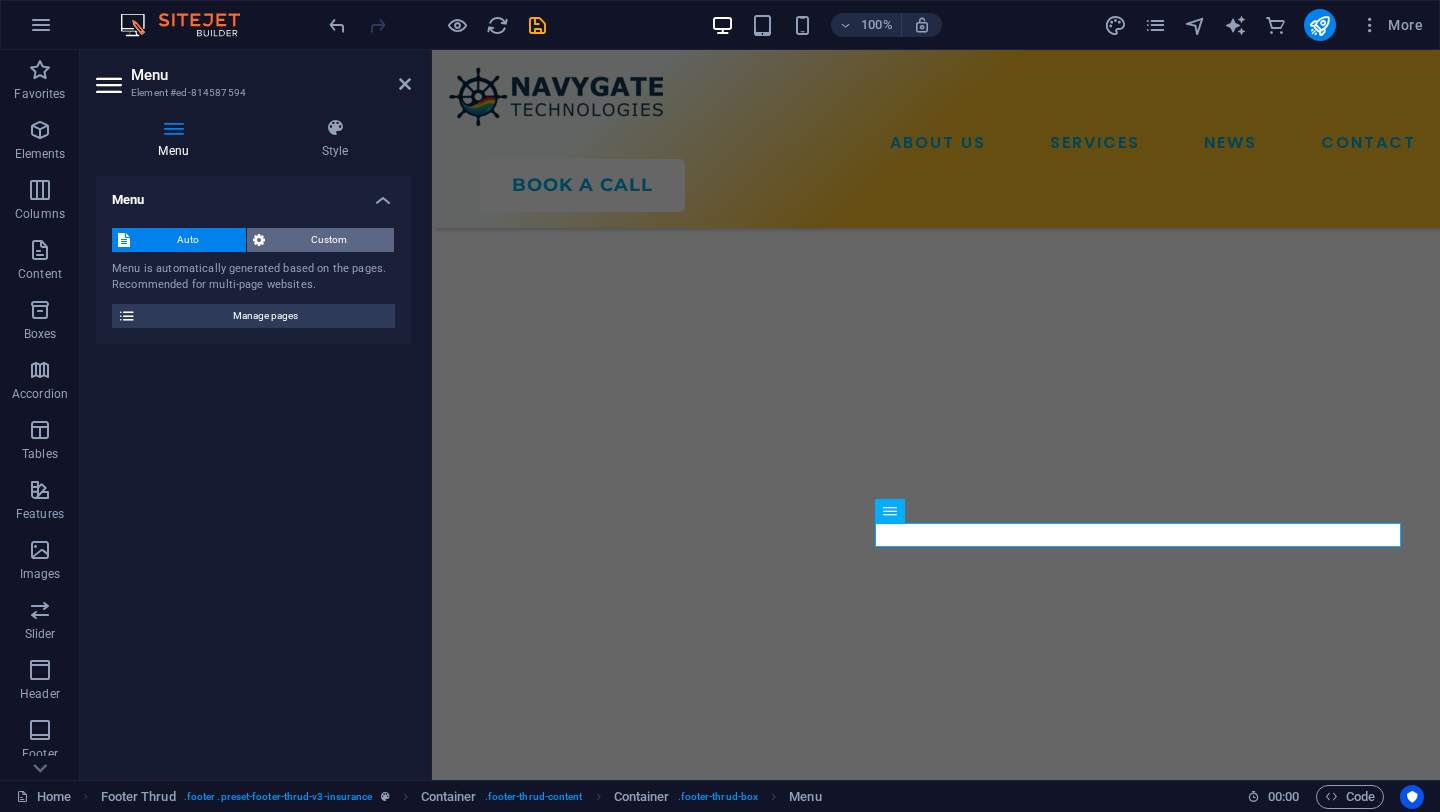 click on "Custom" at bounding box center [330, 240] 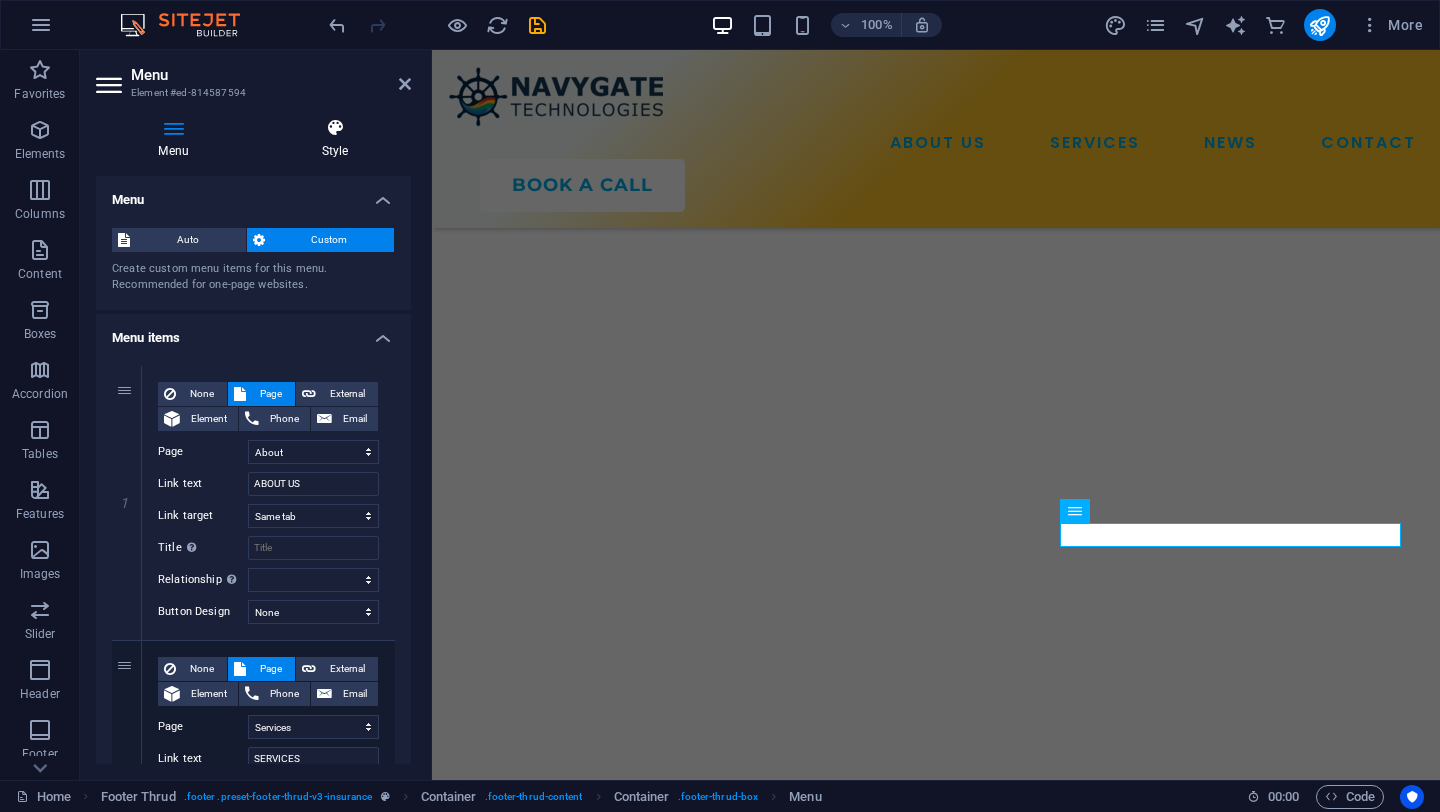 click at bounding box center [335, 128] 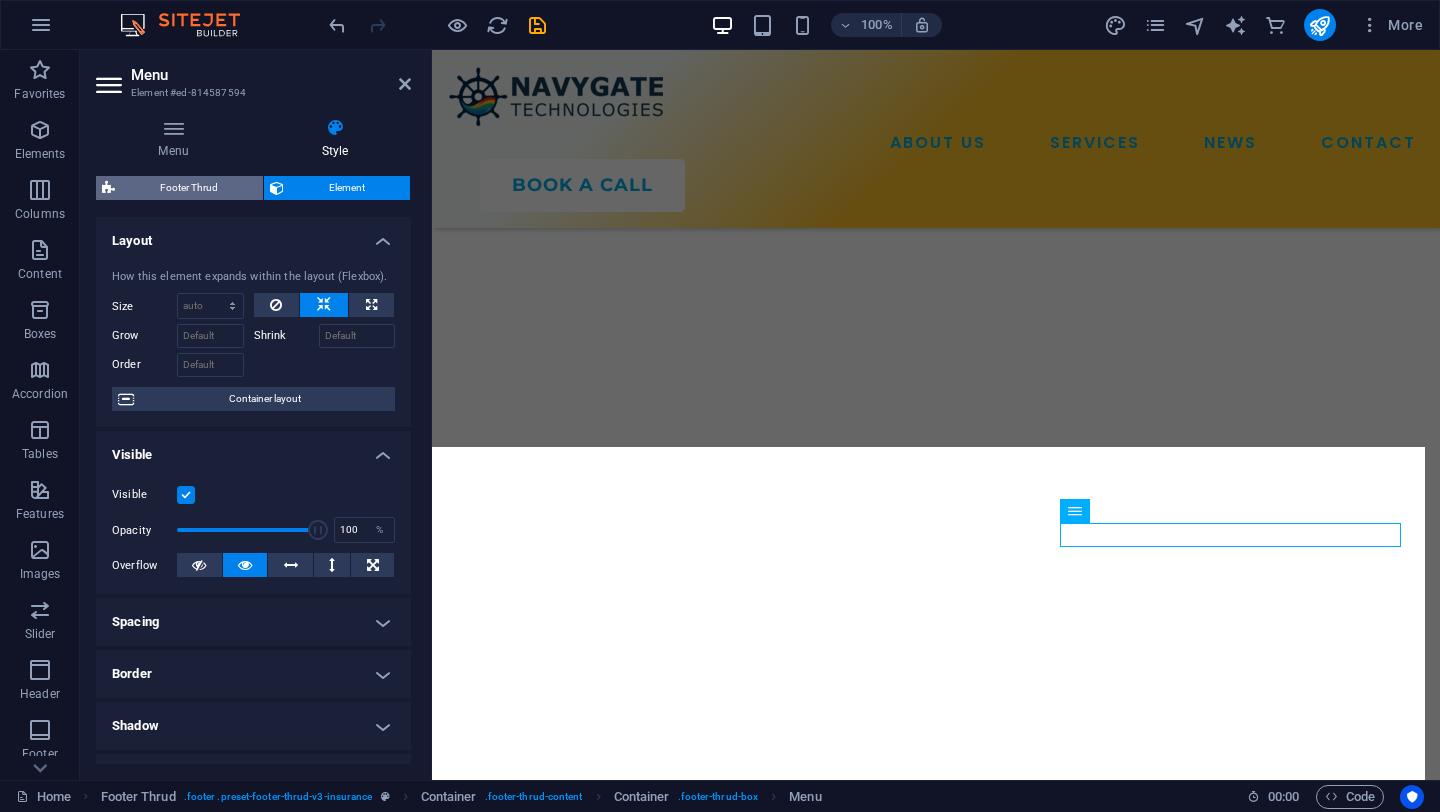 click on "Footer Thrud" at bounding box center (189, 188) 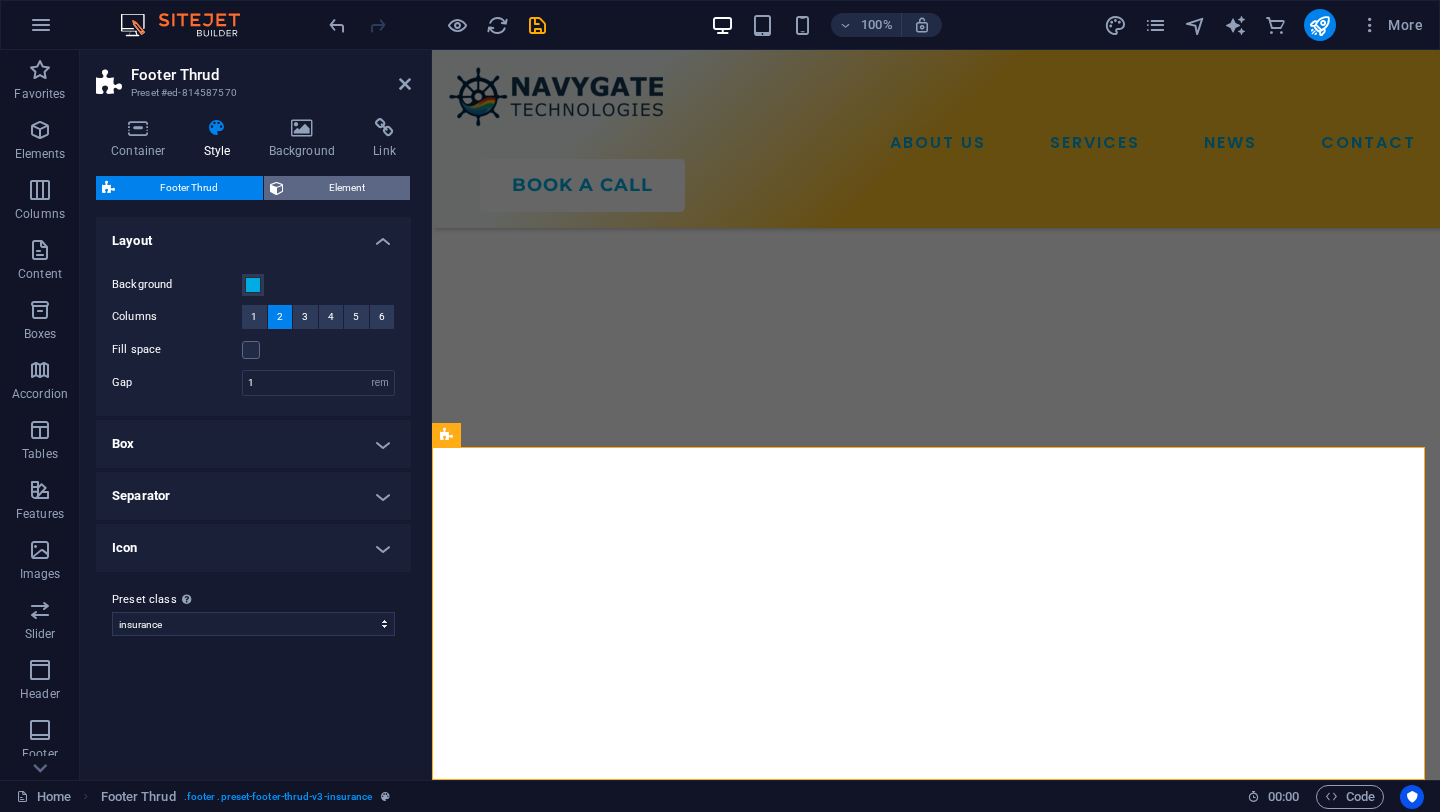 click on "Element" at bounding box center (347, 188) 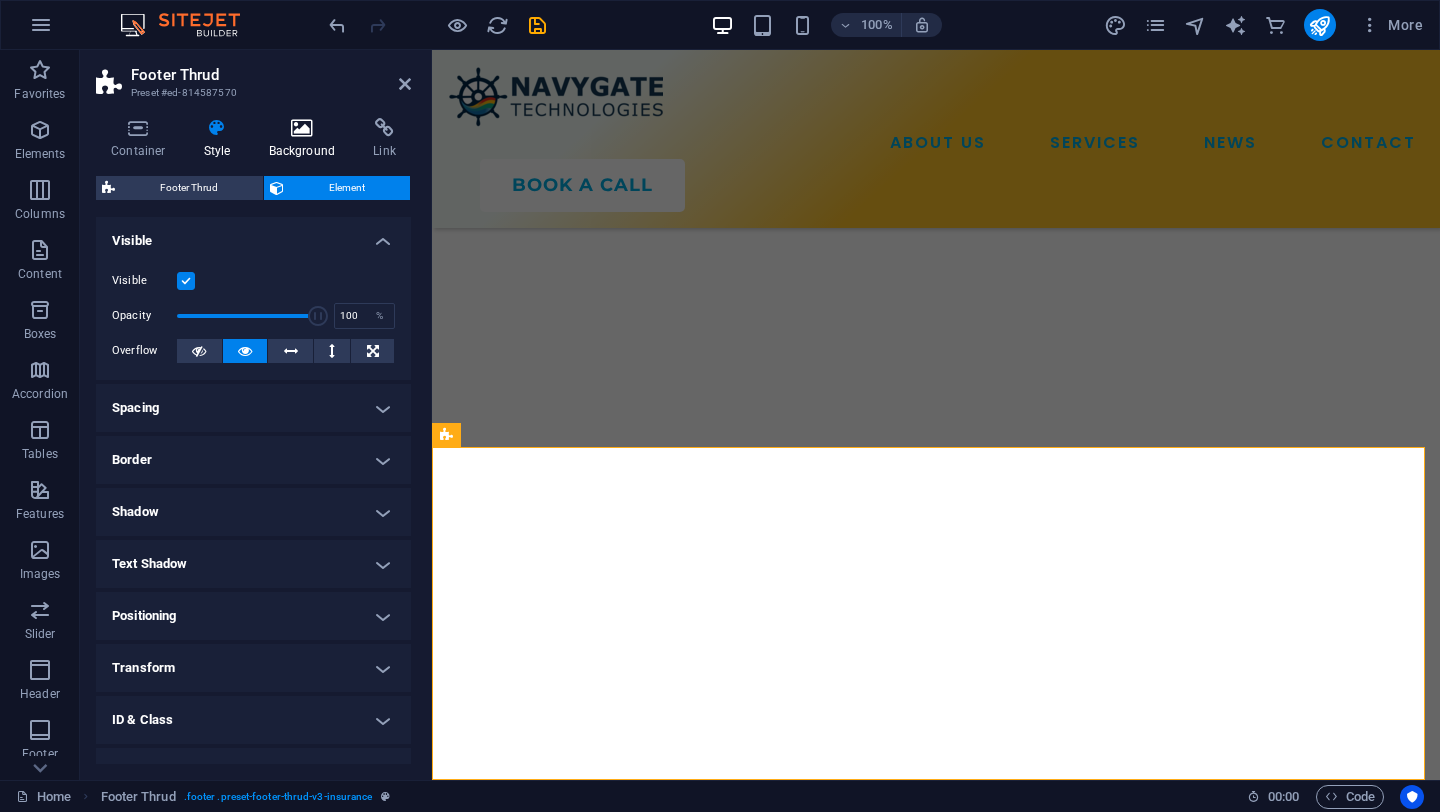 click at bounding box center [302, 128] 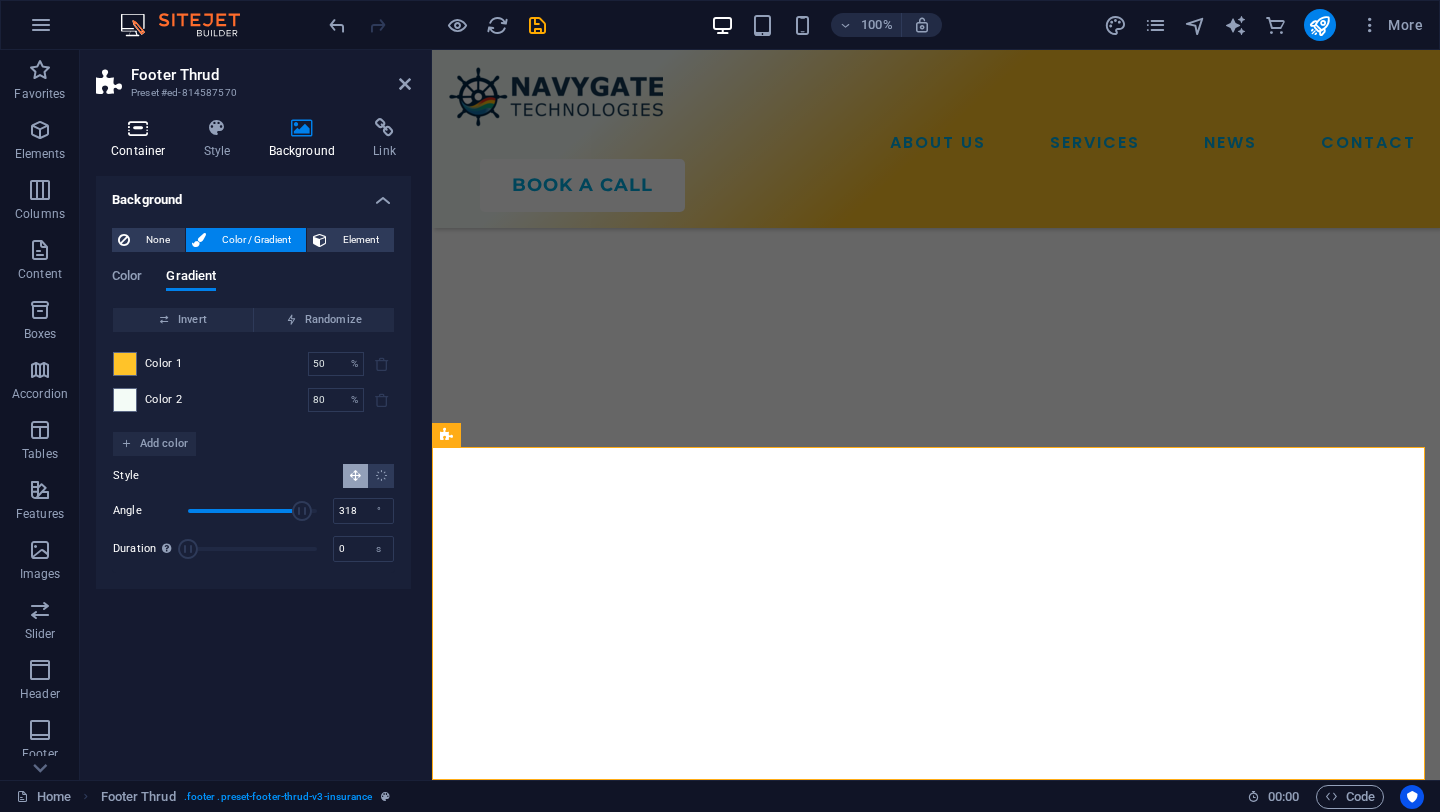 click on "Container" at bounding box center [142, 139] 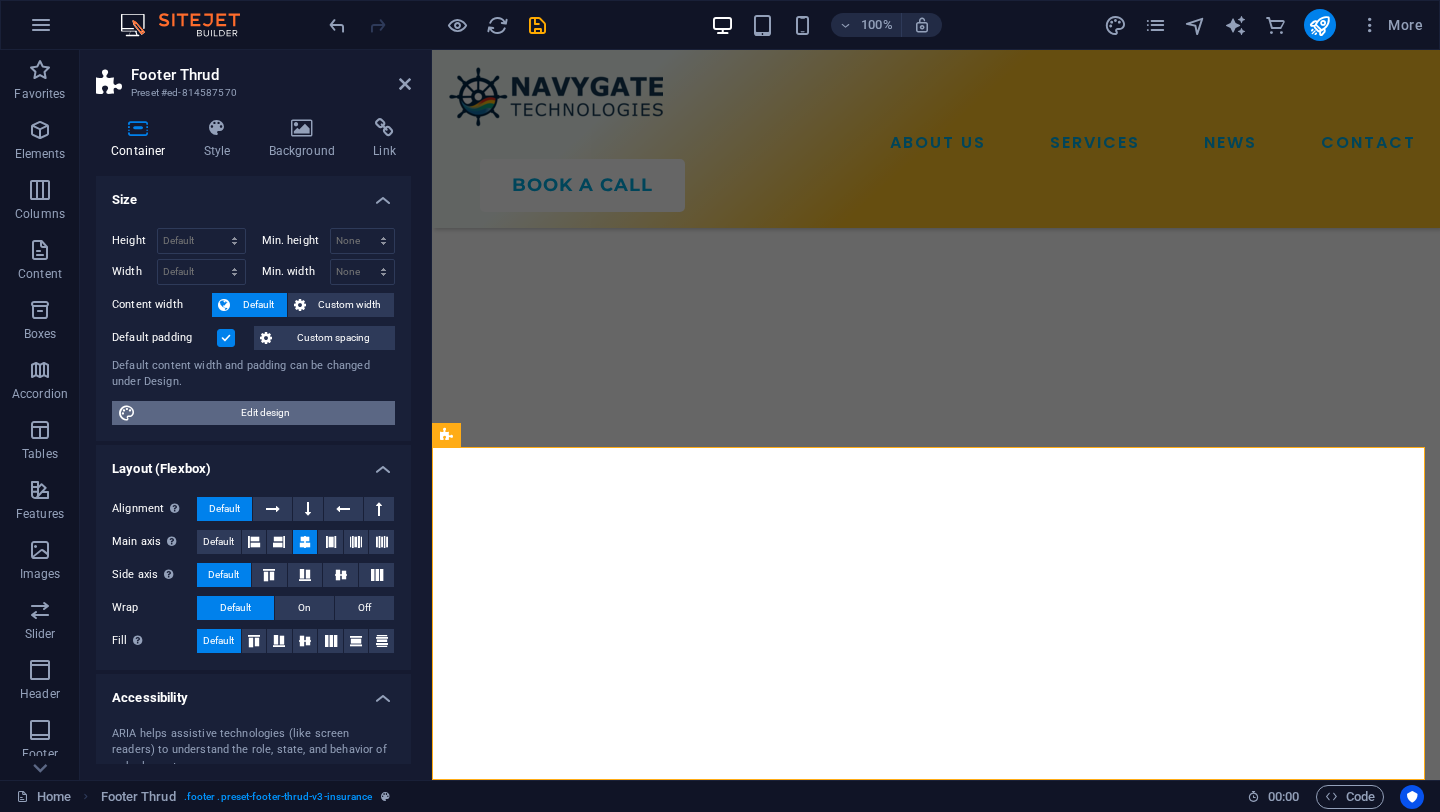 click on "Edit design" at bounding box center [265, 413] 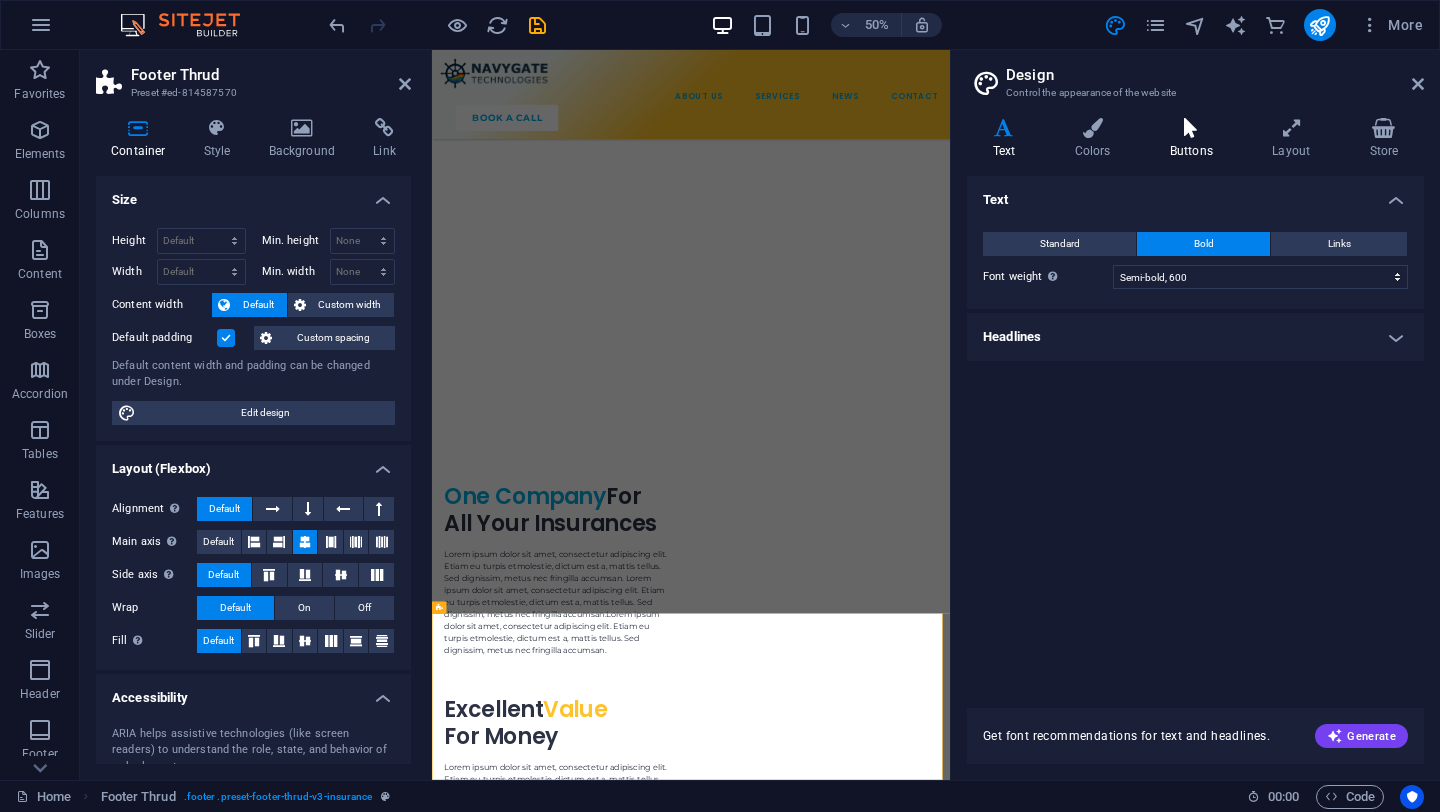 click on "Buttons" at bounding box center [1195, 139] 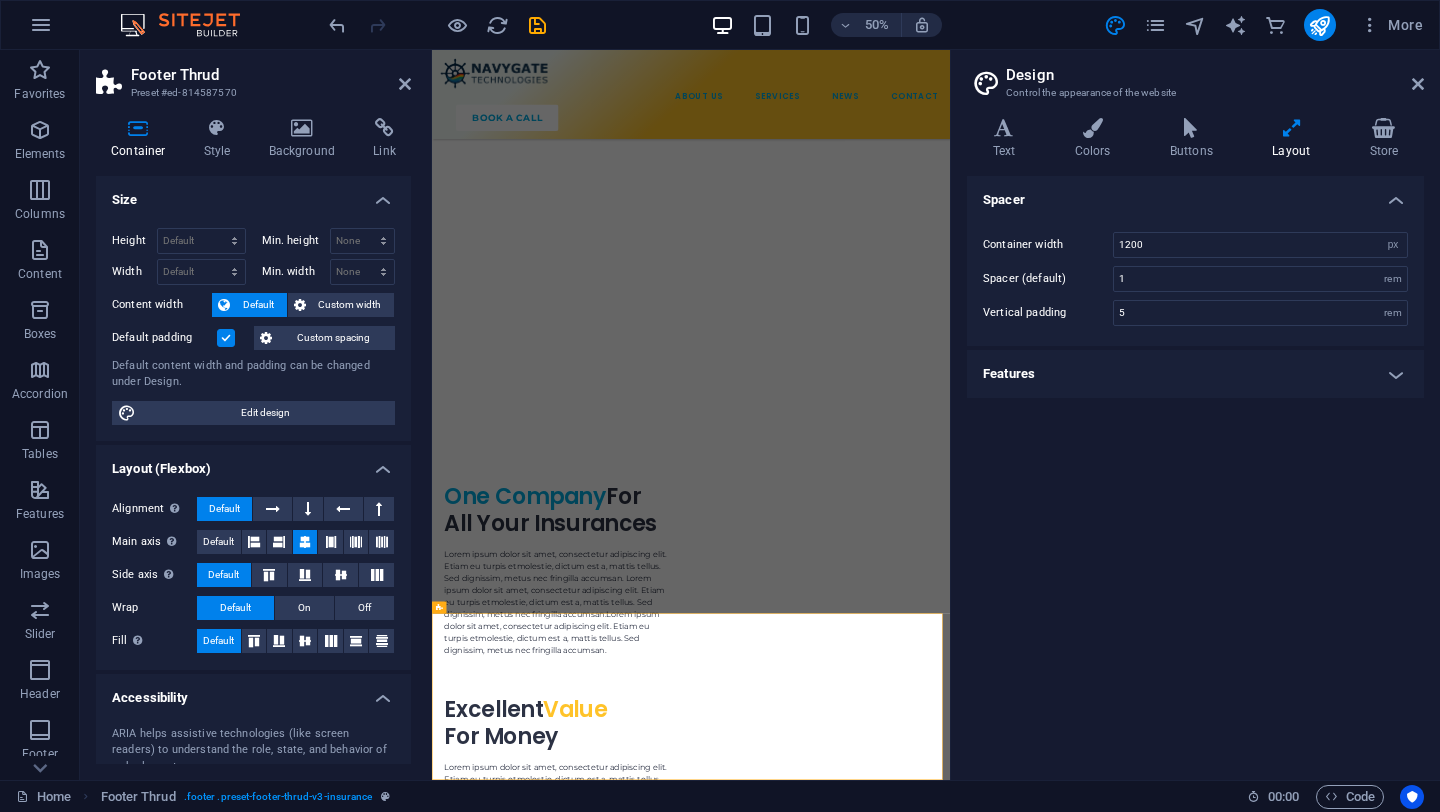 scroll, scrollTop: 6430, scrollLeft: 0, axis: vertical 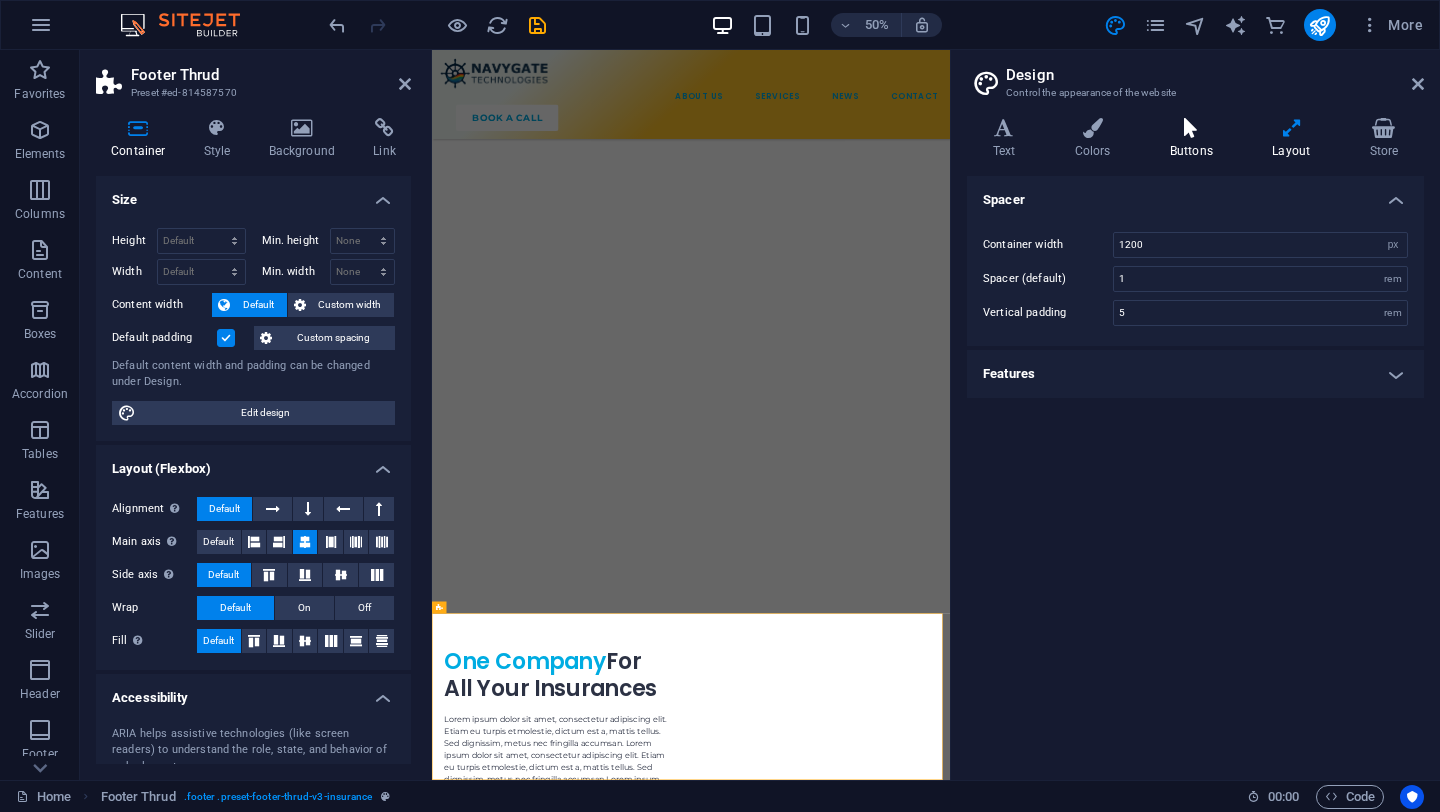 click at bounding box center (1191, 128) 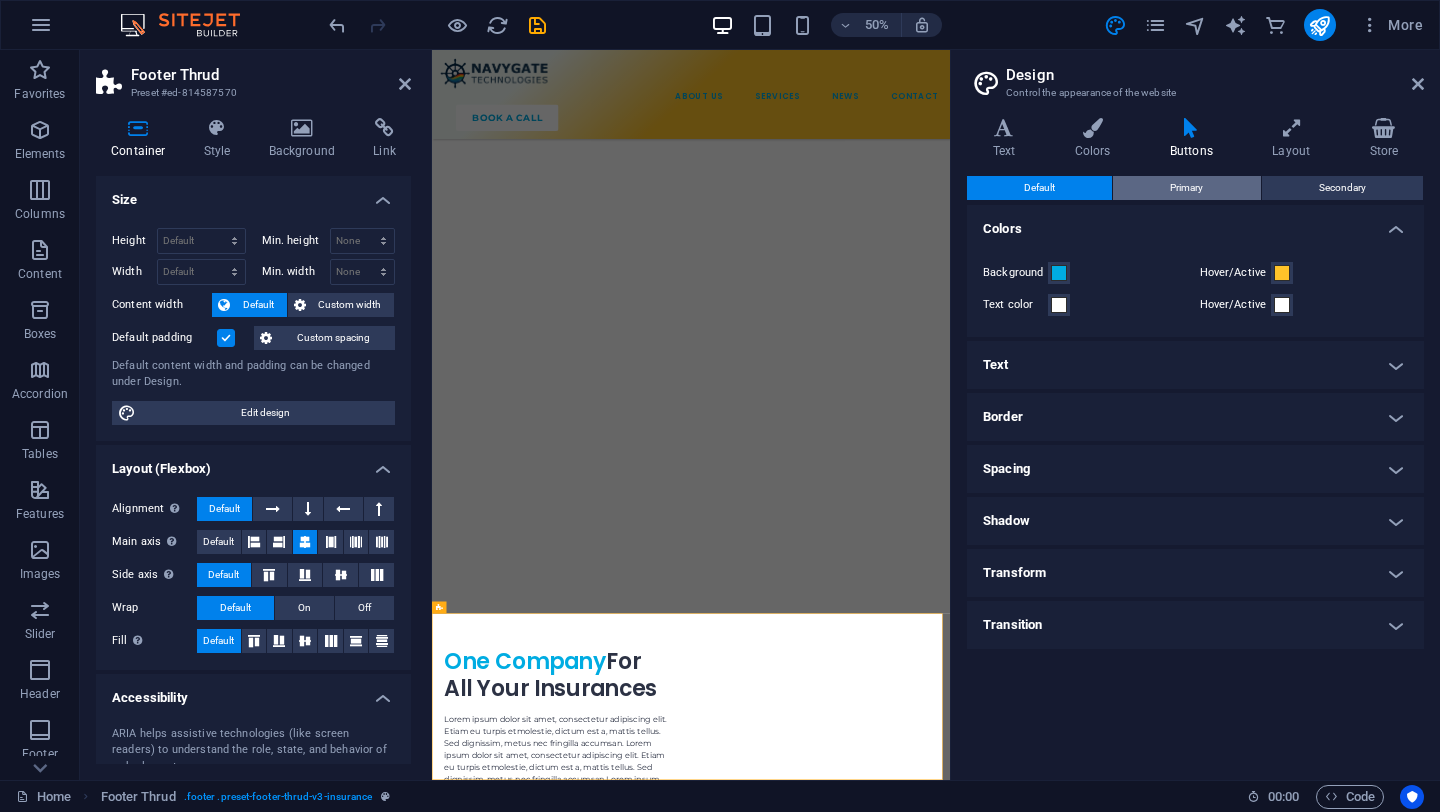 click on "Primary" at bounding box center [1186, 188] 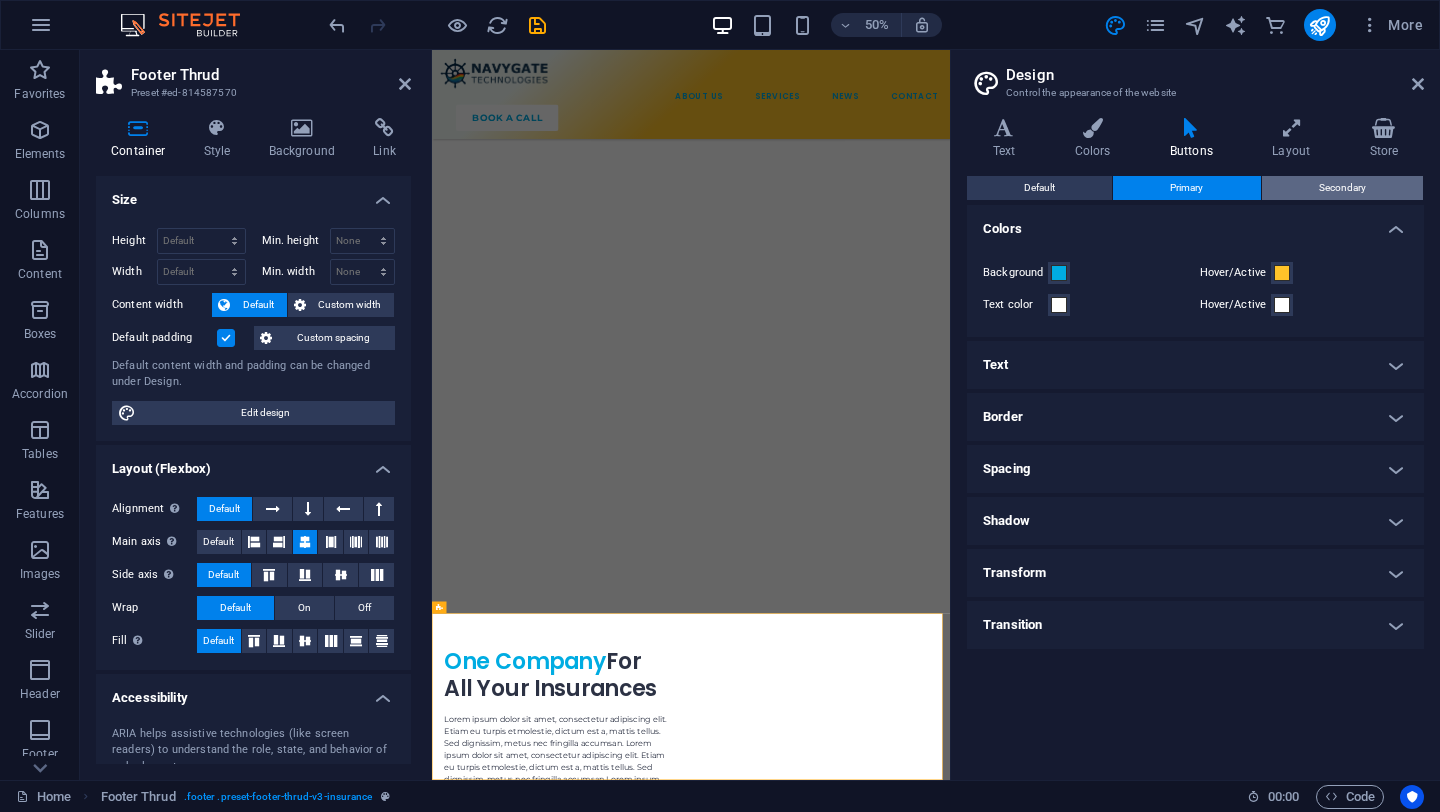 click on "Secondary" at bounding box center [1342, 188] 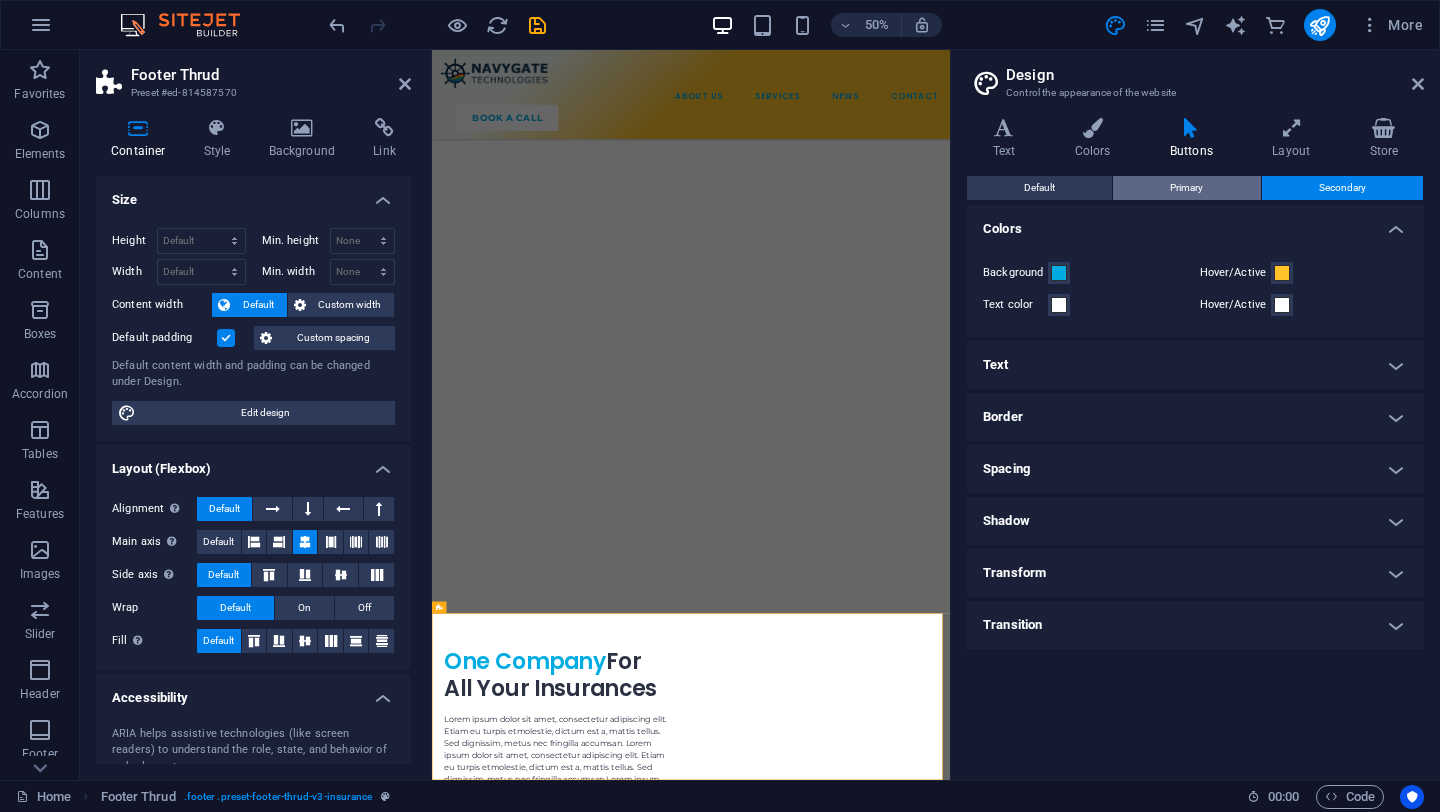 click on "Primary" at bounding box center (1186, 188) 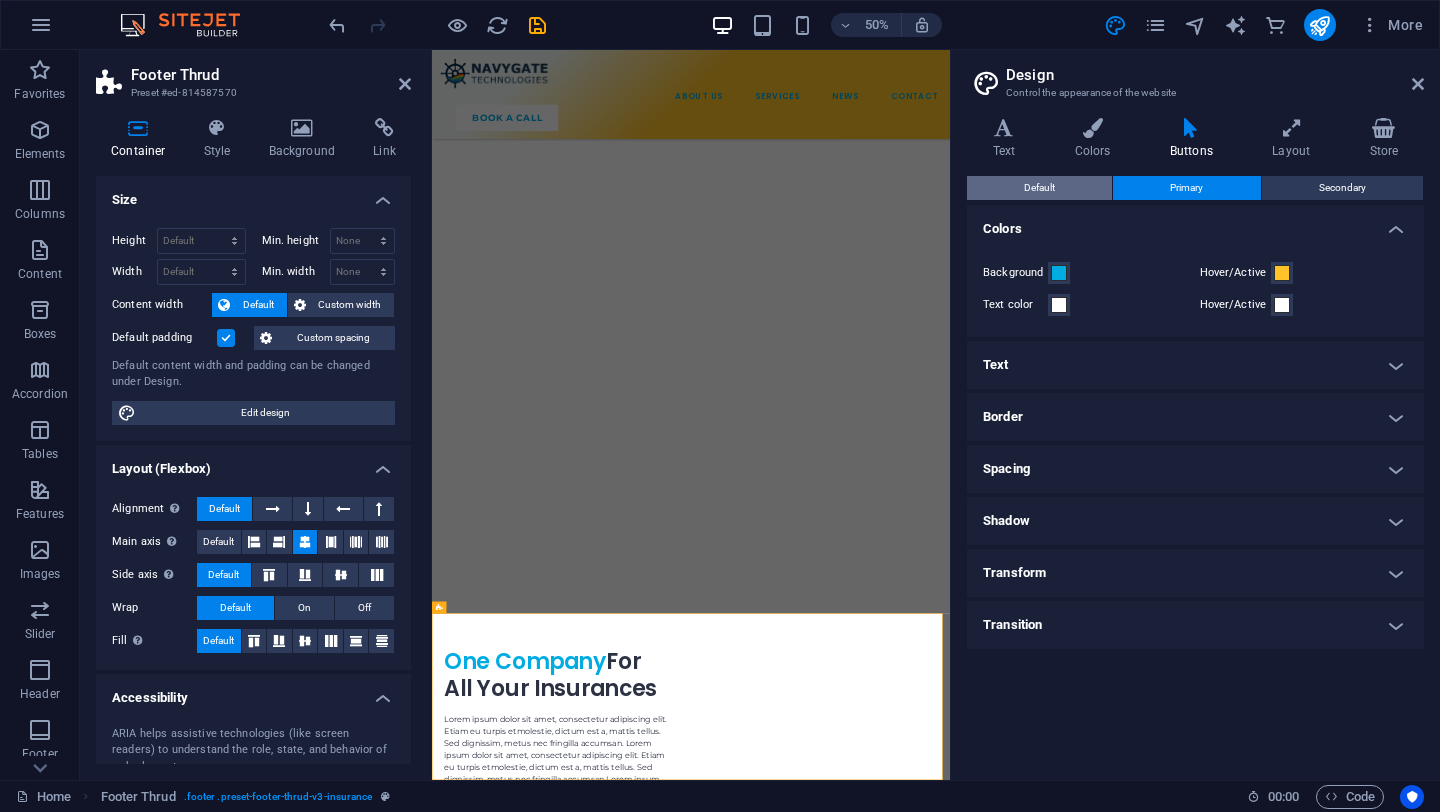 click on "Default" at bounding box center (1039, 188) 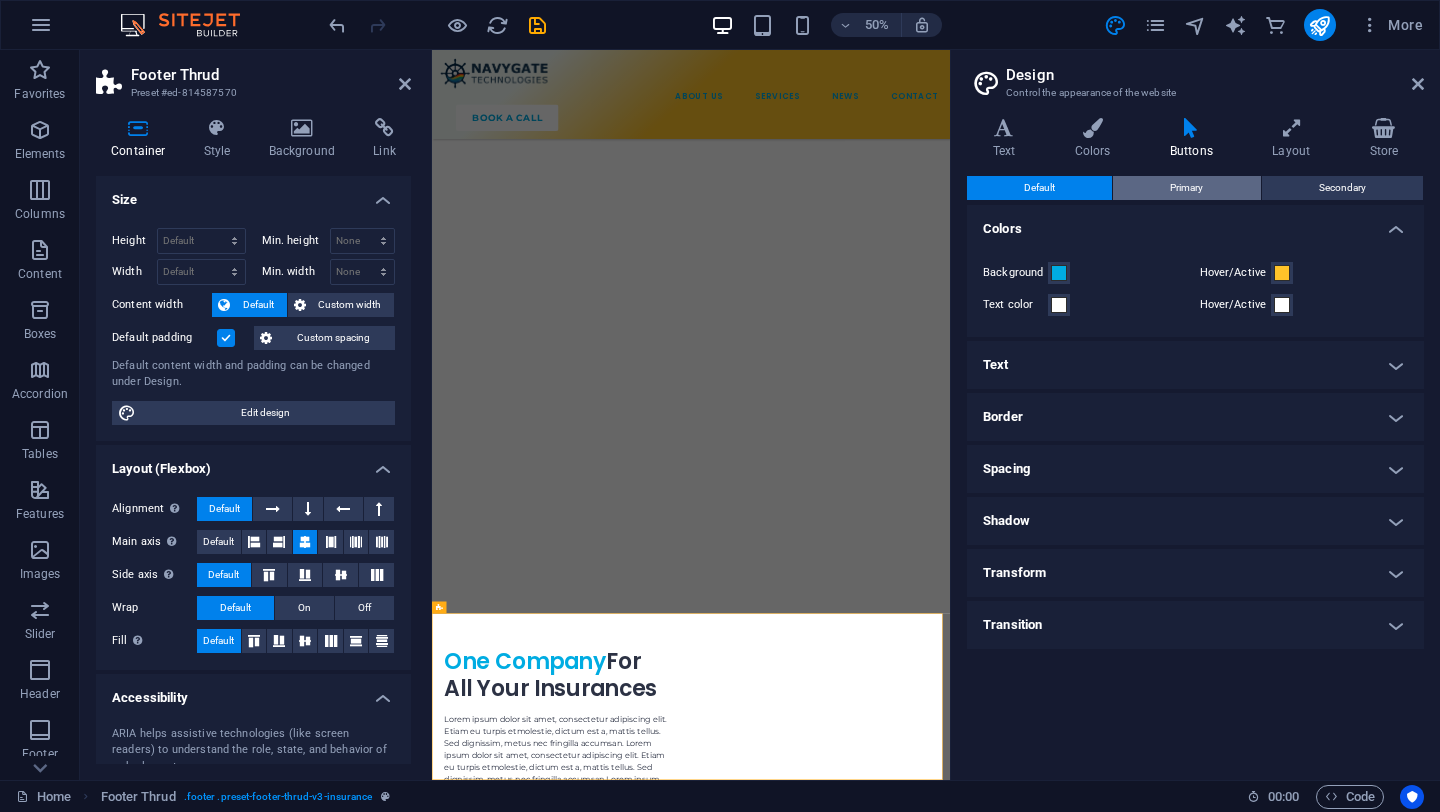 click on "Primary" at bounding box center [1186, 188] 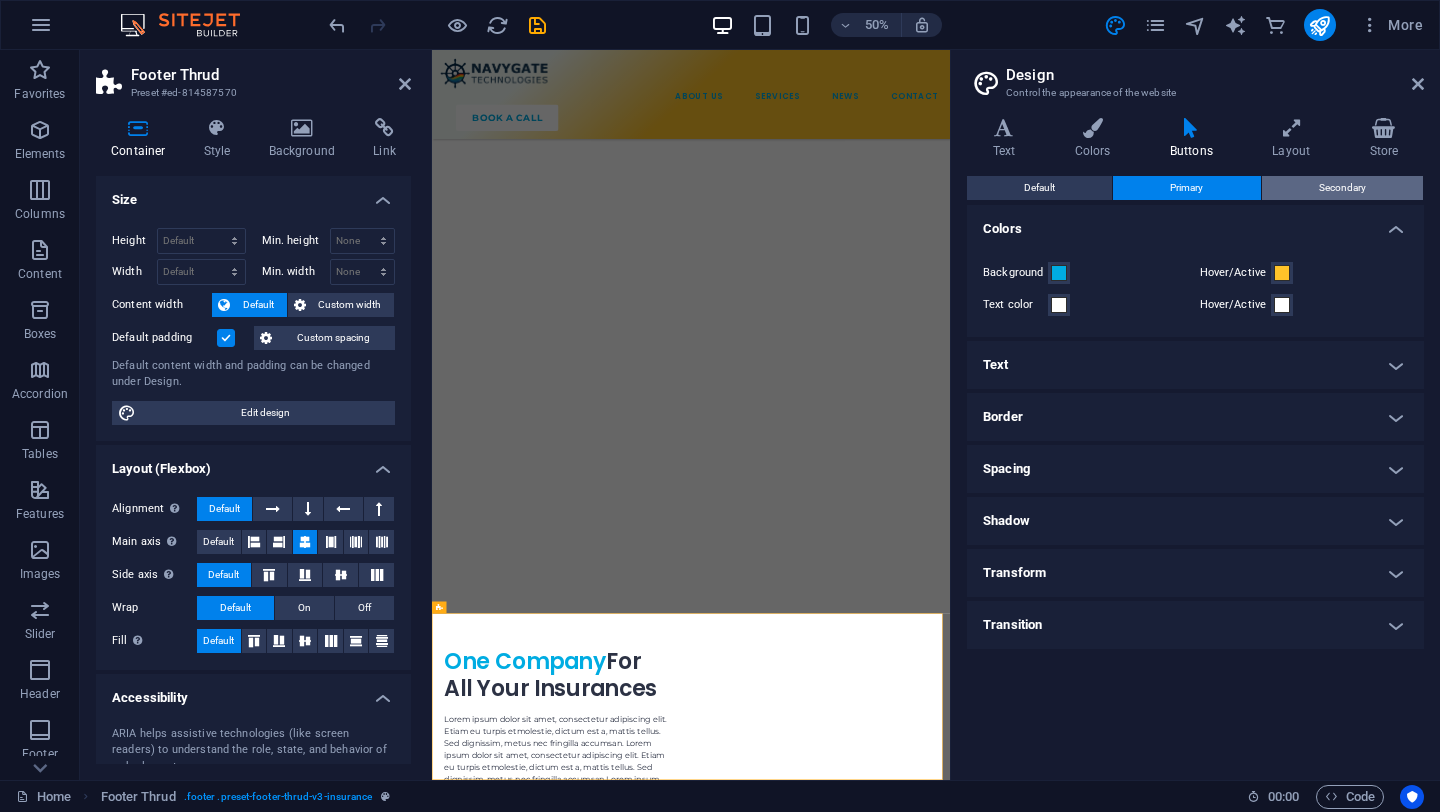click on "Secondary" at bounding box center [1342, 188] 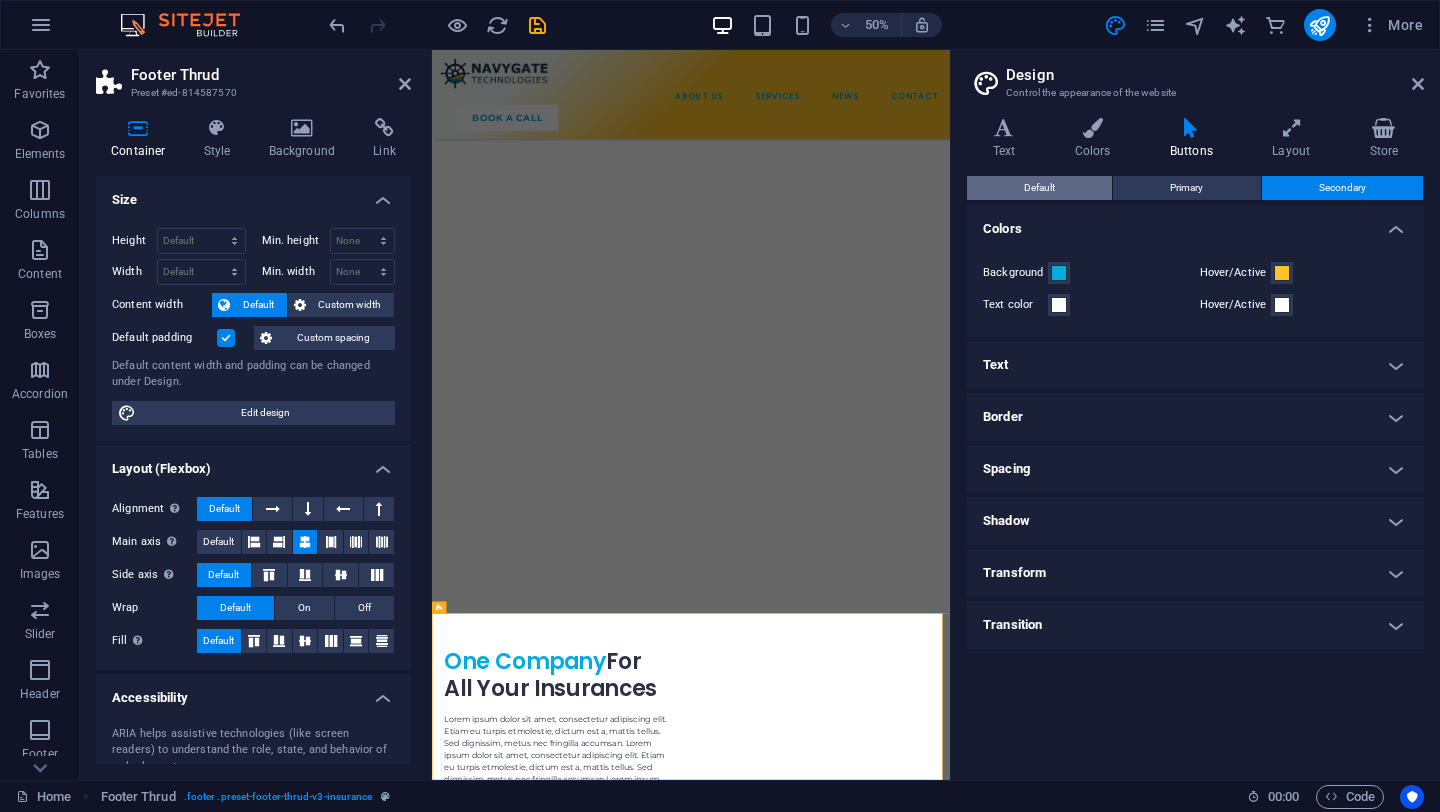 click on "Default" at bounding box center (1039, 188) 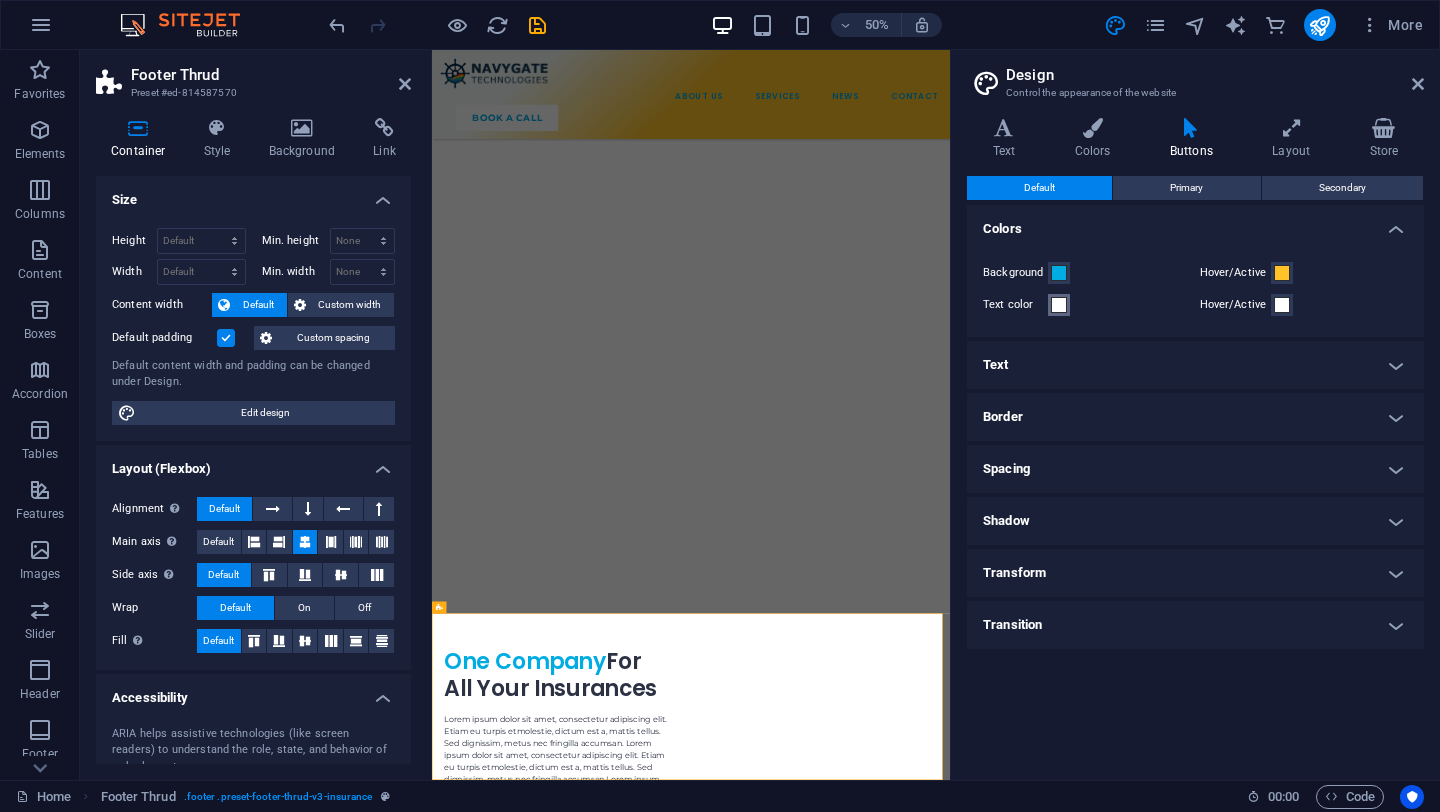 click at bounding box center [1059, 305] 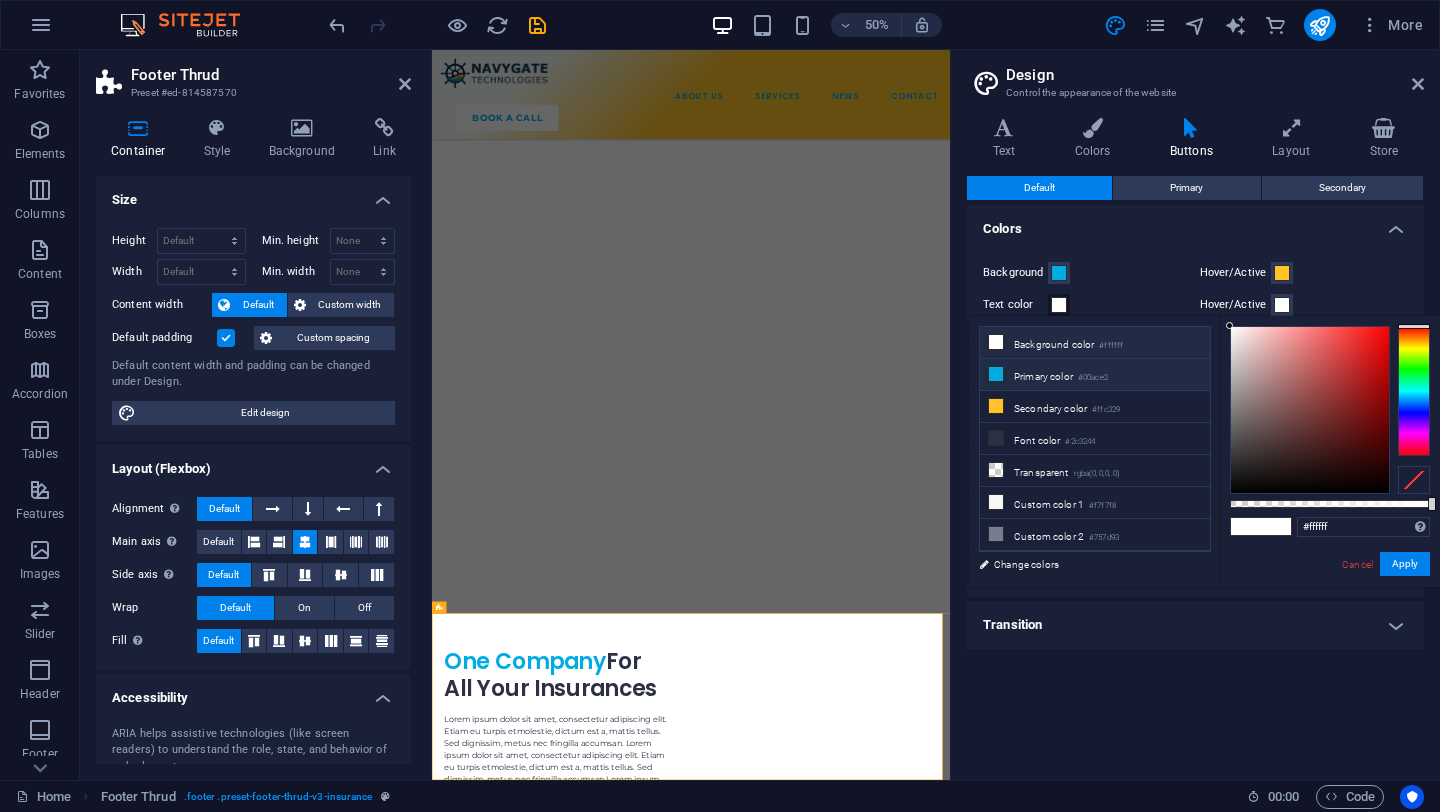 click on "Primary color
#00ace2" at bounding box center (1095, 375) 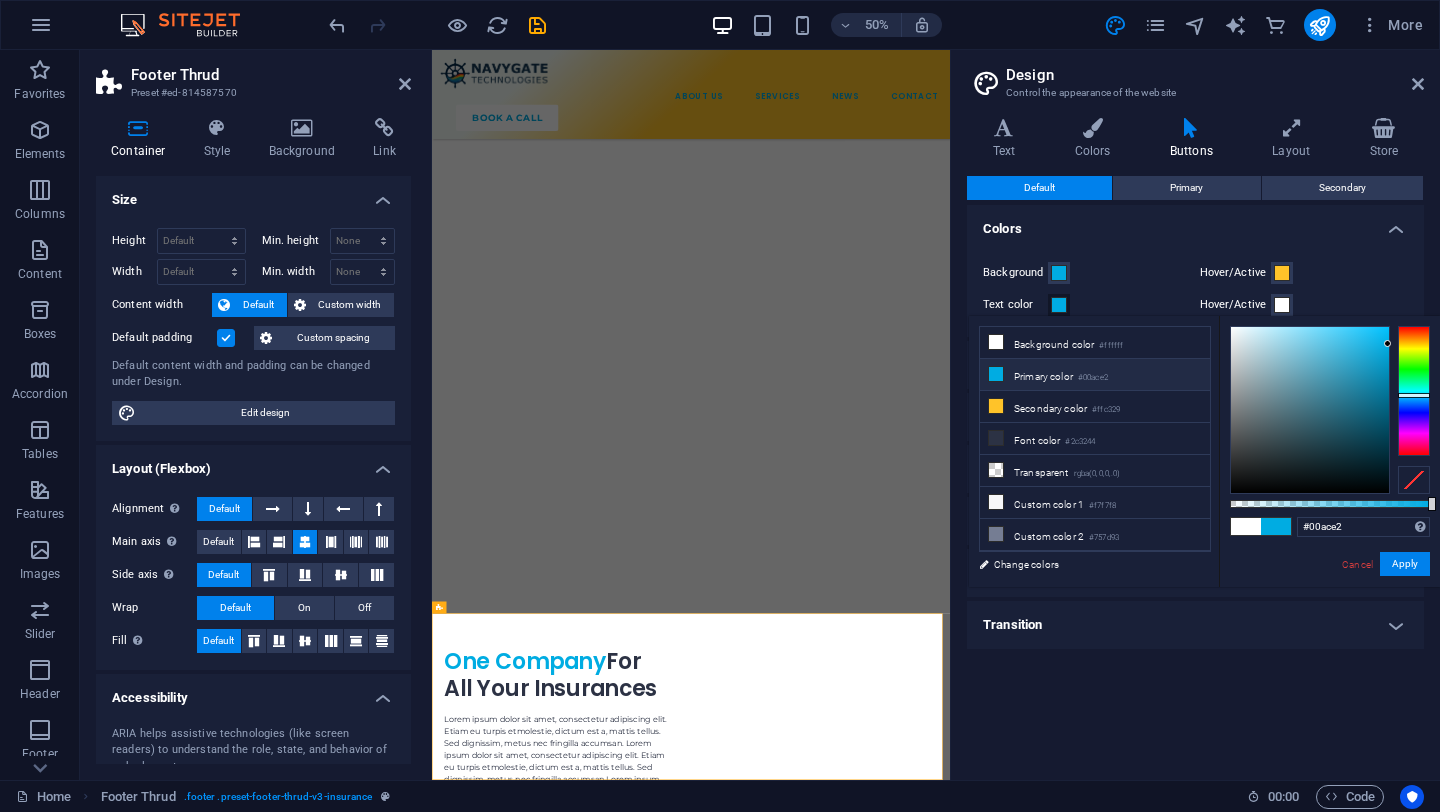 click on "Background" at bounding box center (1087, 273) 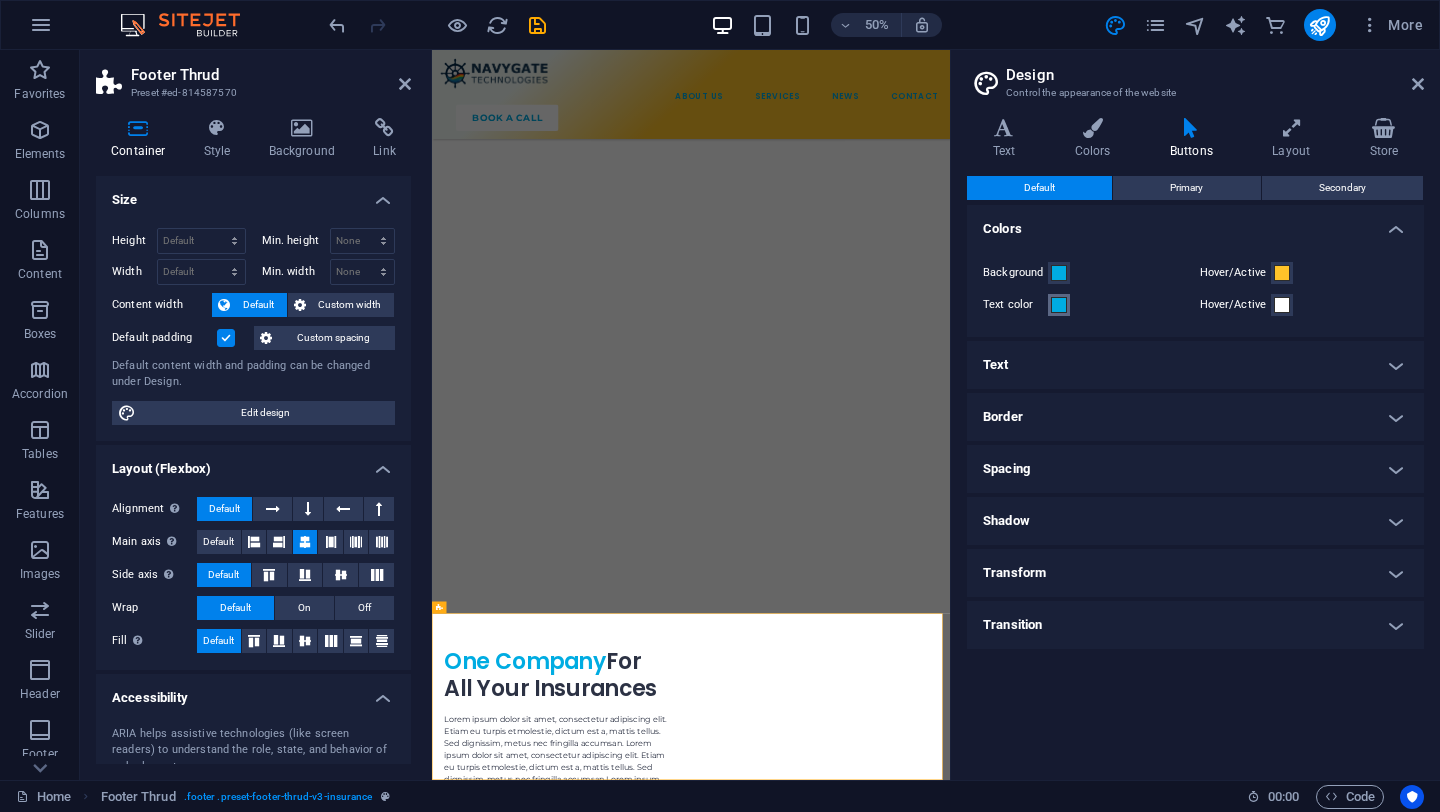 click at bounding box center (1059, 305) 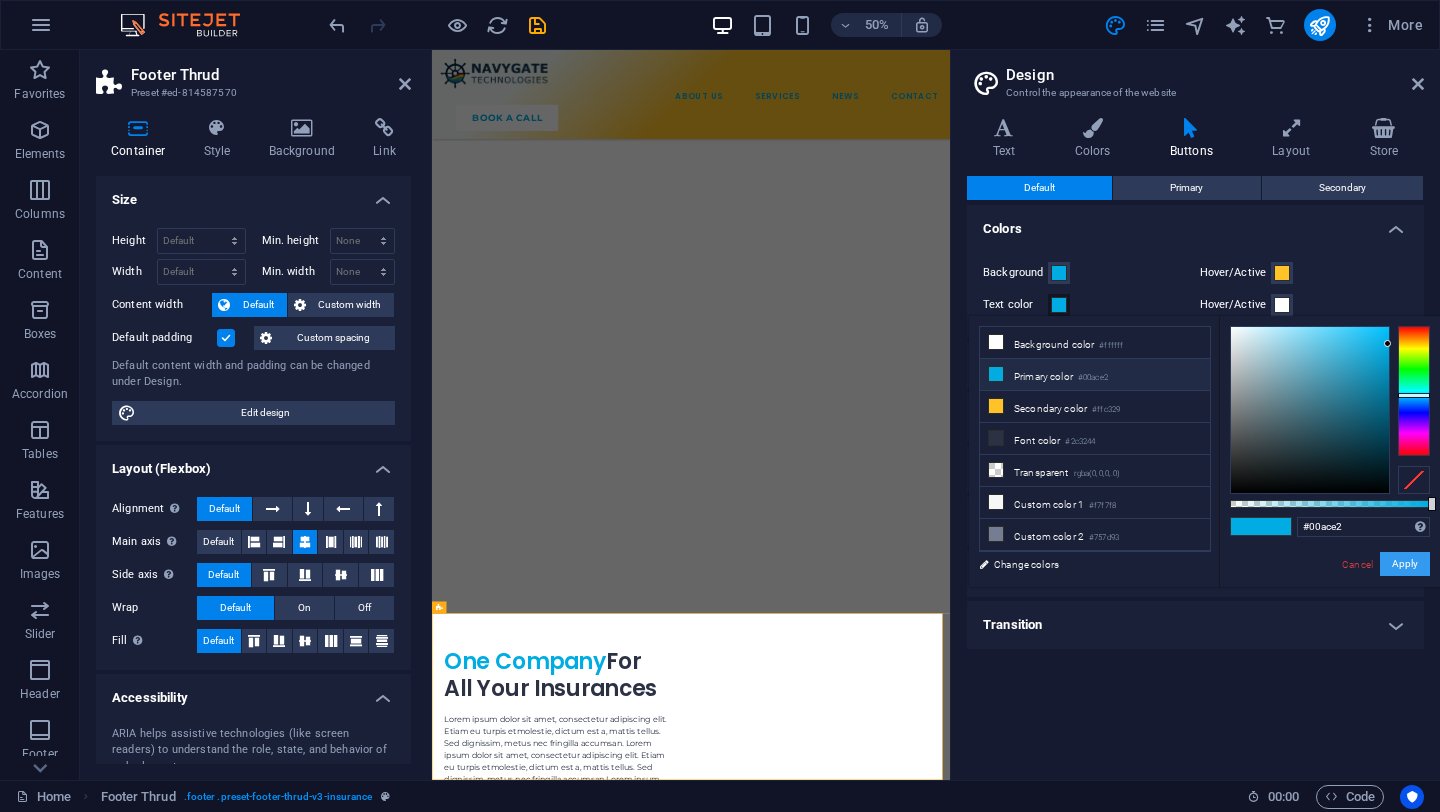 click on "Apply" at bounding box center (1405, 564) 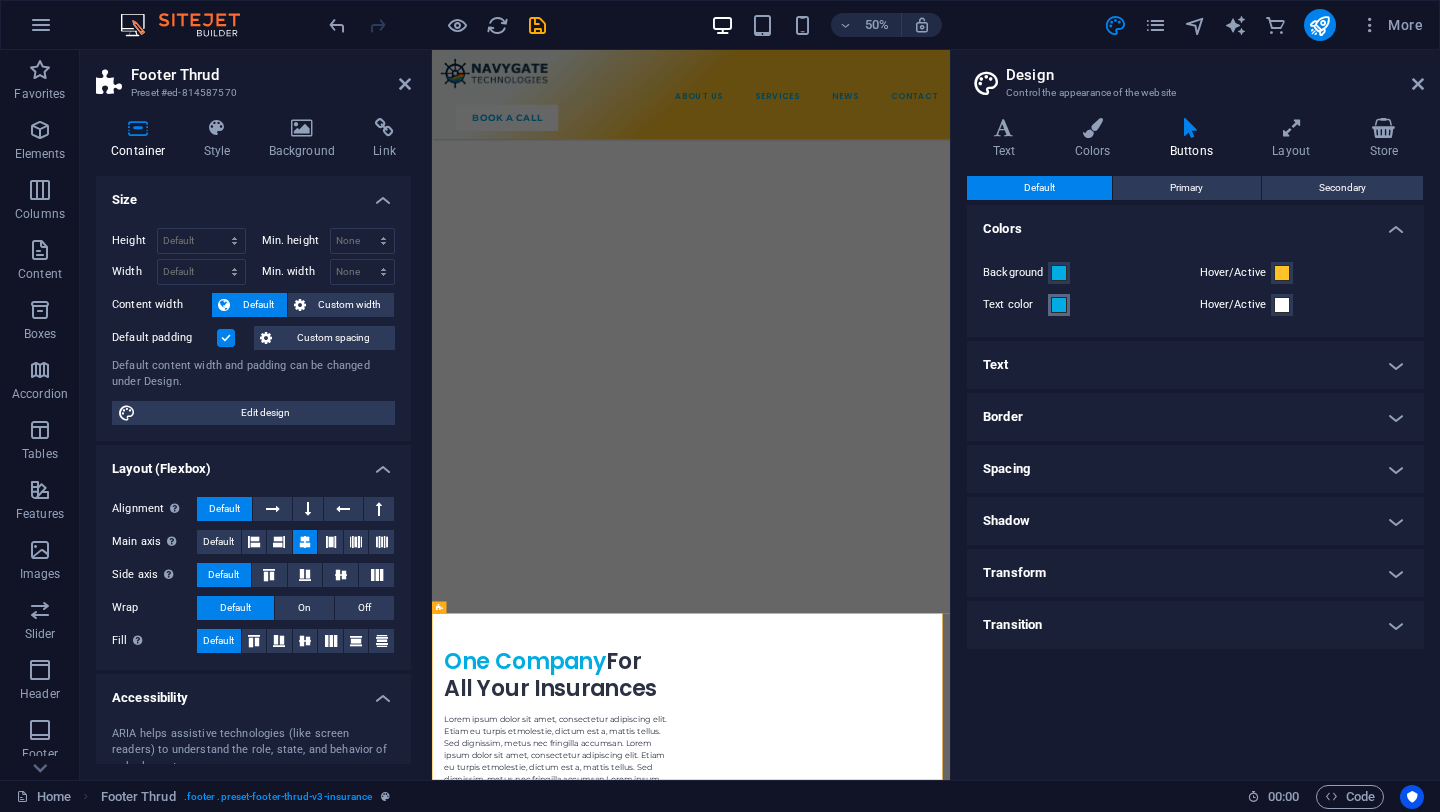 click at bounding box center [1059, 305] 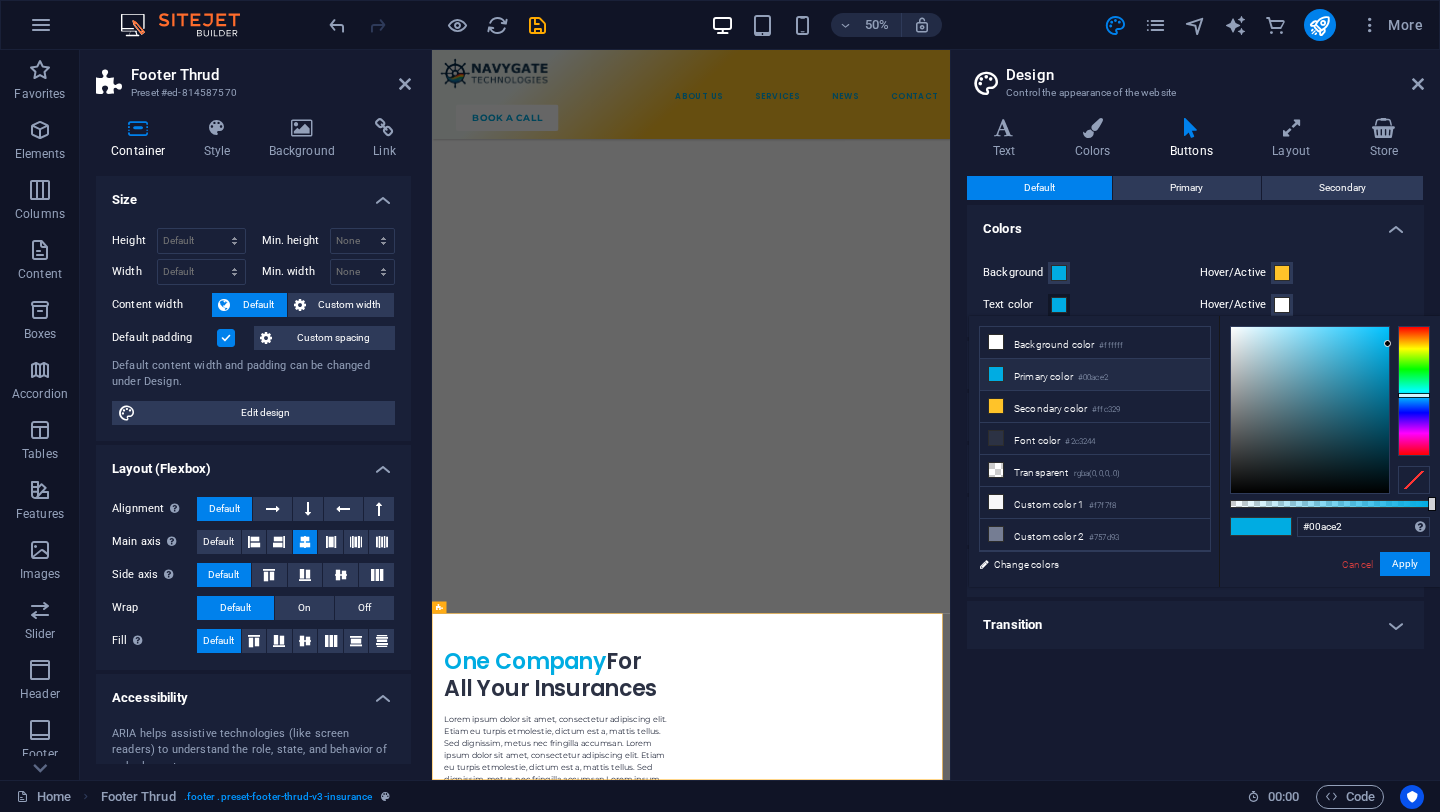 click at bounding box center (1059, 305) 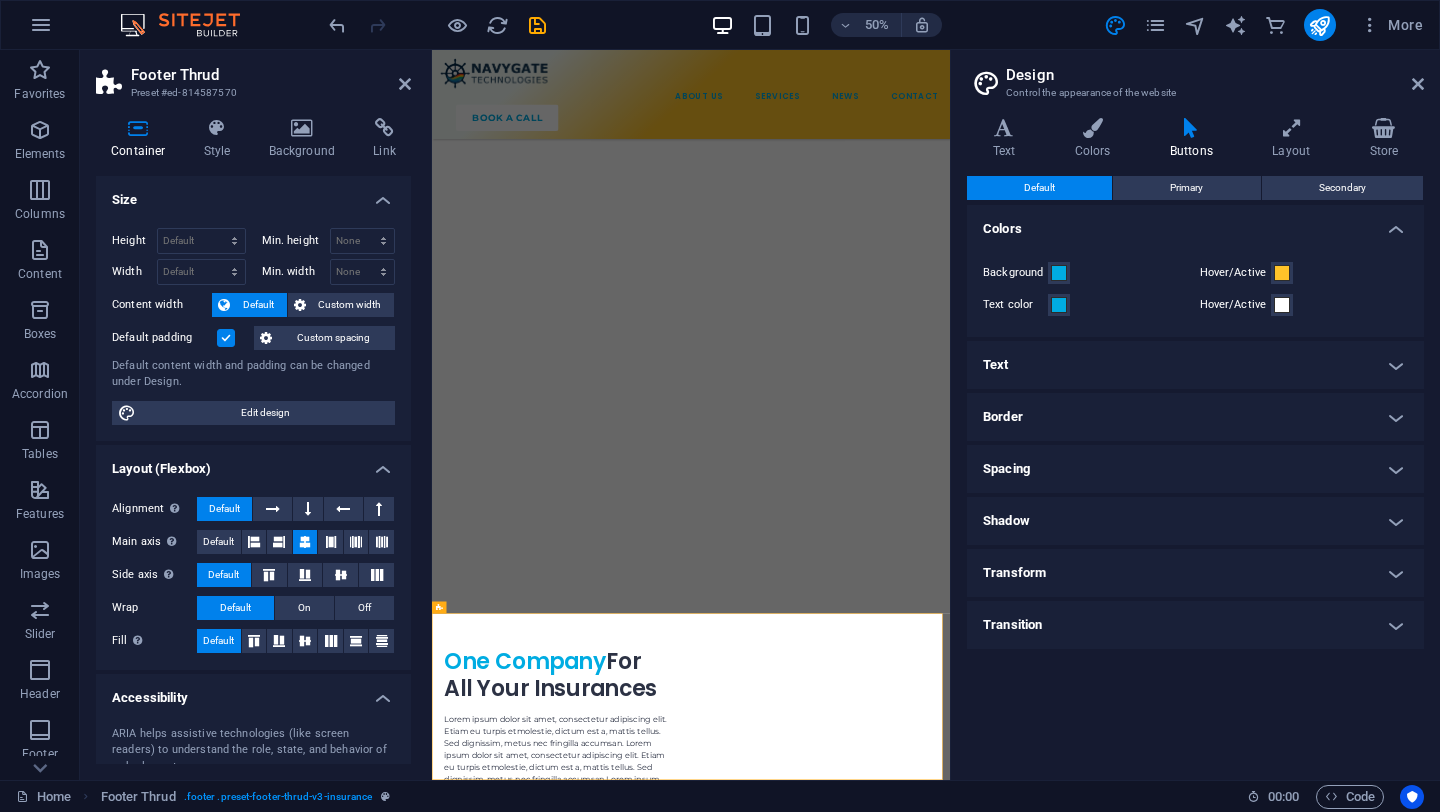 click on "Text" at bounding box center (1195, 365) 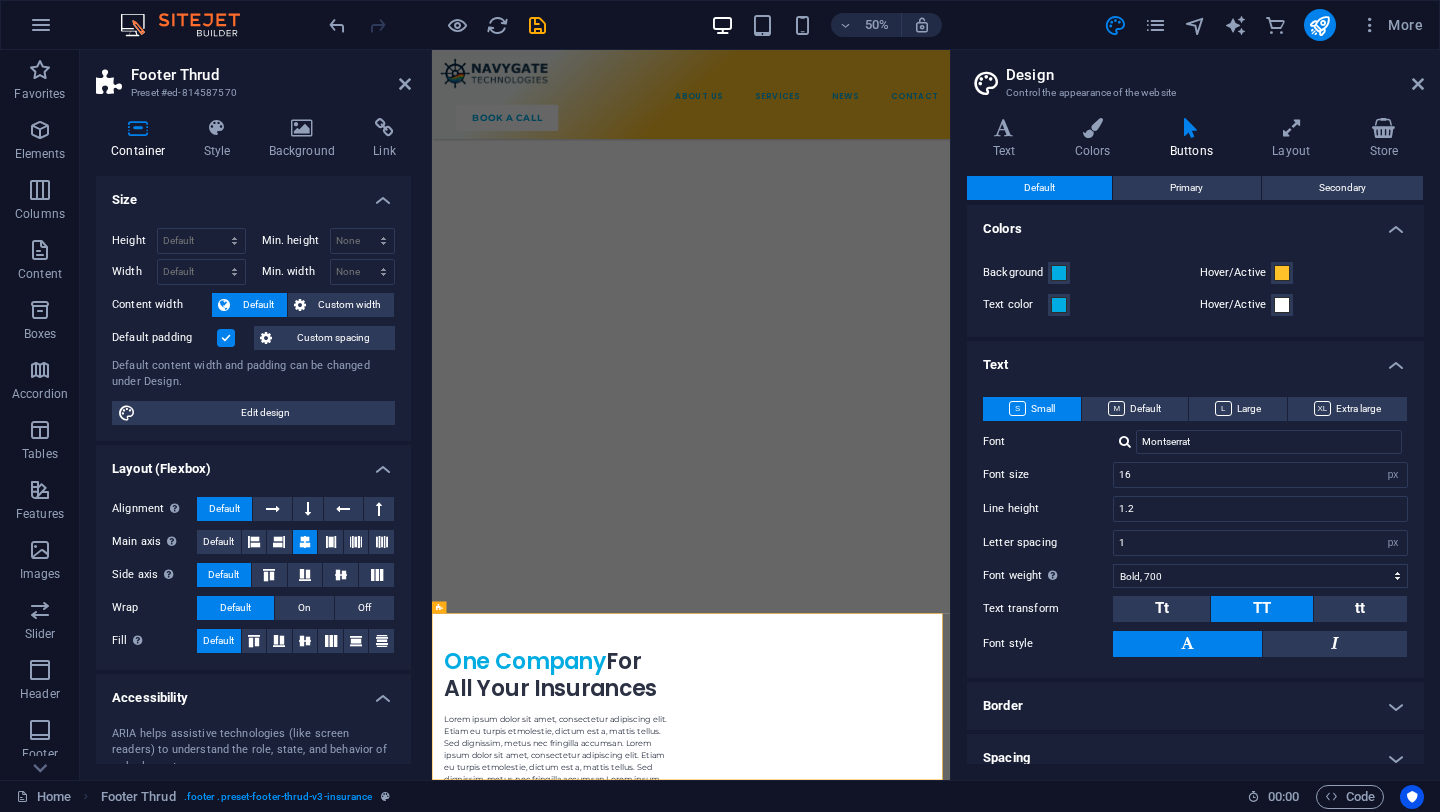 click on "Text" at bounding box center (1195, 359) 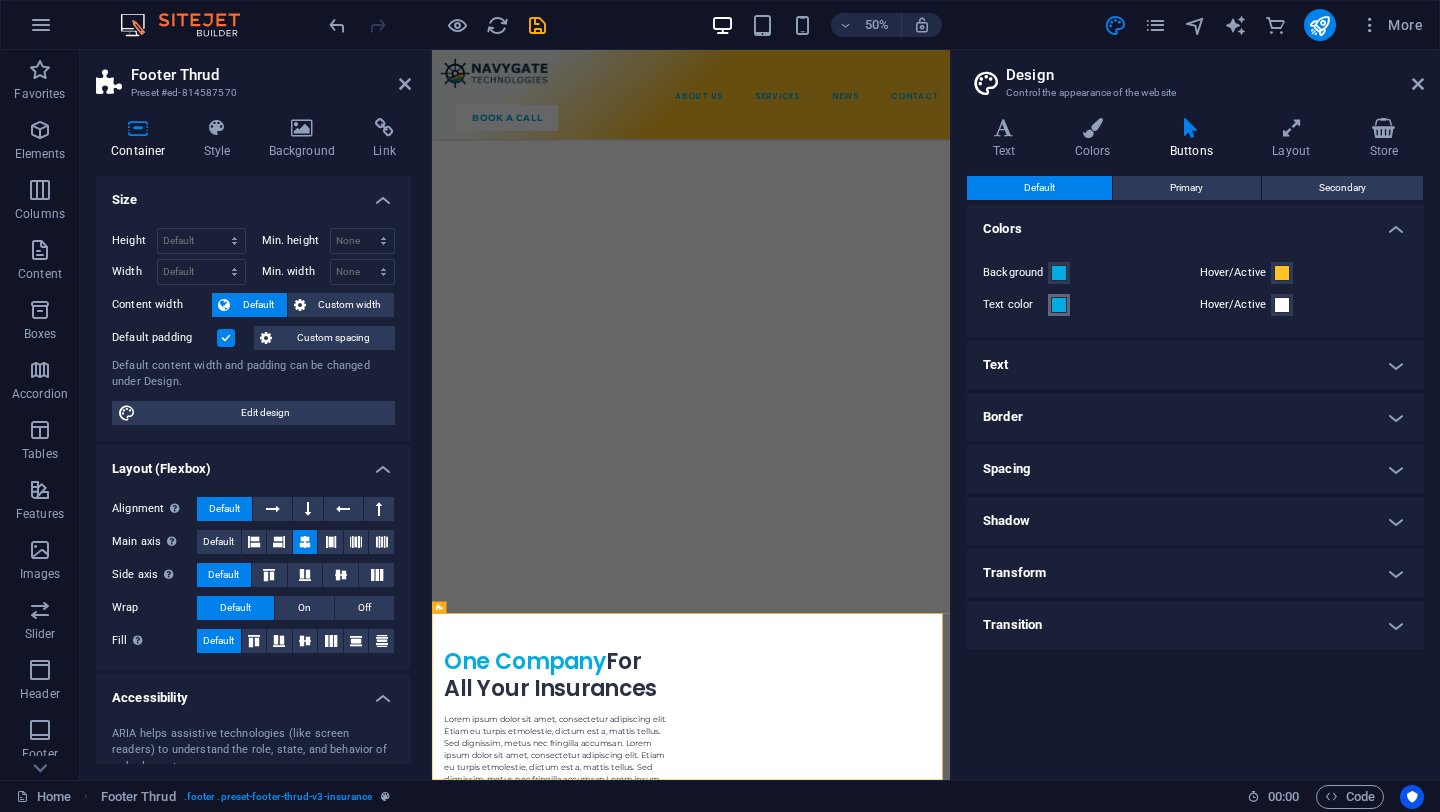 click at bounding box center (1059, 305) 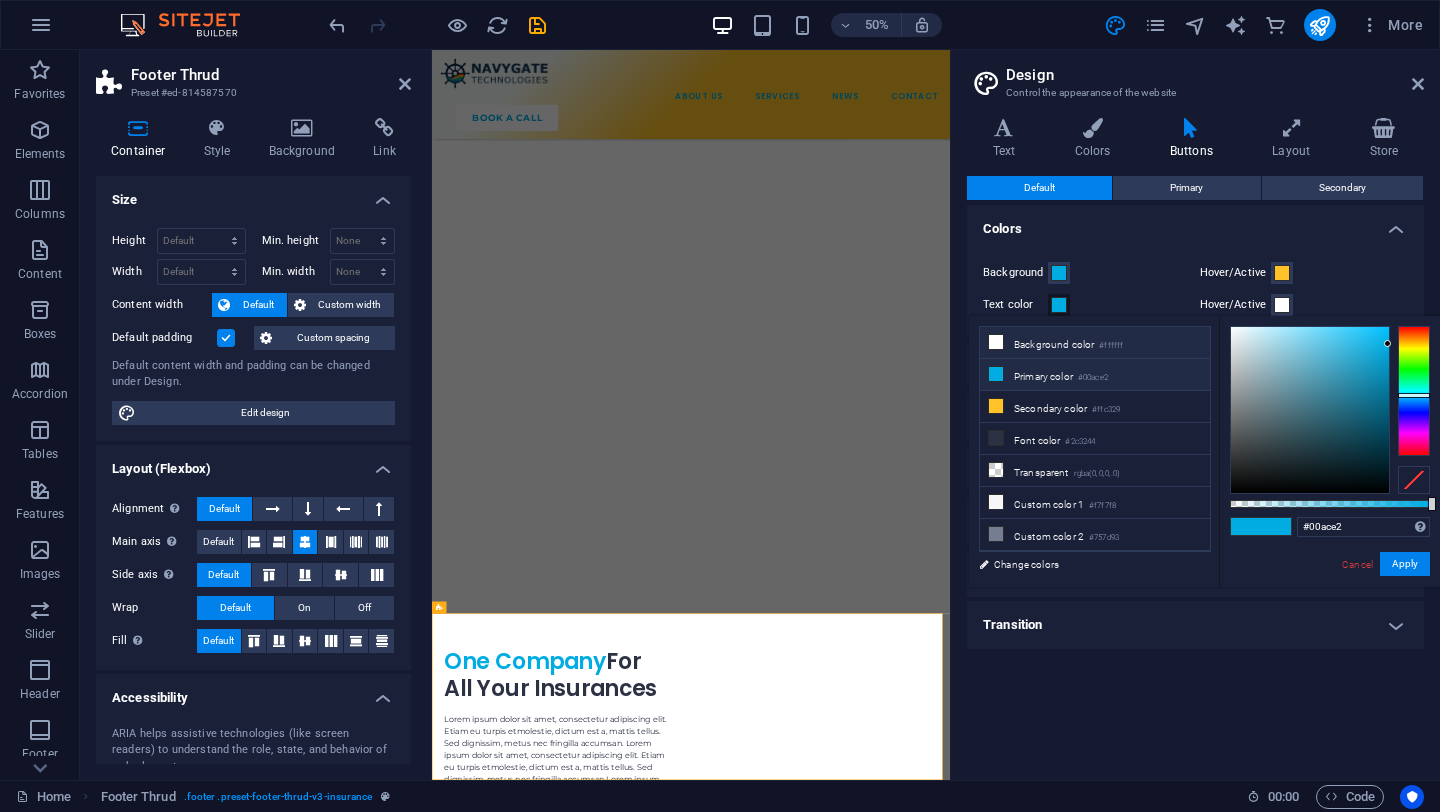 click on "Background color
#ffffff" at bounding box center [1095, 343] 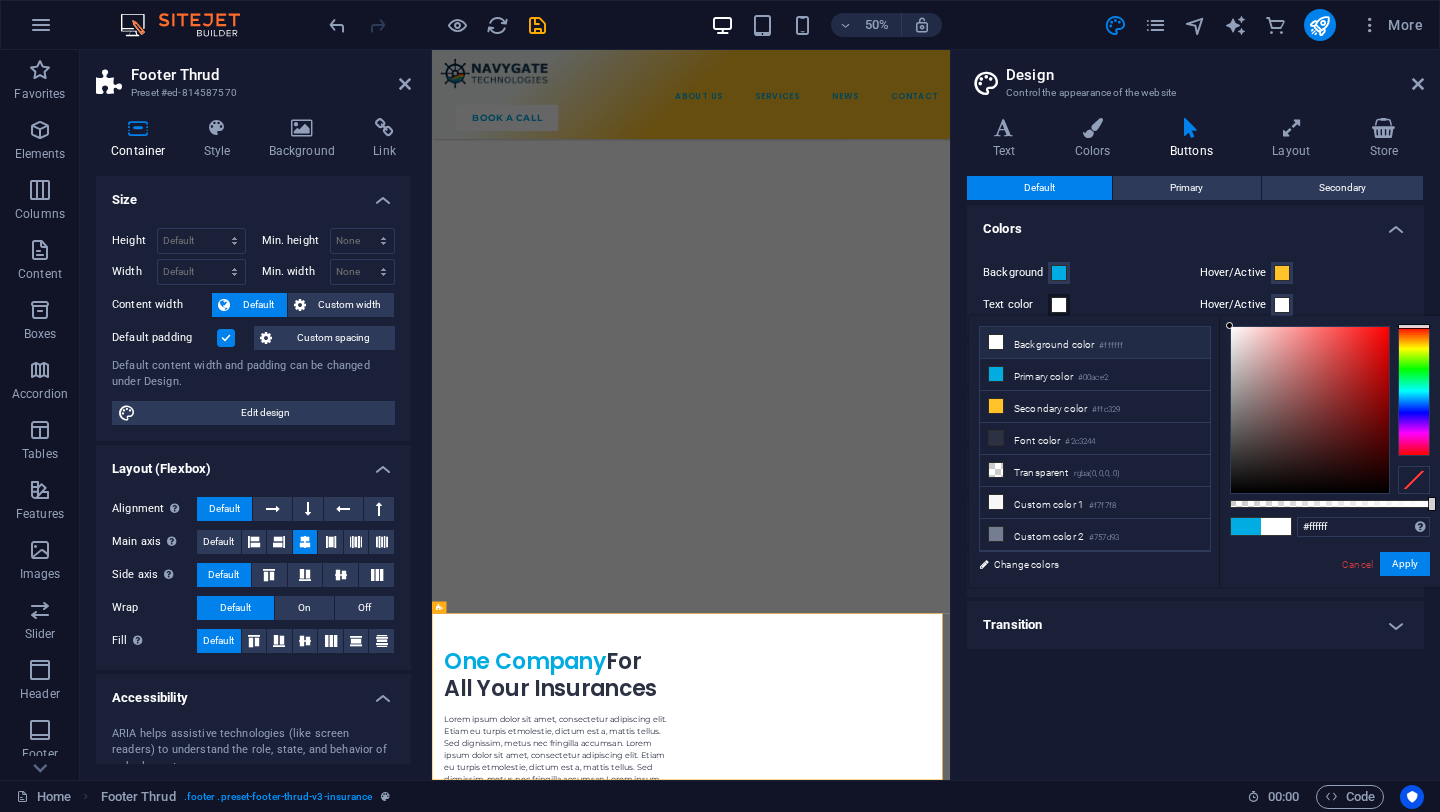 click on "Colors" at bounding box center (1195, 223) 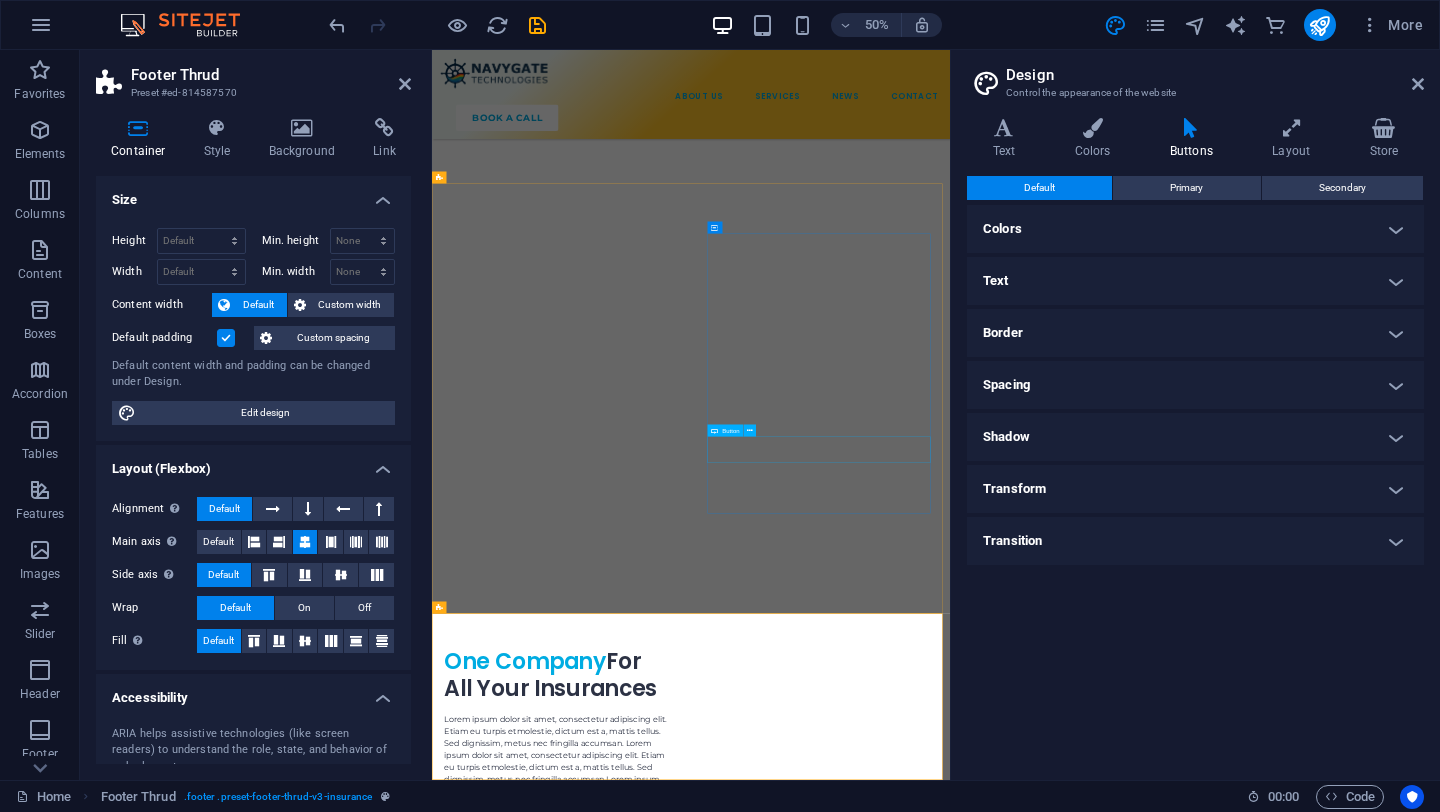 click on "talk to an expert" at bounding box center [683, 4520] 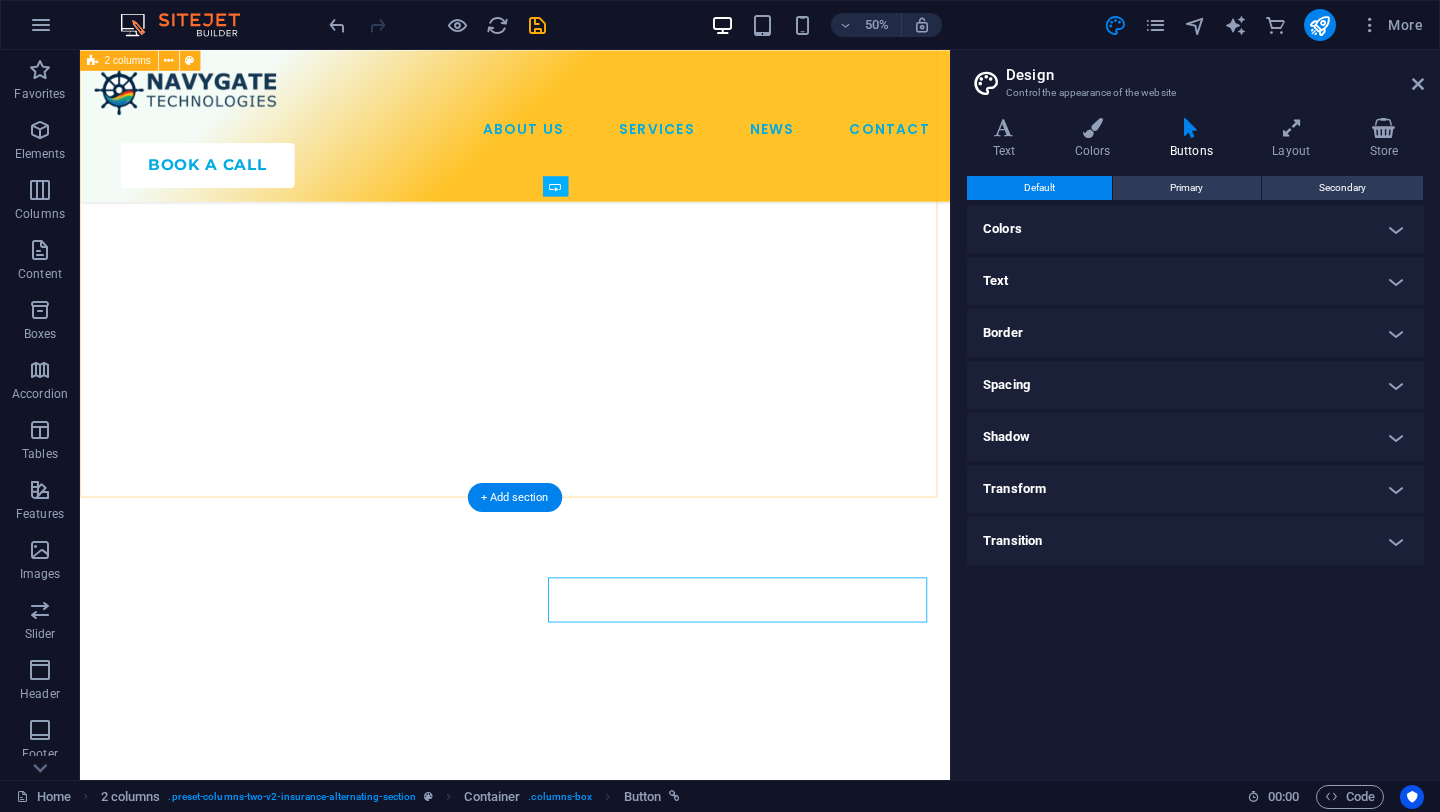 scroll, scrollTop: 6583, scrollLeft: 0, axis: vertical 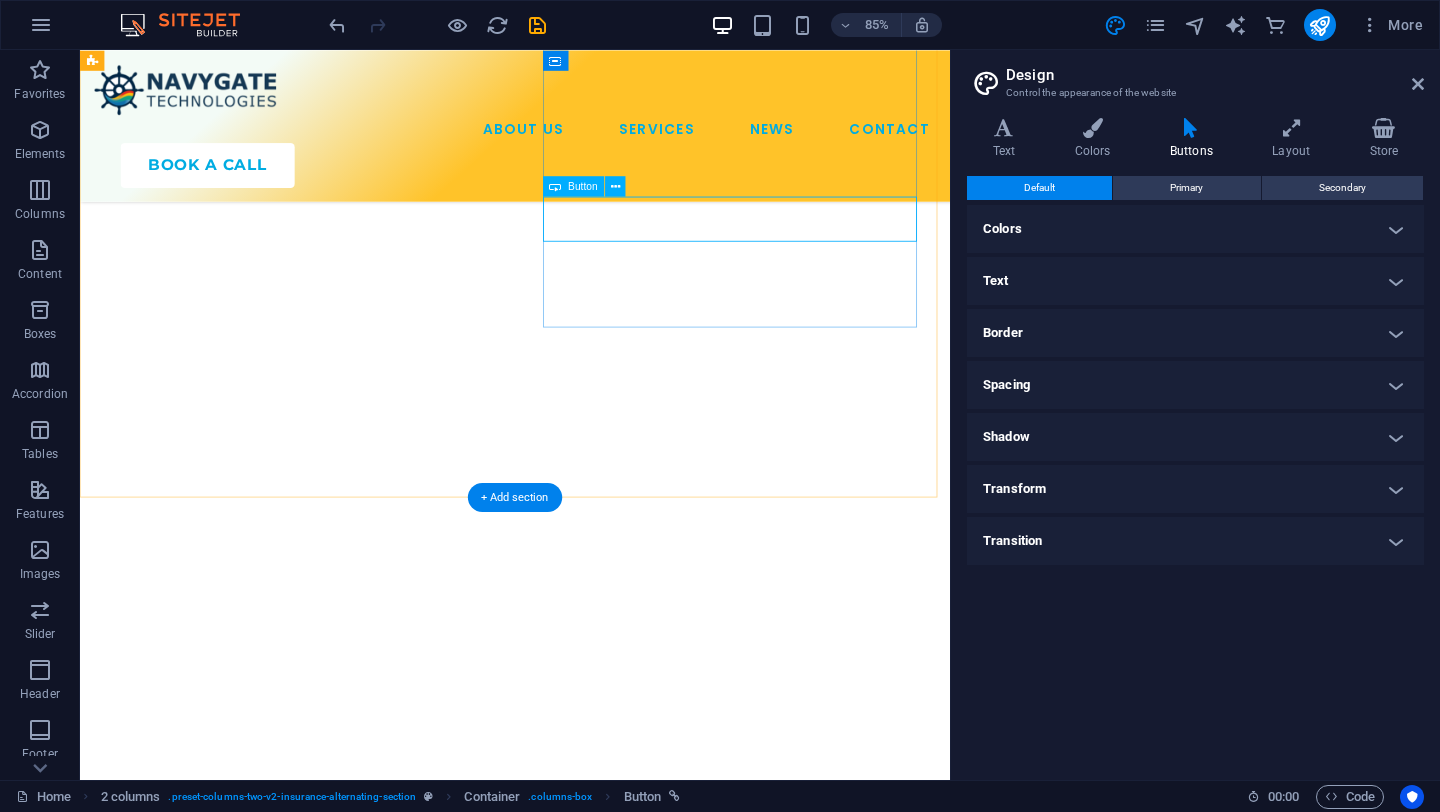 click on "talk to an expert" at bounding box center (328, 4305) 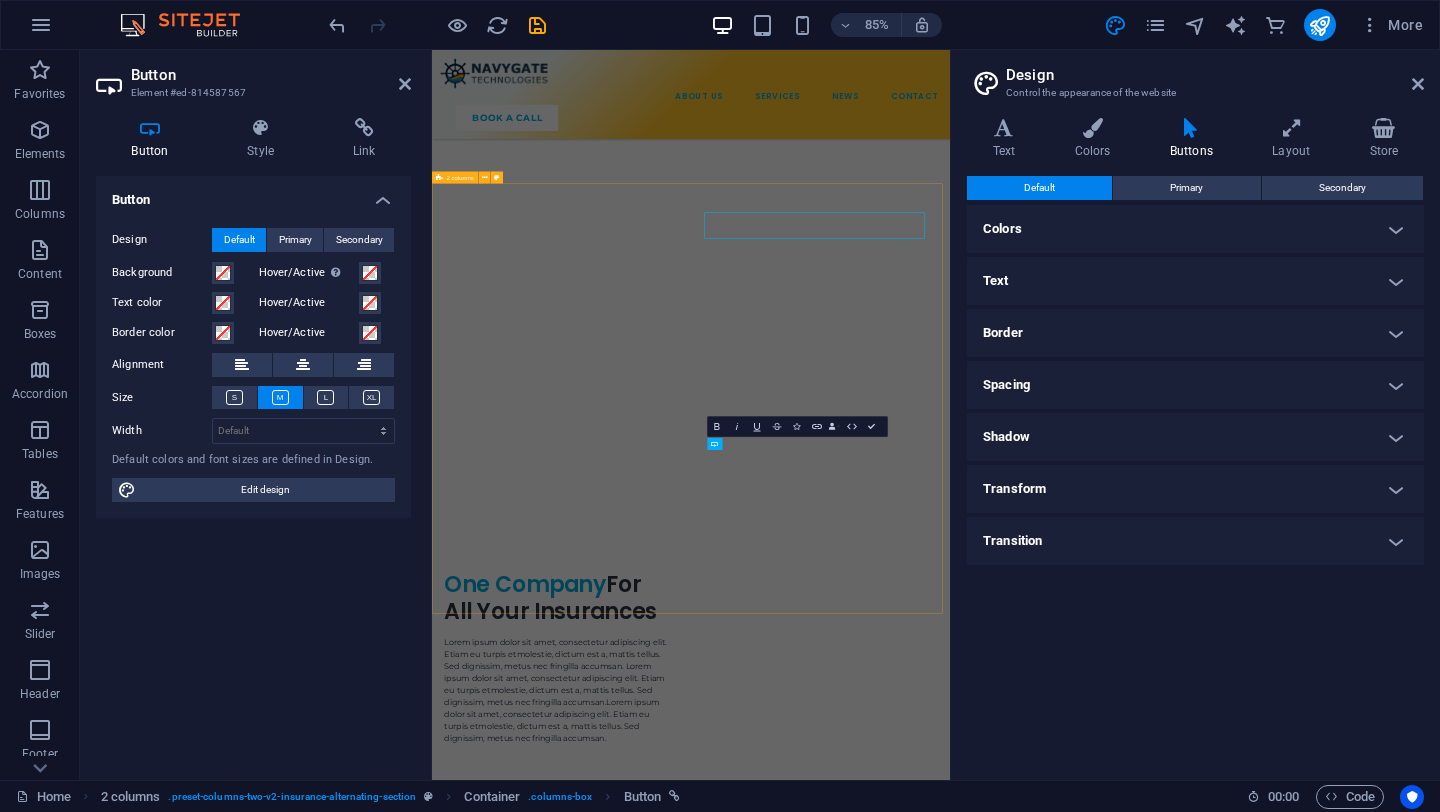 scroll, scrollTop: 6430, scrollLeft: 0, axis: vertical 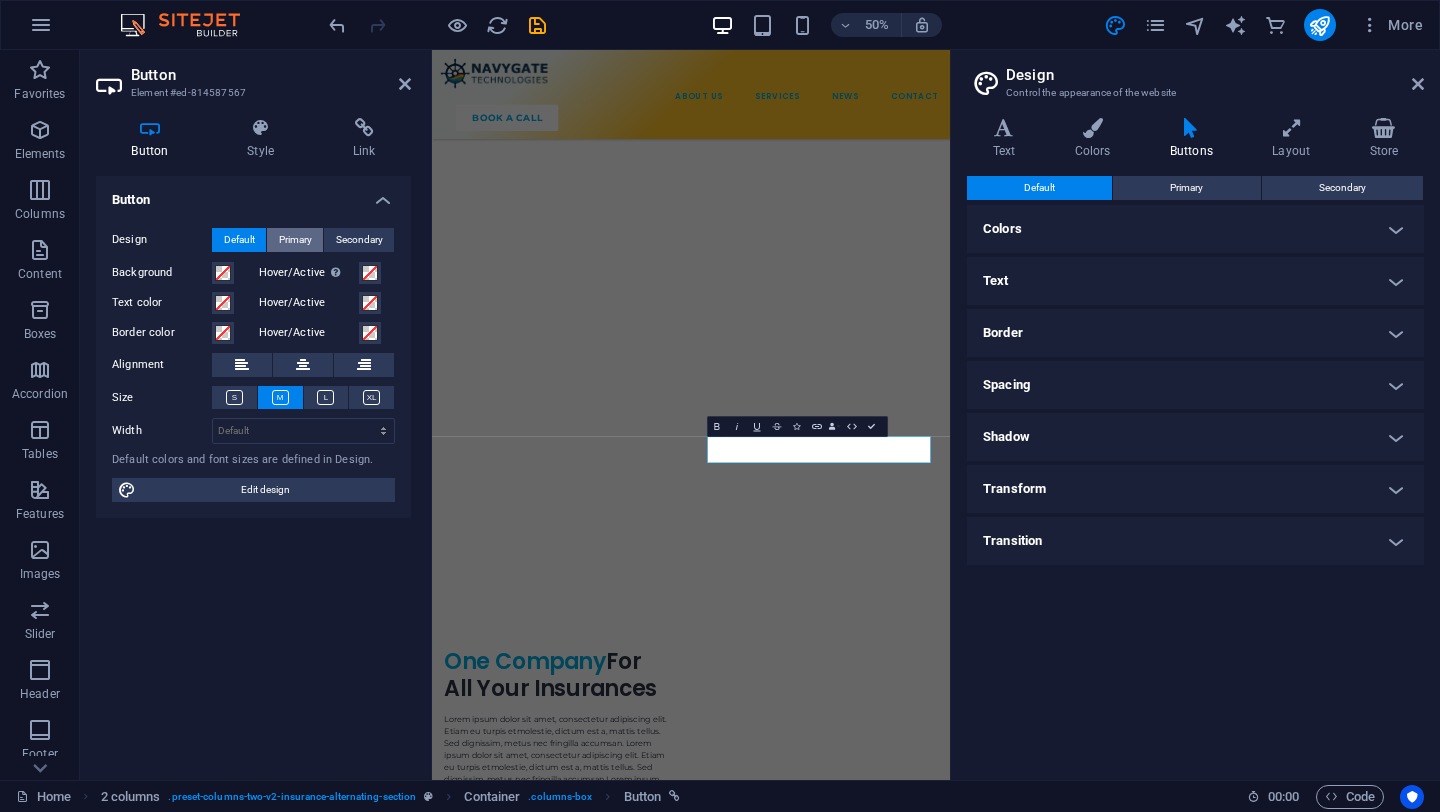 click on "Primary" at bounding box center (295, 240) 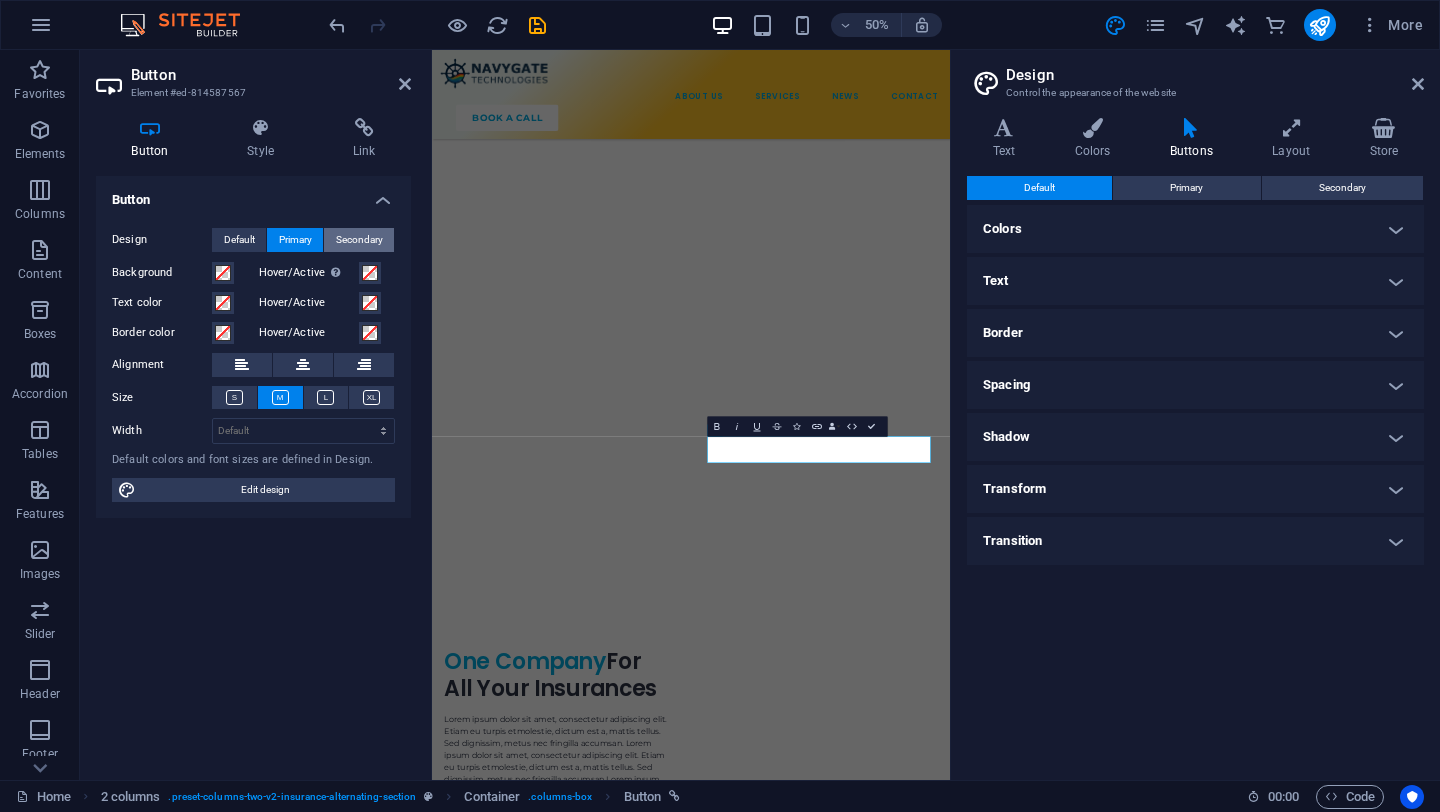 click on "Secondary" at bounding box center (359, 240) 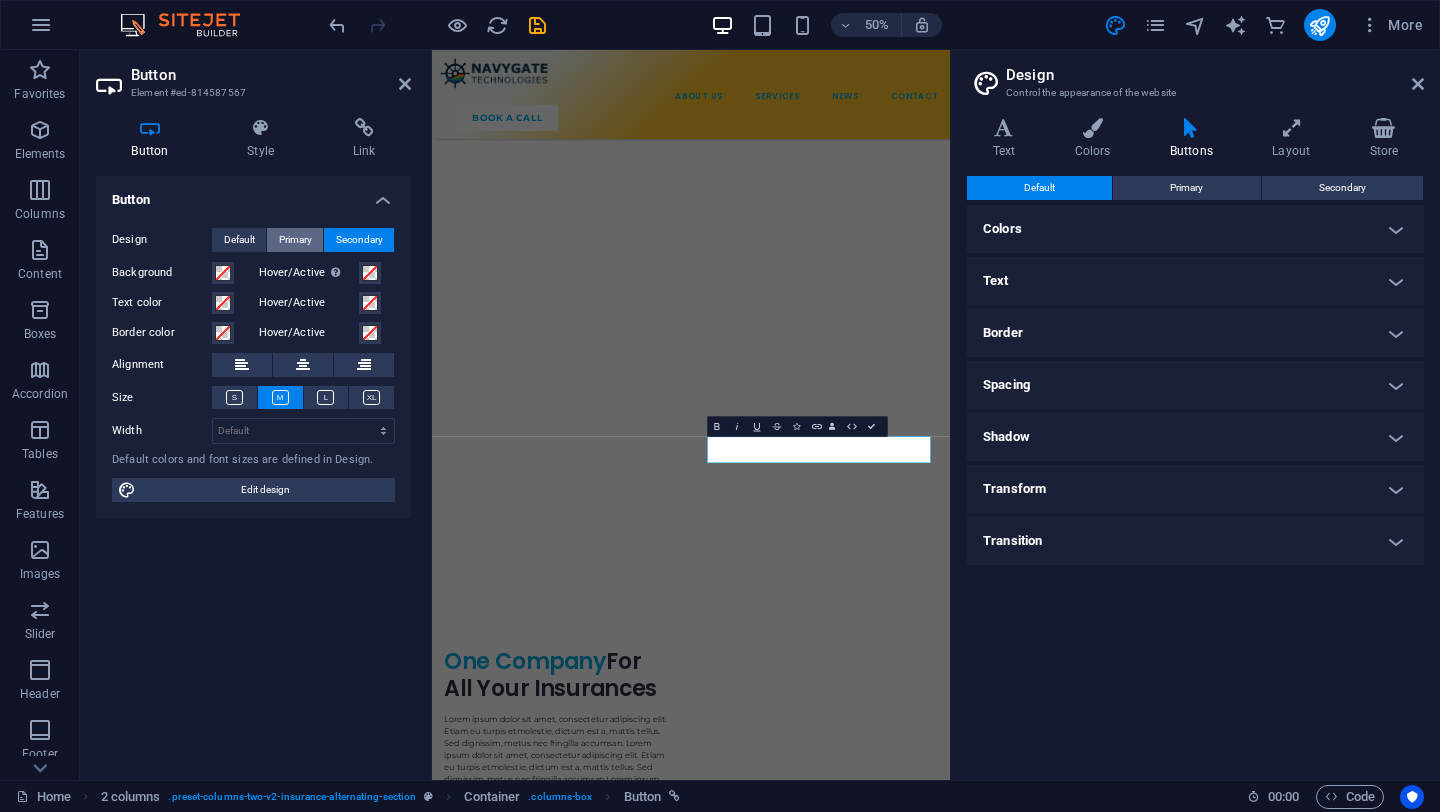 click on "Primary" at bounding box center [295, 240] 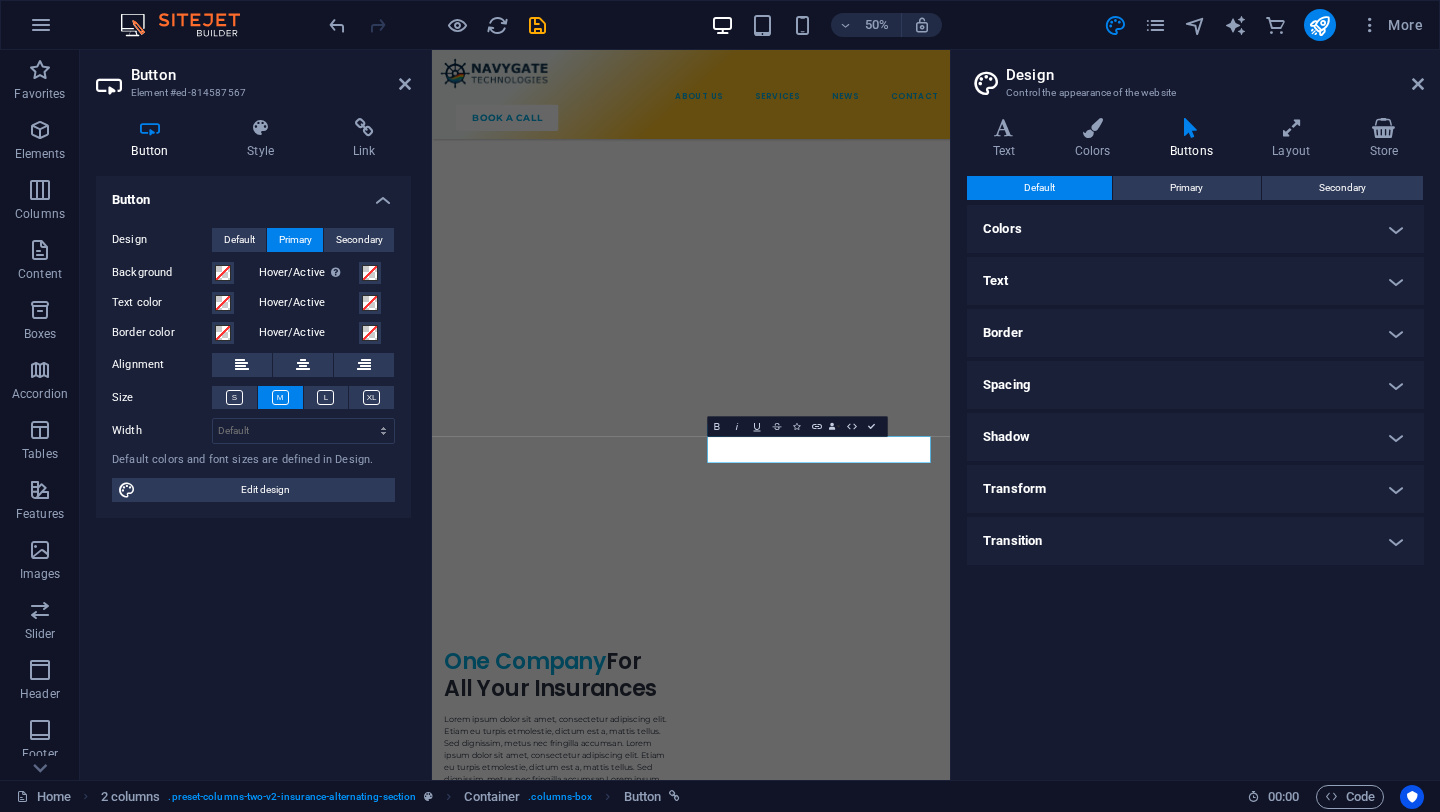 click on "Primary" at bounding box center (295, 240) 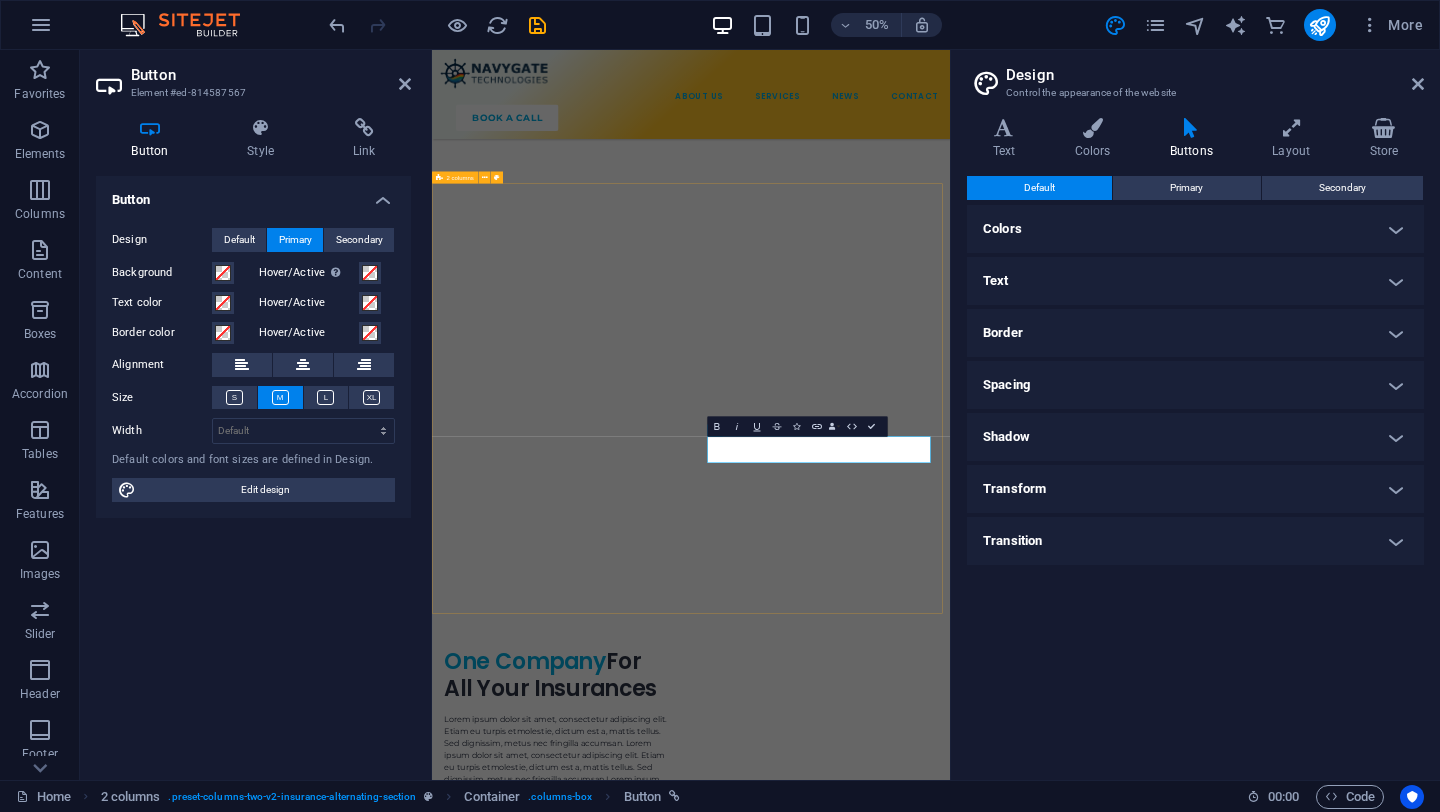 click on "Book Your Consultation  Today Lorem ipsum dolor sit amet, consectetur adipiscing elit. Etiam eu turpis etmolestie, dictum est a, mattis tellus. Sed dignissim, metus nec fringilla accumsan. Lorem ipsum dolor sit amet, consectetur adipiscing elit. Etiam eu turpis etmolestie, dictum est a, mattis tellus. Sed dignissim, metus nec fringilla accumsan. talk to an expert" at bounding box center [950, 4117] 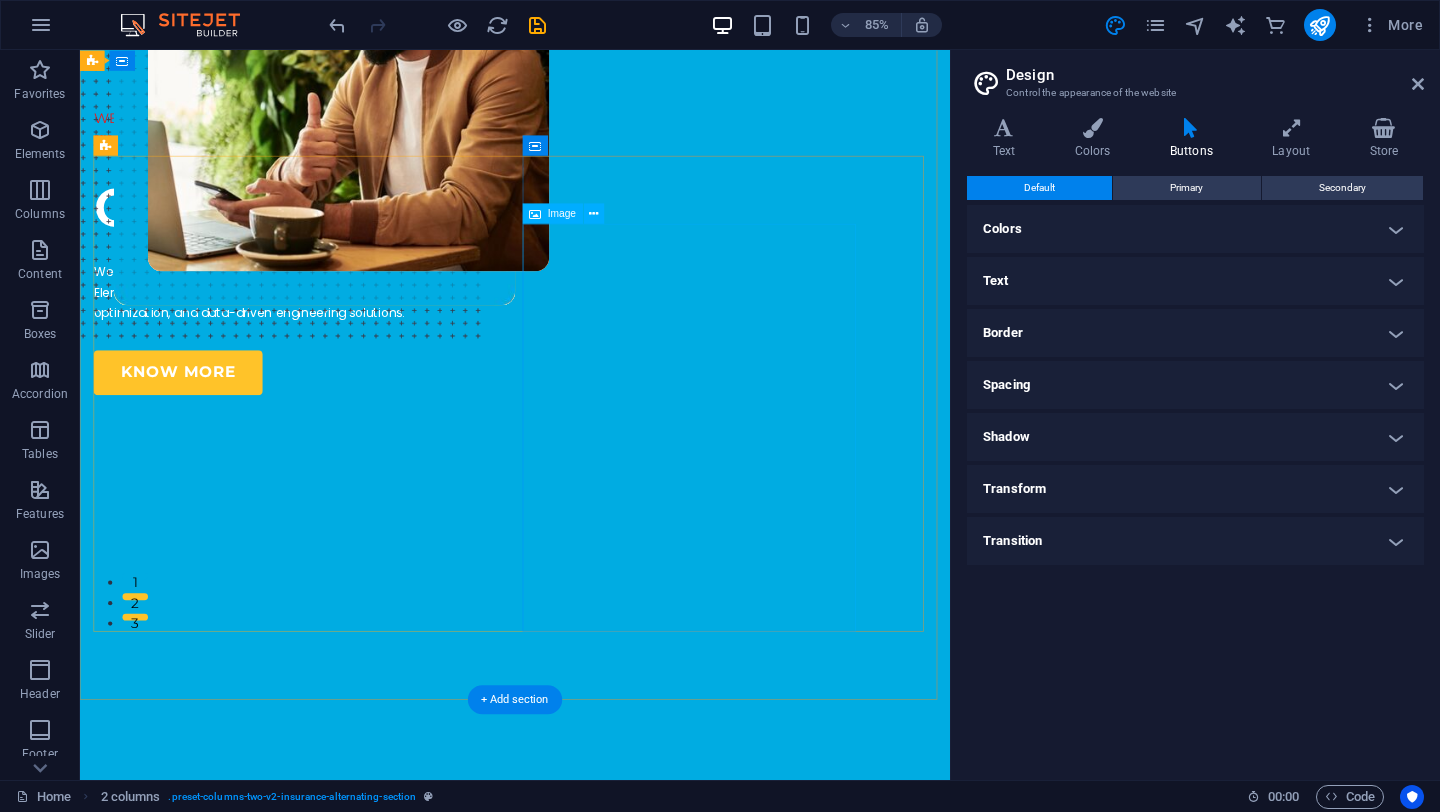 scroll, scrollTop: 92, scrollLeft: 0, axis: vertical 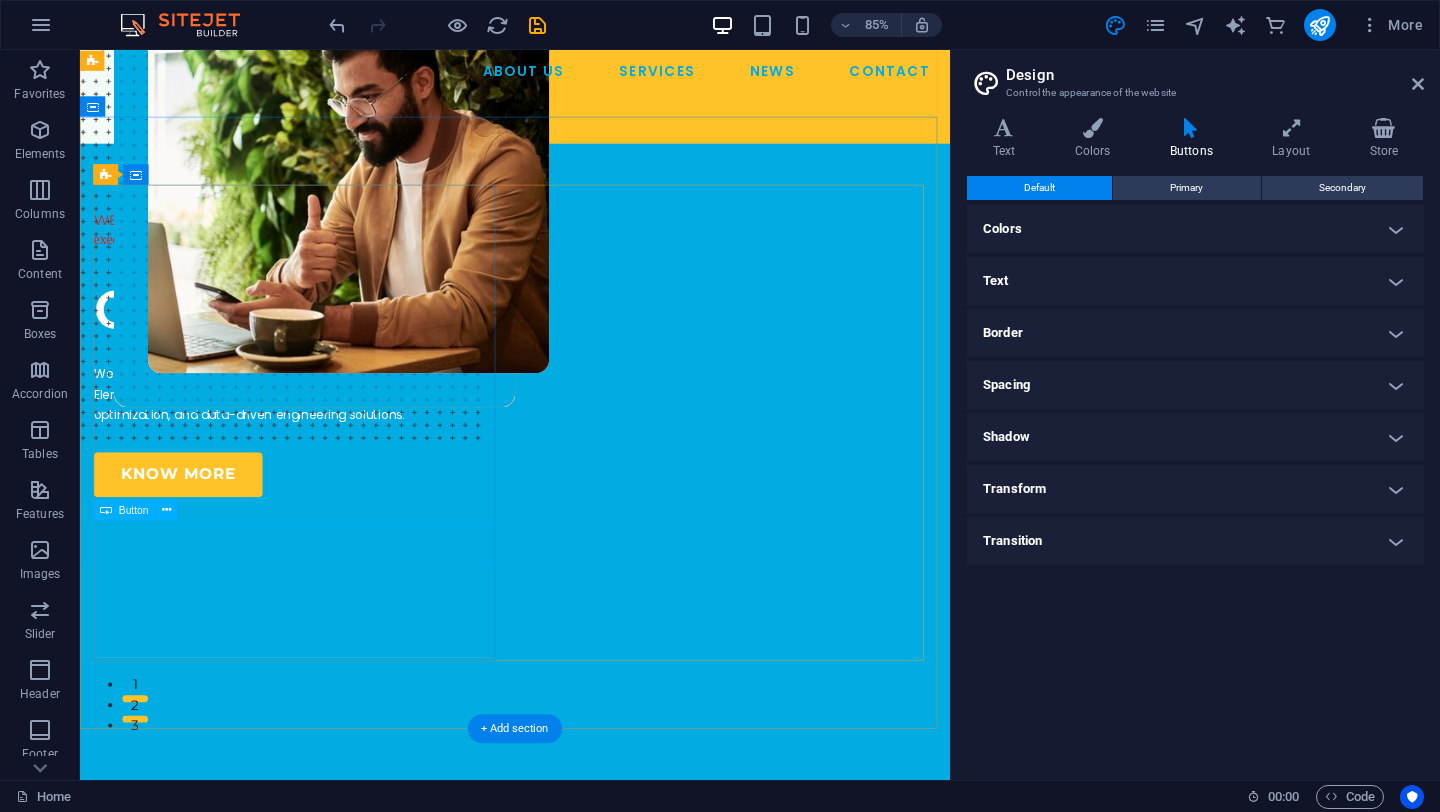 click on "KNOW MORE" at bounding box center (336, 549) 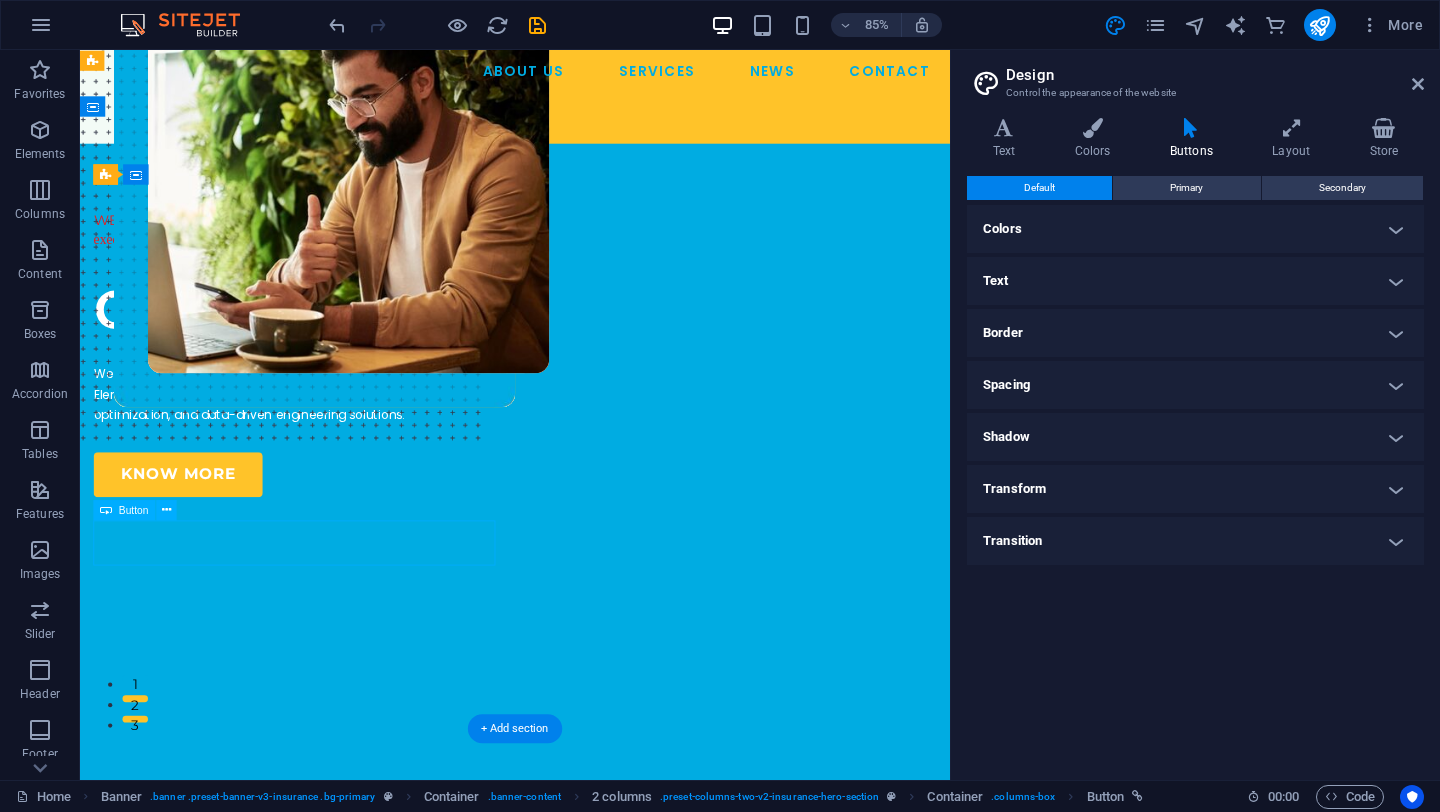 click on "KNOW MORE" at bounding box center (336, 549) 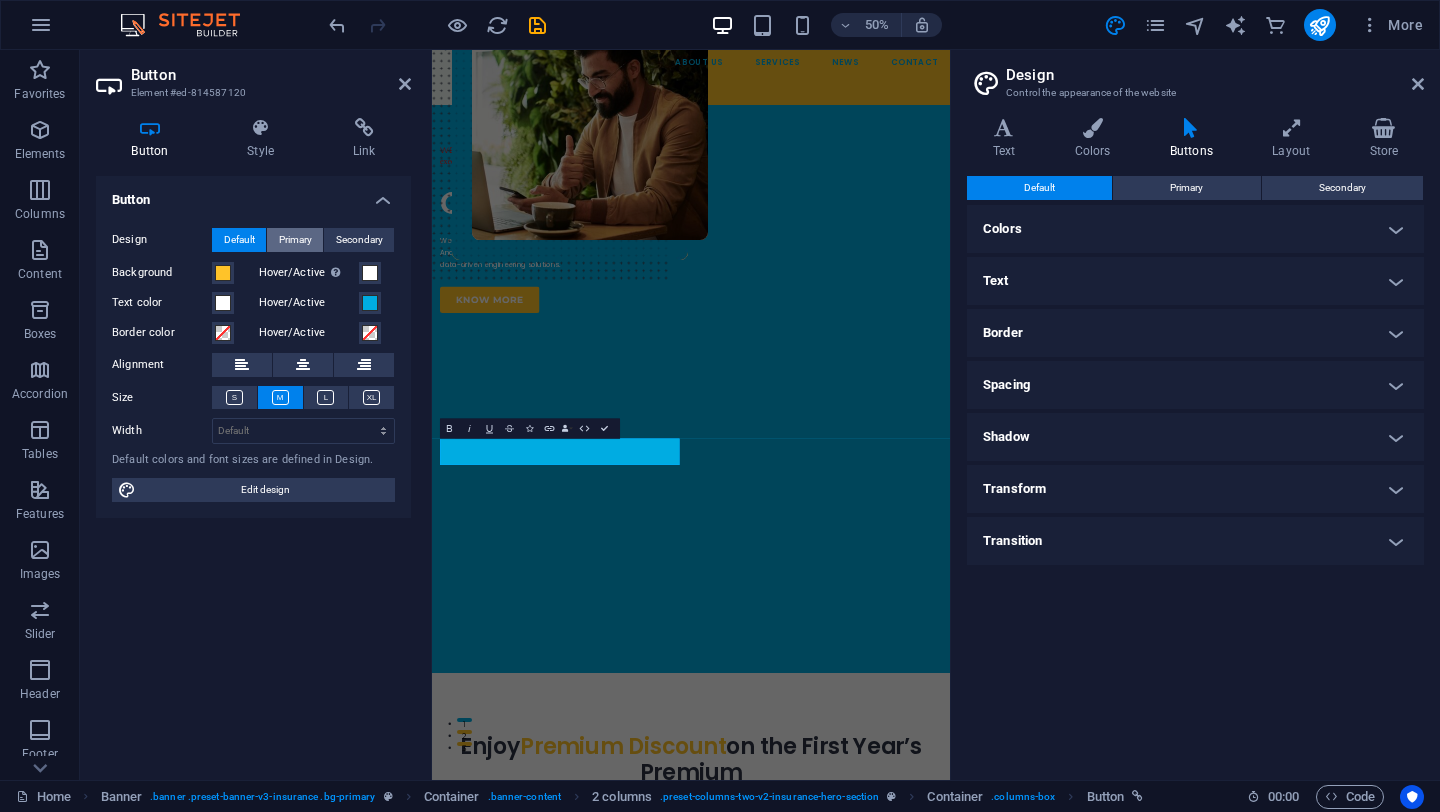 click on "Primary" at bounding box center (295, 240) 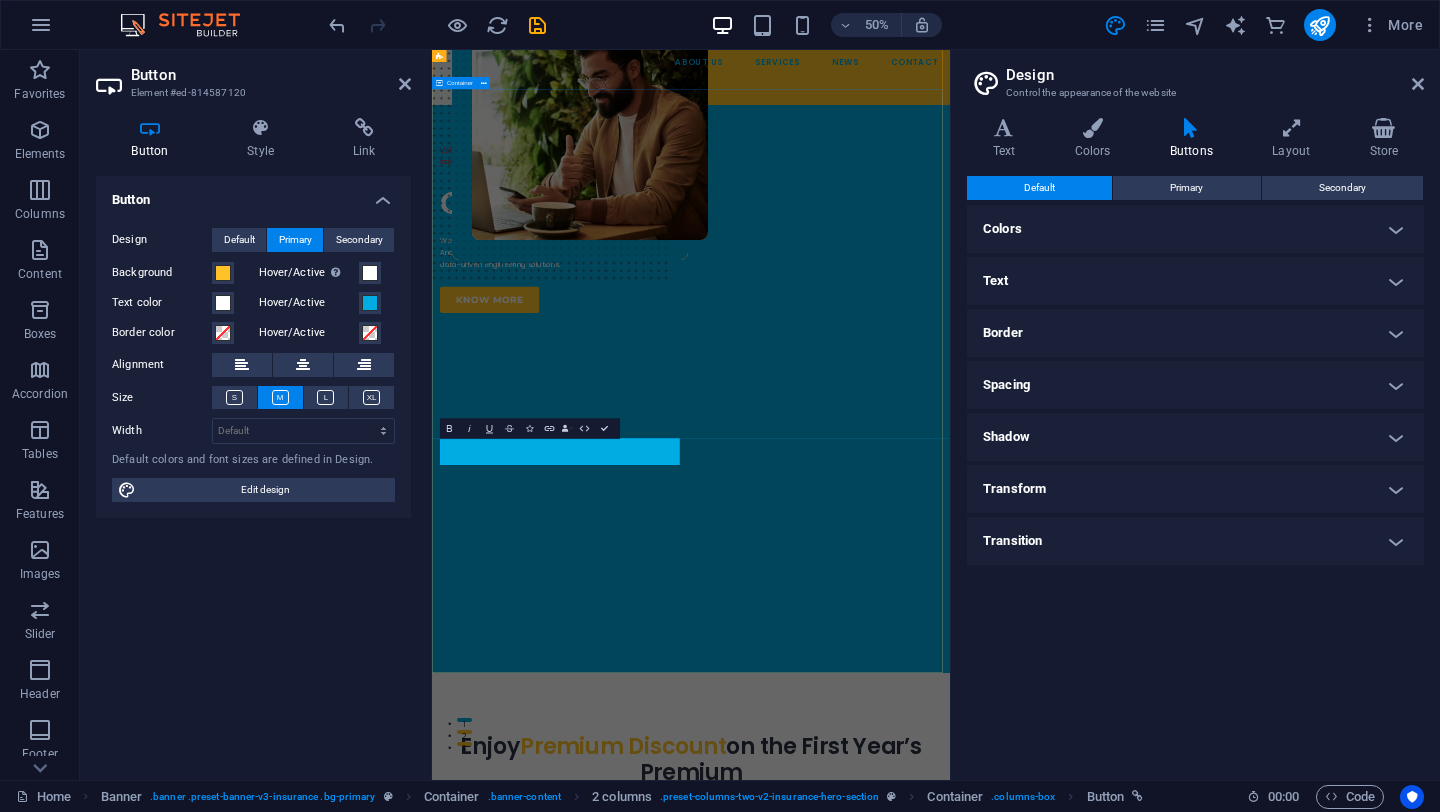 click on "WELCOME TO  NAVYGATE TECHNOLOGIES  Where ideas meet execution. OUR MOTO: We specialize in Computational Fluid Dynamics (CFD), Finite Element Analysis (FEA), multiphysics simulations, design optimization, and data-driven engineering solutions. KNOW MORE" at bounding box center [950, 696] 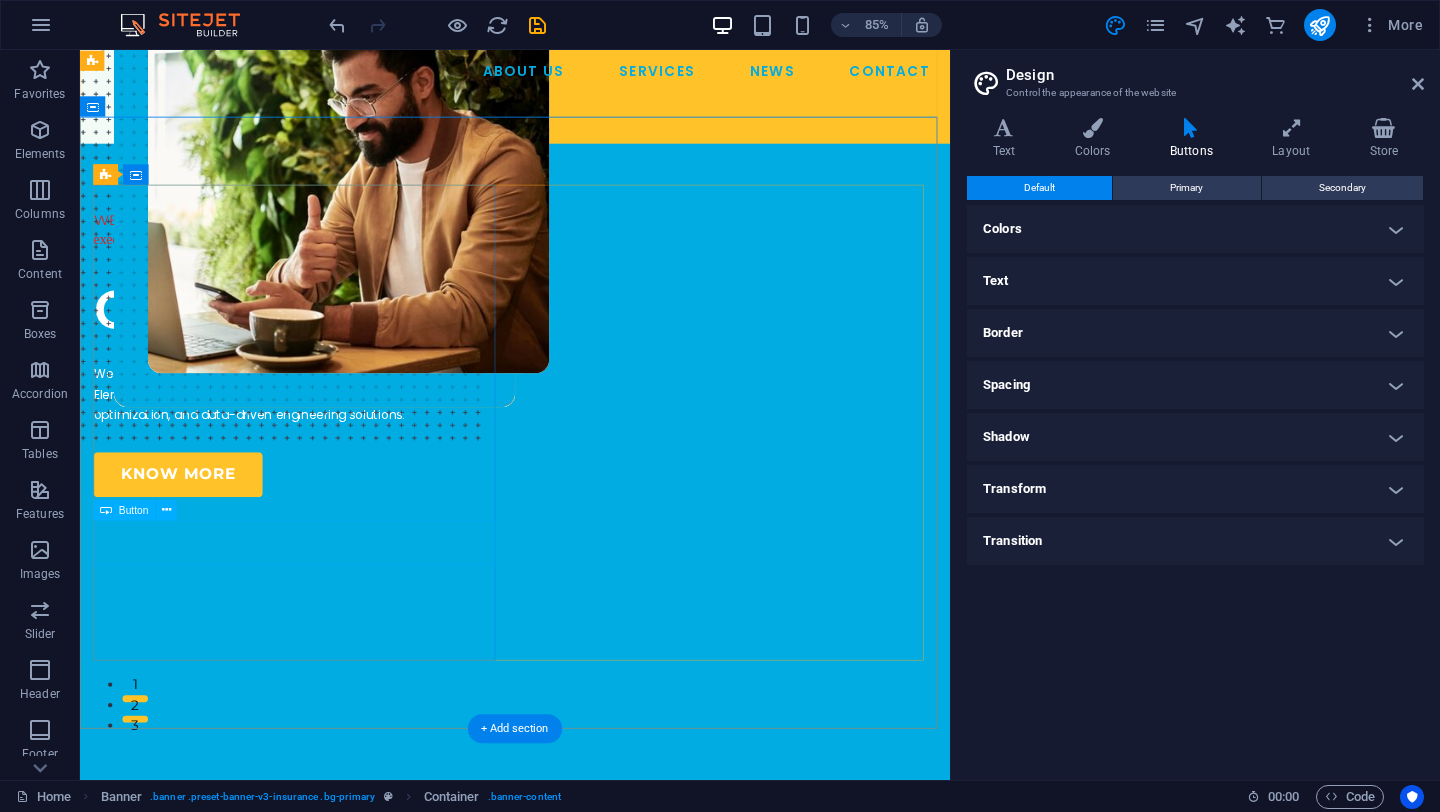 click on "KNOW MORE" at bounding box center [336, 549] 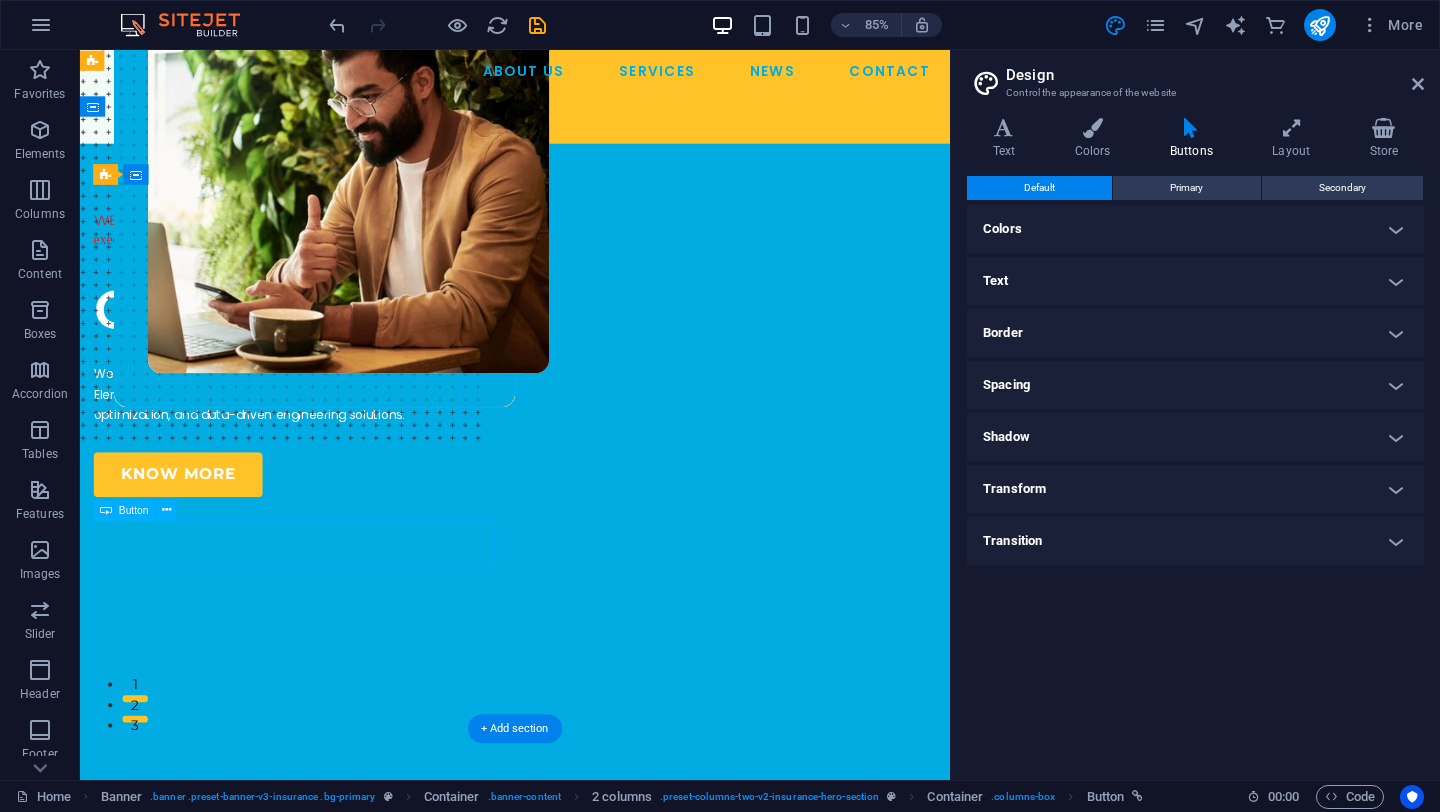 click on "KNOW MORE" at bounding box center (336, 549) 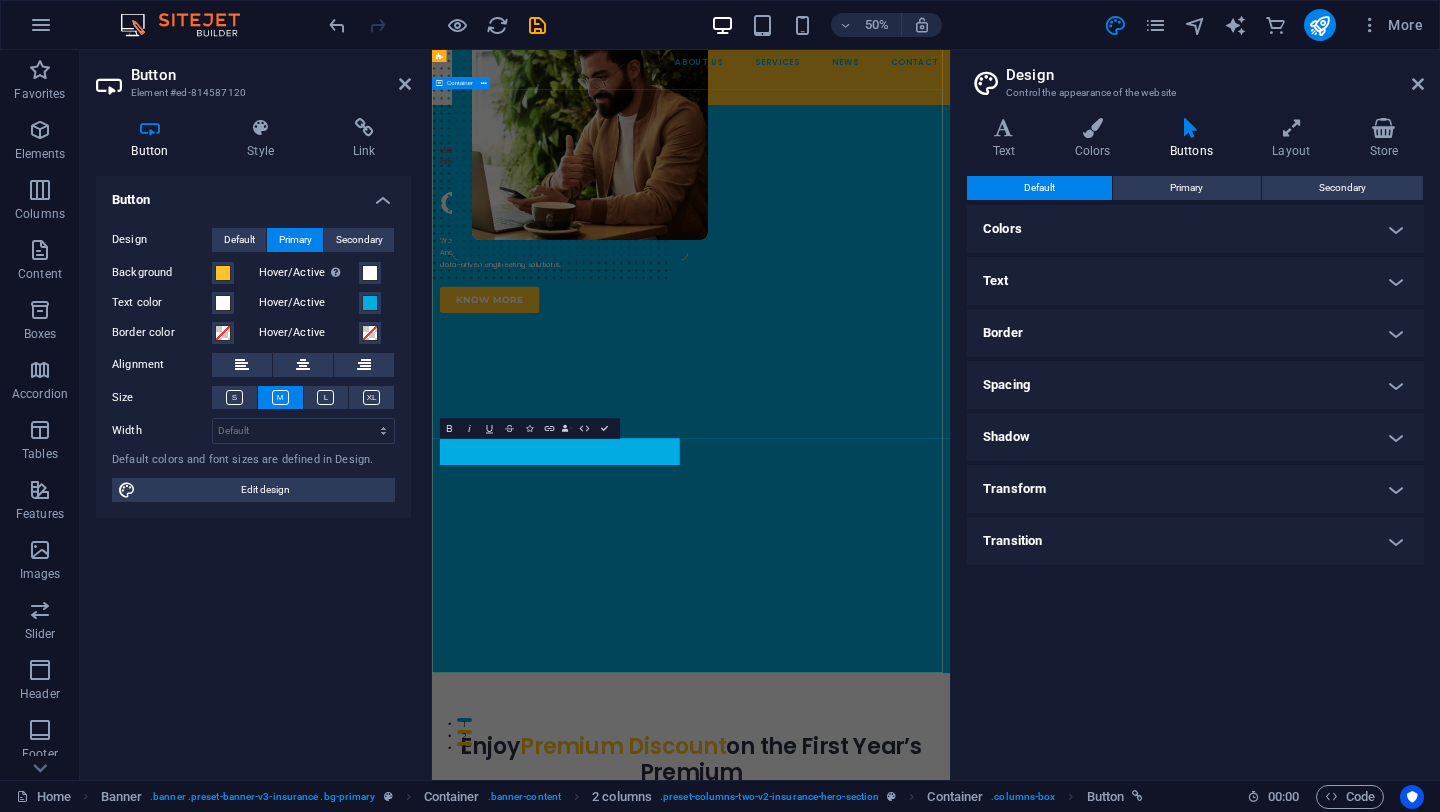 click on "WELCOME TO  NAVYGATE TECHNOLOGIES  Where ideas meet execution. OUR MOTO: We specialize in Computational Fluid Dynamics (CFD), Finite Element Analysis (FEA), multiphysics simulations, design optimization, and data-driven engineering solutions. KNOW MORE" at bounding box center (950, 696) 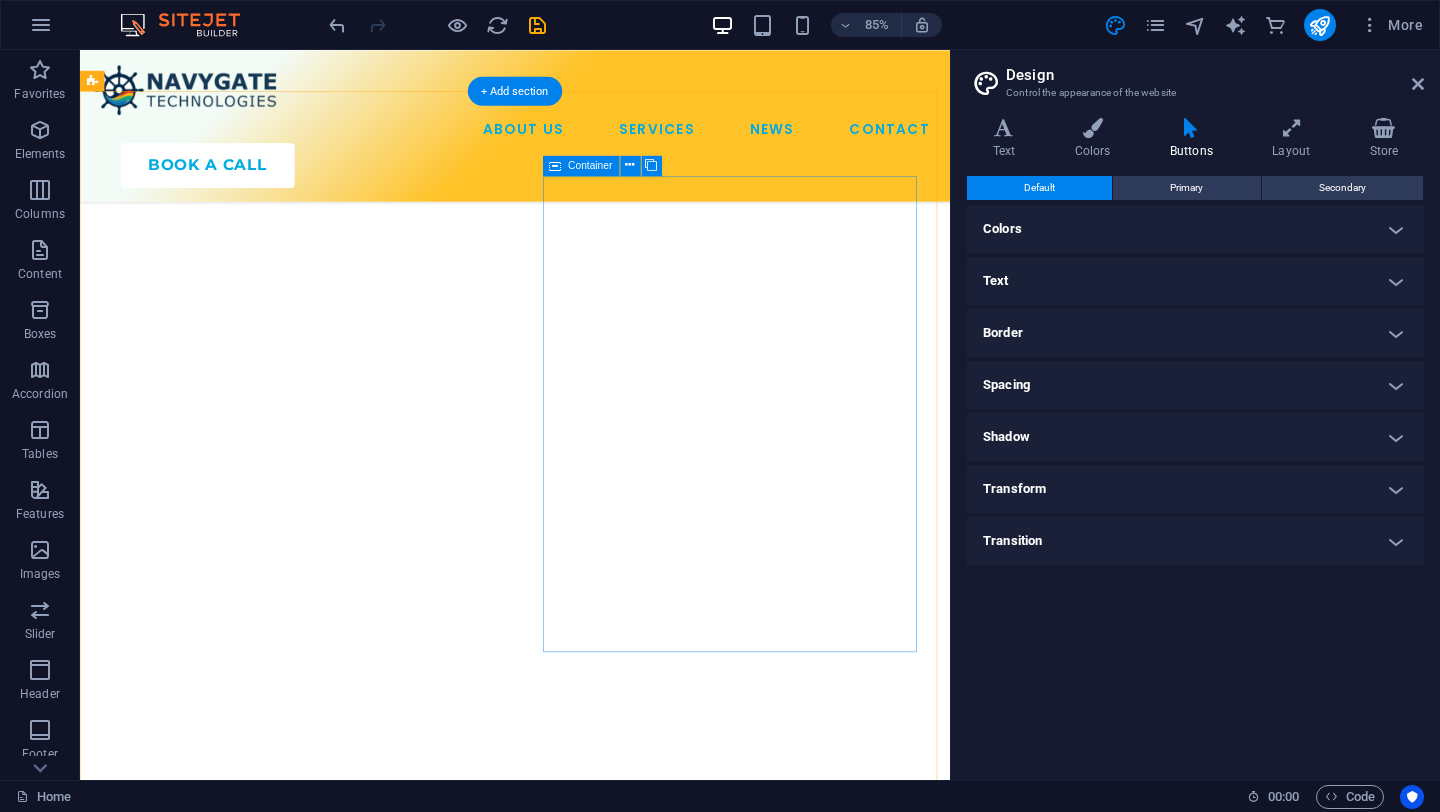scroll, scrollTop: 6583, scrollLeft: 0, axis: vertical 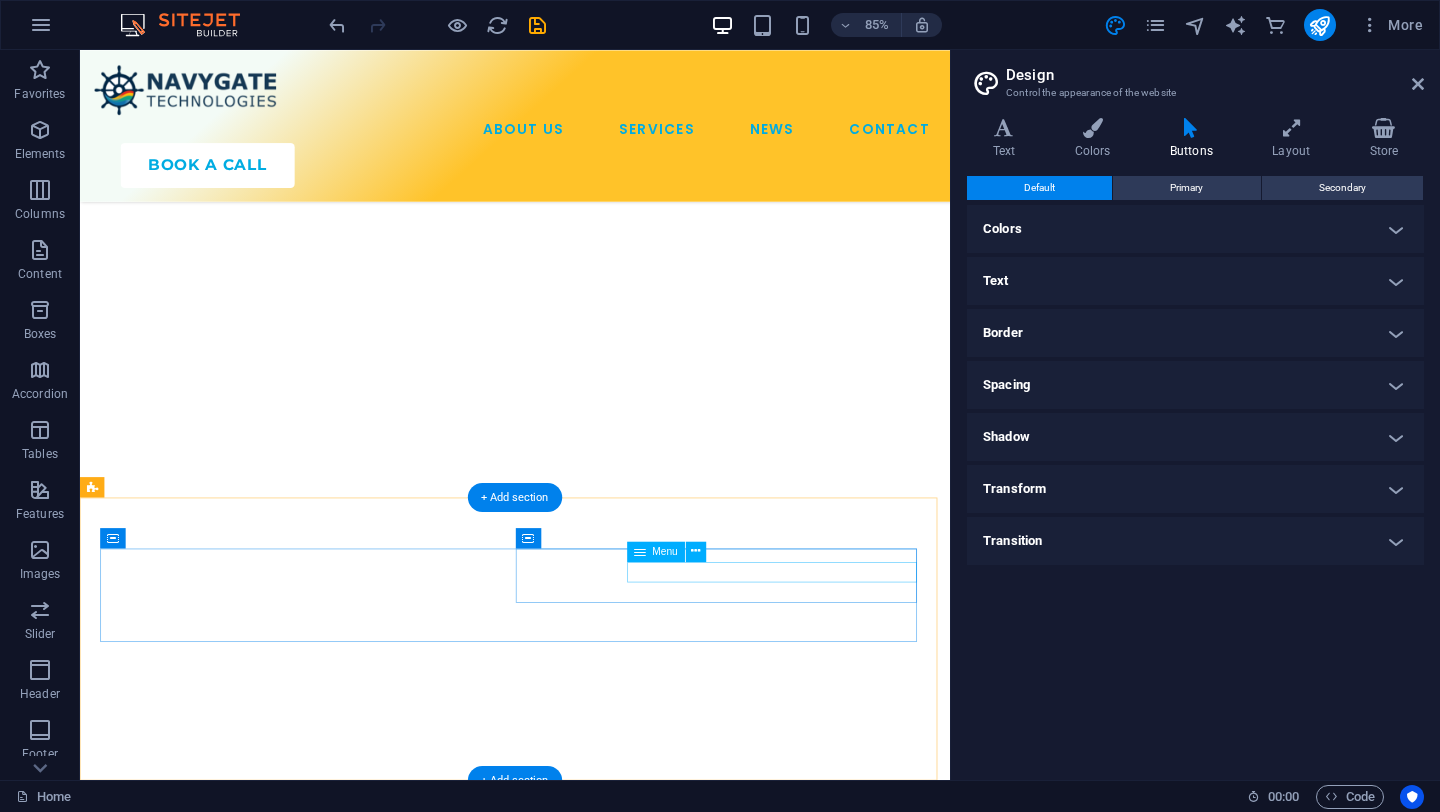 click on "ABOUT US SERVICES NEWS CONTACT" at bounding box center [344, 4738] 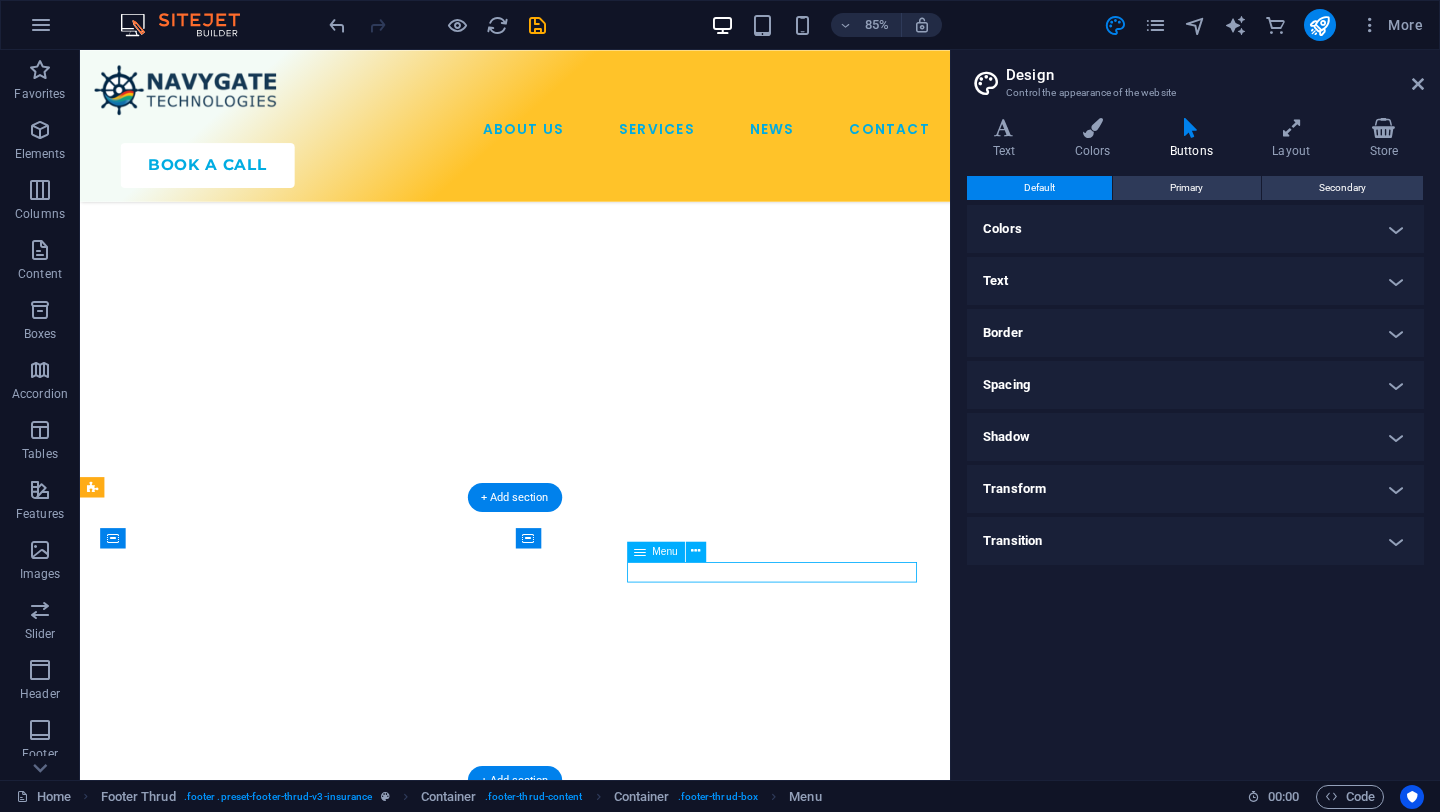 click on "ABOUT US SERVICES NEWS CONTACT" at bounding box center (344, 4738) 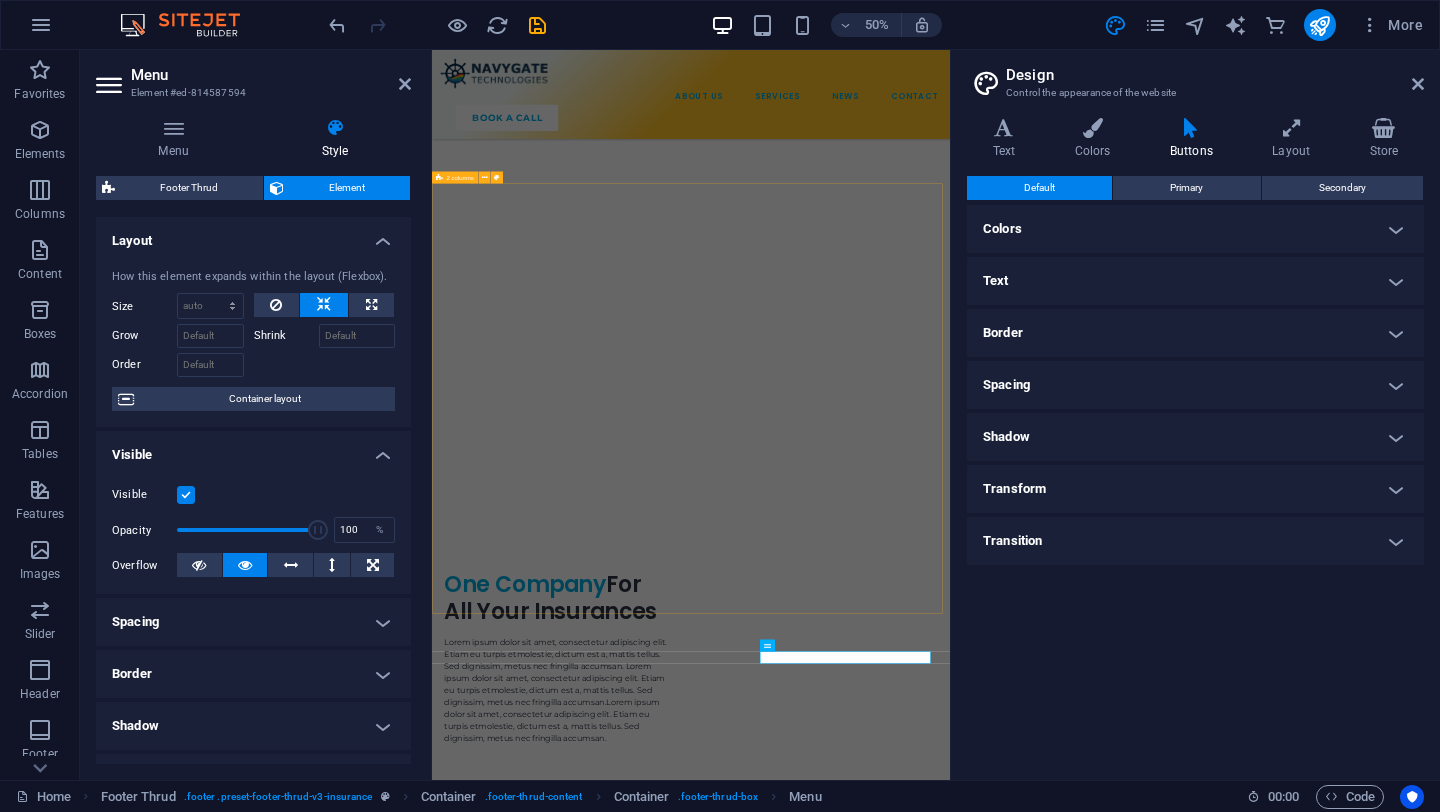 scroll, scrollTop: 6430, scrollLeft: 0, axis: vertical 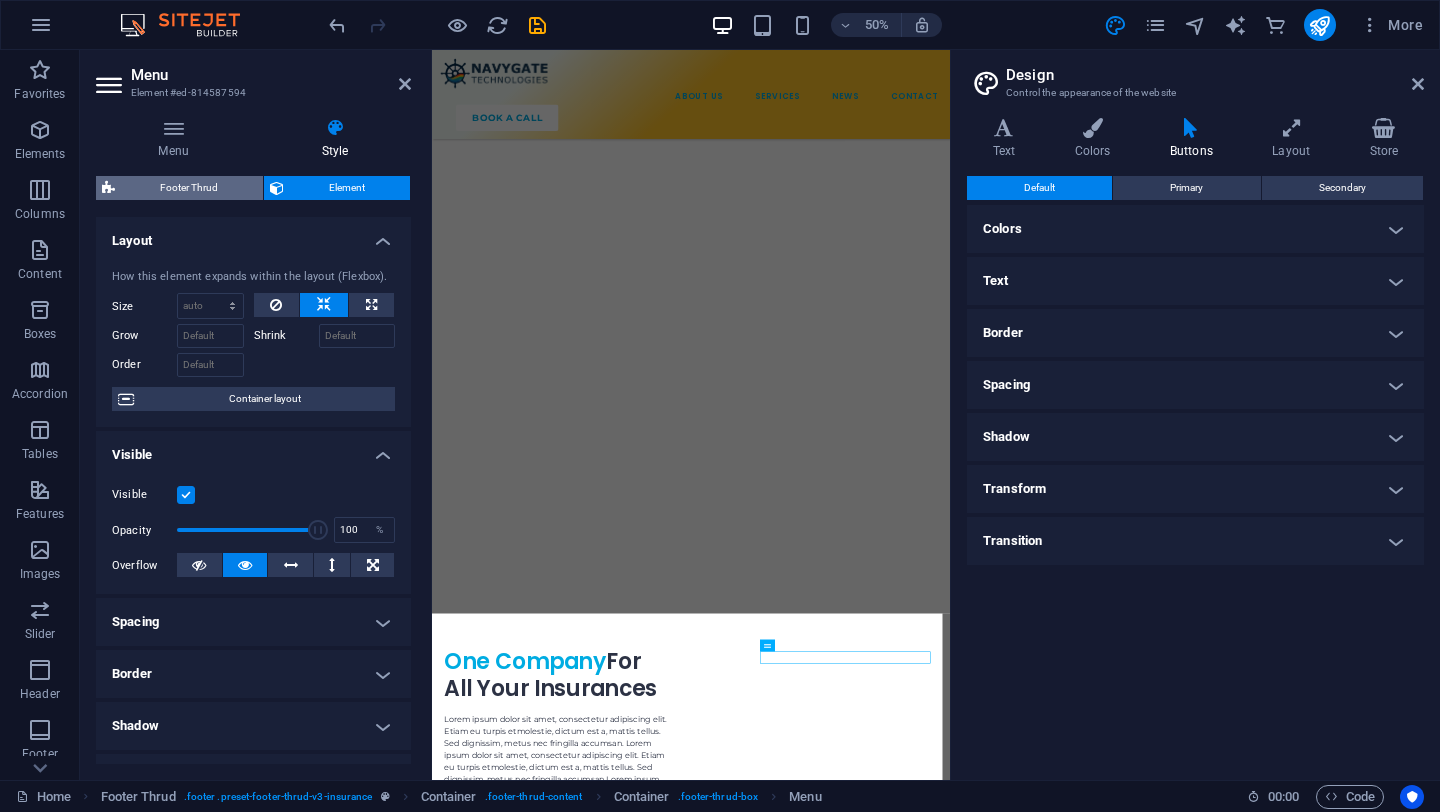 click on "Footer Thrud" at bounding box center [189, 188] 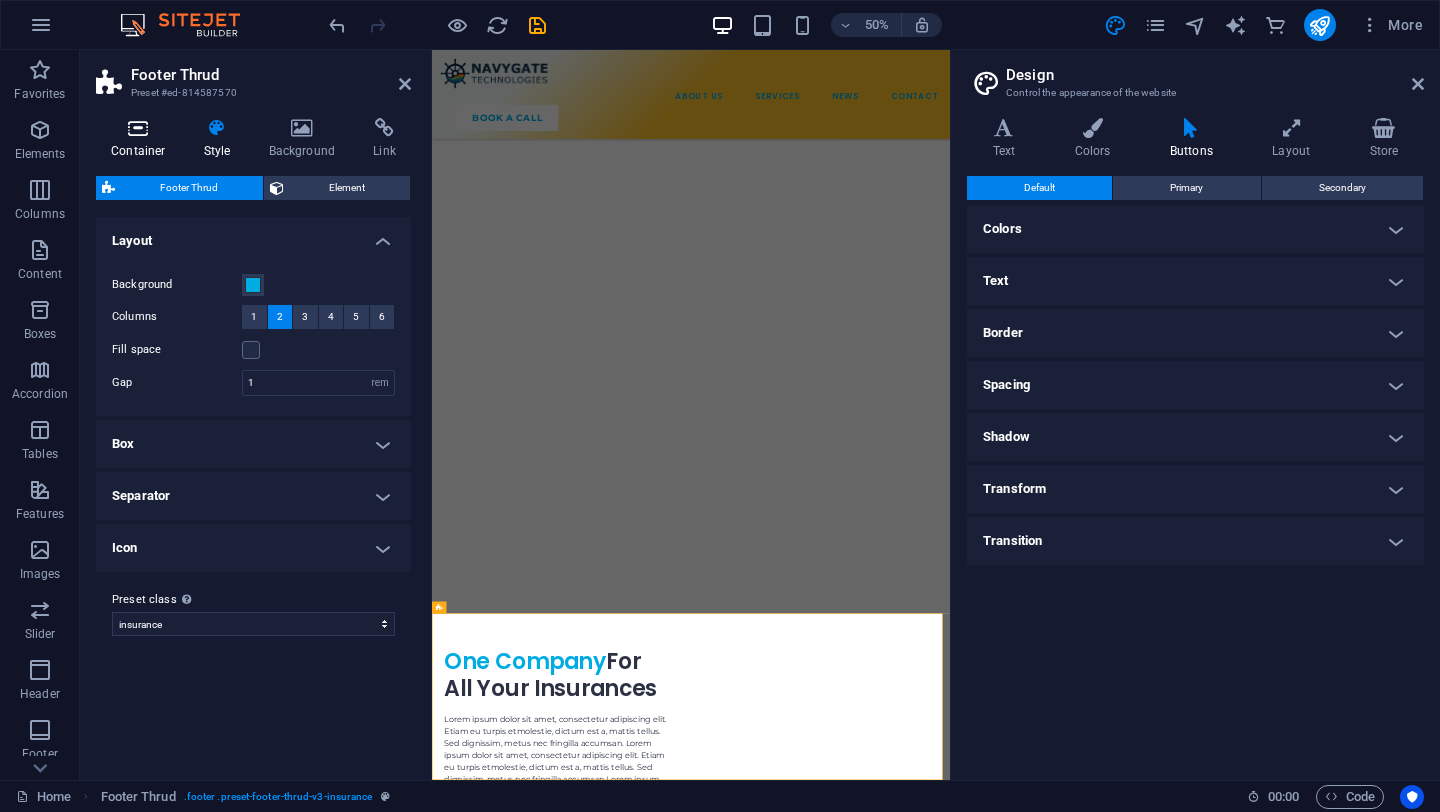 click on "Container" at bounding box center [142, 139] 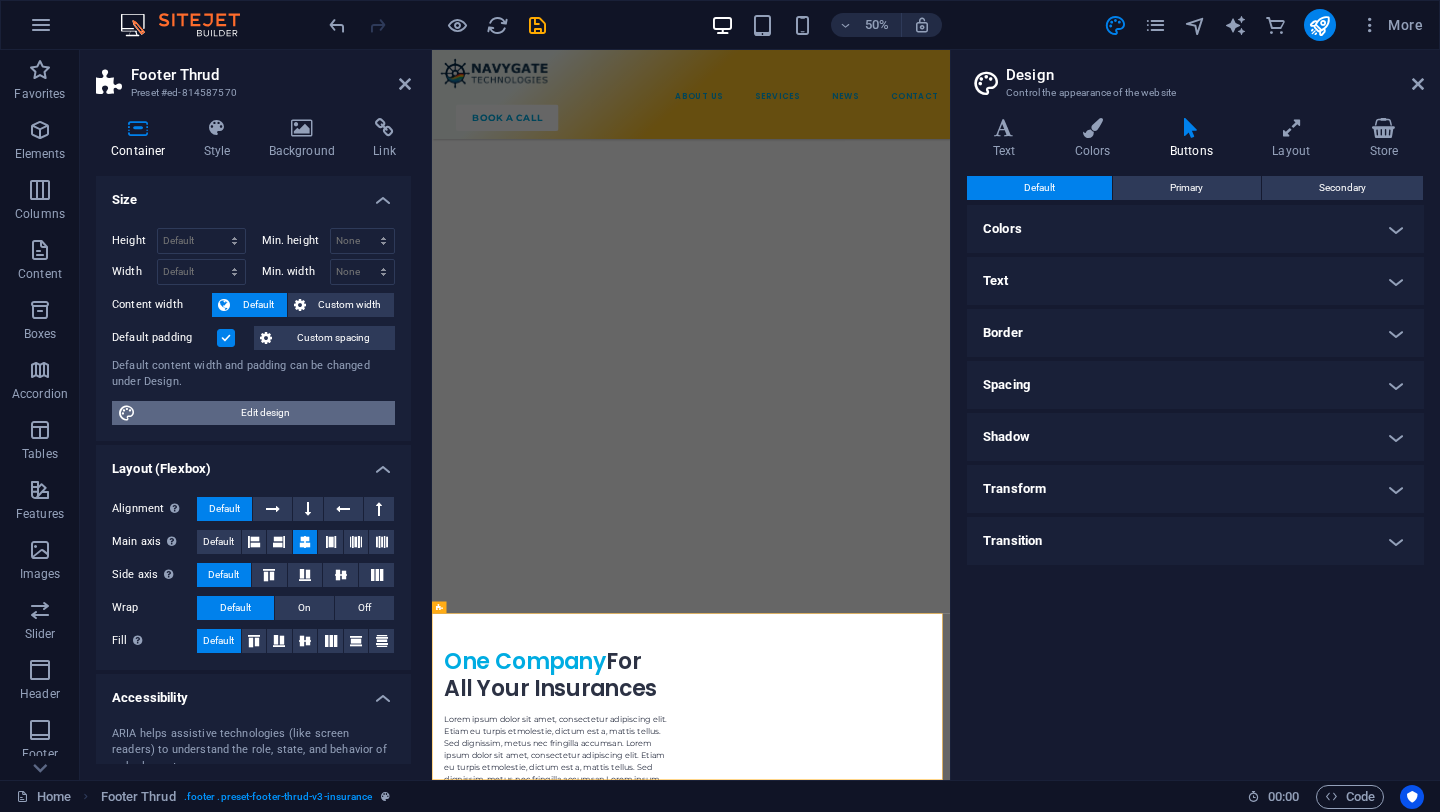 click on "Edit design" at bounding box center (265, 413) 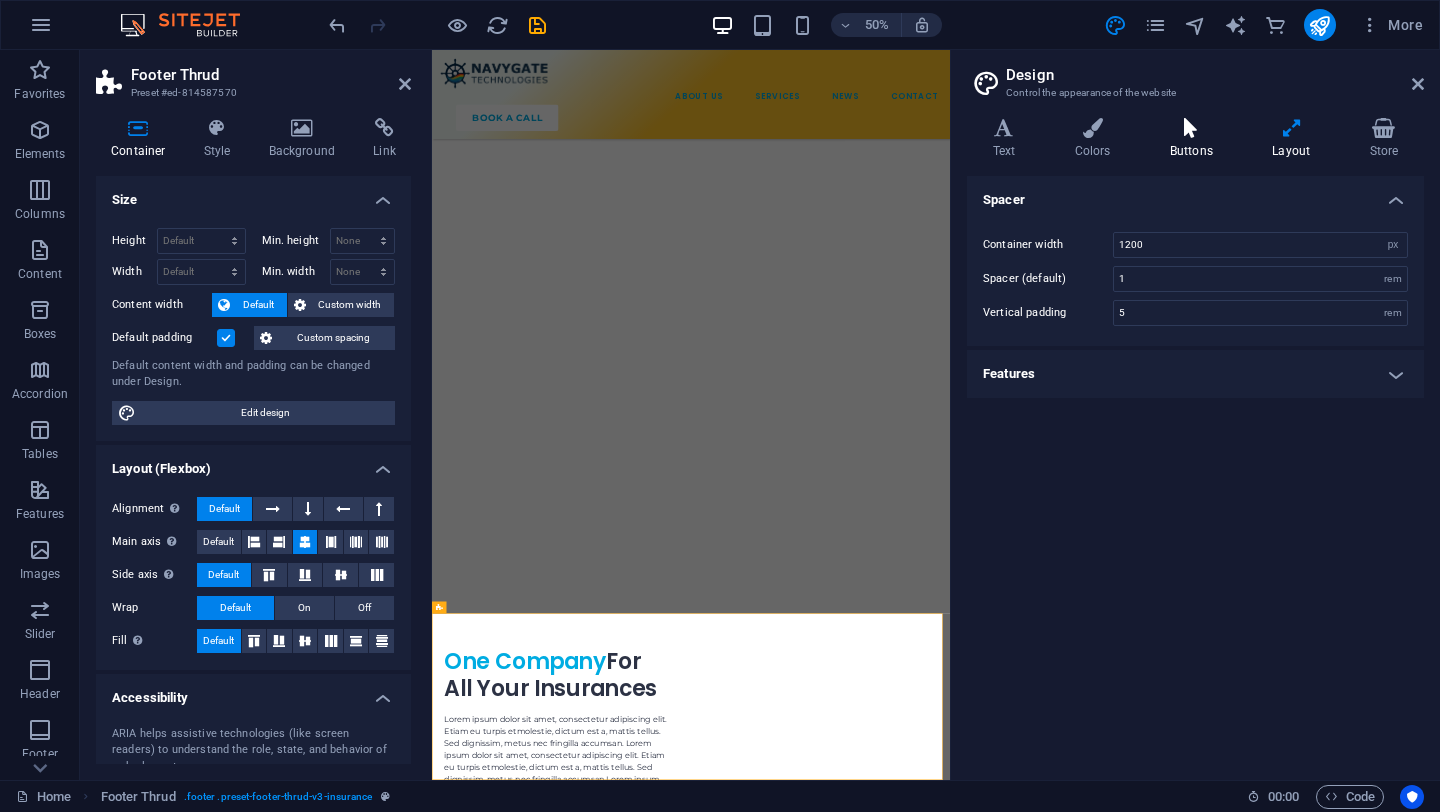 click at bounding box center [1191, 128] 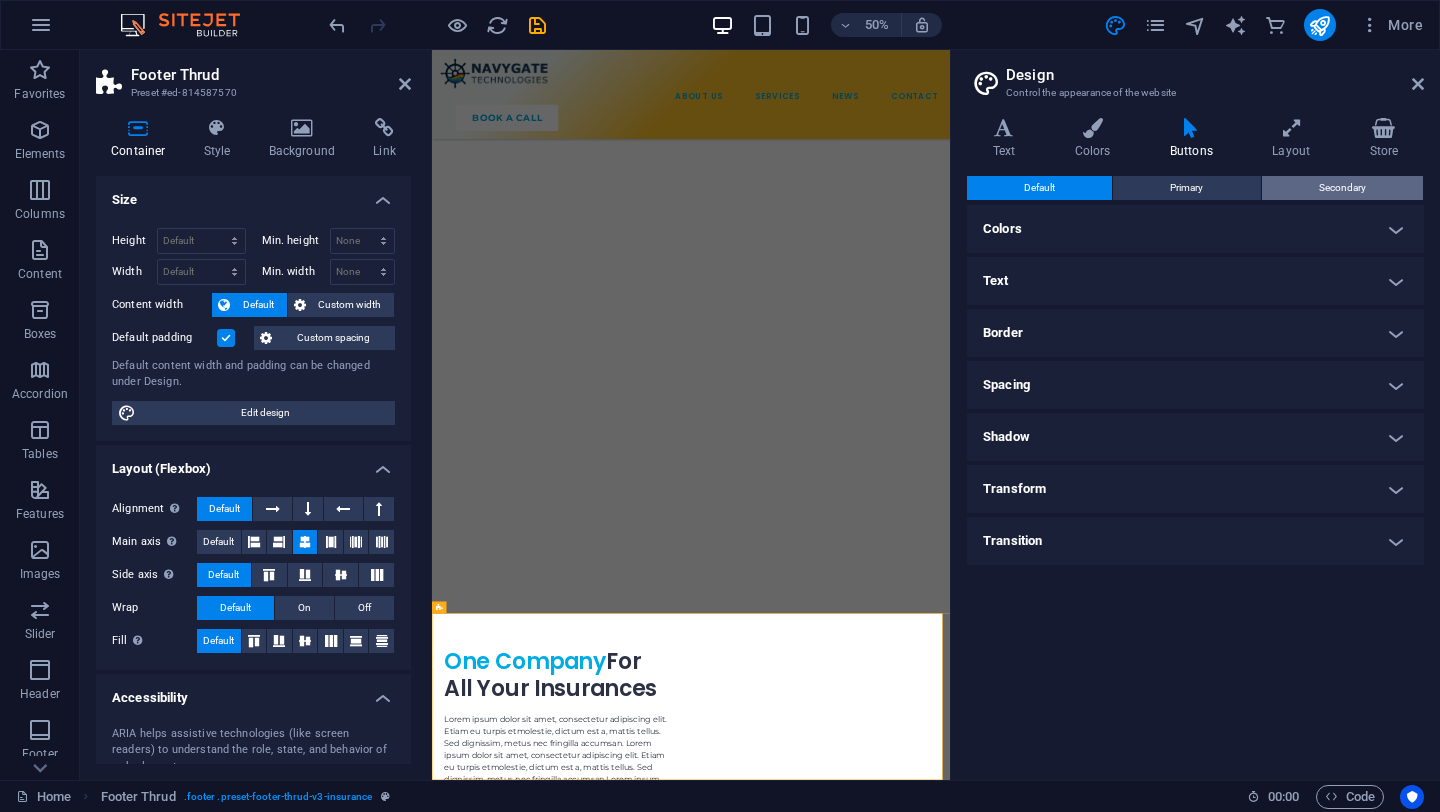 click on "Secondary" at bounding box center [1342, 188] 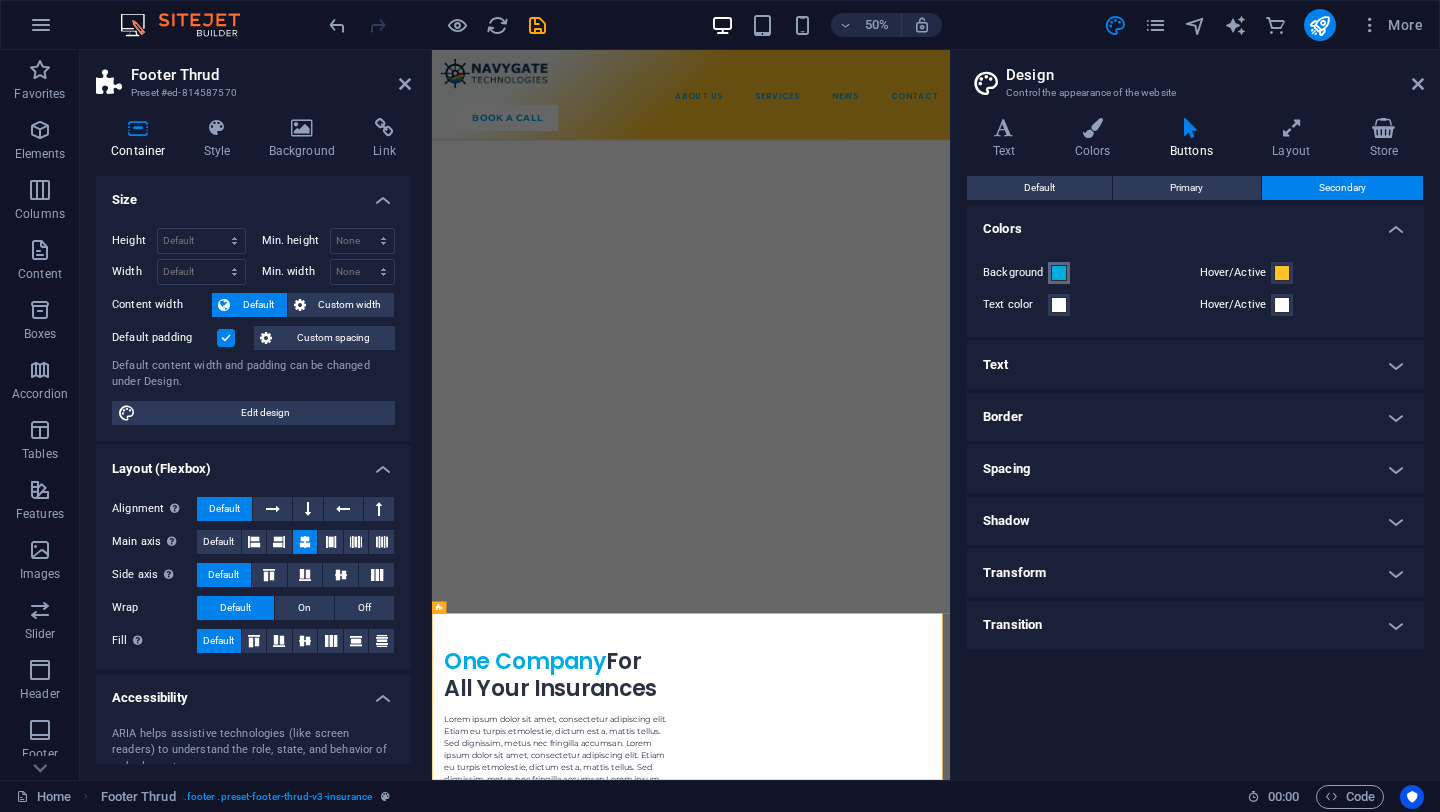 click at bounding box center (1059, 273) 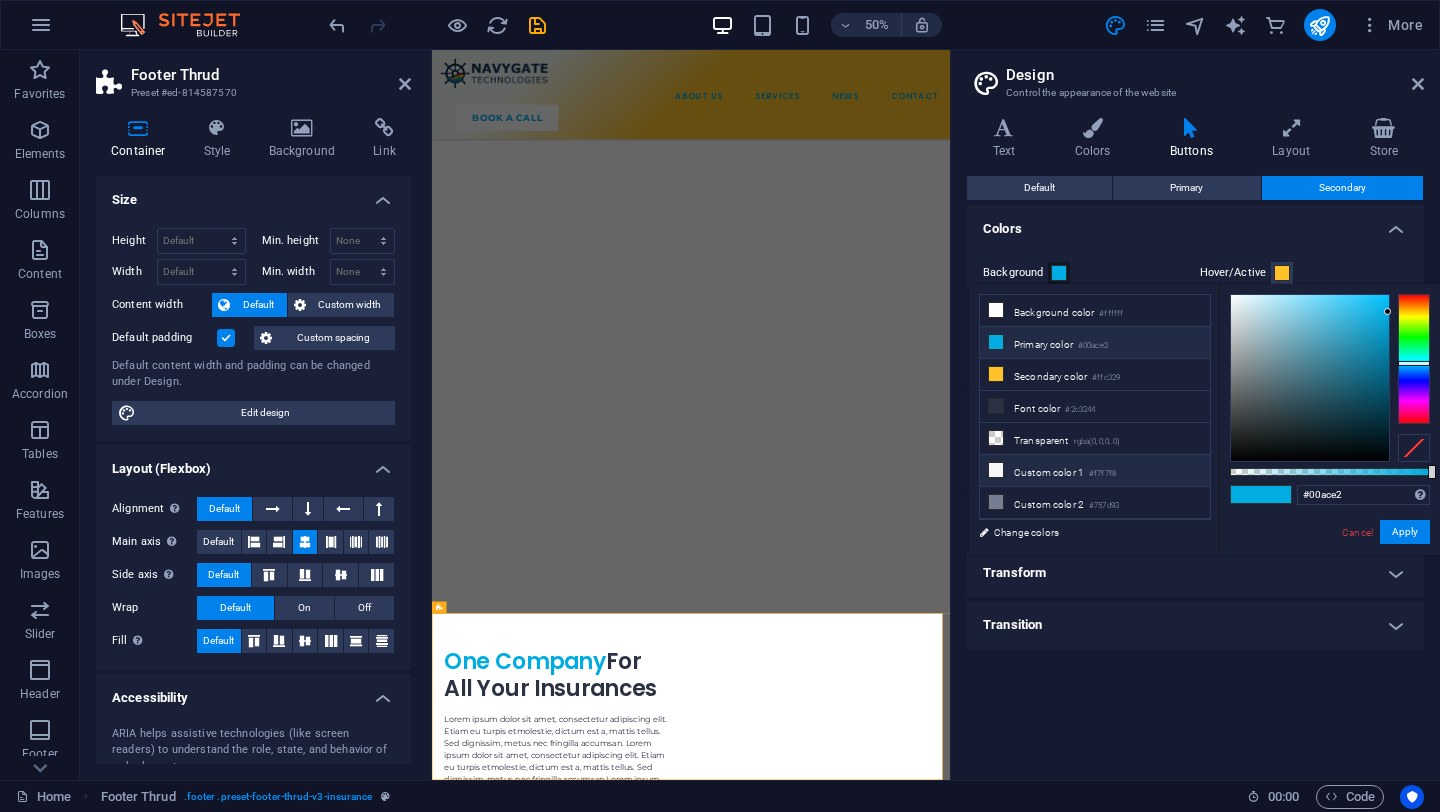 scroll, scrollTop: 64, scrollLeft: 0, axis: vertical 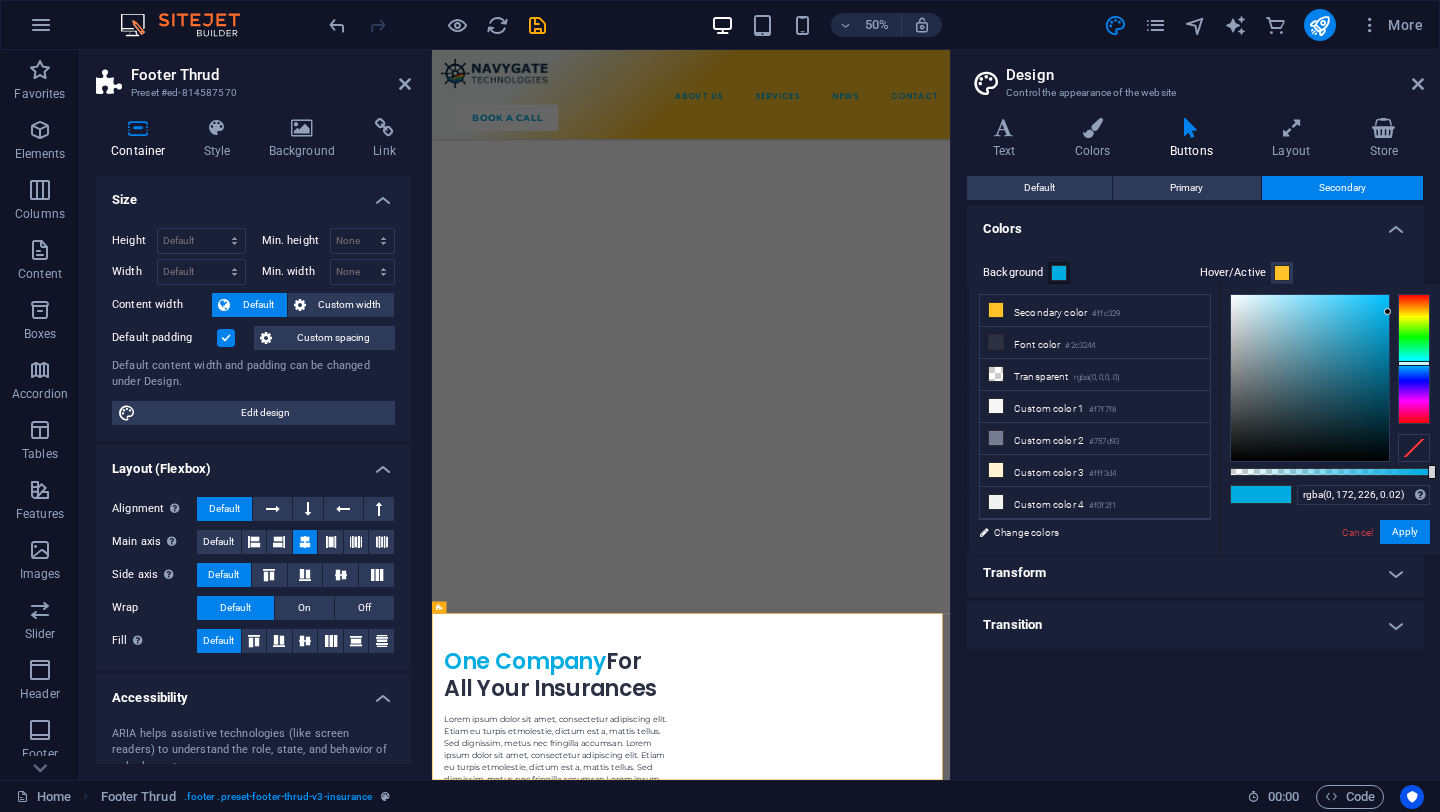 click at bounding box center [1330, 472] 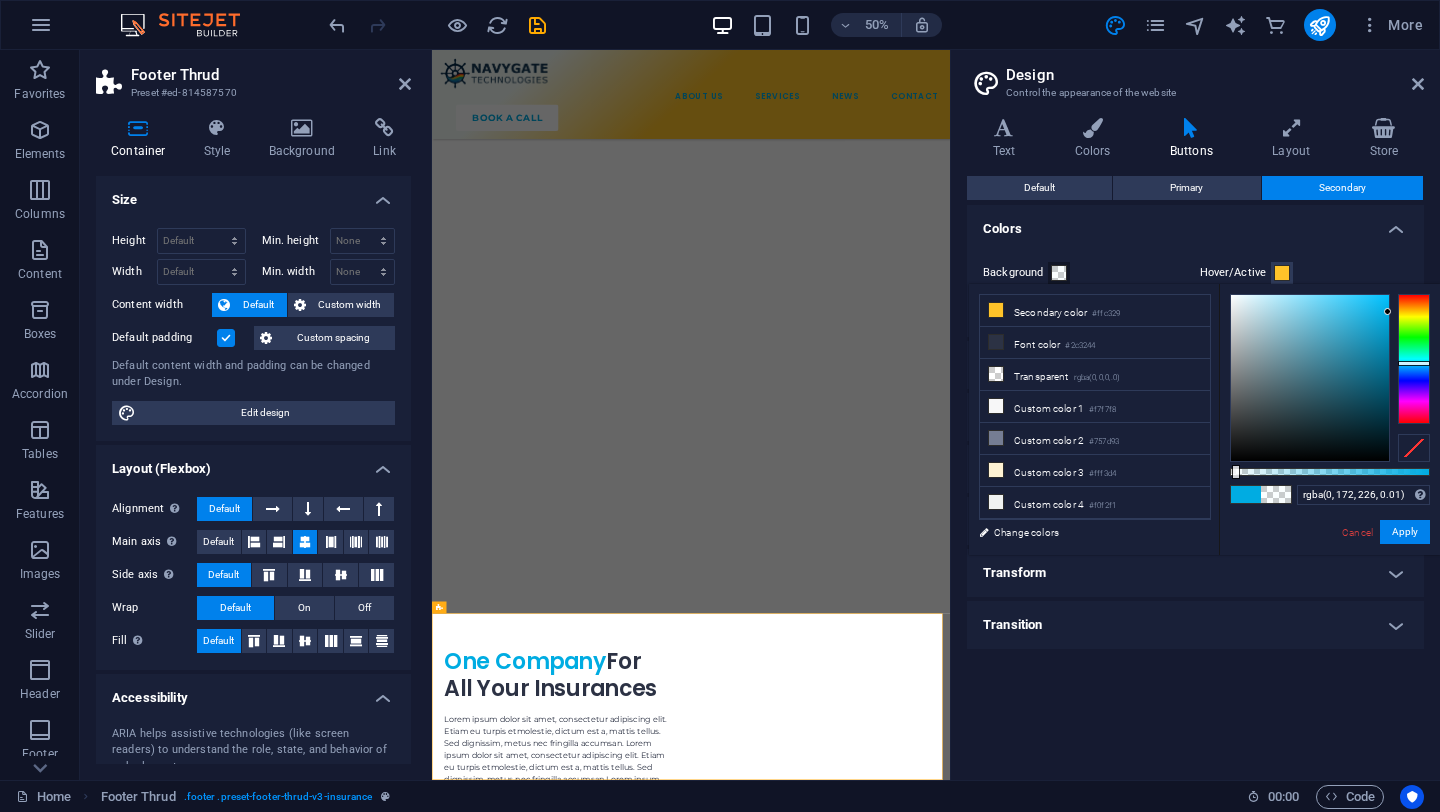 type on "rgba(0, 172, 226, 0)" 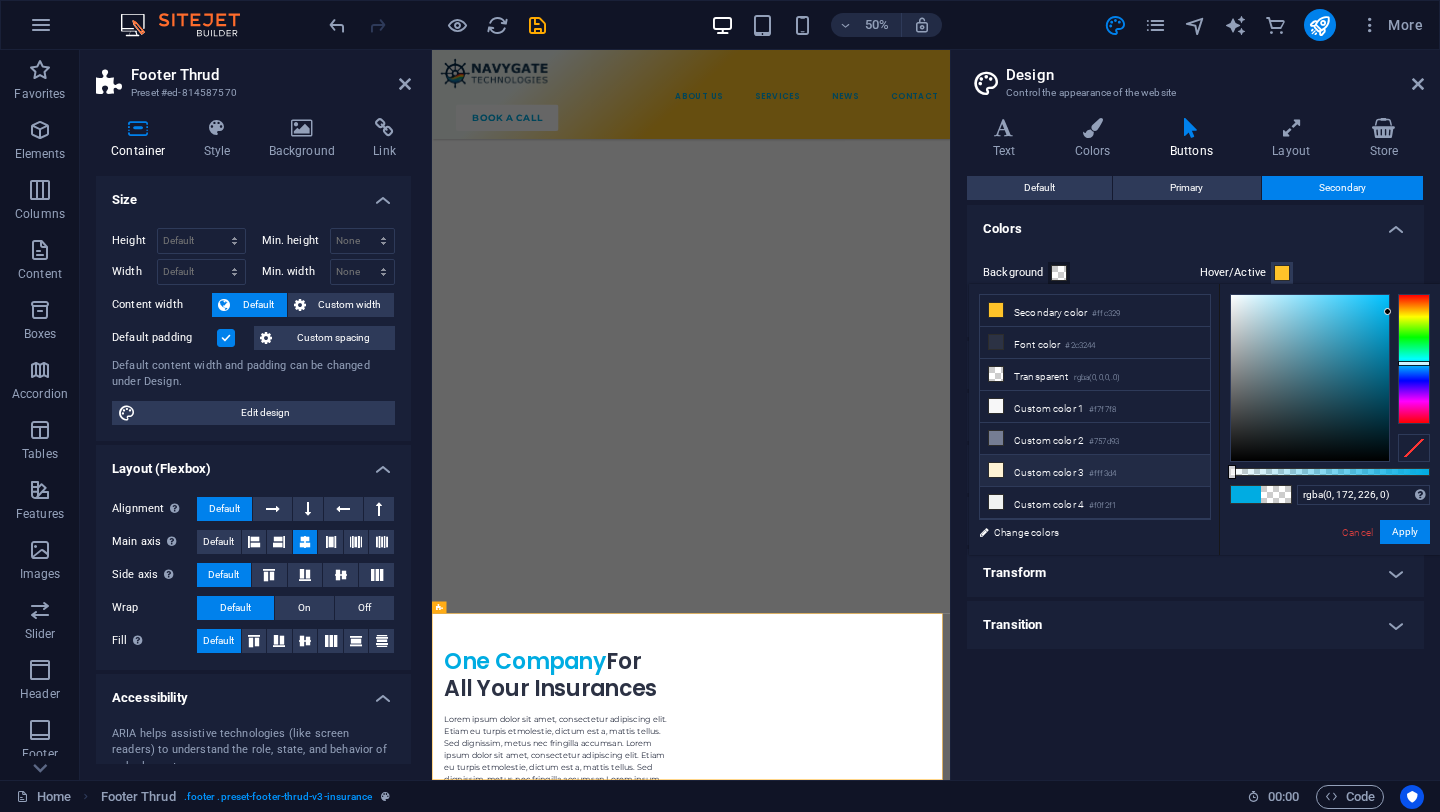 drag, startPoint x: 1234, startPoint y: 471, endPoint x: 1164, endPoint y: 469, distance: 70.028564 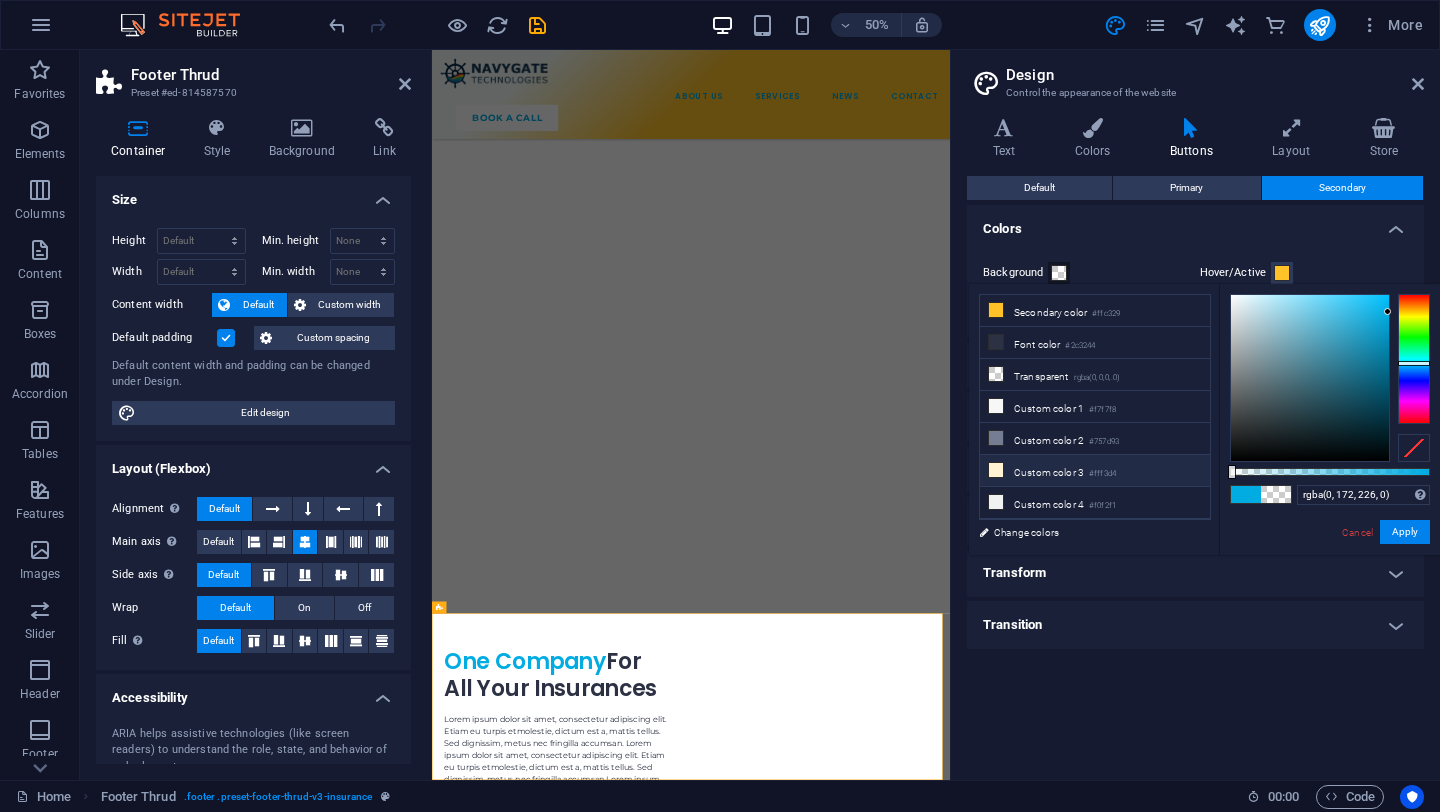 click on "less
Background color
#ffffff
Primary color
#00ace2
Secondary color
#ffc329
Font color
#0852ed" at bounding box center [1204, 419] 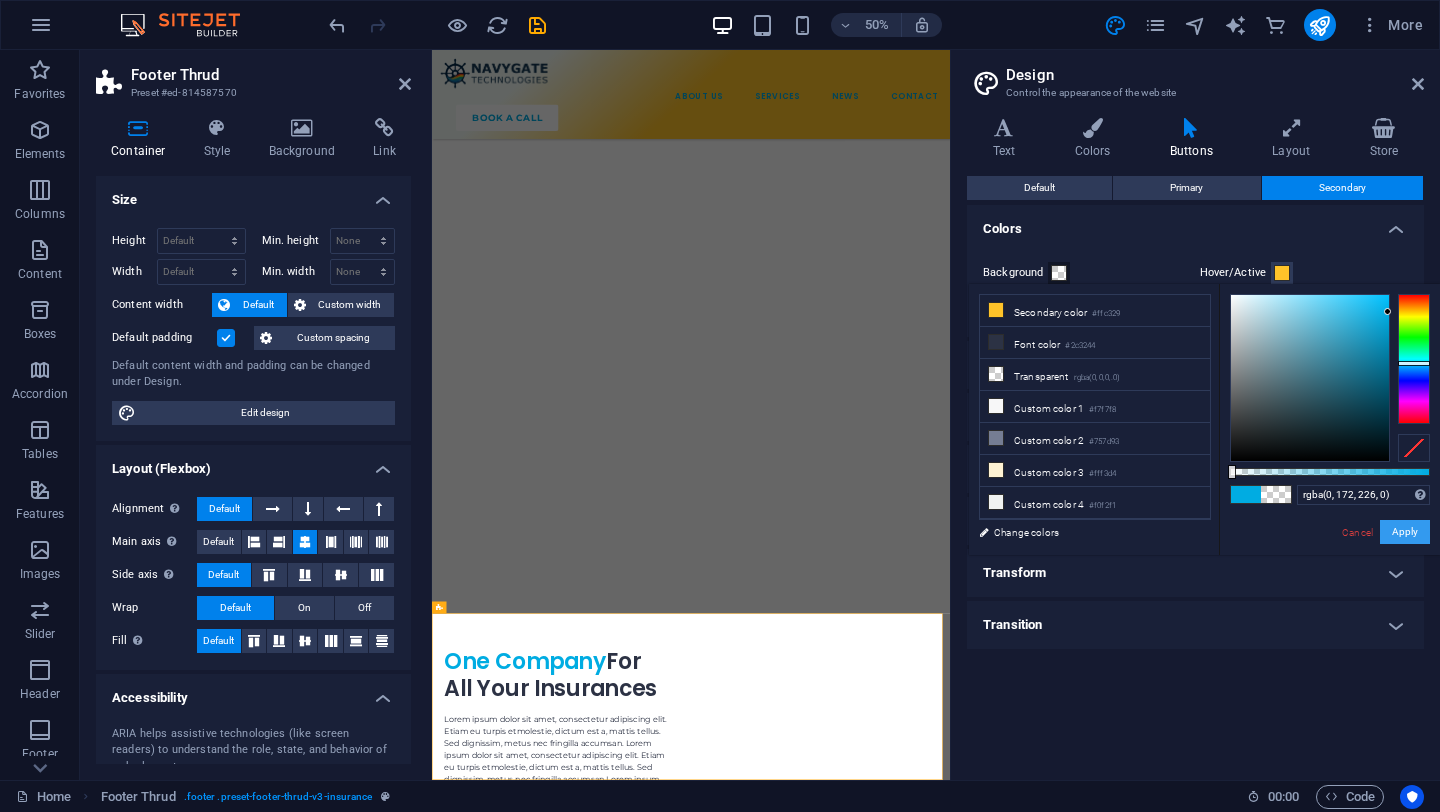 click on "Apply" at bounding box center (1405, 532) 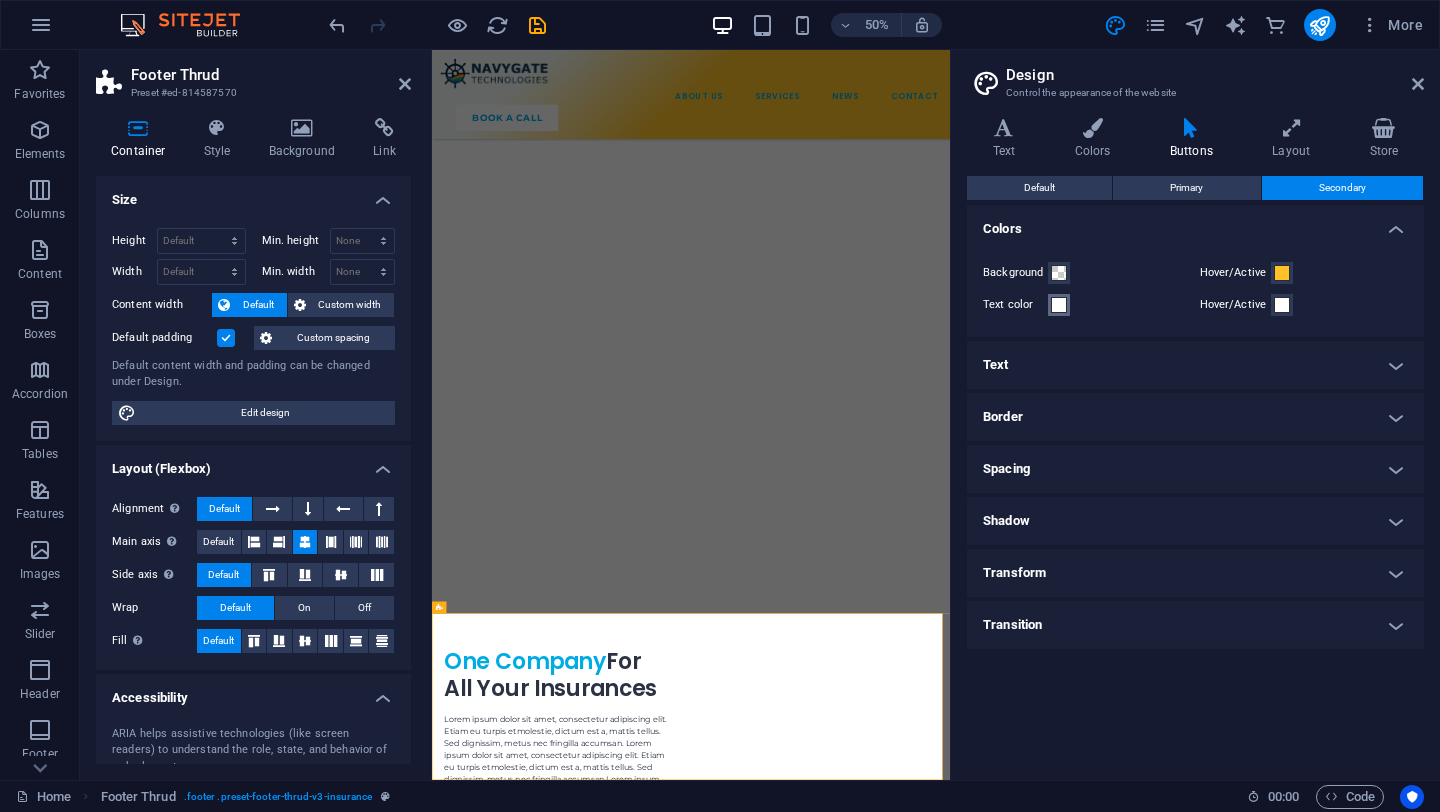click at bounding box center [1059, 305] 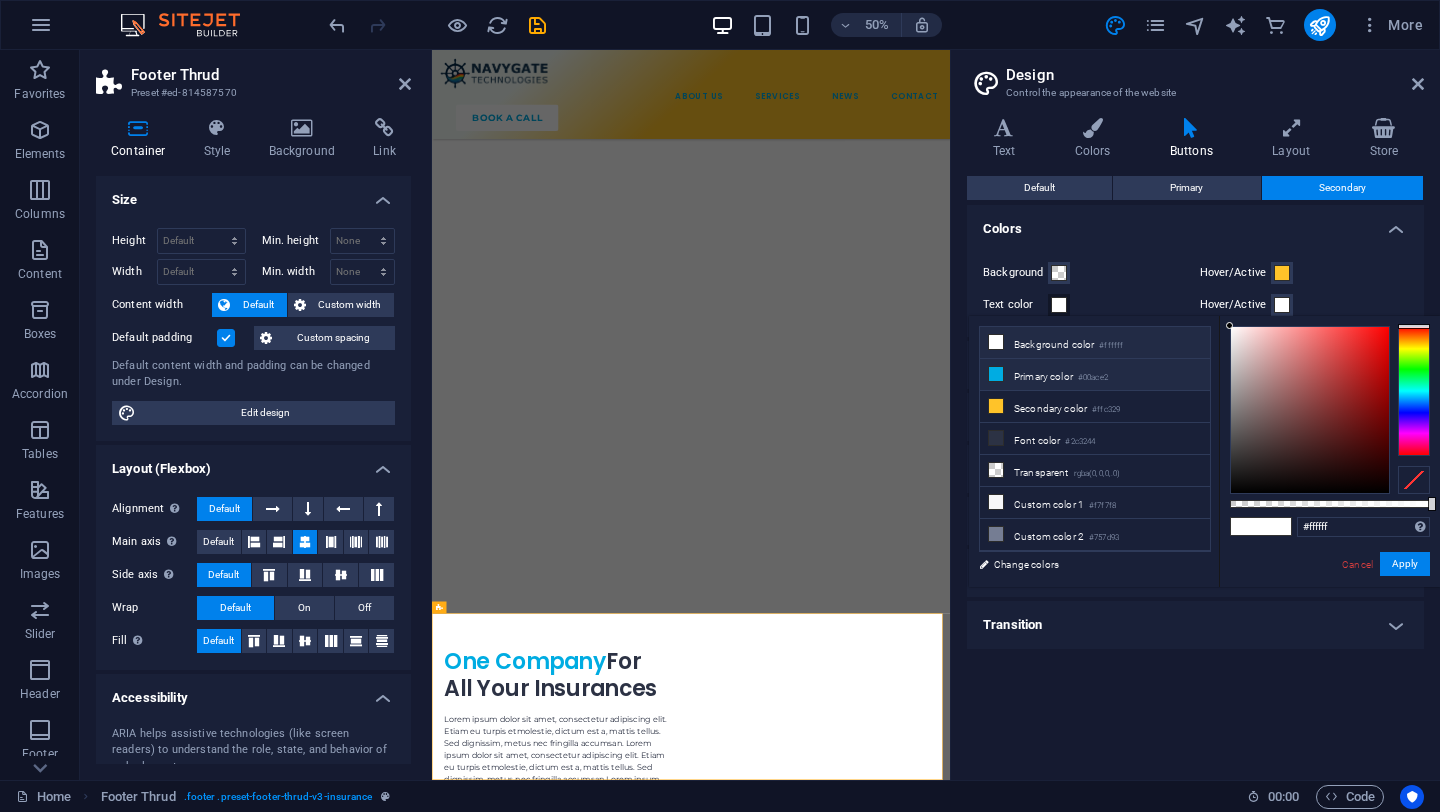 click on "Primary color
#00ace2" at bounding box center (1095, 375) 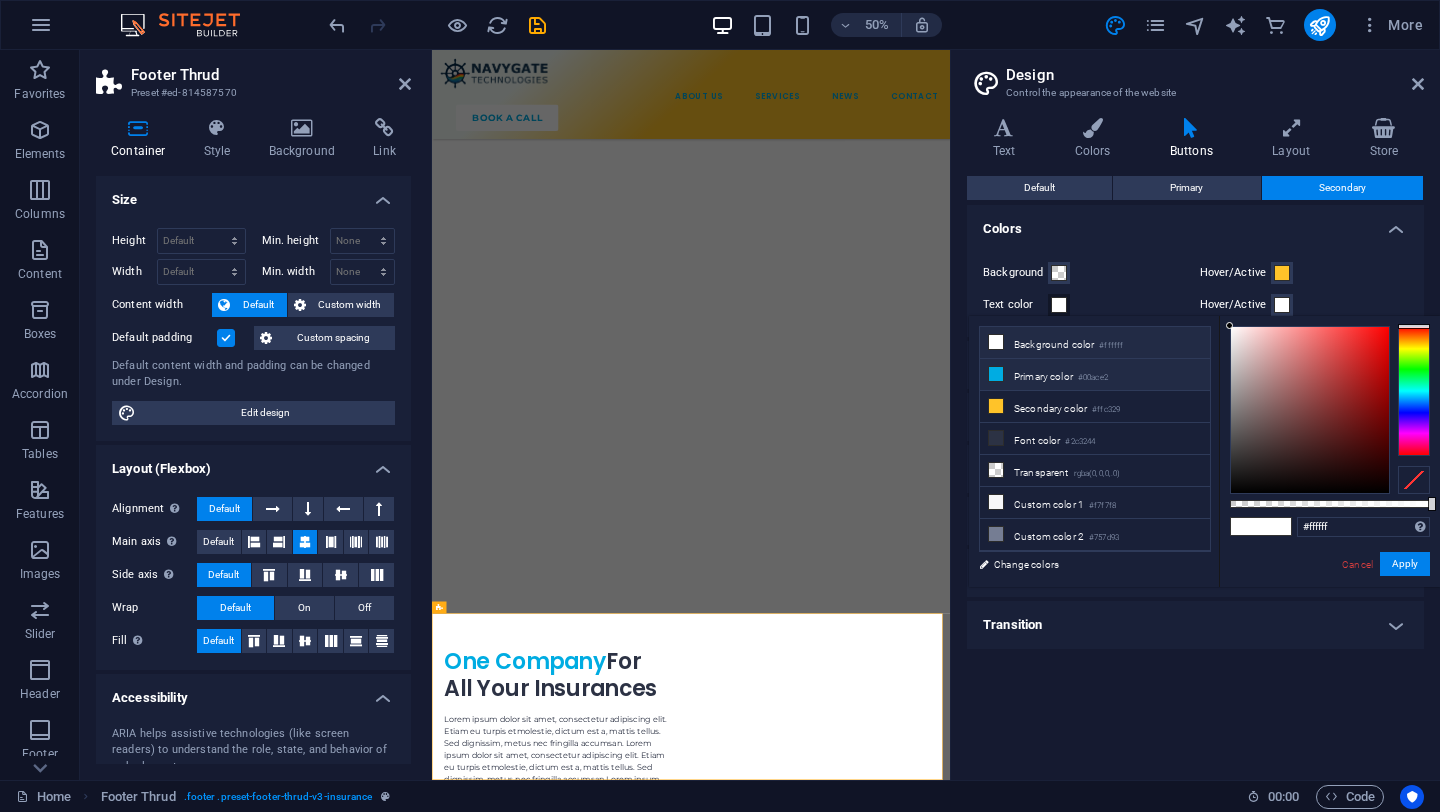 type on "#00ace2" 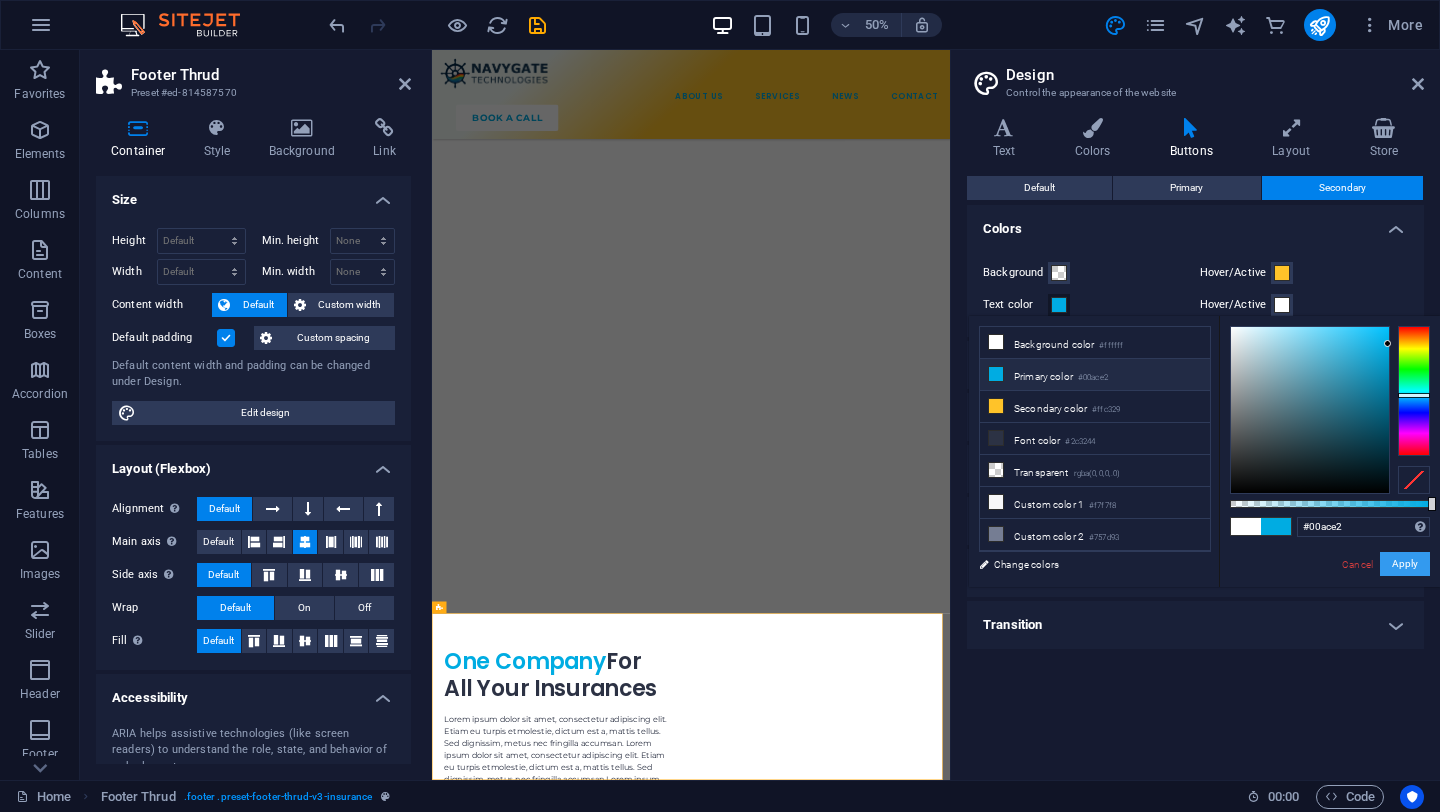 click on "Apply" at bounding box center (1405, 564) 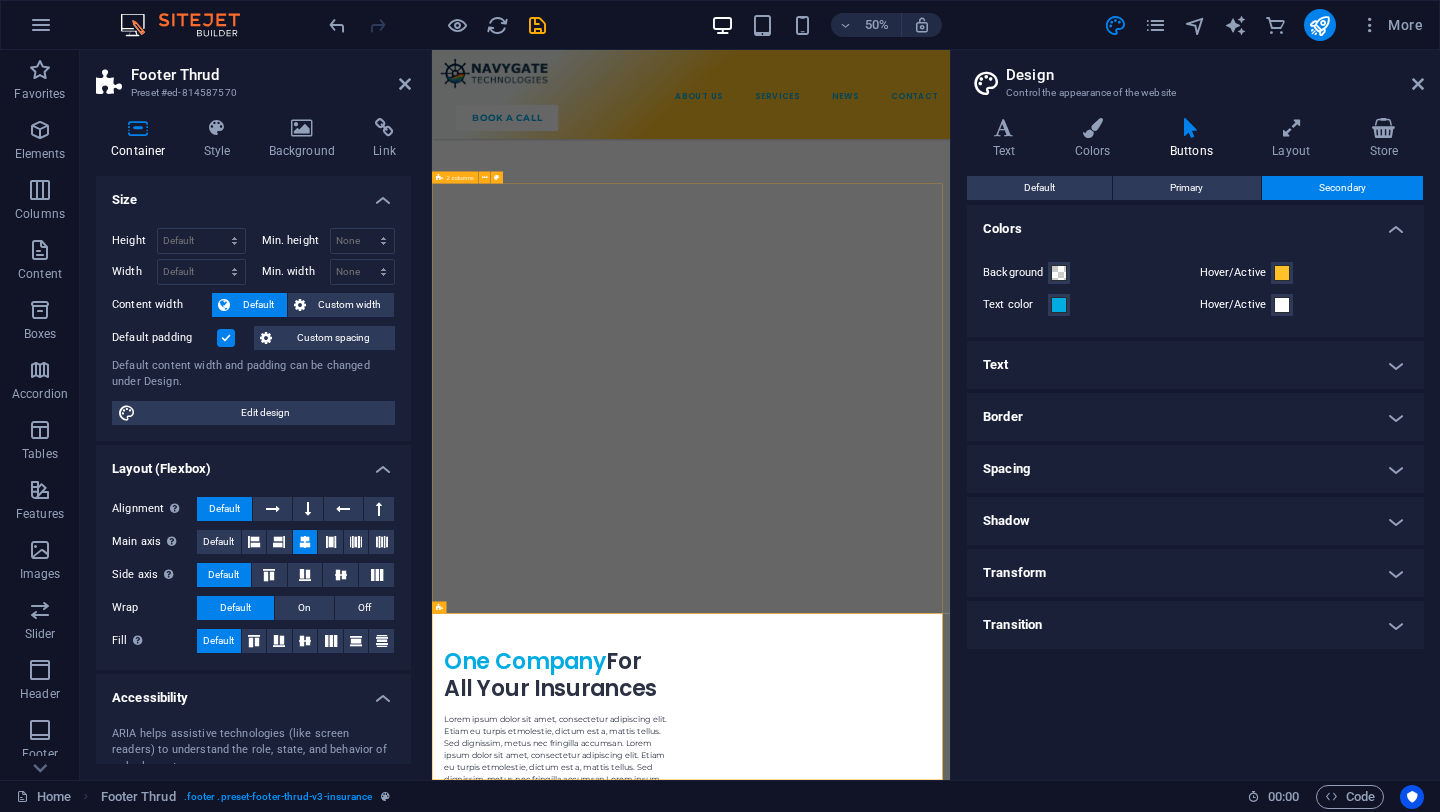 click on "Book Your Consultation  Today Lorem ipsum dolor sit amet, consectetur adipiscing elit. Etiam eu turpis etmolestie, dictum est a, mattis tellus. Sed dignissim, metus nec fringilla accumsan. Lorem ipsum dolor sit amet, consectetur adipiscing elit. Etiam eu turpis etmolestie, dictum est a, mattis tellus. Sed dignissim, metus nec fringilla accumsan. talk to an expert" at bounding box center [950, 4117] 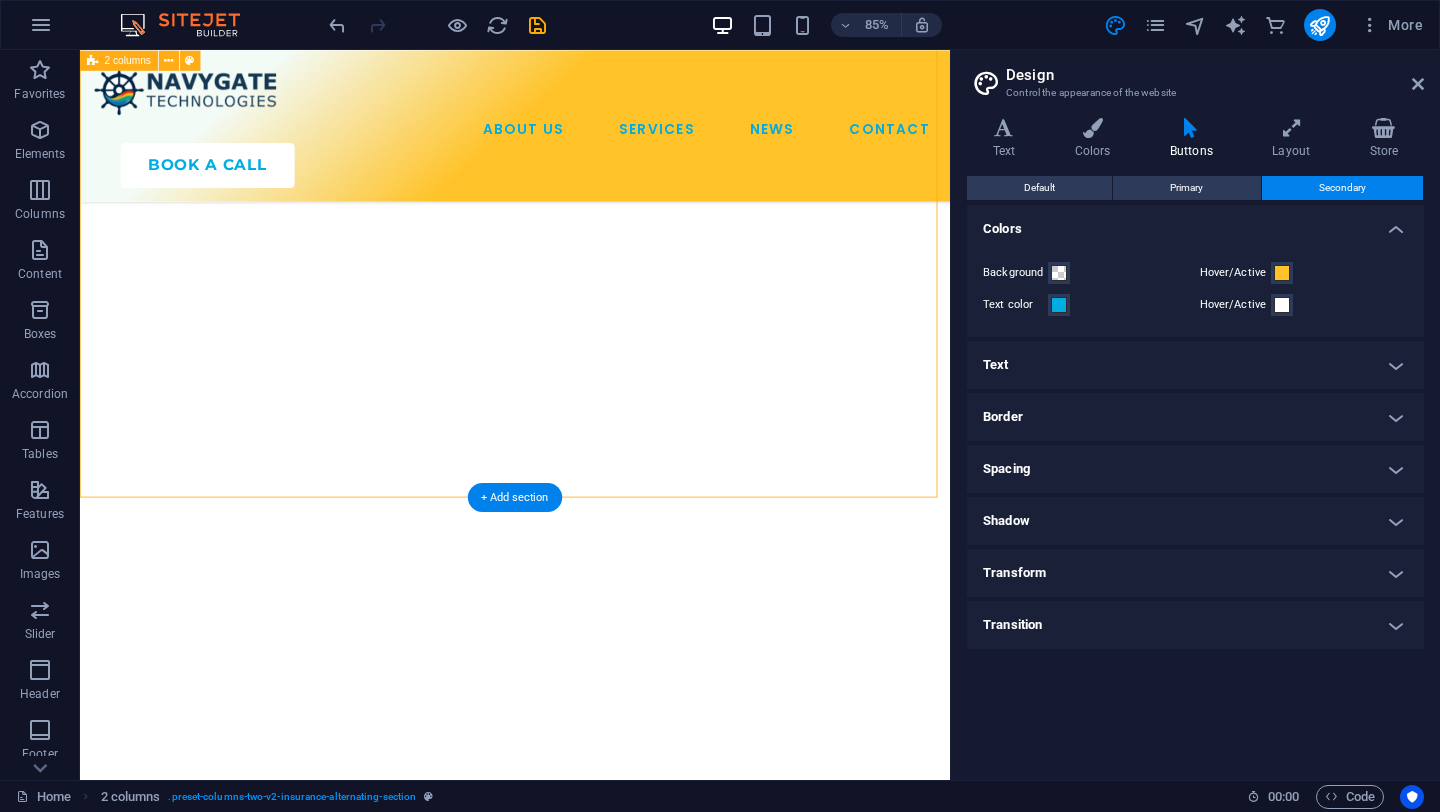 scroll, scrollTop: 6583, scrollLeft: 0, axis: vertical 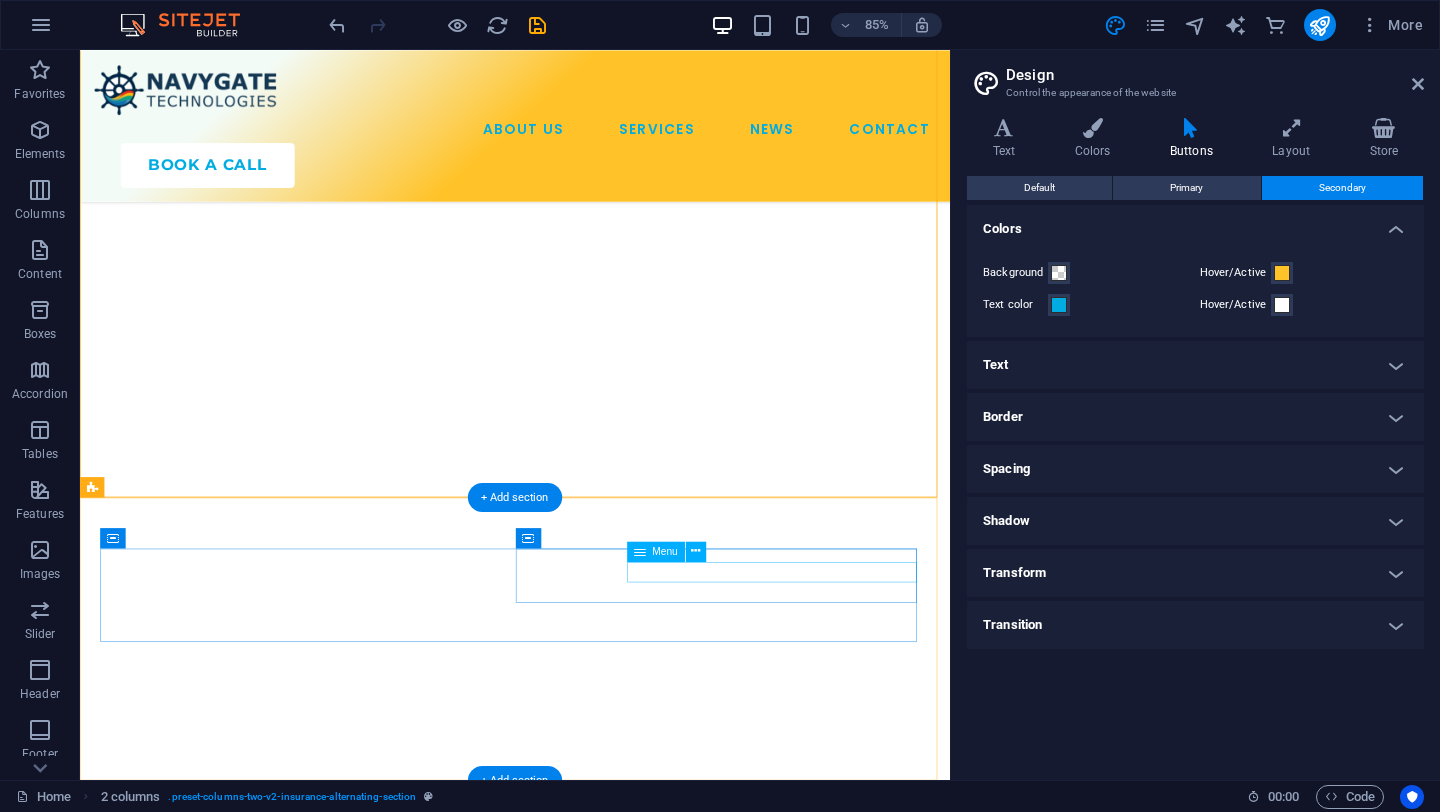 click on "ABOUT US SERVICES NEWS CONTACT" at bounding box center [344, 4738] 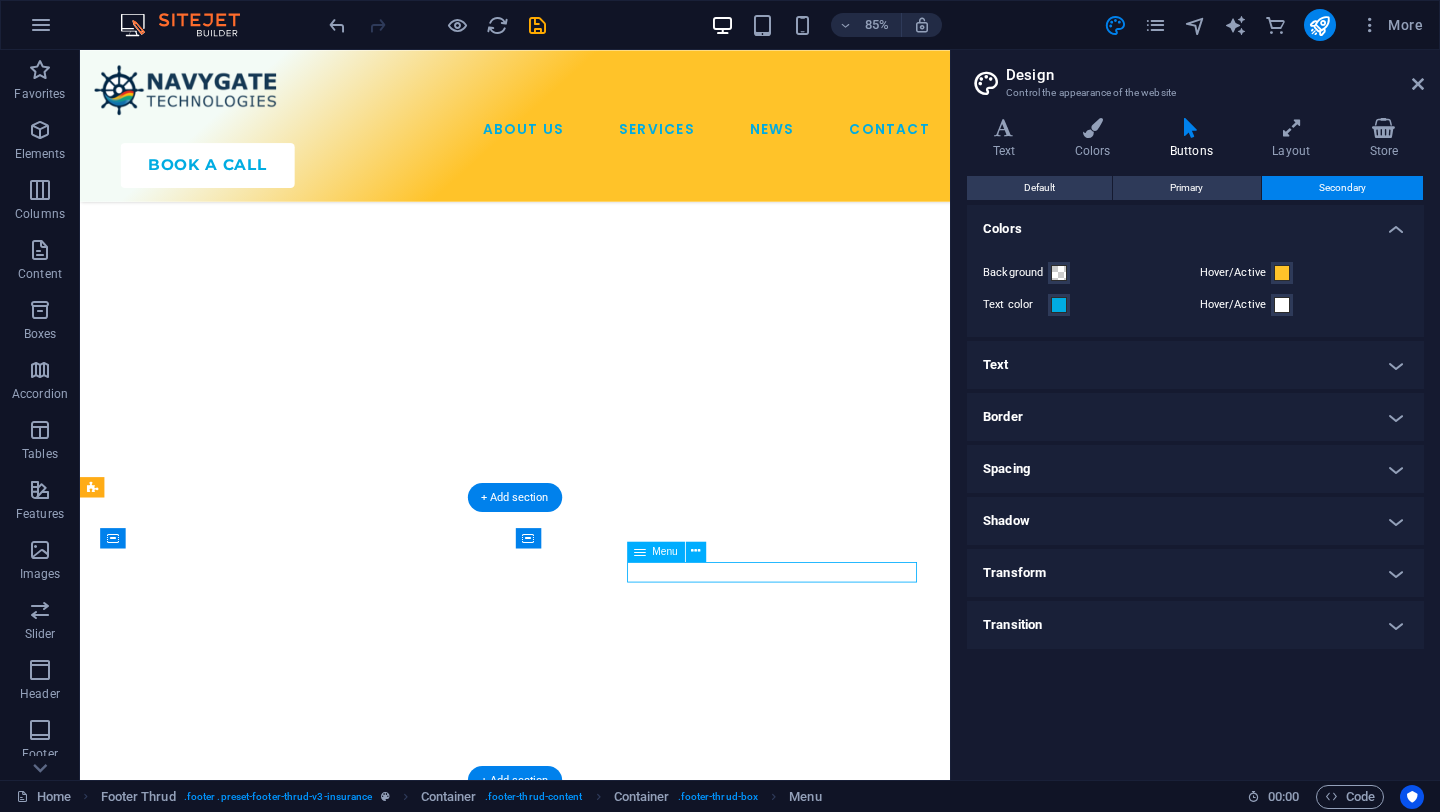 click on "ABOUT US SERVICES NEWS CONTACT" at bounding box center (344, 4738) 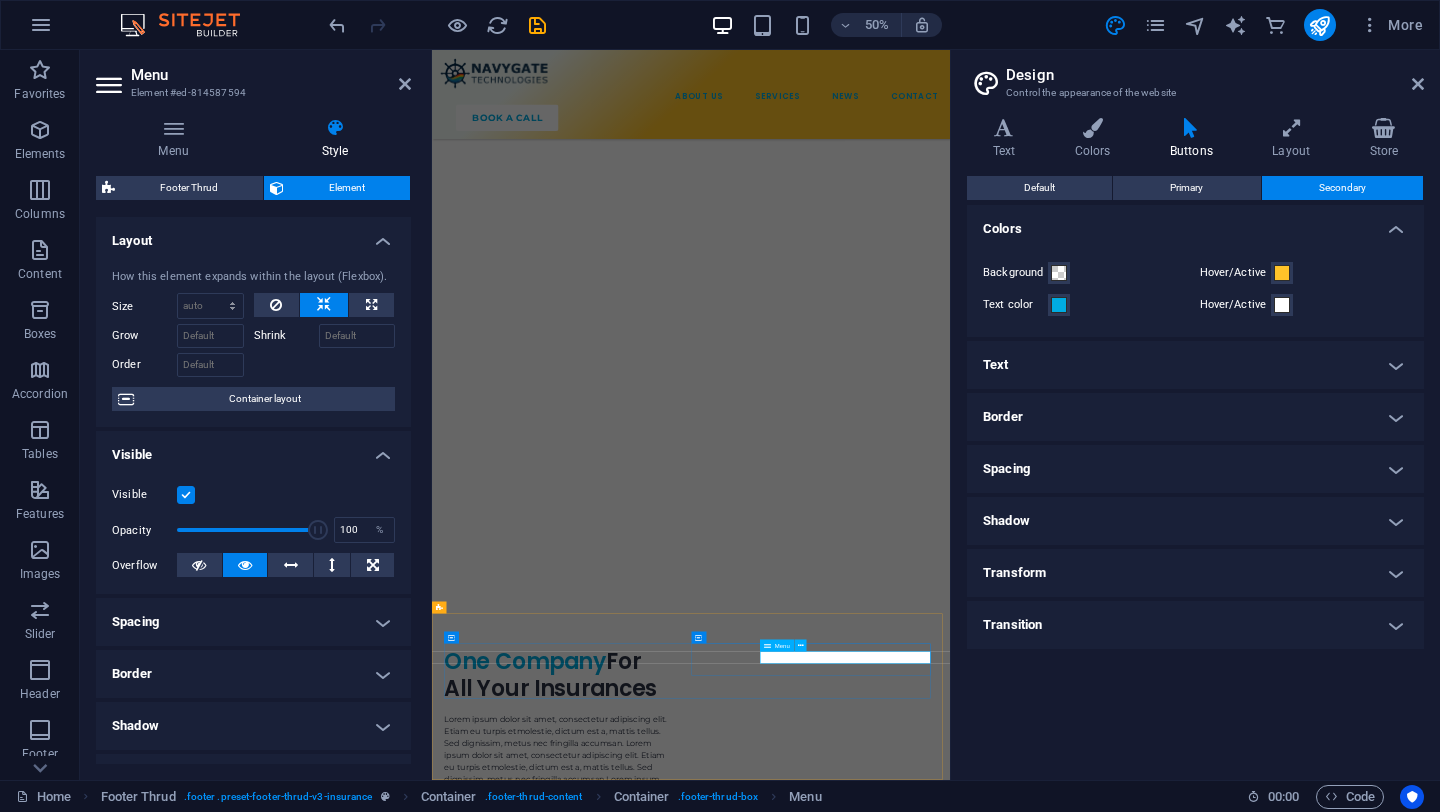 click on "ABOUT US SERVICES NEWS CONTACT" at bounding box center [699, 4953] 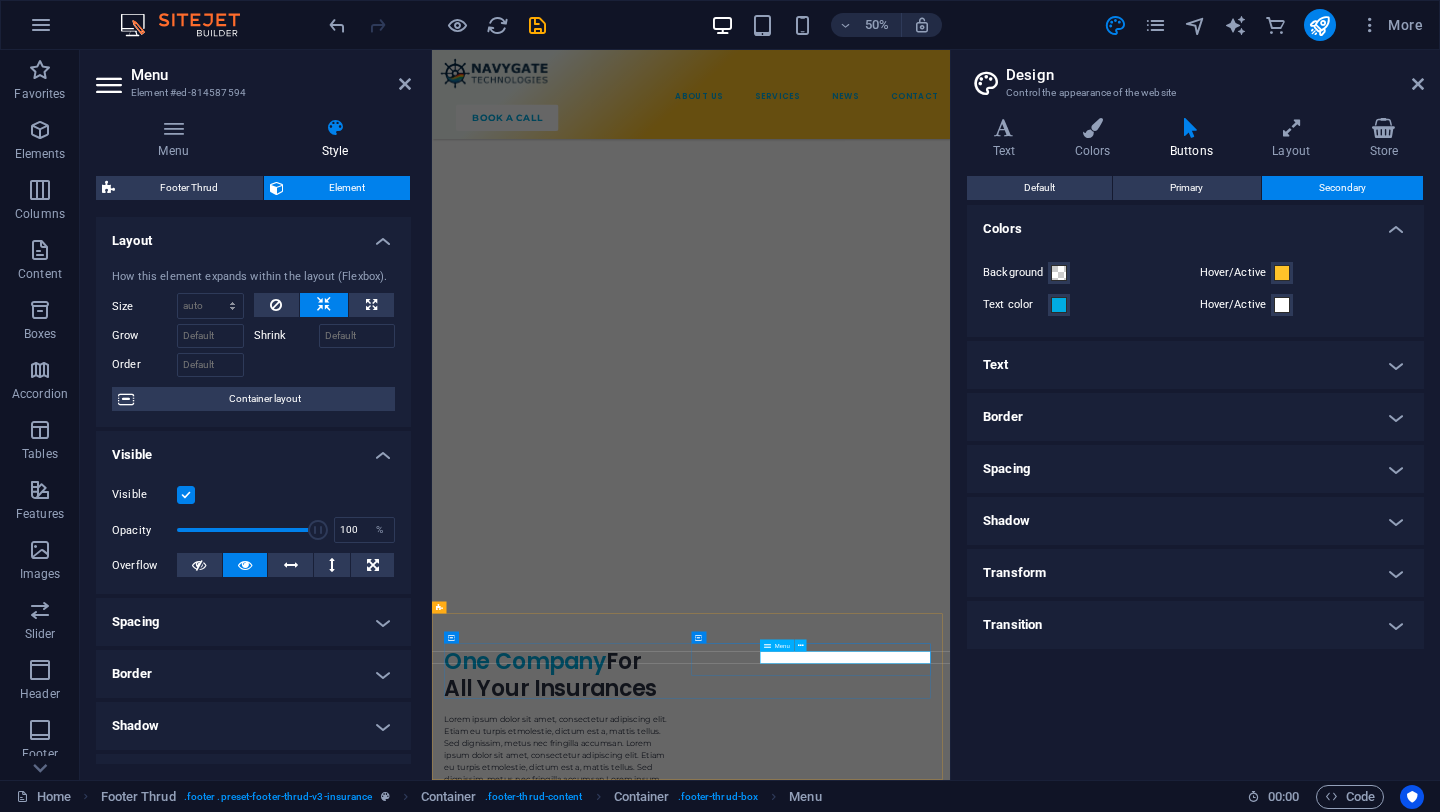 click on "ABOUT US SERVICES NEWS CONTACT" at bounding box center (699, 4953) 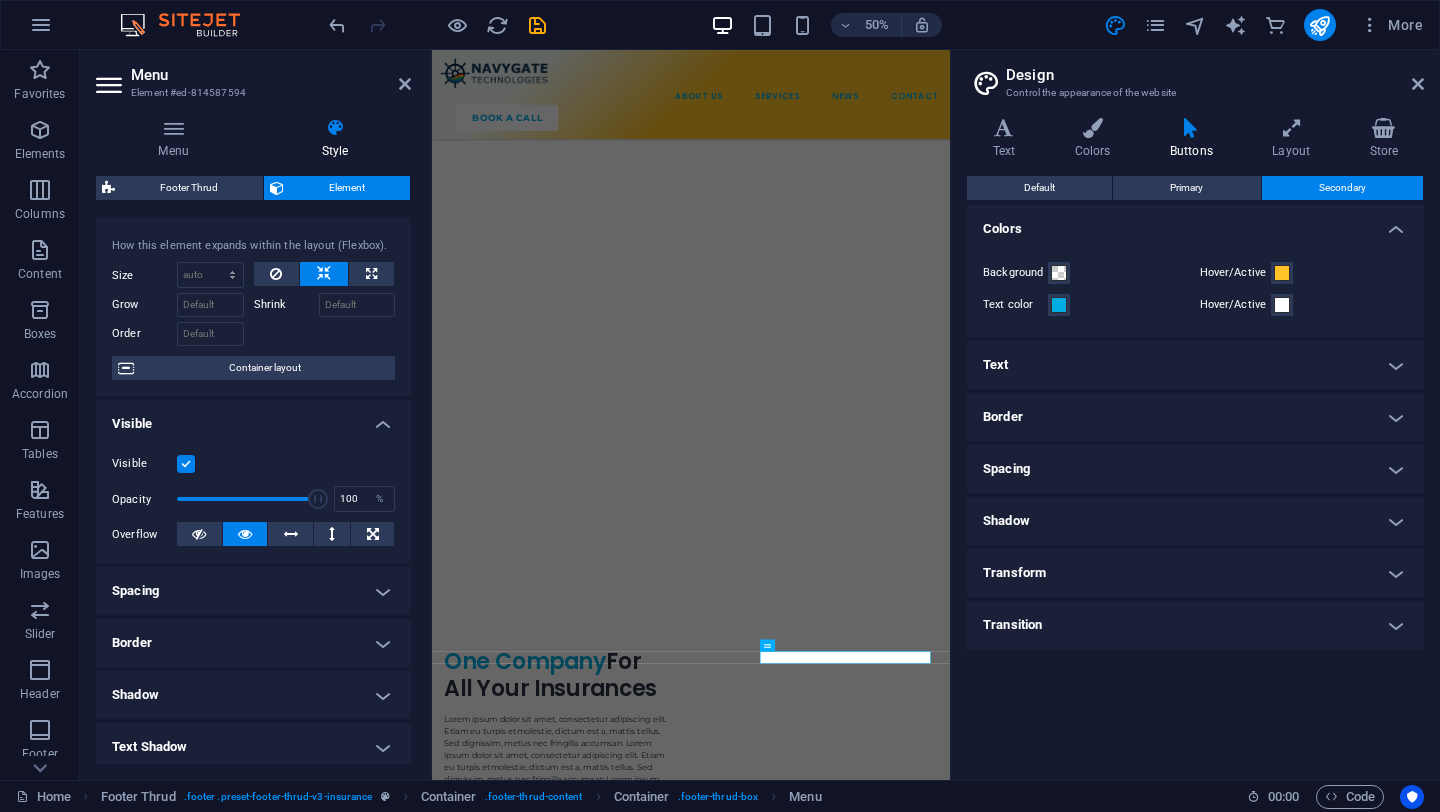 scroll, scrollTop: 43, scrollLeft: 0, axis: vertical 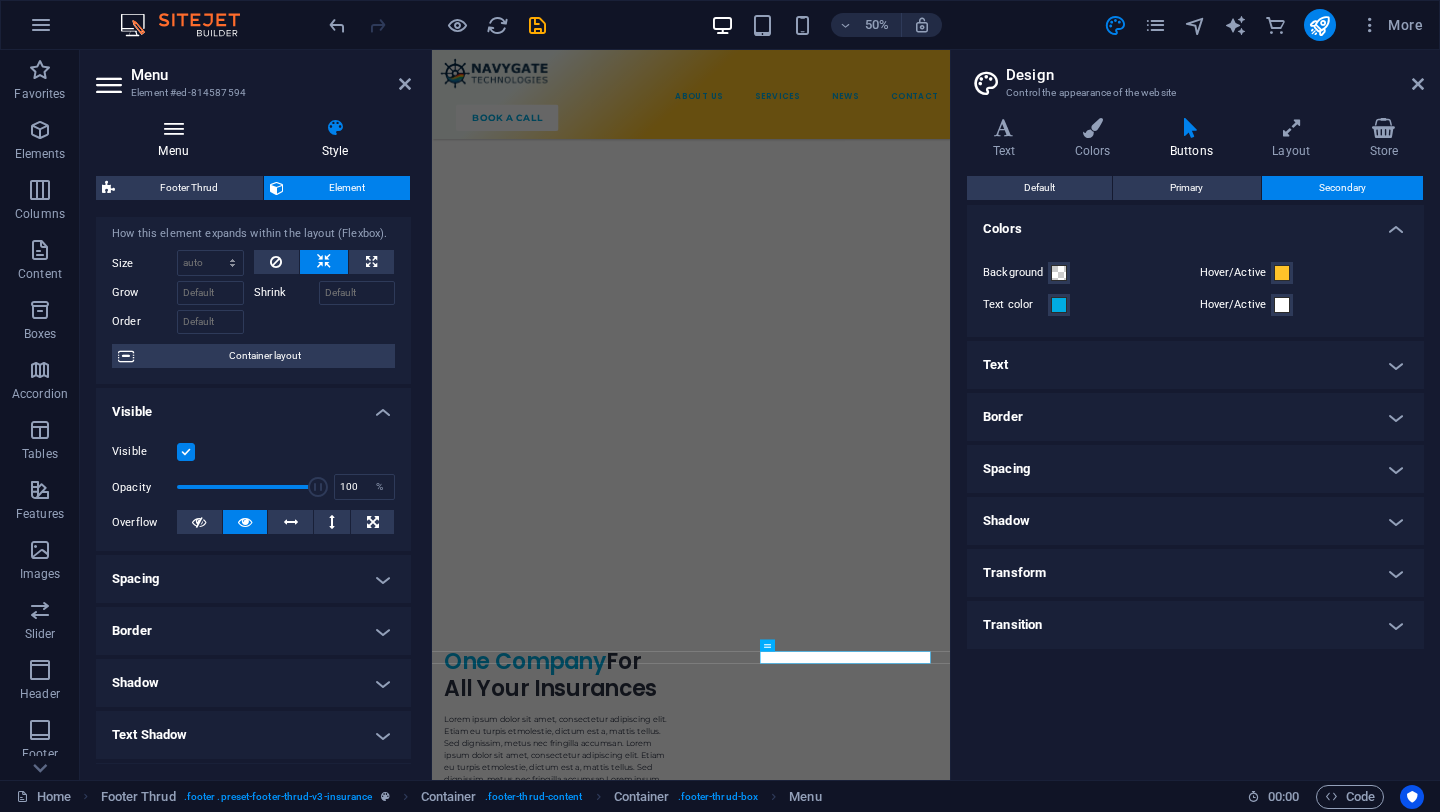 click at bounding box center (173, 128) 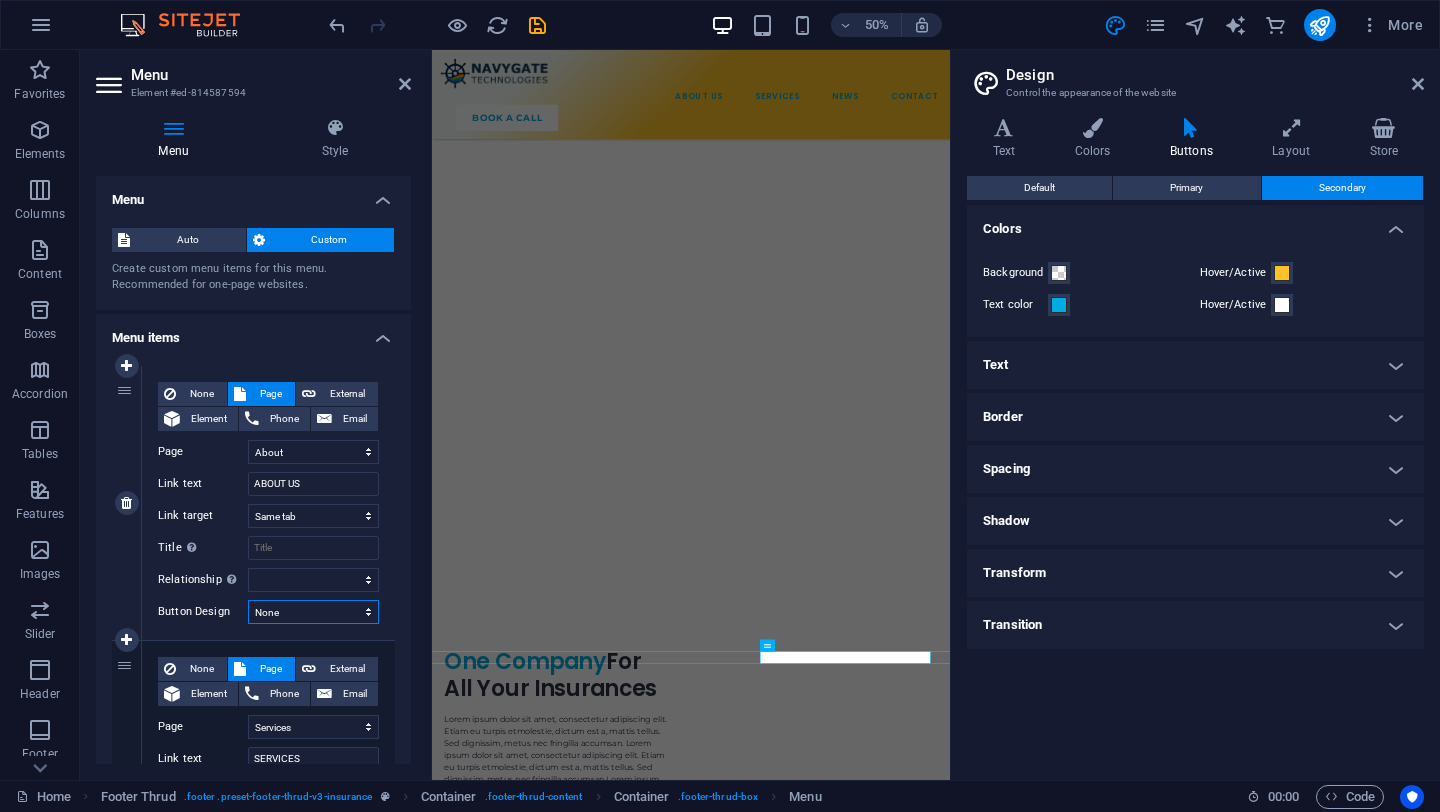 click on "None Default Primary Secondary" at bounding box center (313, 612) 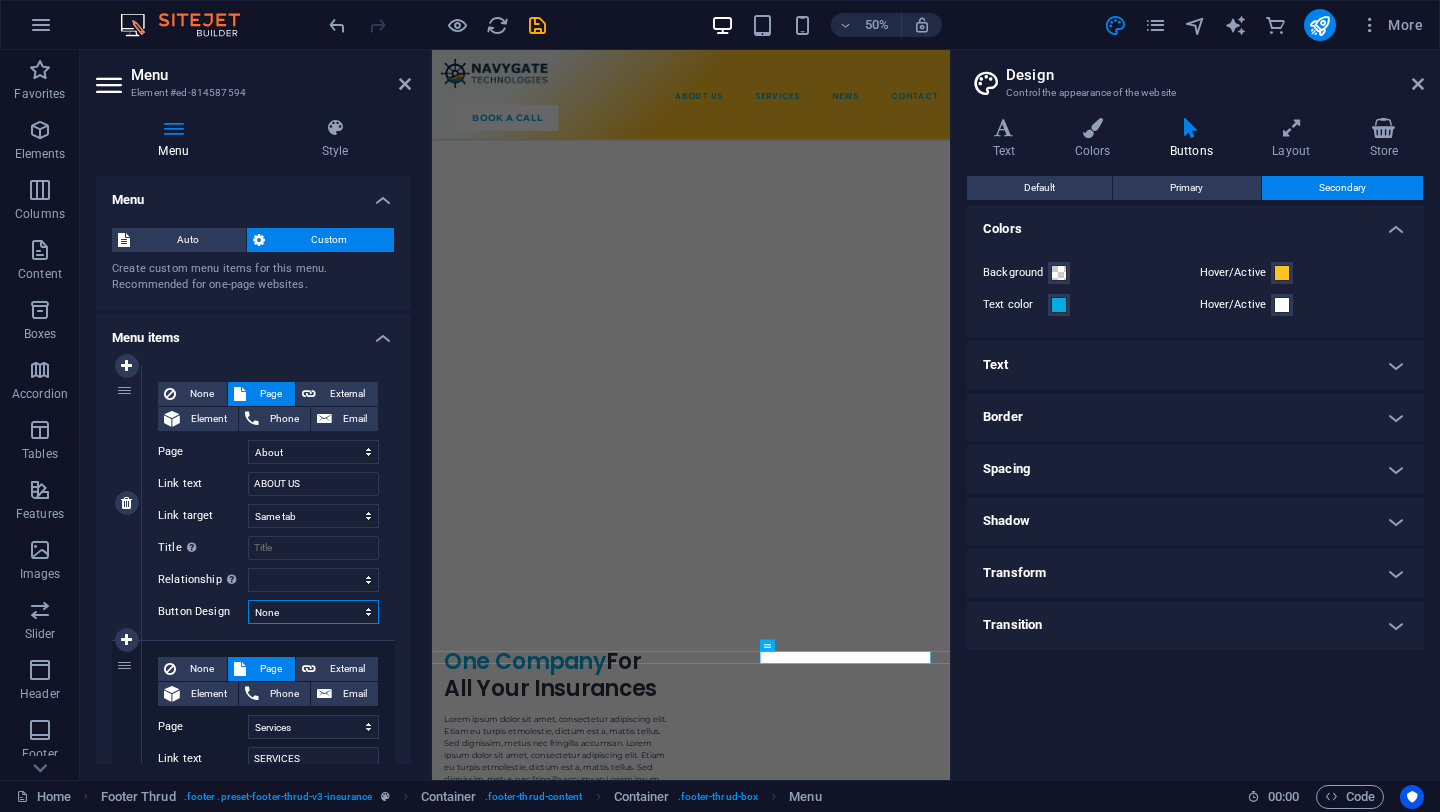 select on "secondary" 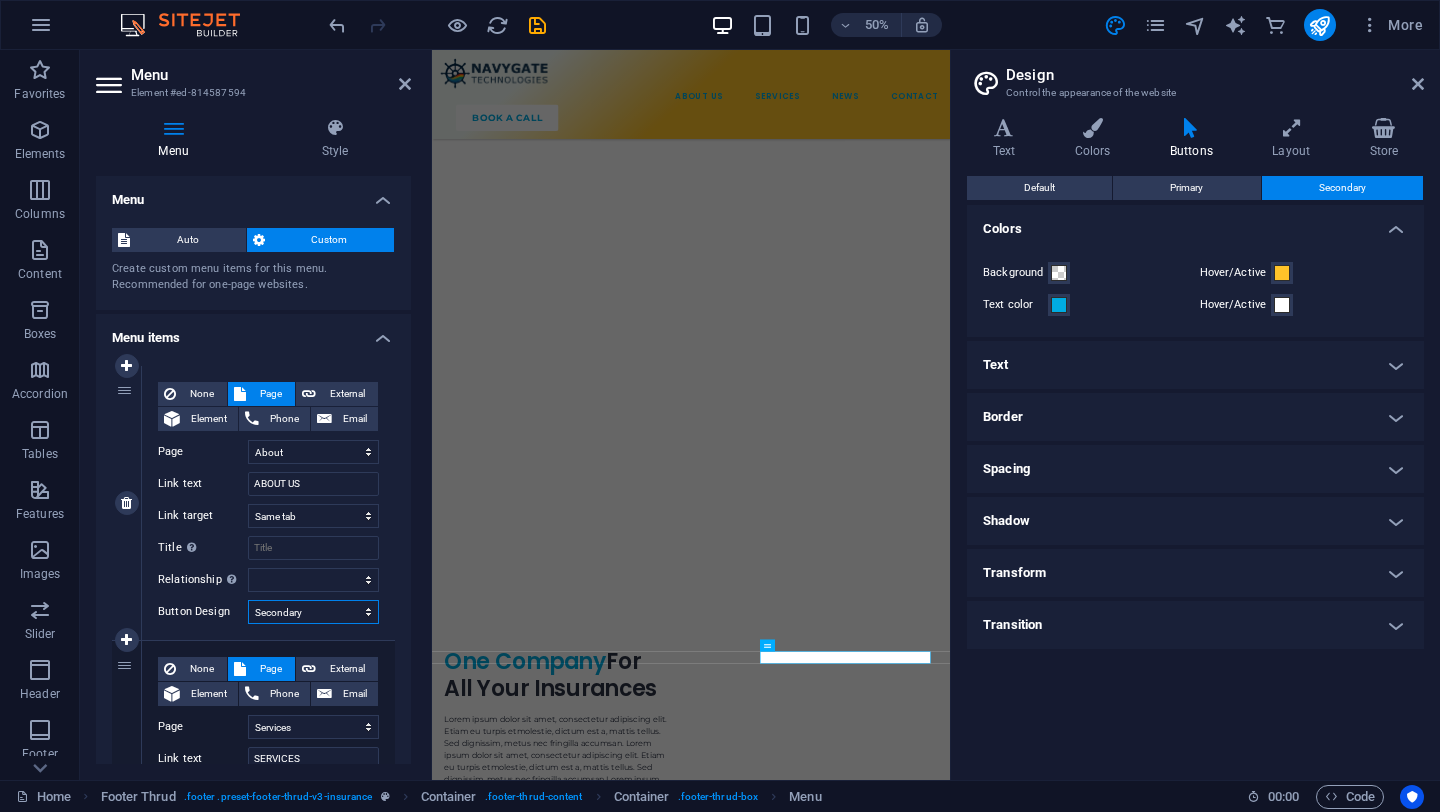 select 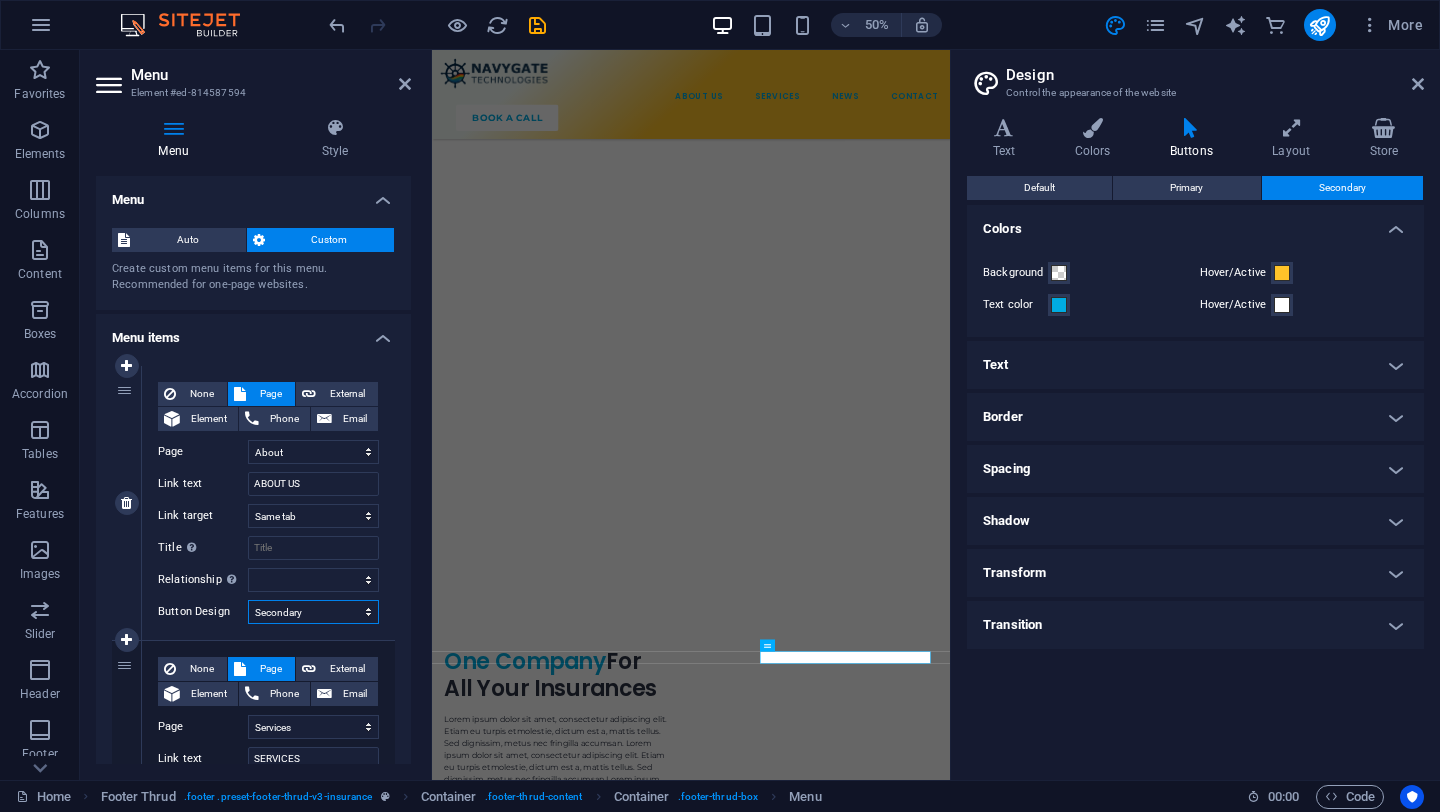 select 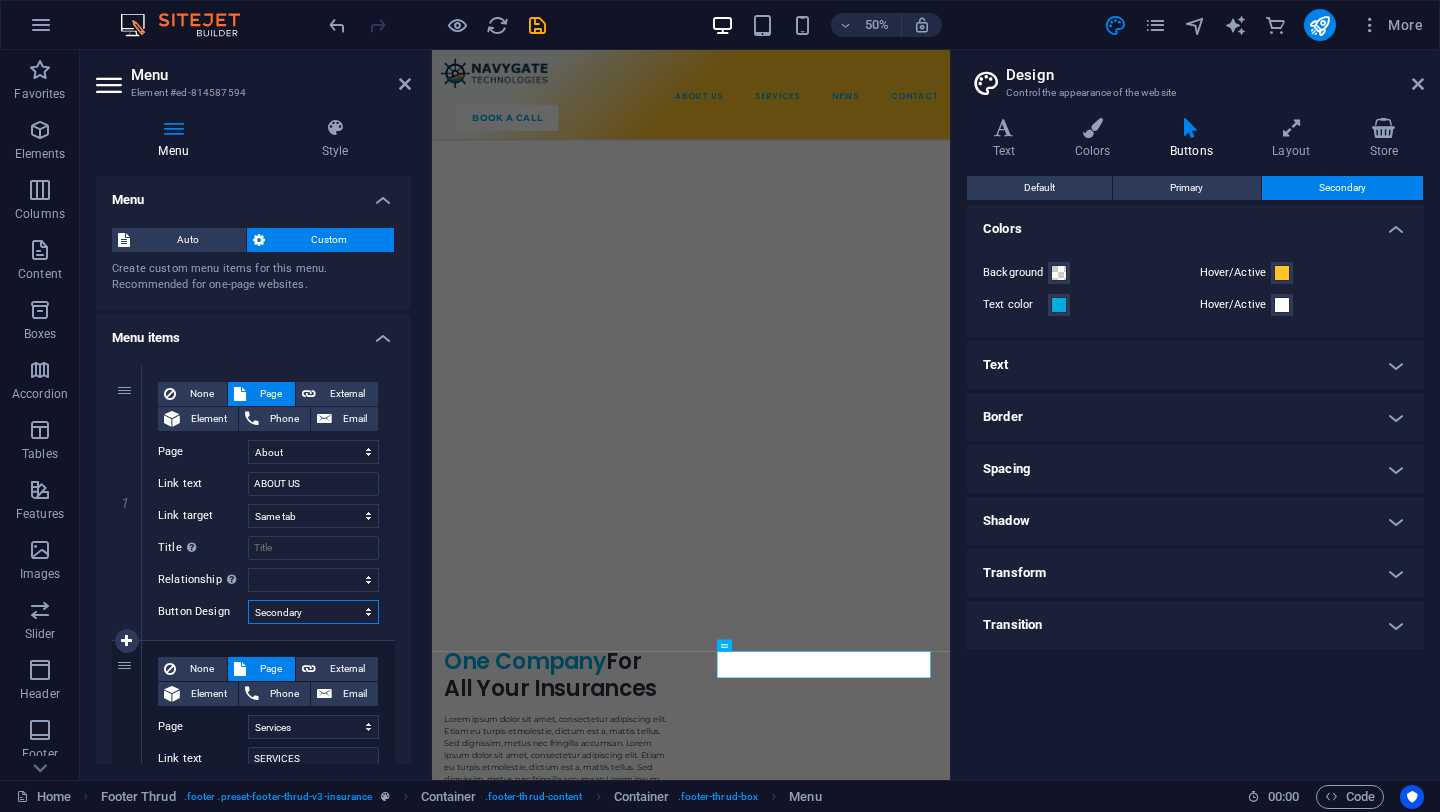 scroll, scrollTop: 202, scrollLeft: 0, axis: vertical 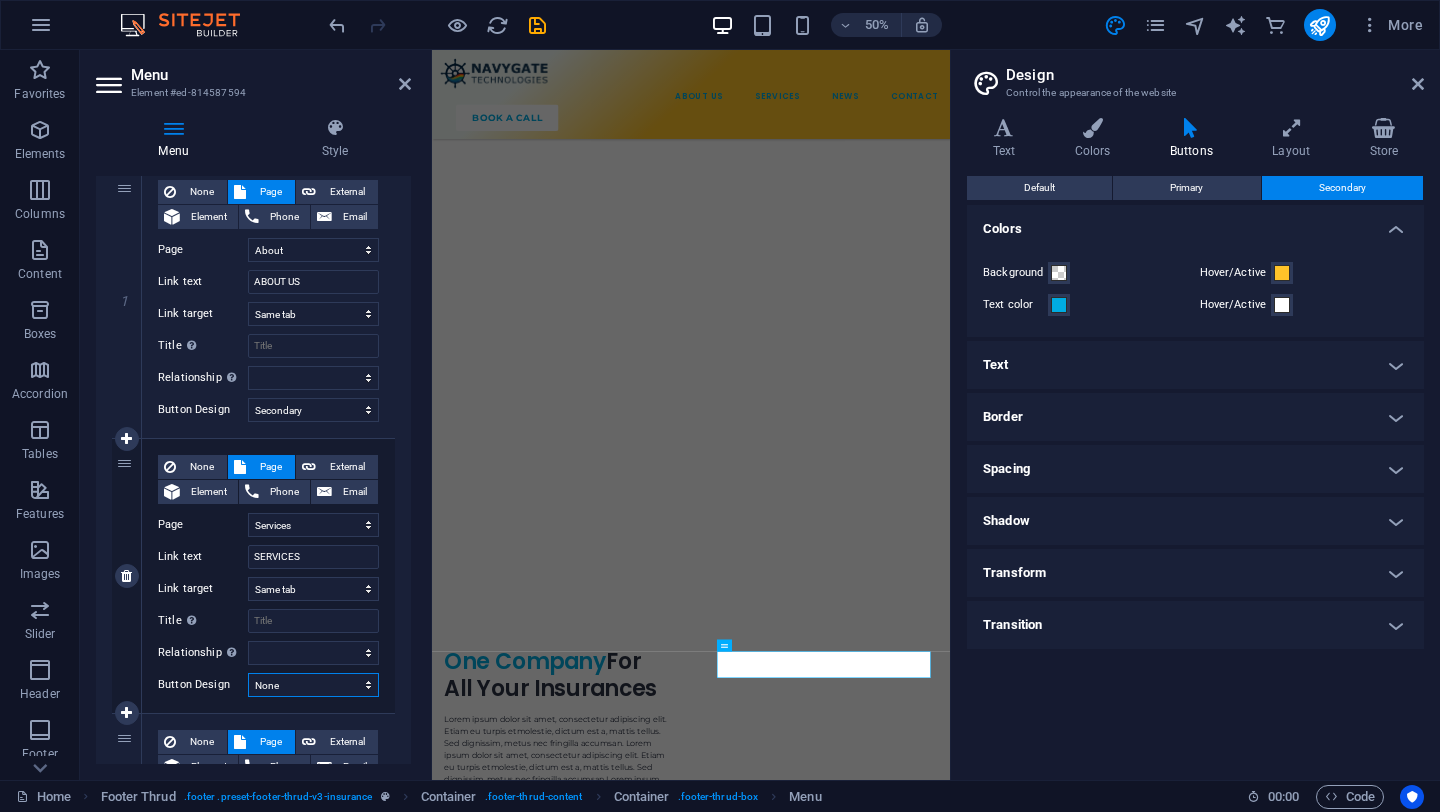 click on "None Default Primary Secondary" at bounding box center [313, 685] 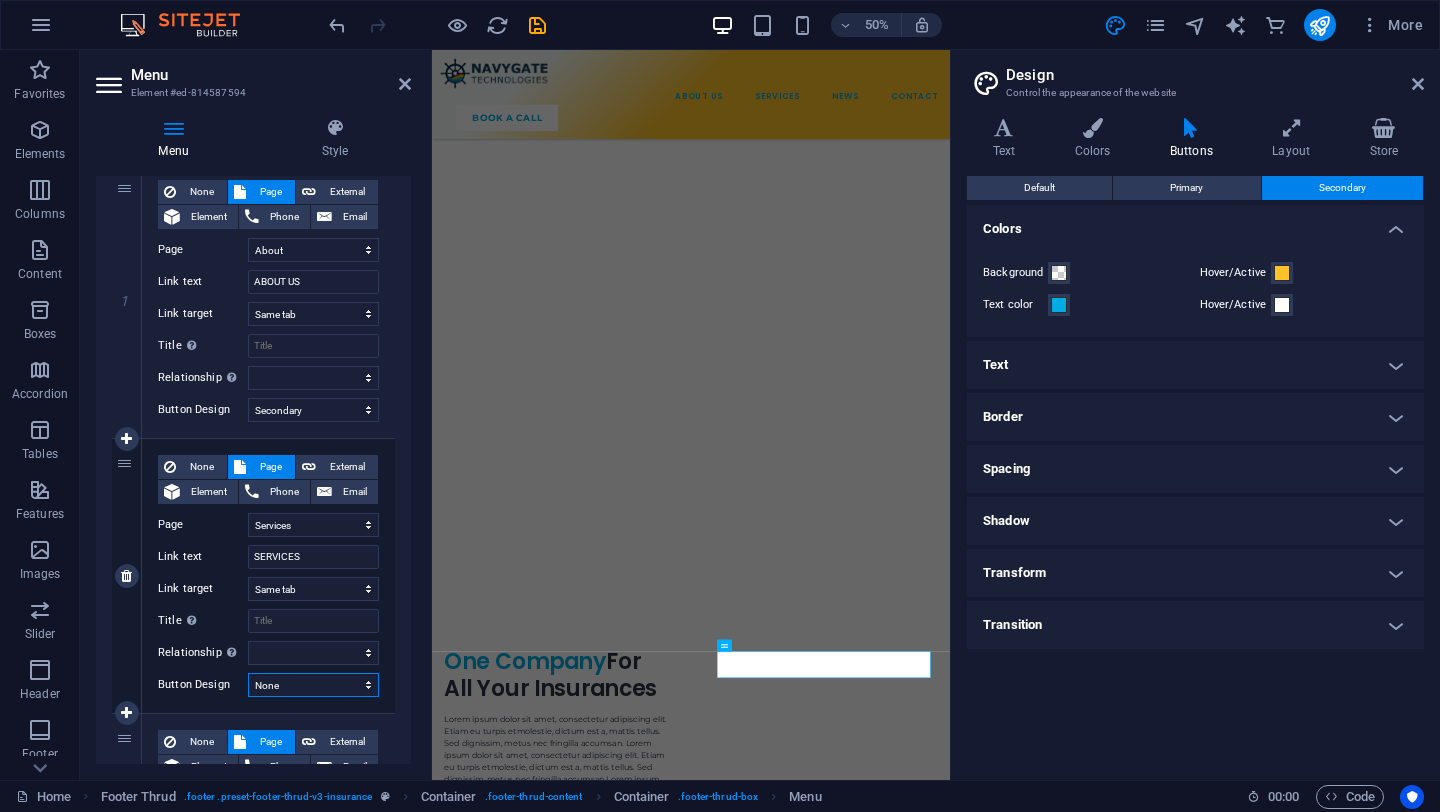 select on "secondary" 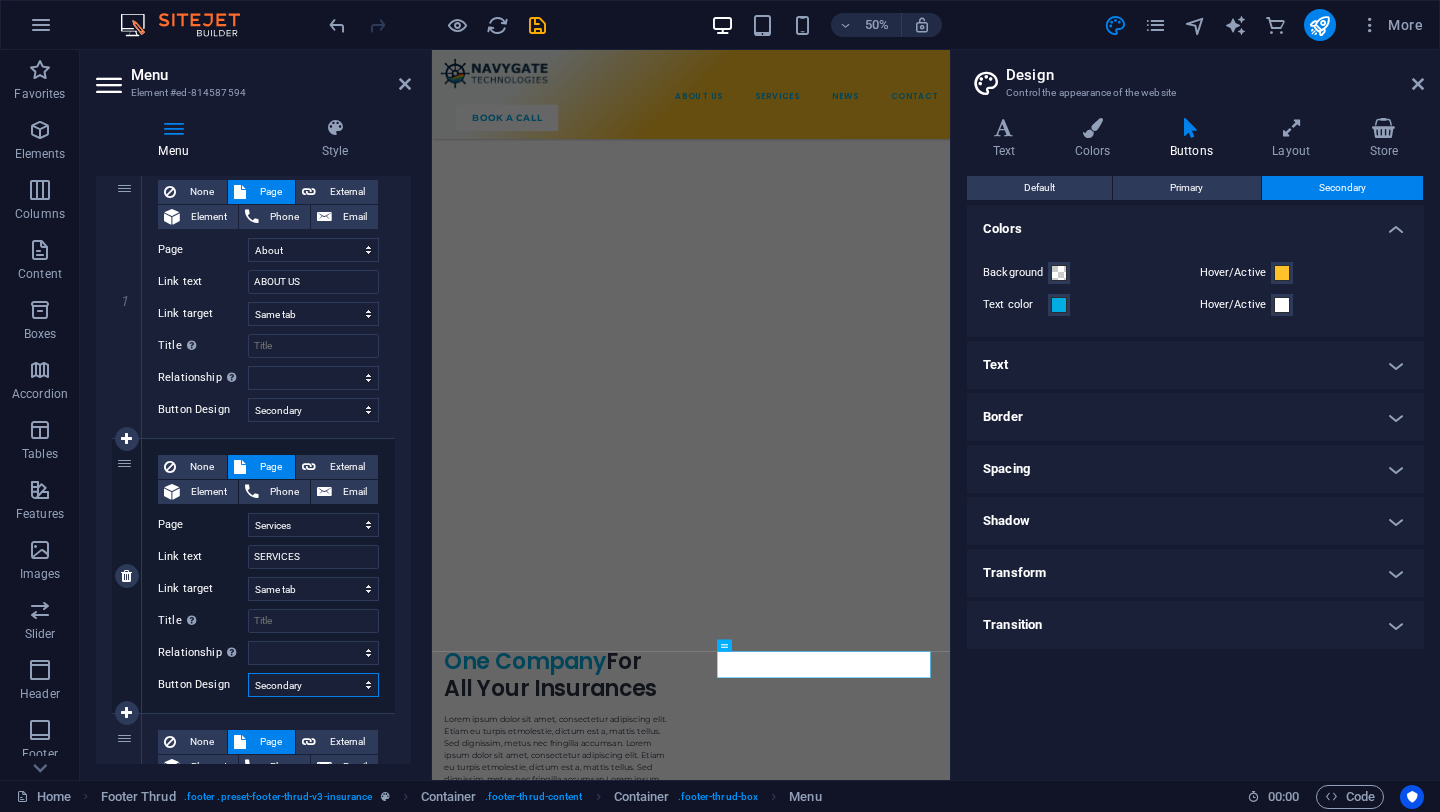 select 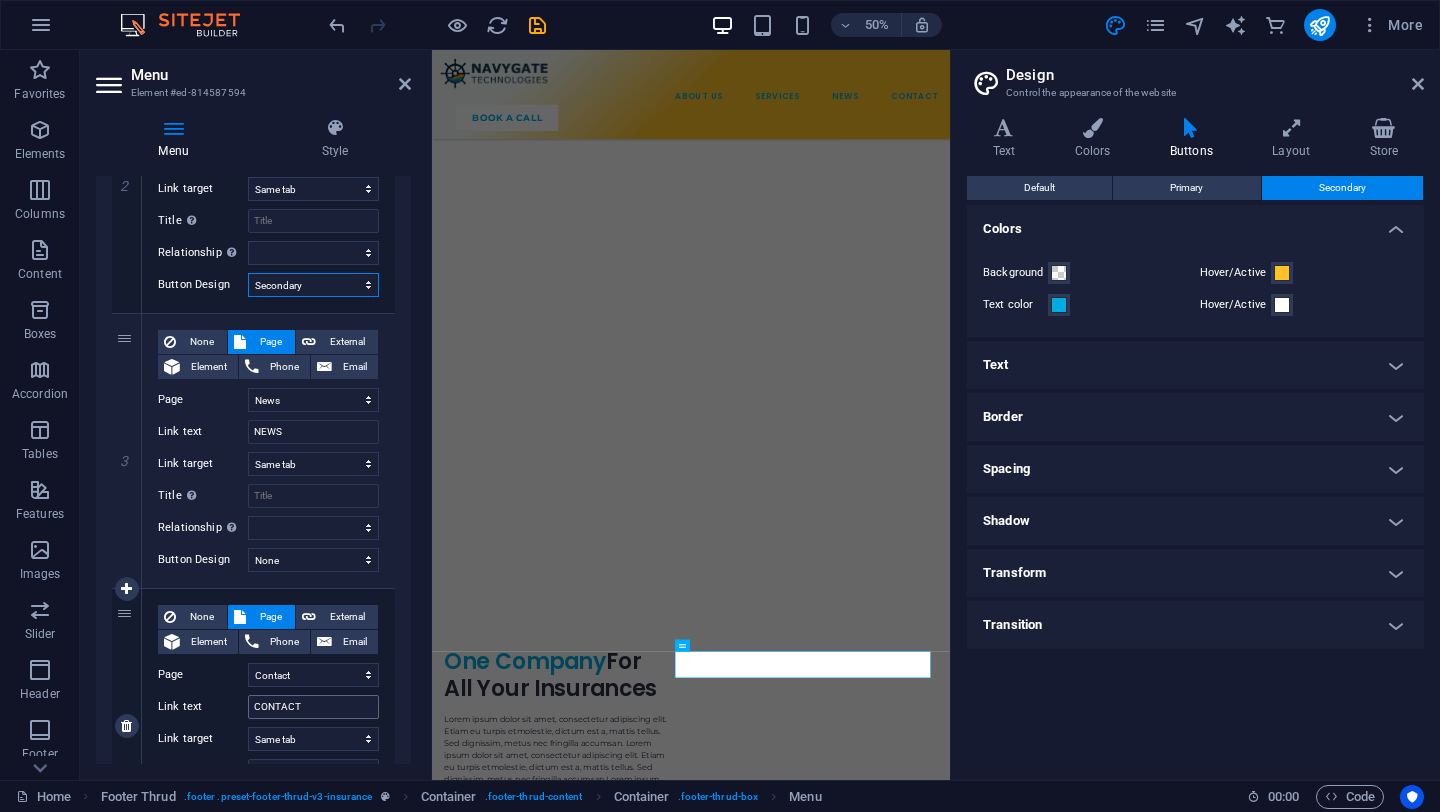 scroll, scrollTop: 612, scrollLeft: 0, axis: vertical 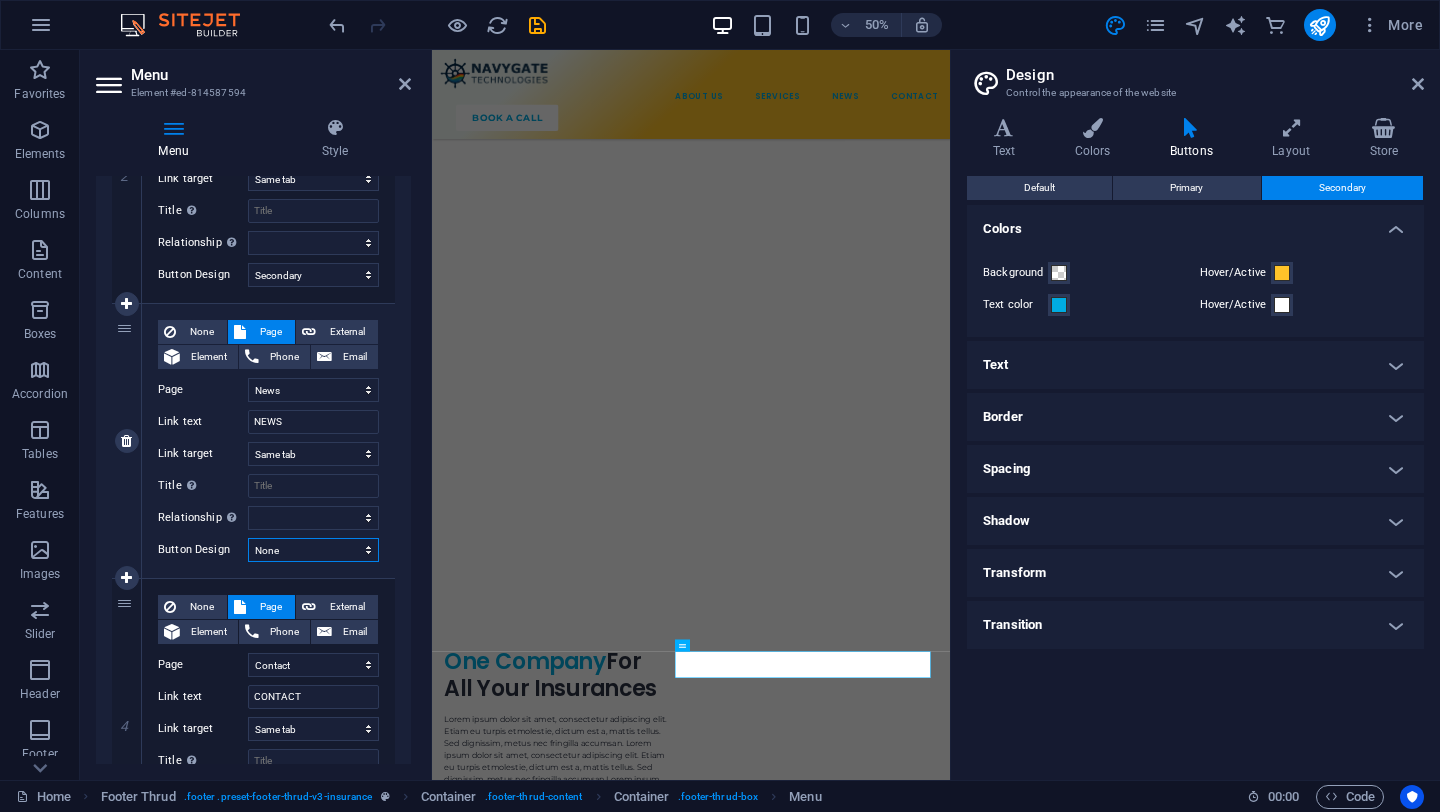 click on "None Default Primary Secondary" at bounding box center (313, 550) 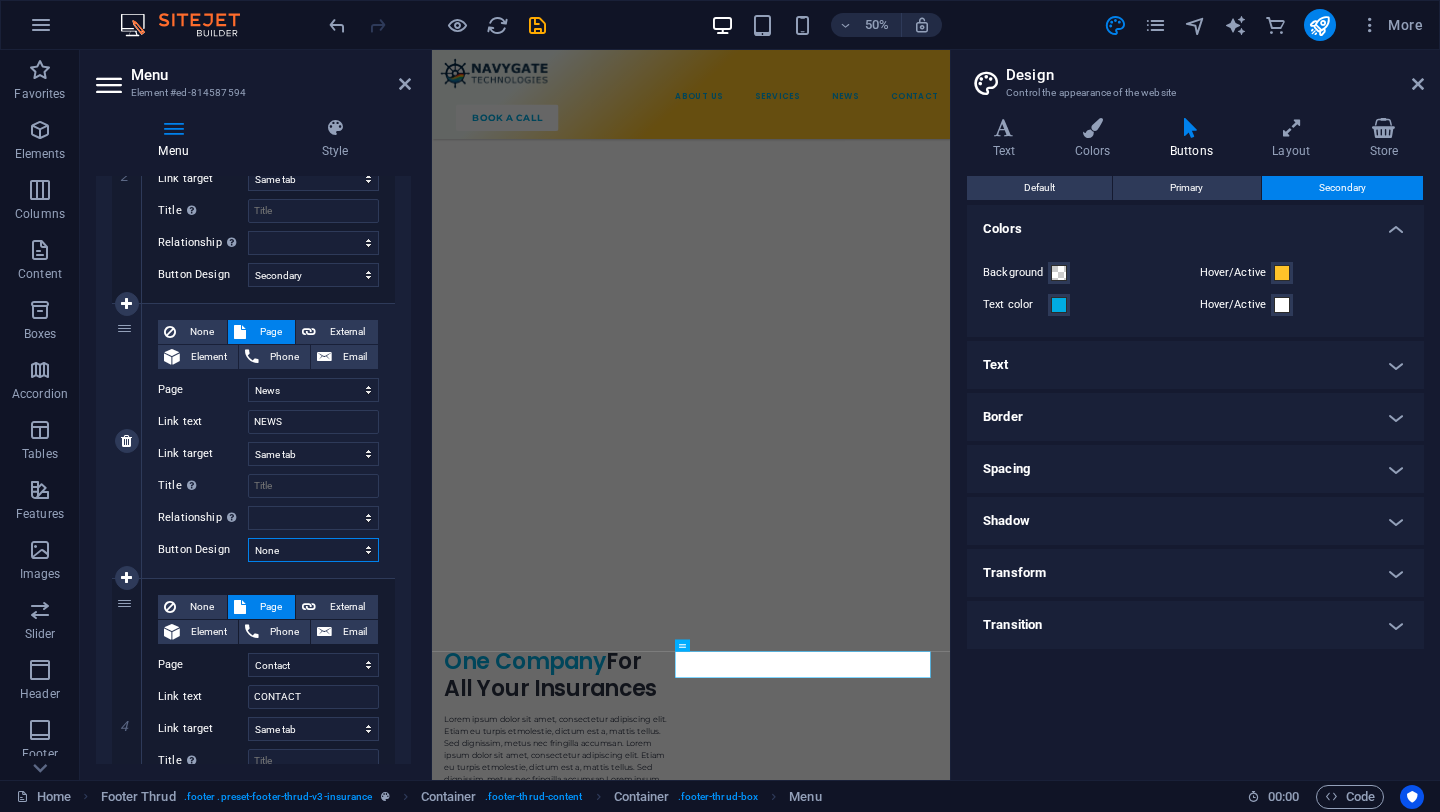 select on "secondary" 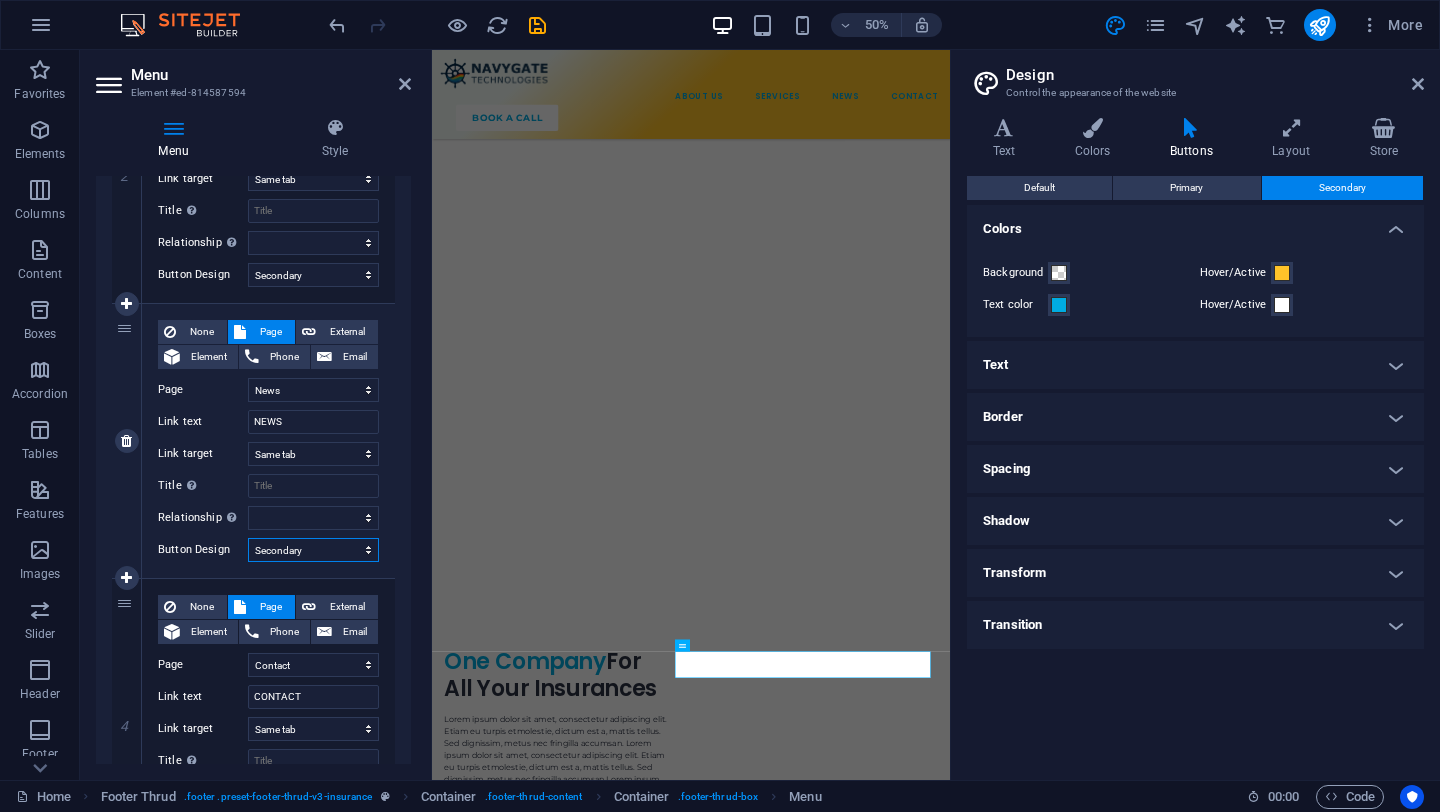 select 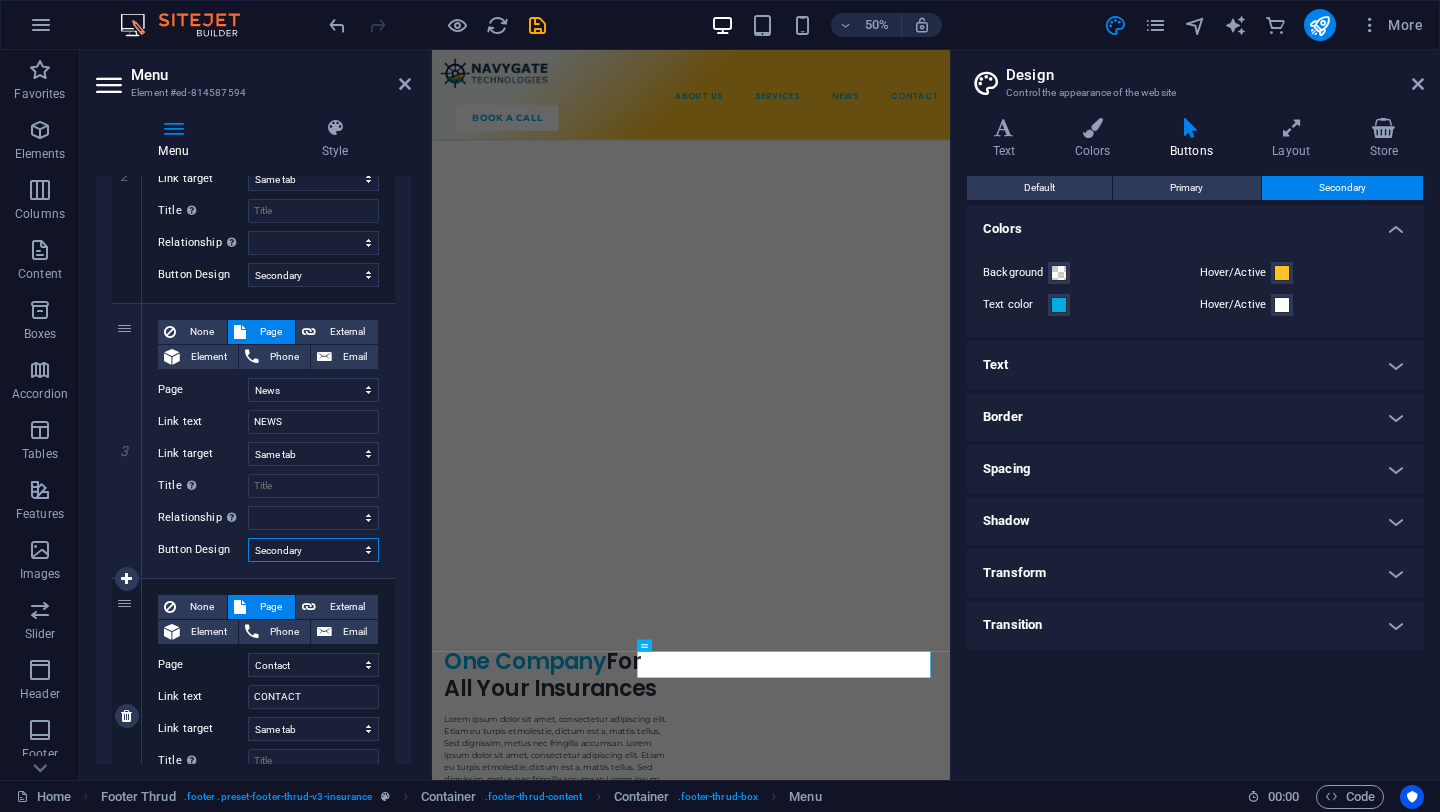 scroll, scrollTop: 757, scrollLeft: 0, axis: vertical 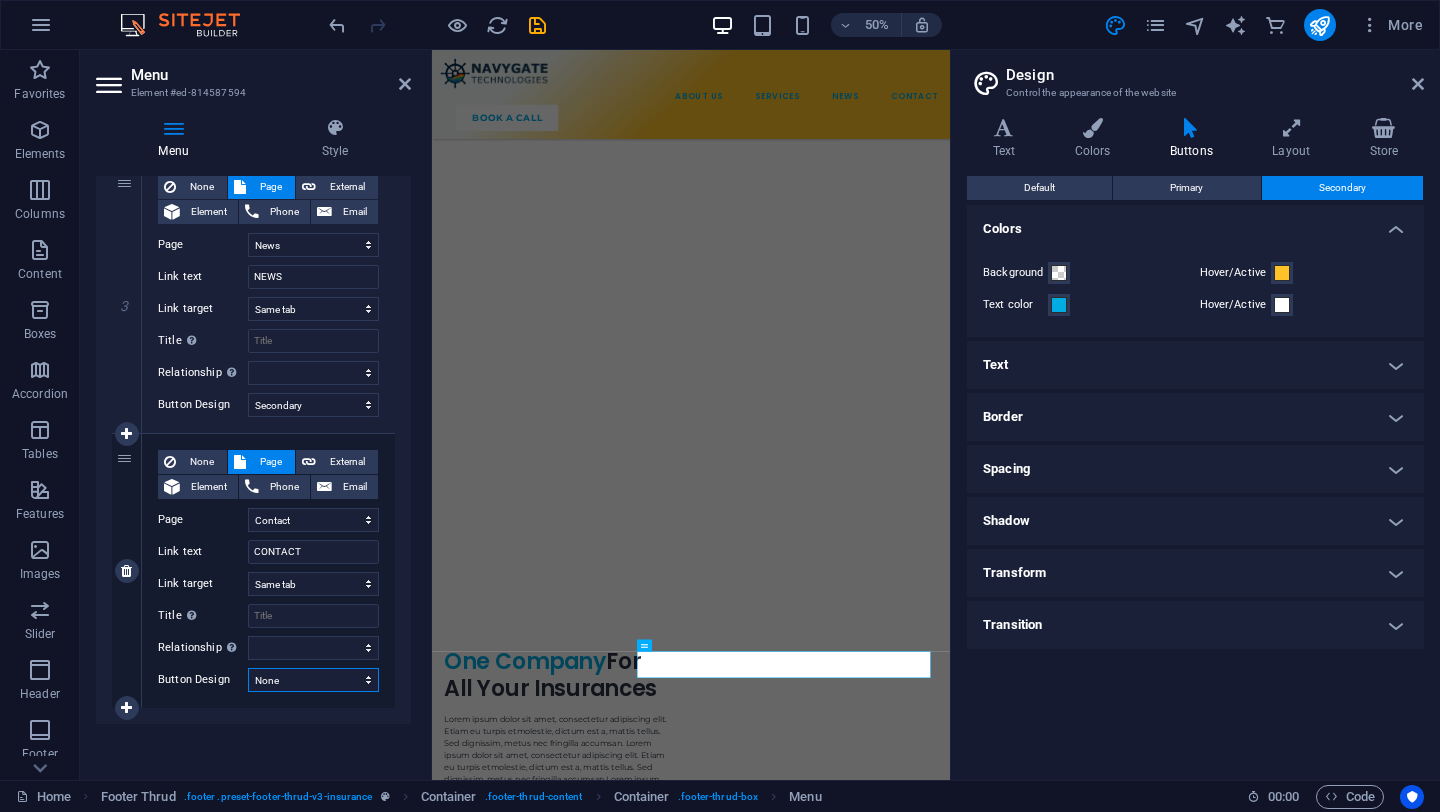 click on "None Default Primary Secondary" at bounding box center (313, 680) 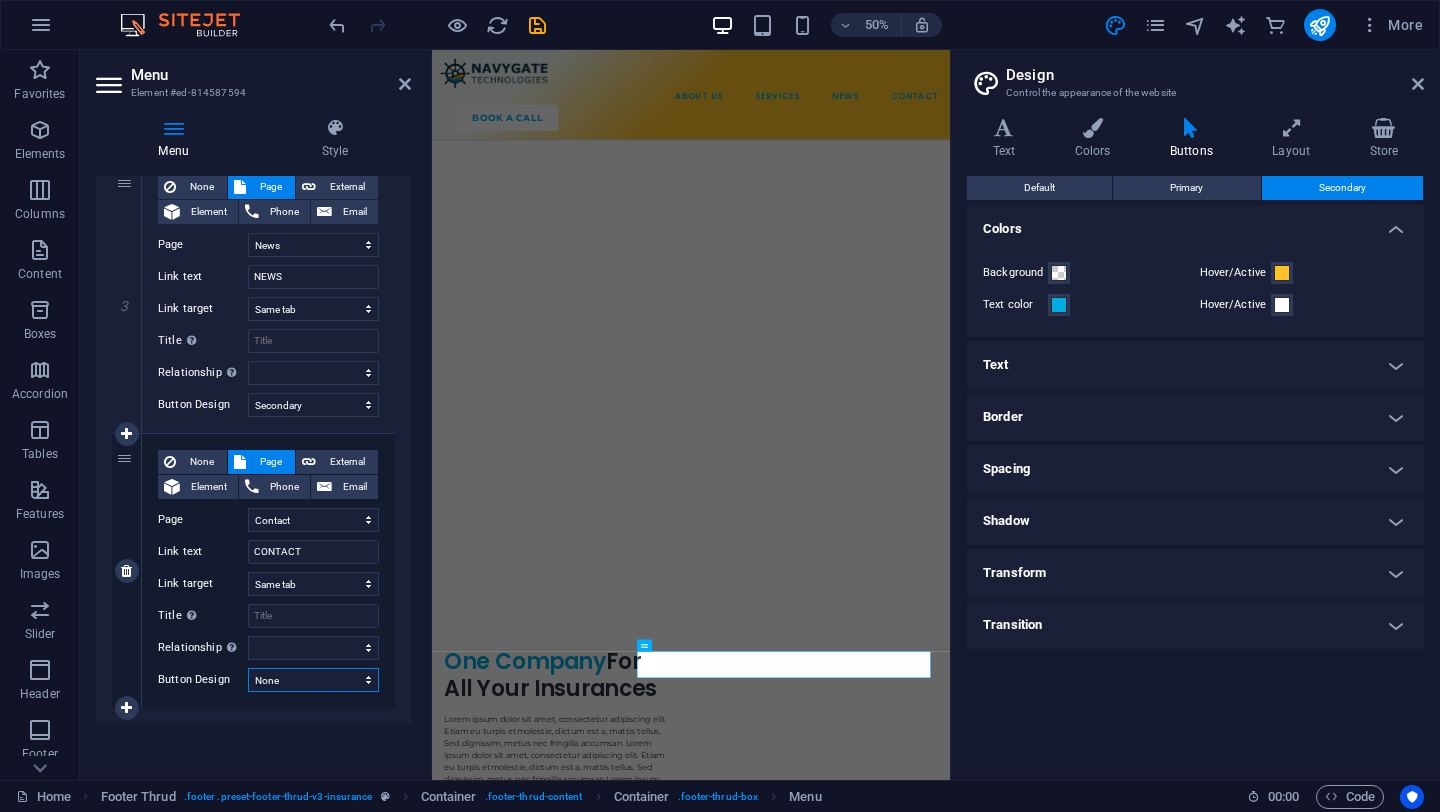 select on "secondary" 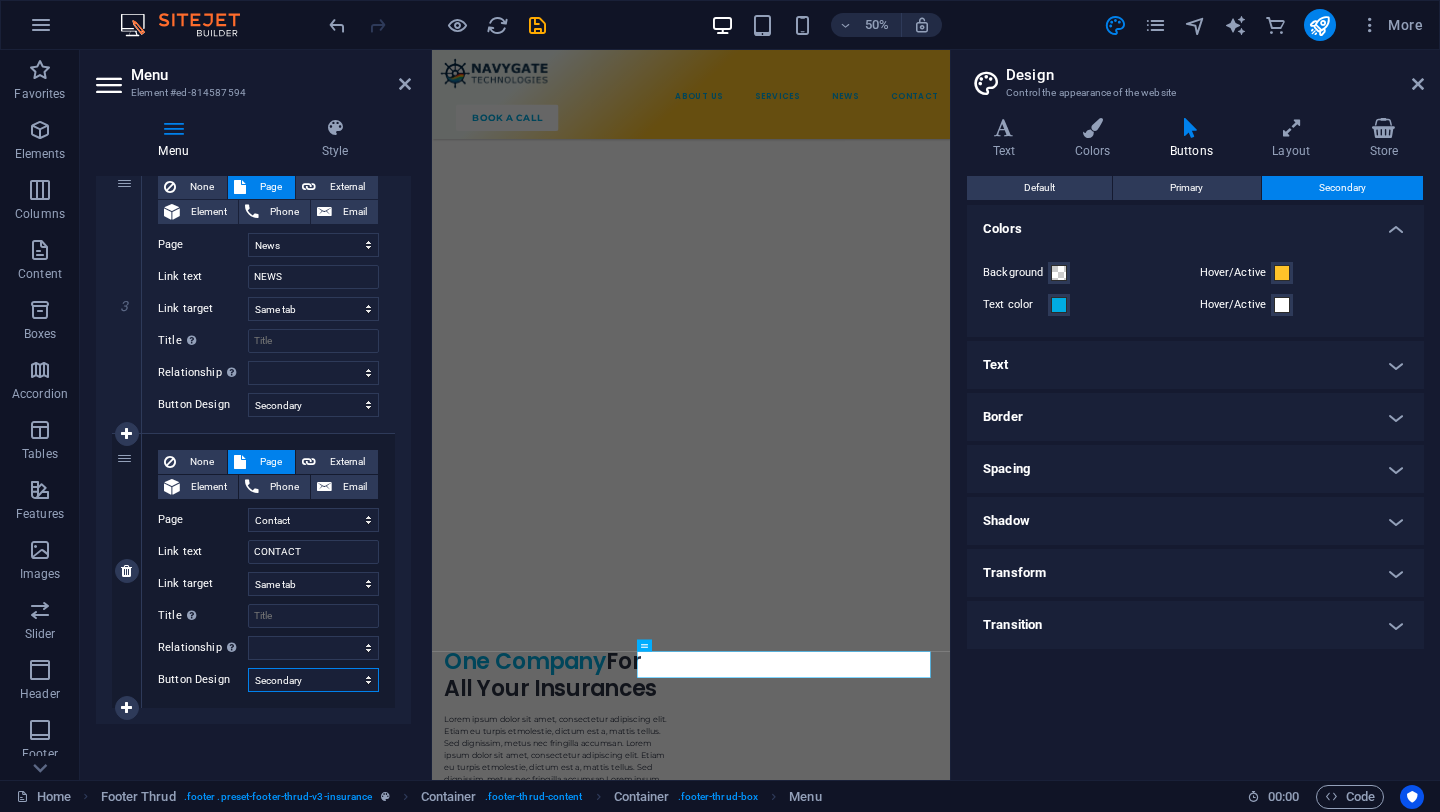 select 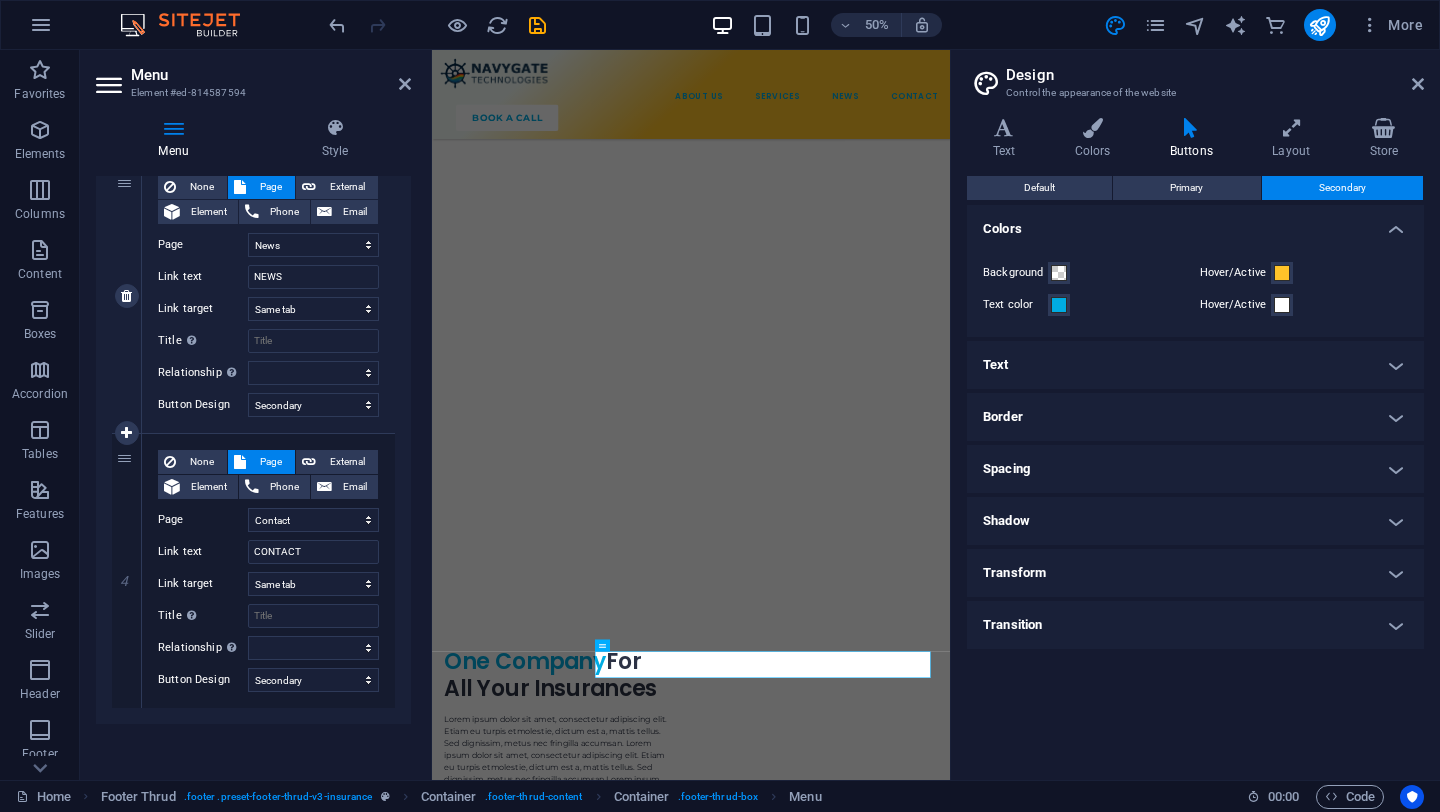 click on "3" at bounding box center [127, 296] 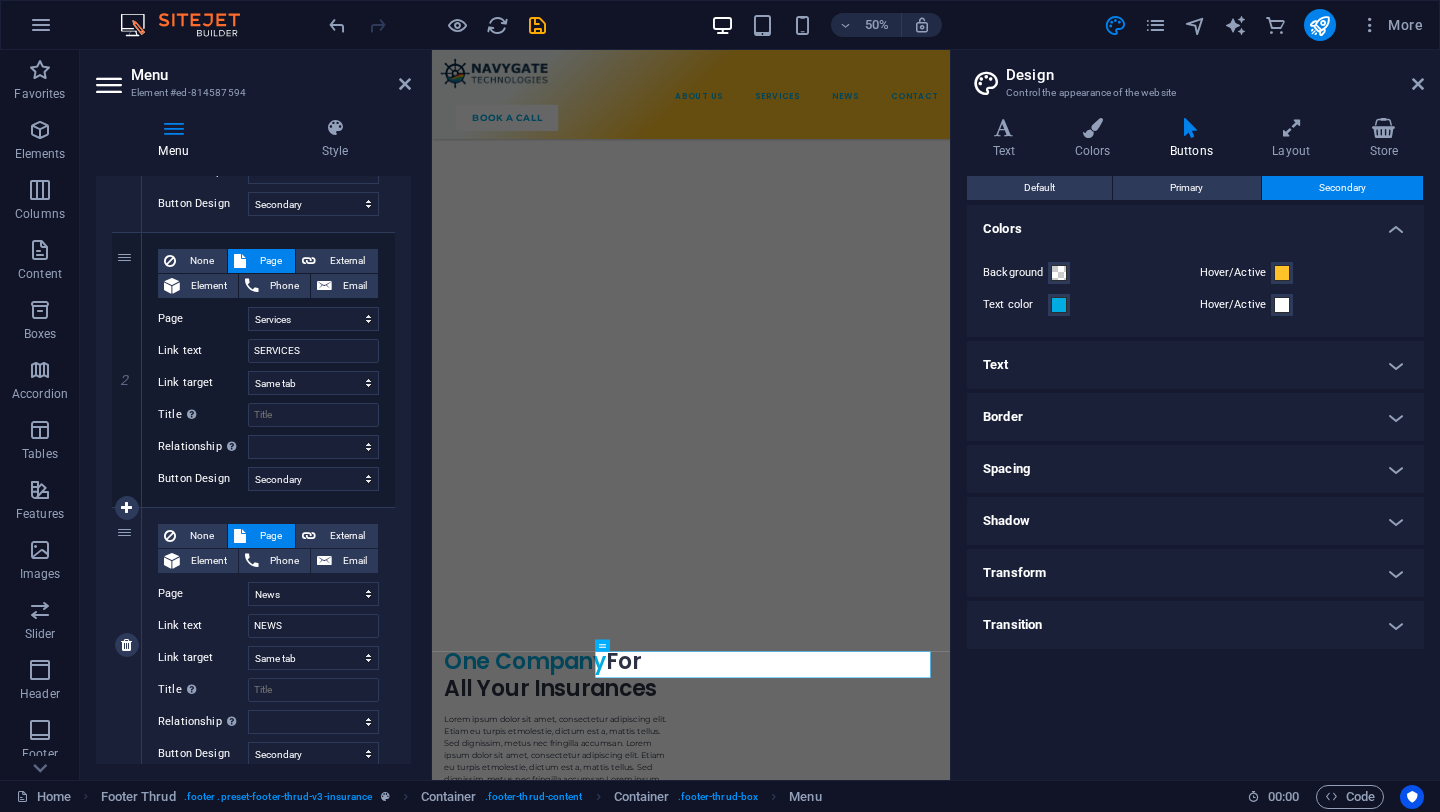 scroll, scrollTop: 0, scrollLeft: 0, axis: both 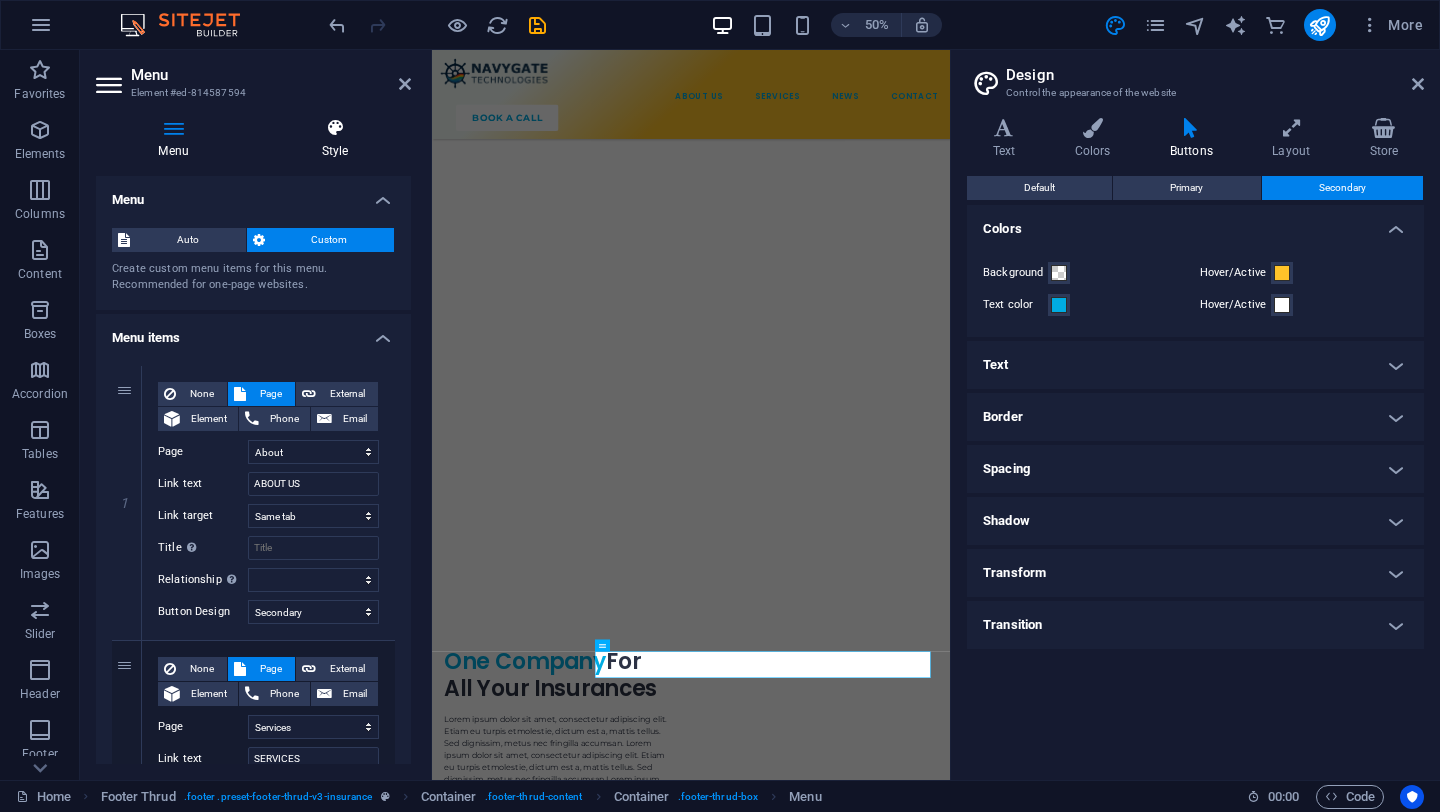 click at bounding box center (335, 128) 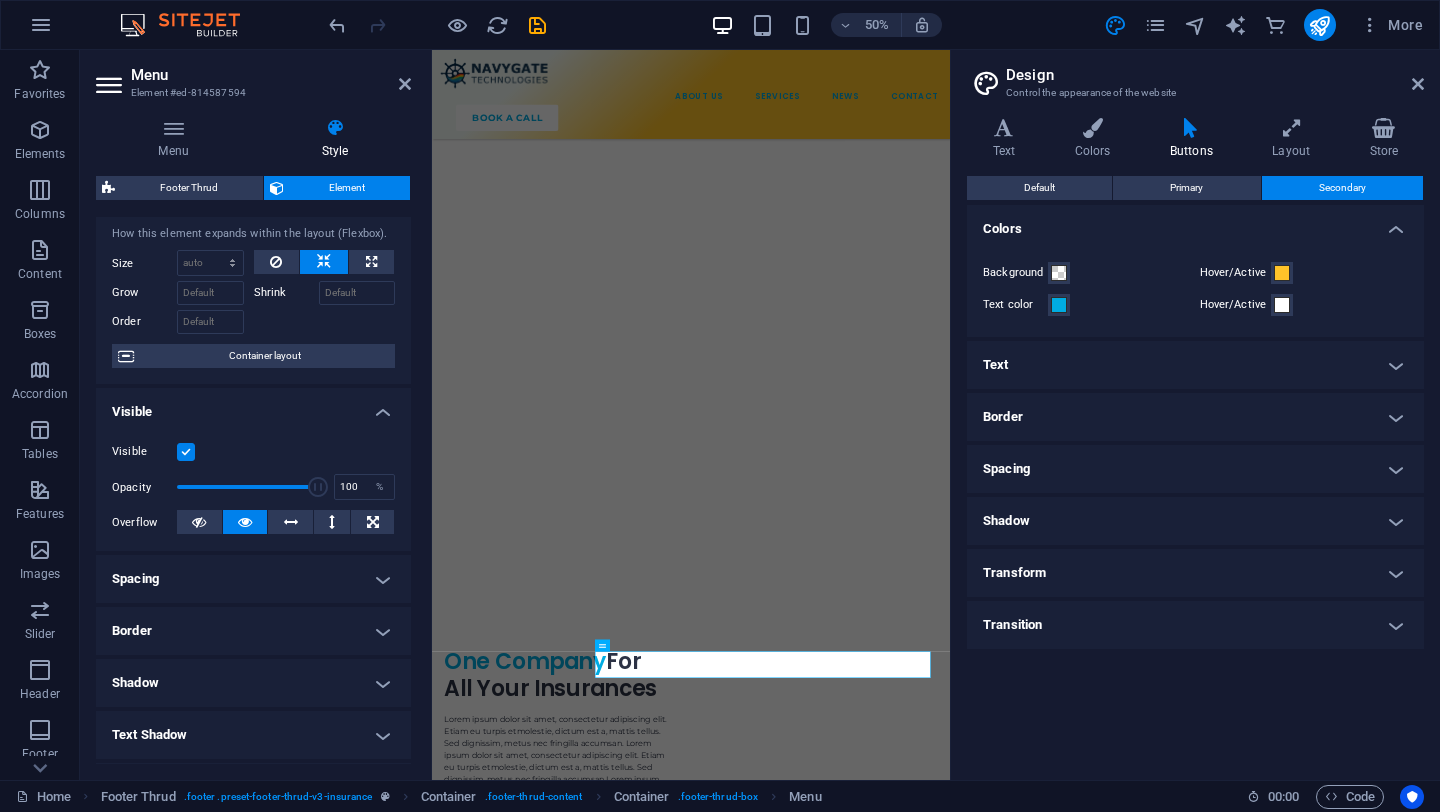 click on "Spacing" at bounding box center [253, 579] 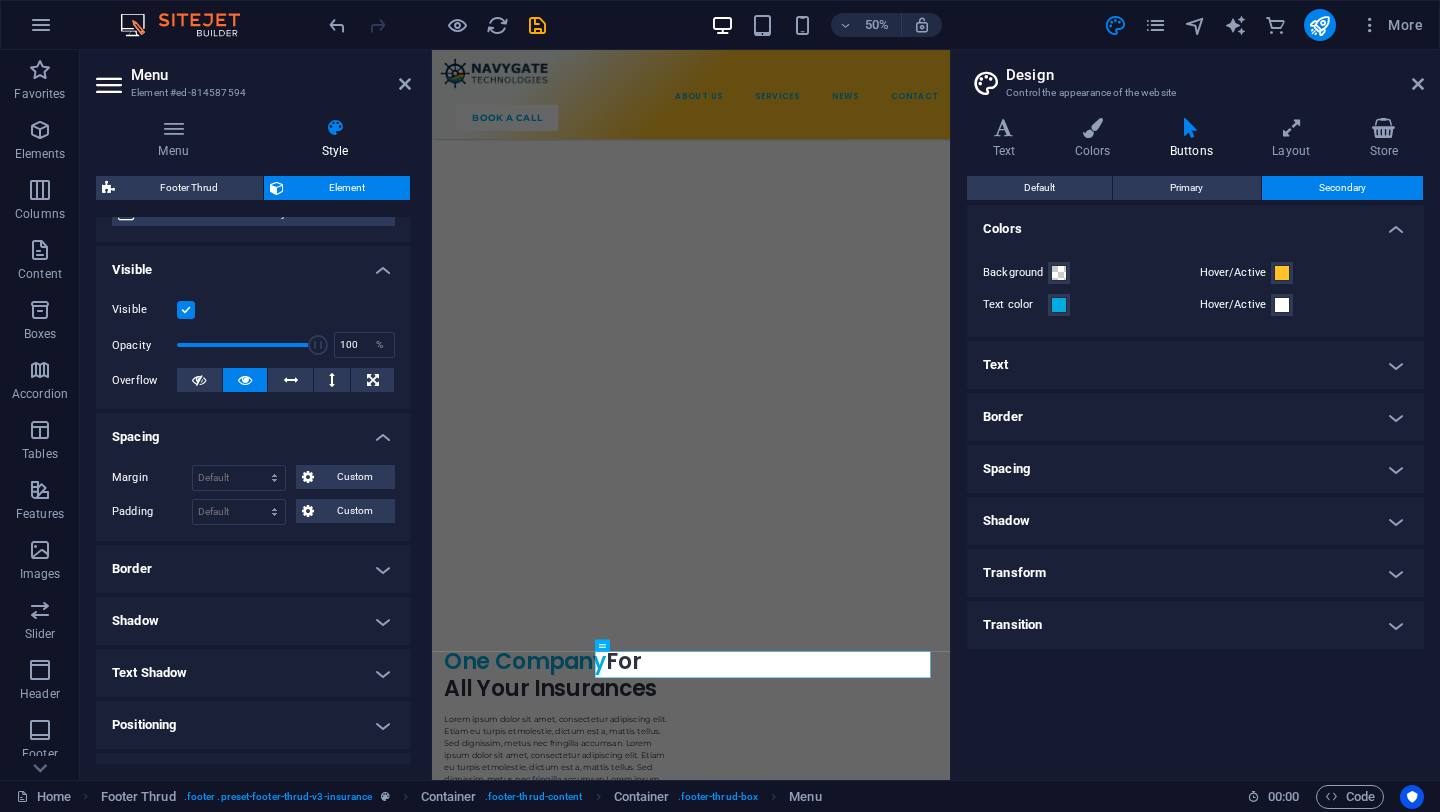 scroll, scrollTop: 194, scrollLeft: 0, axis: vertical 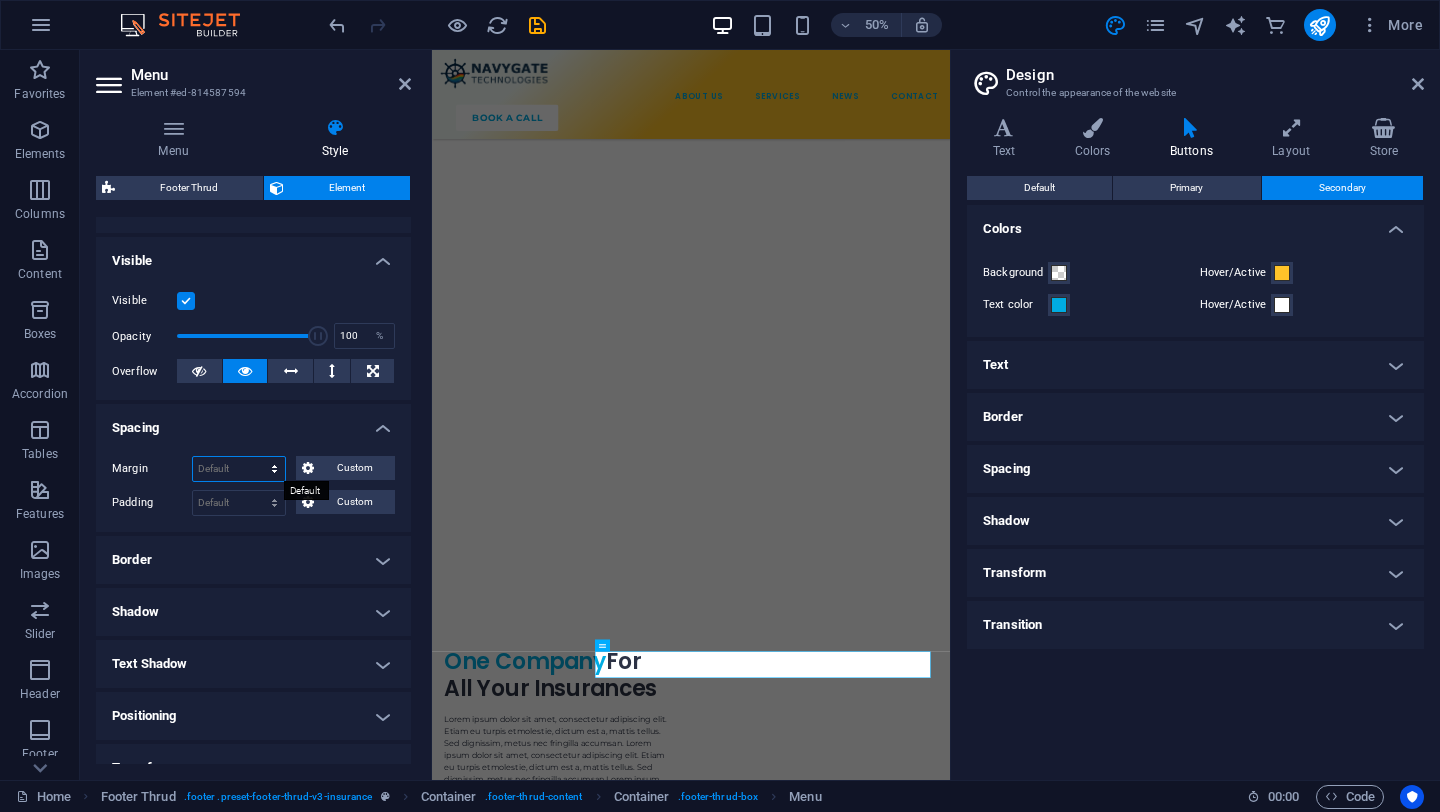 click on "Default auto px % rem vw vh Custom" at bounding box center [239, 469] 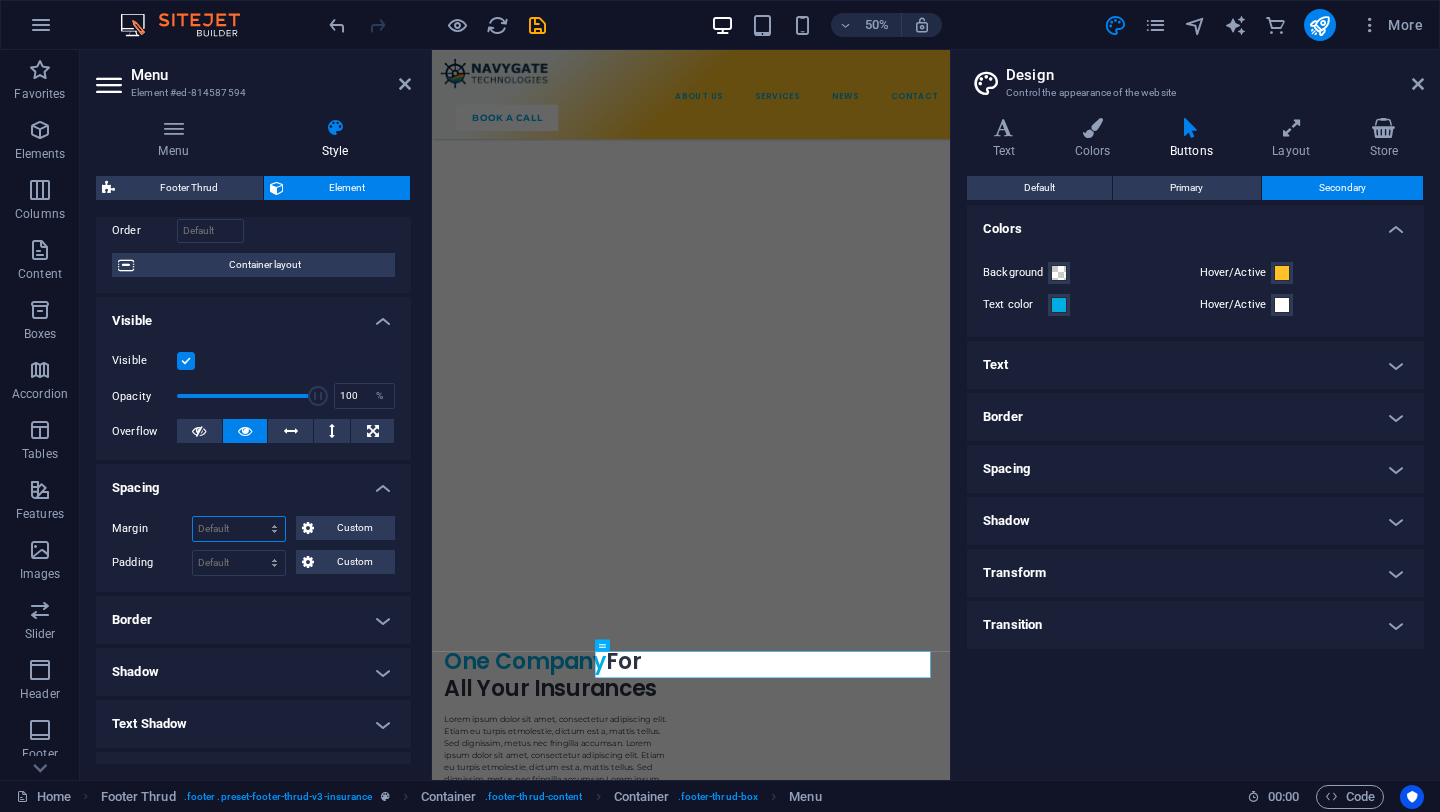 scroll, scrollTop: 185, scrollLeft: 0, axis: vertical 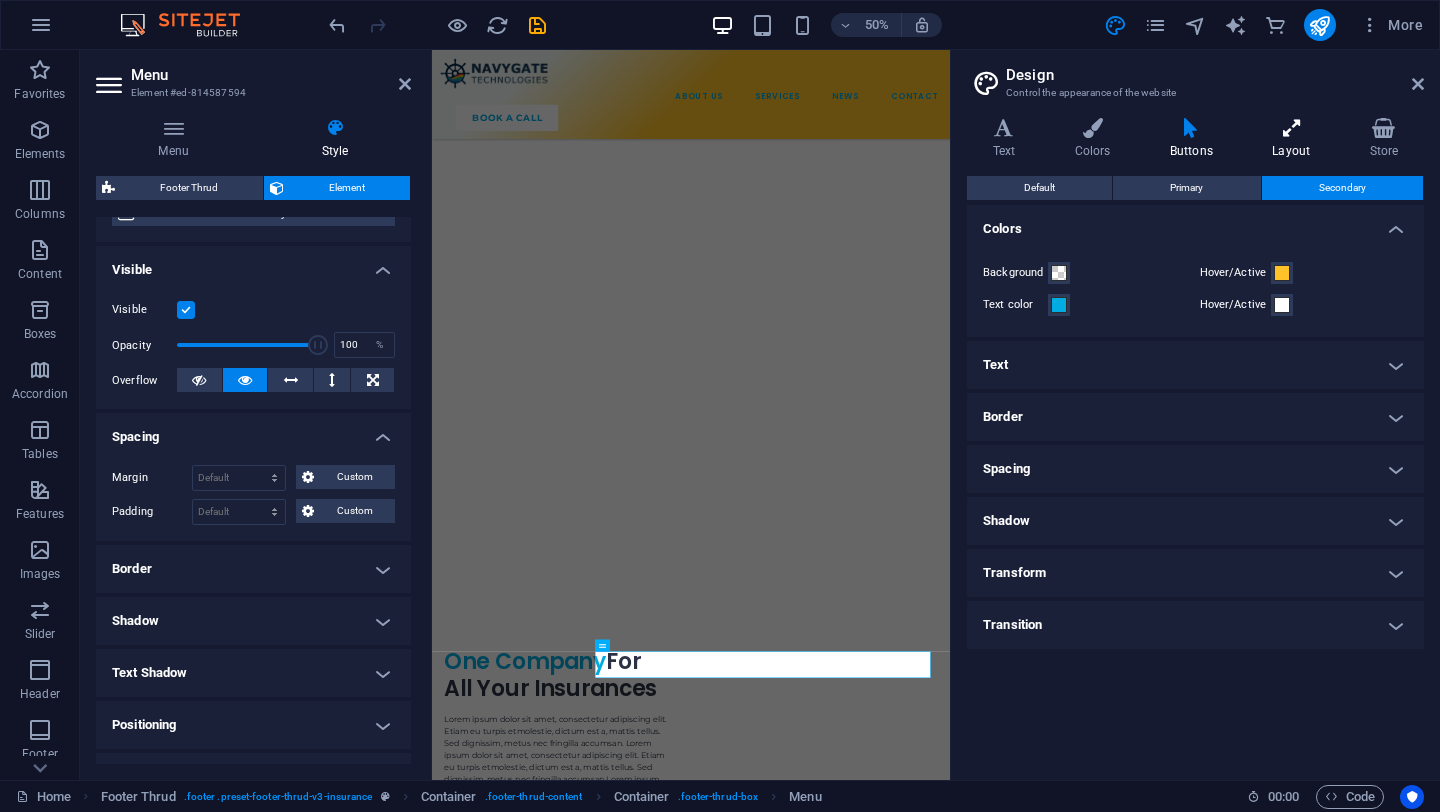 click at bounding box center [1291, 128] 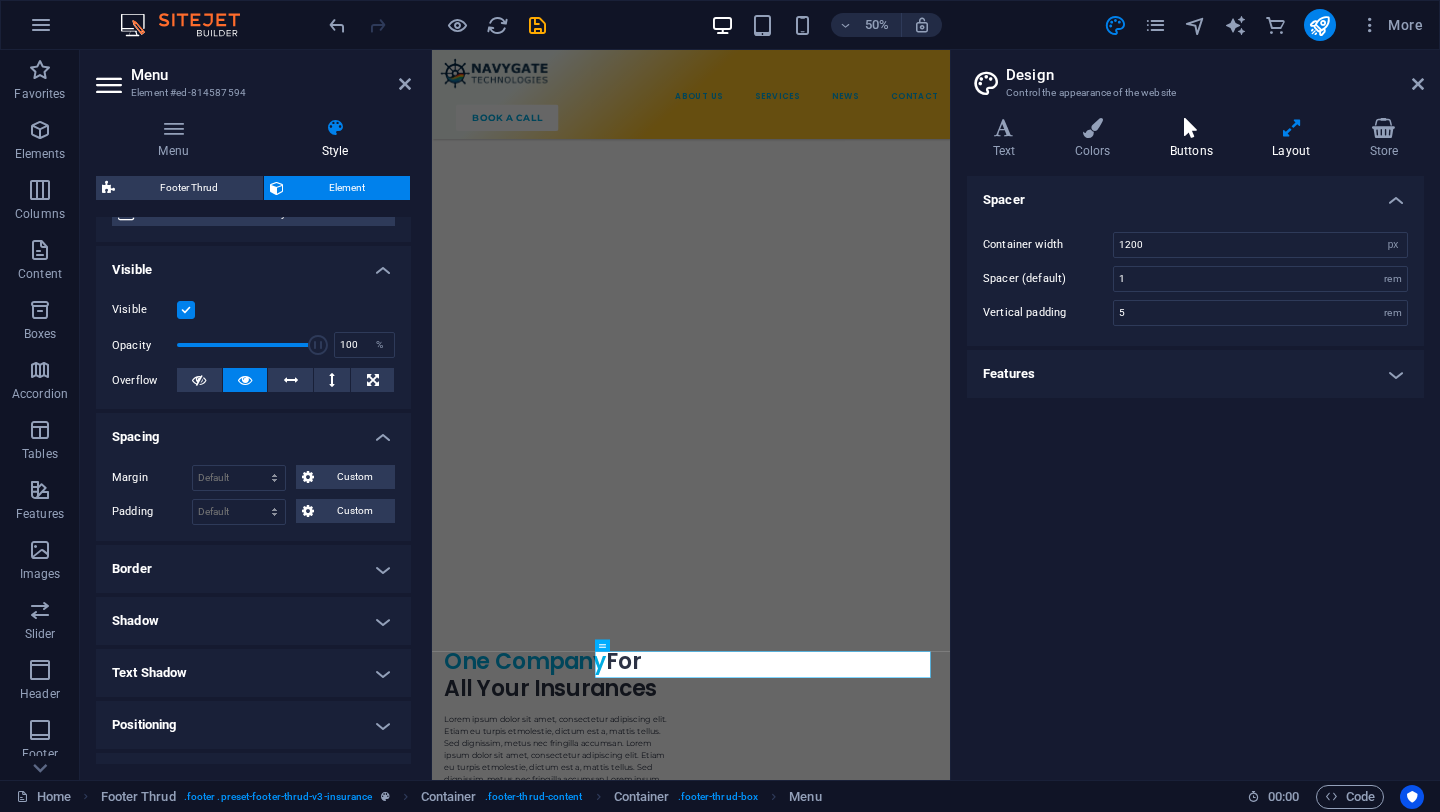 click at bounding box center (1191, 128) 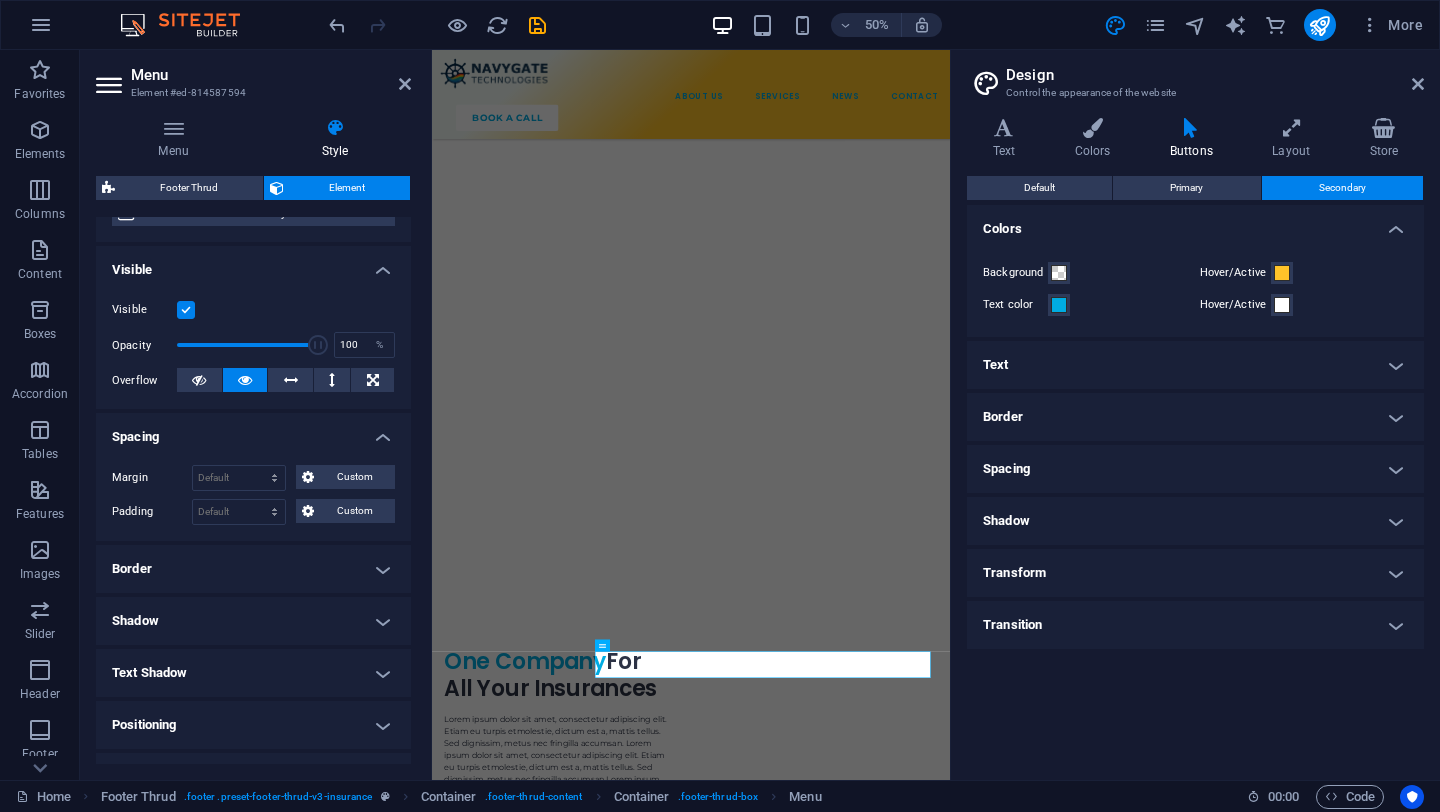 click on "Text" at bounding box center (1195, 365) 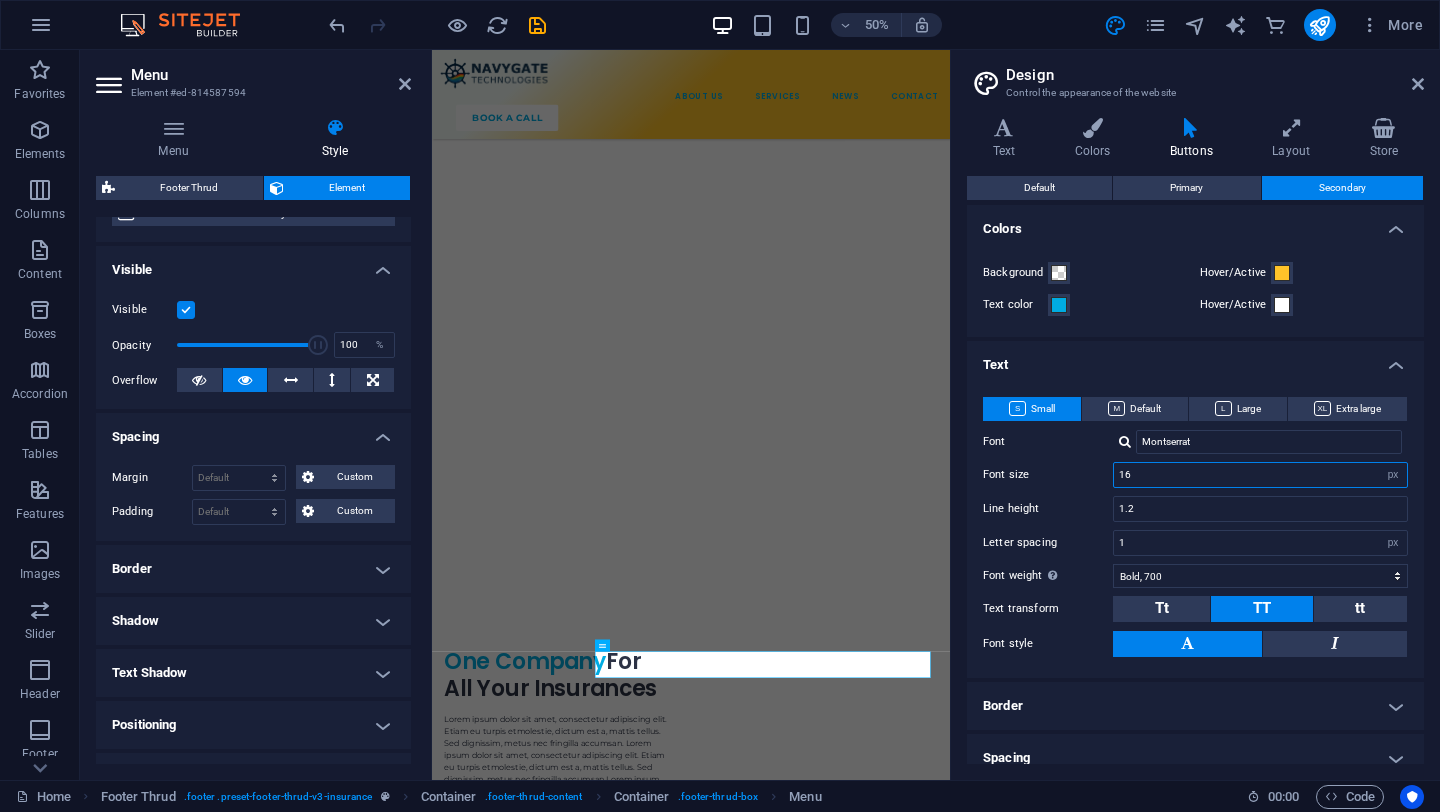 click on "16" at bounding box center [1260, 475] 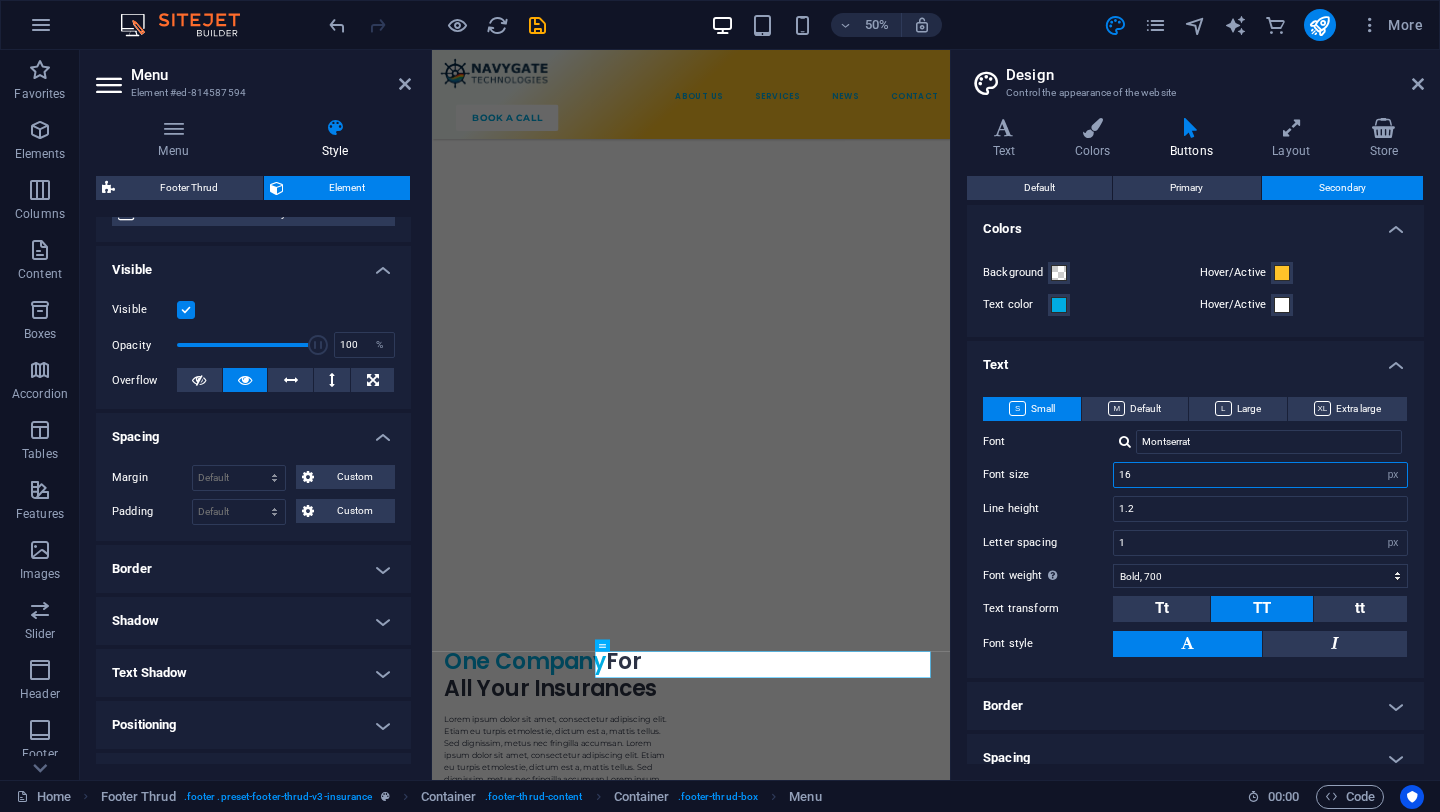 type on "1" 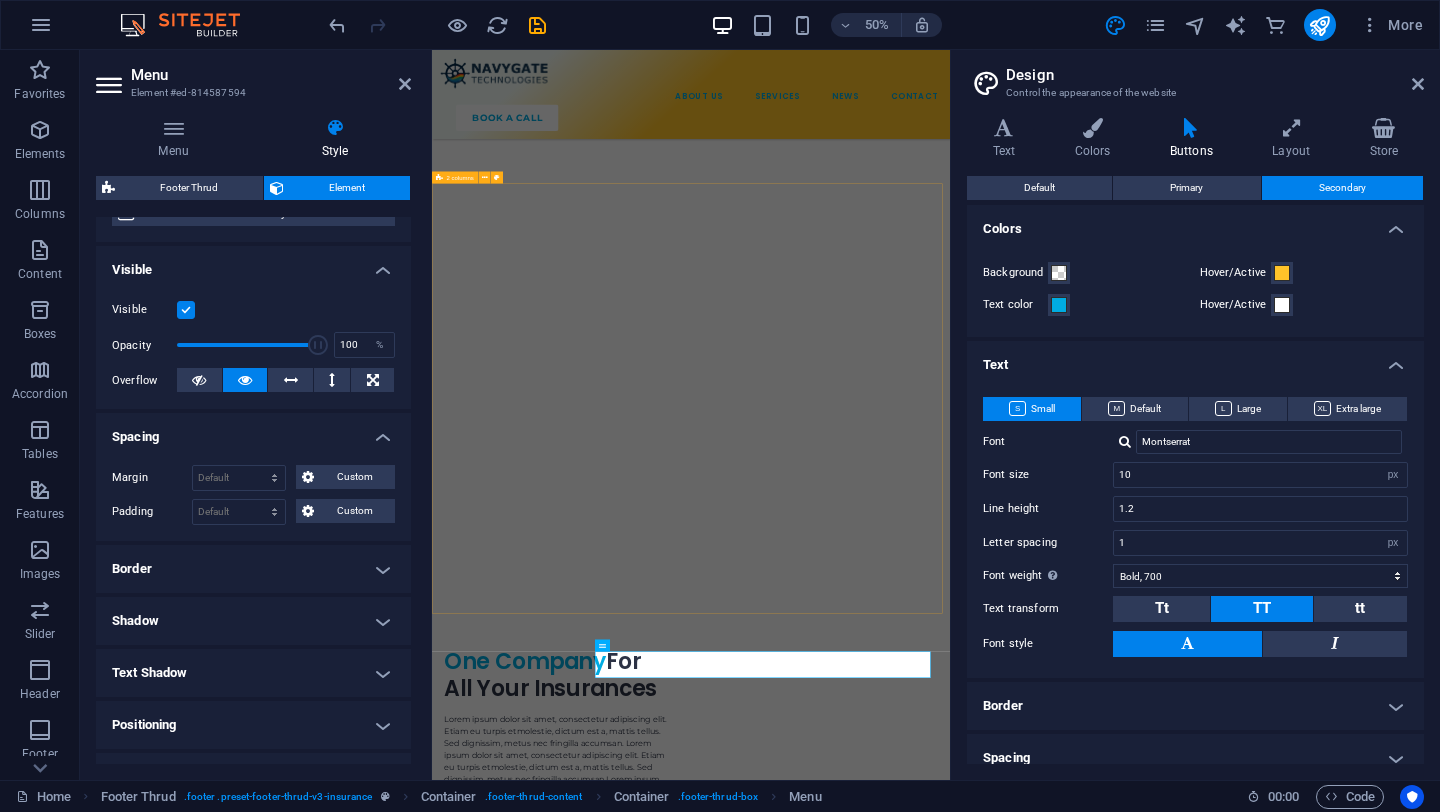 click on "Book Your Consultation  Today Lorem ipsum dolor sit amet, consectetur adipiscing elit. Etiam eu turpis etmolestie, dictum est a, mattis tellus. Sed dignissim, metus nec fringilla accumsan. Lorem ipsum dolor sit amet, consectetur adipiscing elit. Etiam eu turpis etmolestie, dictum est a, mattis tellus. Sed dignissim, metus nec fringilla accumsan. talk to an expert" at bounding box center (950, 4117) 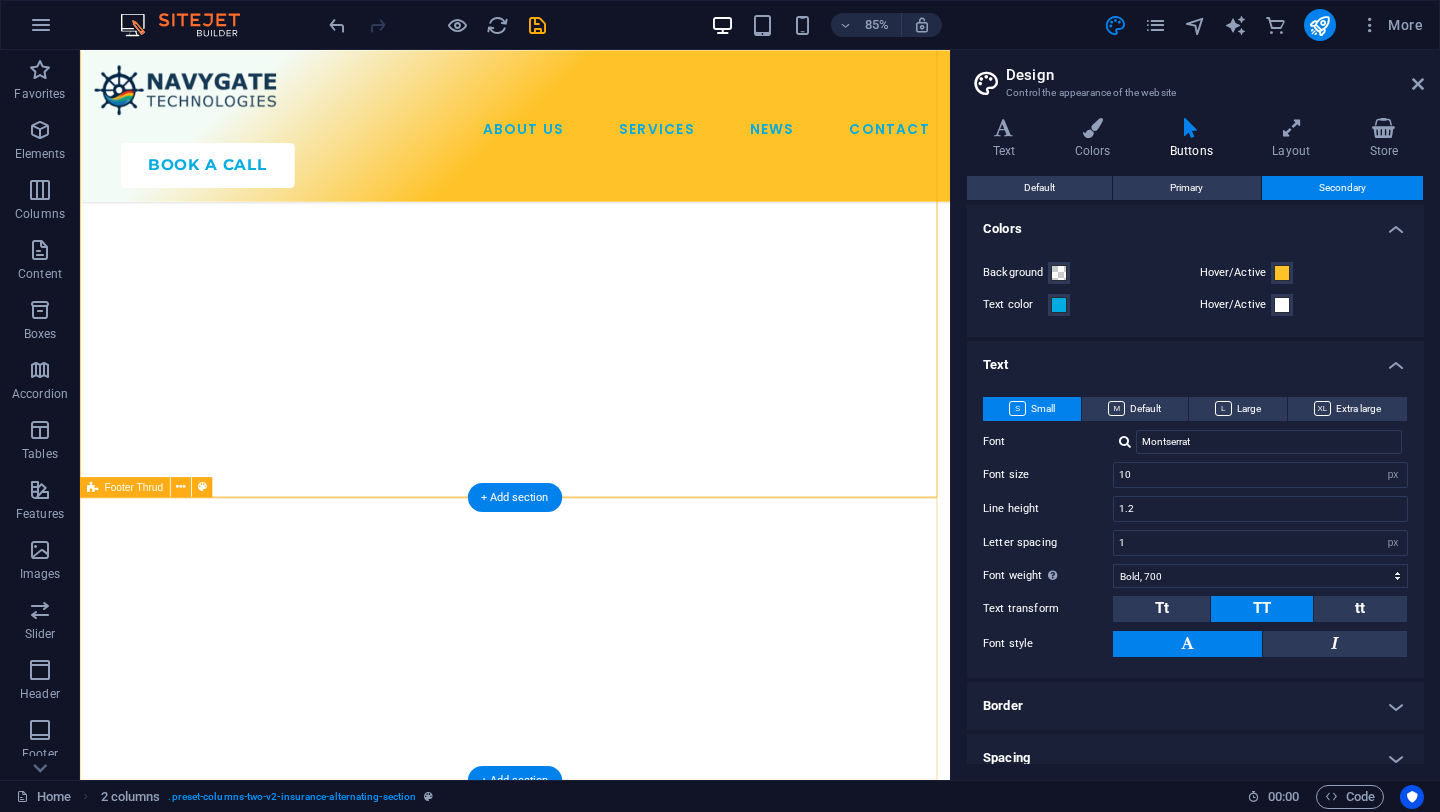 scroll, scrollTop: 6583, scrollLeft: 0, axis: vertical 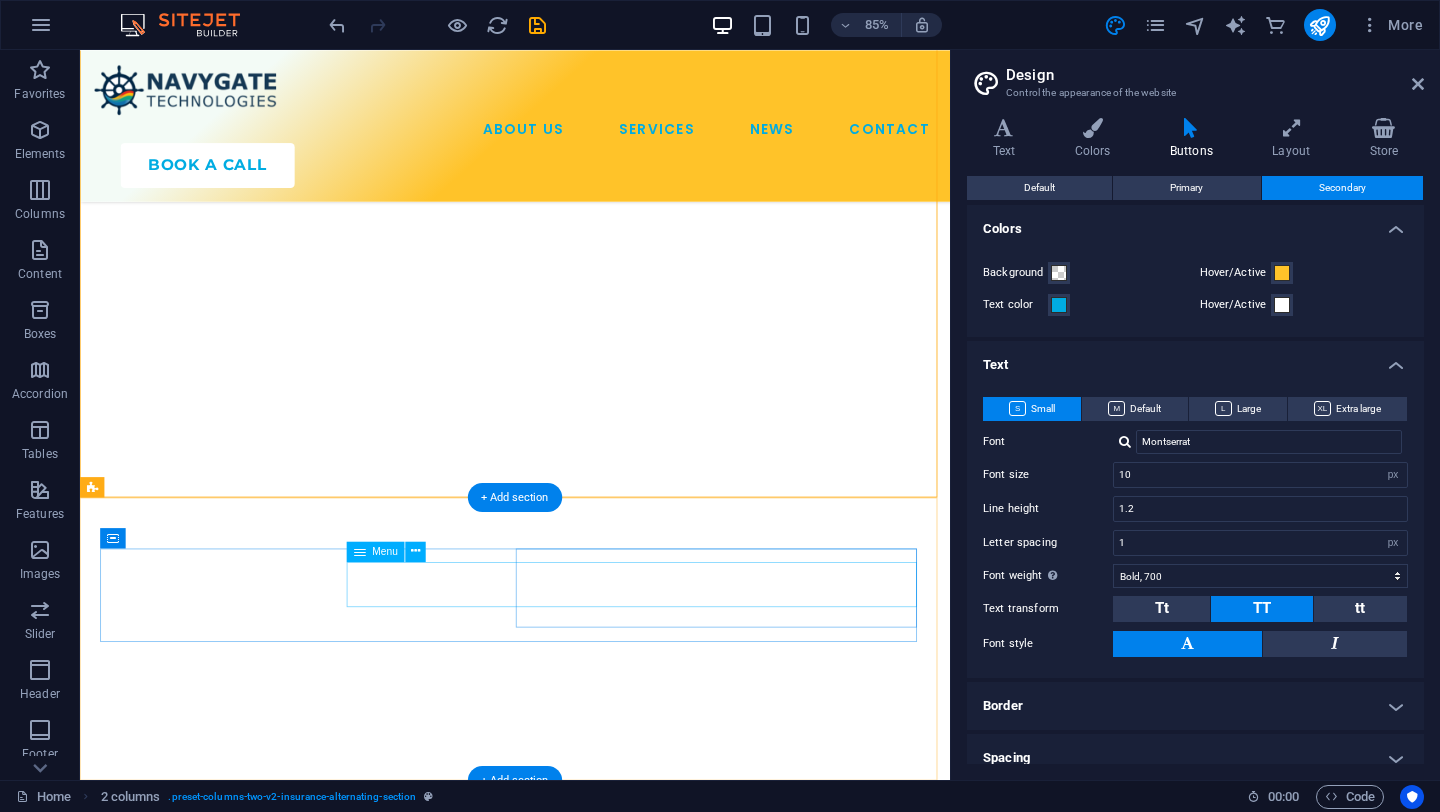 click on "ABOUT US SERVICES NEWS CONTACT" at bounding box center [344, 4779] 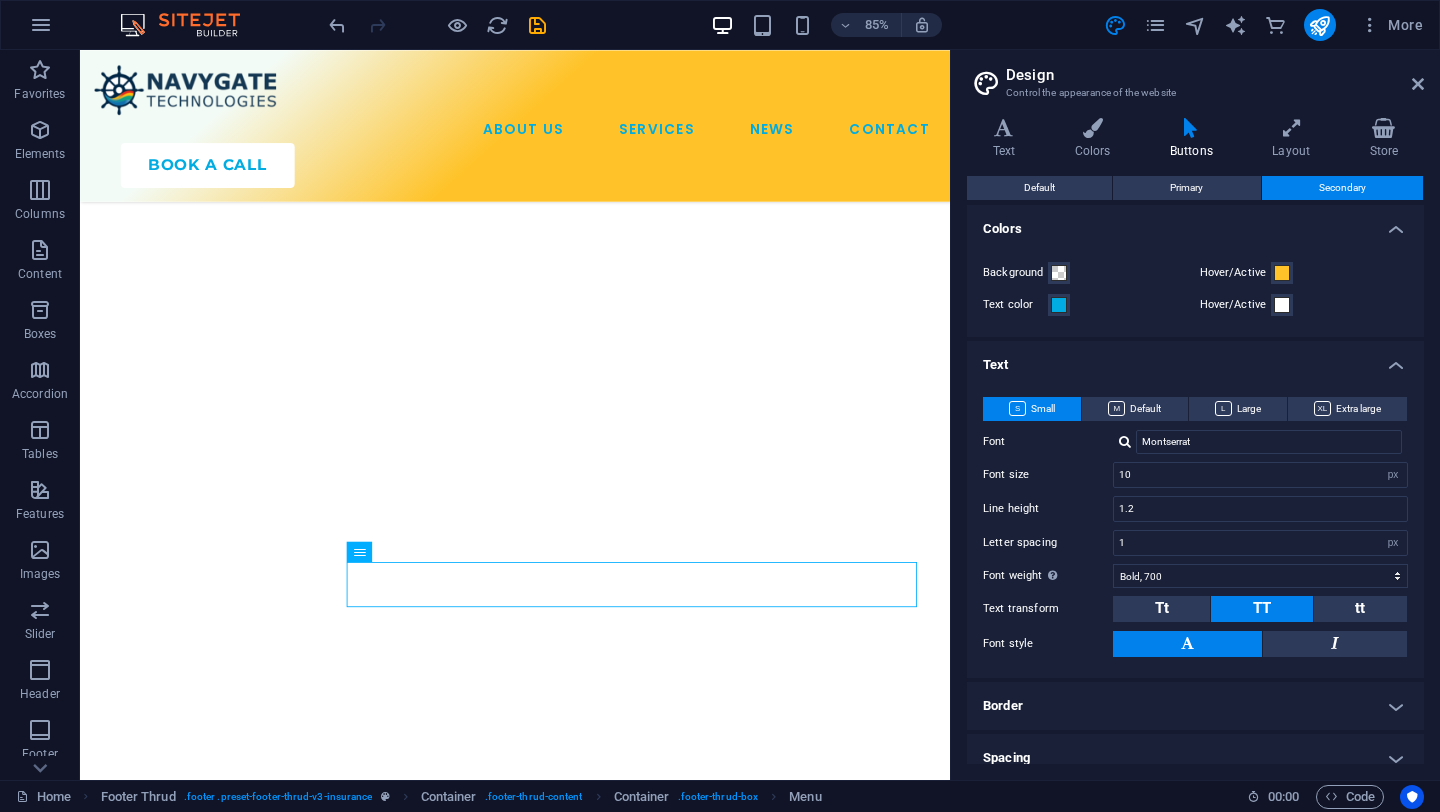 click at bounding box center [1017, 408] 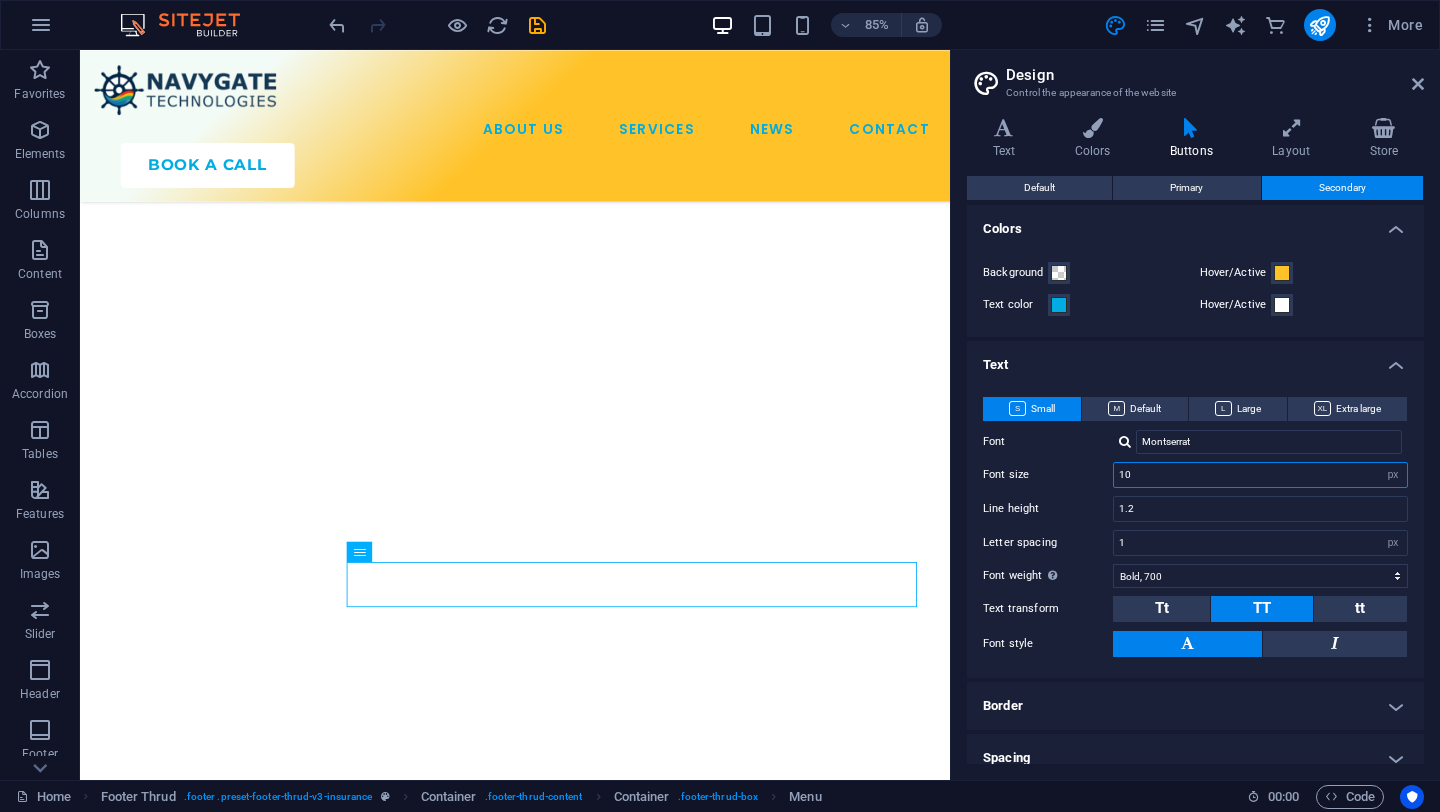 click on "10" at bounding box center (1260, 475) 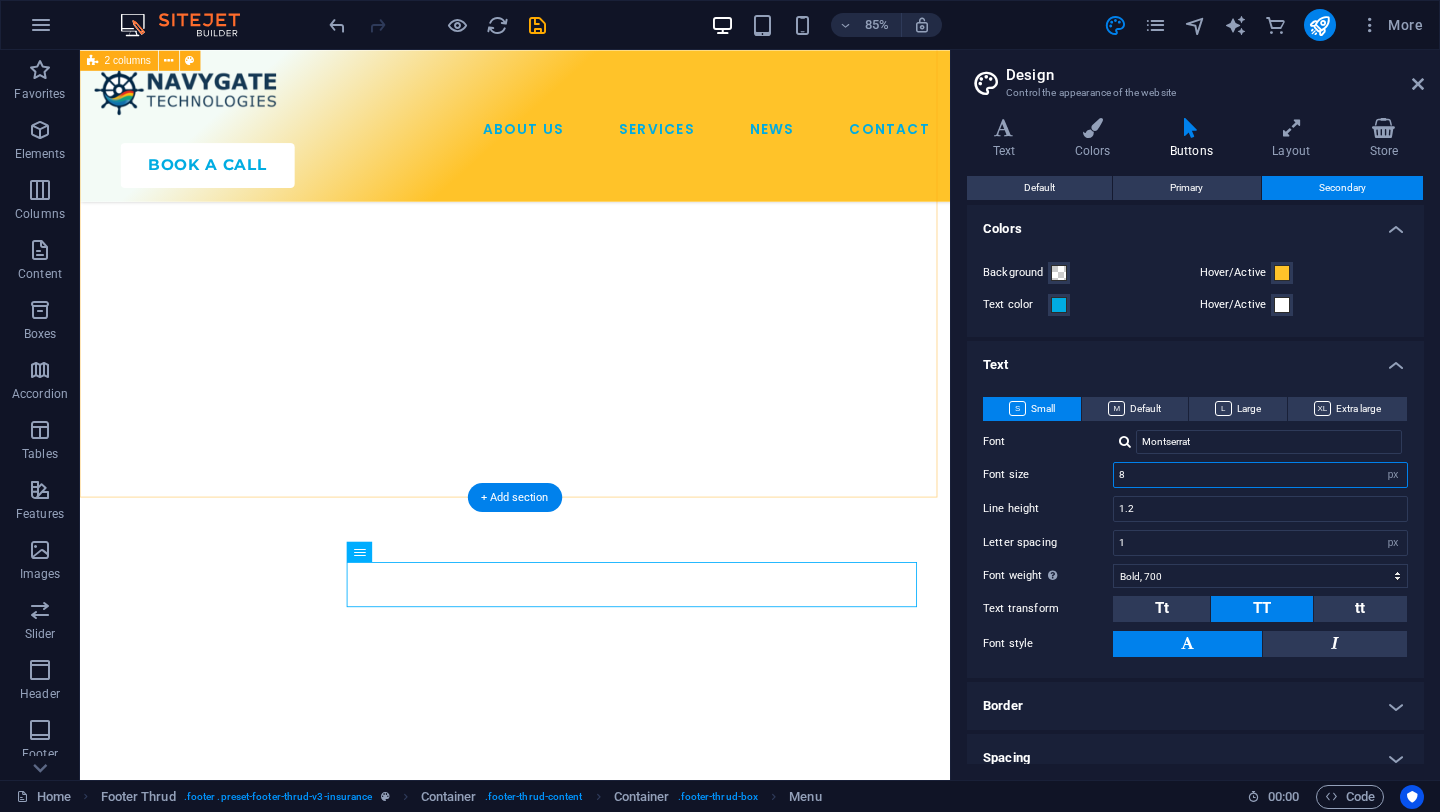 type on "8" 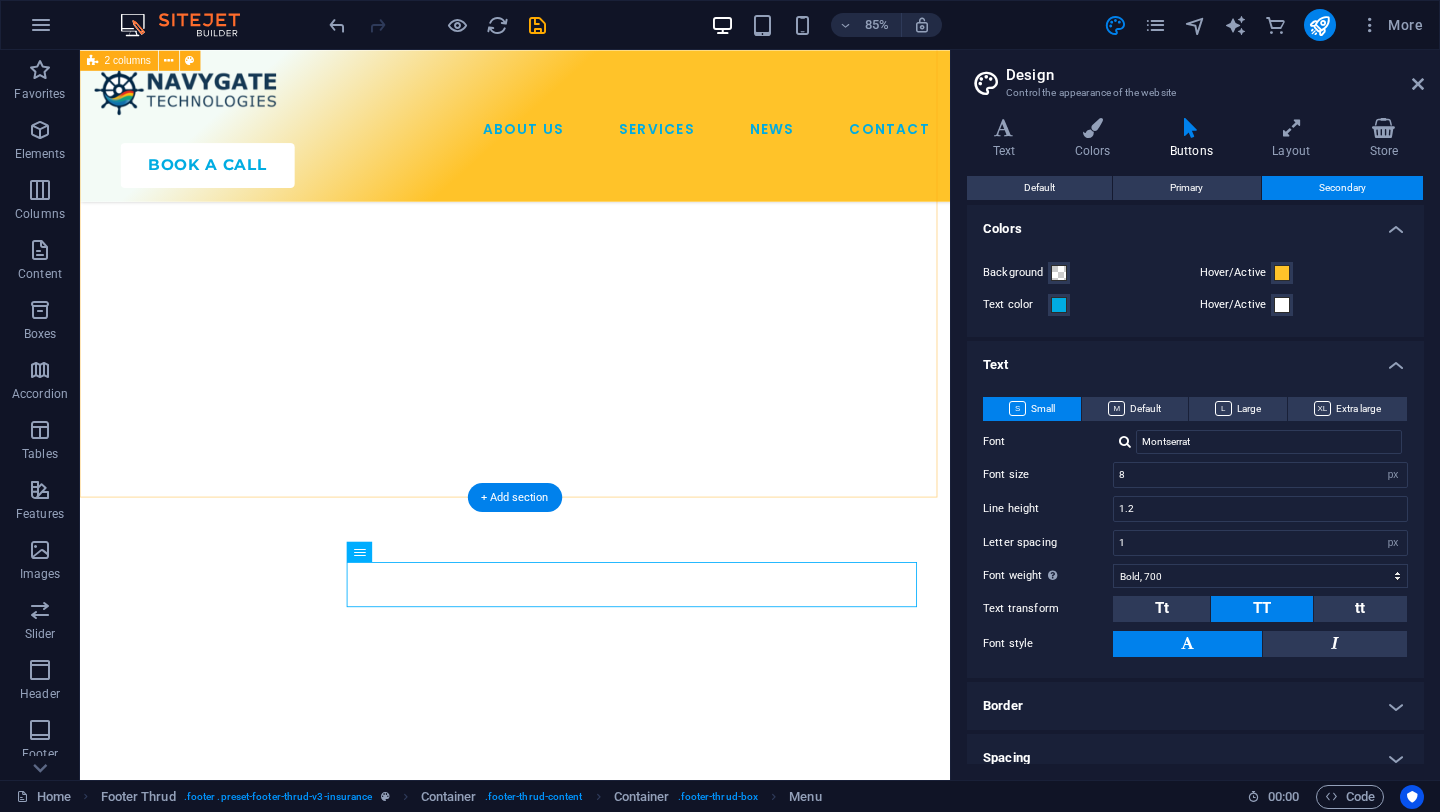 click on "Book Your Consultation  Today Lorem ipsum dolor sit amet, consectetur adipiscing elit. Etiam eu turpis etmolestie, dictum est a, mattis tellus. Sed dignissim, metus nec fringilla accumsan. Lorem ipsum dolor sit amet, consectetur adipiscing elit. Etiam eu turpis etmolestie, dictum est a, mattis tellus. Sed dignissim, metus nec fringilla accumsan. talk to an expert" at bounding box center [592, 3902] 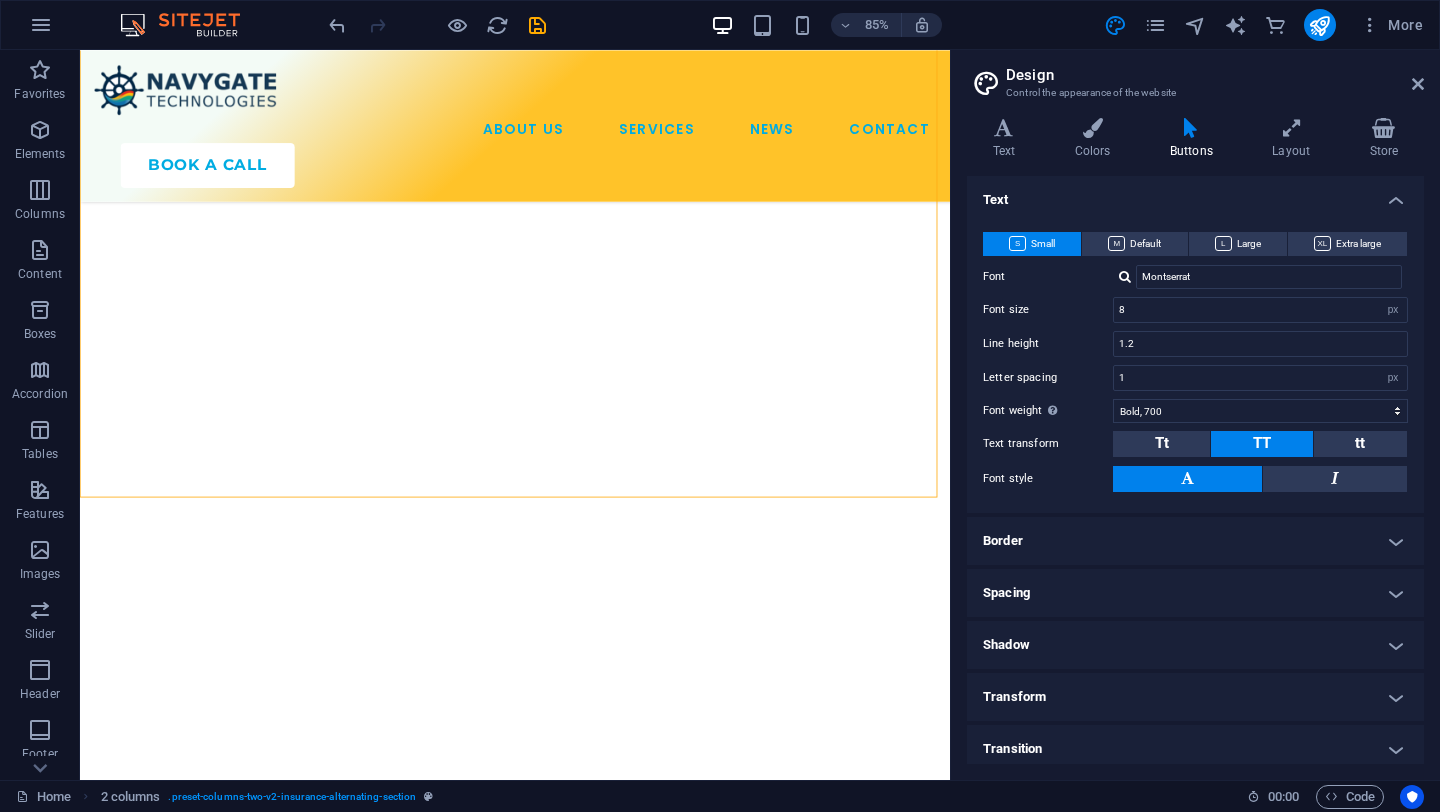 scroll, scrollTop: 174, scrollLeft: 0, axis: vertical 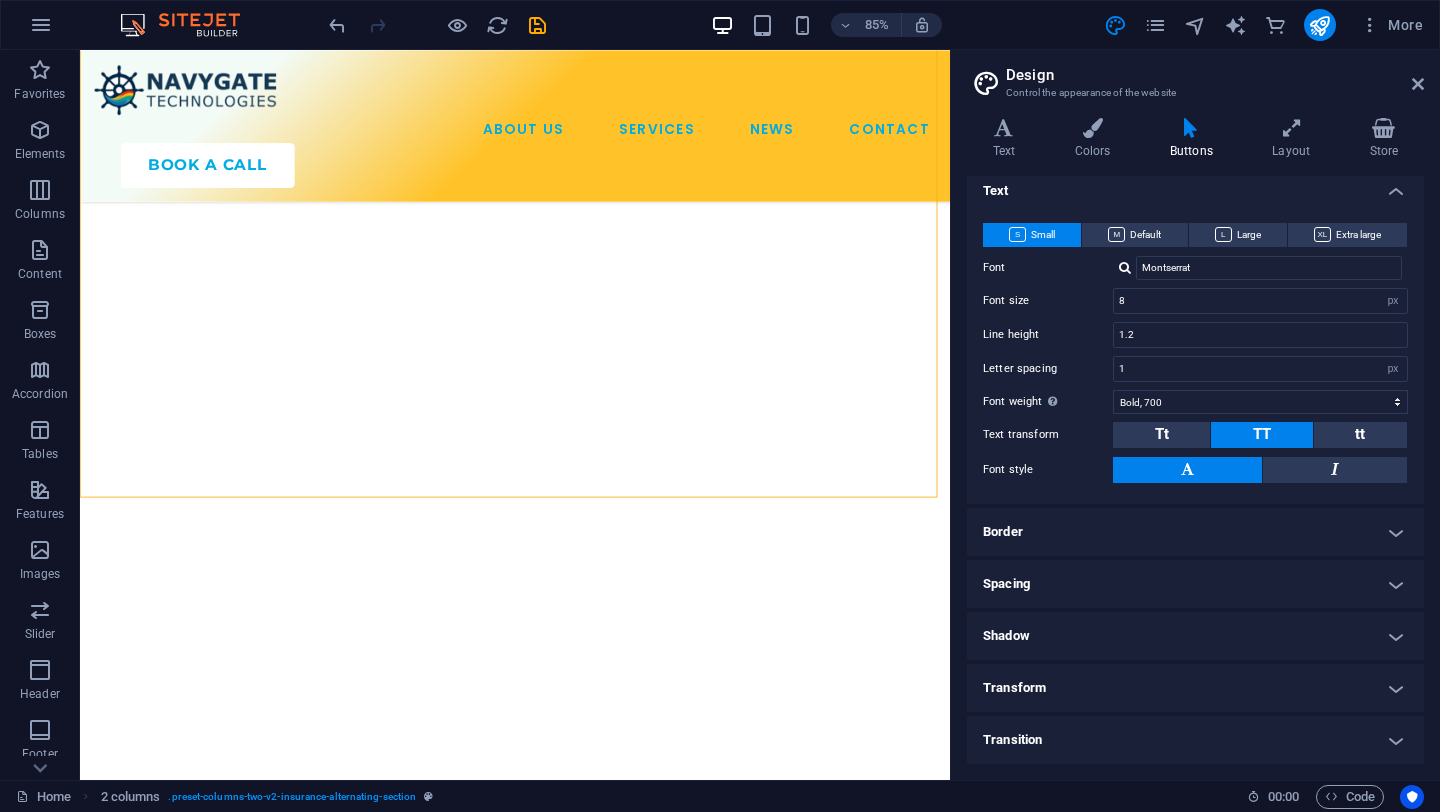 click on "Spacing" at bounding box center (1195, 584) 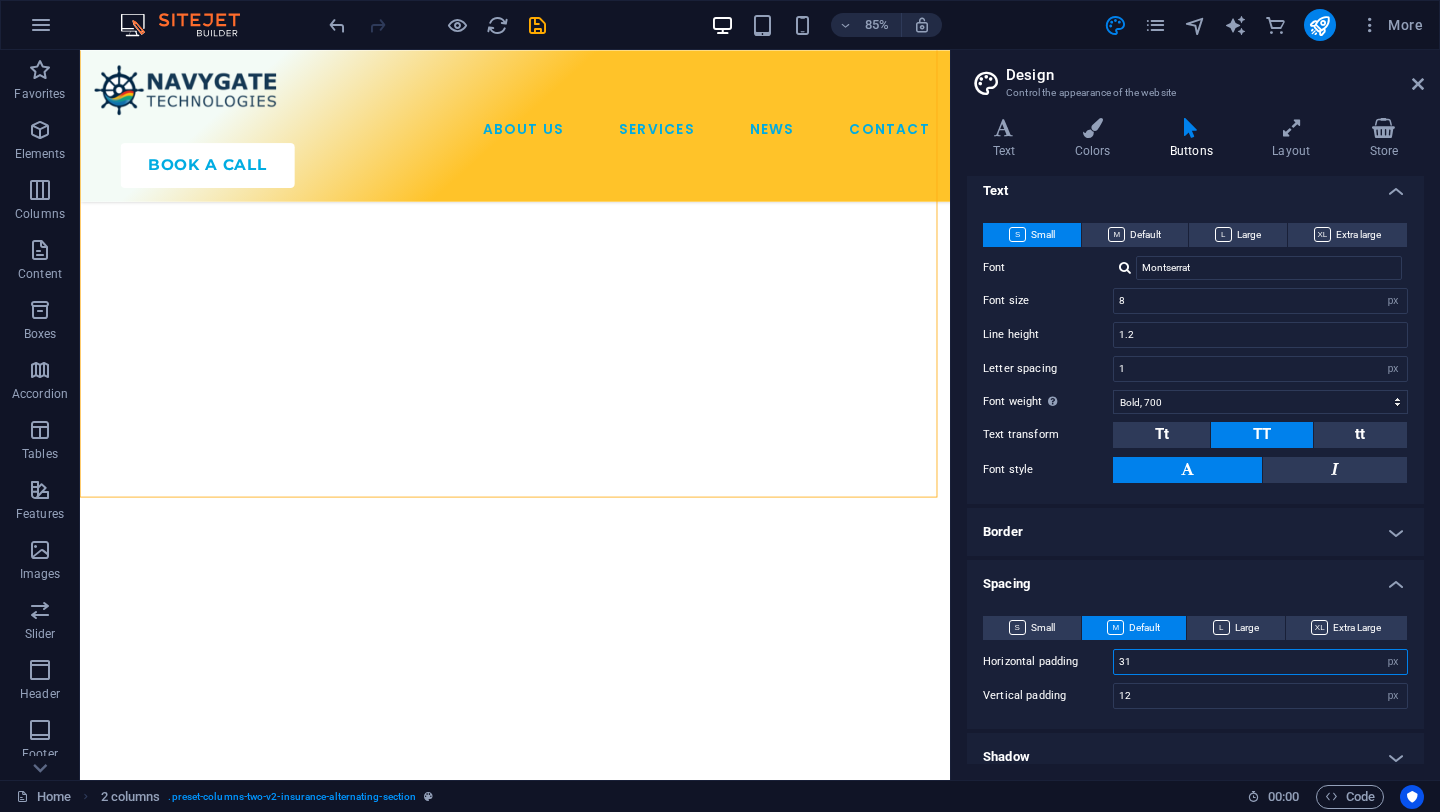 click on "31" at bounding box center (1260, 662) 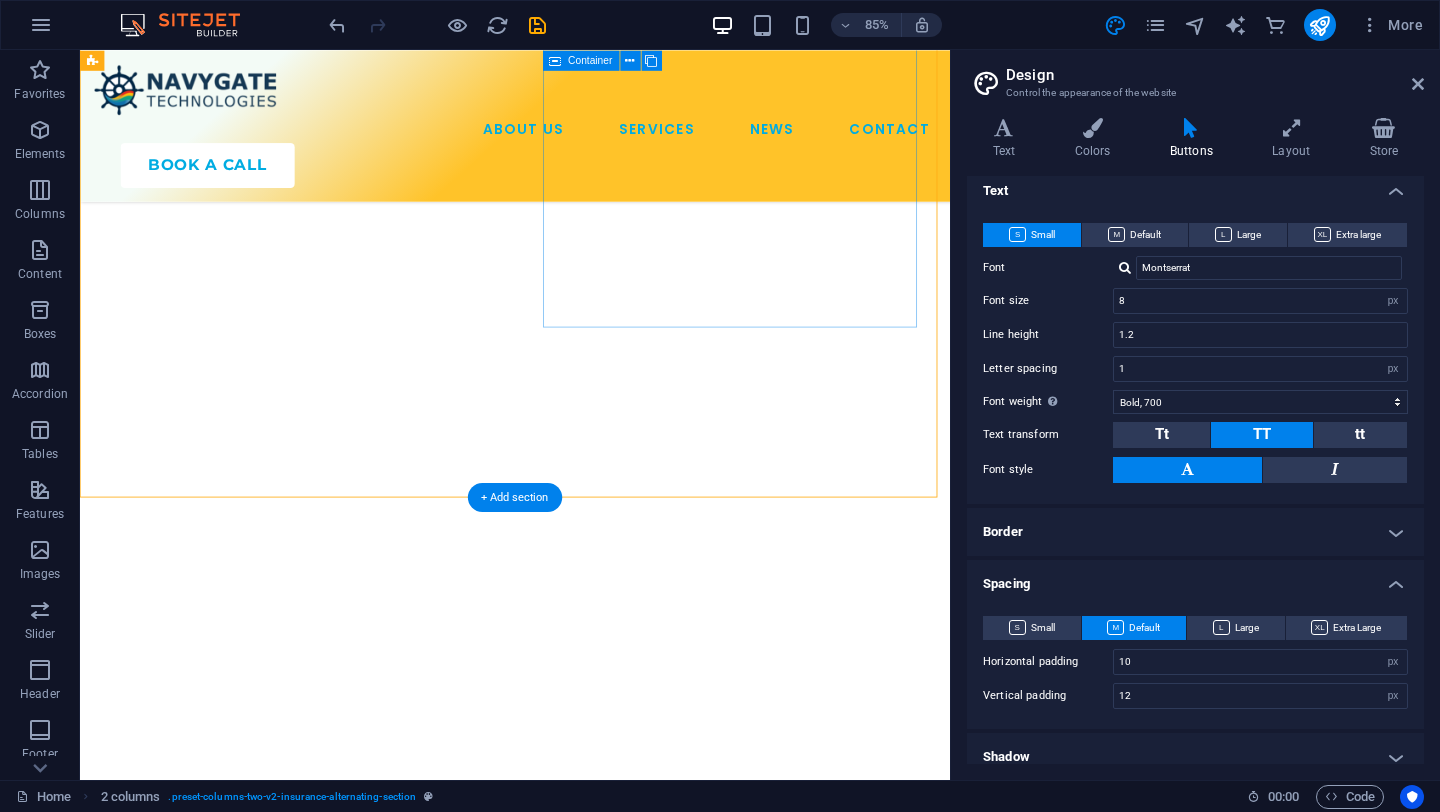 click on "Book Your Consultation  Today Lorem ipsum dolor sit amet, consectetur adipiscing elit. Etiam eu turpis etmolestie, dictum est a, mattis tellus. Sed dignissim, metus nec fringilla accumsan. Lorem ipsum dolor sit amet, consectetur adipiscing elit. Etiam eu turpis etmolestie, dictum est a, mattis tellus. Sed dignissim, metus nec fringilla accumsan. talk to an expert" at bounding box center (328, 4152) 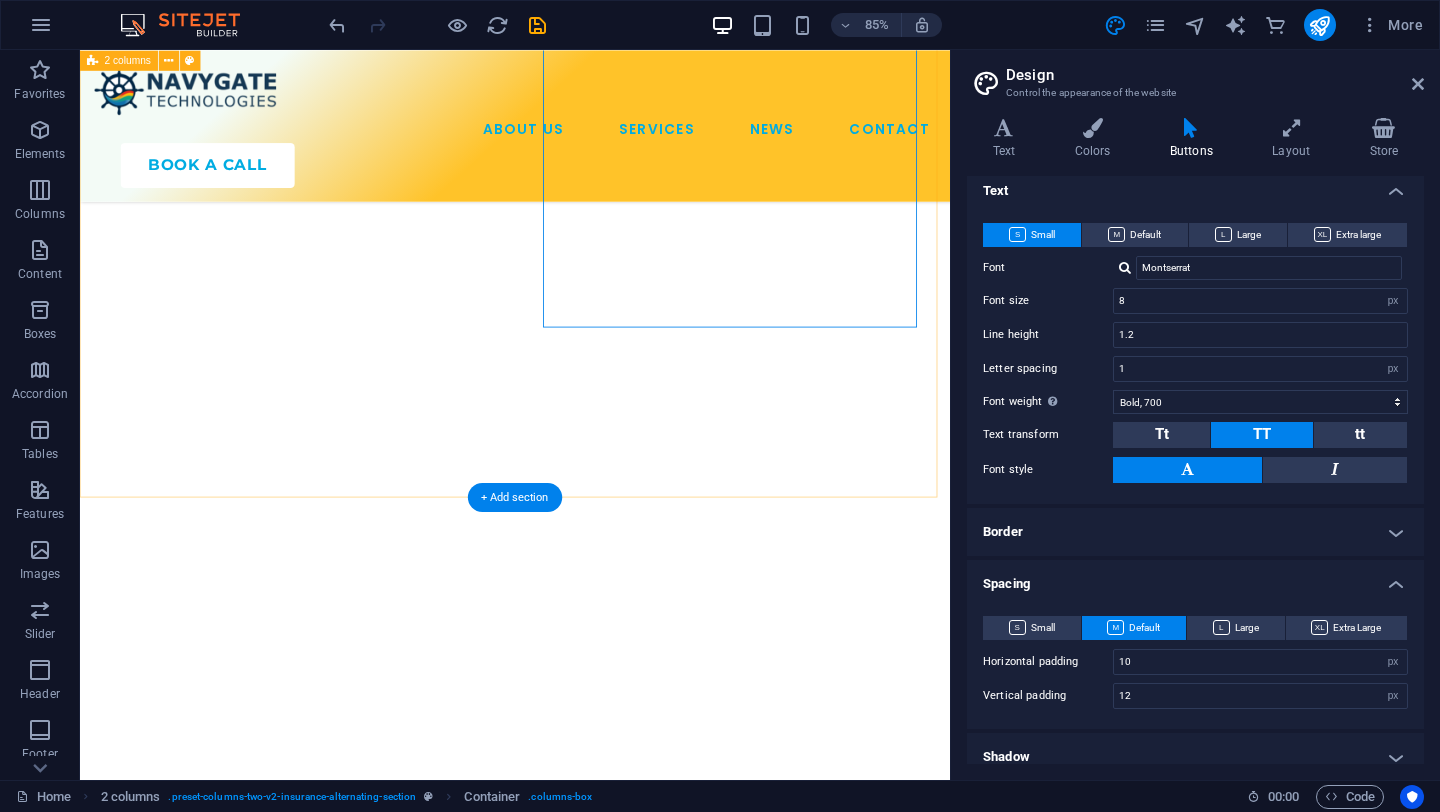 click on "Book Your Consultation  Today Lorem ipsum dolor sit amet, consectetur adipiscing elit. Etiam eu turpis etmolestie, dictum est a, mattis tellus. Sed dignissim, metus nec fringilla accumsan. Lorem ipsum dolor sit amet, consectetur adipiscing elit. Etiam eu turpis etmolestie, dictum est a, mattis tellus. Sed dignissim, metus nec fringilla accumsan. talk to an expert" at bounding box center [592, 3902] 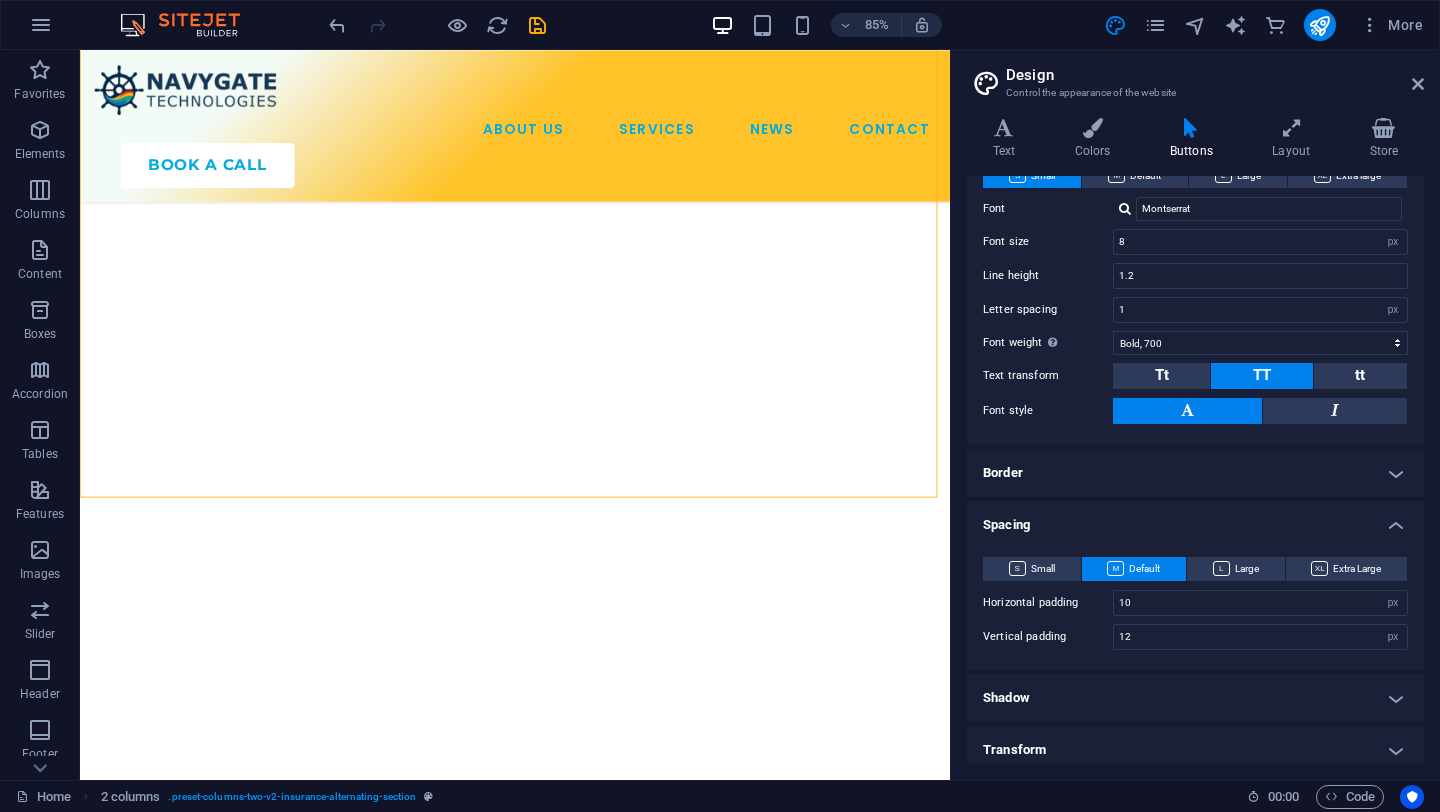 scroll, scrollTop: 239, scrollLeft: 0, axis: vertical 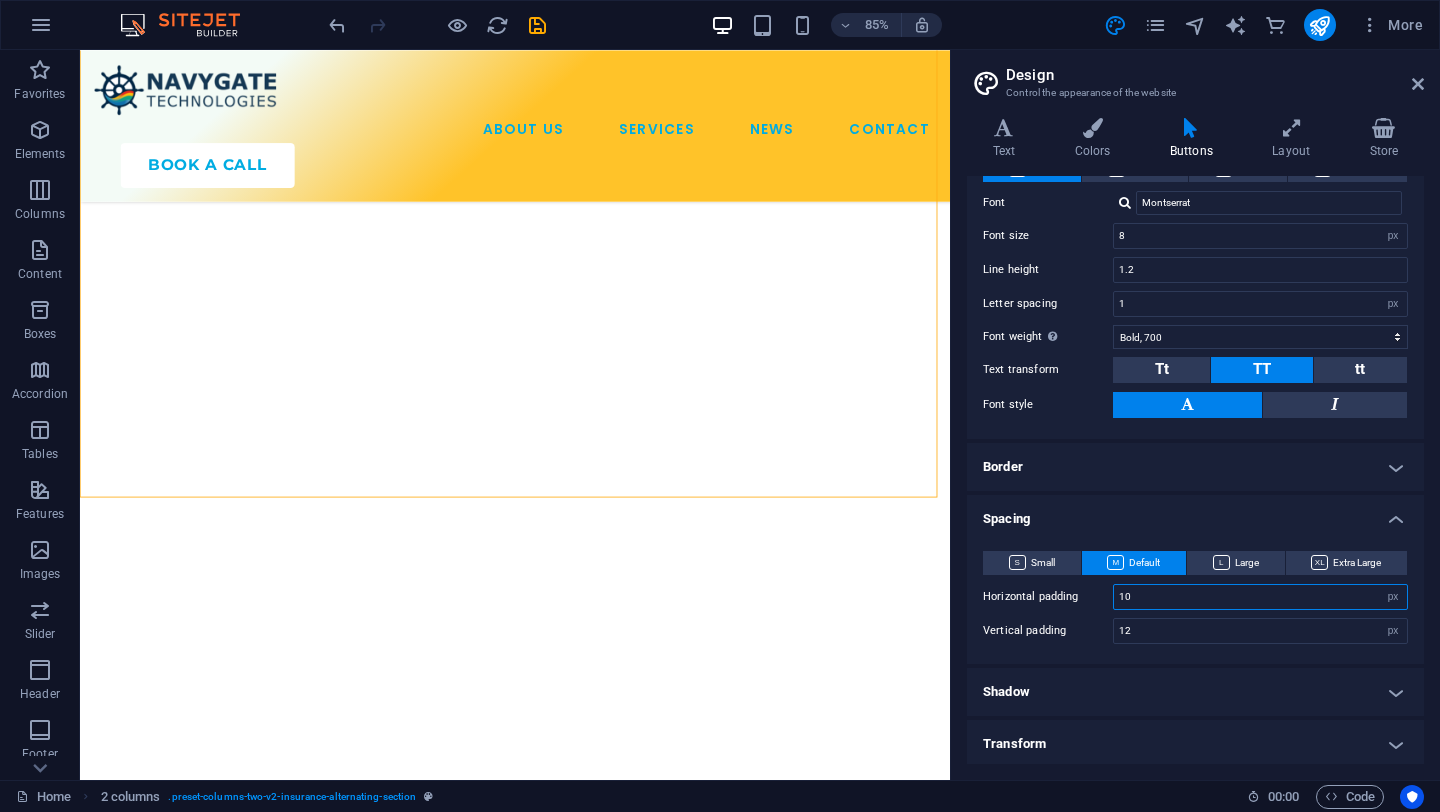 click on "10" at bounding box center (1260, 597) 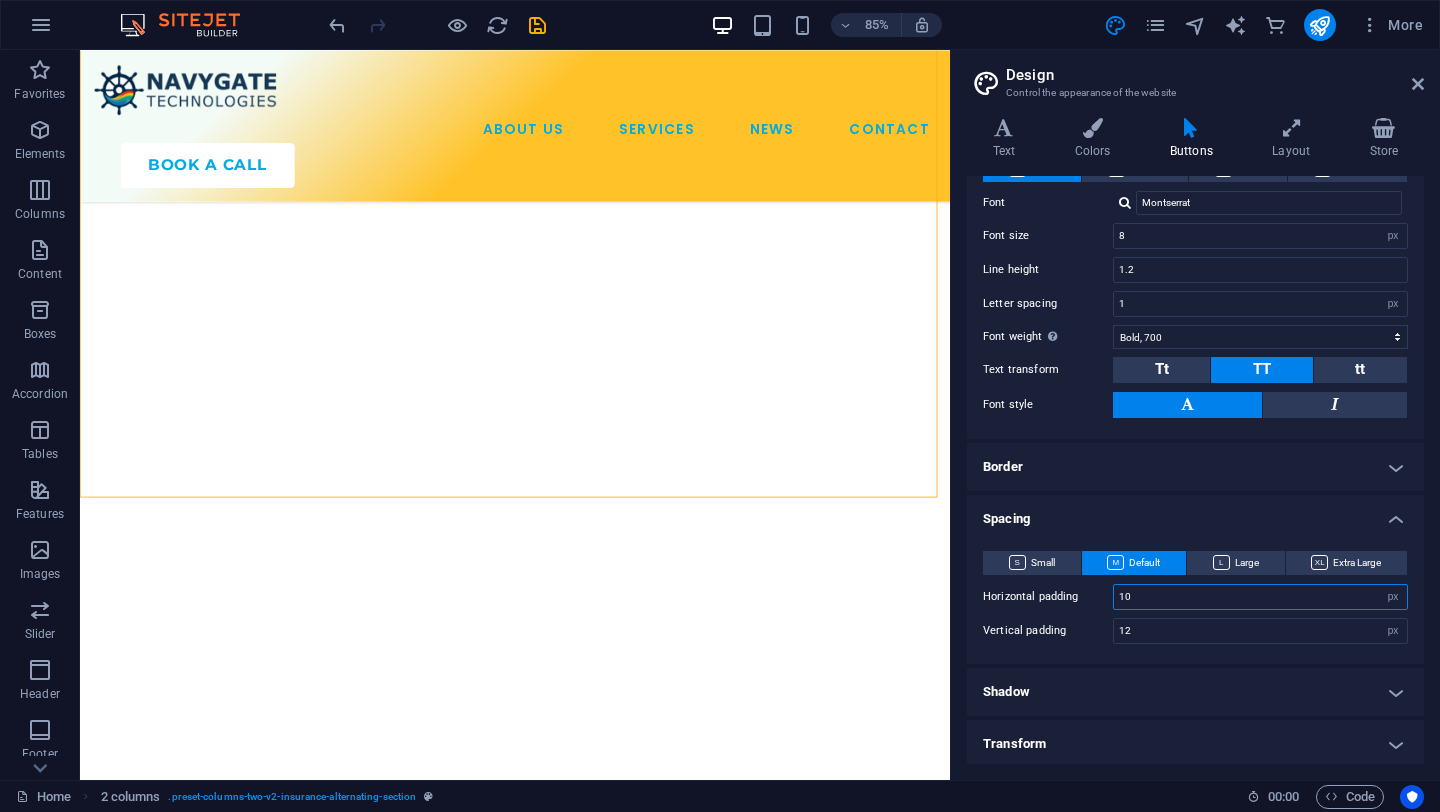 type on "1" 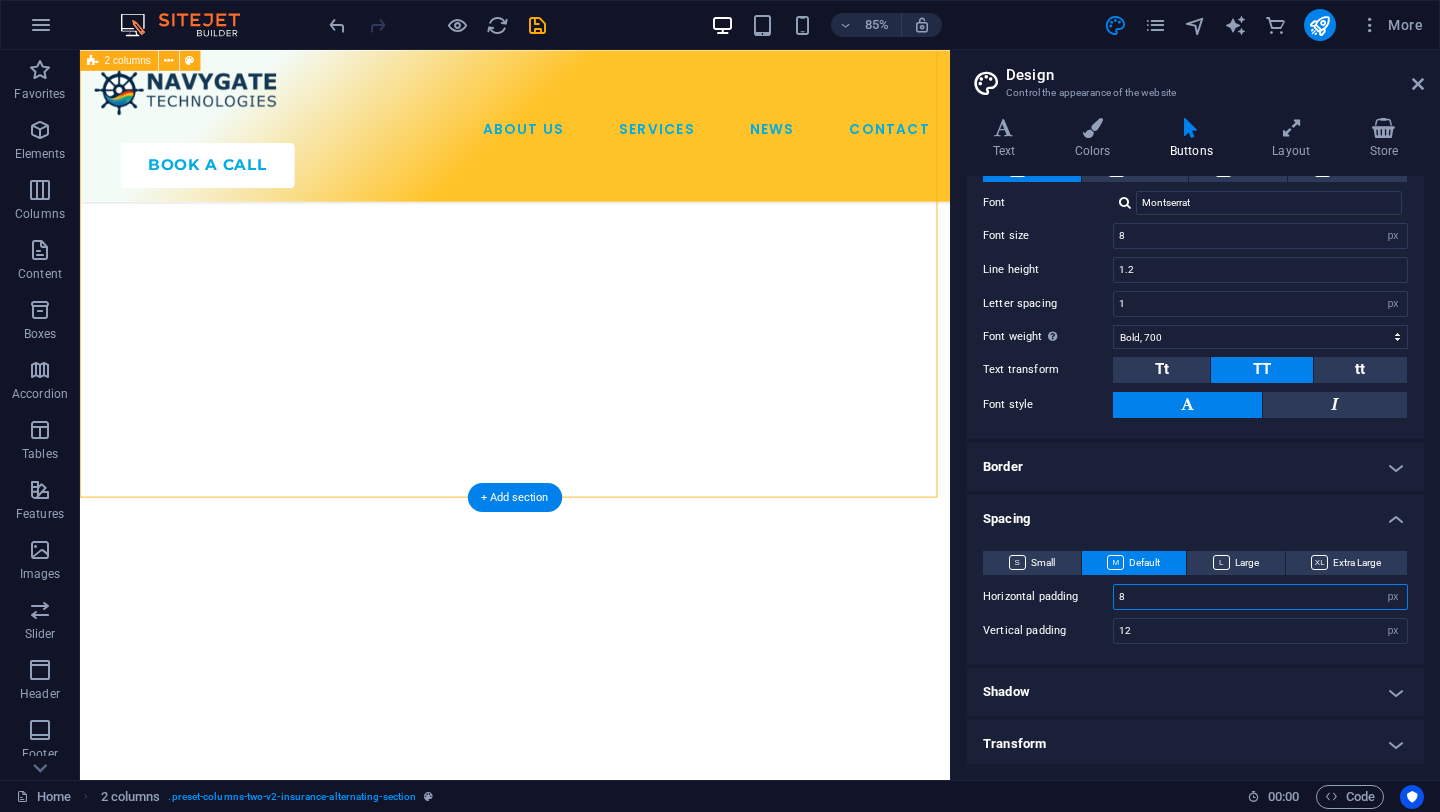 type on "8" 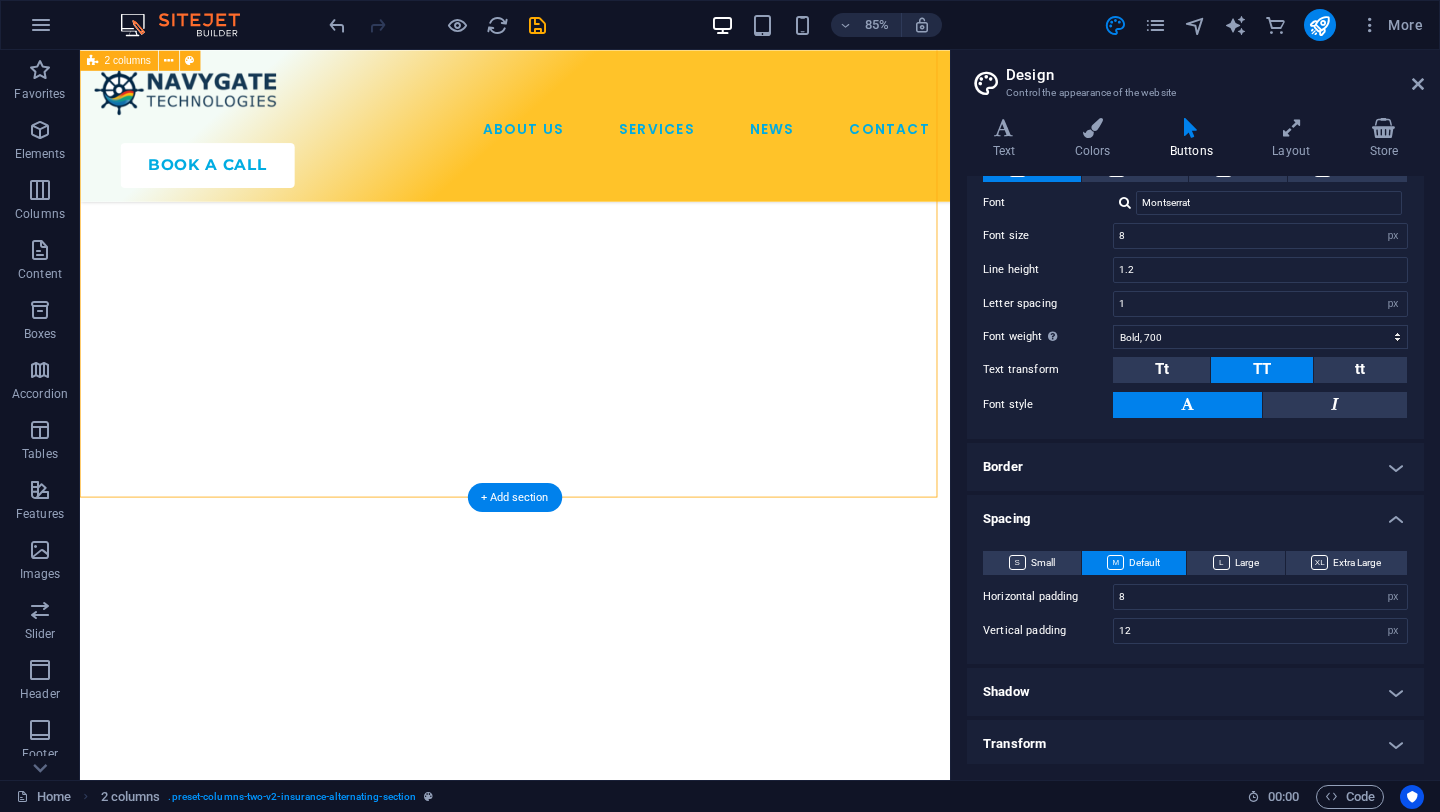 click on "Book Your Consultation  Today Lorem ipsum dolor sit amet, consectetur adipiscing elit. Etiam eu turpis etmolestie, dictum est a, mattis tellus. Sed dignissim, metus nec fringilla accumsan. Lorem ipsum dolor sit amet, consectetur adipiscing elit. Etiam eu turpis etmolestie, dictum est a, mattis tellus. Sed dignissim, metus nec fringilla accumsan. talk to an expert" at bounding box center [592, 3902] 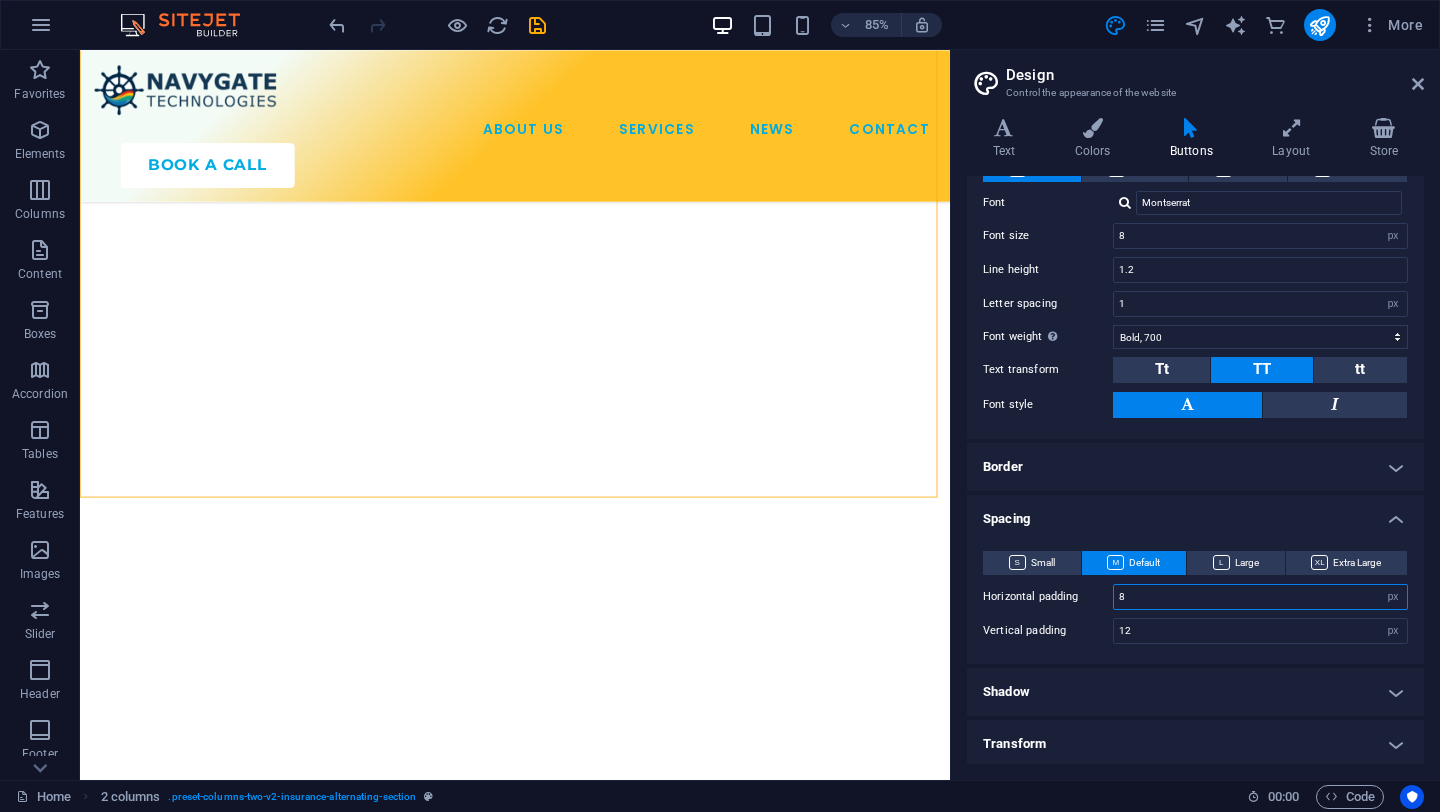 click on "8" at bounding box center (1260, 597) 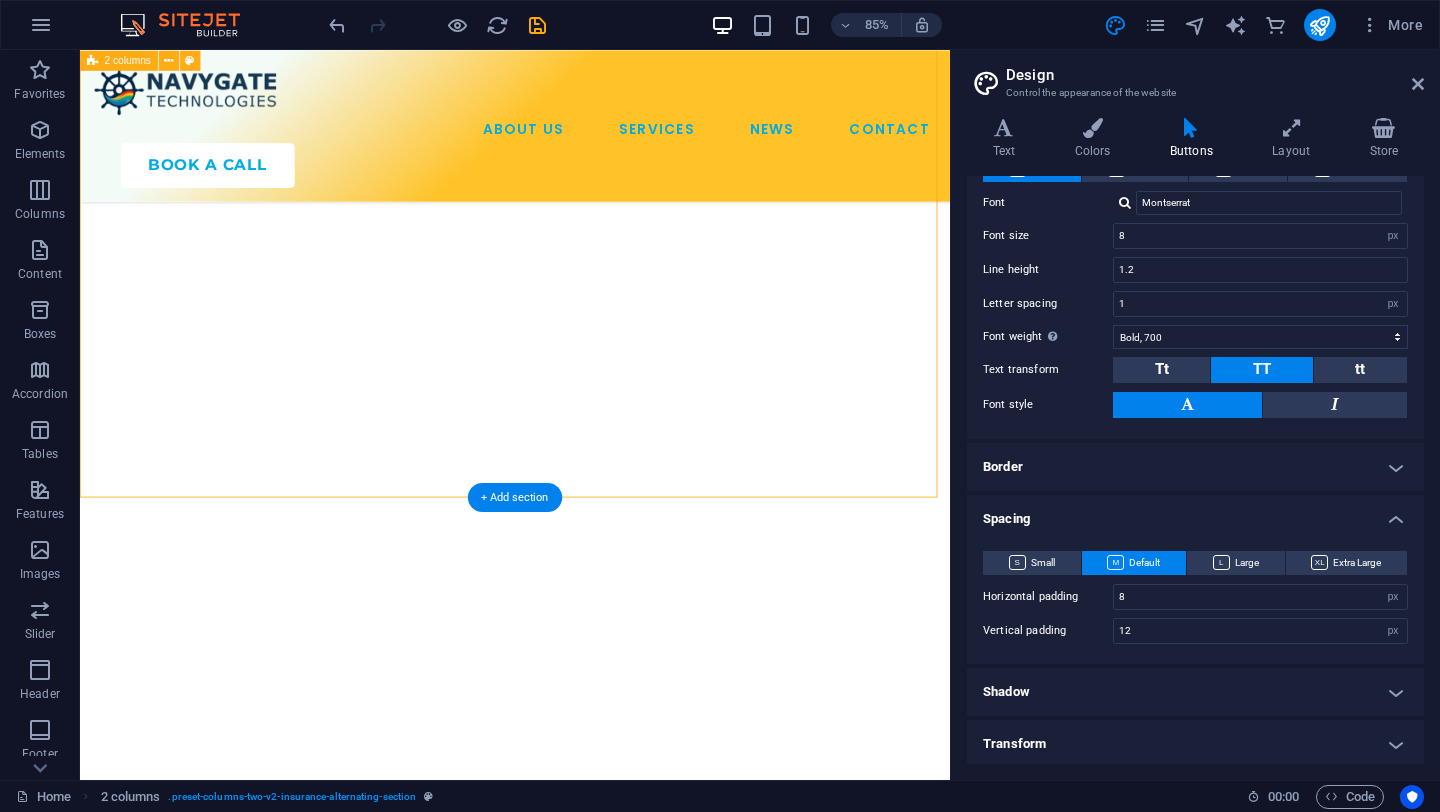 click on "Book Your Consultation  Today Lorem ipsum dolor sit amet, consectetur adipiscing elit. Etiam eu turpis etmolestie, dictum est a, mattis tellus. Sed dignissim, metus nec fringilla accumsan. Lorem ipsum dolor sit amet, consectetur adipiscing elit. Etiam eu turpis etmolestie, dictum est a, mattis tellus. Sed dignissim, metus nec fringilla accumsan. talk to an expert" at bounding box center [592, 3902] 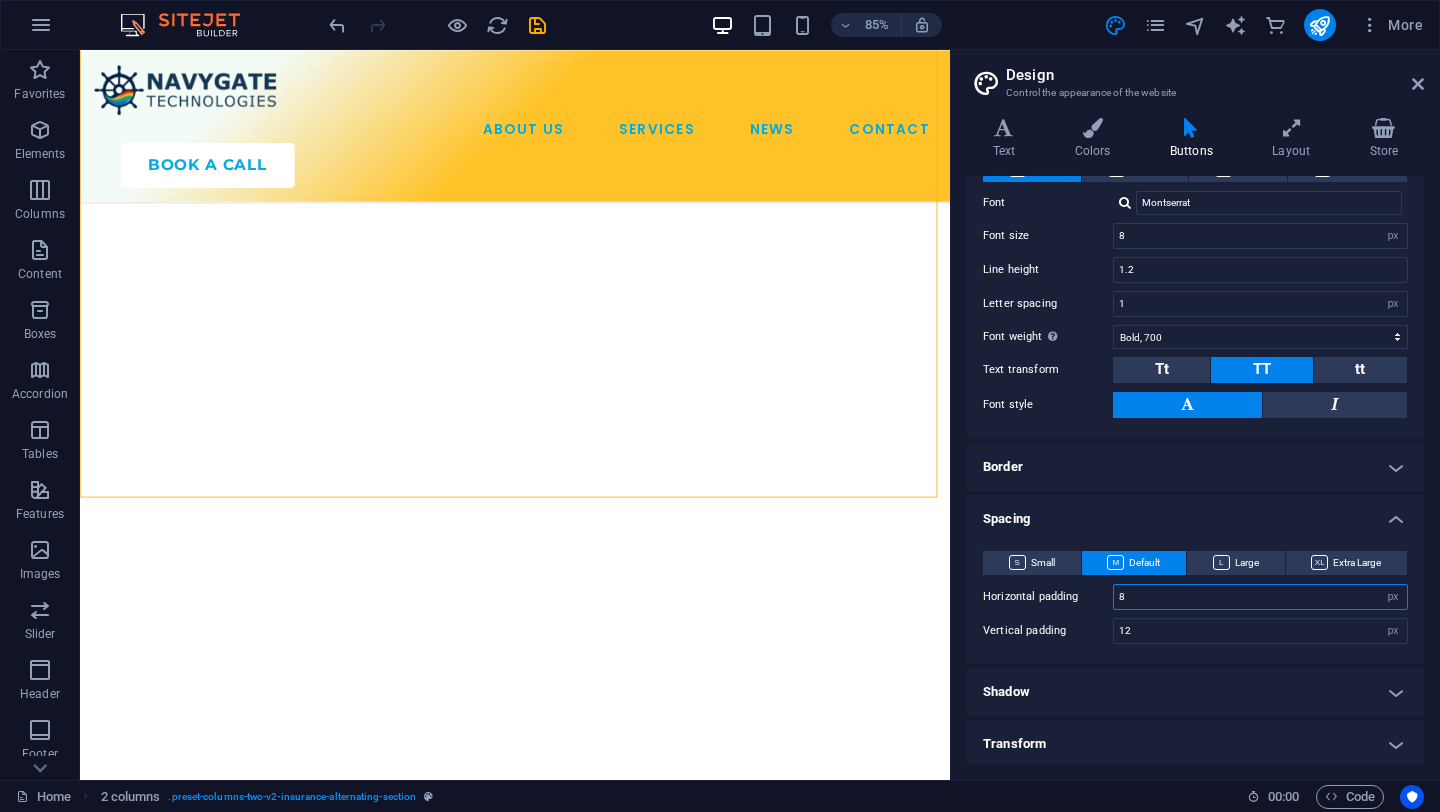 click on "8" at bounding box center (1260, 597) 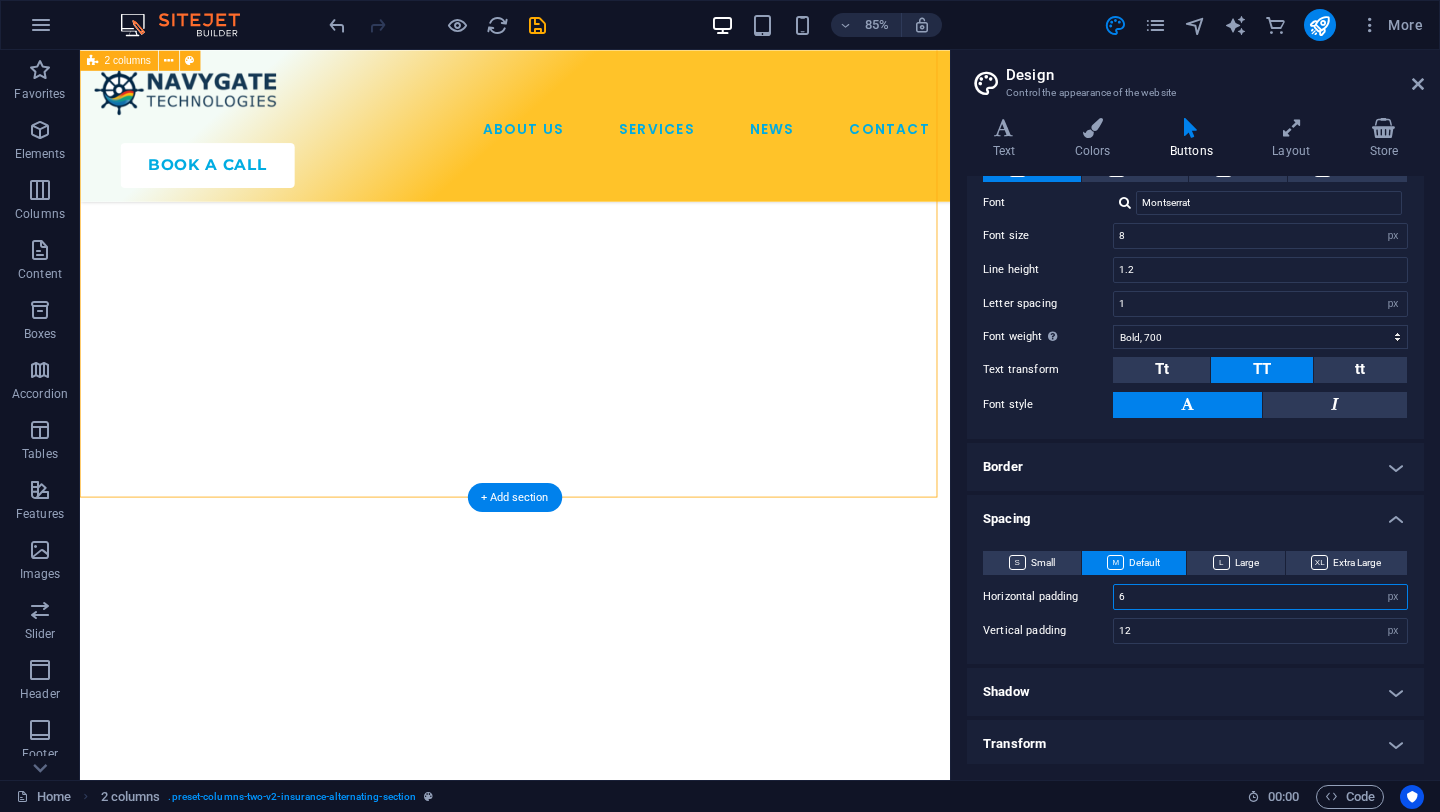 type on "6" 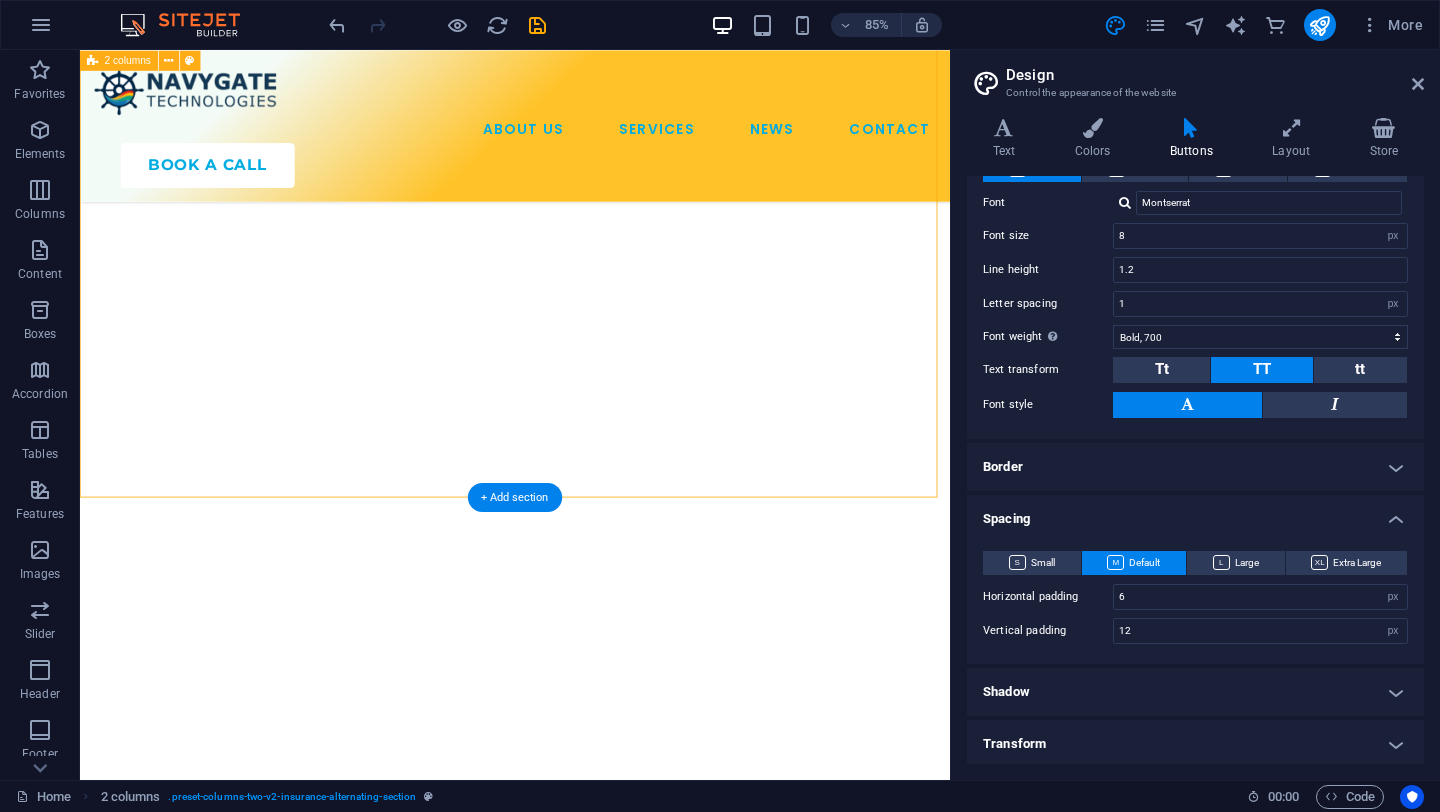 click on "Book Your Consultation  Today Lorem ipsum dolor sit amet, consectetur adipiscing elit. Etiam eu turpis etmolestie, dictum est a, mattis tellus. Sed dignissim, metus nec fringilla accumsan. Lorem ipsum dolor sit amet, consectetur adipiscing elit. Etiam eu turpis etmolestie, dictum est a, mattis tellus. Sed dignissim, metus nec fringilla accumsan. talk to an expert" at bounding box center (592, 3902) 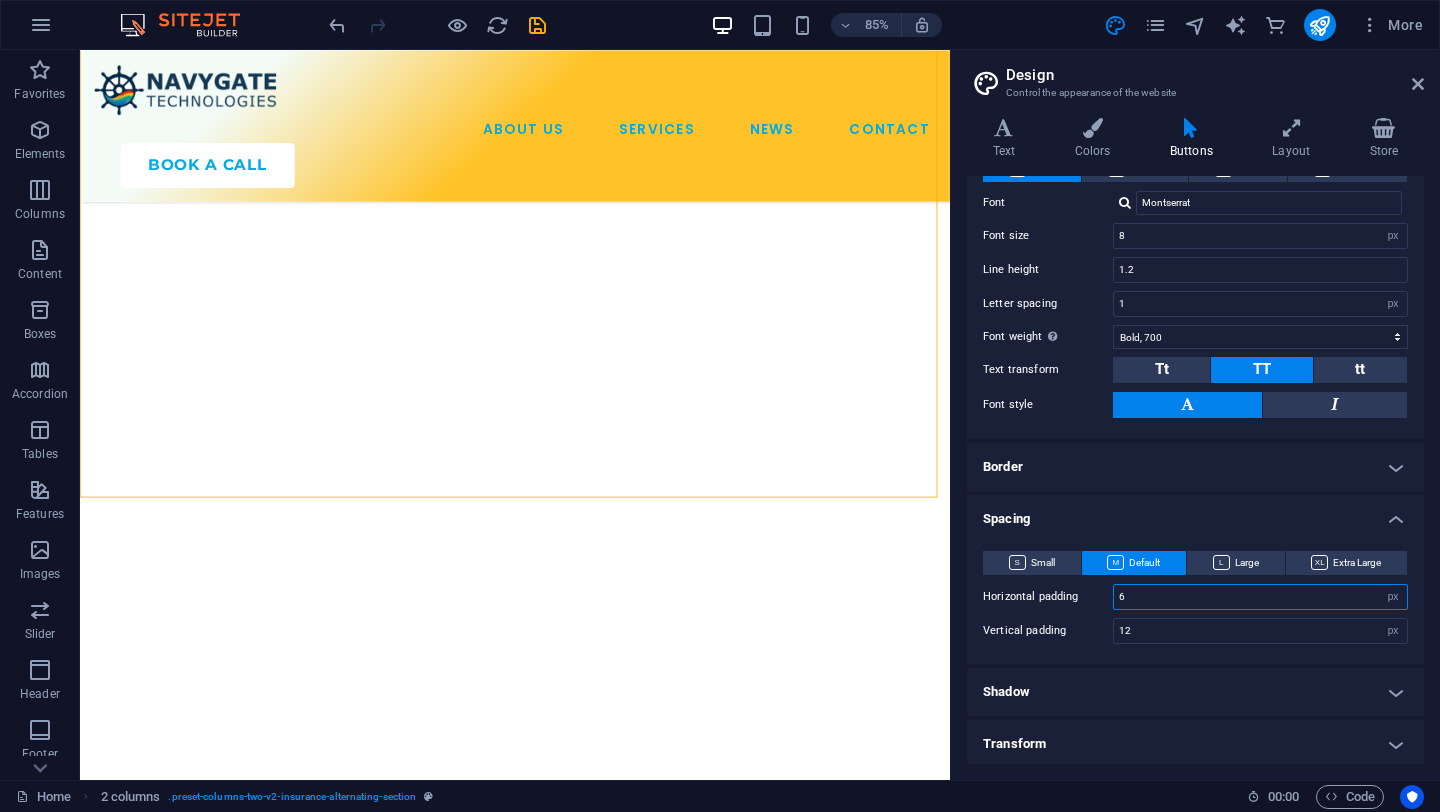 click on "6" at bounding box center [1260, 597] 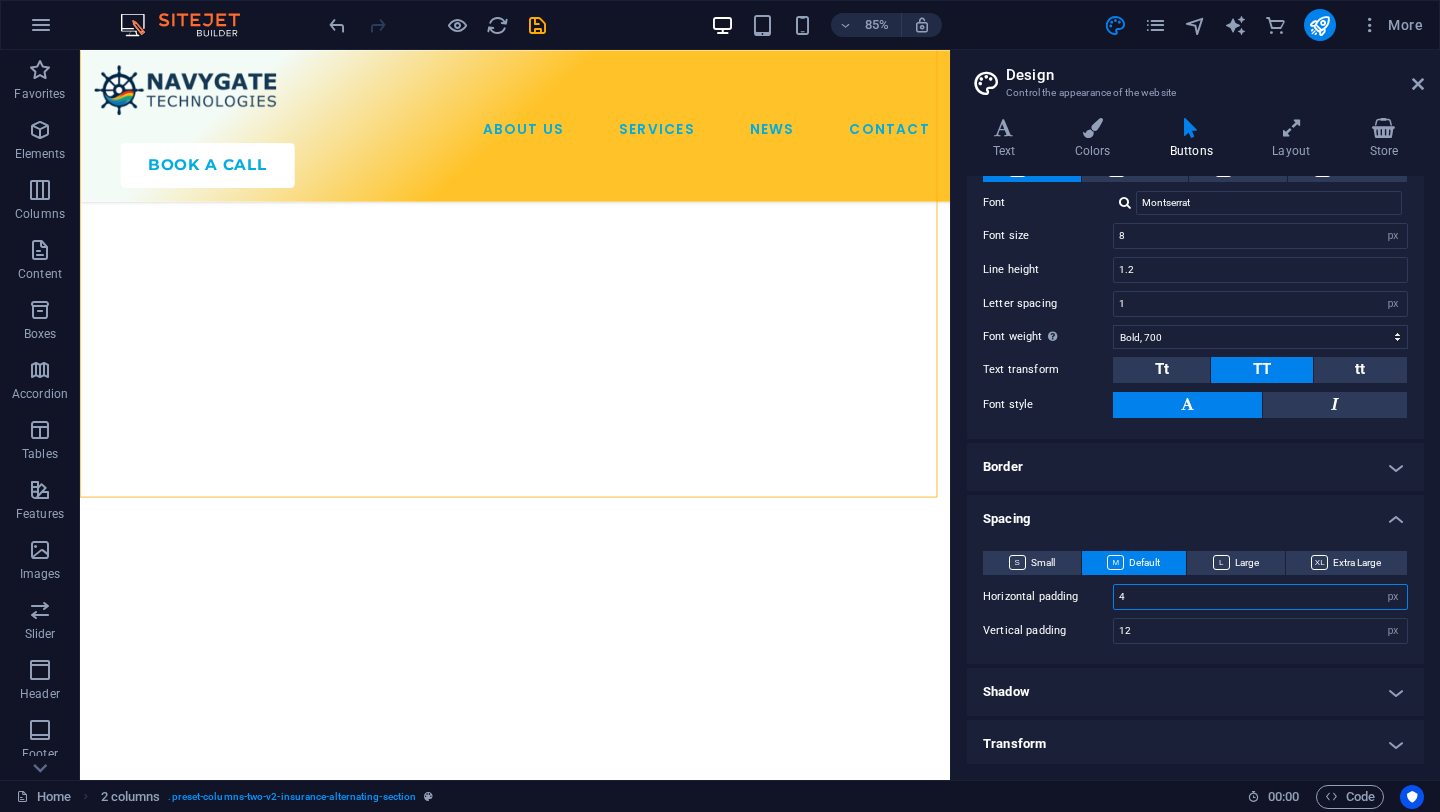 type on "4" 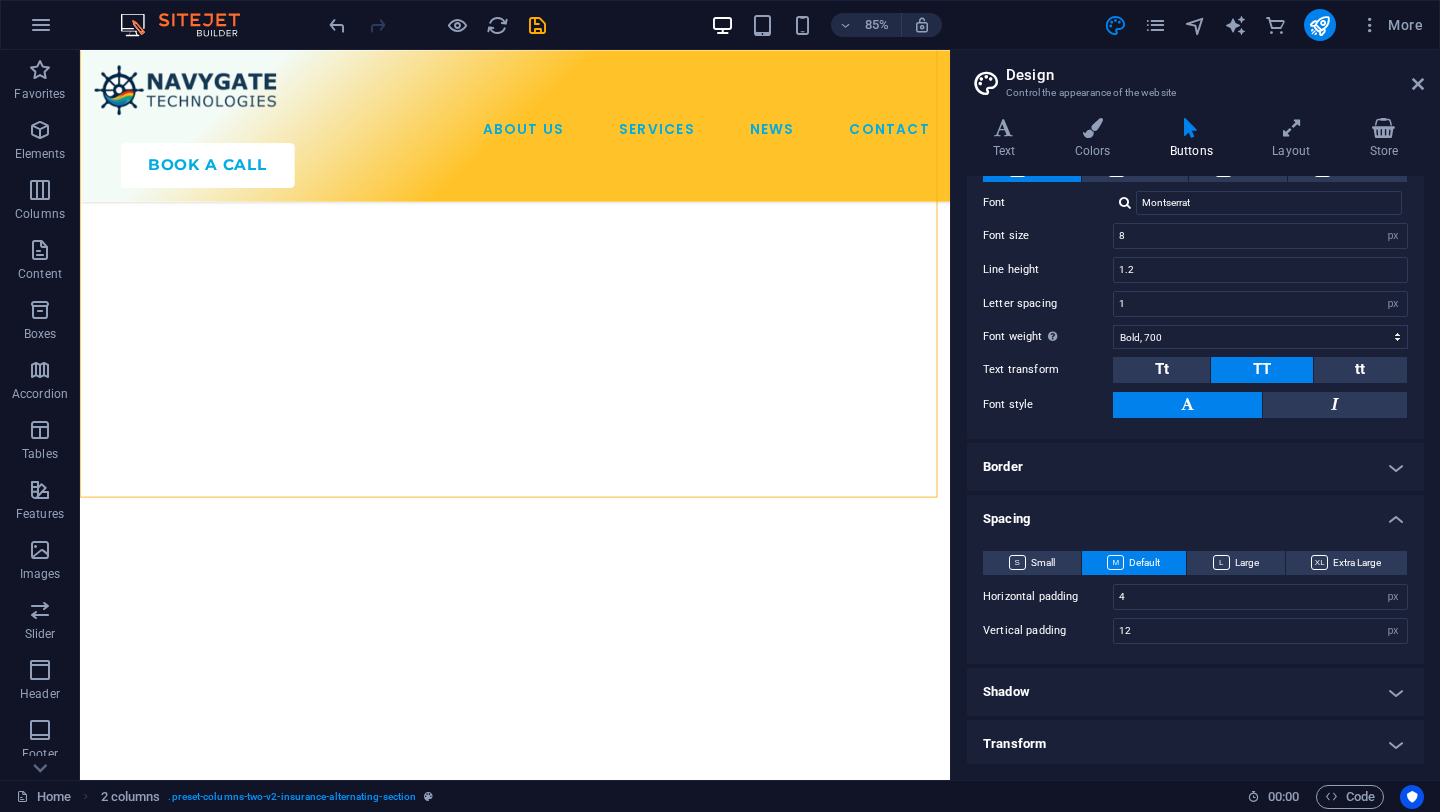 click at bounding box center (1187, 405) 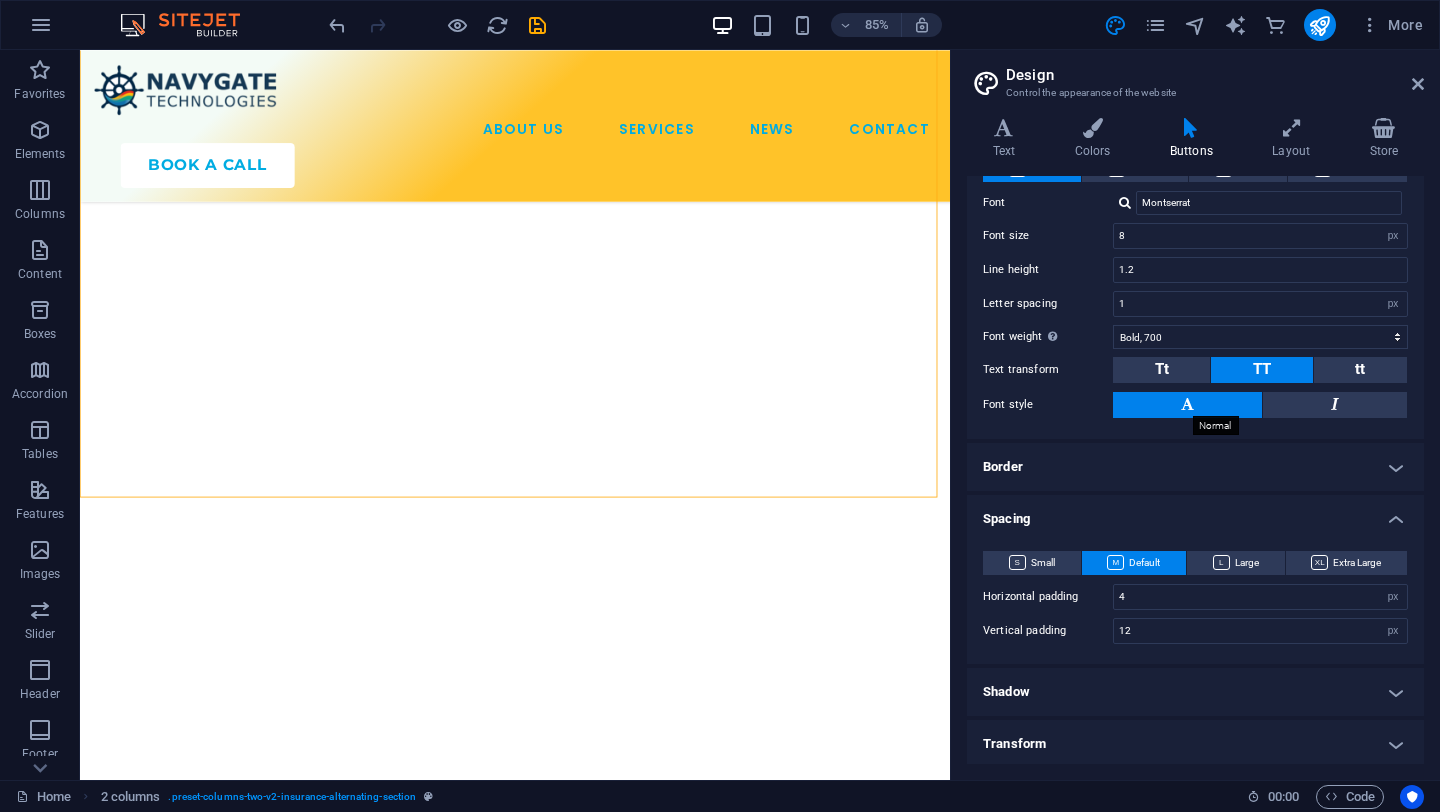 click at bounding box center (1187, 404) 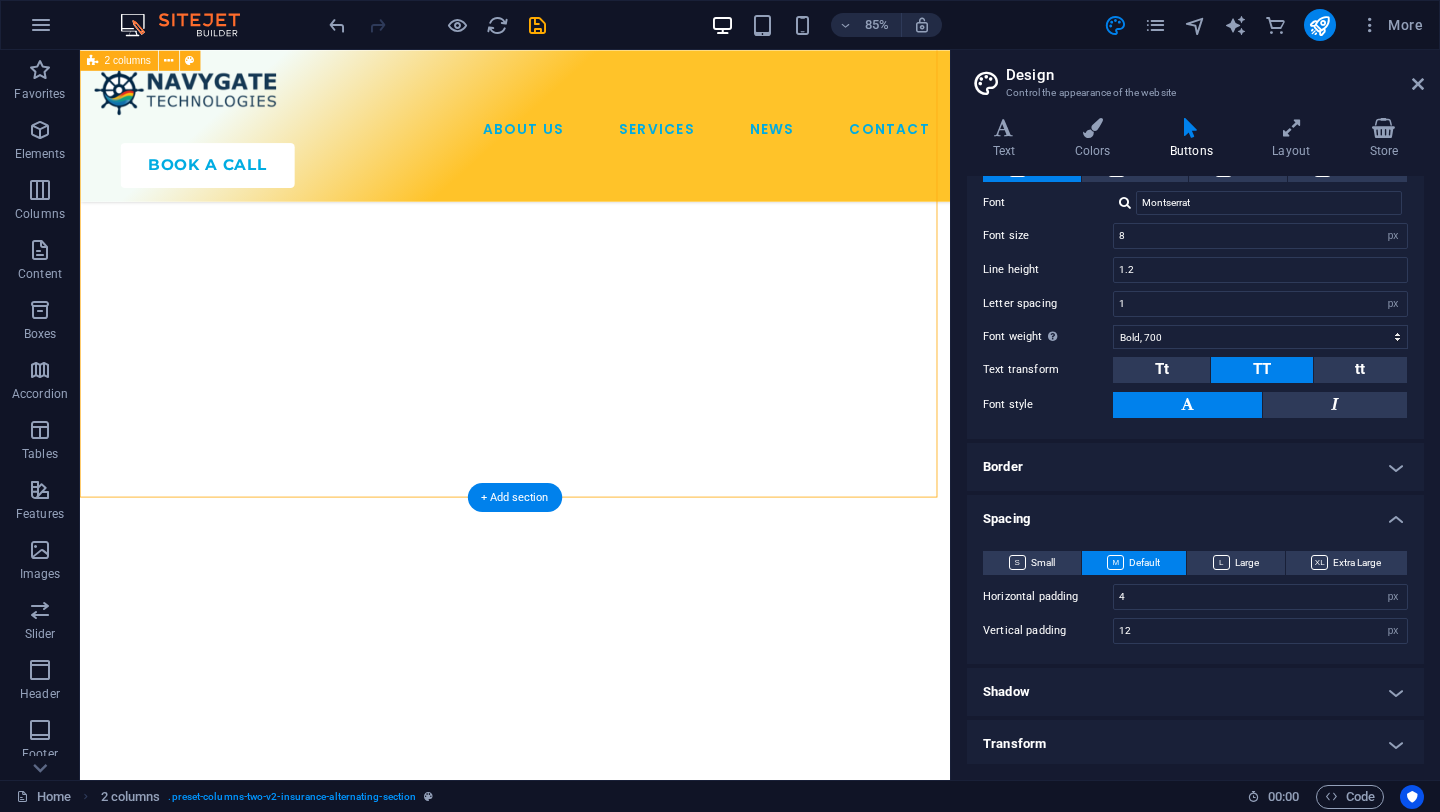 click on "Book Your Consultation  Today Lorem ipsum dolor sit amet, consectetur adipiscing elit. Etiam eu turpis etmolestie, dictum est a, mattis tellus. Sed dignissim, metus nec fringilla accumsan. Lorem ipsum dolor sit amet, consectetur adipiscing elit. Etiam eu turpis etmolestie, dictum est a, mattis tellus. Sed dignissim, metus nec fringilla accumsan. talk to an expert" at bounding box center [592, 3902] 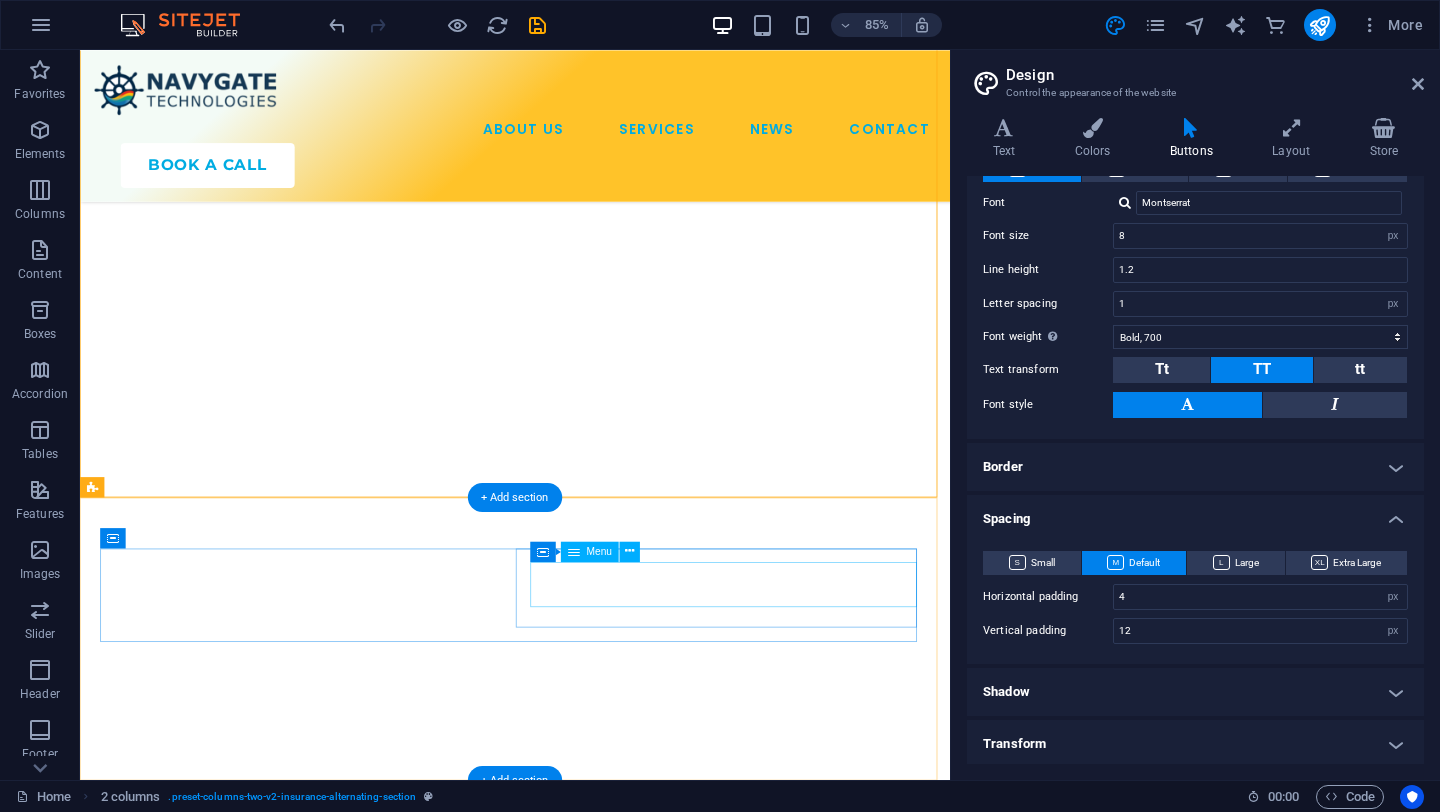 click on "ABOUT US SERVICES NEWS CONTACT" at bounding box center (344, 4752) 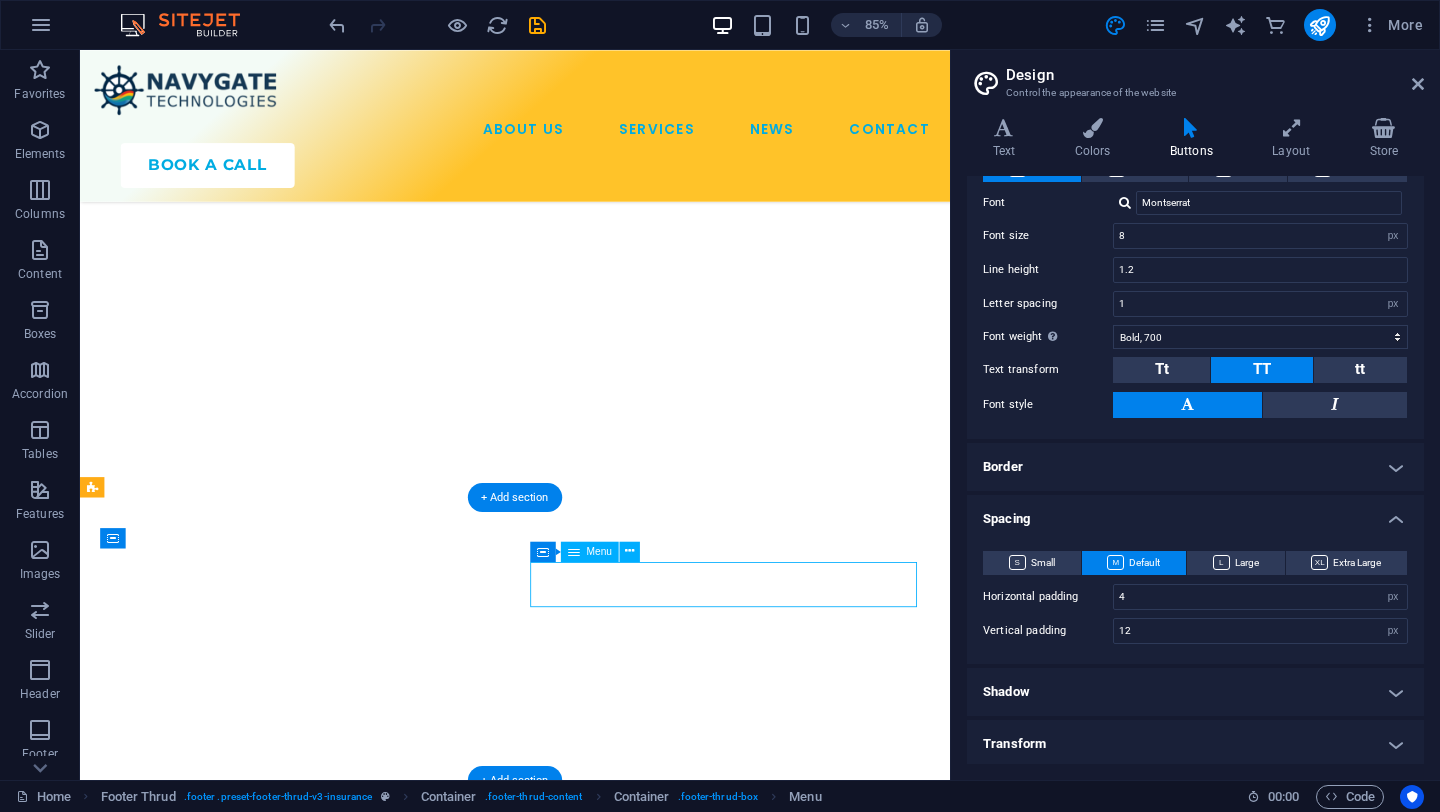 click on "ABOUT US SERVICES NEWS CONTACT" at bounding box center (344, 4752) 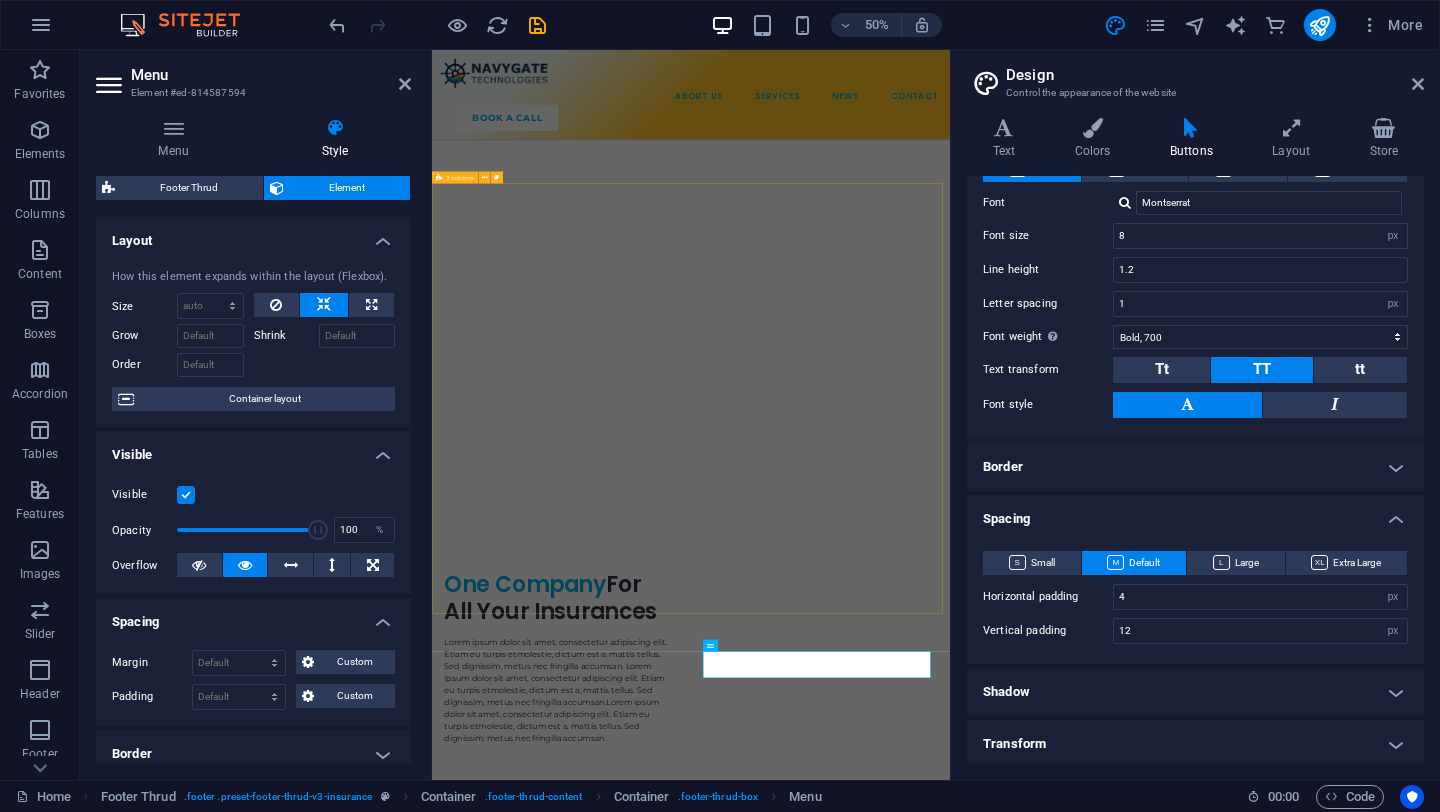 scroll, scrollTop: 6430, scrollLeft: 0, axis: vertical 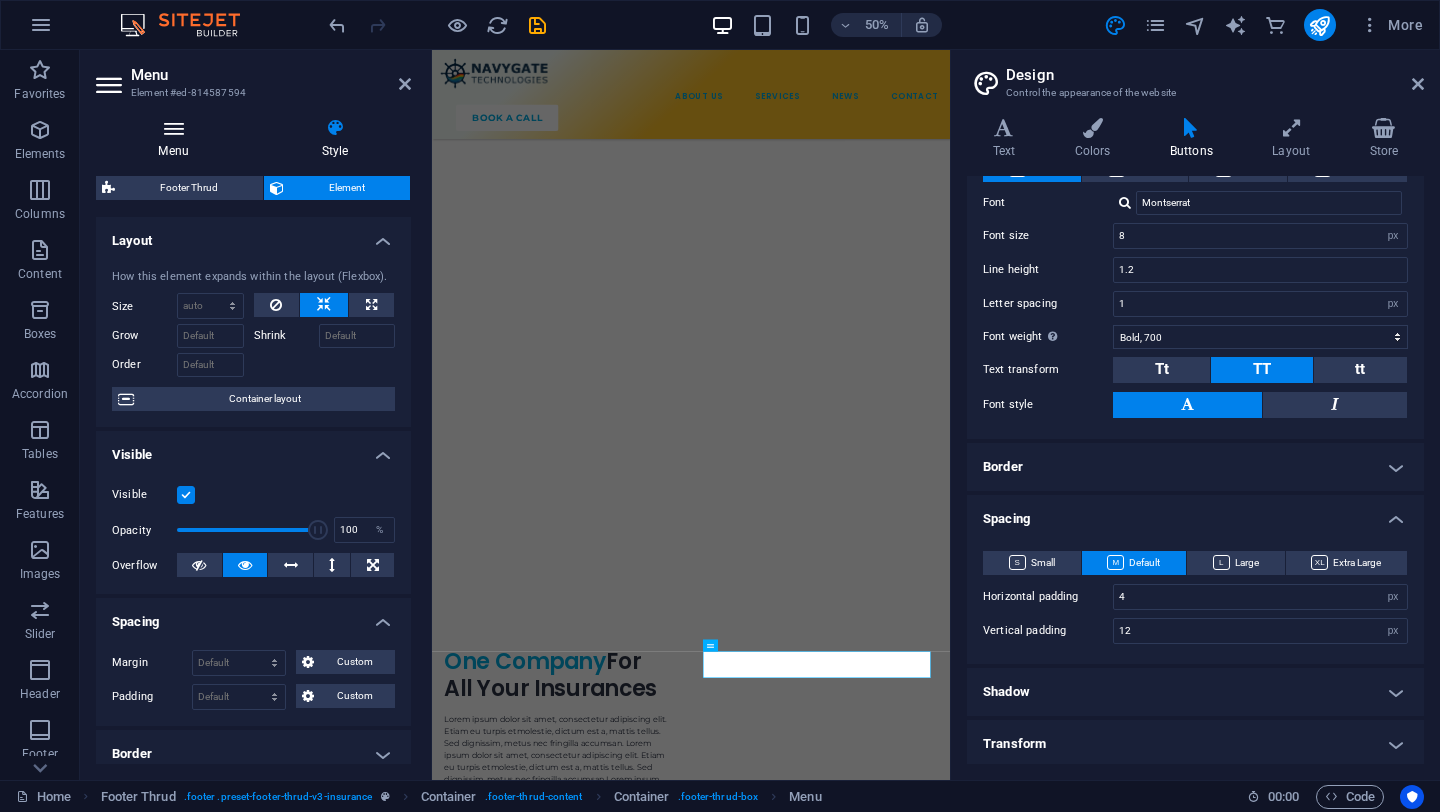 click at bounding box center (173, 128) 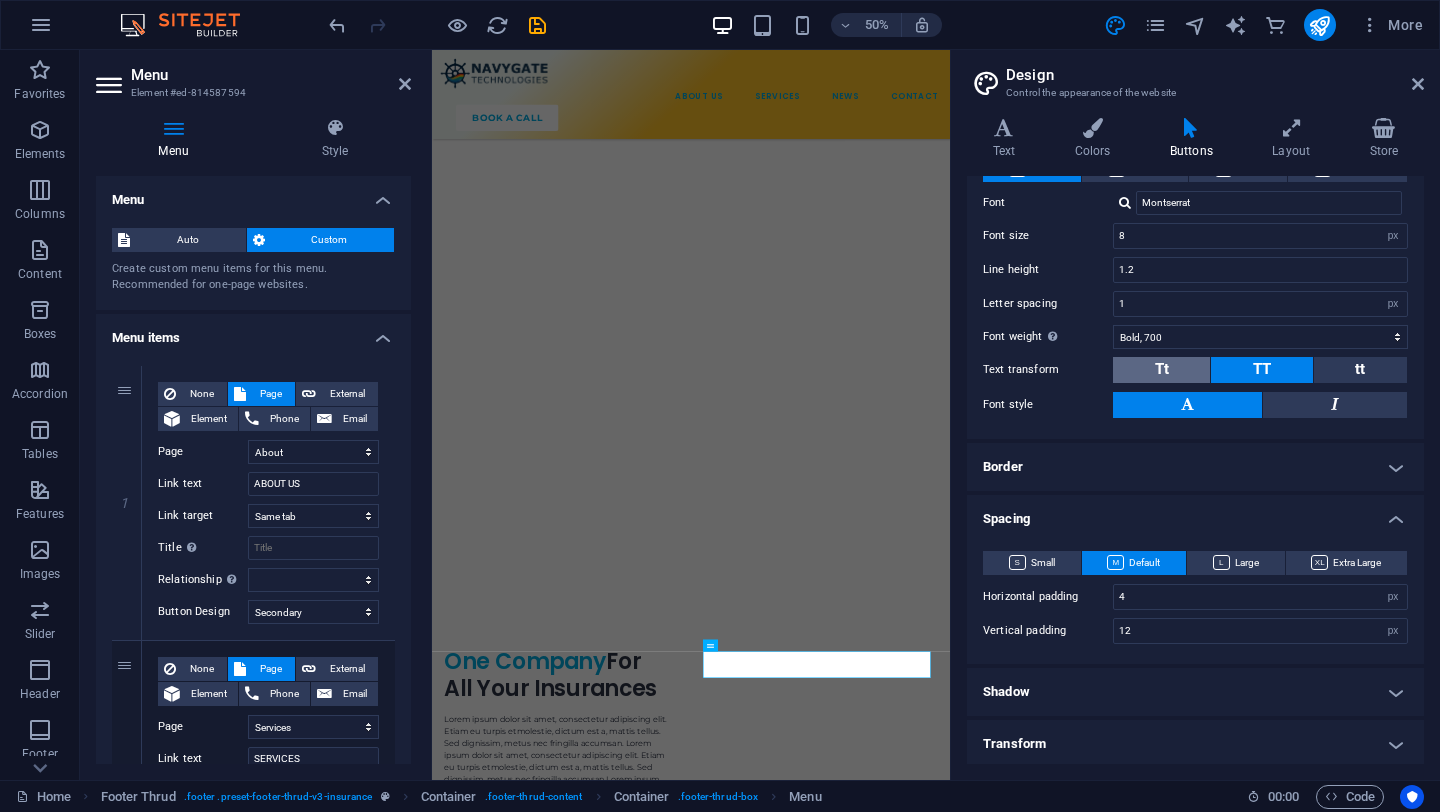 scroll, scrollTop: 0, scrollLeft: 0, axis: both 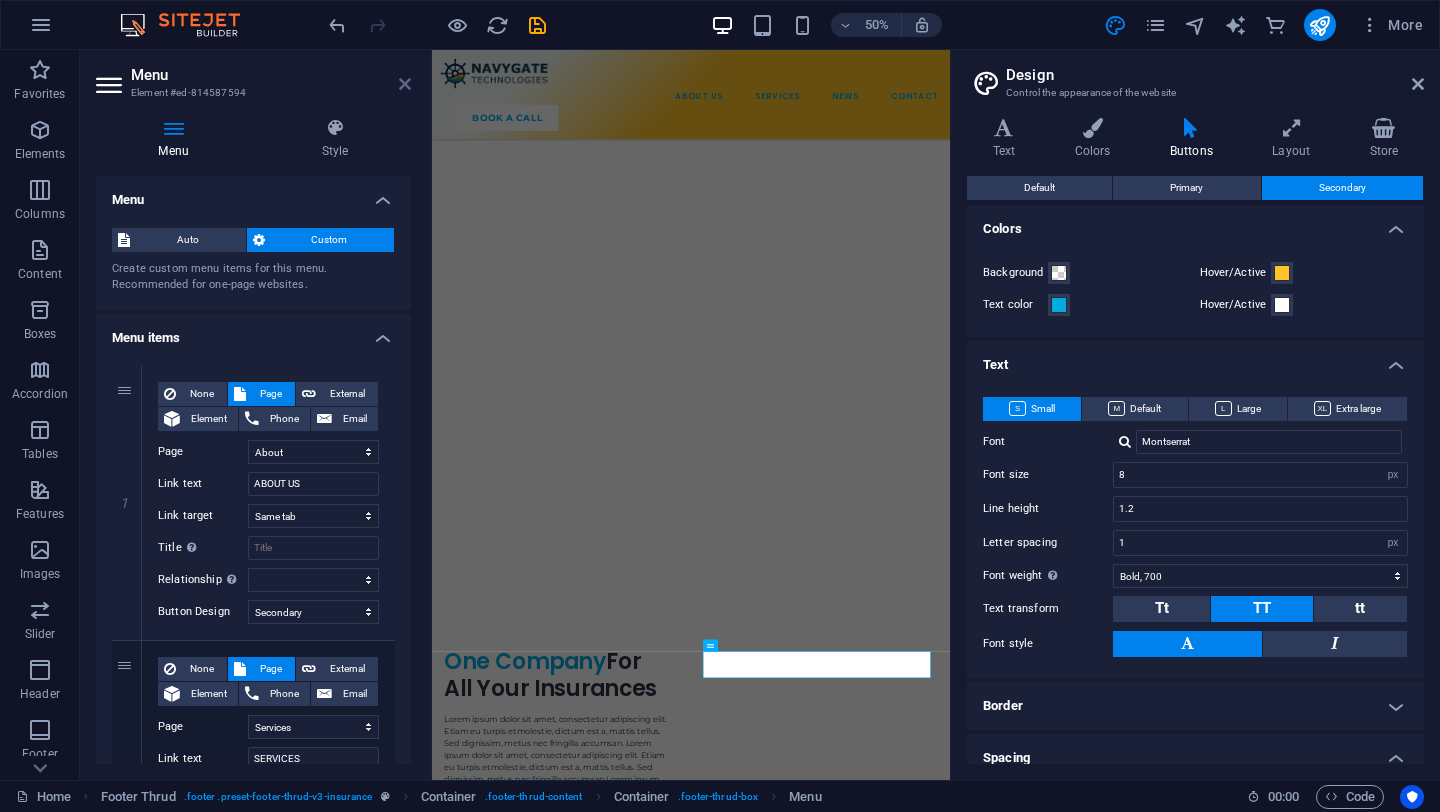 click at bounding box center [405, 84] 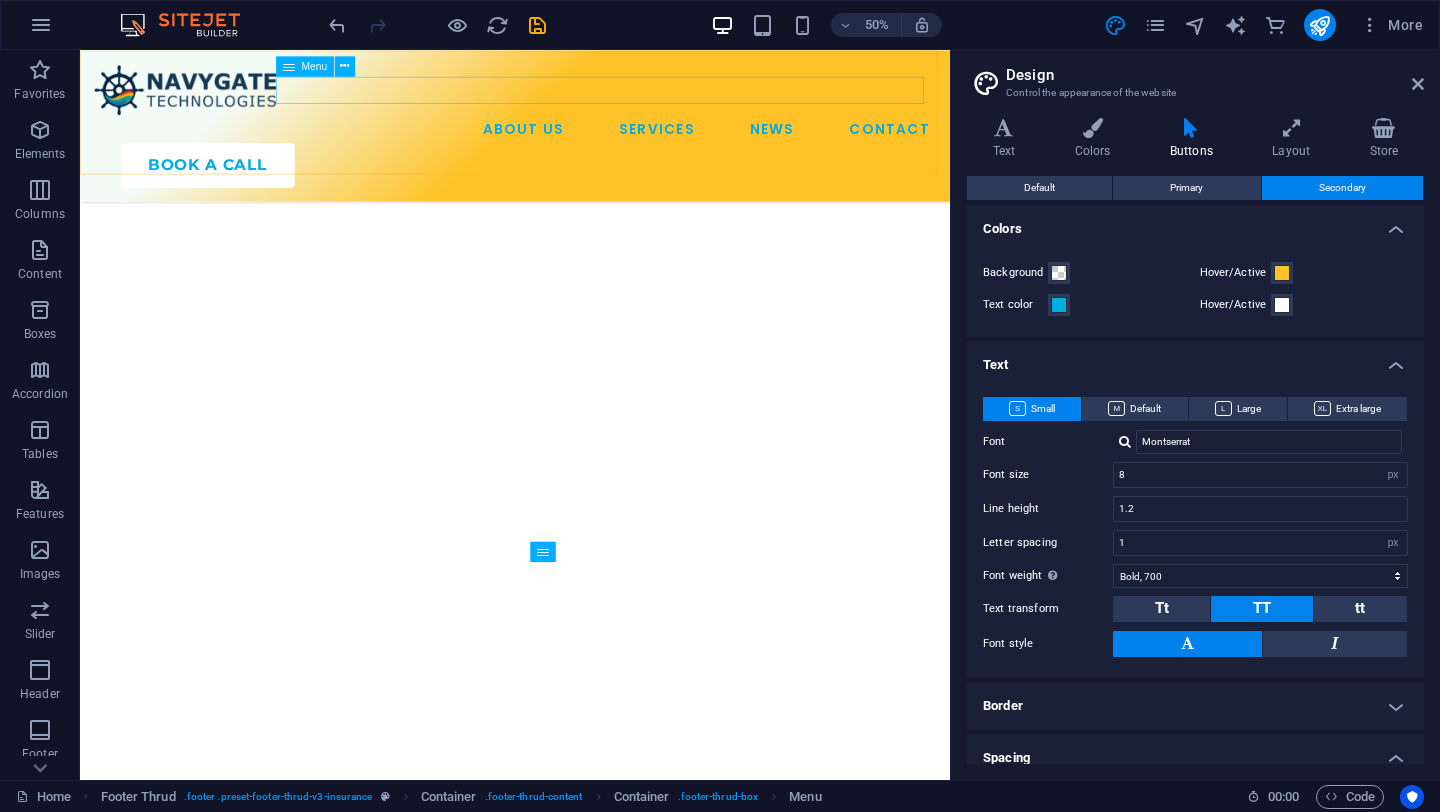 scroll, scrollTop: 6583, scrollLeft: 0, axis: vertical 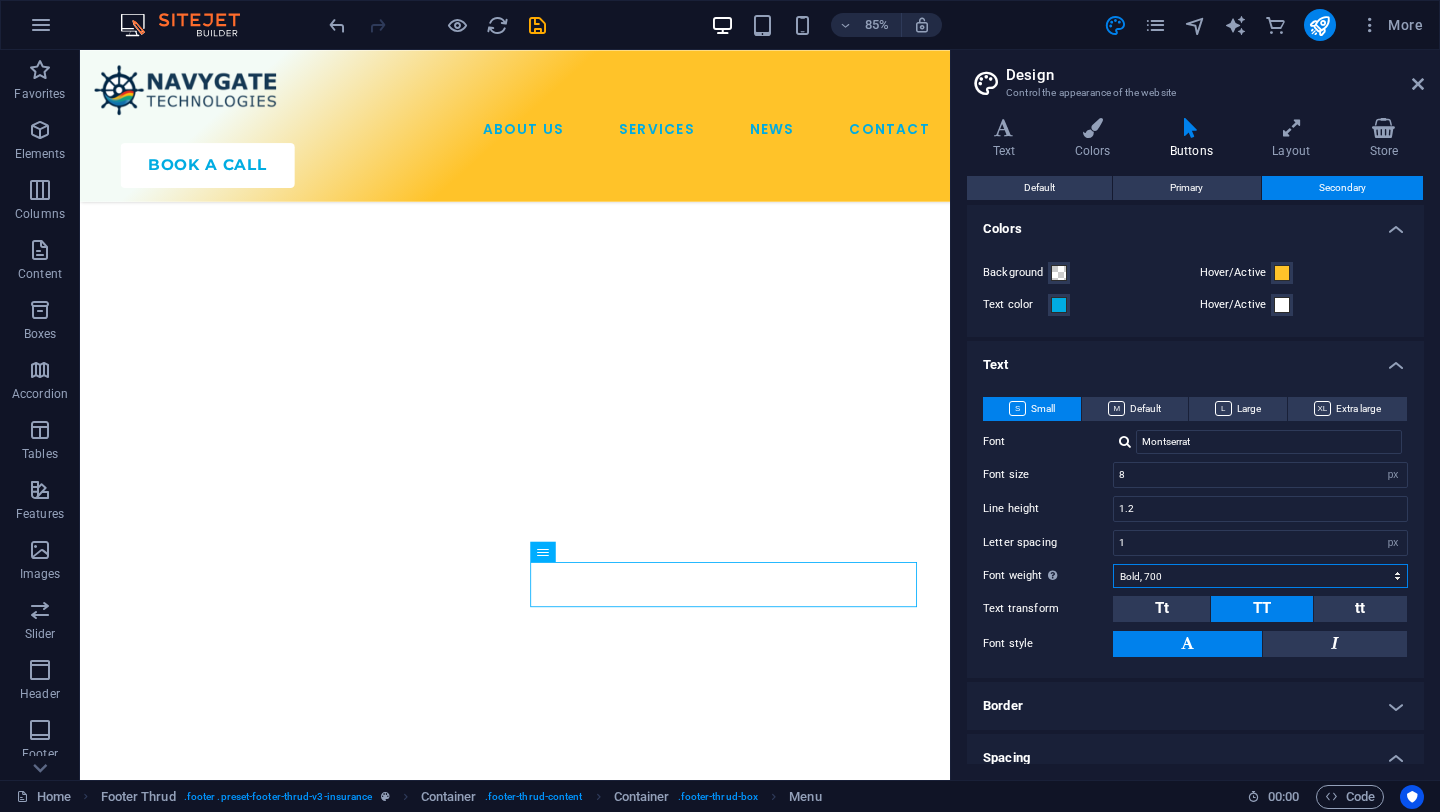 click on "Thin, 100 Extra-light, 200 Light, 300 Regular, 400 Medium, 500 Semi-bold, 600 Bold, 700 Extra-bold, 800 Black, 900" at bounding box center (1260, 576) 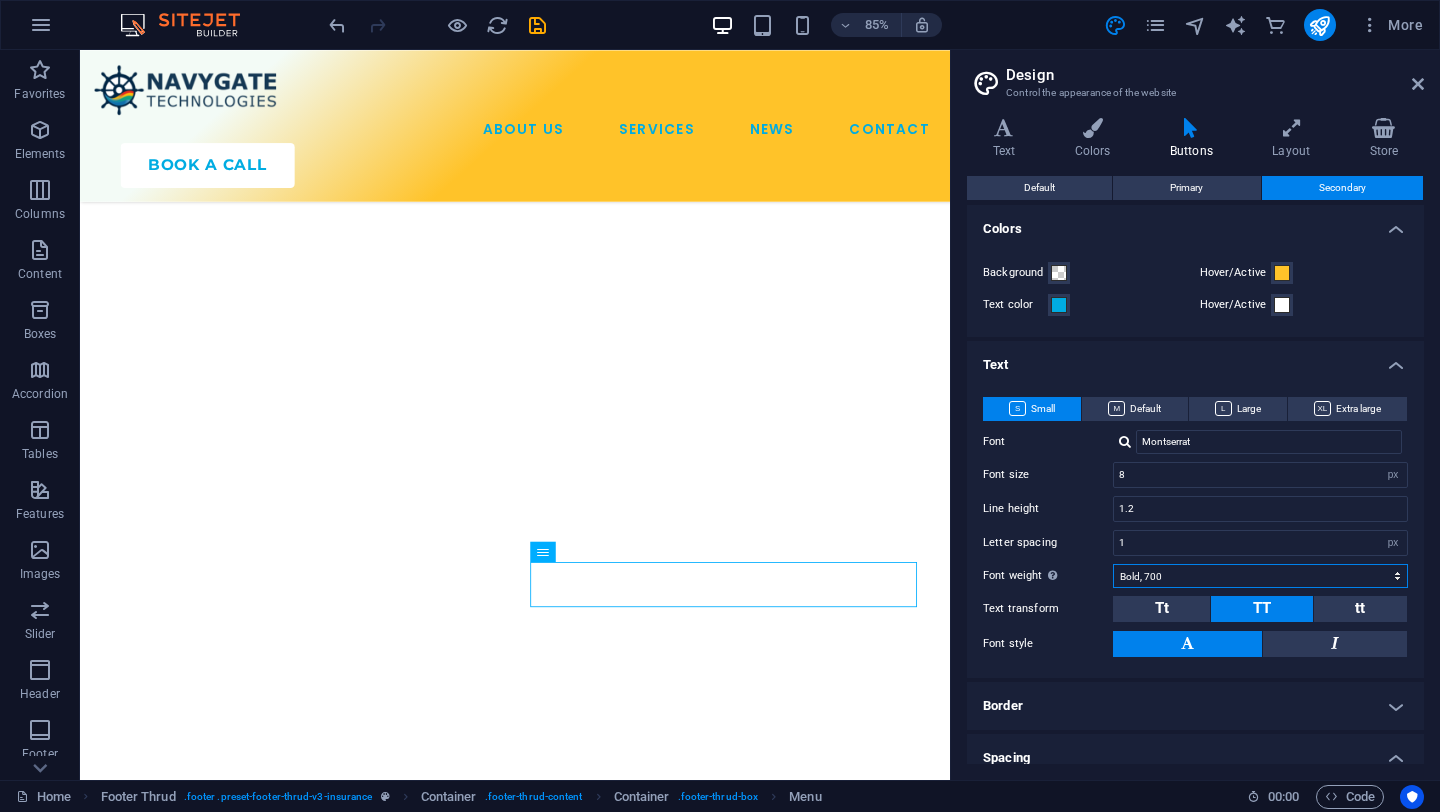 select on "400" 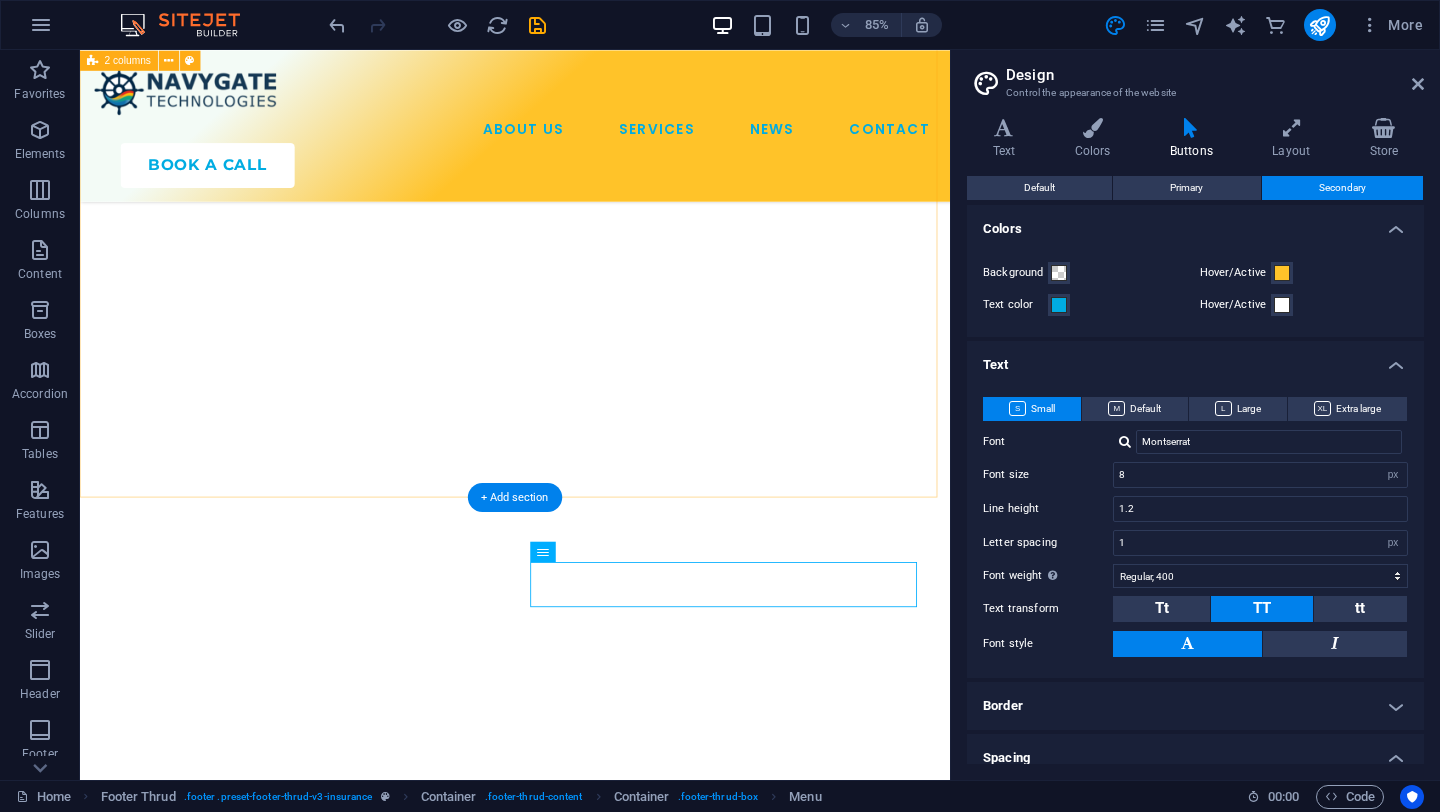 click on "Book Your Consultation  Today Lorem ipsum dolor sit amet, consectetur adipiscing elit. Etiam eu turpis etmolestie, dictum est a, mattis tellus. Sed dignissim, metus nec fringilla accumsan. Lorem ipsum dolor sit amet, consectetur adipiscing elit. Etiam eu turpis etmolestie, dictum est a, mattis tellus. Sed dignissim, metus nec fringilla accumsan. talk to an expert" at bounding box center (592, 3902) 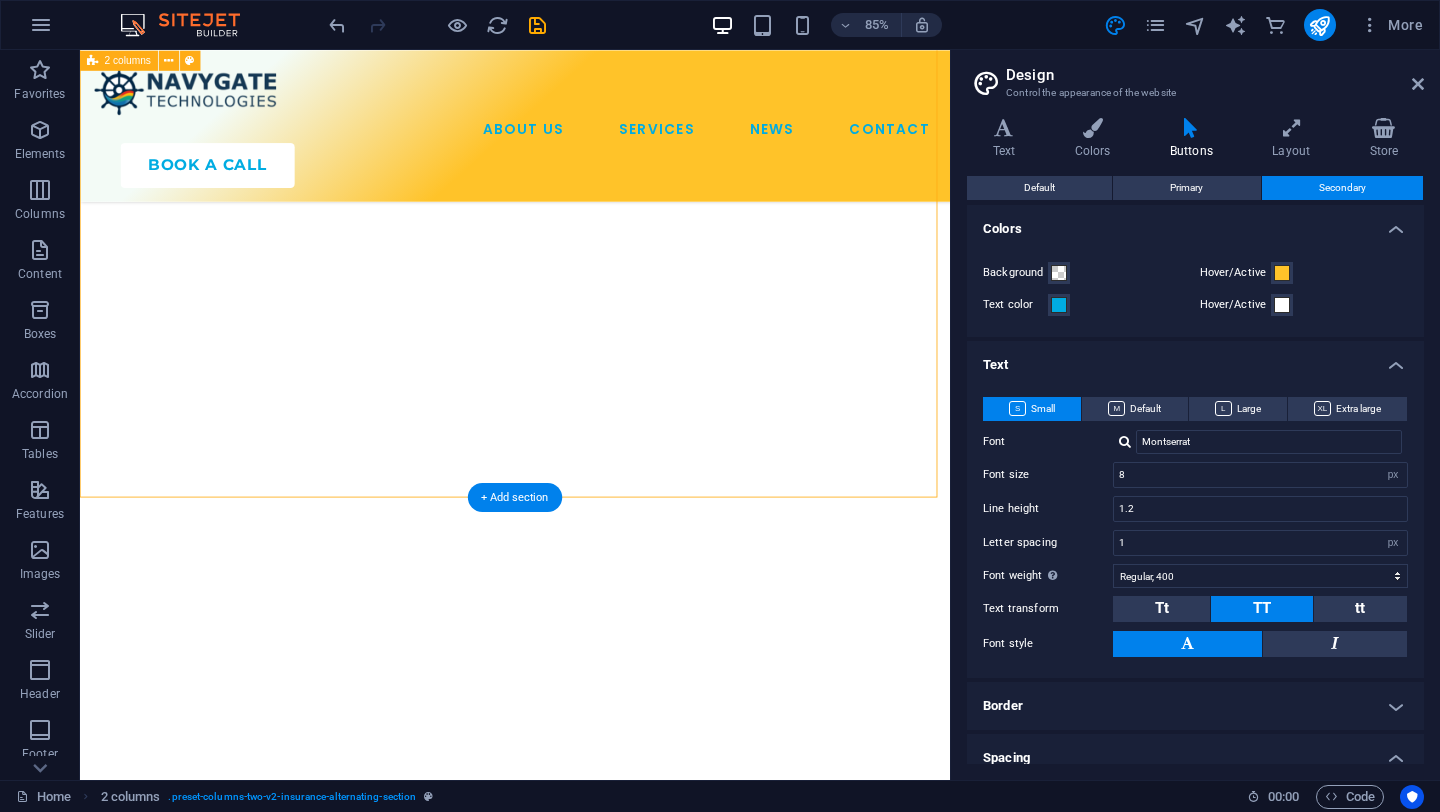 click on "Book Your Consultation  Today Lorem ipsum dolor sit amet, consectetur adipiscing elit. Etiam eu turpis etmolestie, dictum est a, mattis tellus. Sed dignissim, metus nec fringilla accumsan. Lorem ipsum dolor sit amet, consectetur adipiscing elit. Etiam eu turpis etmolestie, dictum est a, mattis tellus. Sed dignissim, metus nec fringilla accumsan. talk to an expert" at bounding box center (592, 3902) 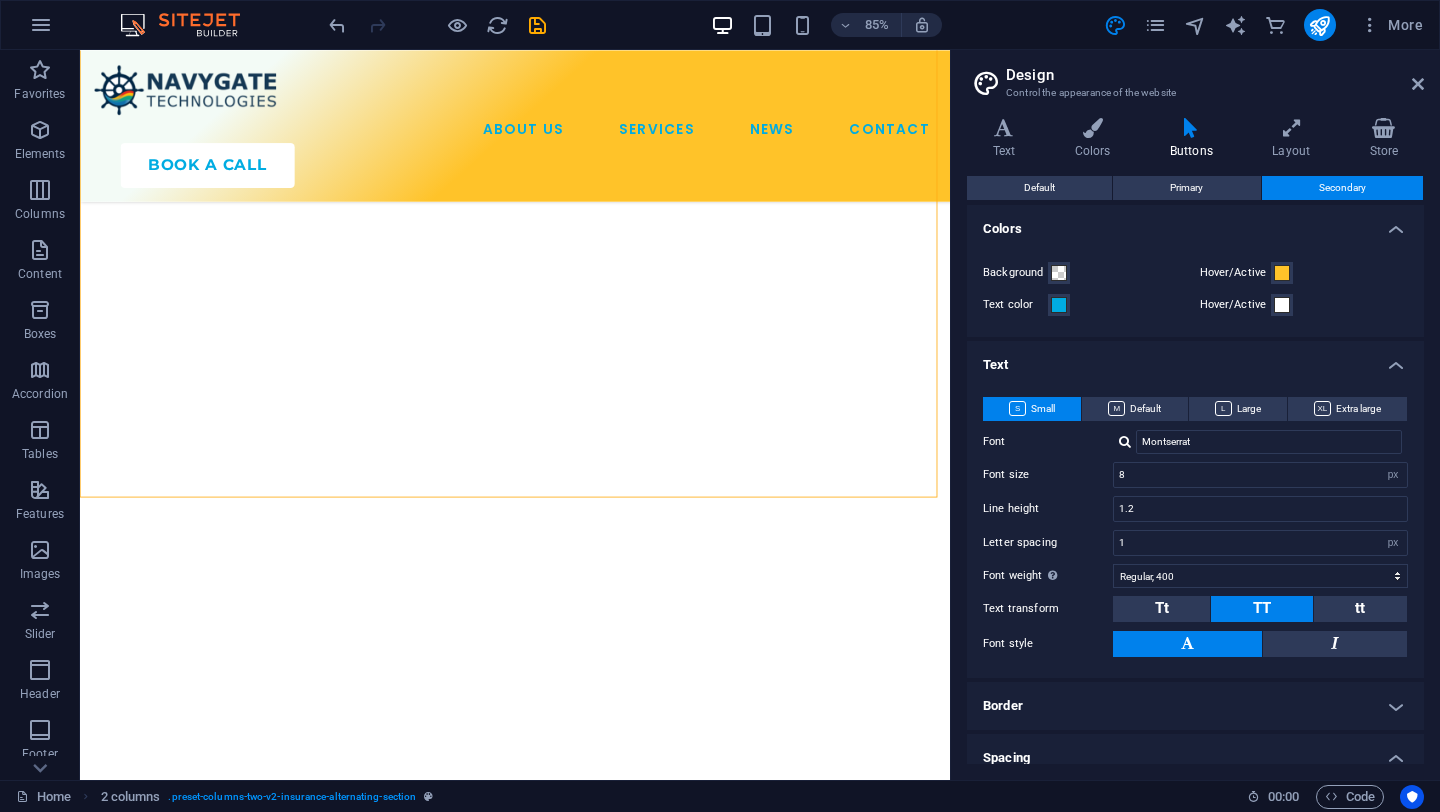 click on "Text" at bounding box center (1195, 359) 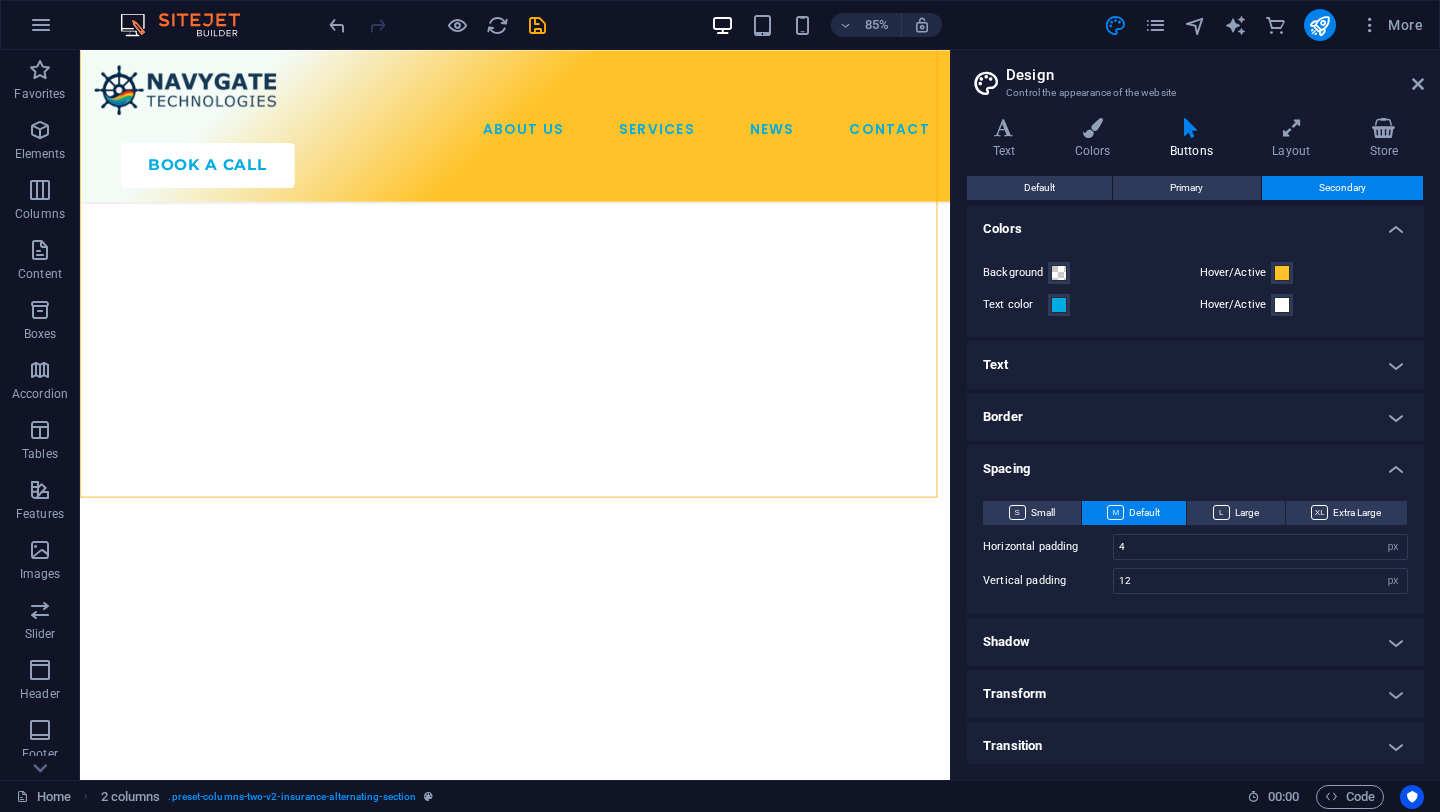 scroll, scrollTop: 6, scrollLeft: 0, axis: vertical 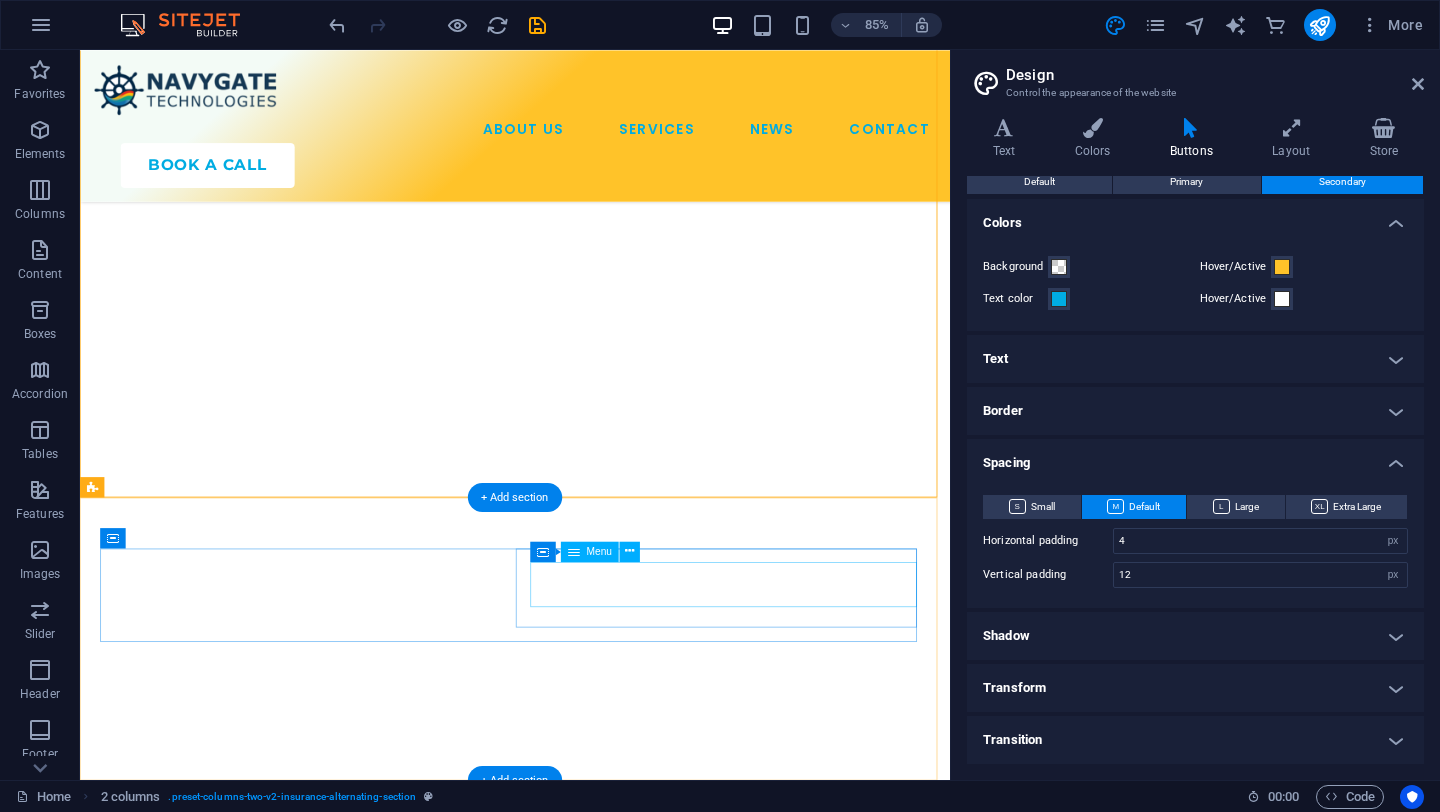 click on "ABOUT US SERVICES NEWS CONTACT" at bounding box center [344, 4752] 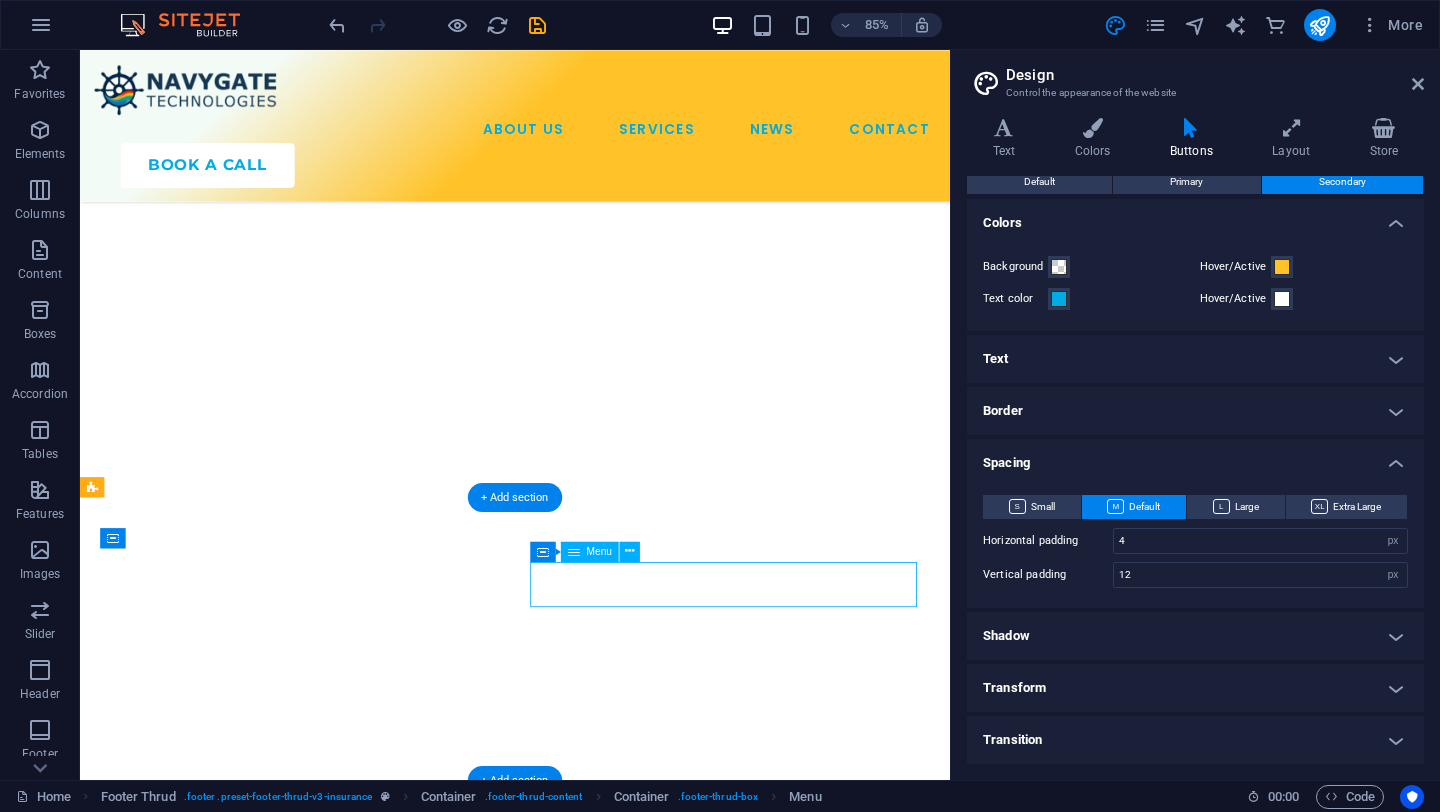 click on "ABOUT US SERVICES NEWS CONTACT" at bounding box center (344, 4752) 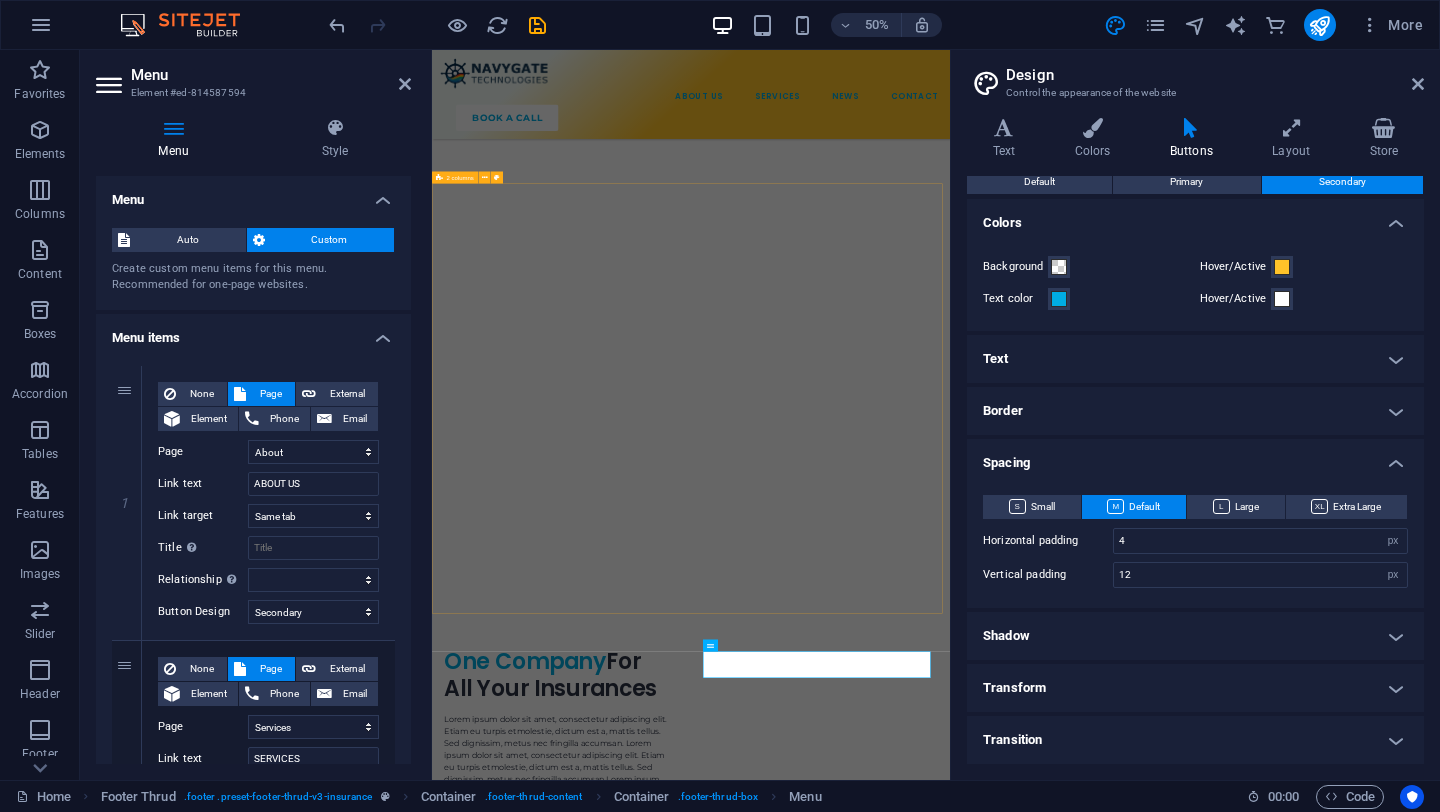 click on "Book Your Consultation  Today Lorem ipsum dolor sit amet, consectetur adipiscing elit. Etiam eu turpis etmolestie, dictum est a, mattis tellus. Sed dignissim, metus nec fringilla accumsan. Lorem ipsum dolor sit amet, consectetur adipiscing elit. Etiam eu turpis etmolestie, dictum est a, mattis tellus. Sed dignissim, metus nec fringilla accumsan. talk to an expert" at bounding box center (950, 4117) 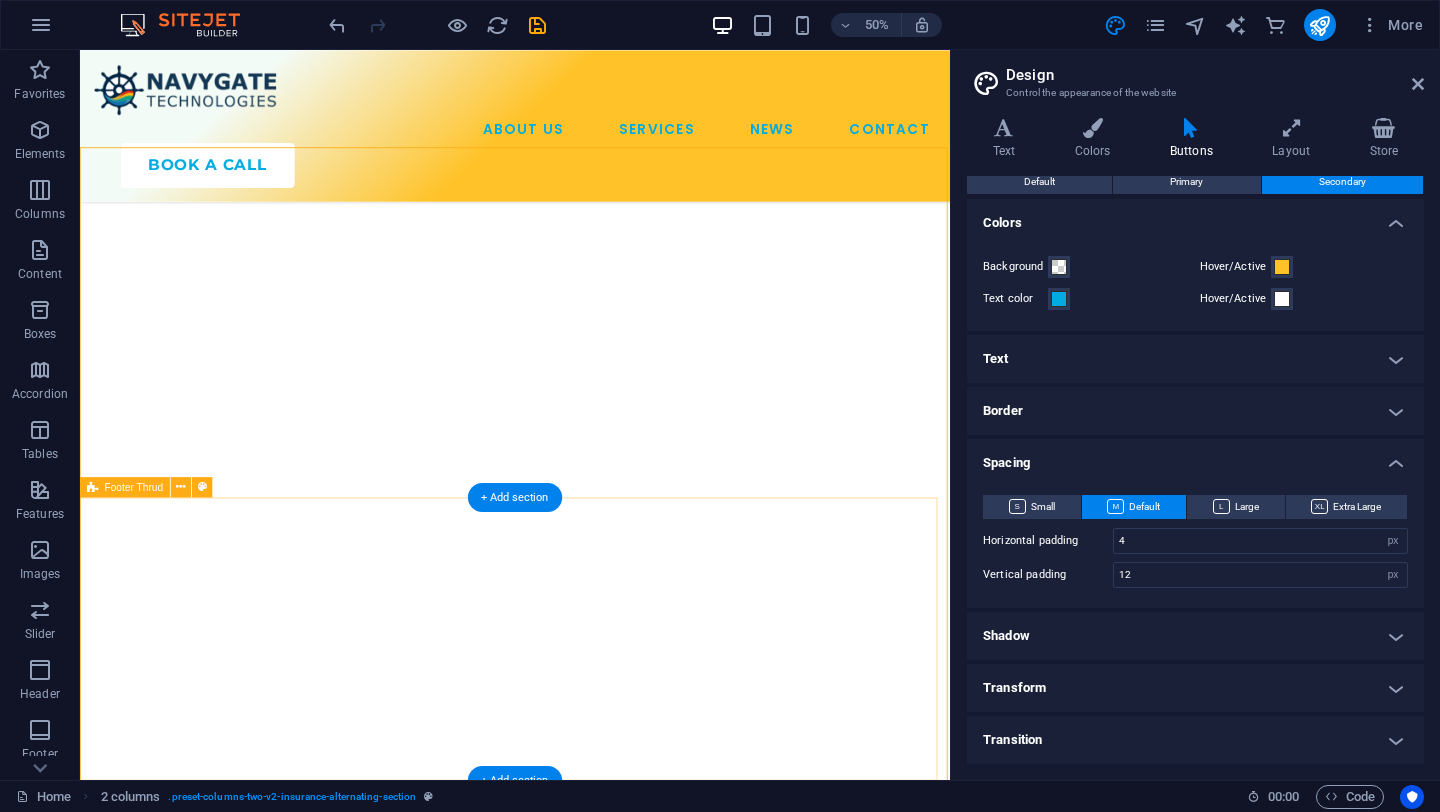 scroll, scrollTop: 6583, scrollLeft: 0, axis: vertical 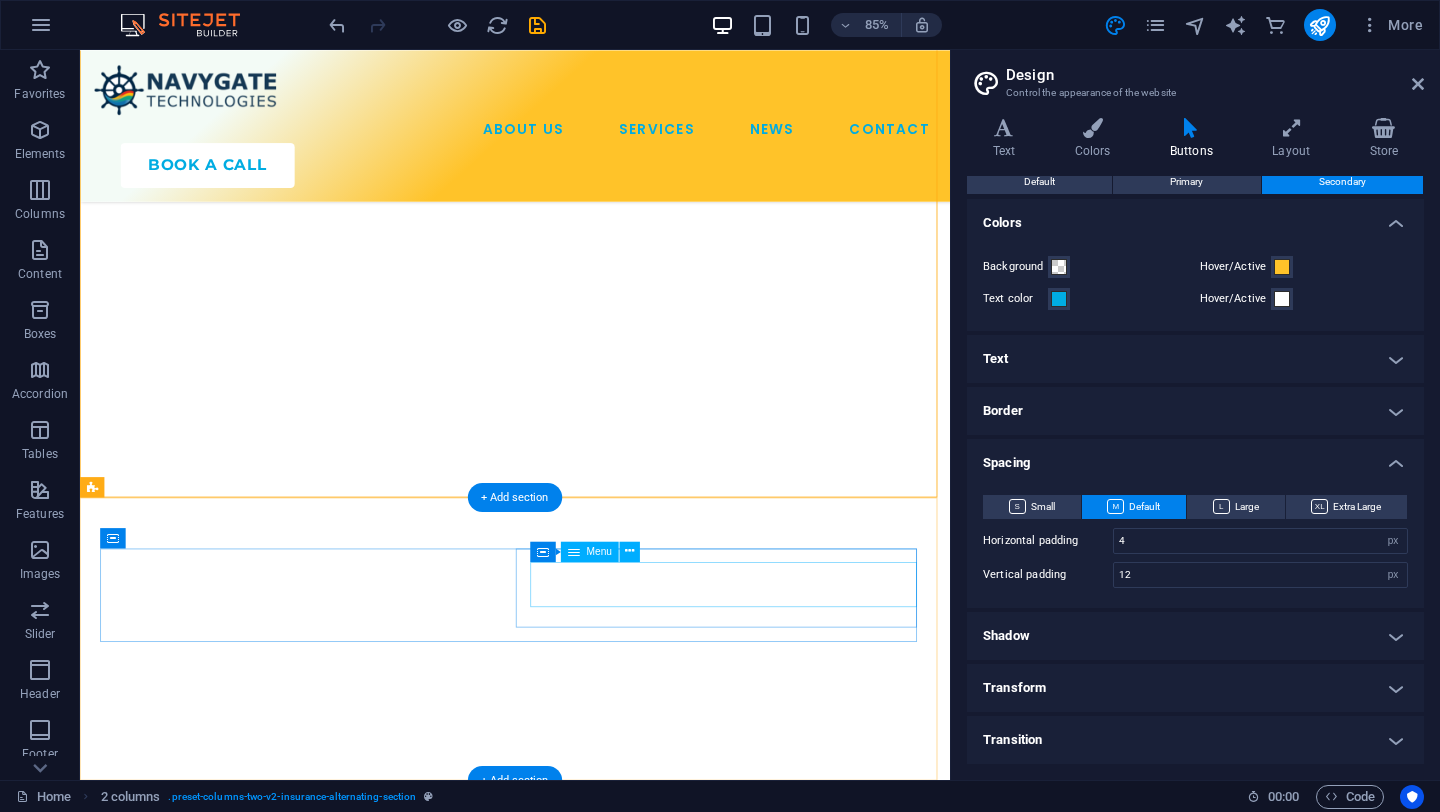 click on "ABOUT US SERVICES NEWS CONTACT" at bounding box center [344, 4752] 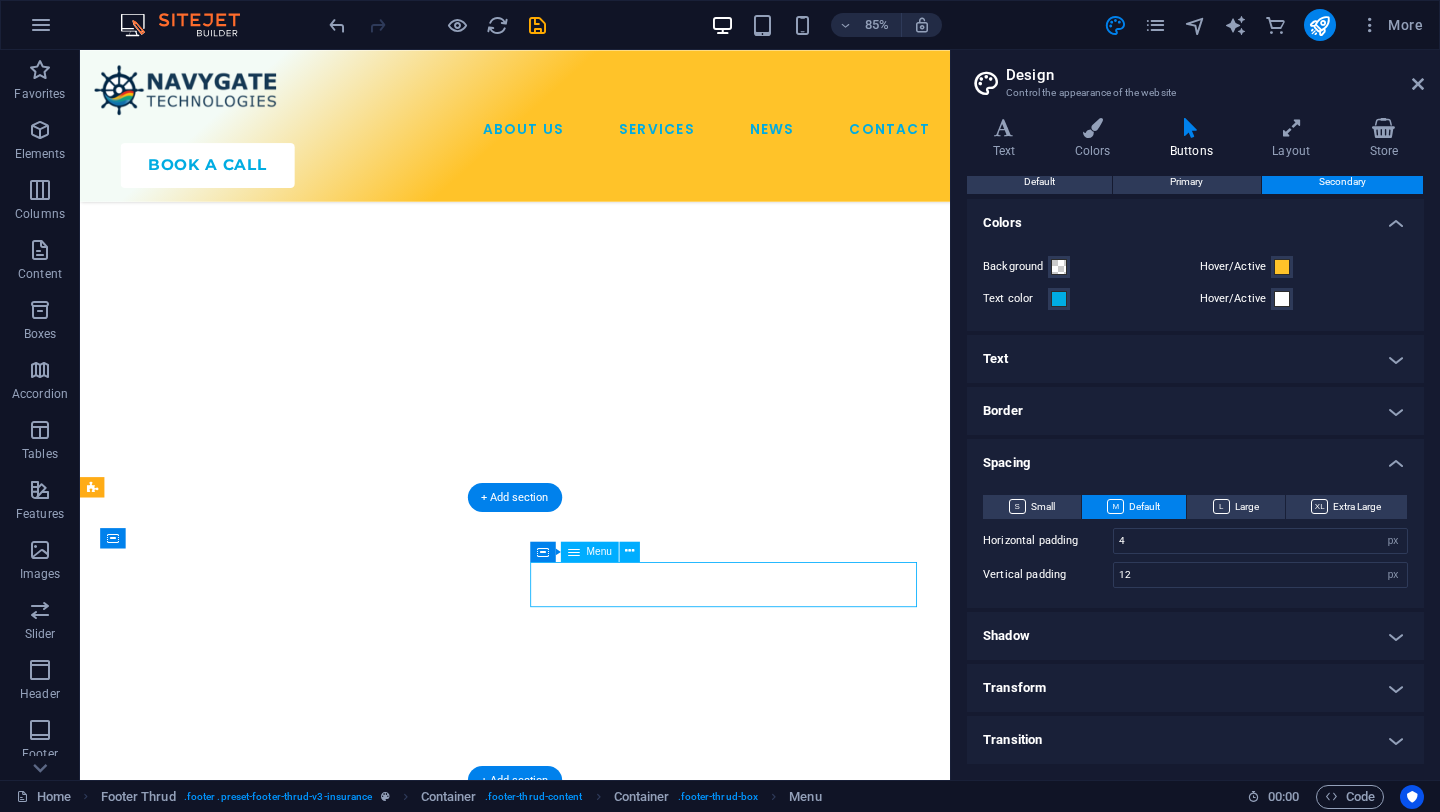 click on "ABOUT US SERVICES NEWS CONTACT" at bounding box center [344, 4752] 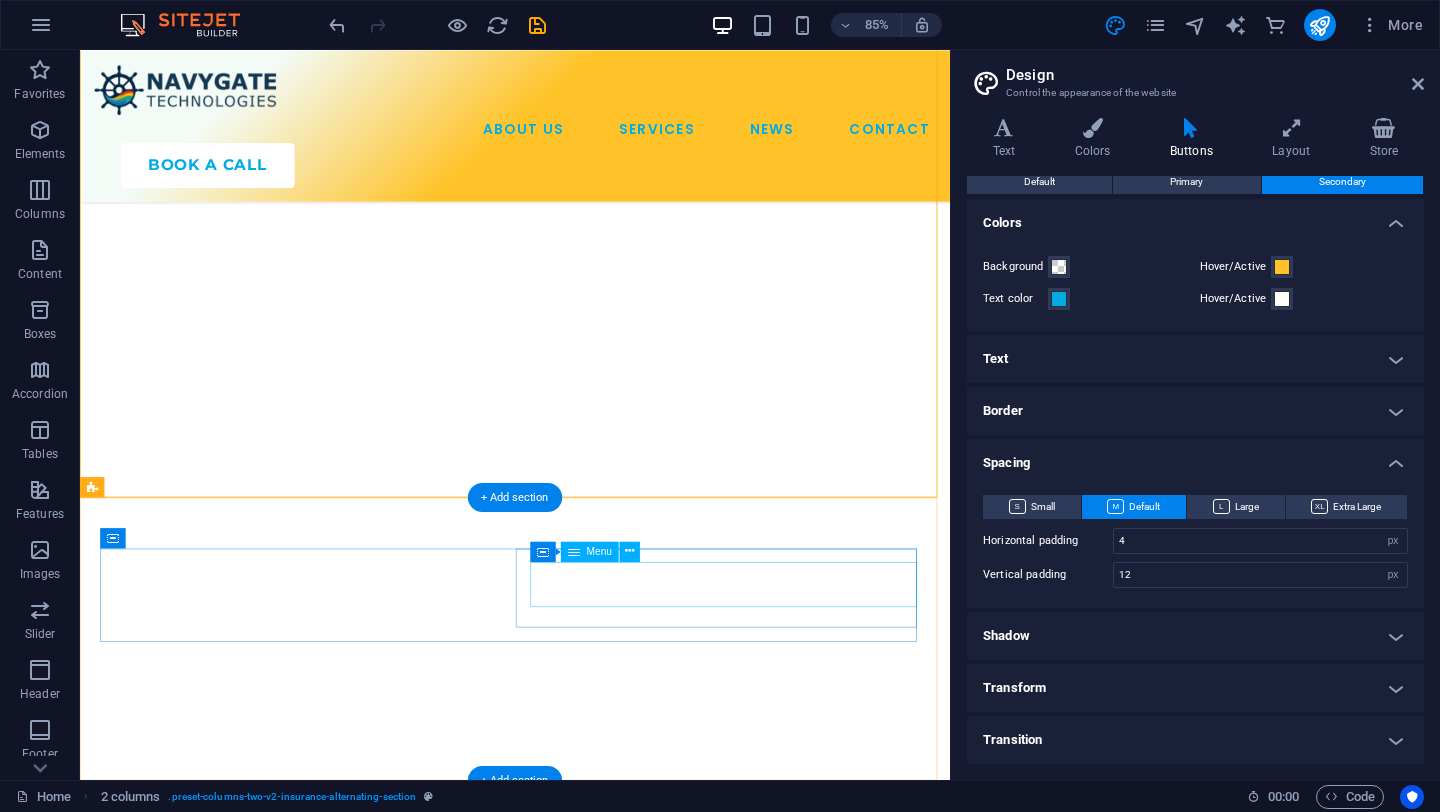 scroll, scrollTop: 6583, scrollLeft: 0, axis: vertical 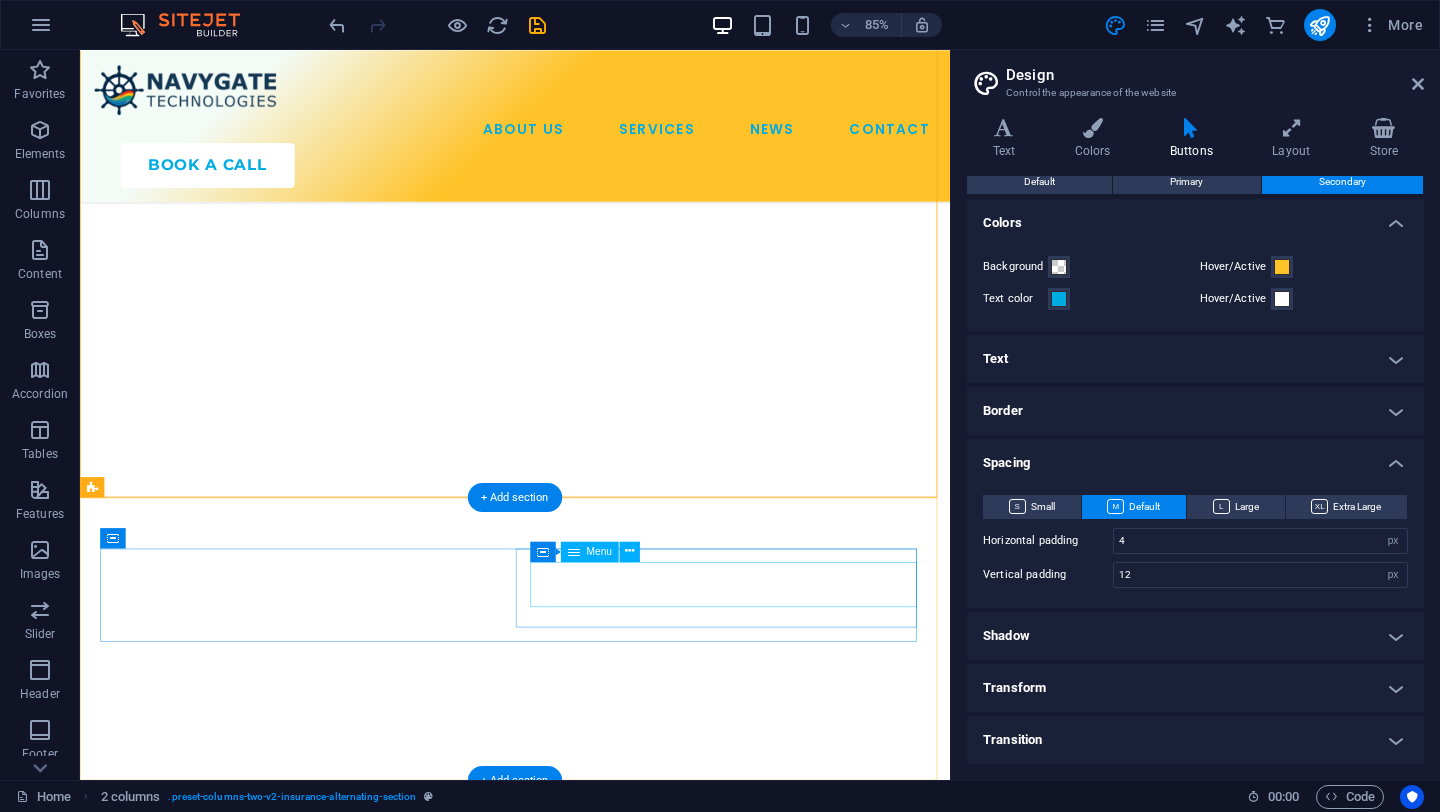 click on "ABOUT US SERVICES NEWS CONTACT" at bounding box center (344, 4752) 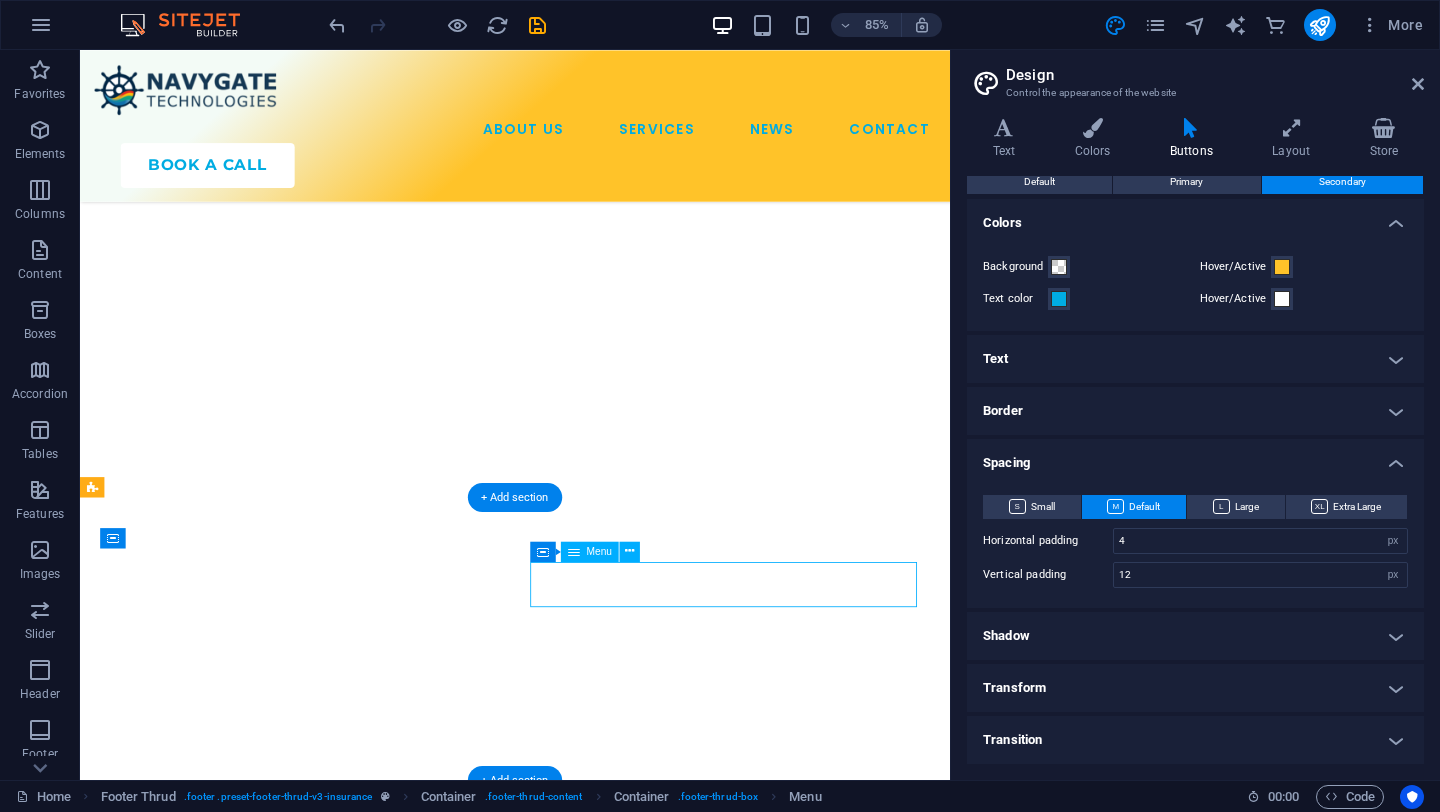 click on "ABOUT US SERVICES NEWS CONTACT" at bounding box center (344, 4752) 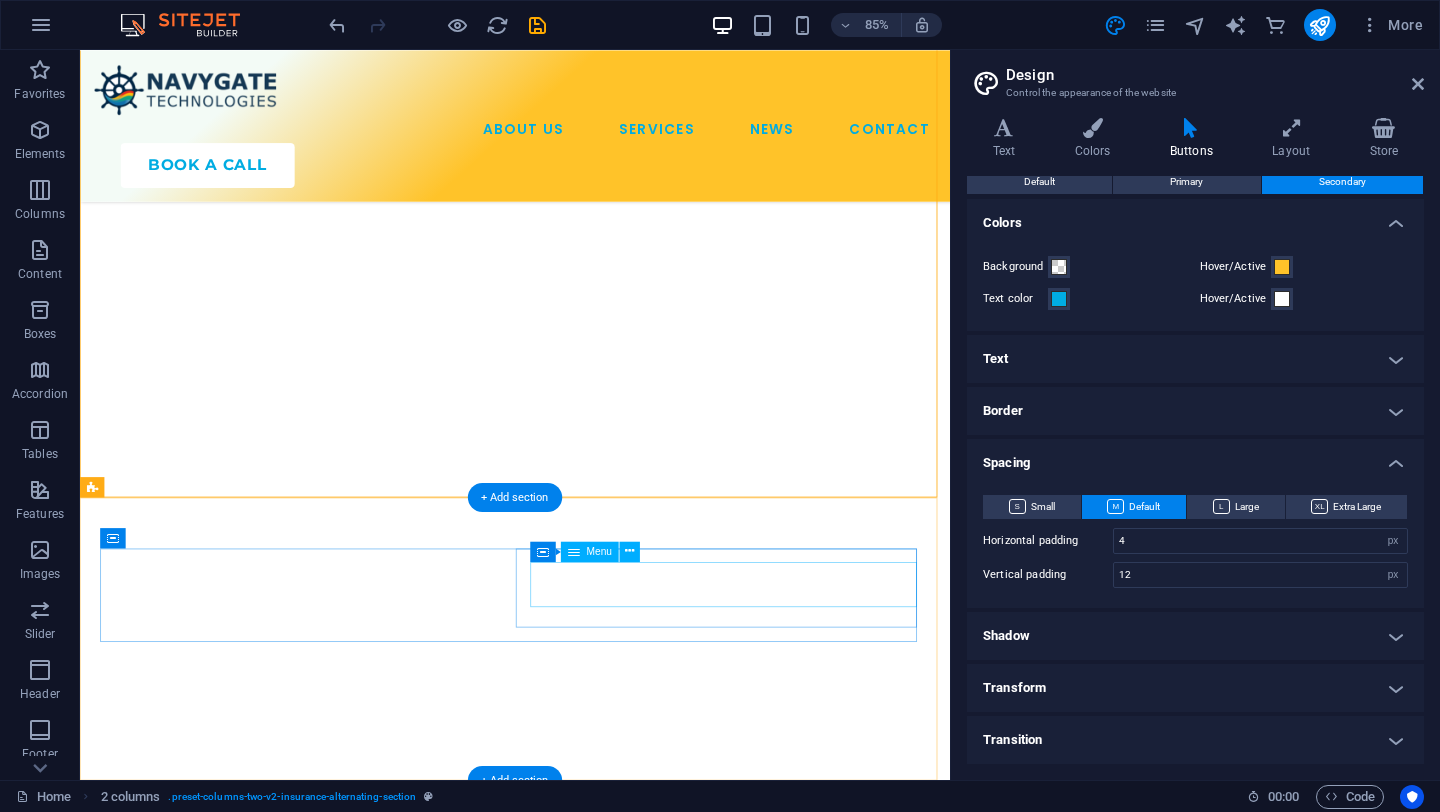 scroll, scrollTop: 6583, scrollLeft: 0, axis: vertical 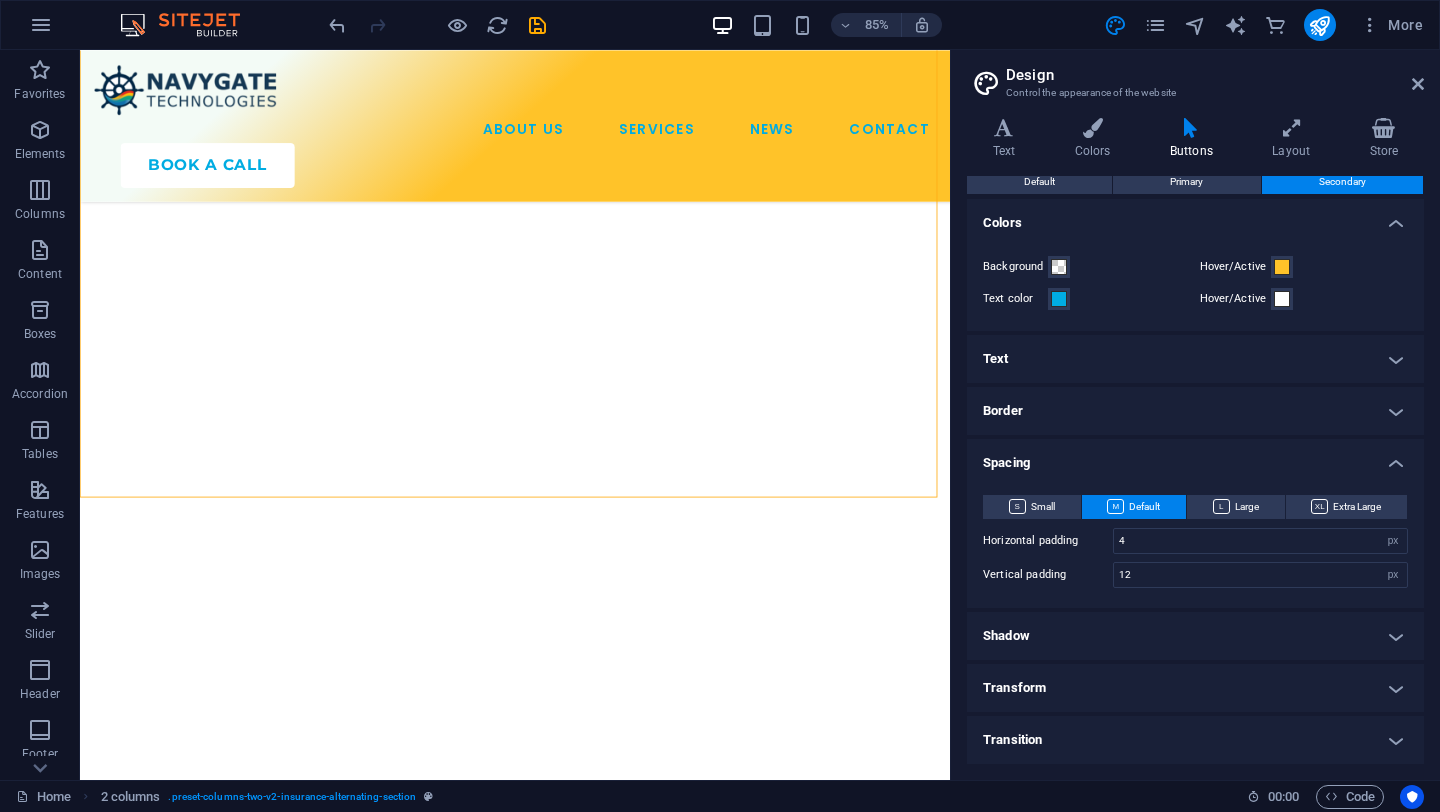 click on "Text" at bounding box center [1195, 359] 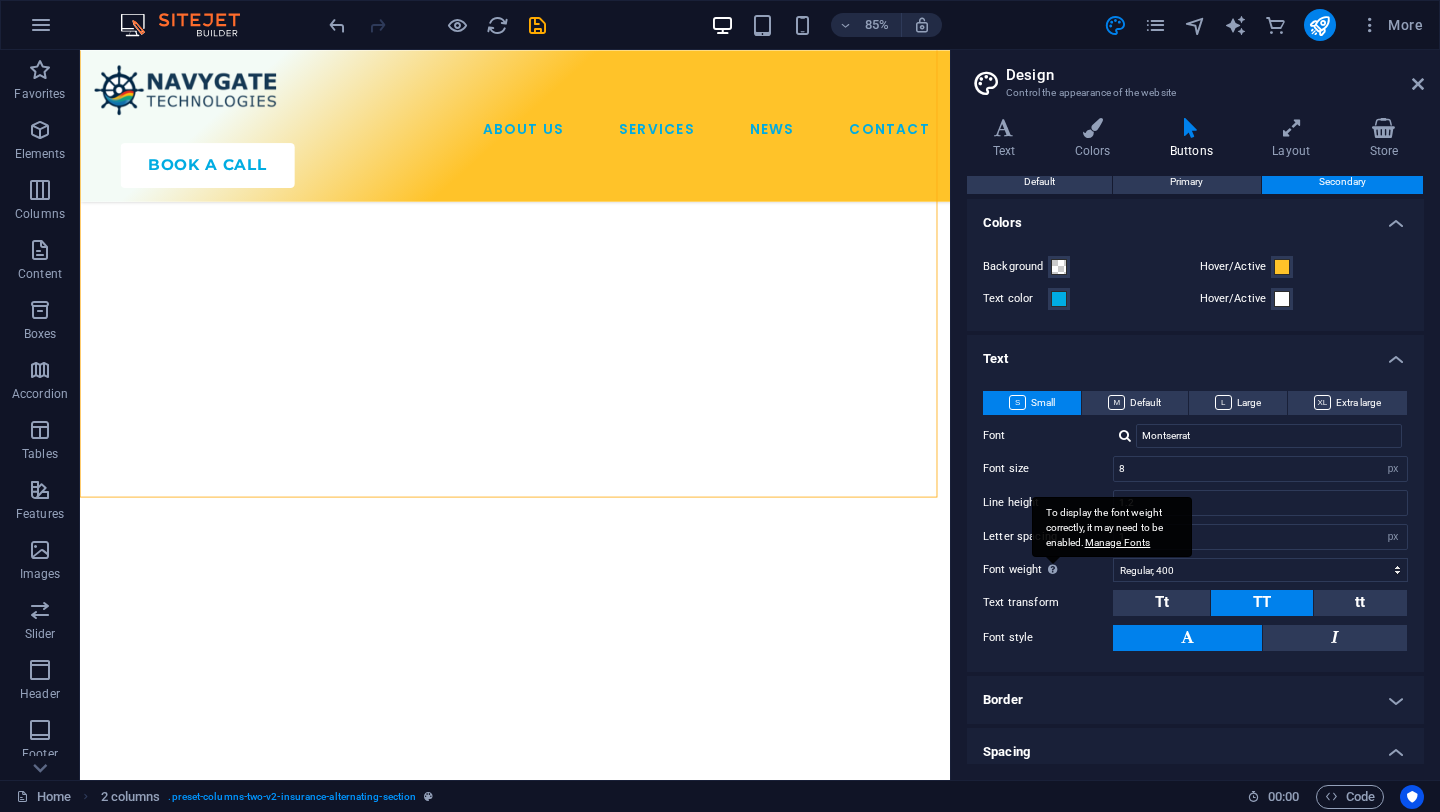 scroll, scrollTop: 0, scrollLeft: 0, axis: both 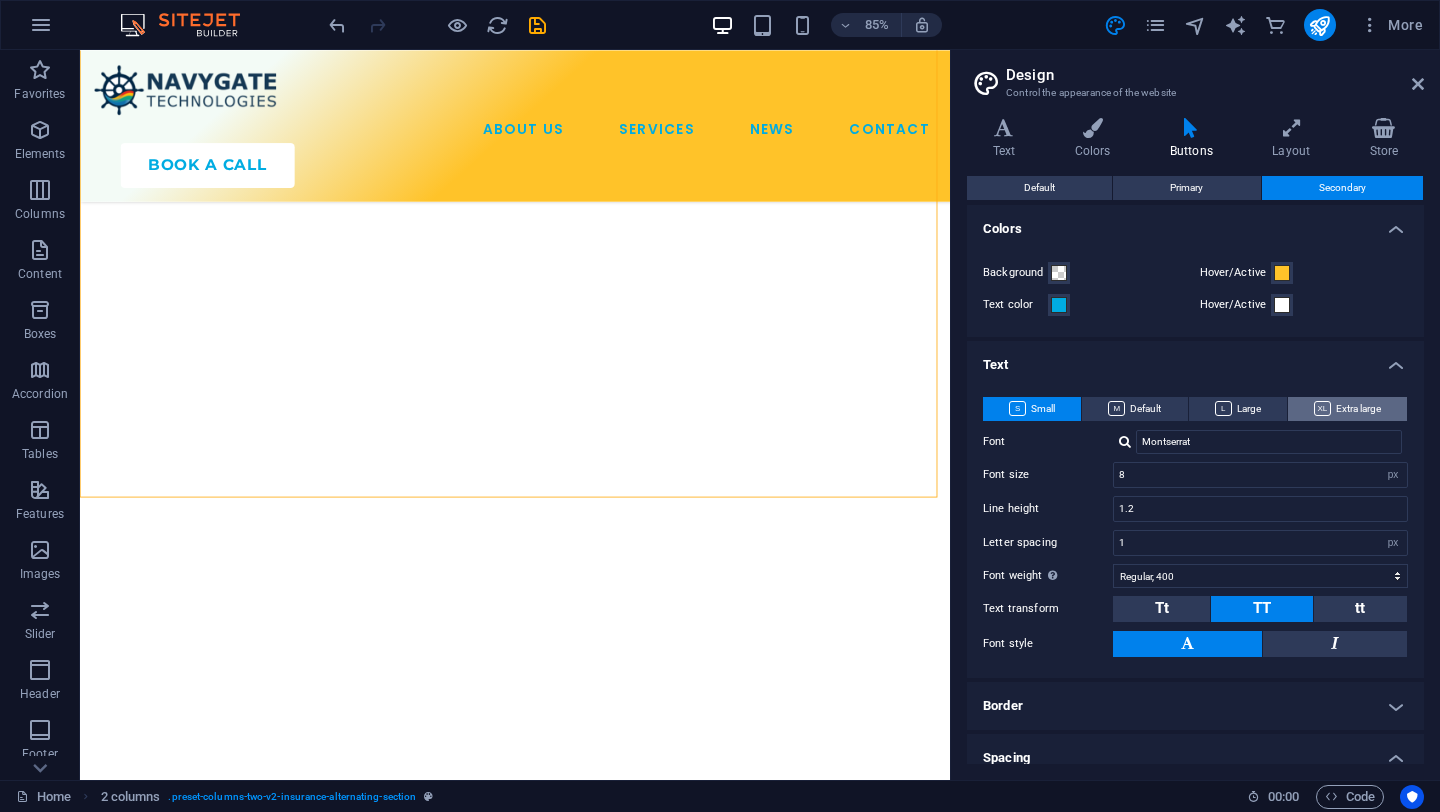 click on "Extra large" at bounding box center [1347, 409] 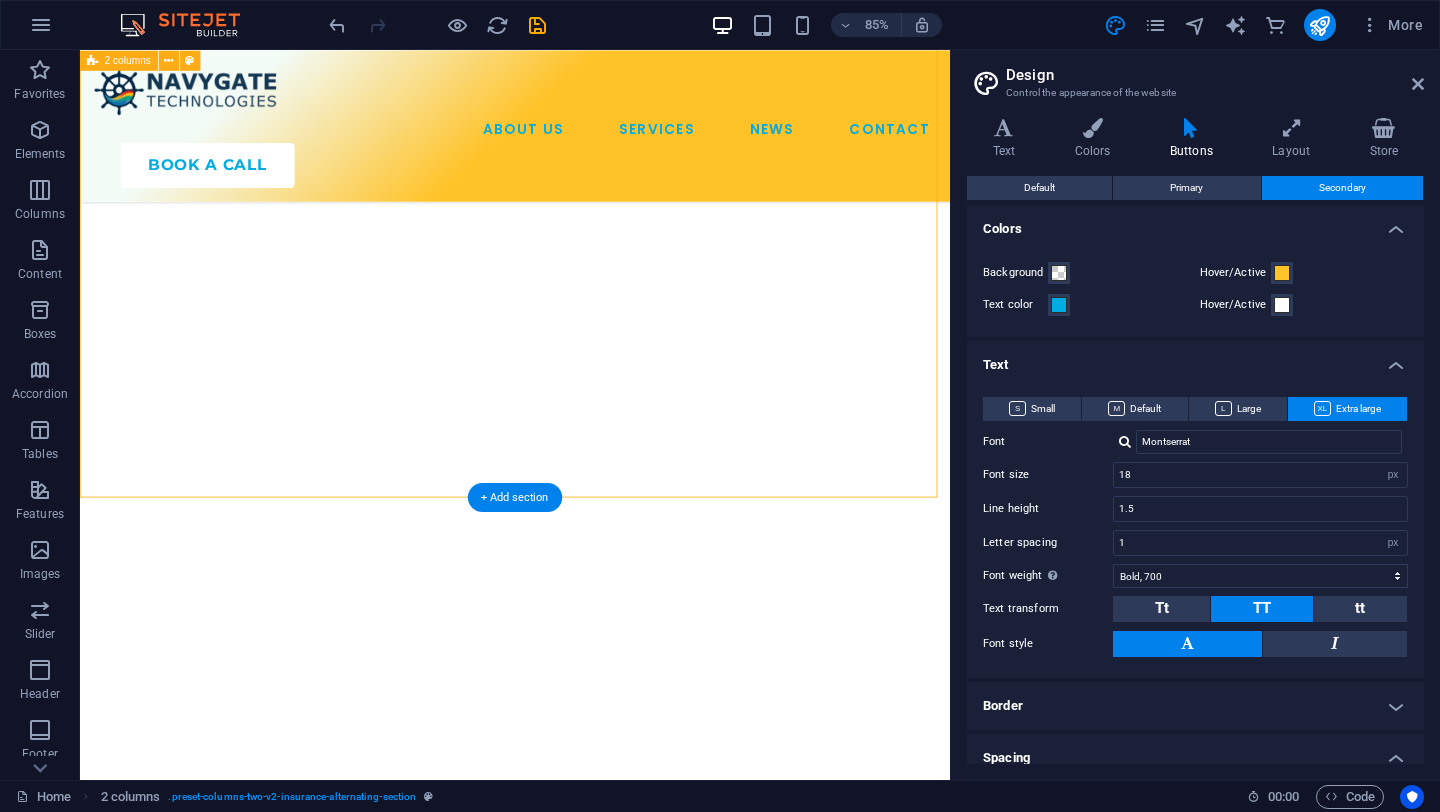 click on "Book Your Consultation  Today Lorem ipsum dolor sit amet, consectetur adipiscing elit. Etiam eu turpis etmolestie, dictum est a, mattis tellus. Sed dignissim, metus nec fringilla accumsan. Lorem ipsum dolor sit amet, consectetur adipiscing elit. Etiam eu turpis etmolestie, dictum est a, mattis tellus. Sed dignissim, metus nec fringilla accumsan. talk to an expert" at bounding box center (592, 3902) 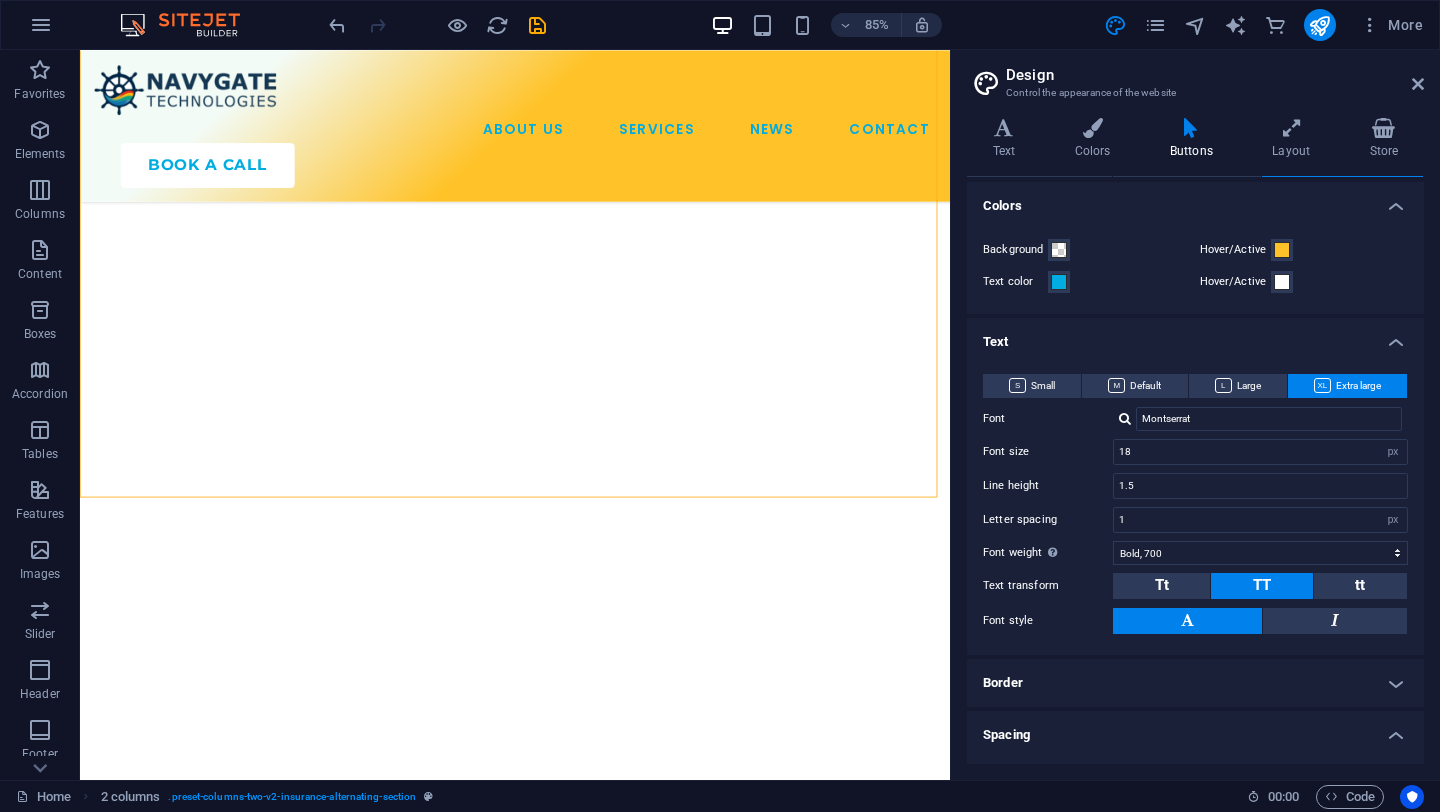 scroll, scrollTop: 27, scrollLeft: 0, axis: vertical 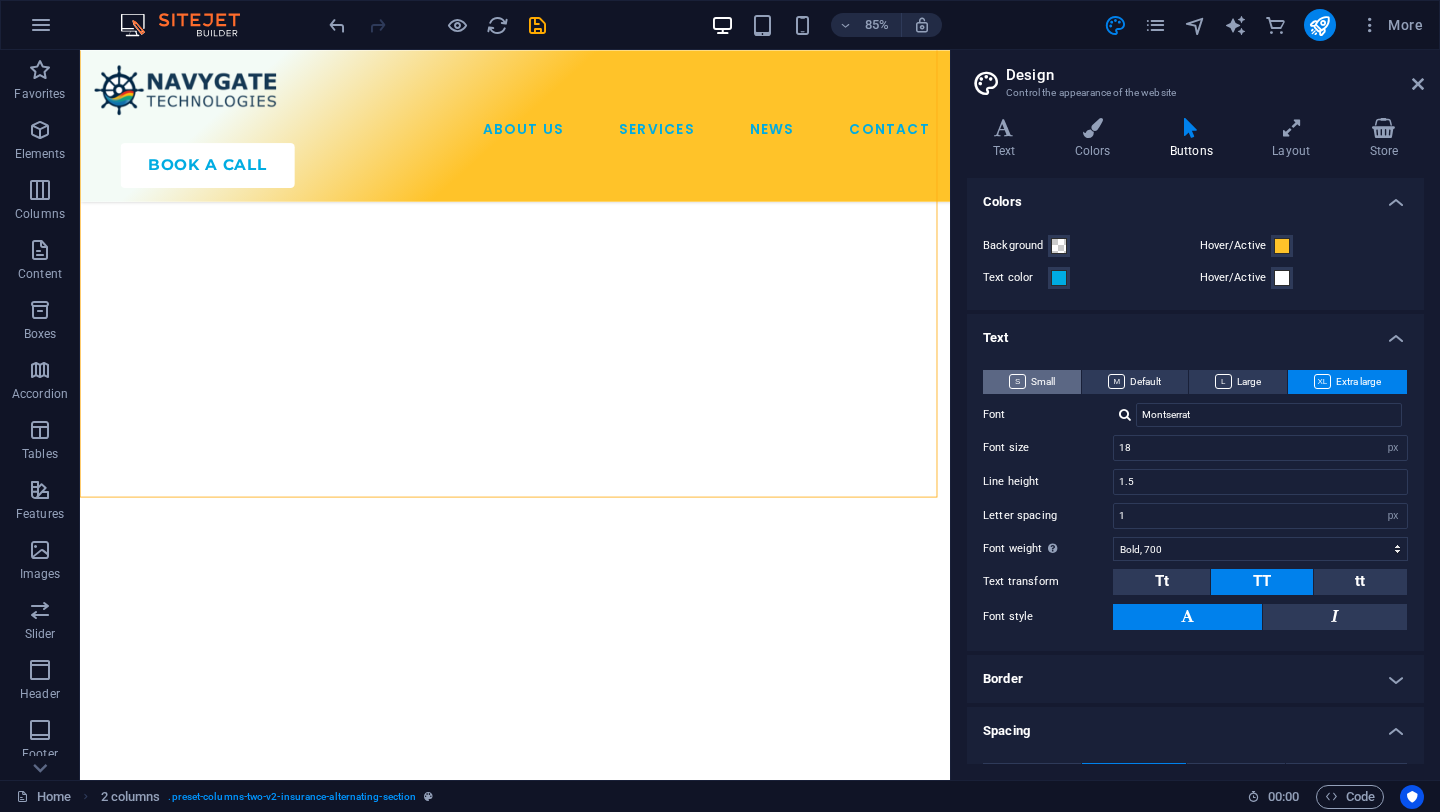 click on "Small" at bounding box center (1032, 382) 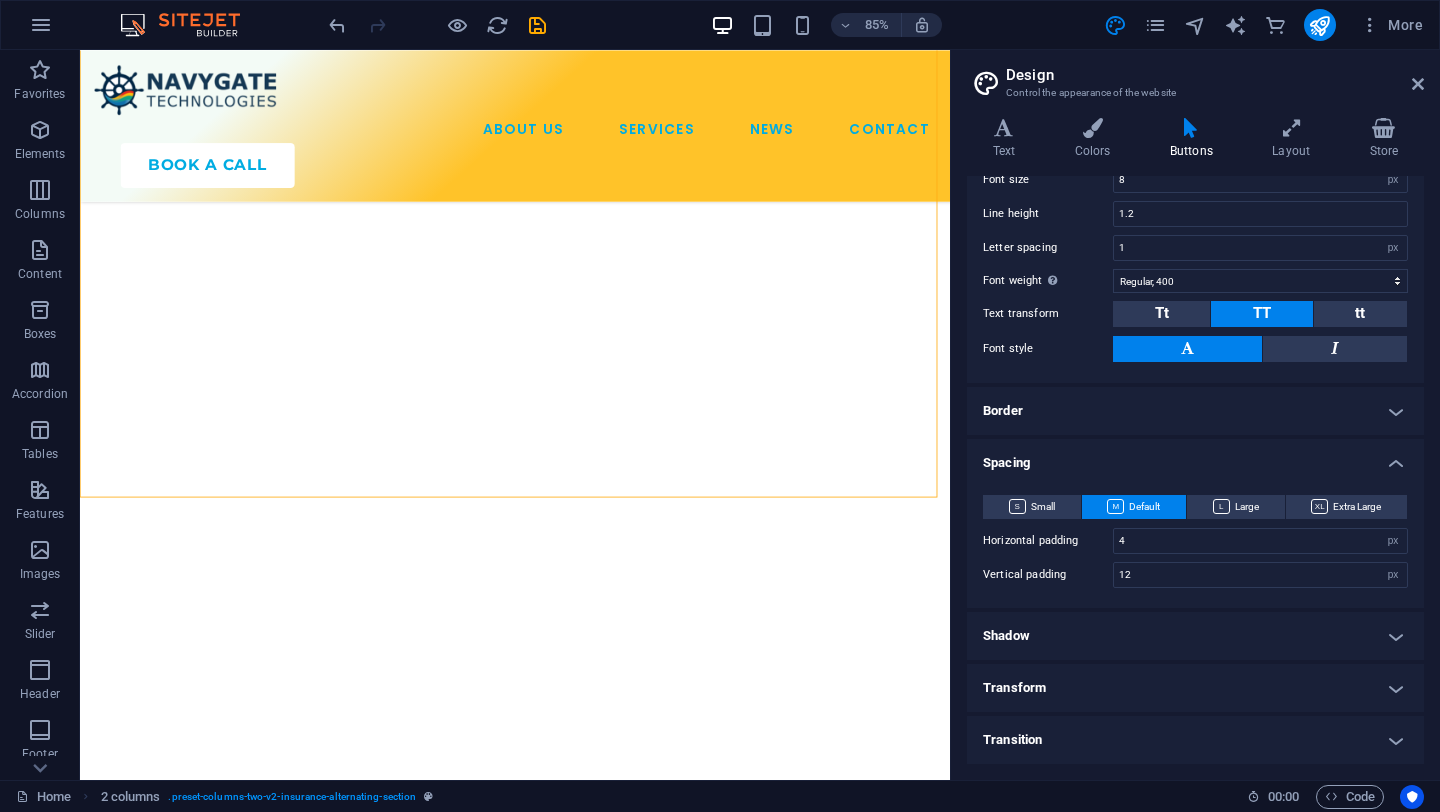 scroll, scrollTop: 0, scrollLeft: 0, axis: both 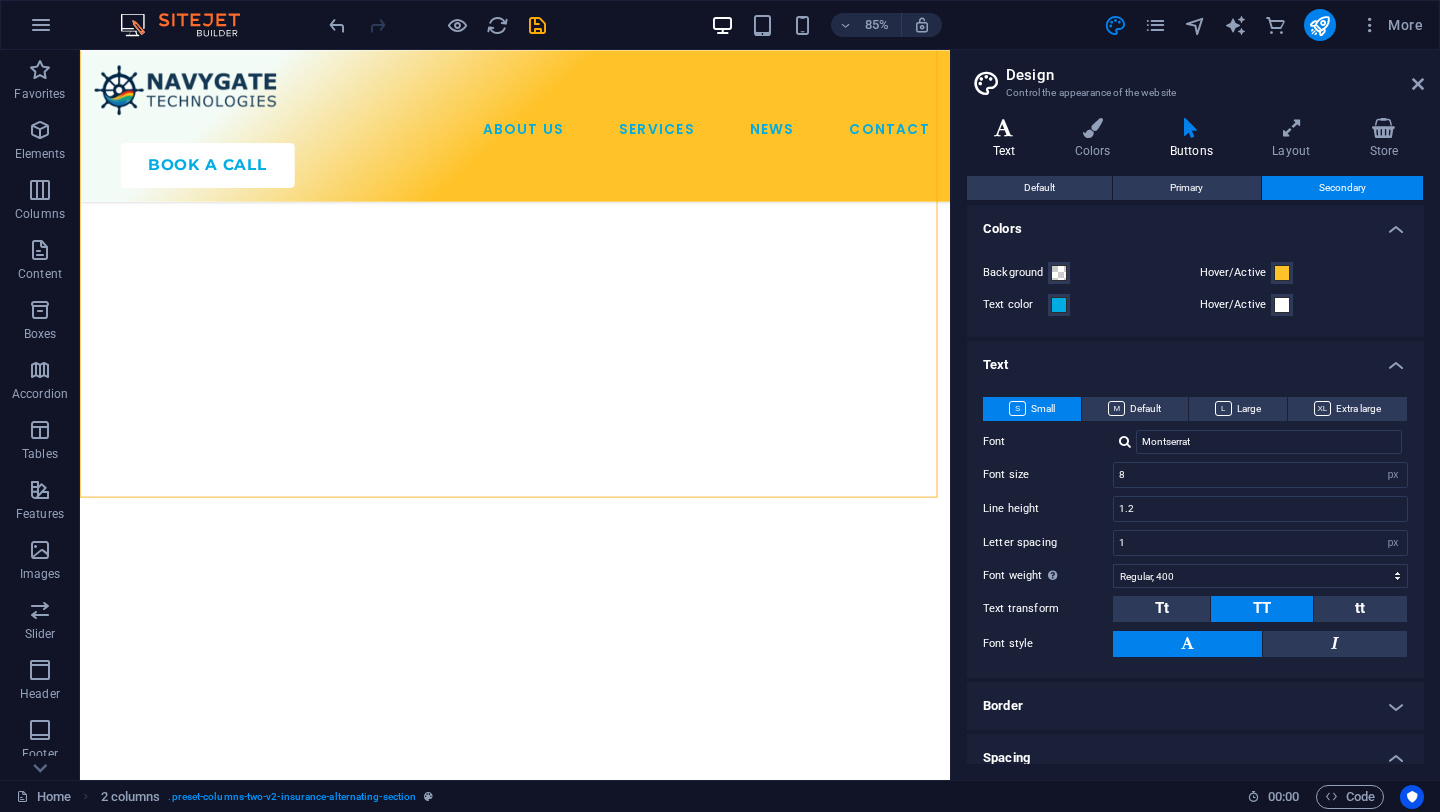 click on "Text" at bounding box center [1008, 139] 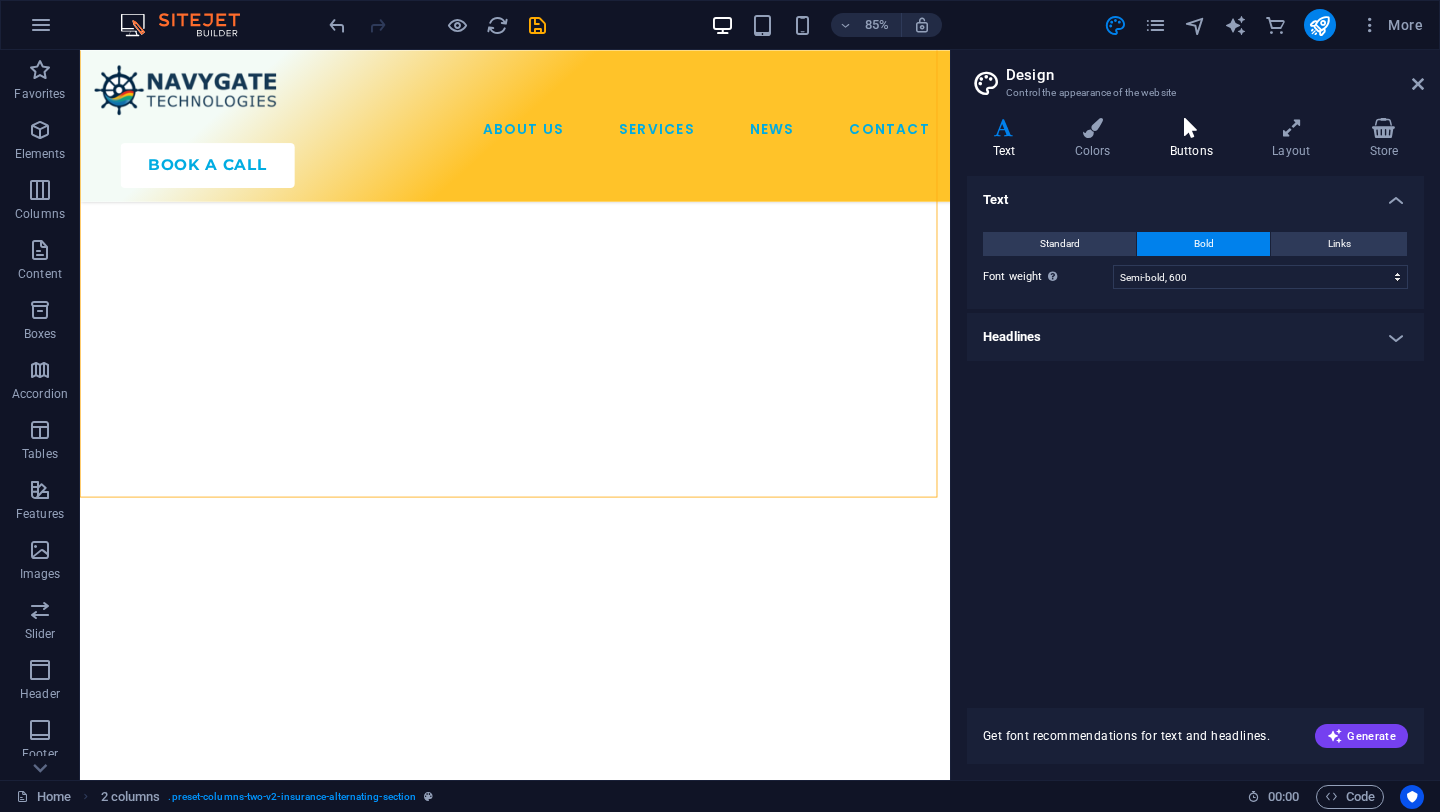 click at bounding box center (1191, 128) 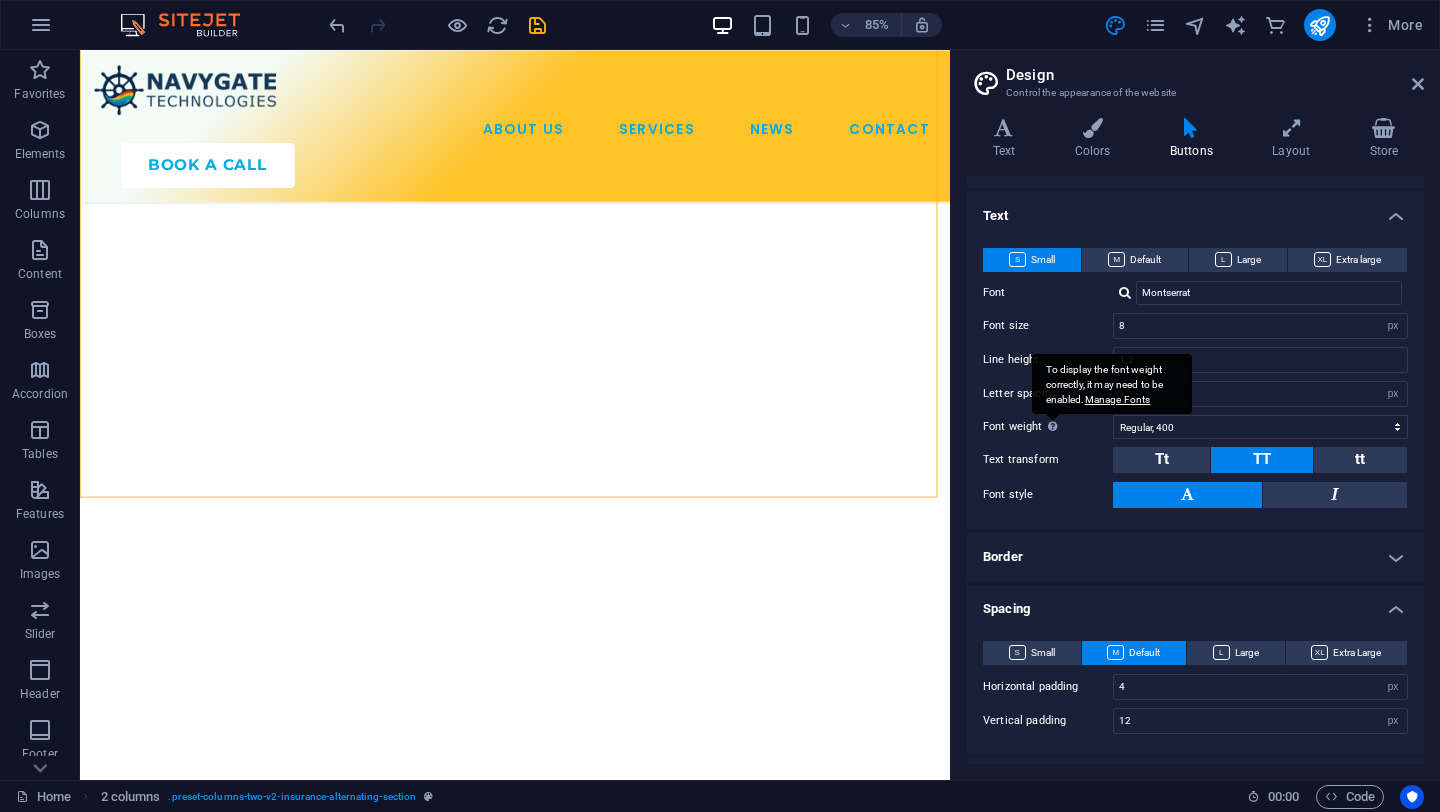 scroll, scrollTop: 179, scrollLeft: 0, axis: vertical 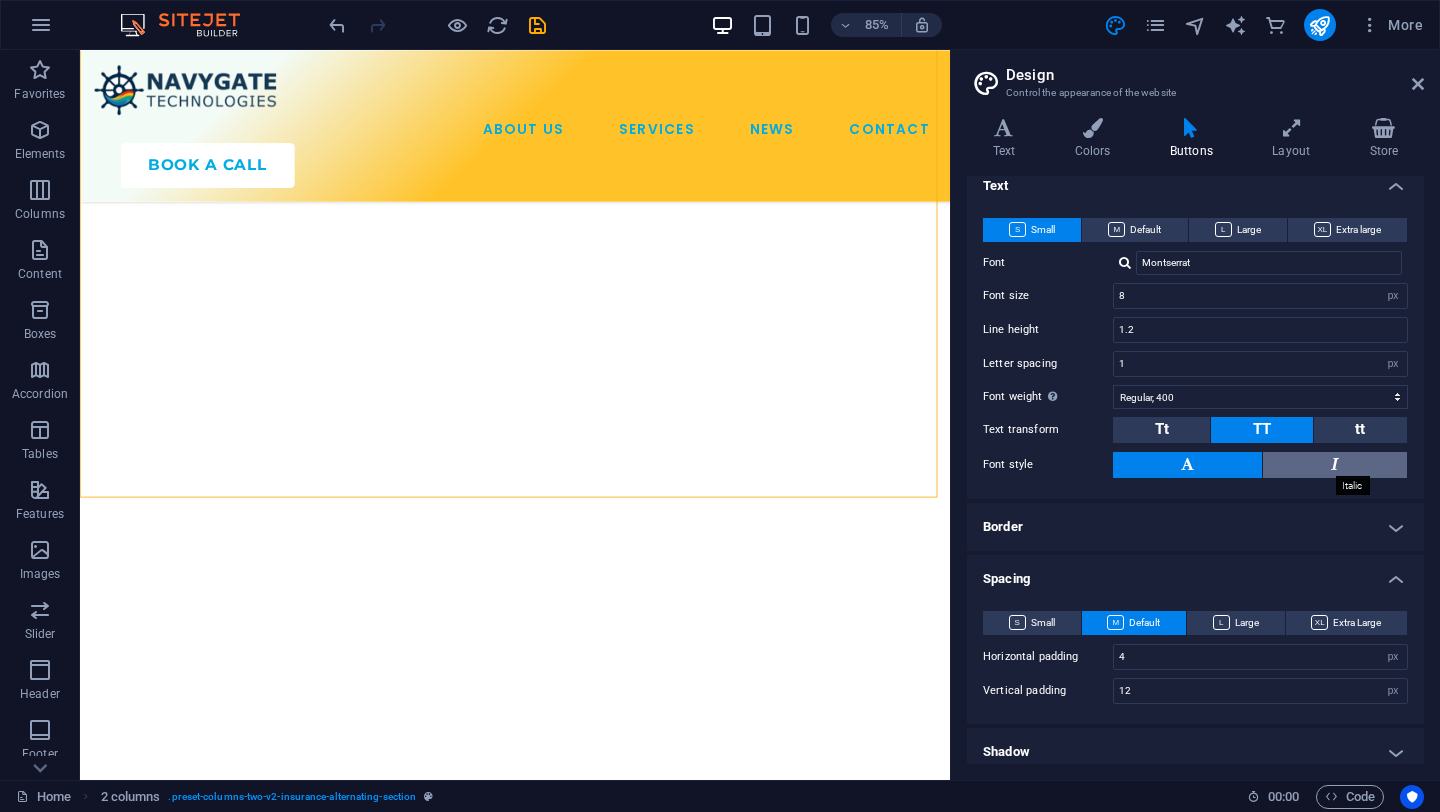 click at bounding box center [1335, 464] 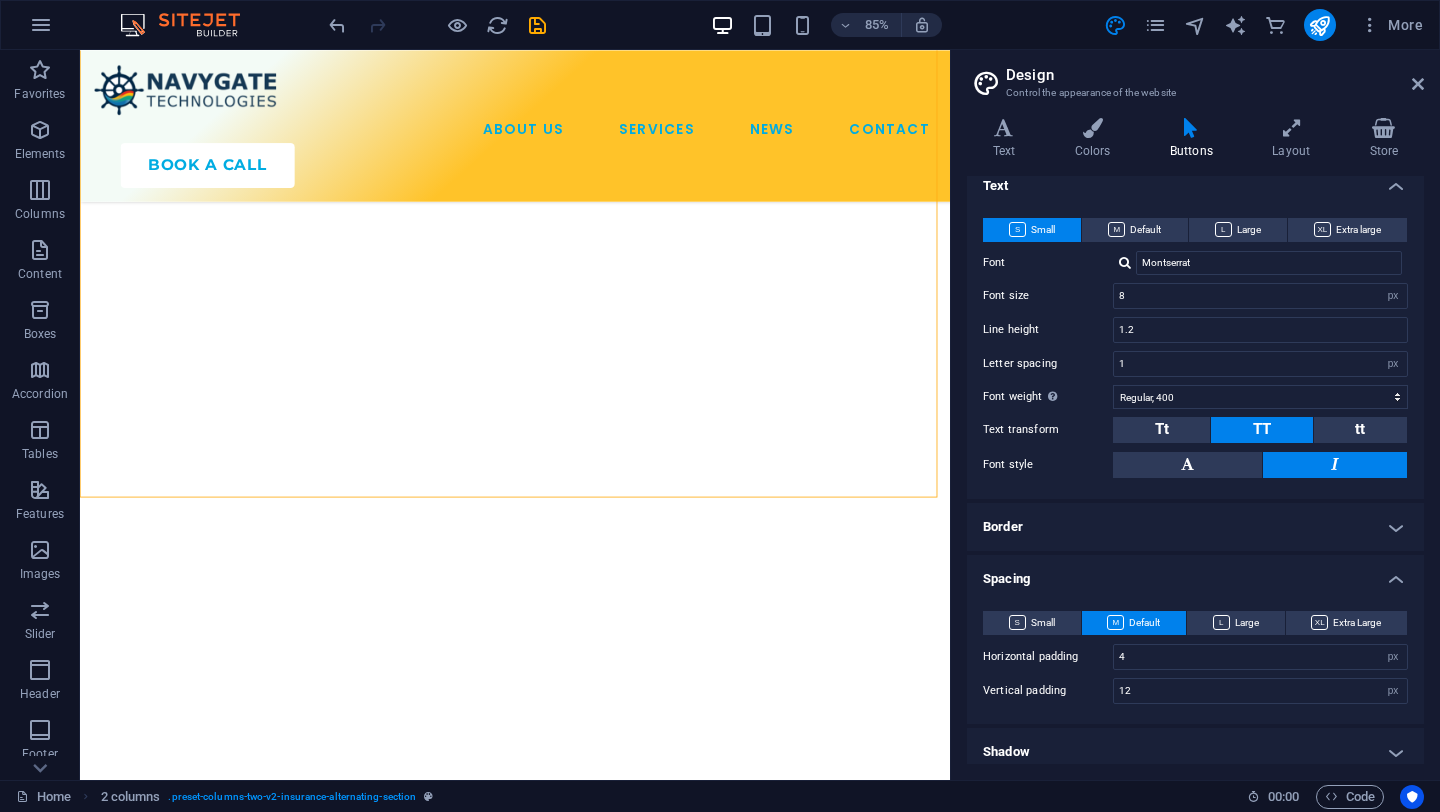 click on "Border" at bounding box center [1195, 527] 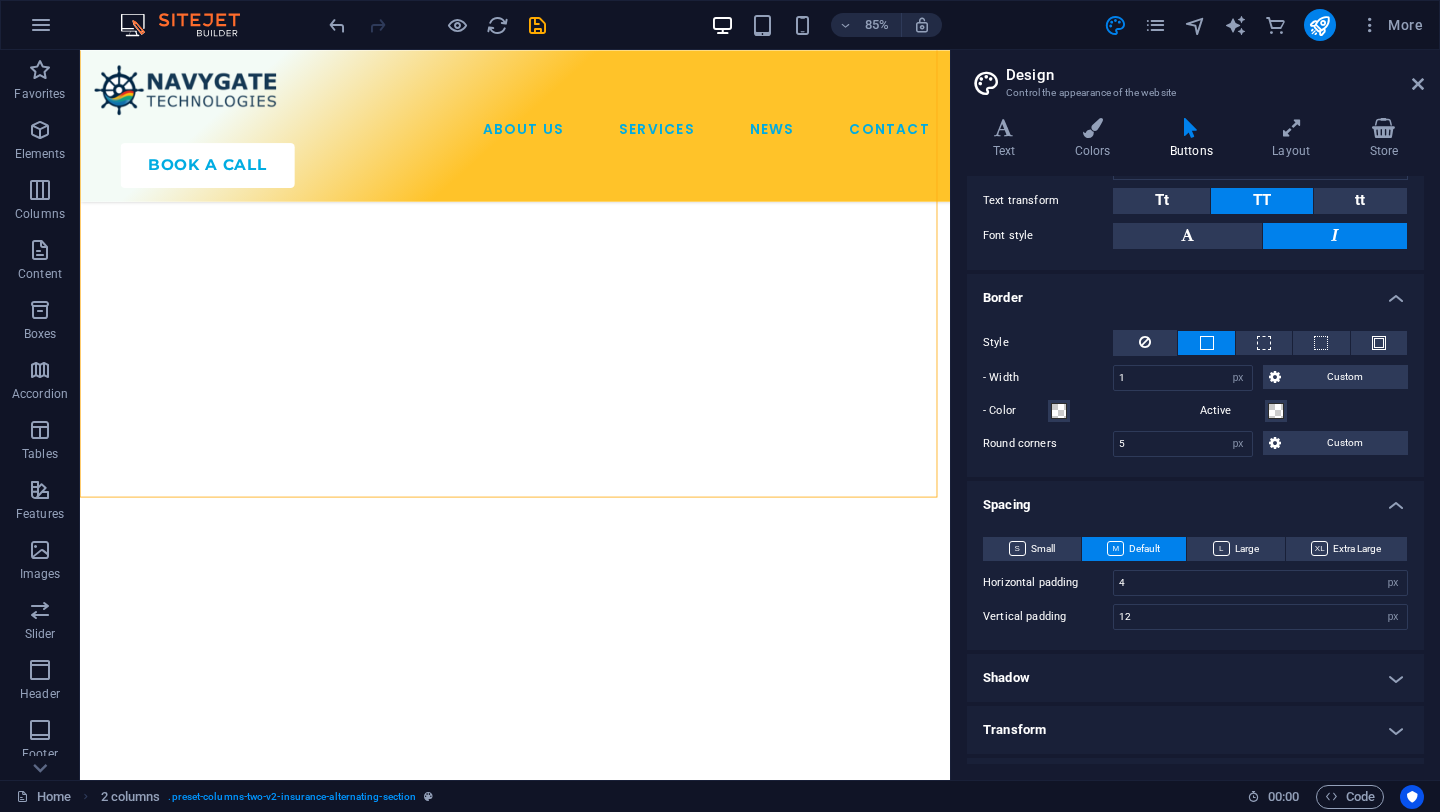 scroll, scrollTop: 450, scrollLeft: 0, axis: vertical 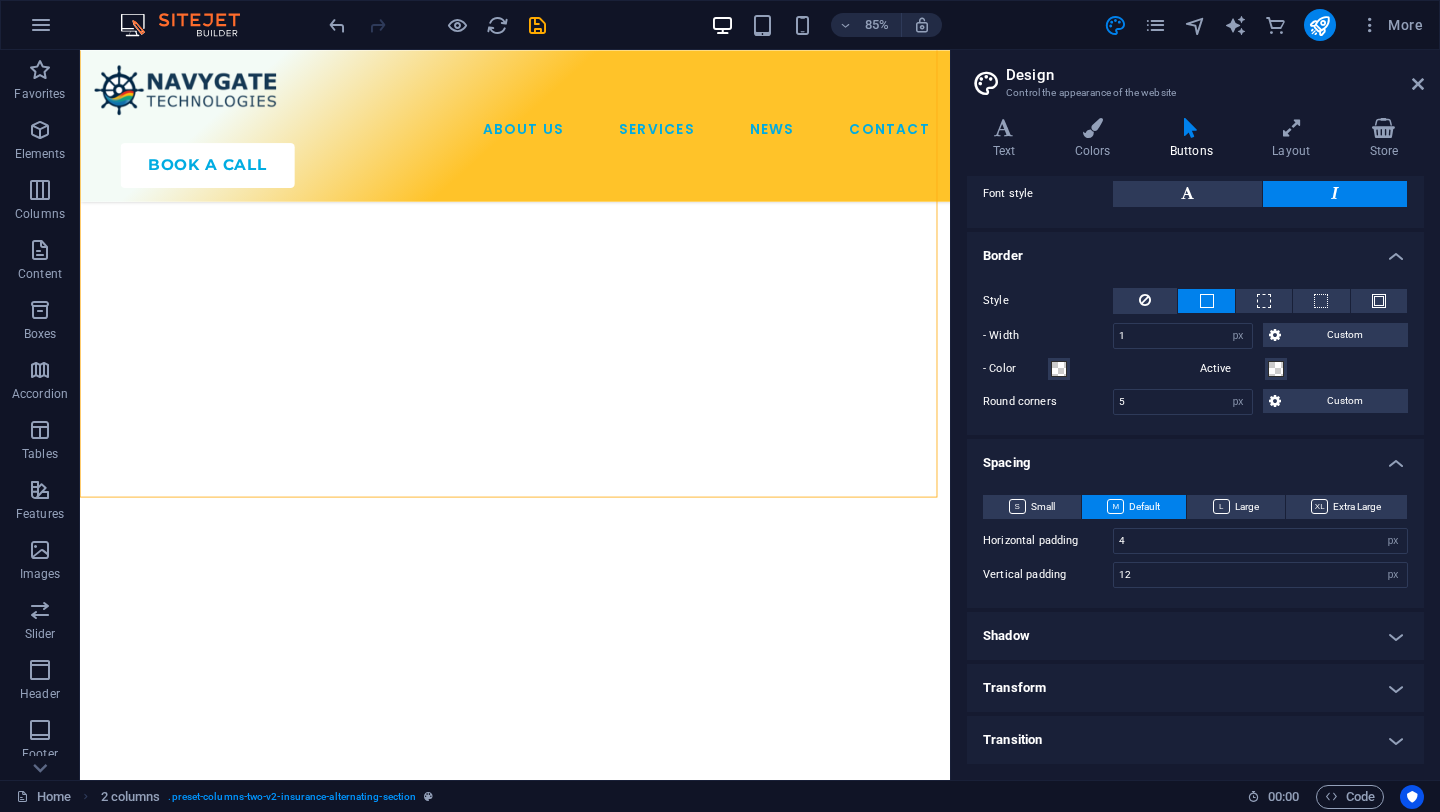click on "Transform" at bounding box center (1195, 688) 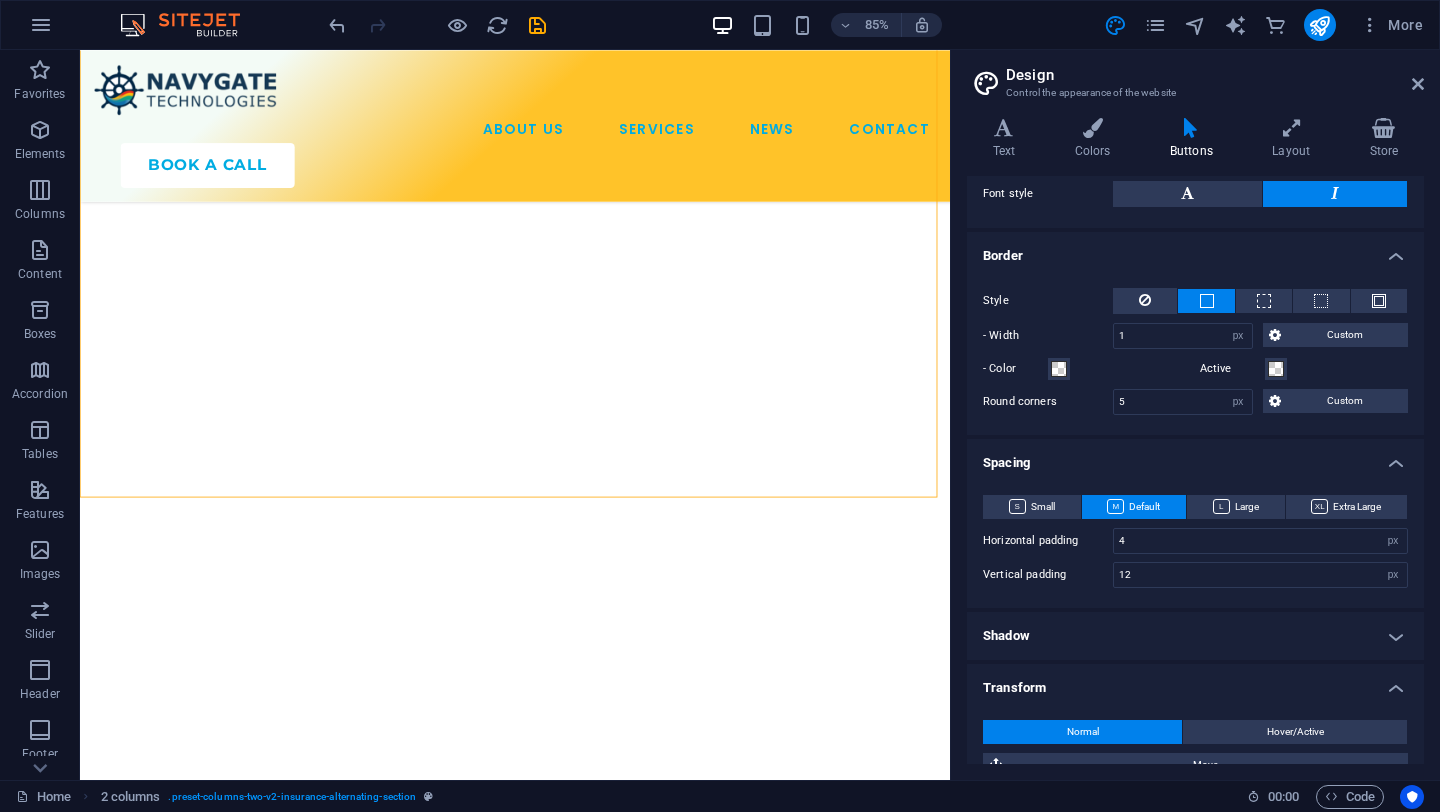 scroll, scrollTop: 631, scrollLeft: 0, axis: vertical 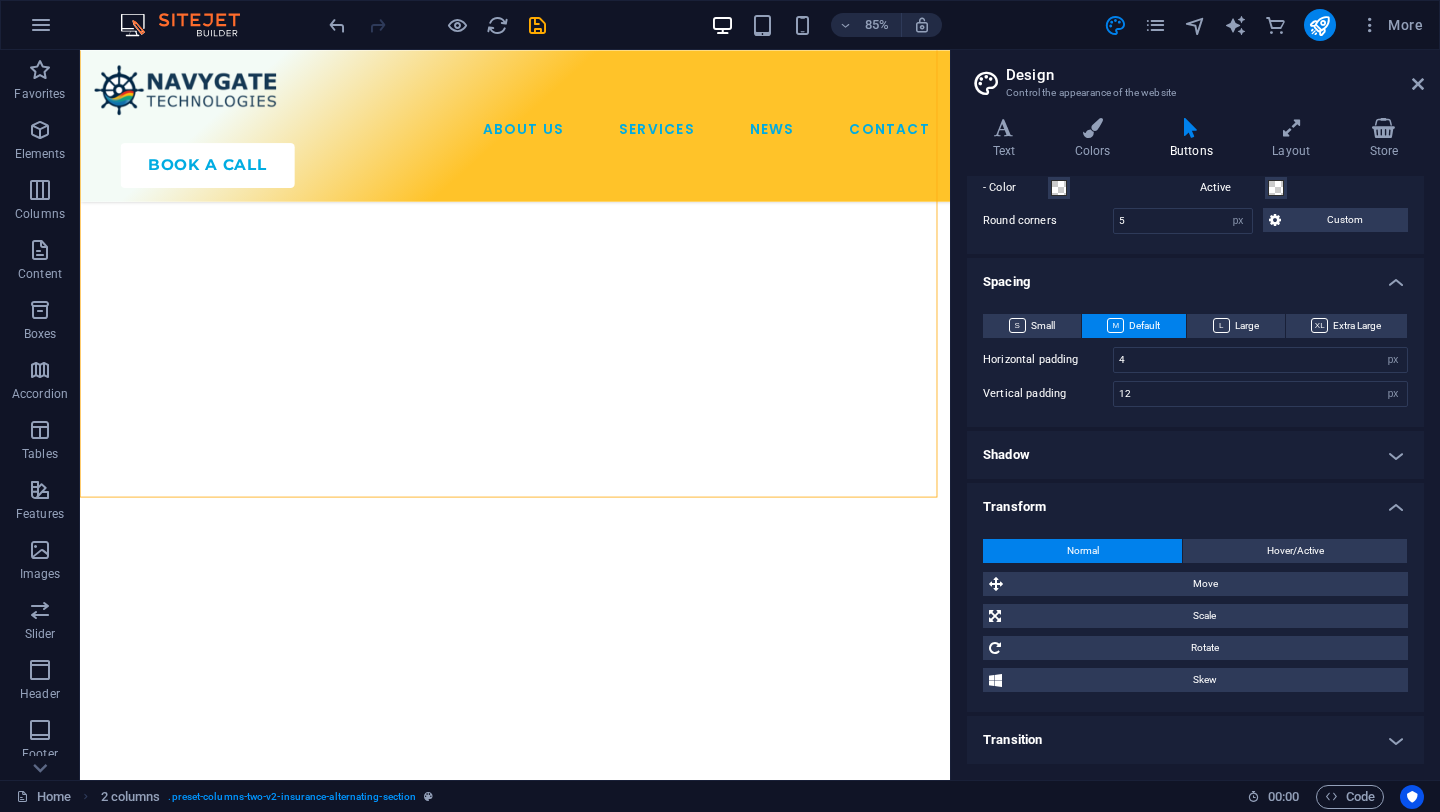 click on "Transition" at bounding box center (1195, 740) 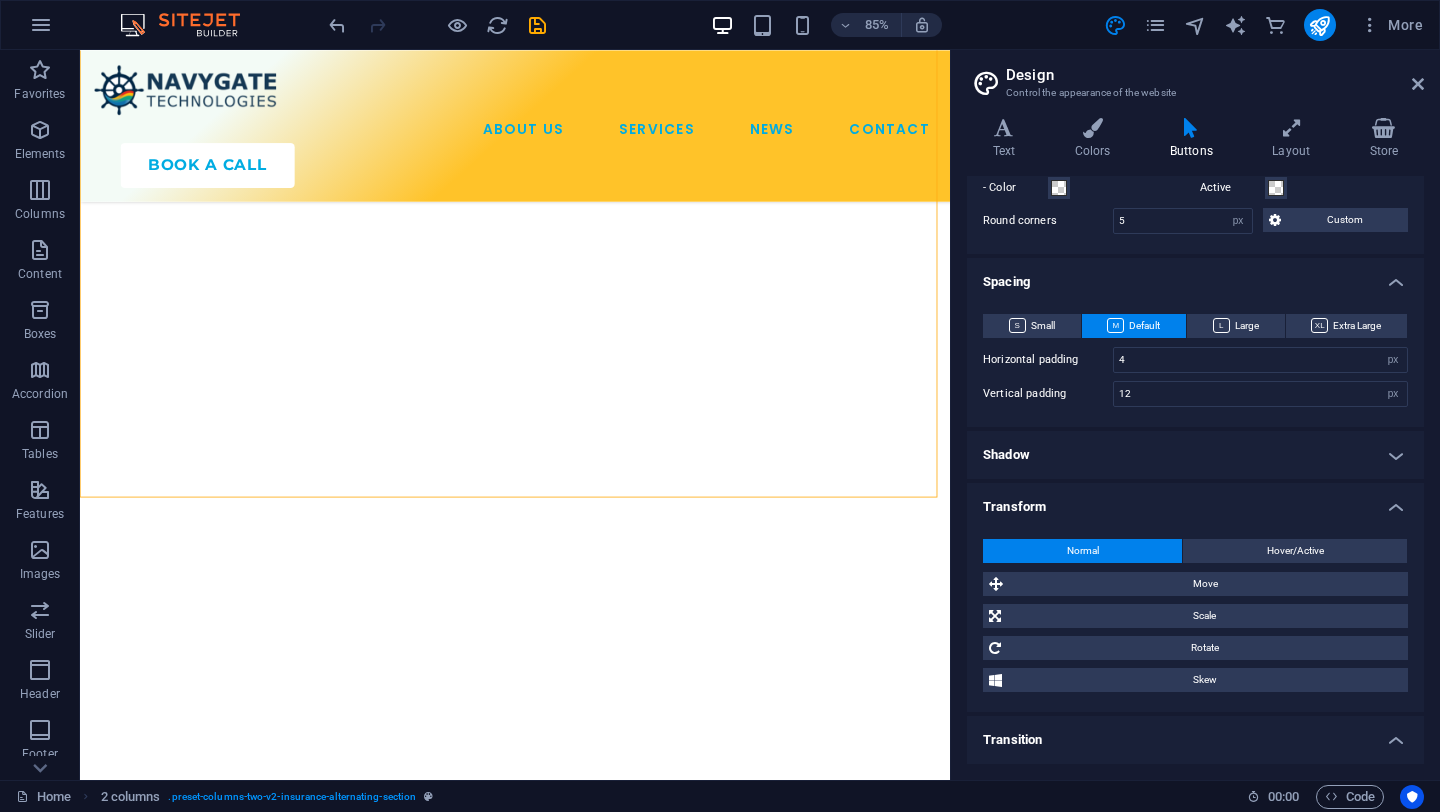 scroll, scrollTop: 717, scrollLeft: 0, axis: vertical 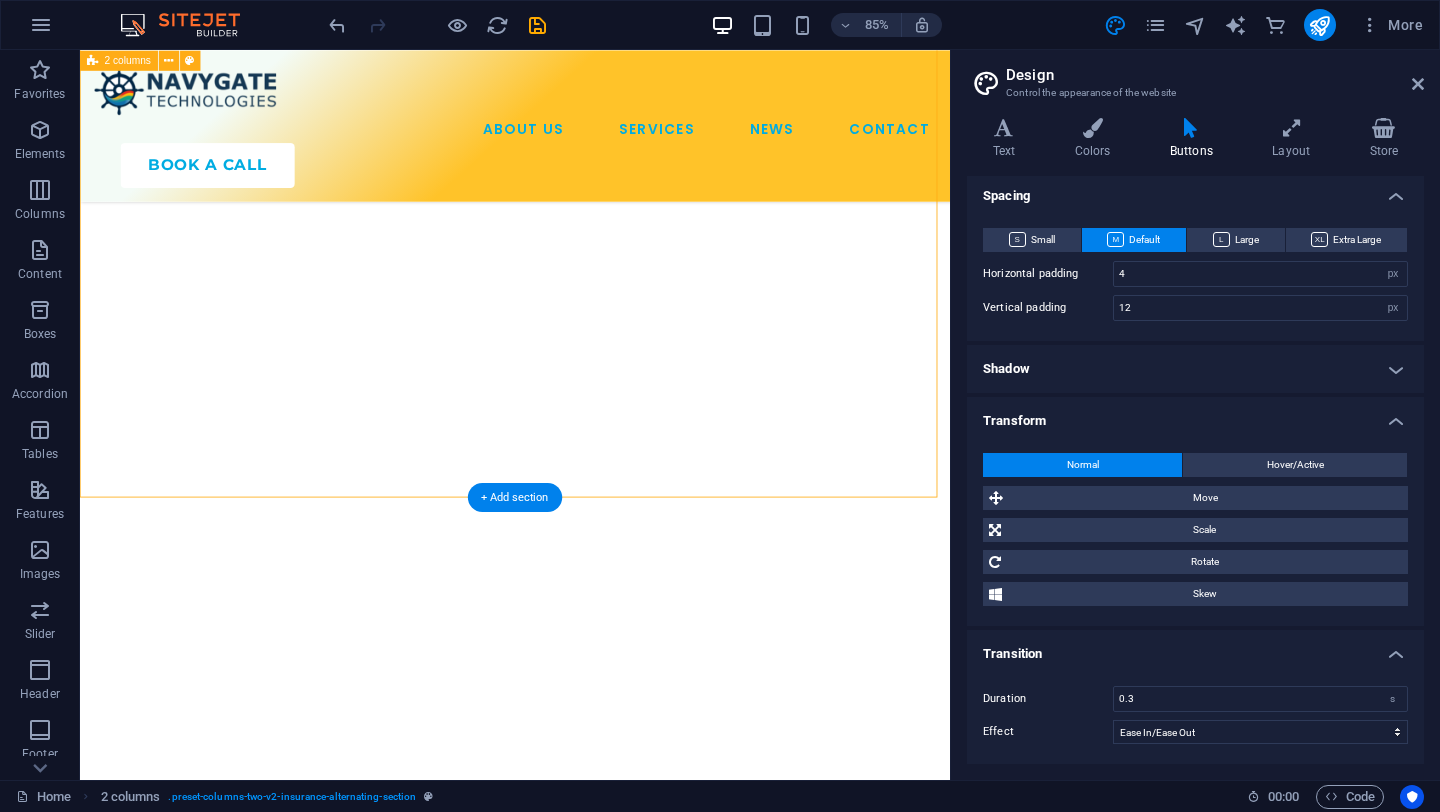 click on "Book Your Consultation  Today Lorem ipsum dolor sit amet, consectetur adipiscing elit. Etiam eu turpis etmolestie, dictum est a, mattis tellus. Sed dignissim, metus nec fringilla accumsan. Lorem ipsum dolor sit amet, consectetur adipiscing elit. Etiam eu turpis etmolestie, dictum est a, mattis tellus. Sed dignissim, metus nec fringilla accumsan. talk to an expert" at bounding box center (592, 3902) 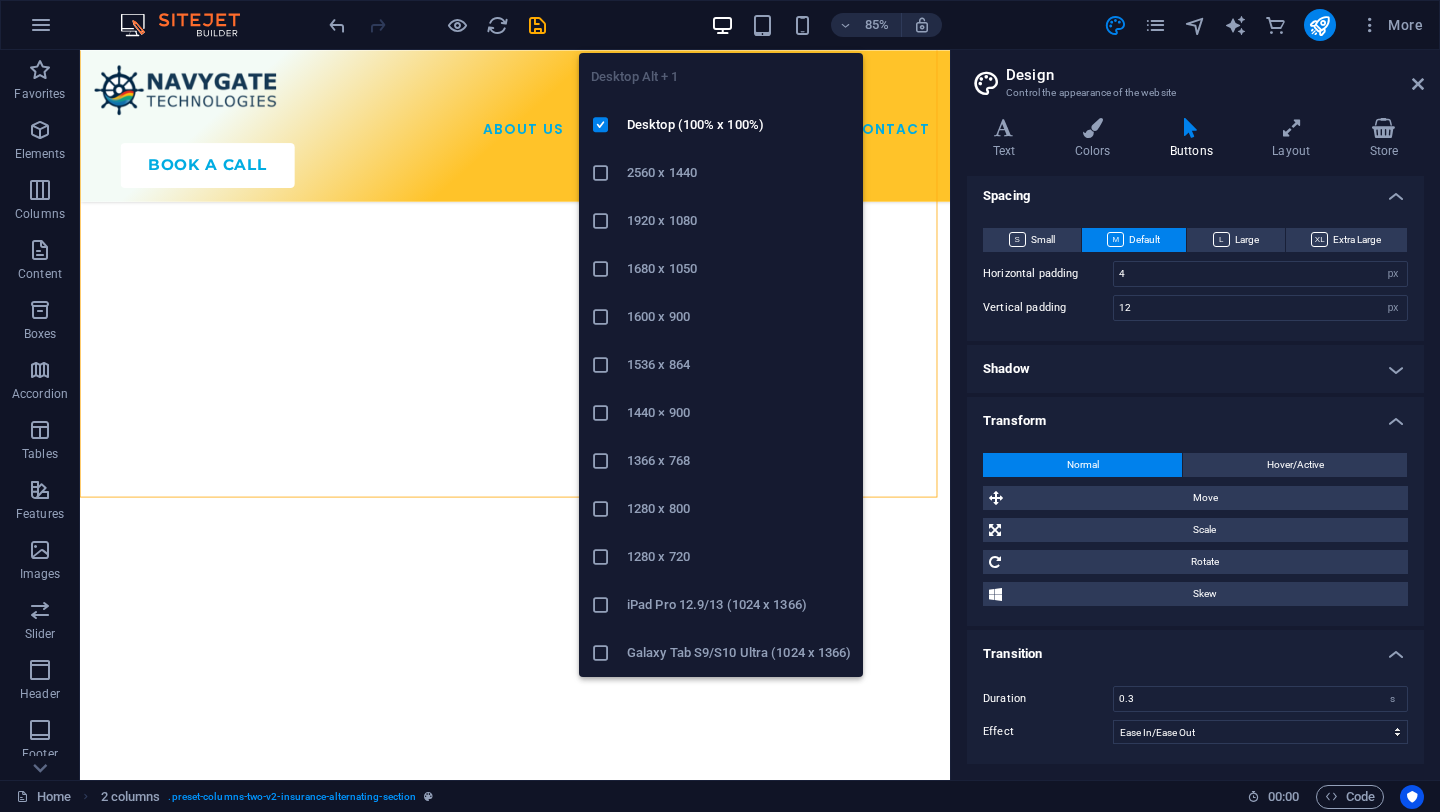 click at bounding box center [722, 25] 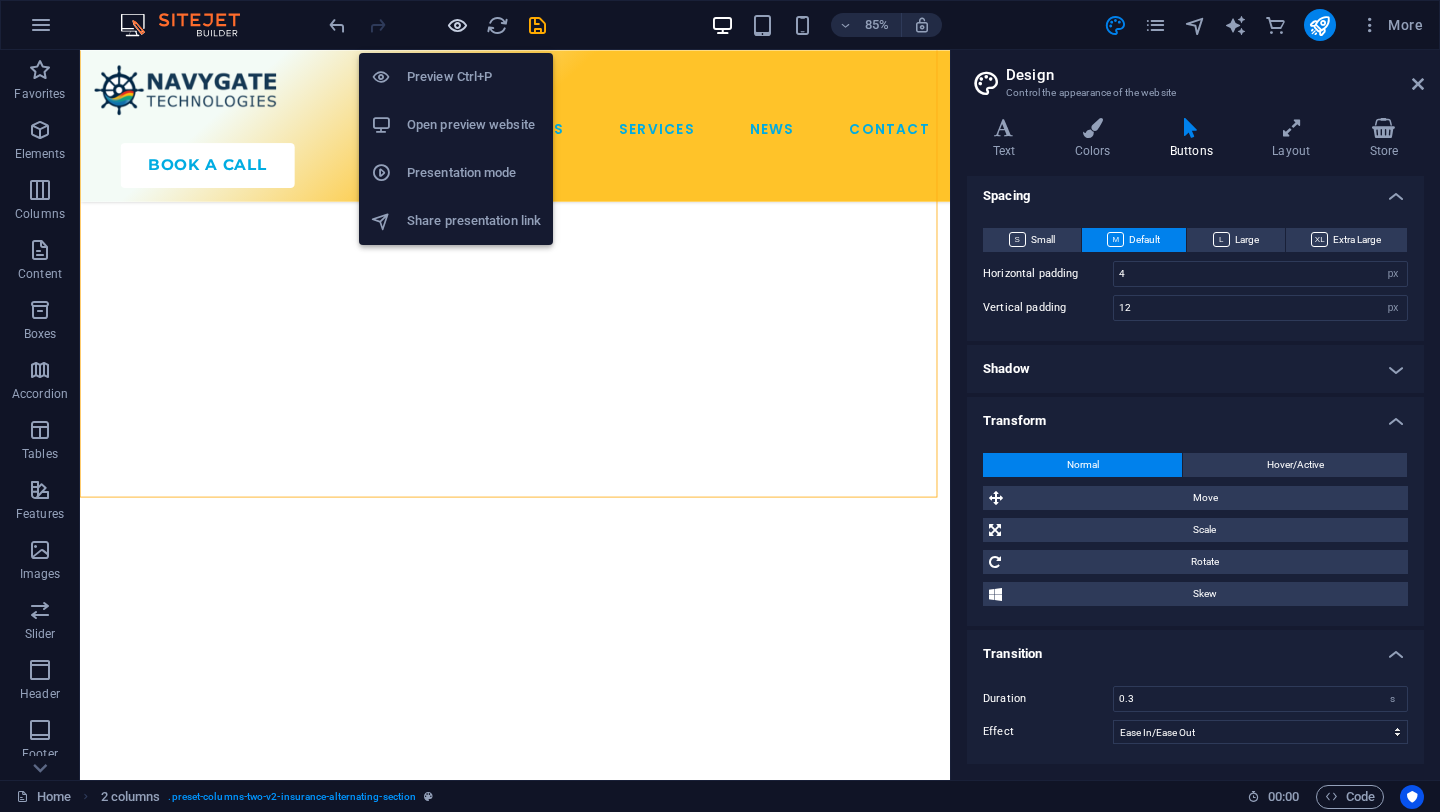 click at bounding box center (457, 25) 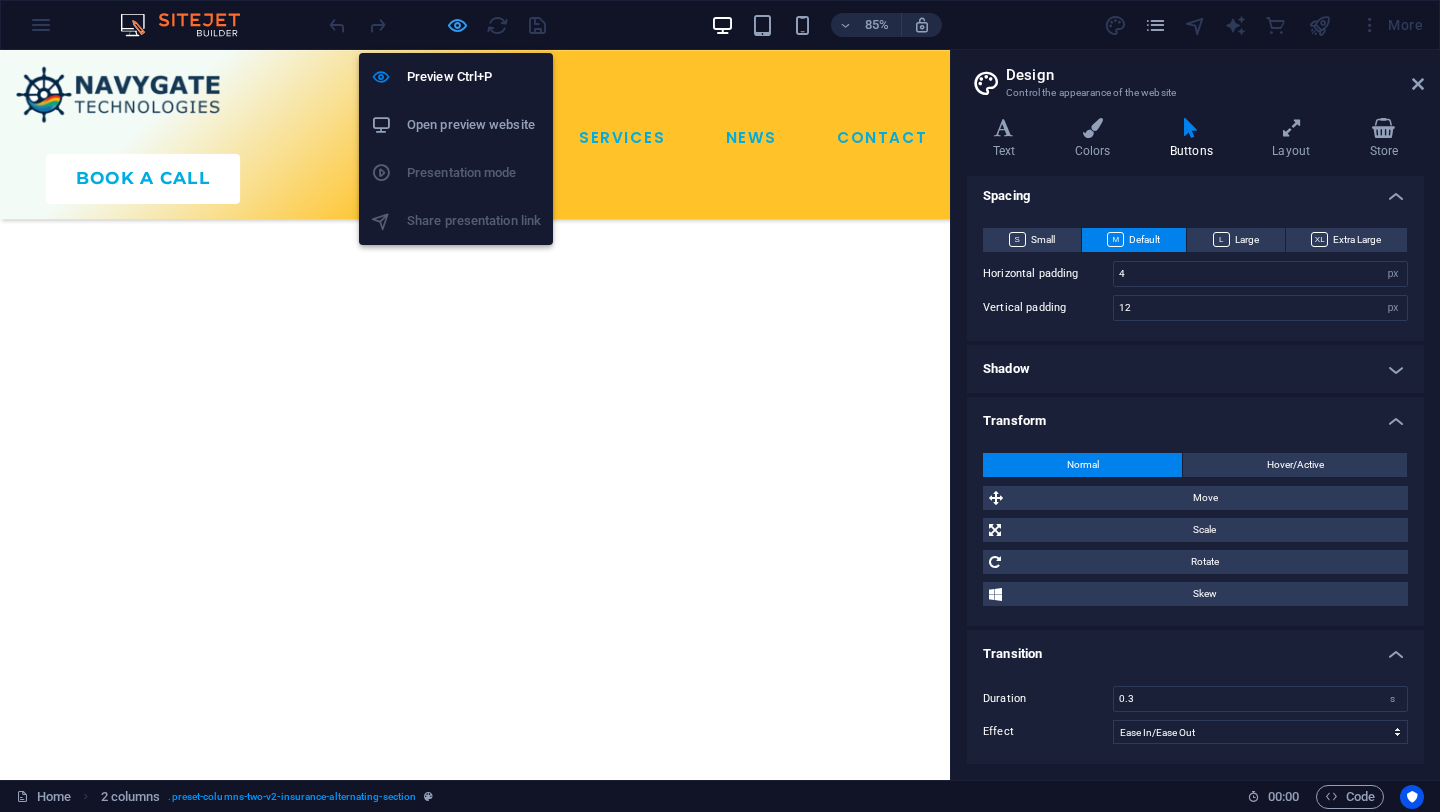 scroll, scrollTop: 6655, scrollLeft: 0, axis: vertical 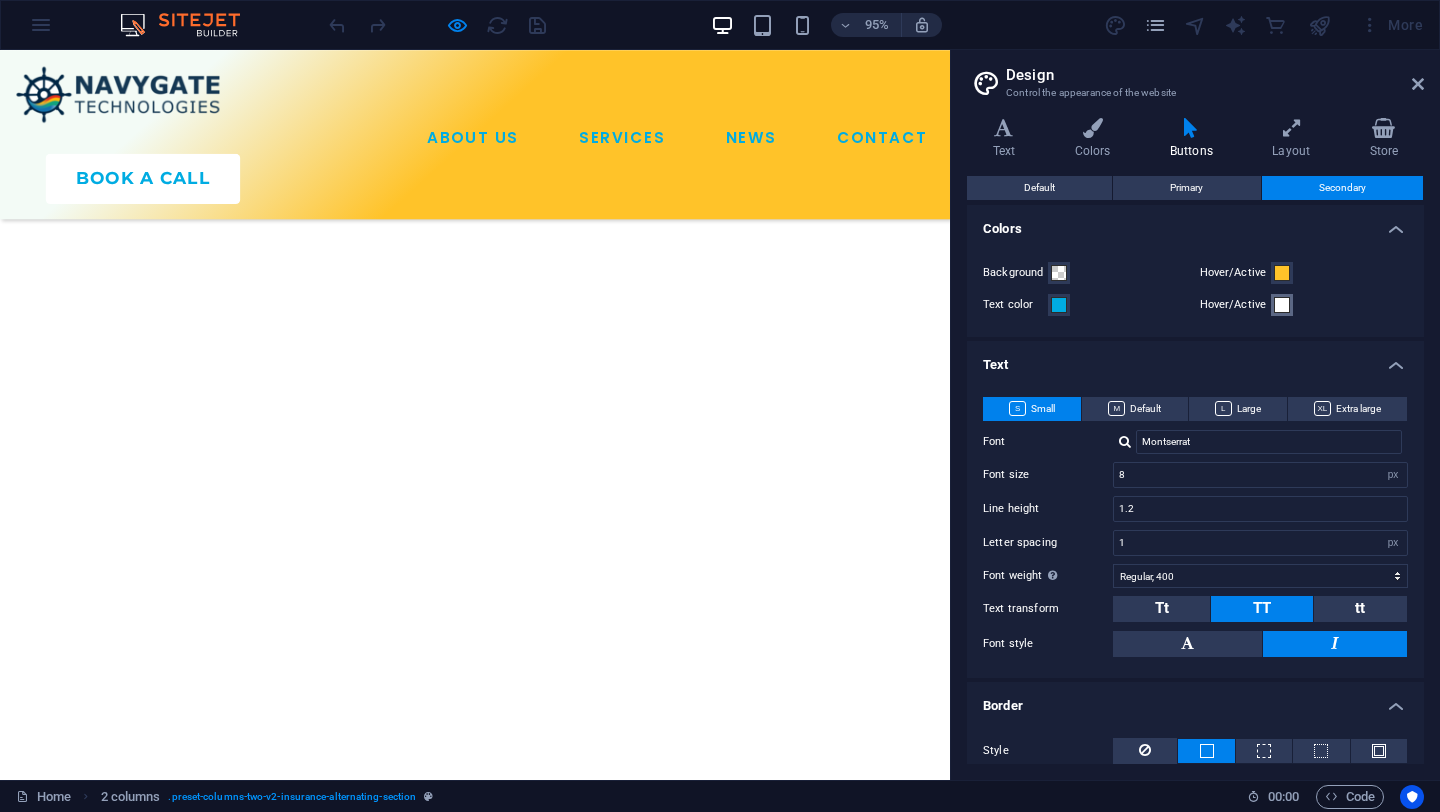 click at bounding box center (1282, 305) 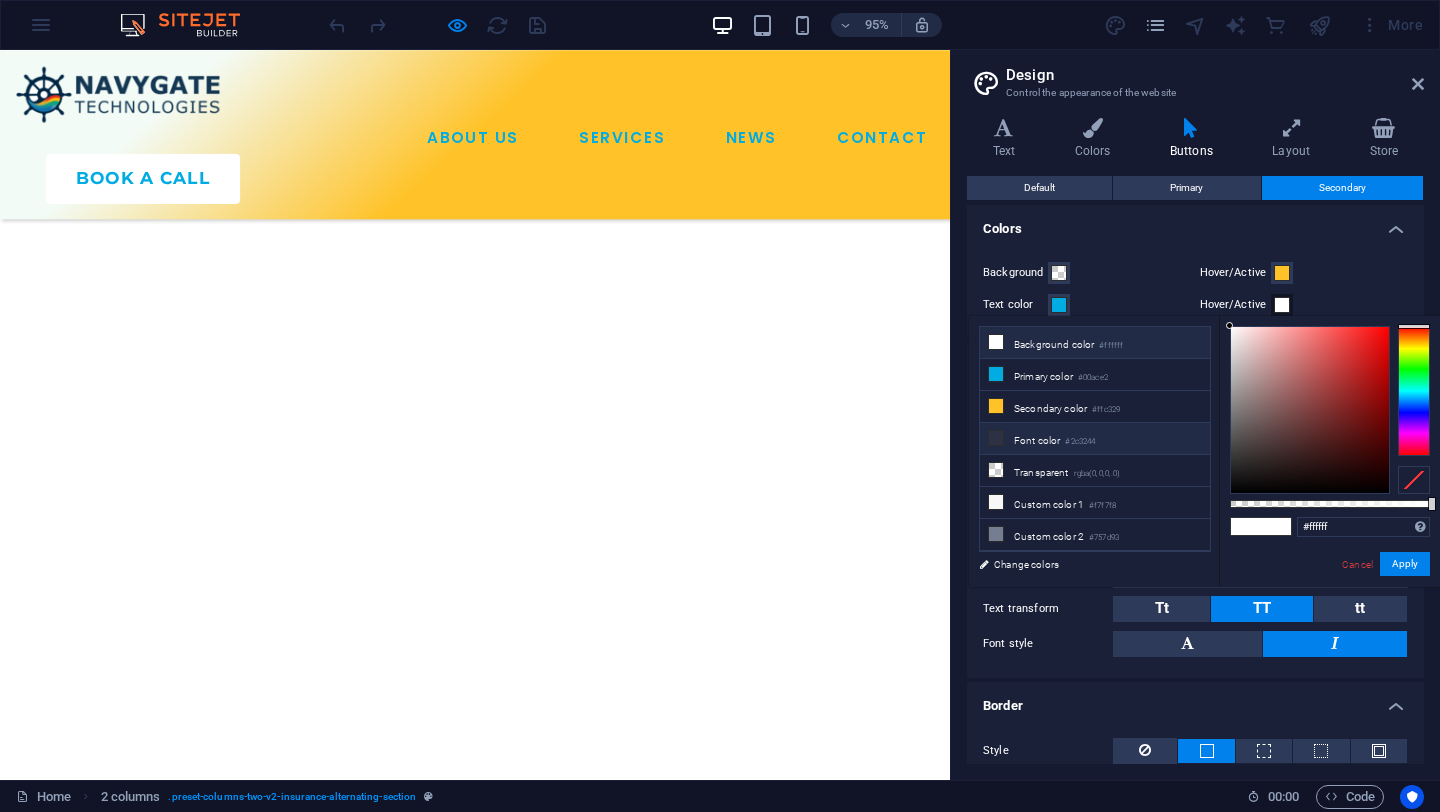 click on "Font color
#2c3244" at bounding box center (1095, 439) 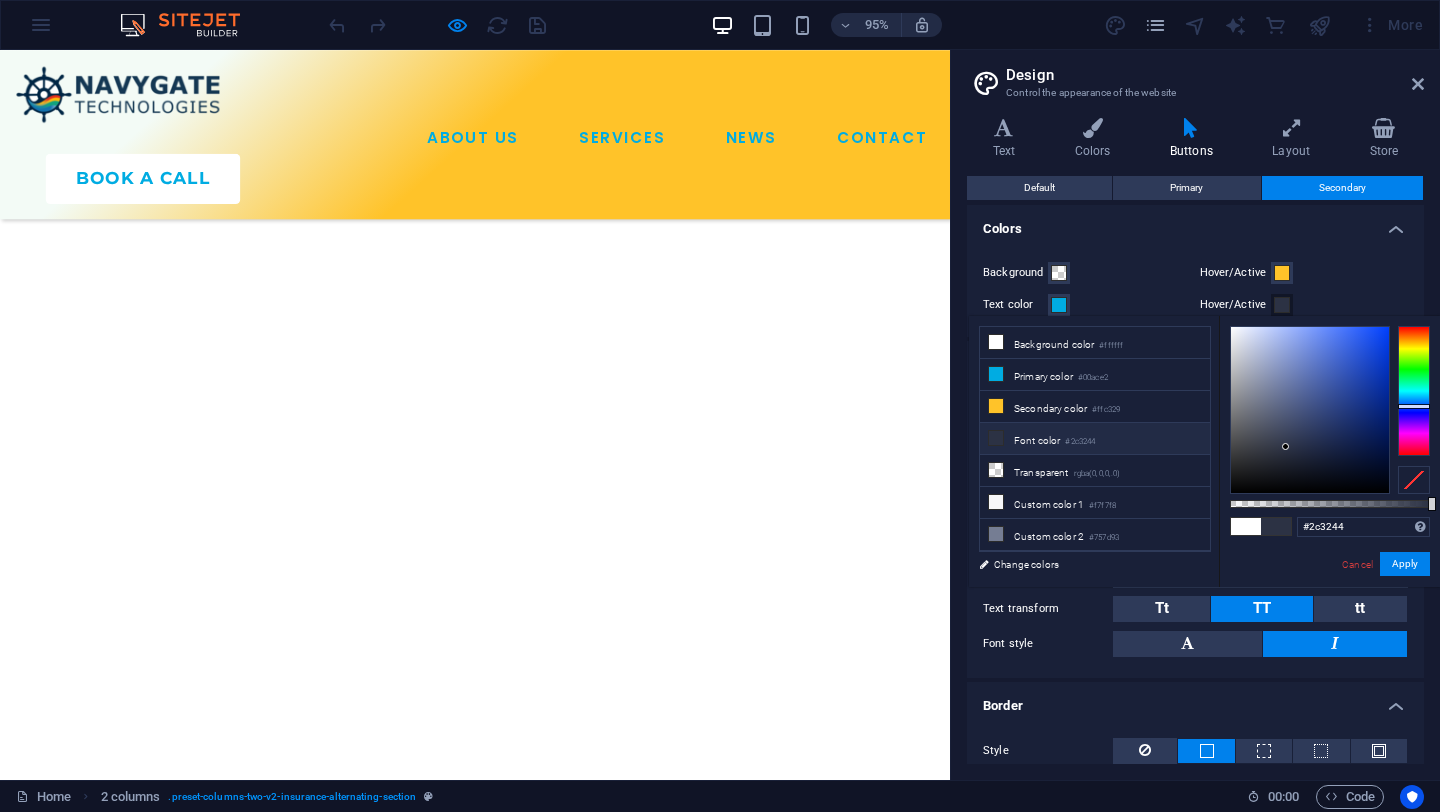 click on "Colors" at bounding box center [1195, 223] 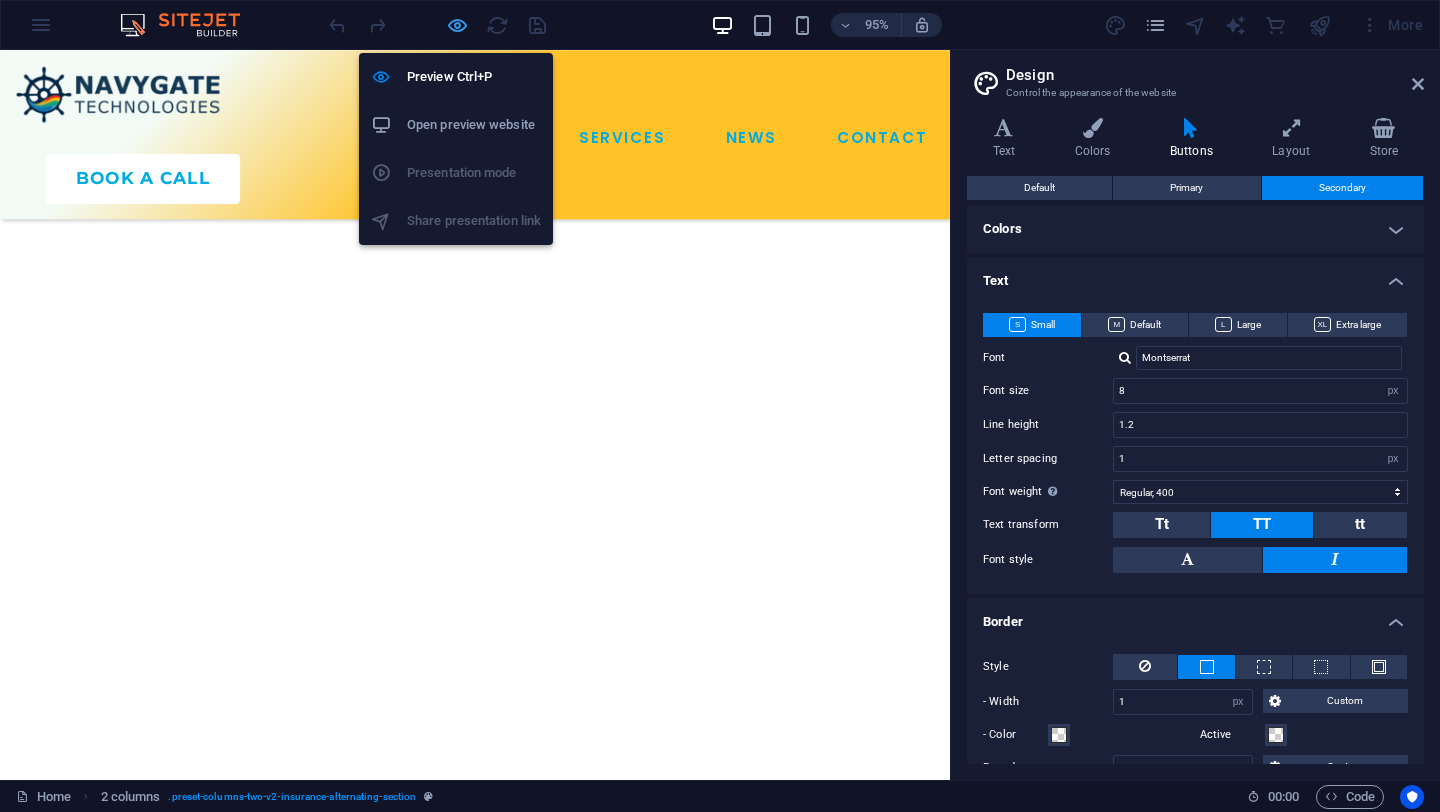 click at bounding box center [457, 25] 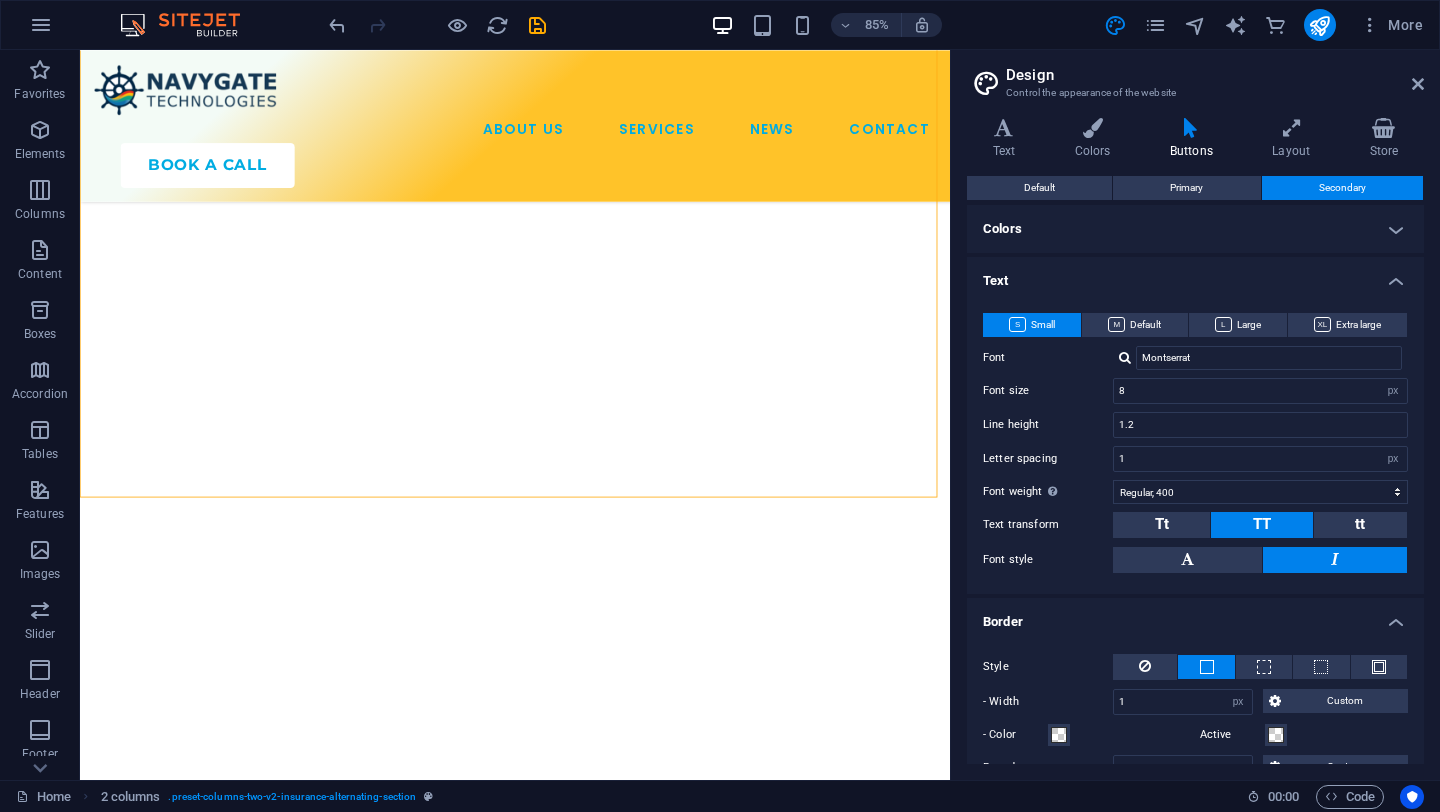 click on "Colors" at bounding box center [1195, 229] 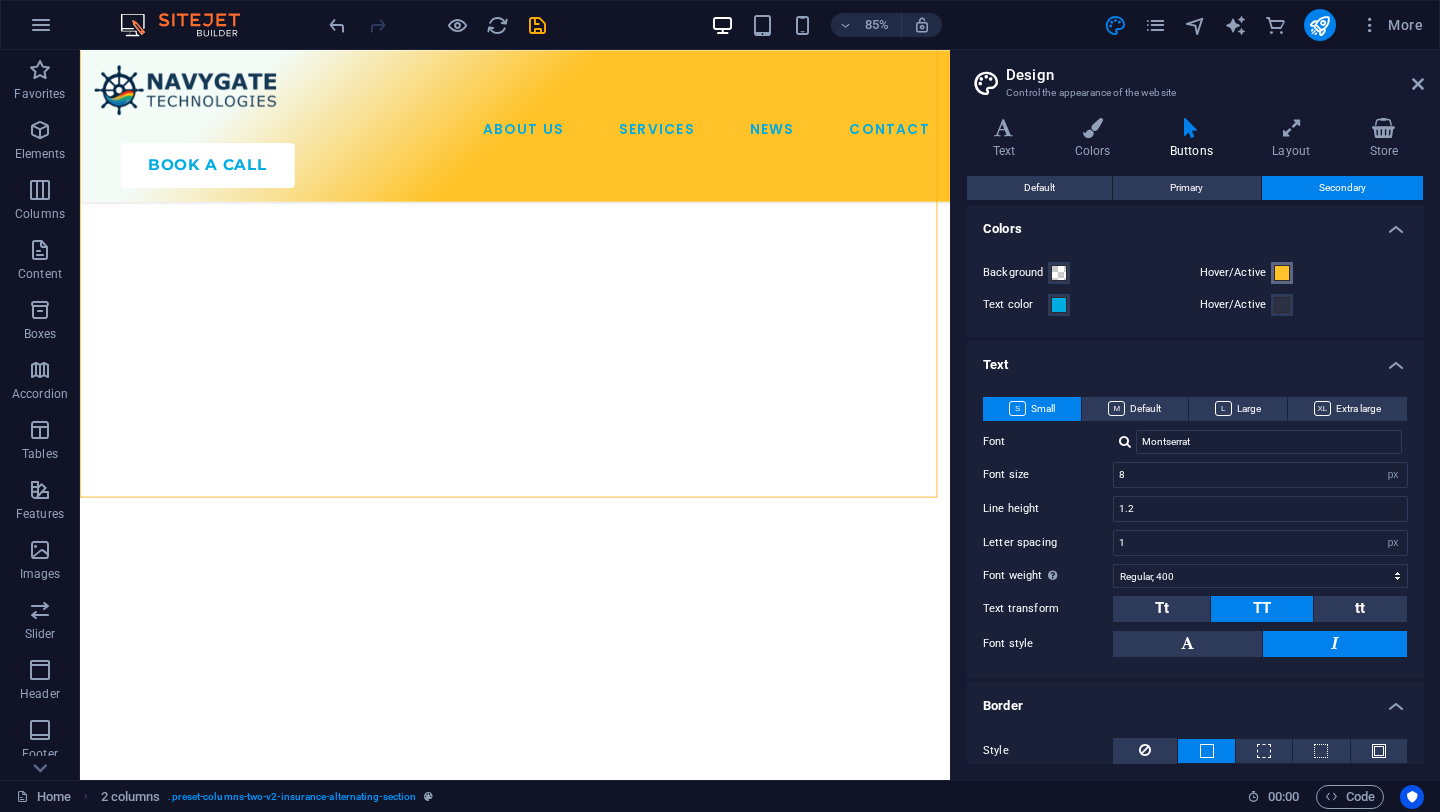 click at bounding box center [1282, 273] 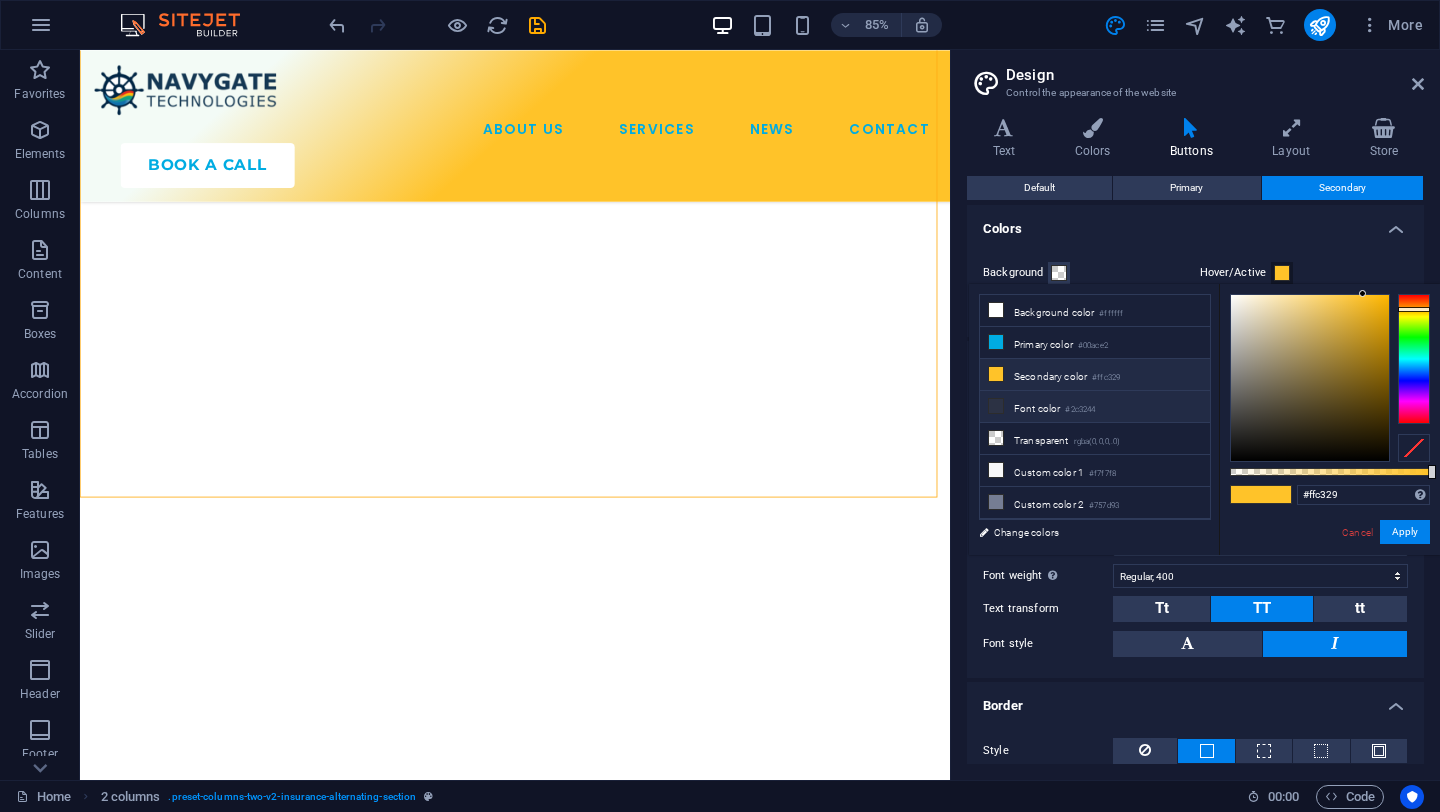 click on "Font color
#2c3244" at bounding box center (1095, 407) 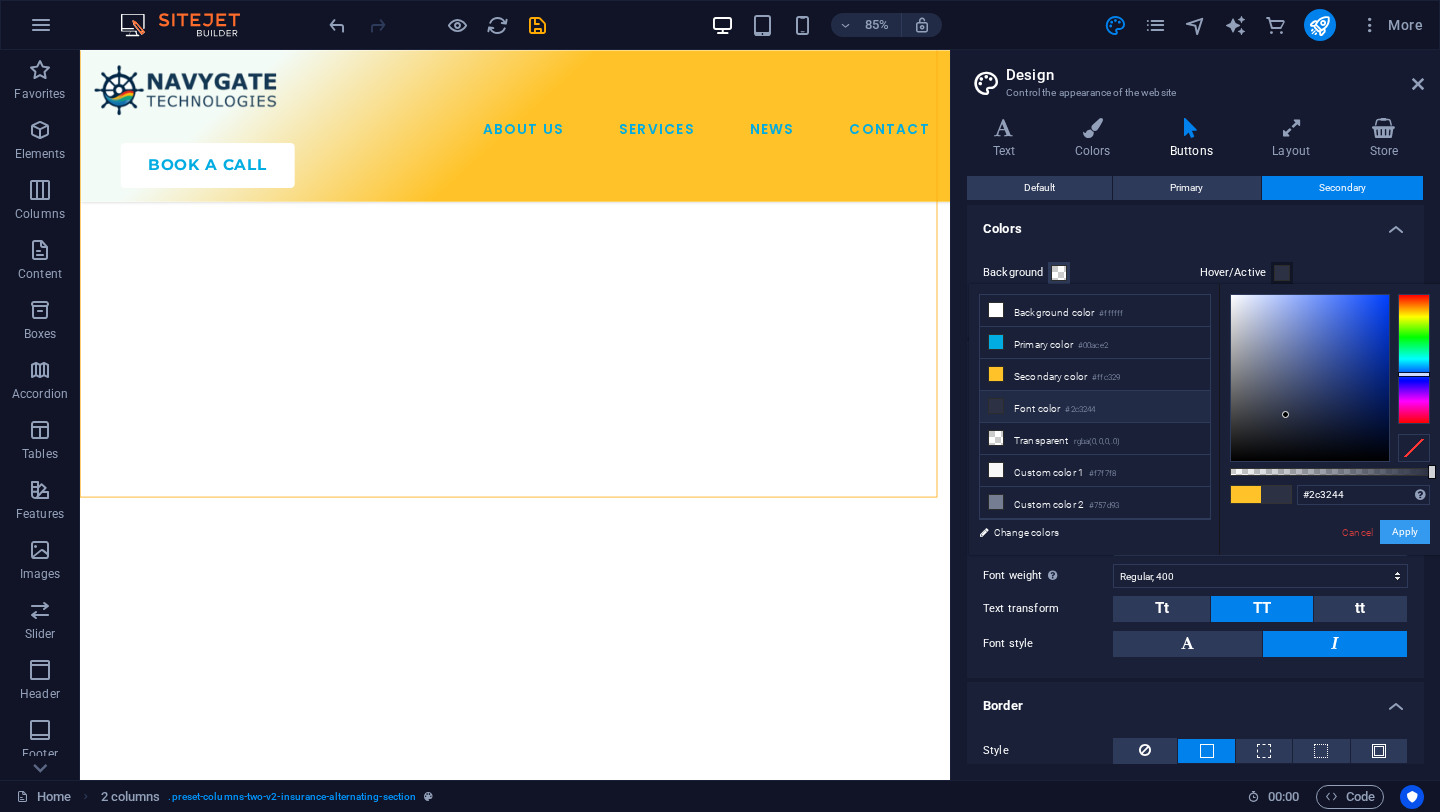 click on "Apply" at bounding box center [1405, 532] 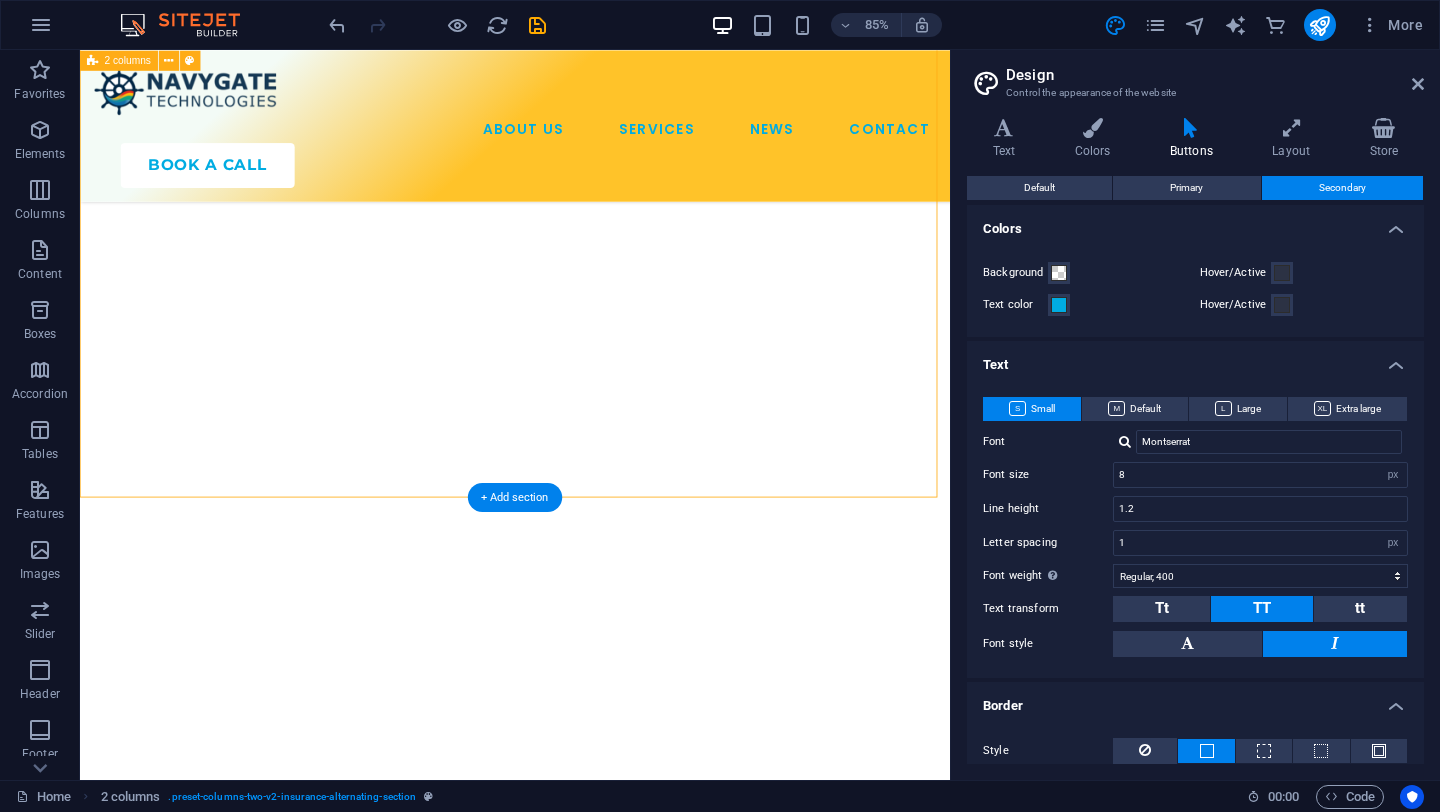 click on "Book Your Consultation  Today Lorem ipsum dolor sit amet, consectetur adipiscing elit. Etiam eu turpis etmolestie, dictum est a, mattis tellus. Sed dignissim, metus nec fringilla accumsan. Lorem ipsum dolor sit amet, consectetur adipiscing elit. Etiam eu turpis etmolestie, dictum est a, mattis tellus. Sed dignissim, metus nec fringilla accumsan. talk to an expert" at bounding box center (592, 3902) 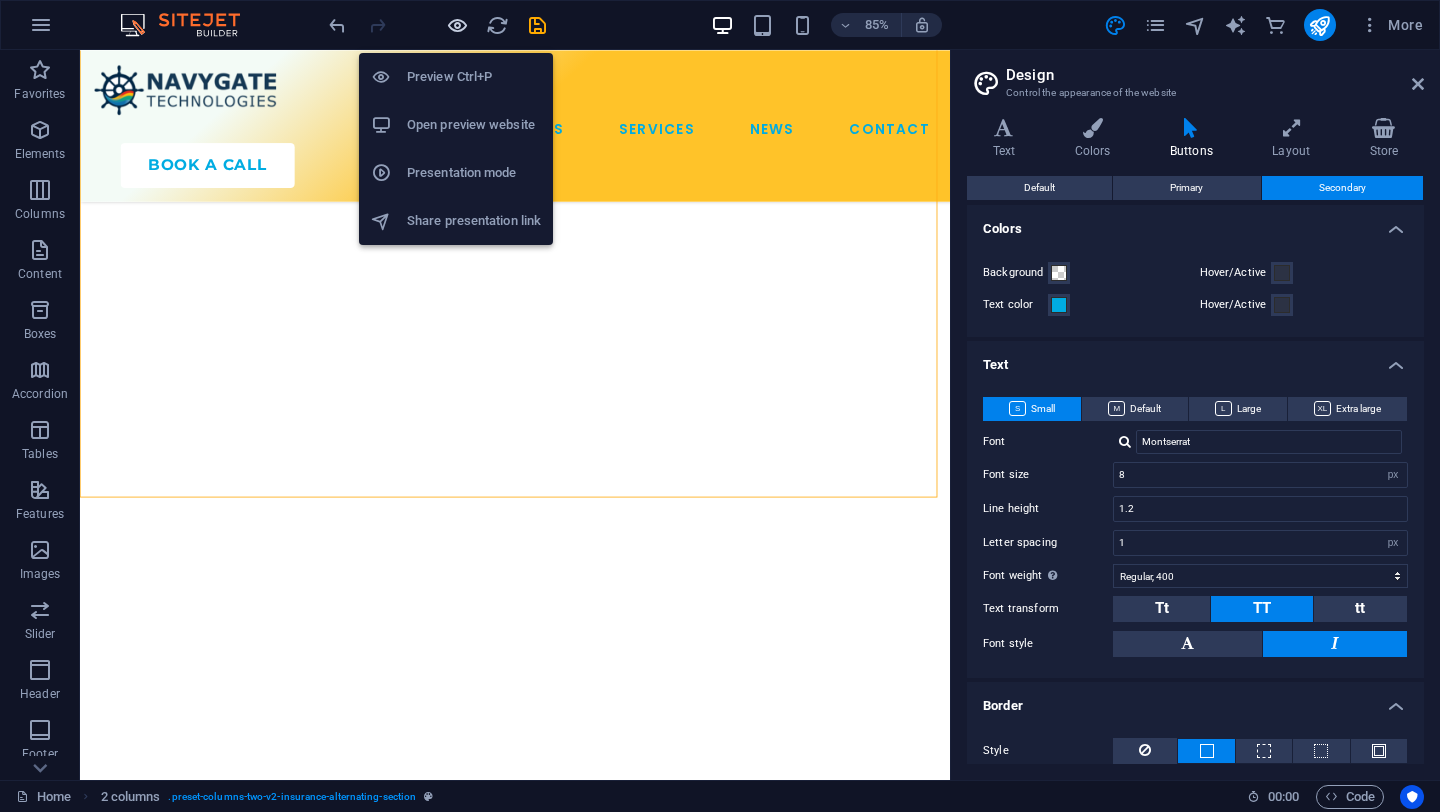 click at bounding box center [457, 25] 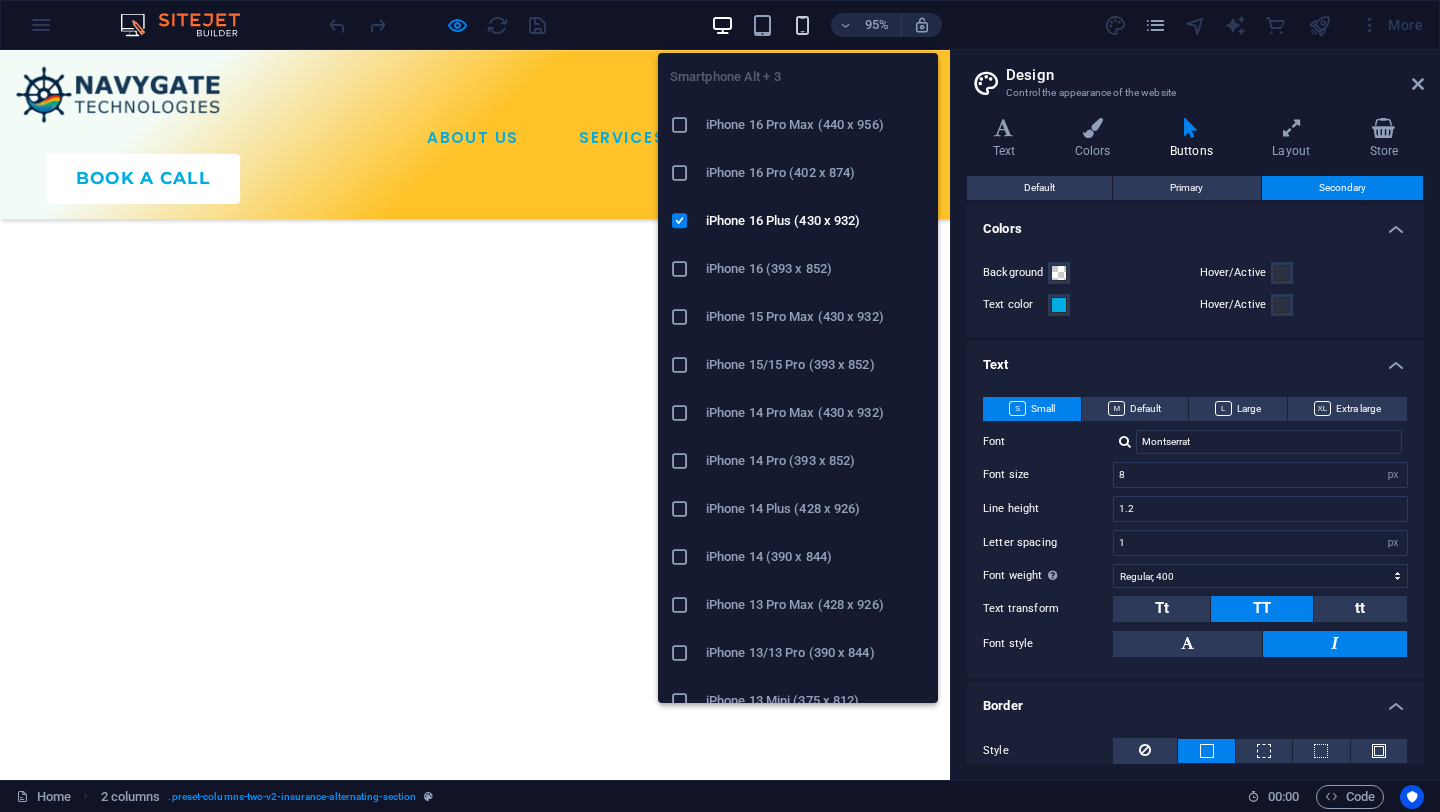 click at bounding box center (802, 25) 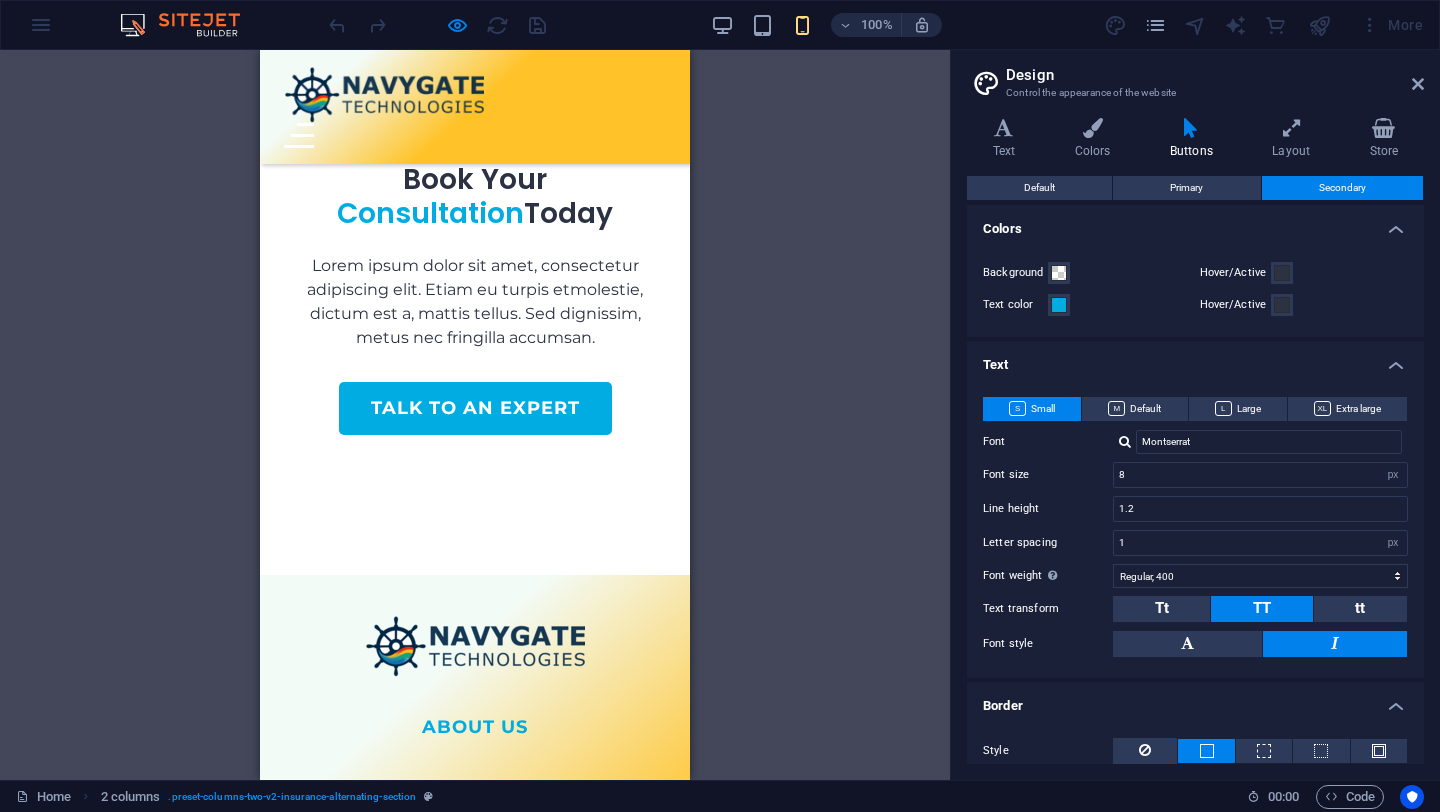 scroll, scrollTop: 9369, scrollLeft: 0, axis: vertical 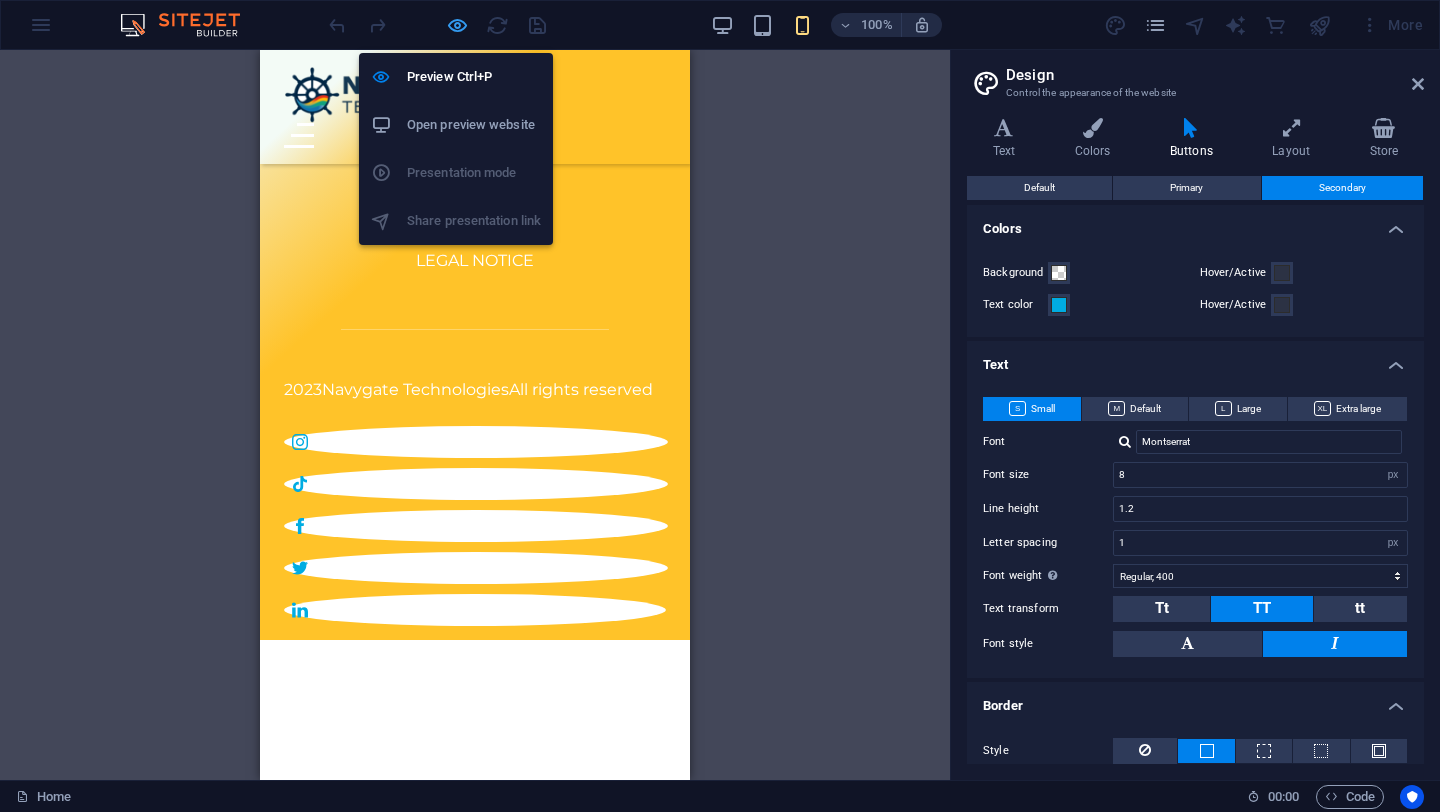 click at bounding box center [457, 25] 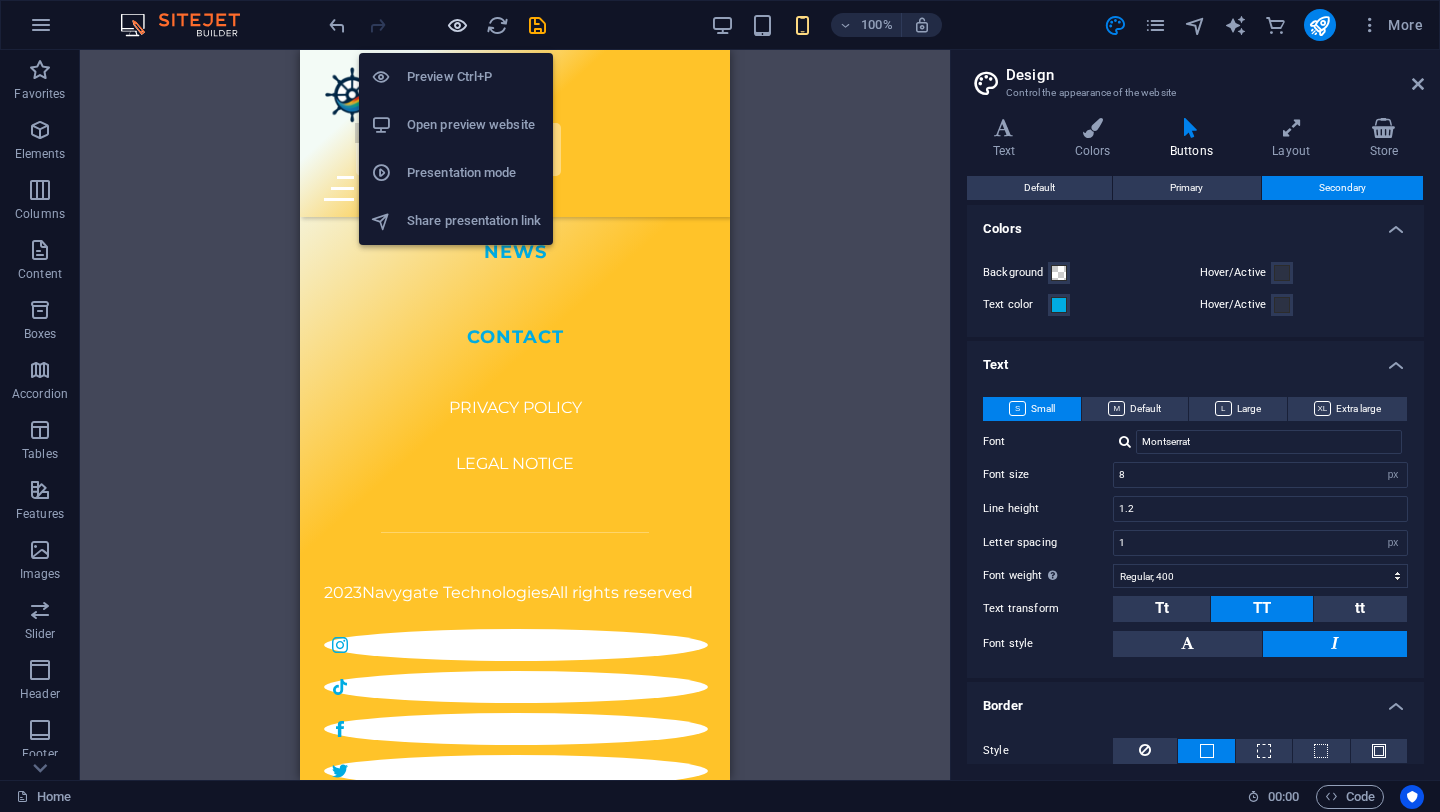 scroll, scrollTop: 9523, scrollLeft: 0, axis: vertical 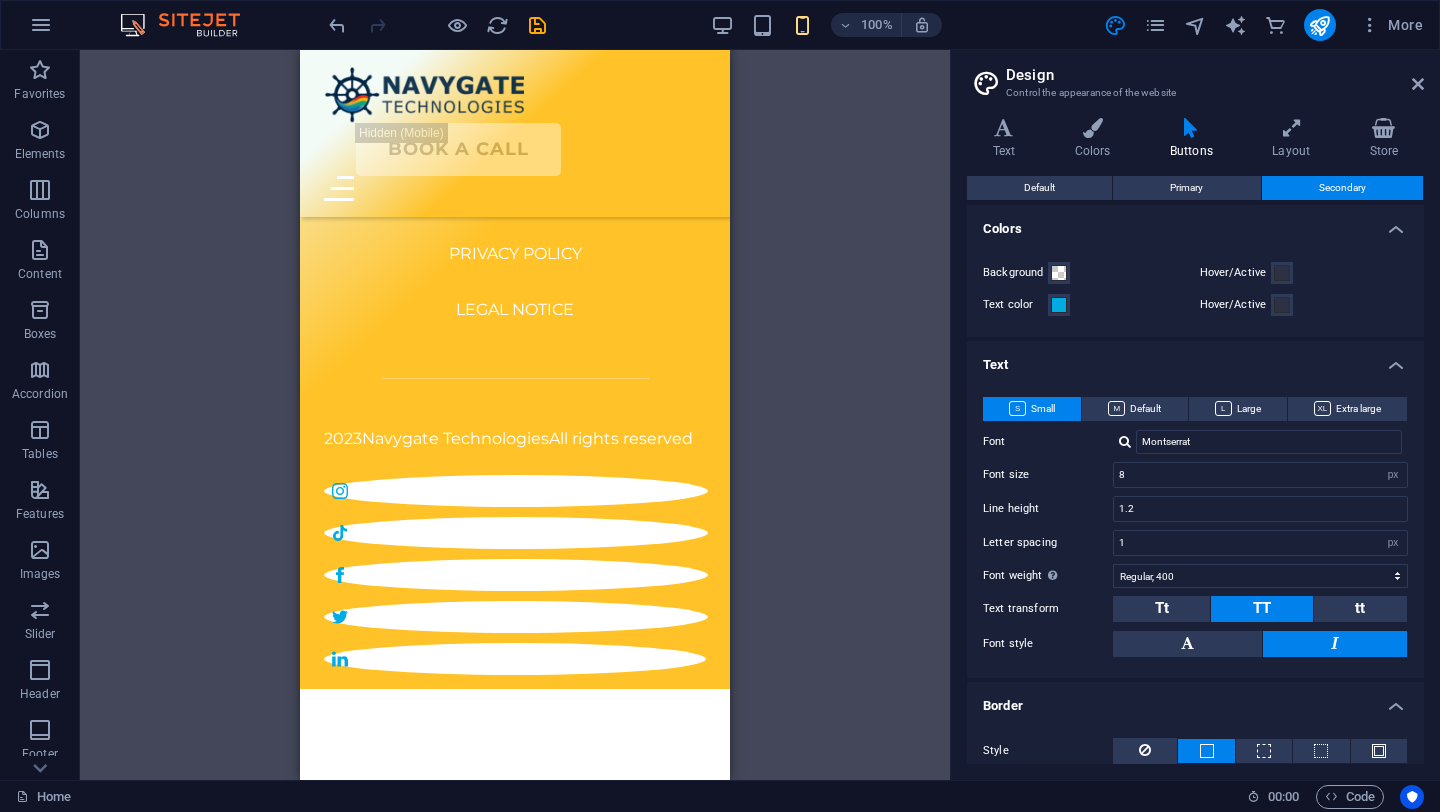 click on "H1   Banner   Banner   Container   2 columns   2 columns   Container   Image   Container   Menu Bar   Menu   HTML   Spacer   Image   Spacer   Text   Spacer   Text   Banner   Logo   Button   Button   Image   H2   Container   Text   3 columns   Text   Container   H3   Text   Container   Spacer   Container   Text   Spacer   Spacer   Image   H2   Spacer   Text   Boxes   Container   Spacer   Container   Container   H3   Container   Container   Container   Spacer   Container   H3   Container   Spacer   Text   Container   Text   Container   Text   Container   Container   Text   Container   Container   Image   2 columns   Container   Image   H2   Container   Text   Image   2 columns   Container   Text   Container   2 columns   Image   Container   Spacer   Container   Text   2 columns   Image   Container   Text   Container   Spacer   Container   Slider   Slider   Slider   Image   2 columns   Container   Text   Container   Button   Container   Container   Logo   Footer Thrud   Container   Container" at bounding box center (515, 415) 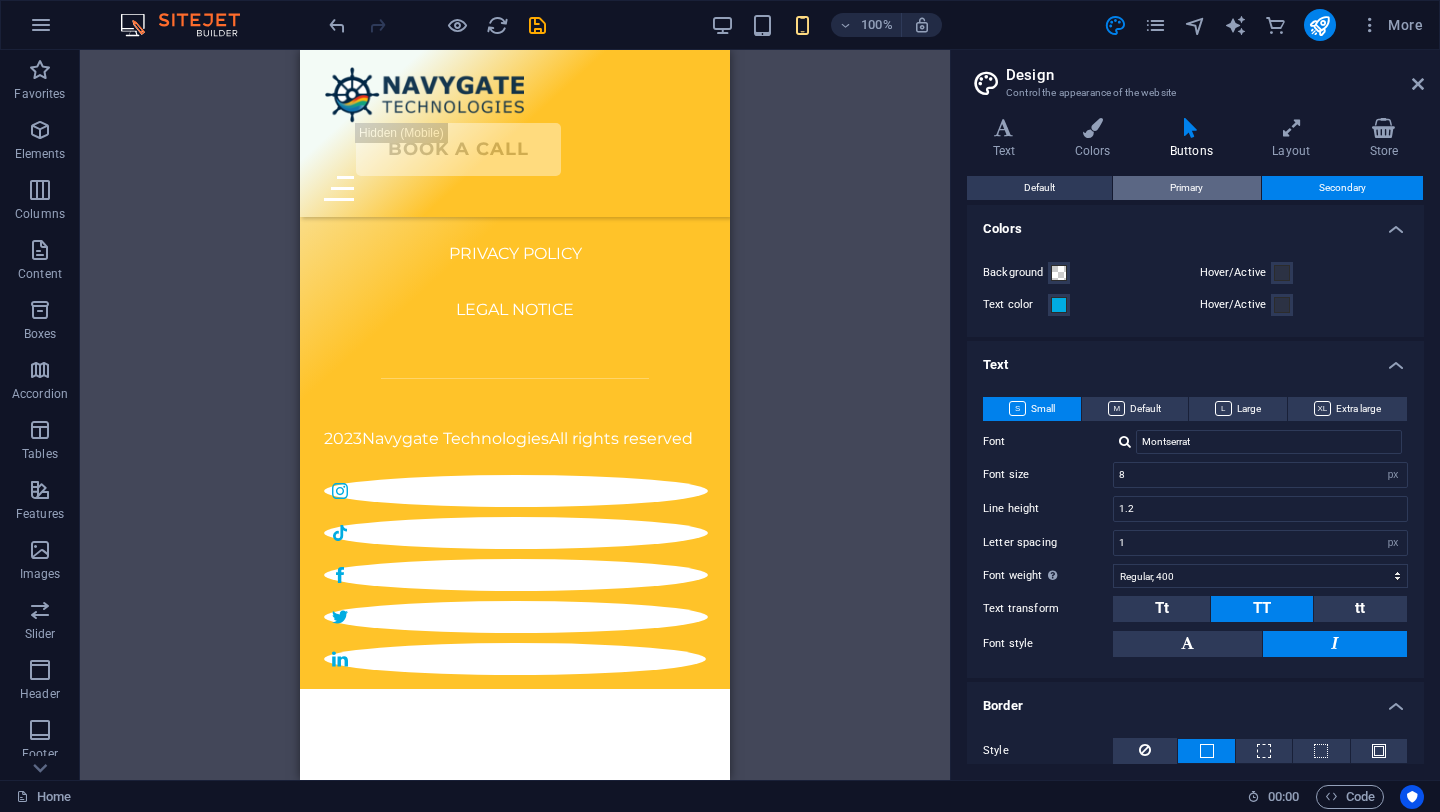 click on "Primary" at bounding box center [1186, 188] 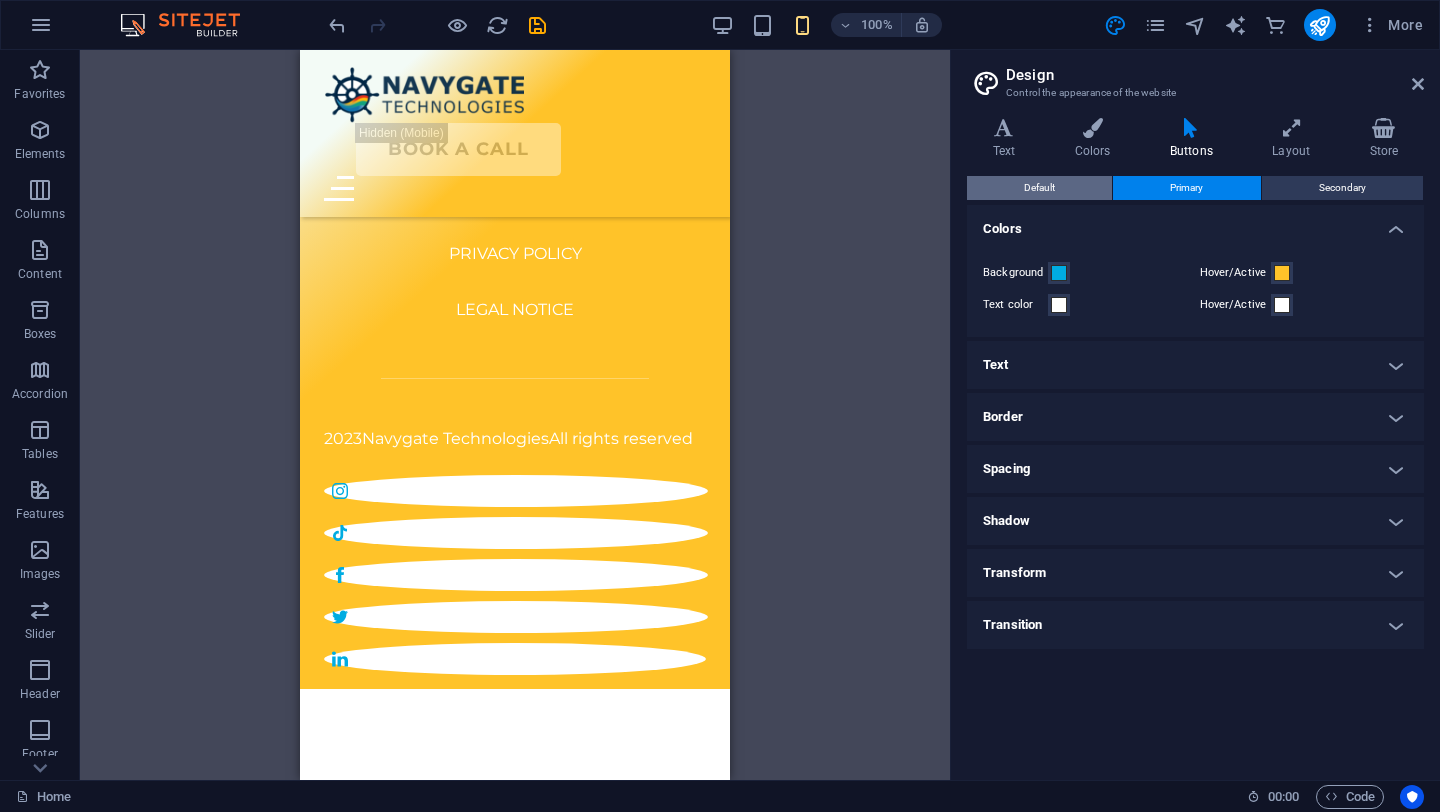 click on "Default" at bounding box center [1039, 188] 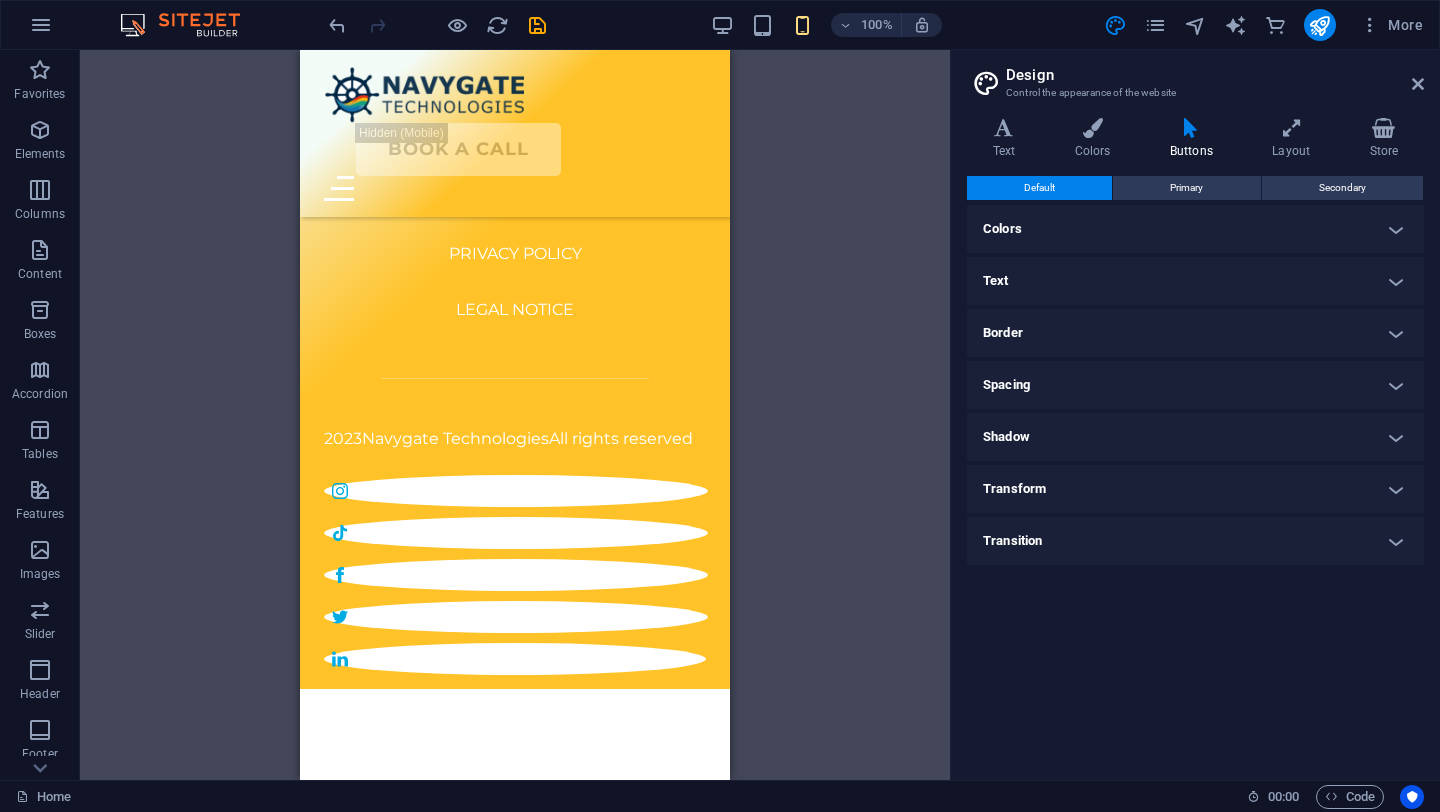 click on "Colors" at bounding box center [1195, 229] 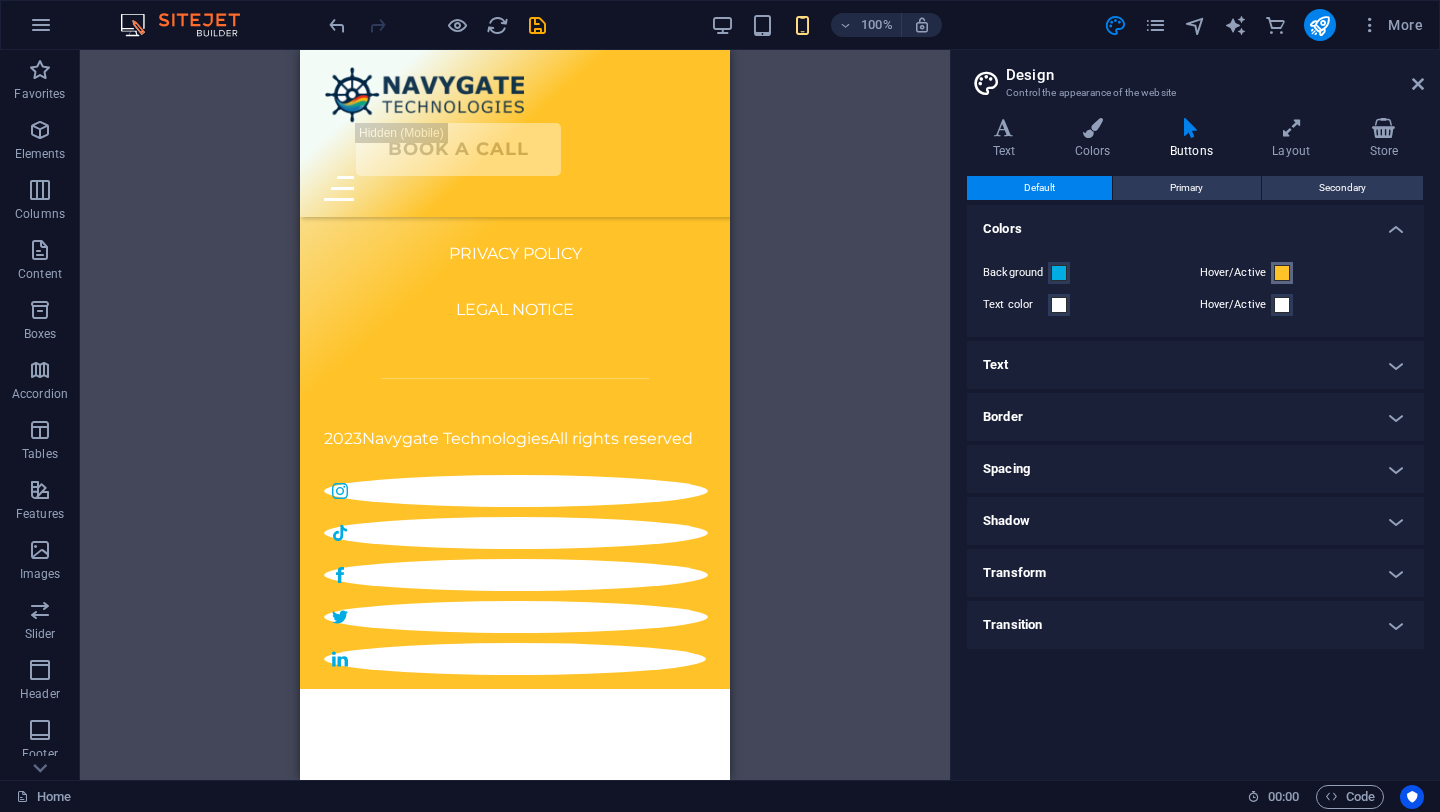 click at bounding box center [1282, 273] 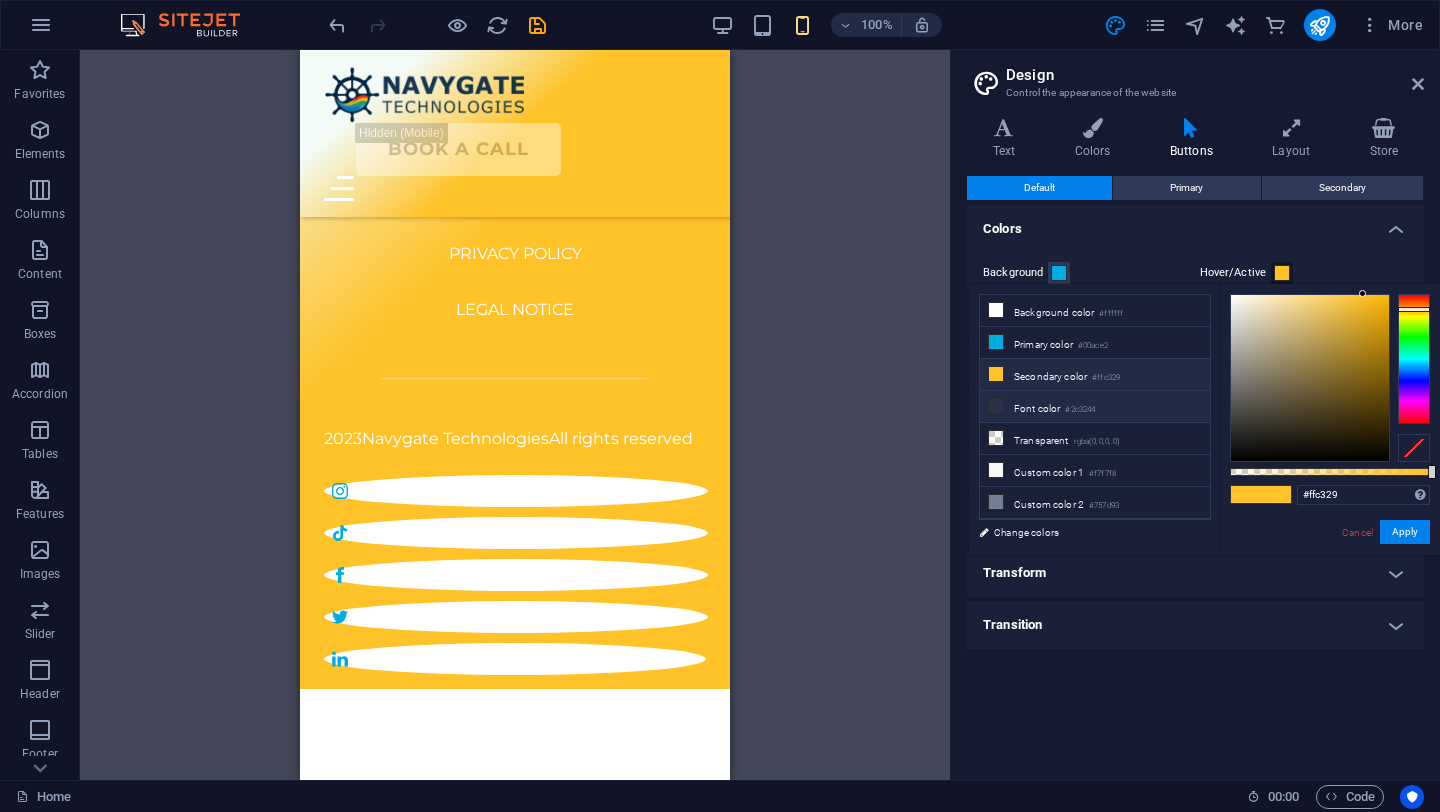 click on "Font color
#2c3244" at bounding box center [1095, 407] 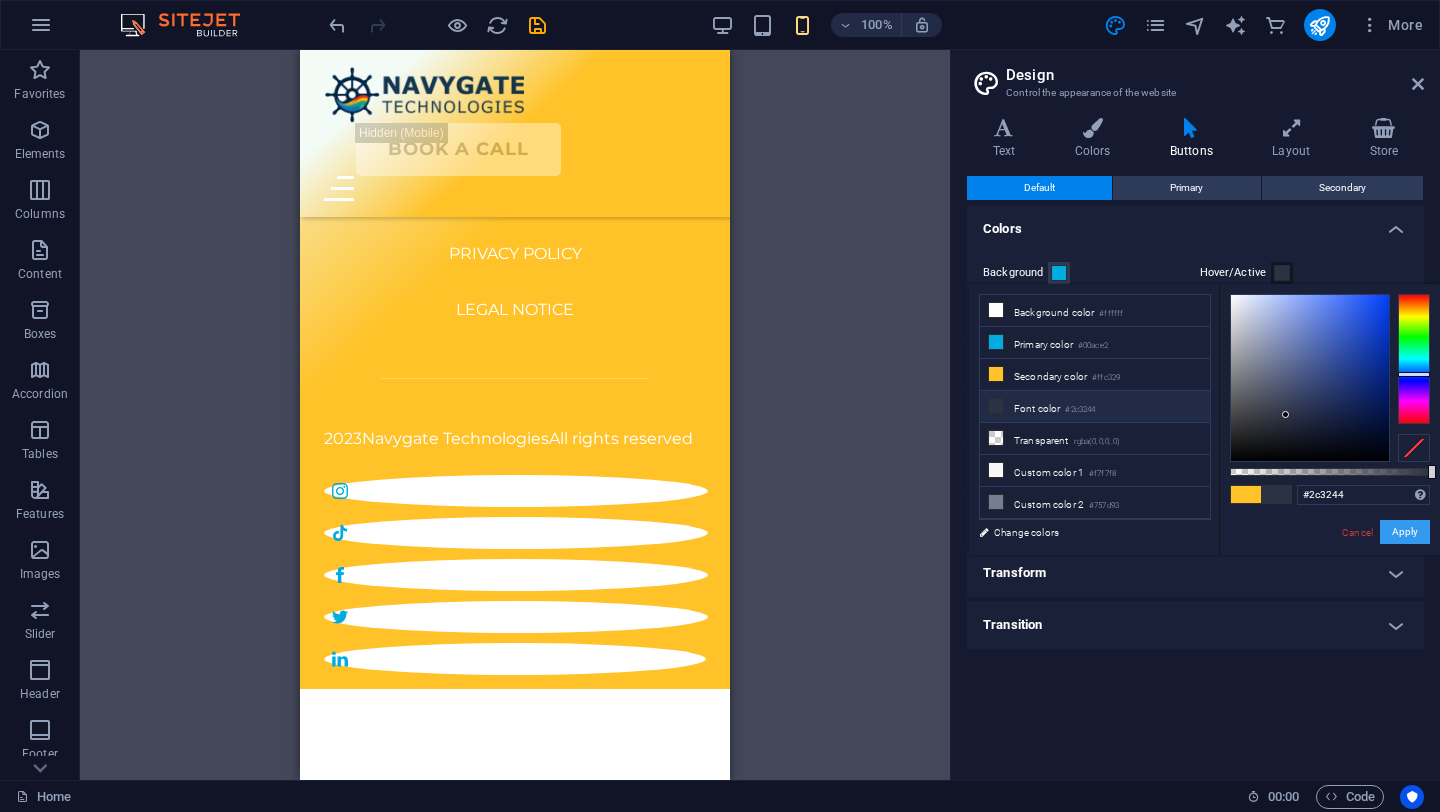 click on "Apply" at bounding box center [1405, 532] 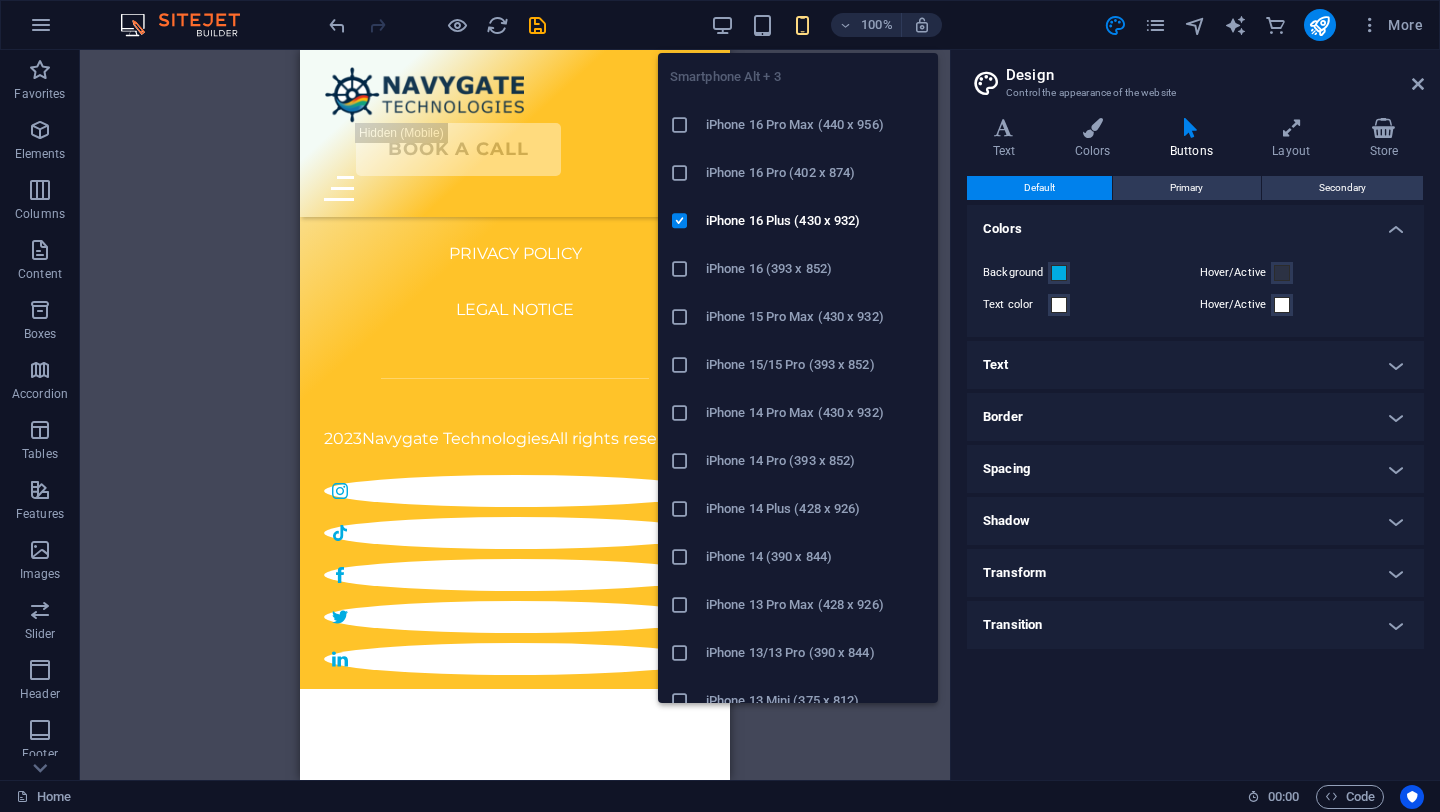 click at bounding box center [802, 25] 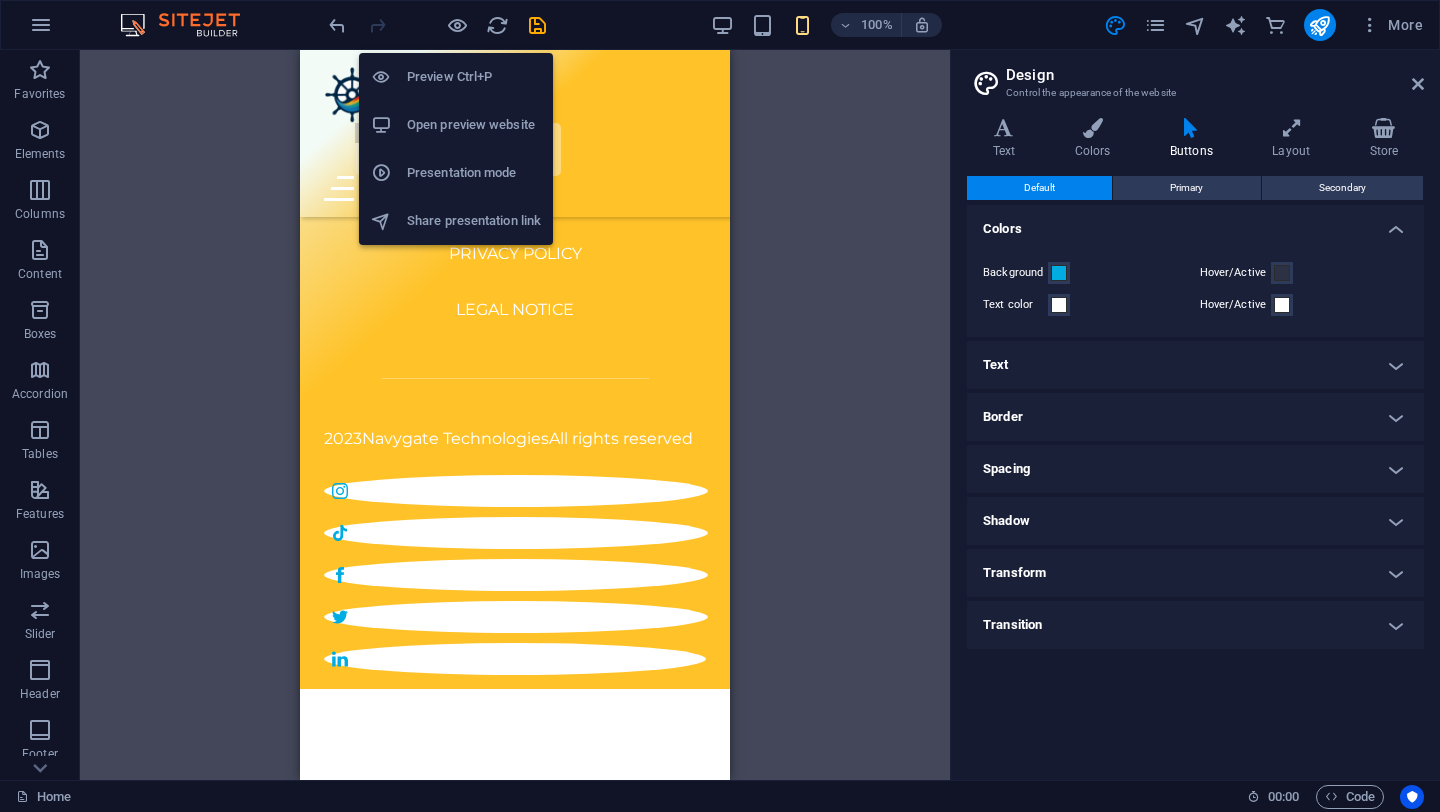 click on "Preview Ctrl+P" at bounding box center [474, 77] 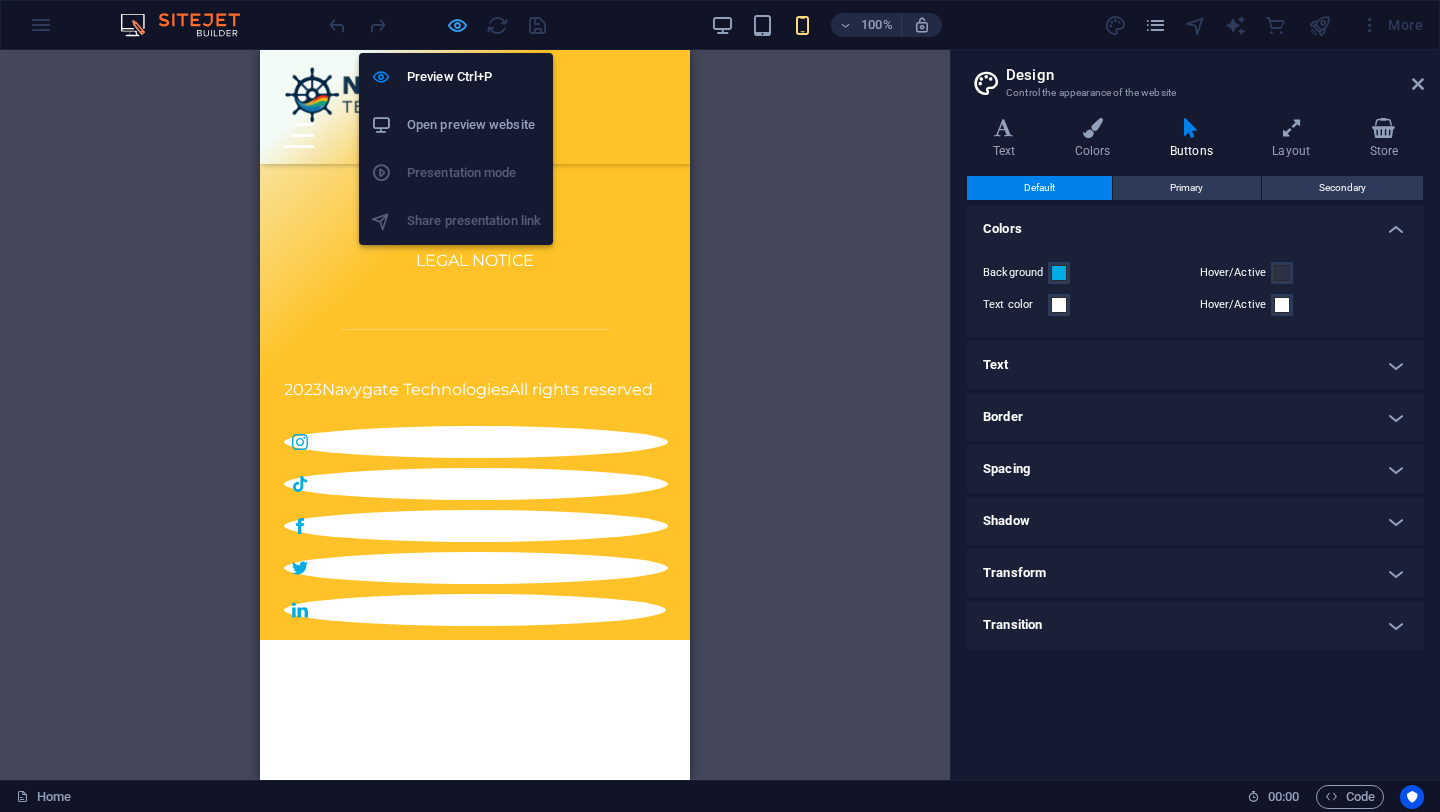 click at bounding box center [457, 25] 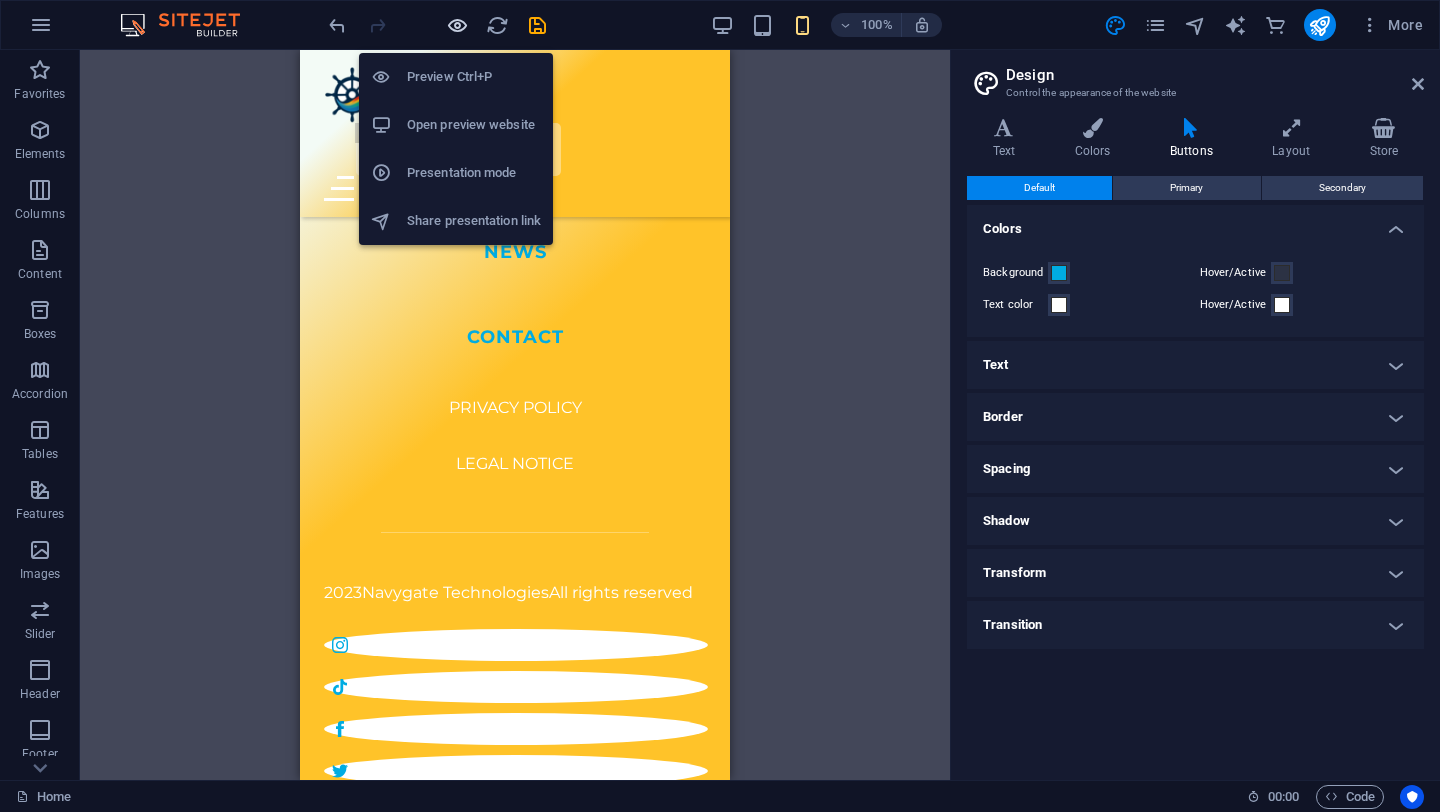 scroll, scrollTop: 9523, scrollLeft: 0, axis: vertical 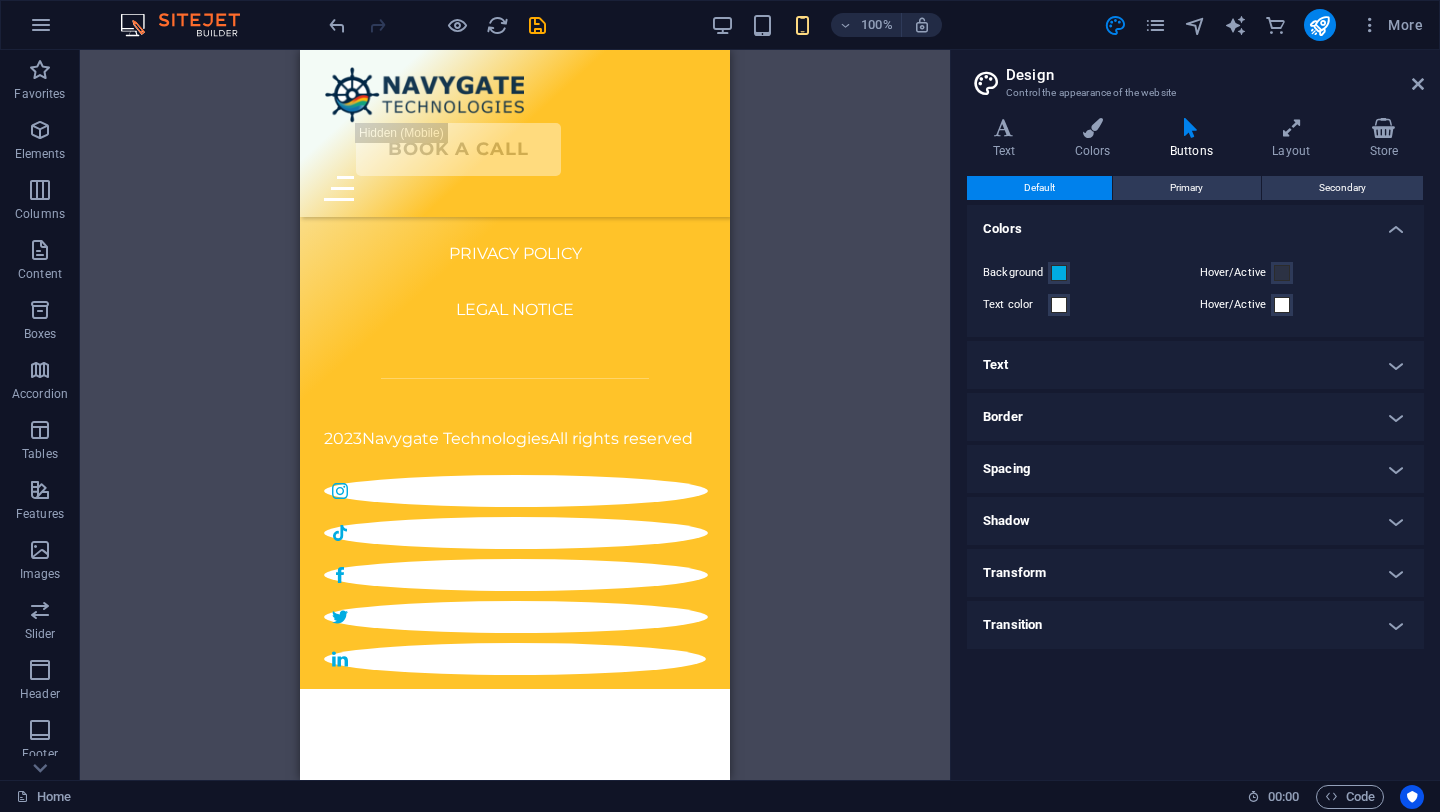click on "H1   Banner   Banner   Container   2 columns   2 columns   Container   Image   Container   Menu Bar   Menu   HTML   Spacer   Image   Spacer   Text   Spacer   Text   Banner   Logo   Button   Button   Image   H2   Container   Text   3 columns   Text   Container   H3   Text   Container   Spacer   Container   Text   Spacer   Spacer   Image   H2   Spacer   Text   Boxes   Container   Spacer   Container   Container   H3   Container   Container   Container   Spacer   Container   H3   Container   Spacer   Text   Container   Text   Container   Text   Container   Container   Text   Container   Container   Image   2 columns   Container   Image   H2   Container   Text   Image   2 columns   Container   Text   Container   2 columns   Image   Container   Spacer   Container   Text   2 columns   Image   Container   Text   Container   Spacer   Container   Slider   Slider   Slider   Image   2 columns   Container   Text   Container   Button   Container   Container   Logo   Footer Thrud   Container   Container" at bounding box center [515, 415] 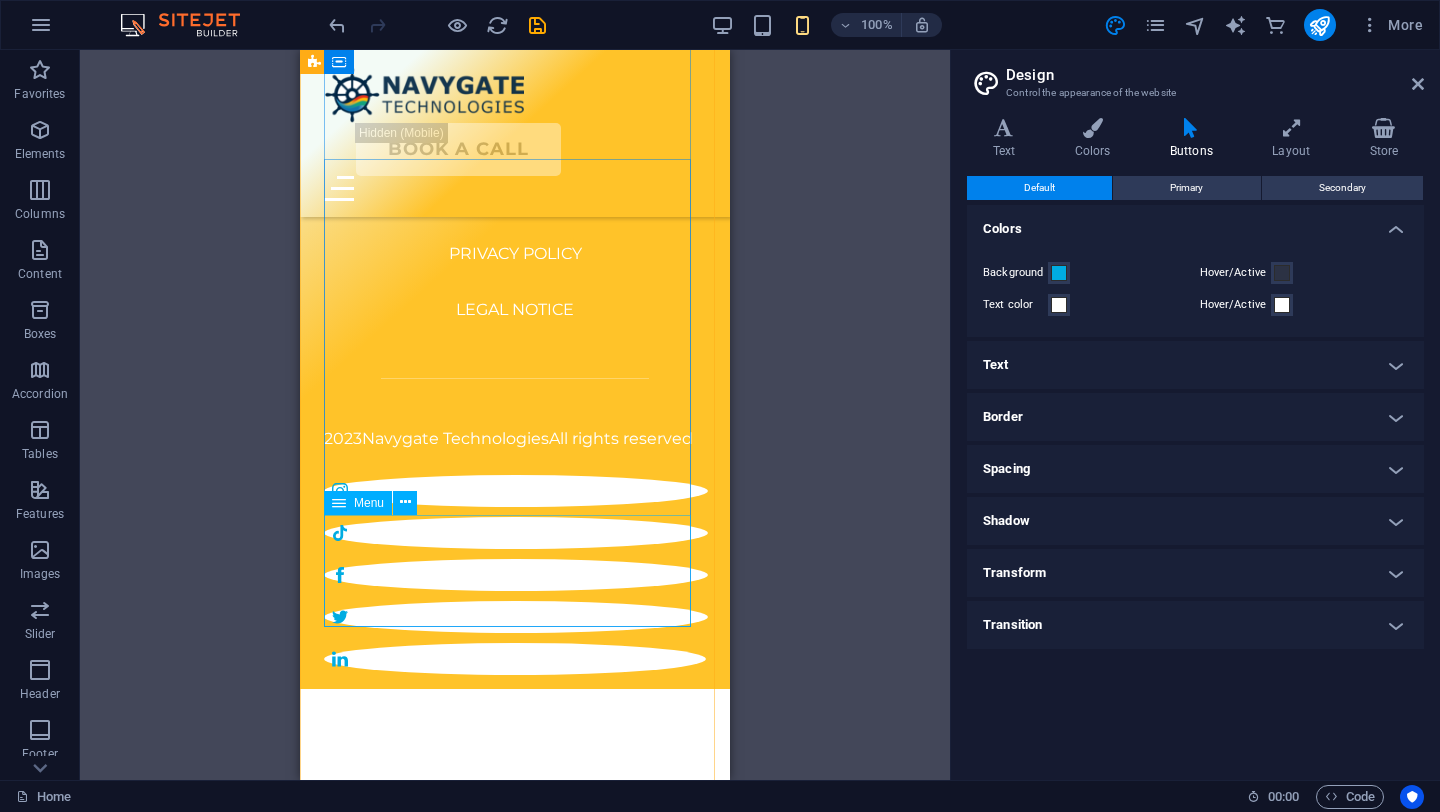 click on "PRIVACY POLICY LEGAL NOTICE" at bounding box center [515, 298] 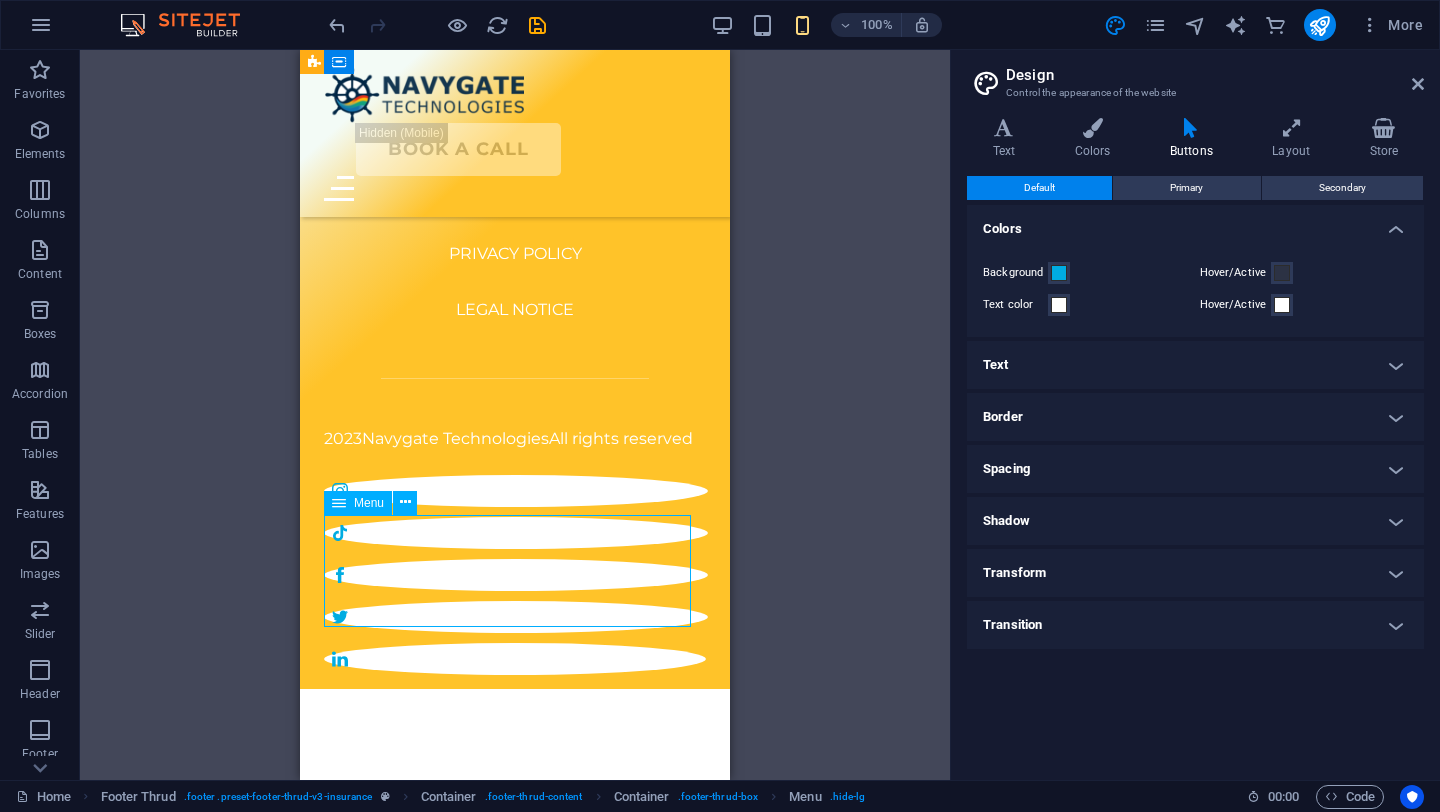 click on "PRIVACY POLICY LEGAL NOTICE" at bounding box center (515, 298) 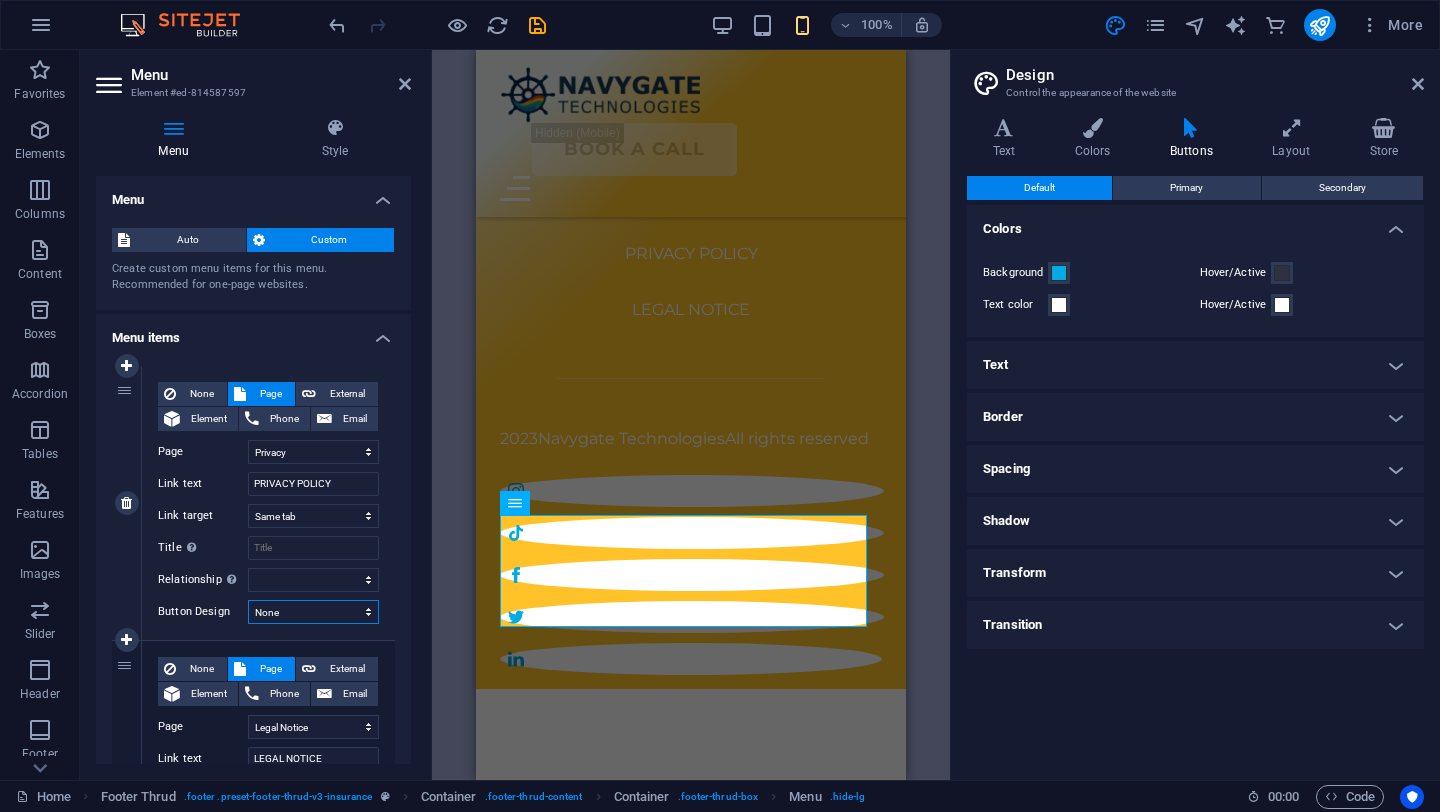 click on "None Default Primary Secondary" at bounding box center (313, 612) 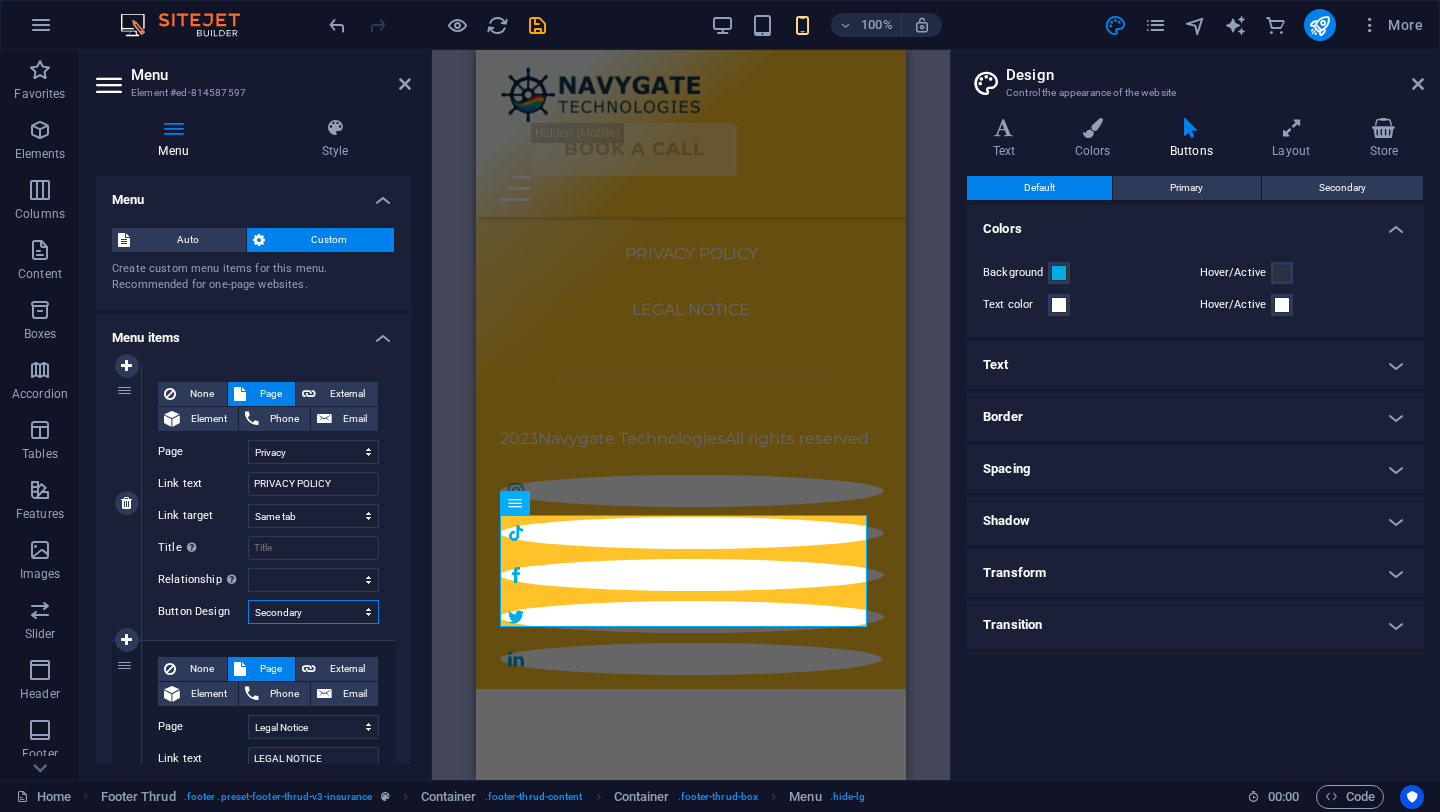 select 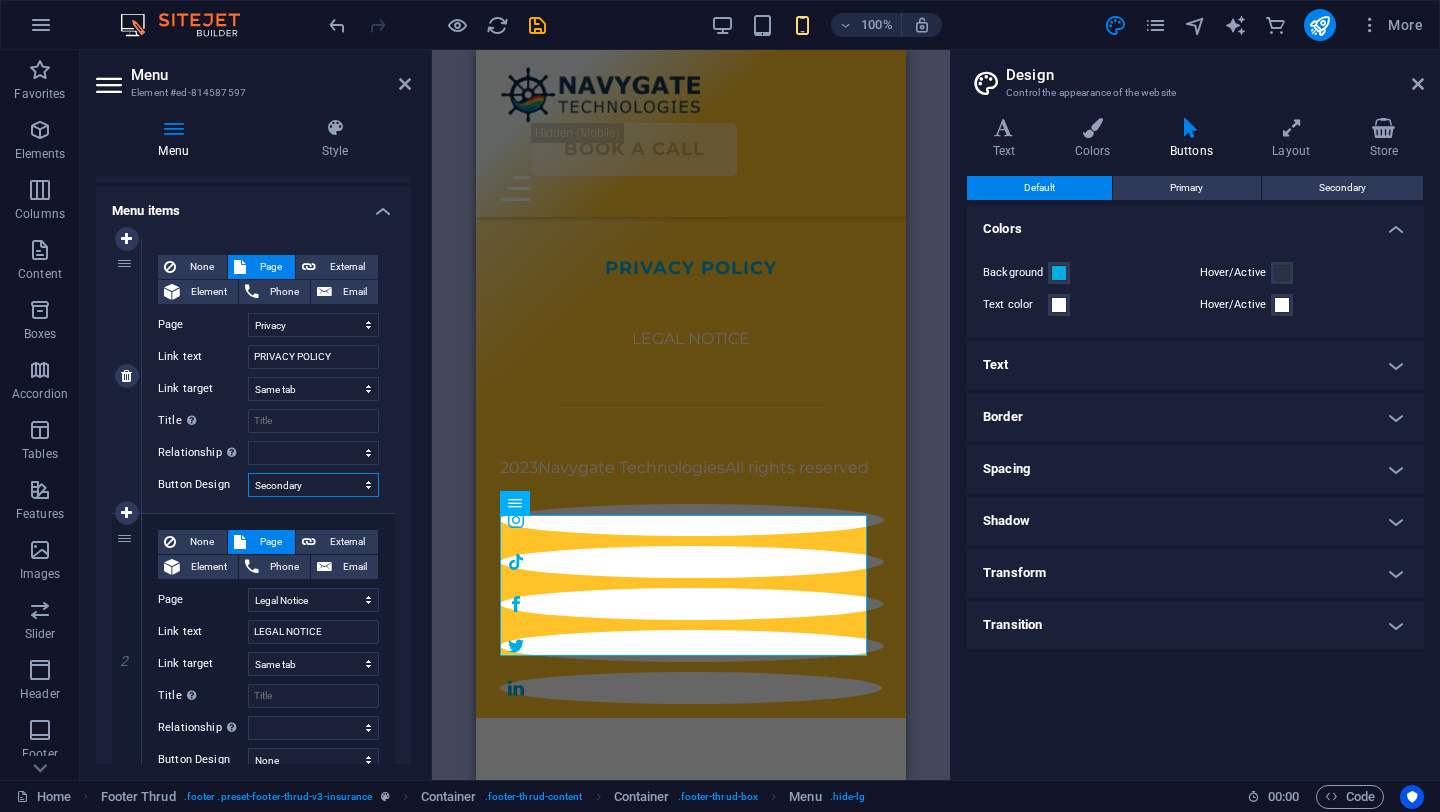 scroll, scrollTop: 153, scrollLeft: 0, axis: vertical 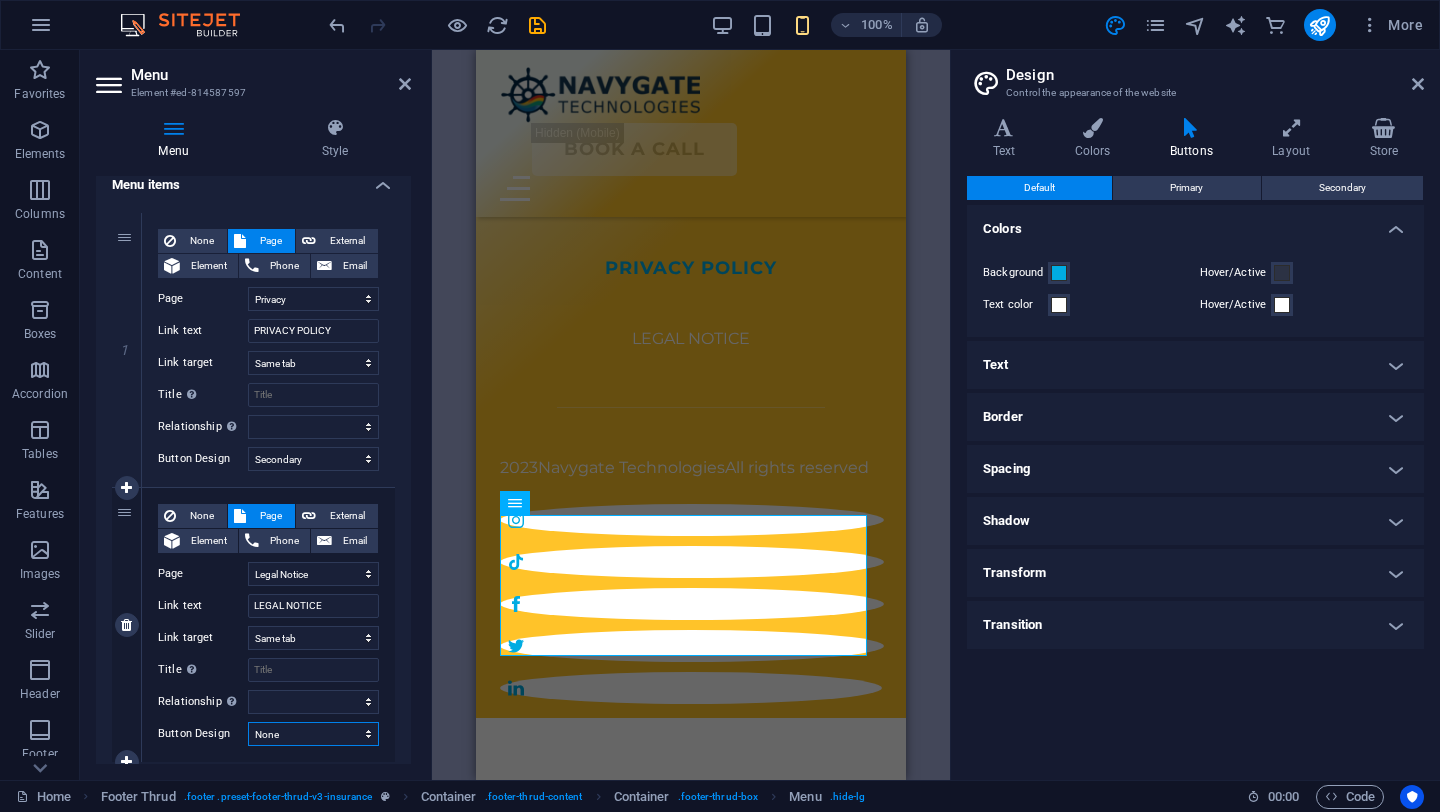 click on "None Default Primary Secondary" at bounding box center (313, 734) 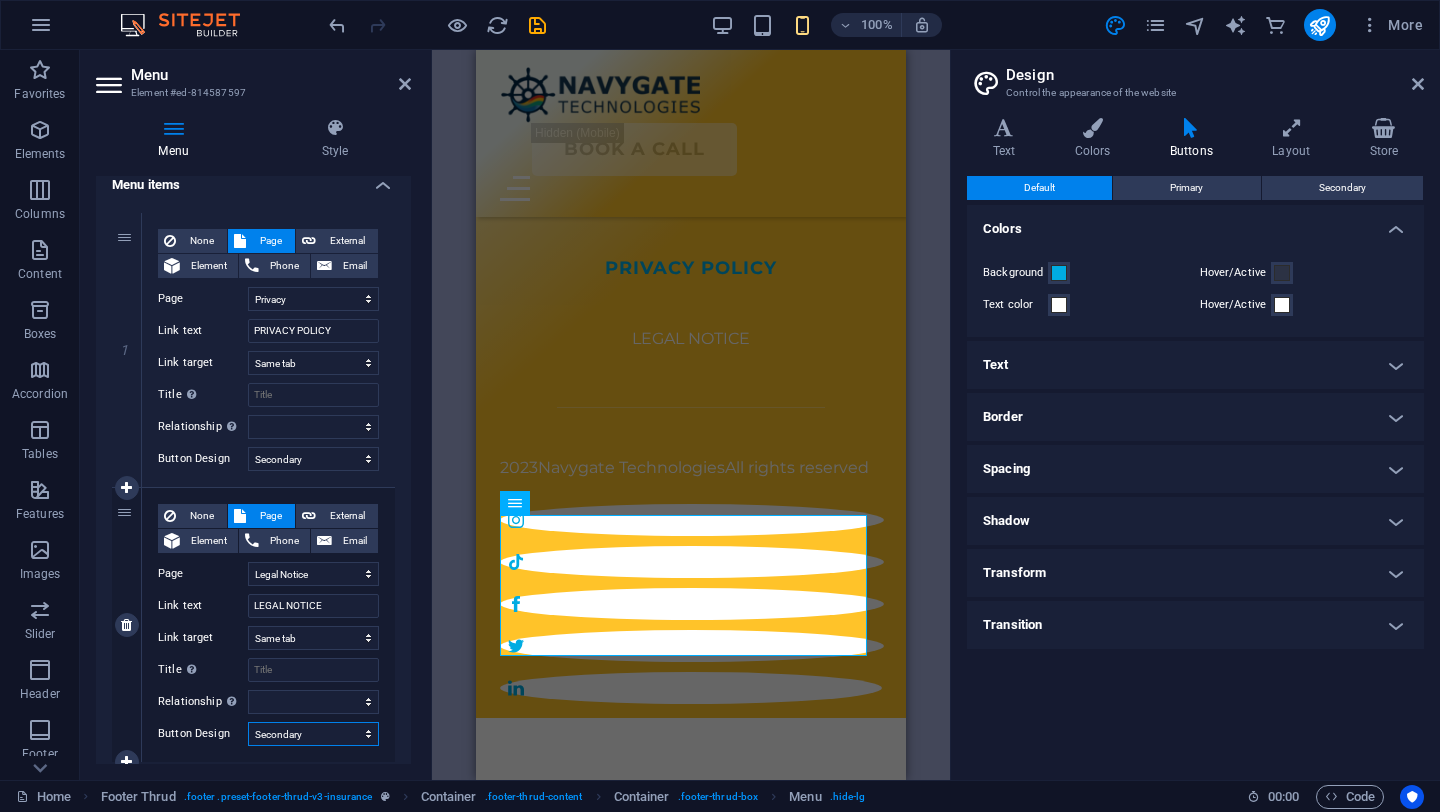 select 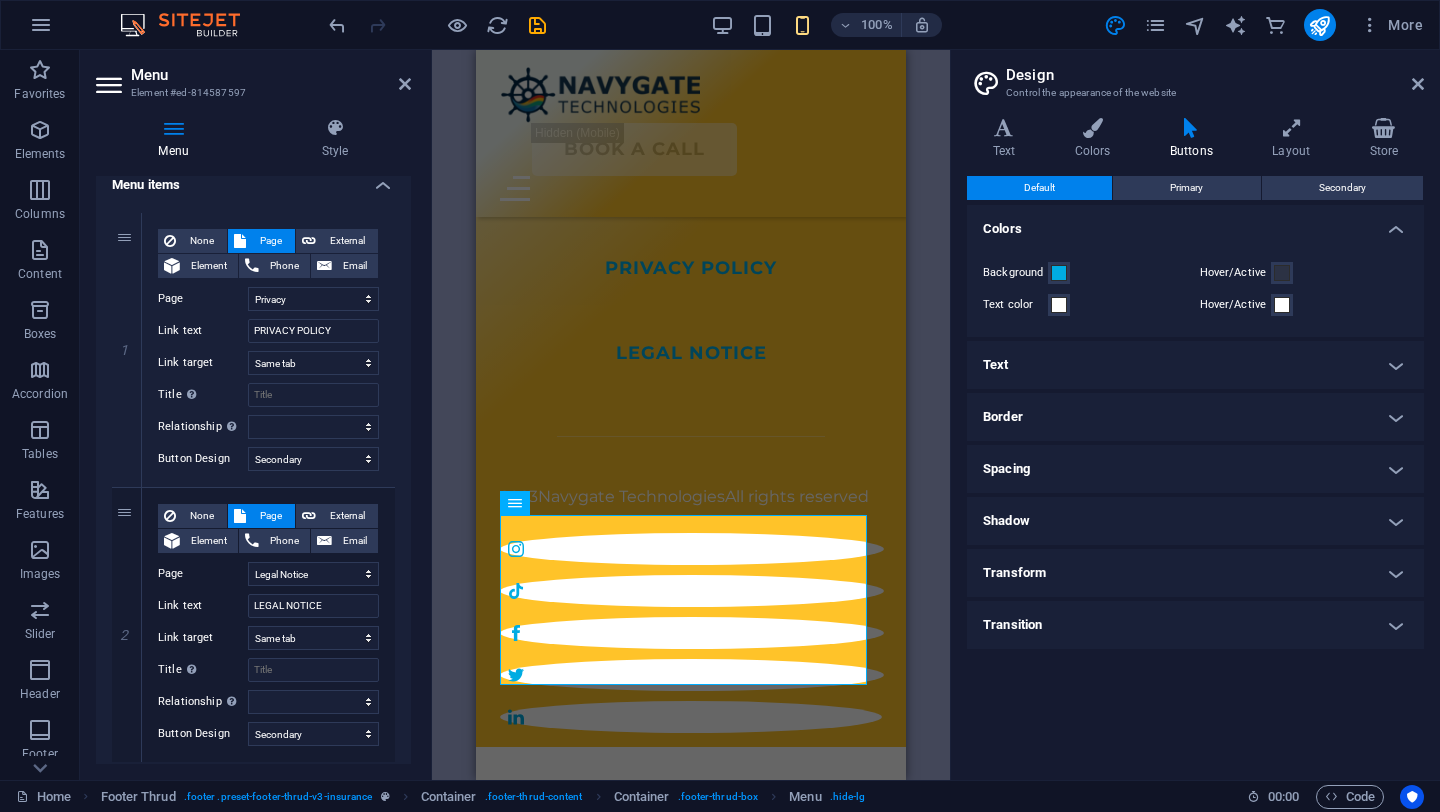 click at bounding box center [173, 128] 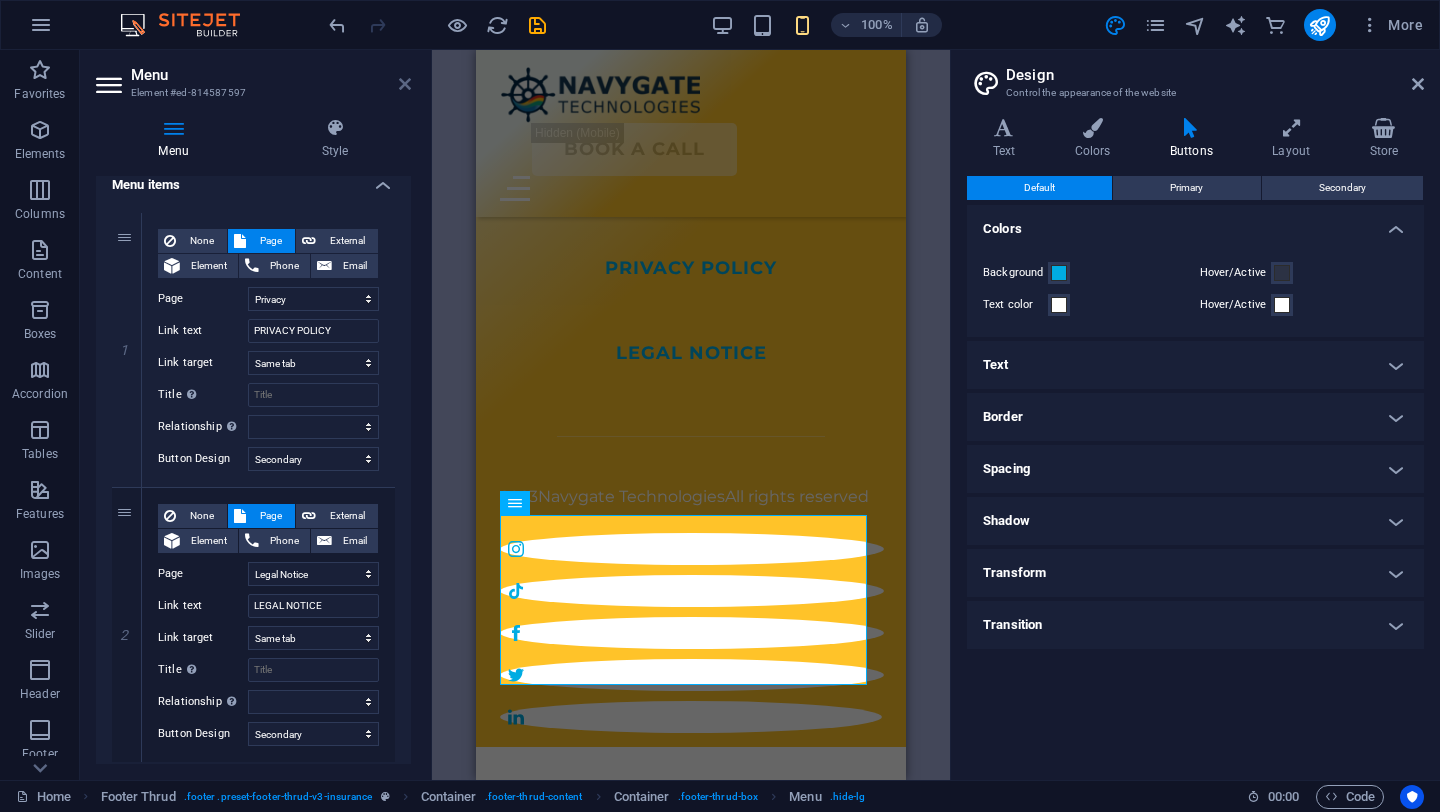 click at bounding box center (405, 84) 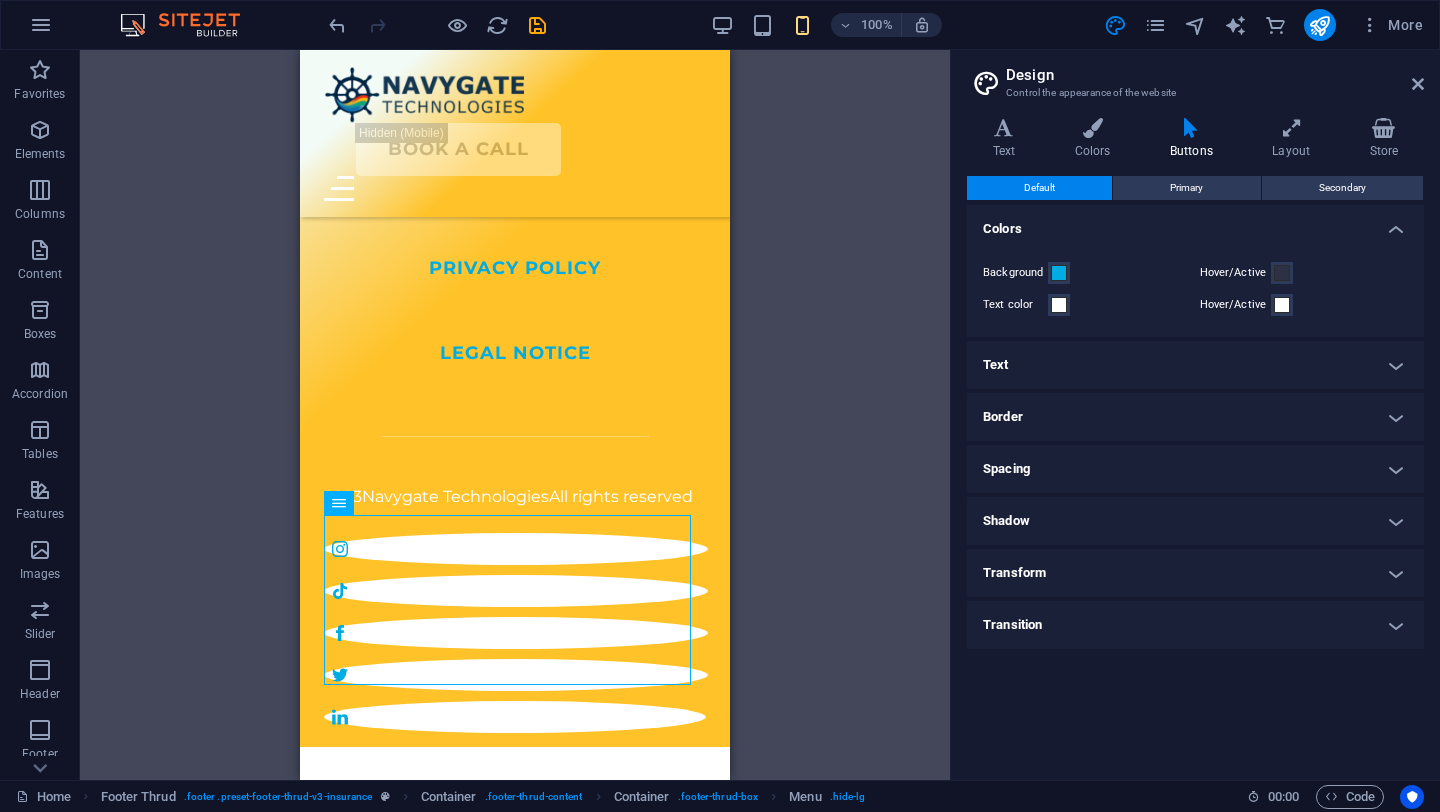 click on "Drag here to replace the existing content. Press “Ctrl” if you want to create a new element.
H1   Banner   Banner   Container   2 columns   2 columns   Container   Image   Container   Menu Bar   Menu   HTML   Spacer   Image   Spacer   Text   Spacer   Text   Logo   Button   Button   Image   H2   Container   Text   3 columns   Text   Container   H3   Text   Container   Spacer   Container   Text   Spacer   Spacer   Image   H2   Spacer   Text   Boxes   Container   Spacer   Container   Container   H3   Container   Container   Container   Spacer   Container   H3   Container   Spacer   Text   Container   Text   Container   Text   Container   Container   Text   Container   Container   Image   2 columns   Container   Image   H2   Container   Text   Image   2 columns   Container   Text   Container   2 columns   Image   Container   Spacer   Container   Text   2 columns   Image   Container   Text   Container   Spacer   Container   Slider   Slider   Slider   Image   2 columns   Container   Text" at bounding box center [515, 415] 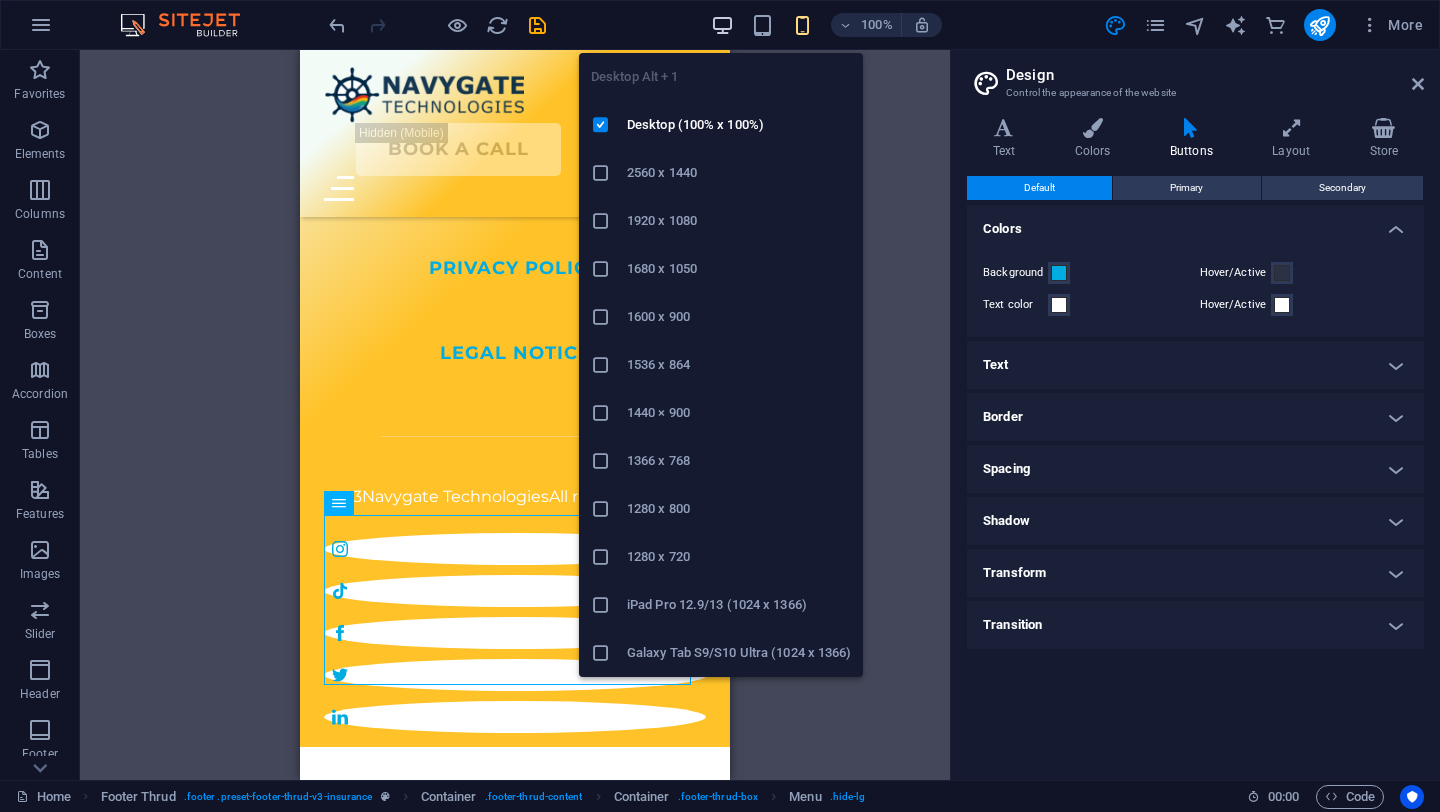 click at bounding box center (722, 25) 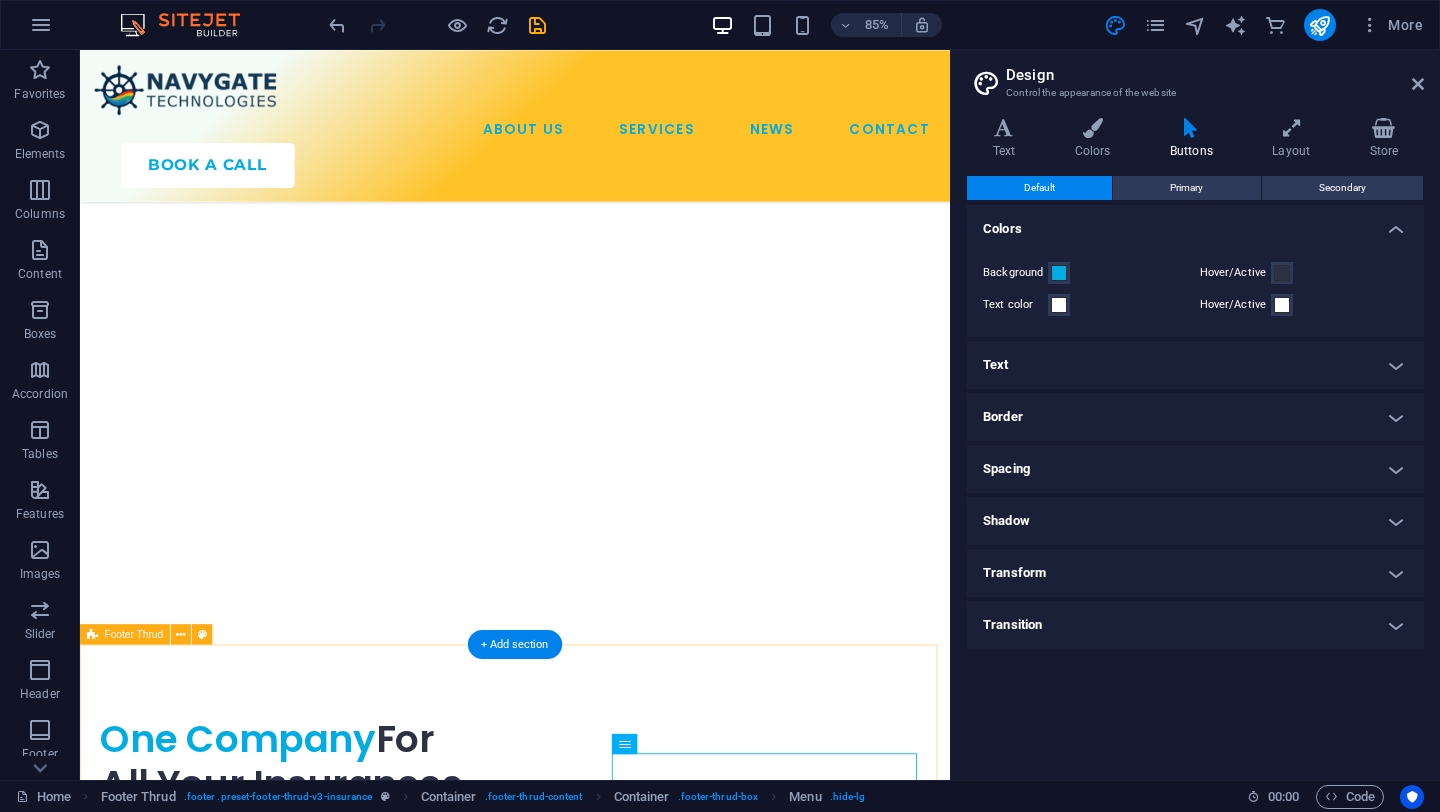 scroll, scrollTop: 6595, scrollLeft: 0, axis: vertical 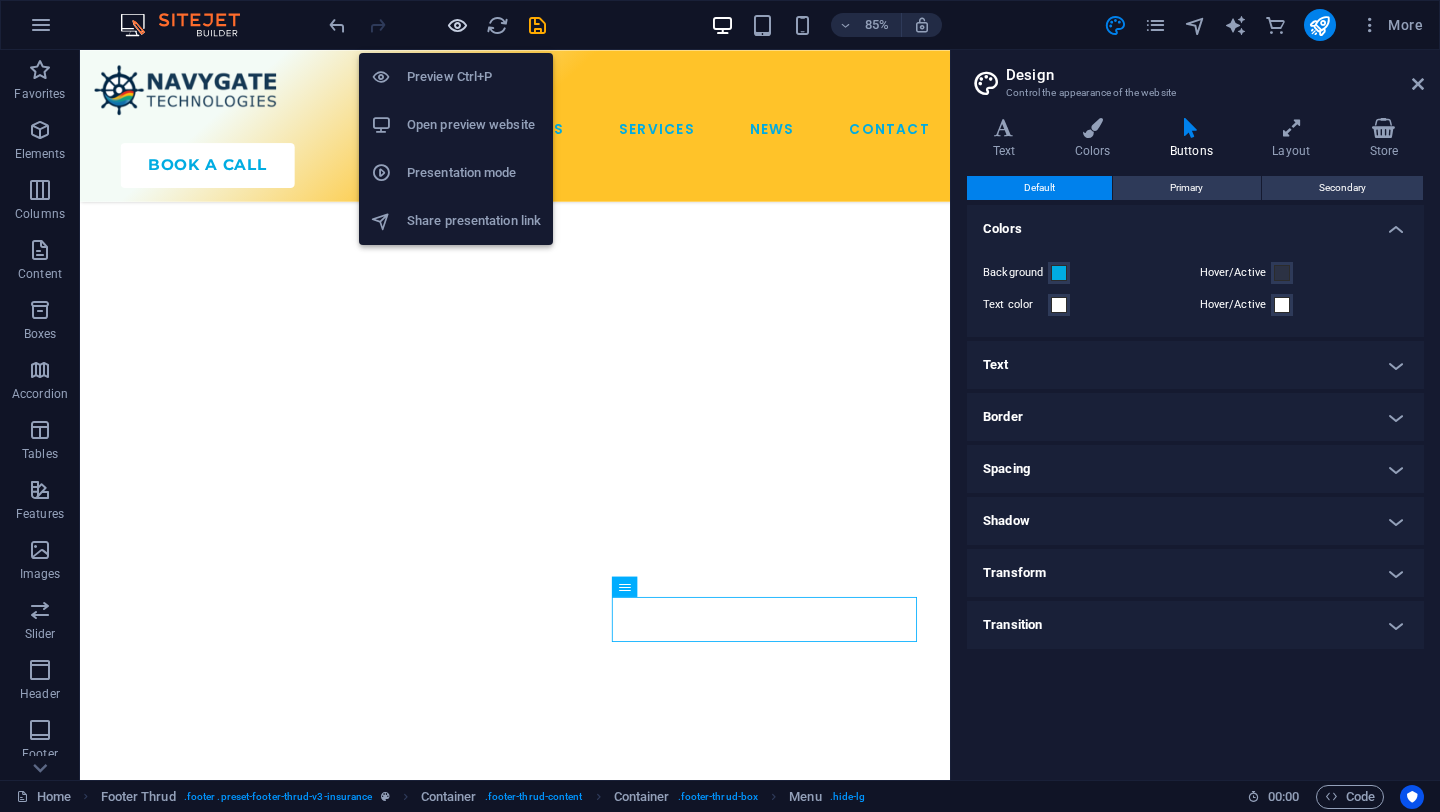 click at bounding box center [457, 25] 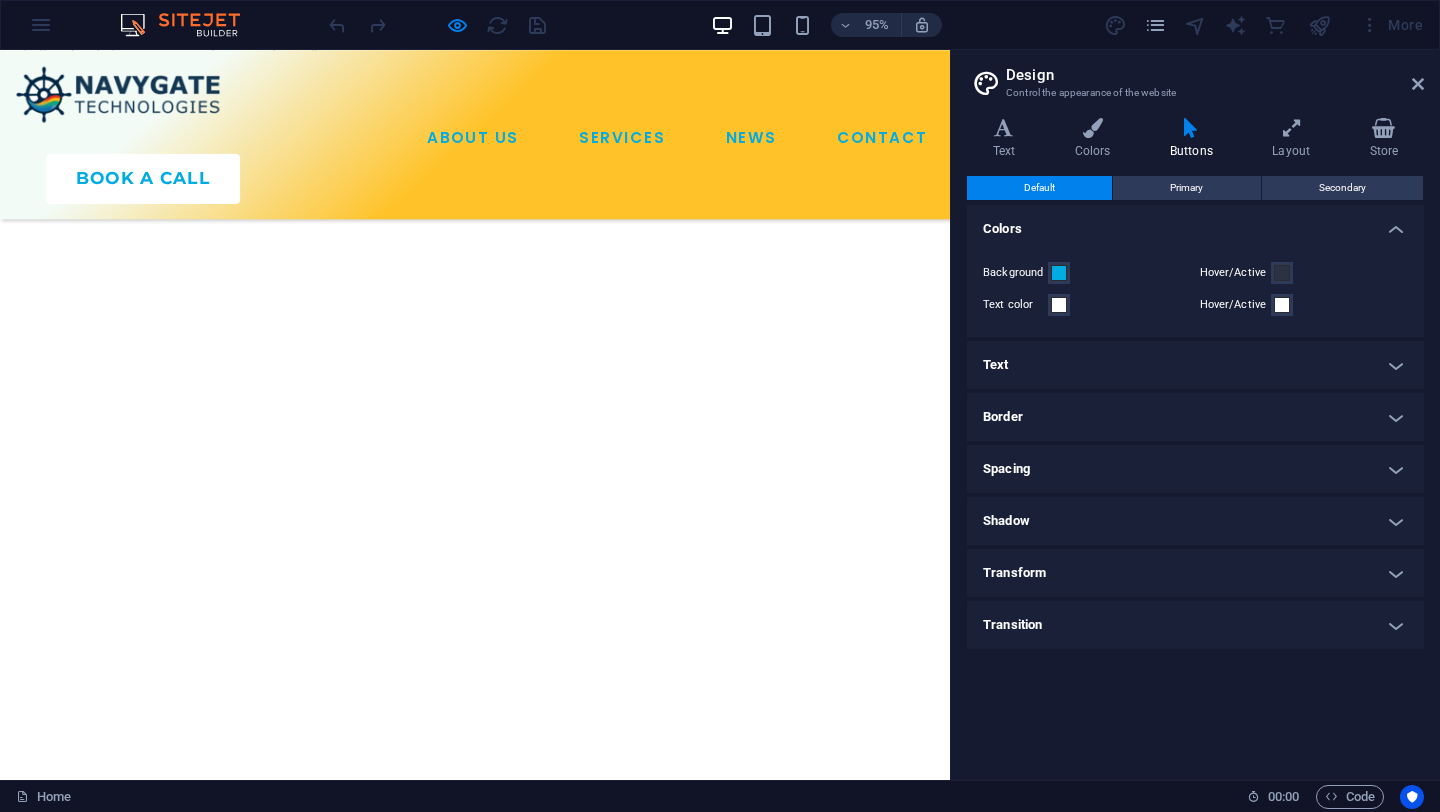 scroll, scrollTop: 6696, scrollLeft: 0, axis: vertical 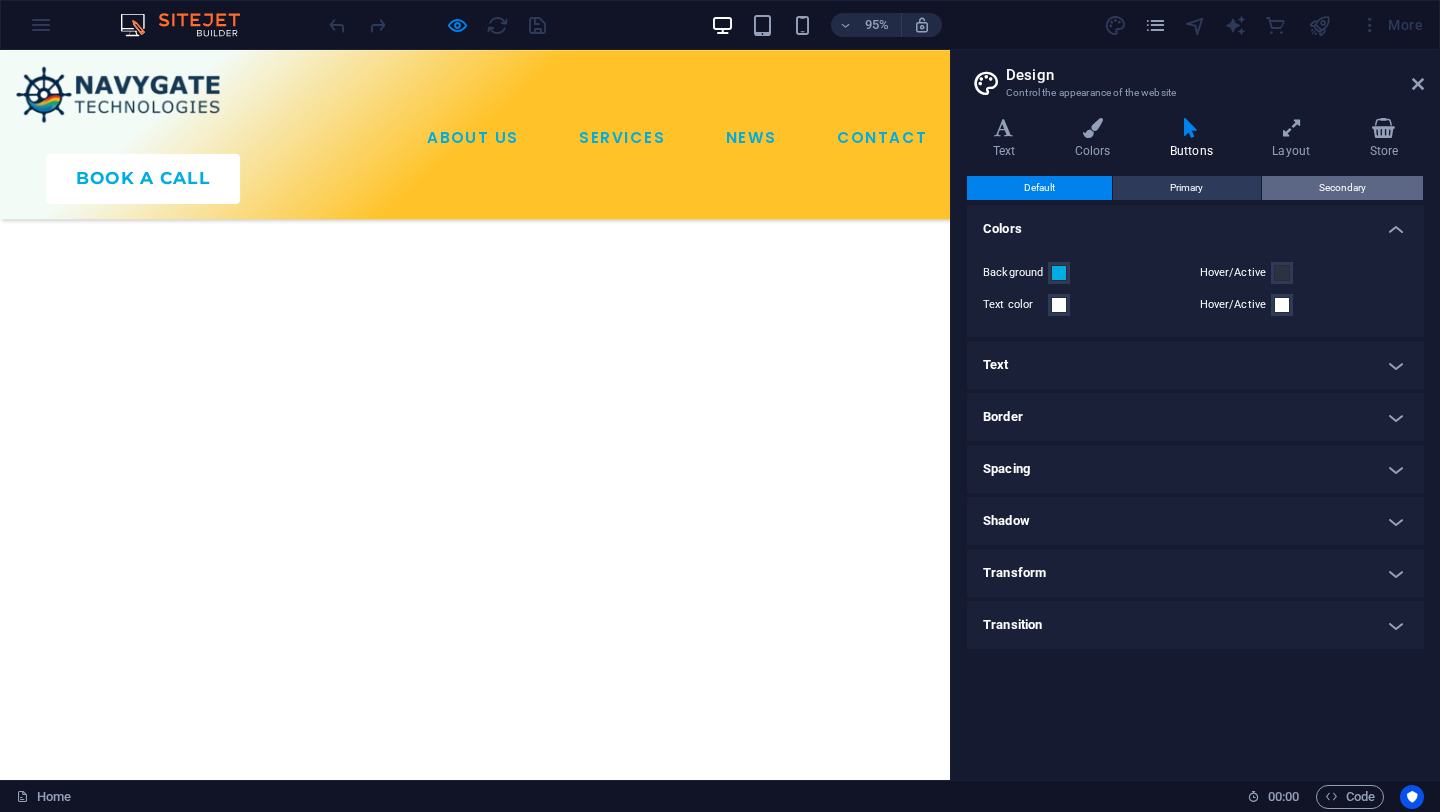 click on "Secondary" at bounding box center (1342, 188) 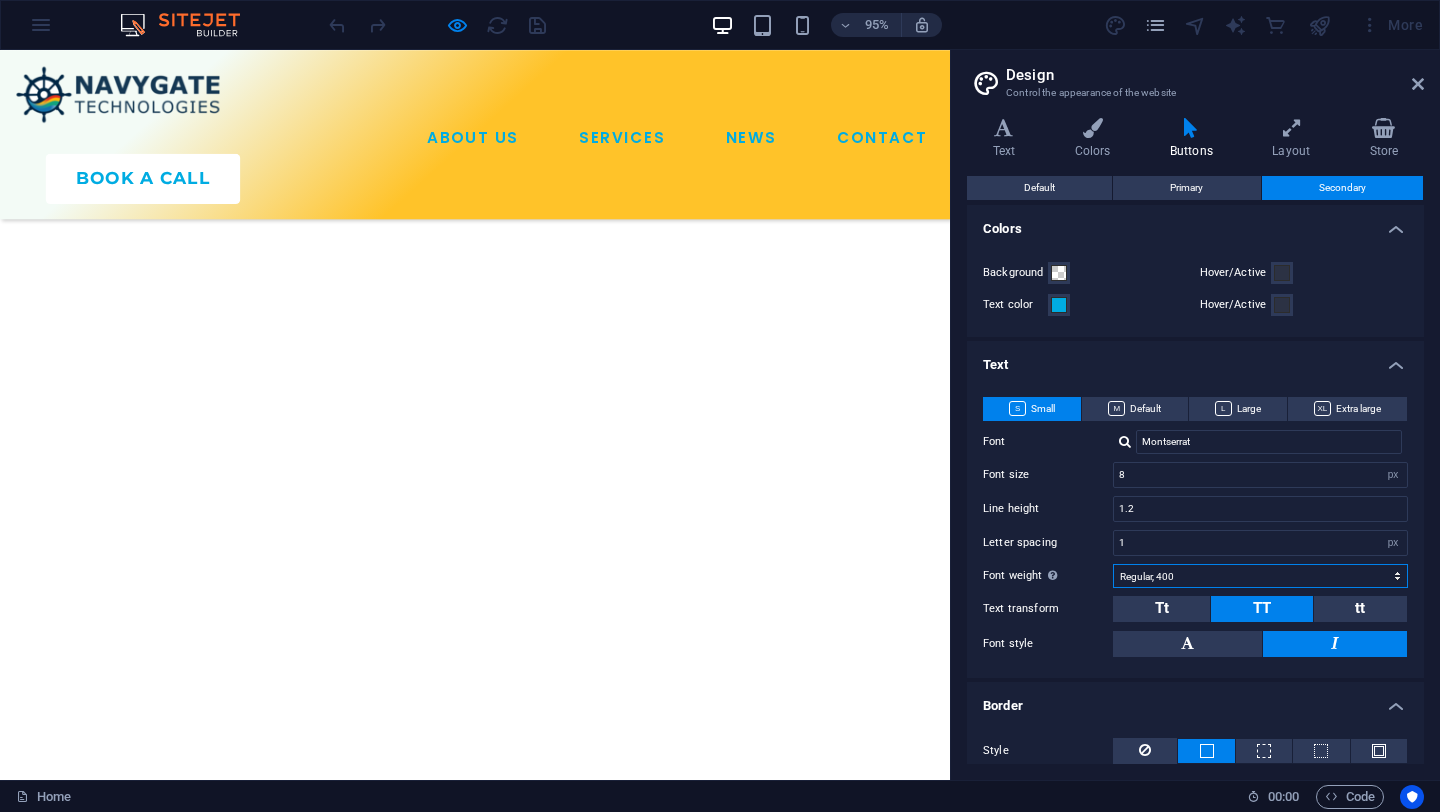 click on "Thin, 100 Extra-light, 200 Light, 300 Regular, 400 Medium, 500 Semi-bold, 600 Bold, 700 Extra-bold, 800 Black, 900" at bounding box center [1260, 576] 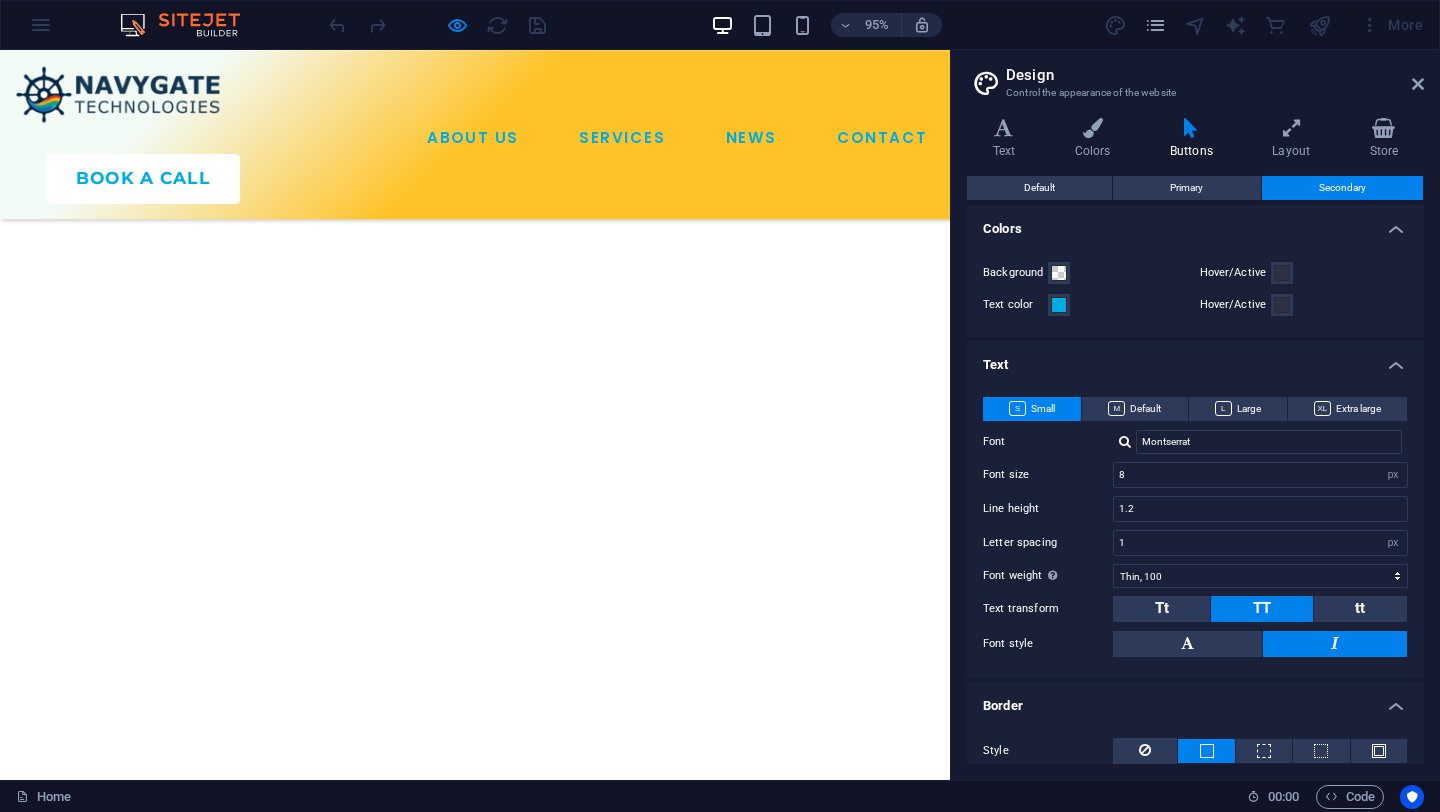 click on "Book Your Consultation  Today Lorem ipsum dolor sit amet, consectetur adipiscing elit. Etiam eu turpis etmolestie, dictum est a, mattis tellus. Sed dignissim, metus nec fringilla accumsan. Lorem ipsum dolor sit amet, consectetur adipiscing elit. Etiam eu turpis etmolestie, dictum est a, mattis tellus. Sed dignissim, metus nec fringilla accumsan. talk to an expert" at bounding box center (500, 4060) 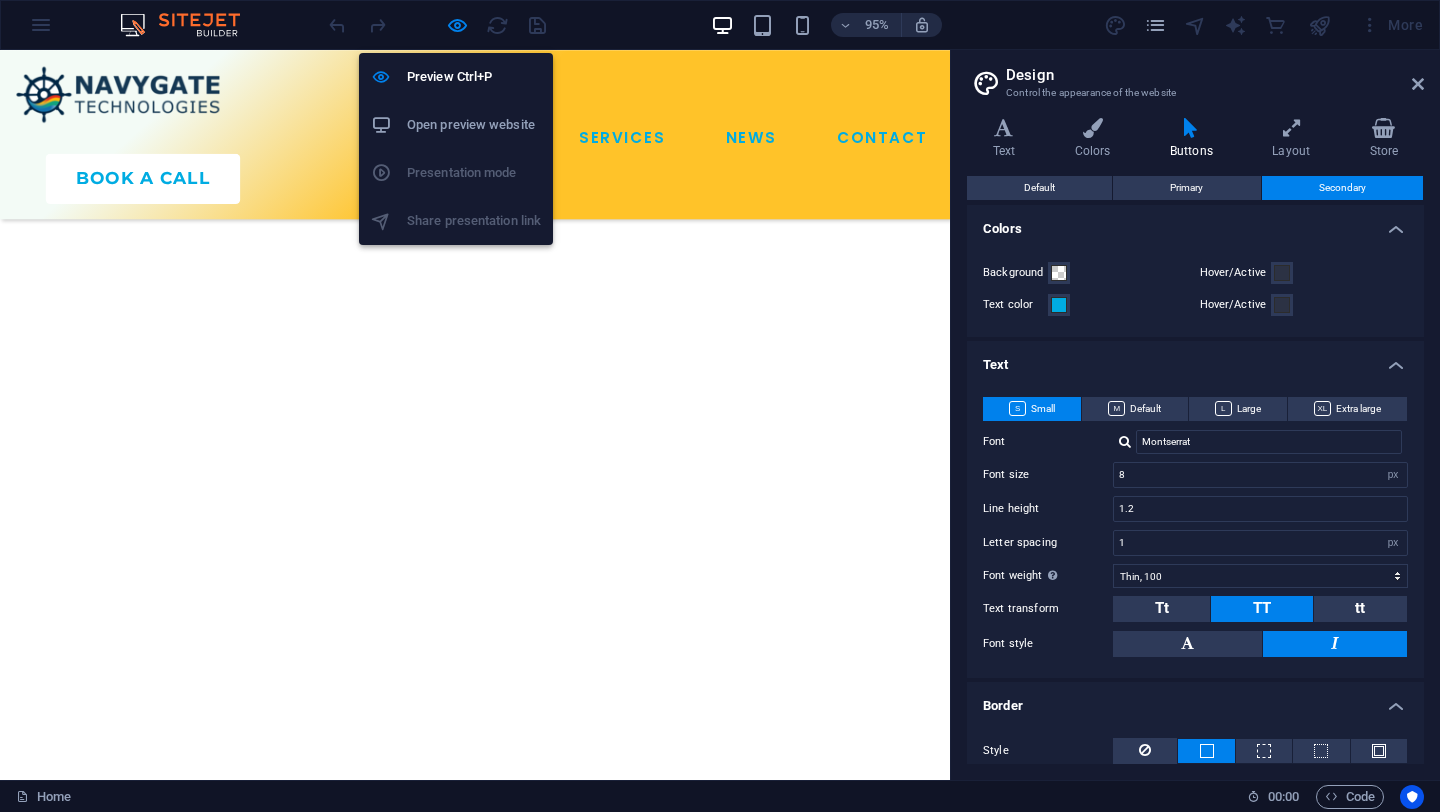 click on "Open preview website" at bounding box center (474, 125) 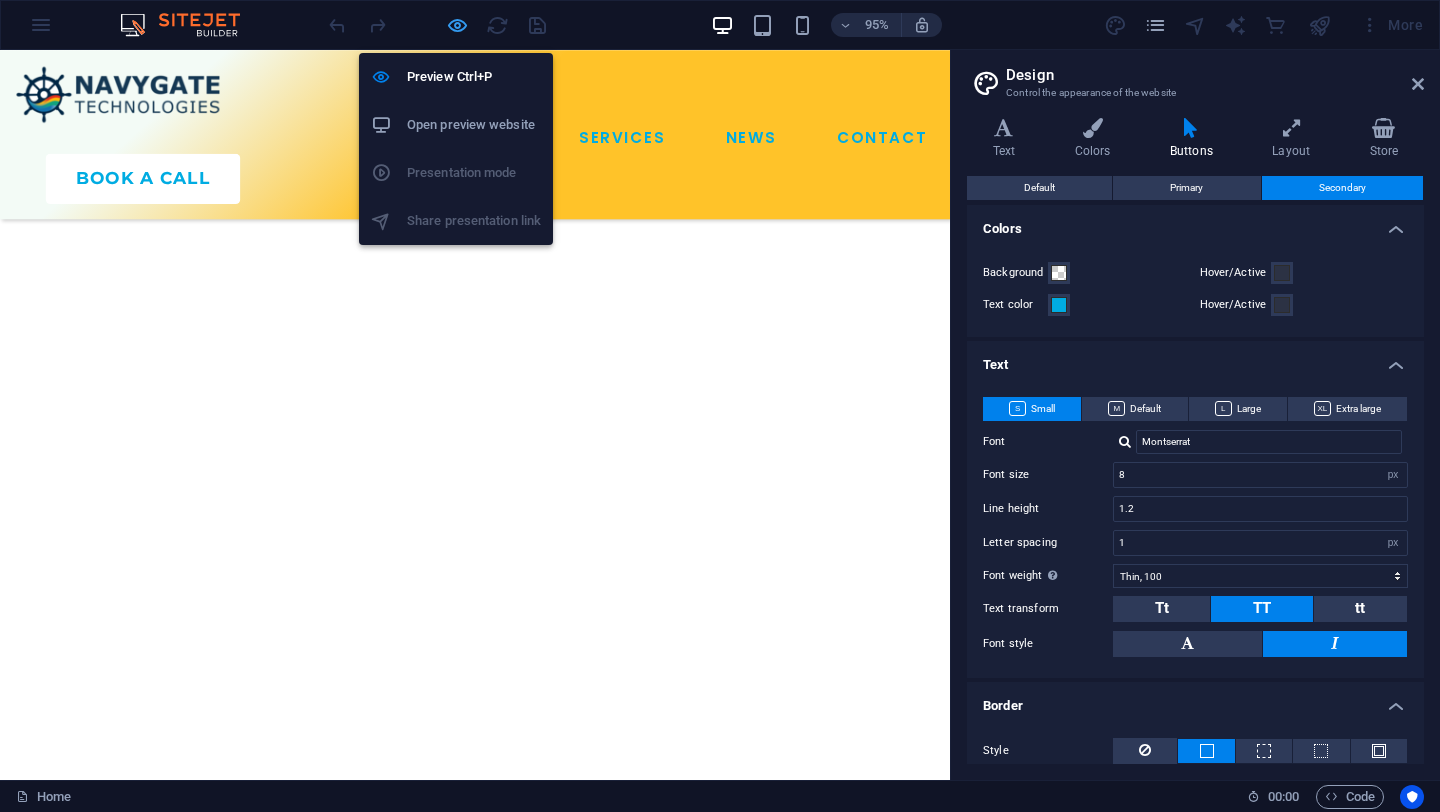 click at bounding box center [457, 25] 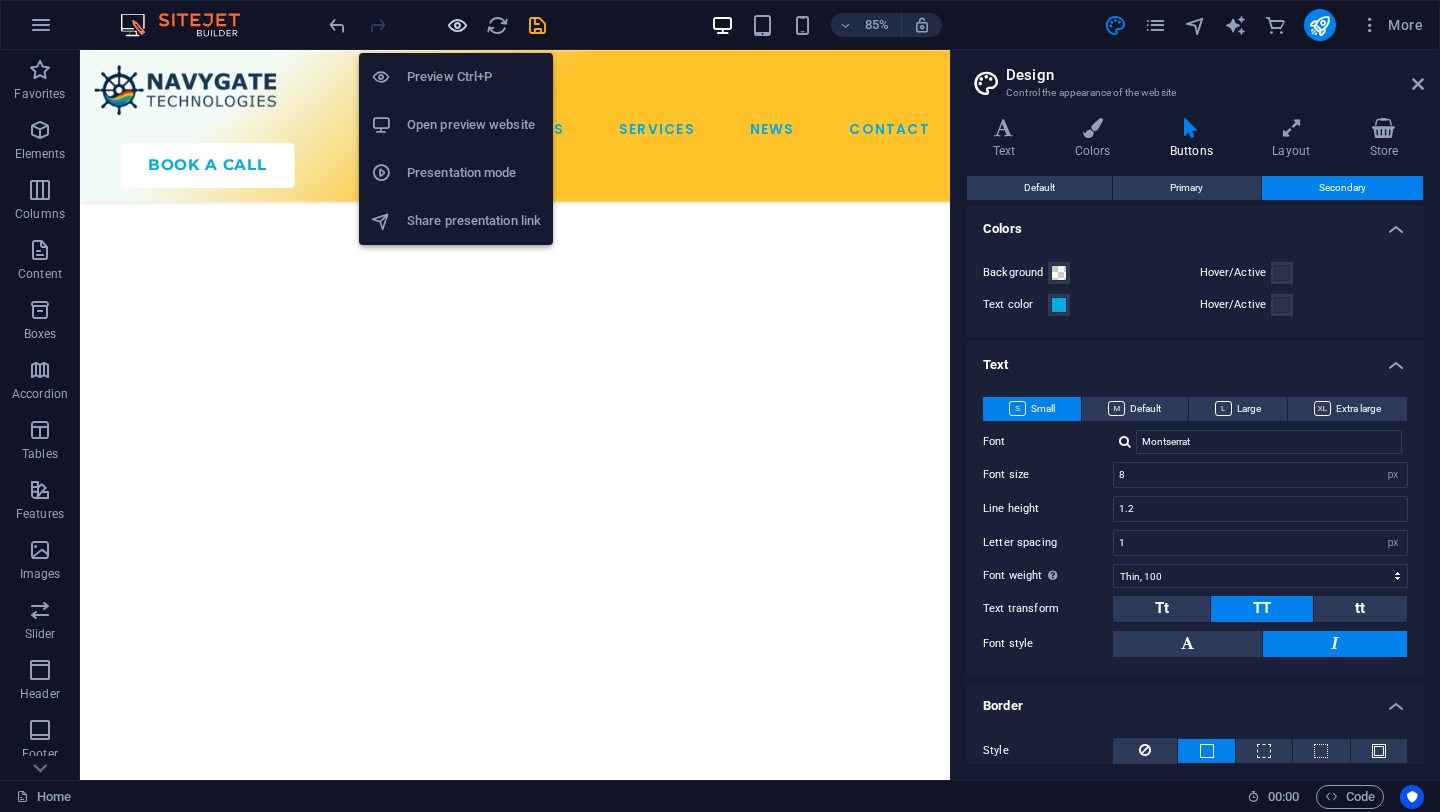 scroll, scrollTop: 6595, scrollLeft: 0, axis: vertical 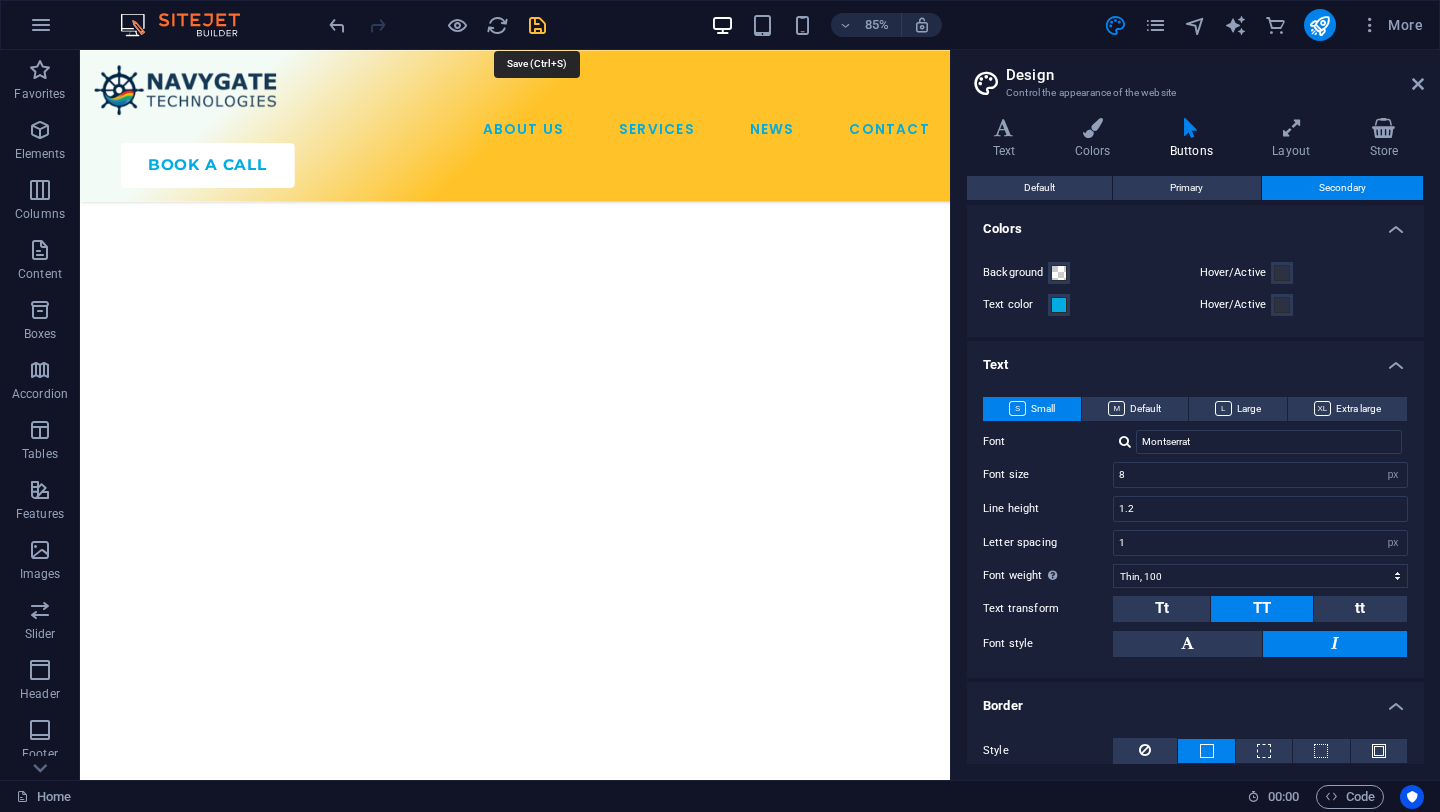 click at bounding box center [537, 25] 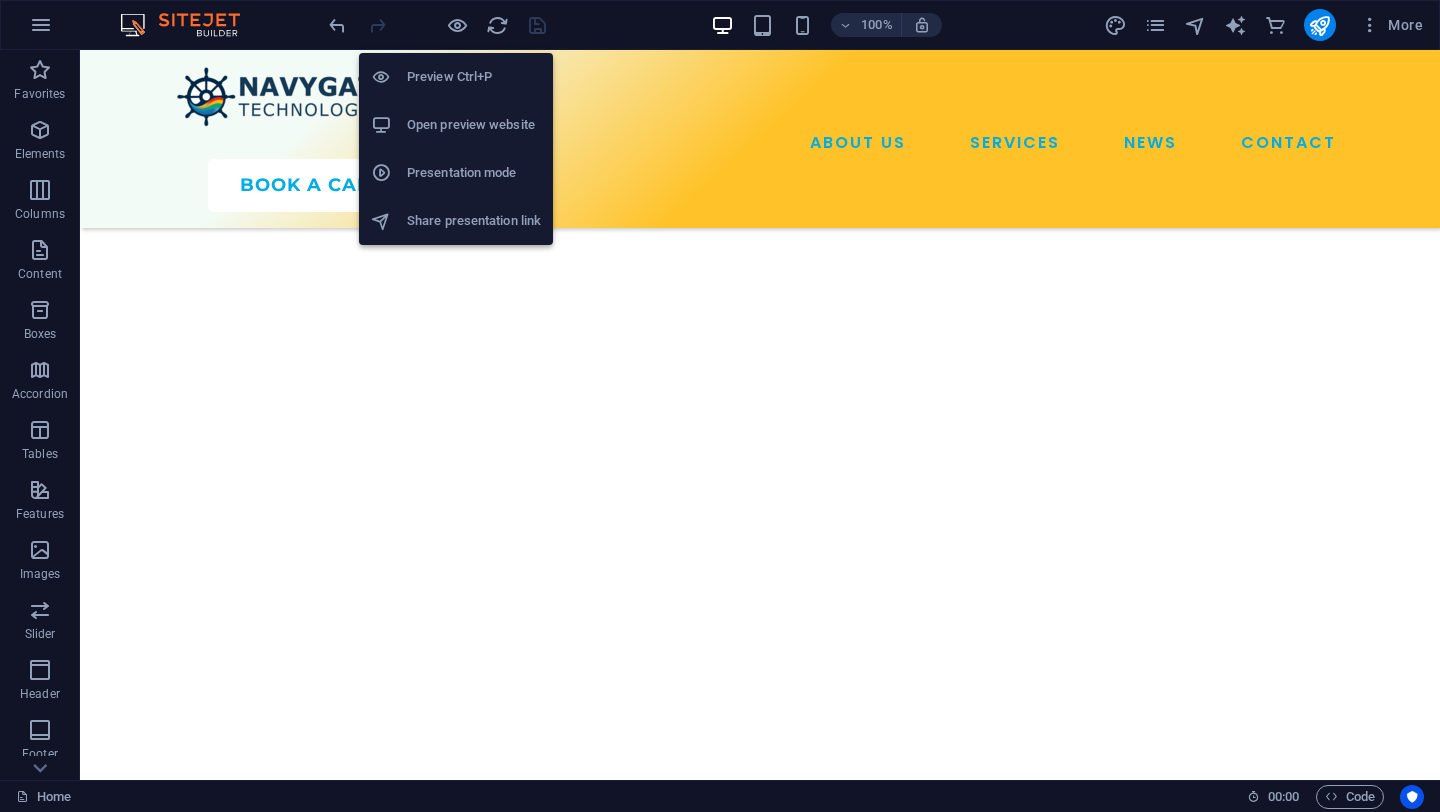 click on "Open preview website" at bounding box center [474, 125] 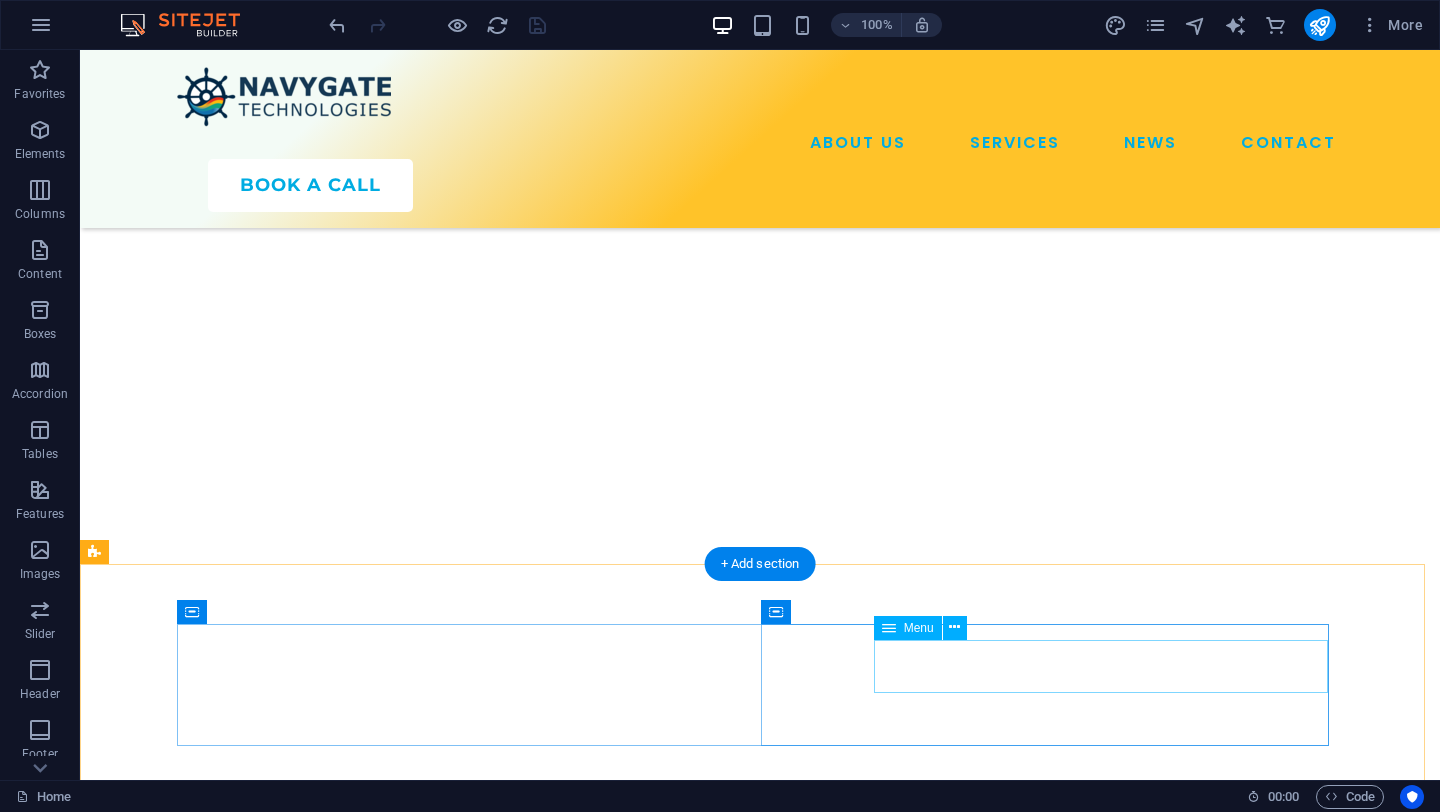 click on "ABOUT US SERVICES NEWS CONTACT" at bounding box center [468, 4569] 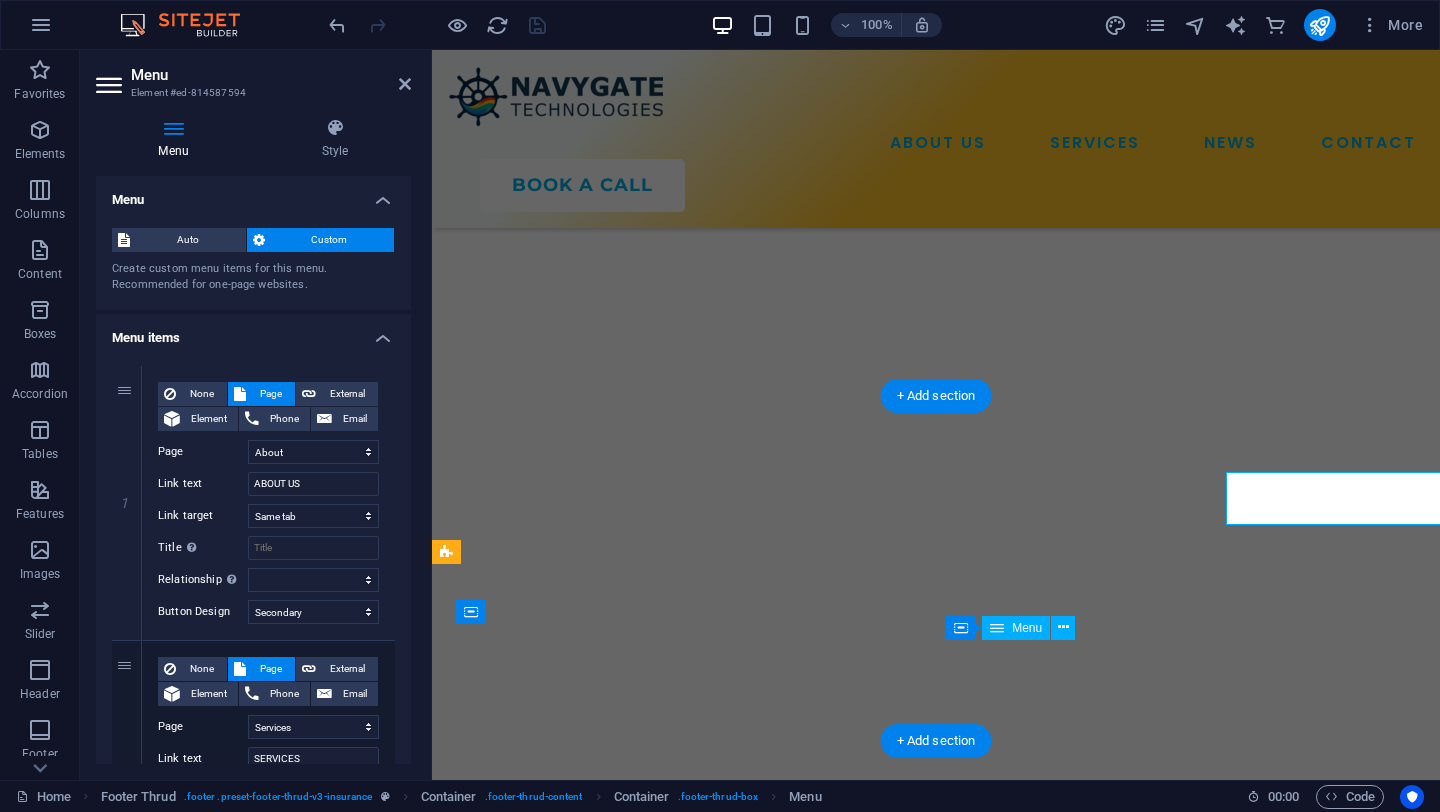 scroll, scrollTop: 6643, scrollLeft: 0, axis: vertical 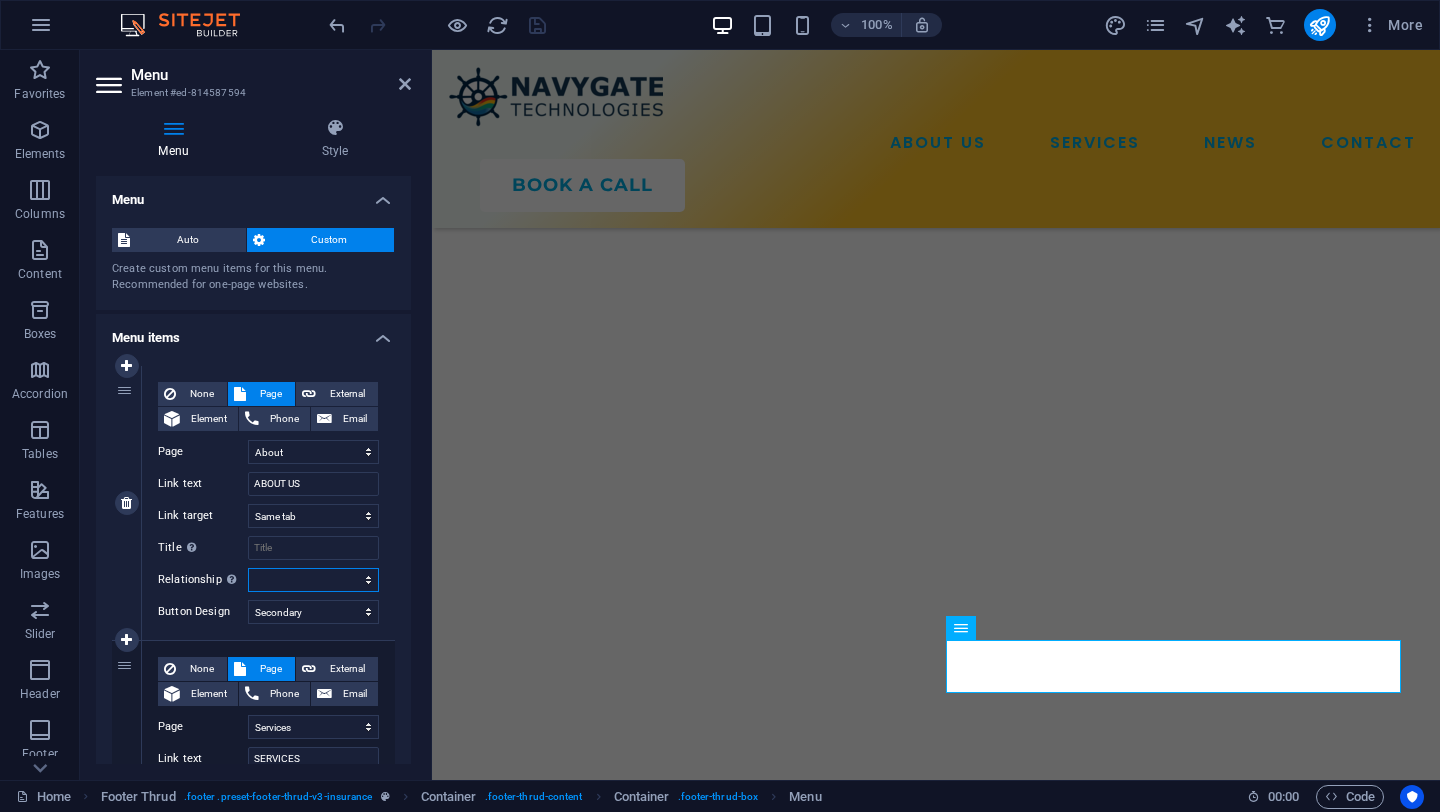 click on "alternate author bookmark external help license next nofollow noreferrer noopener prev search tag" at bounding box center [313, 580] 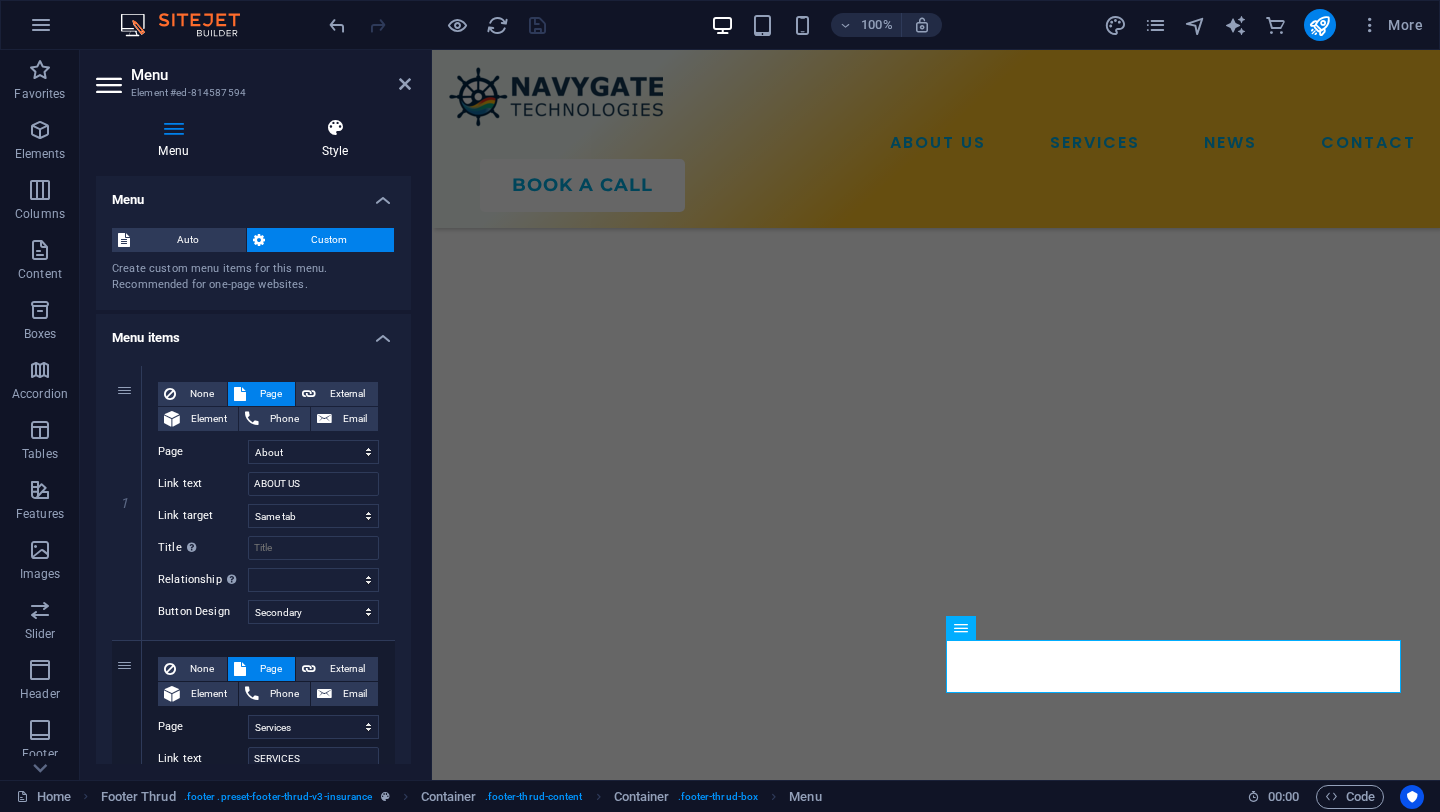 click at bounding box center (335, 128) 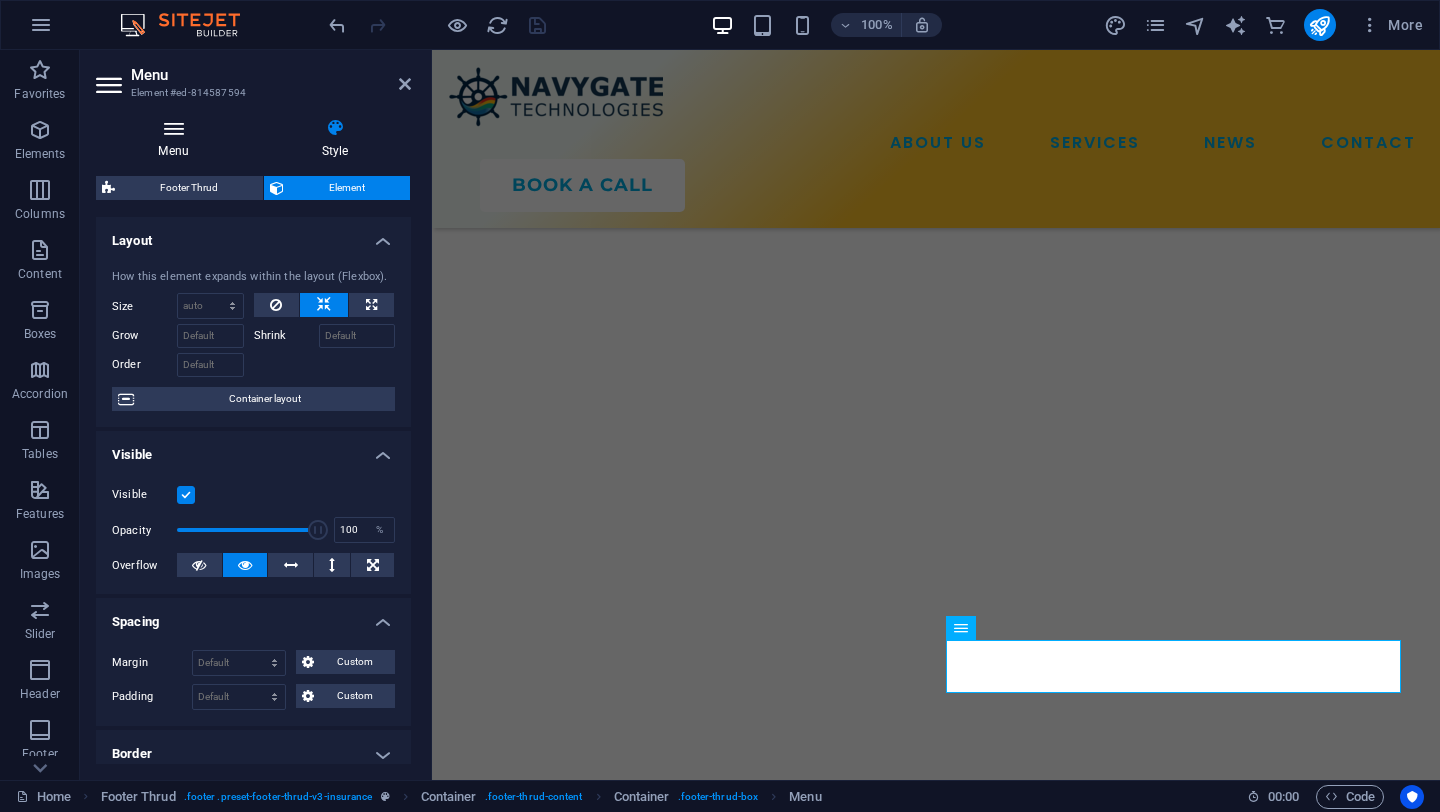 click at bounding box center (173, 128) 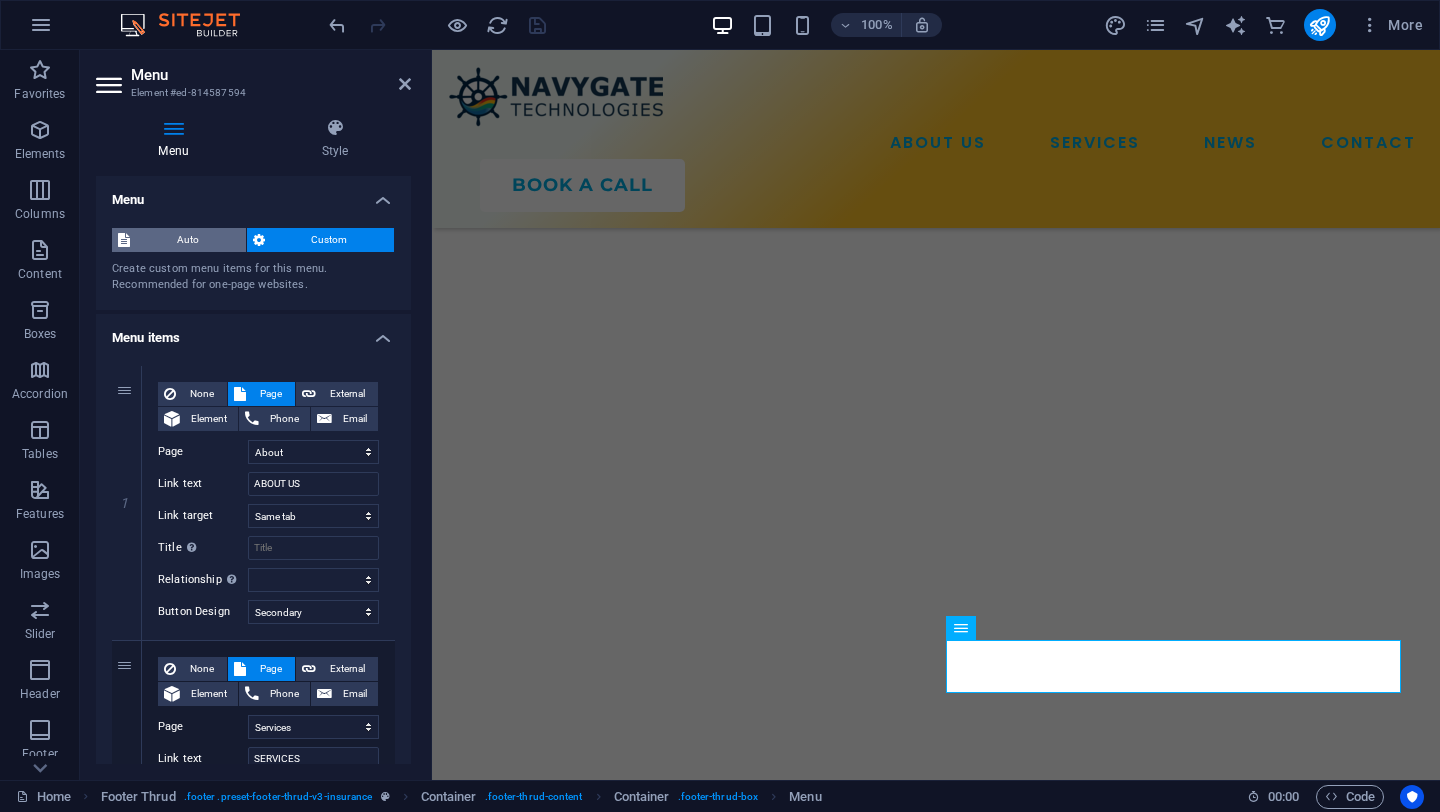 click on "Auto" at bounding box center (188, 240) 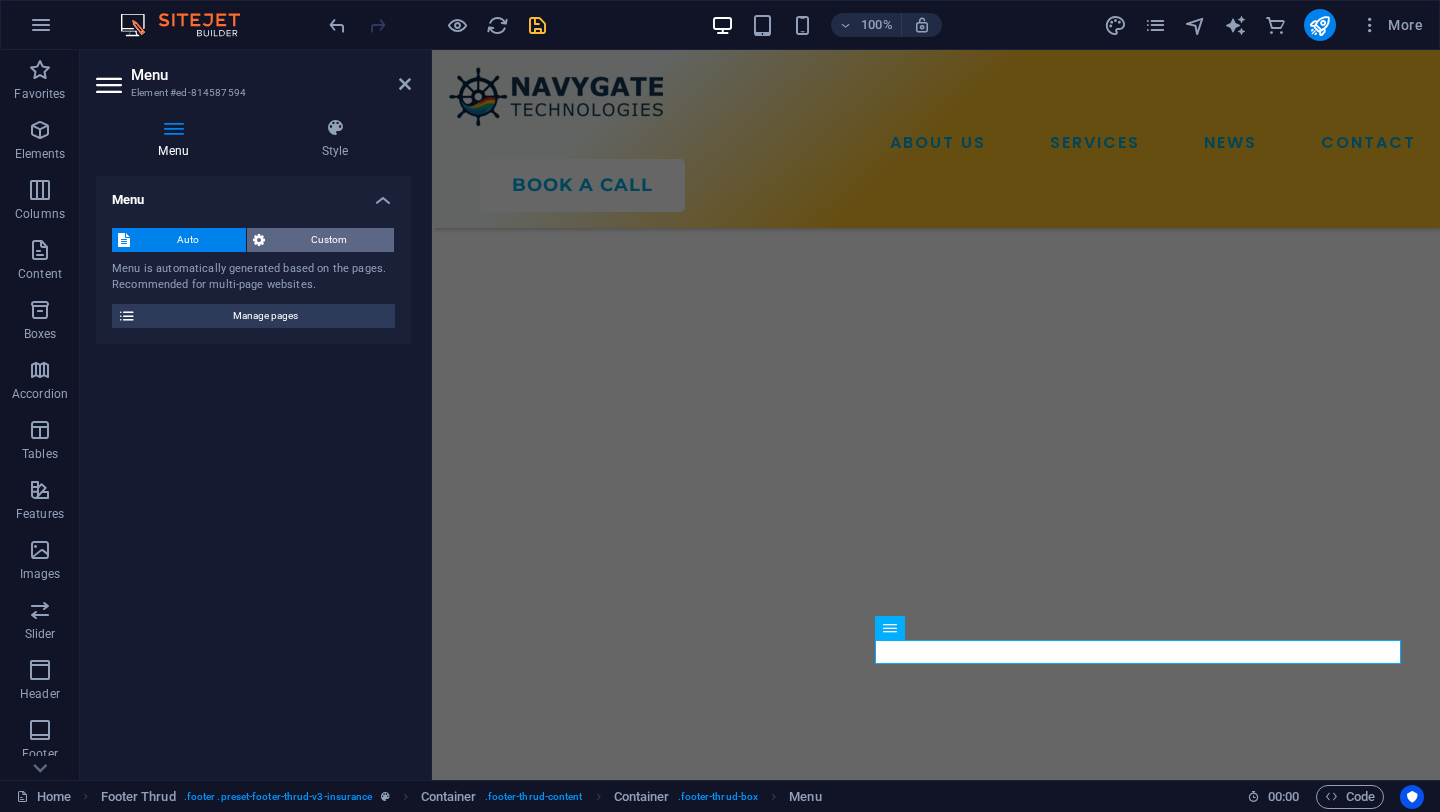 click on "Custom" at bounding box center [330, 240] 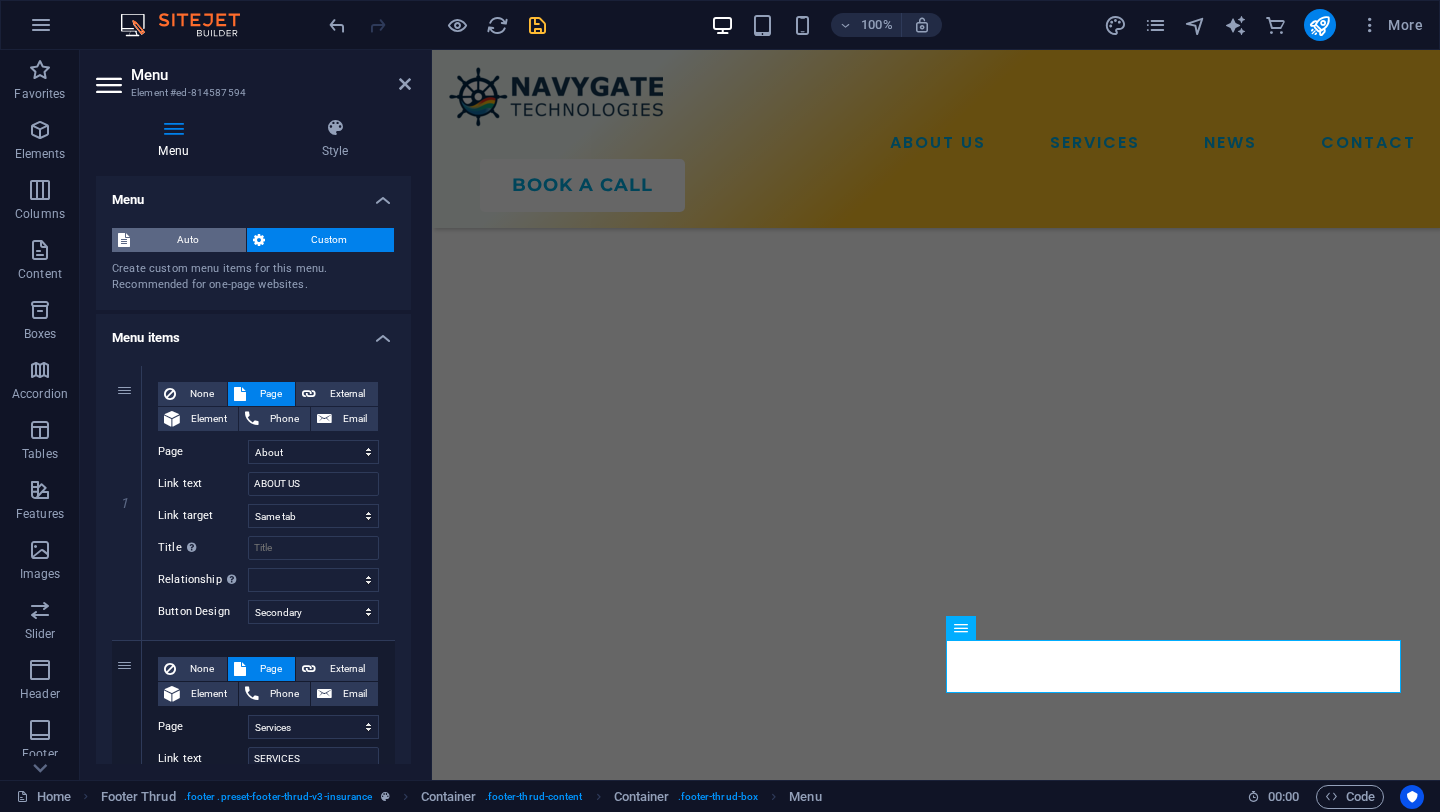 click on "Auto" at bounding box center (188, 240) 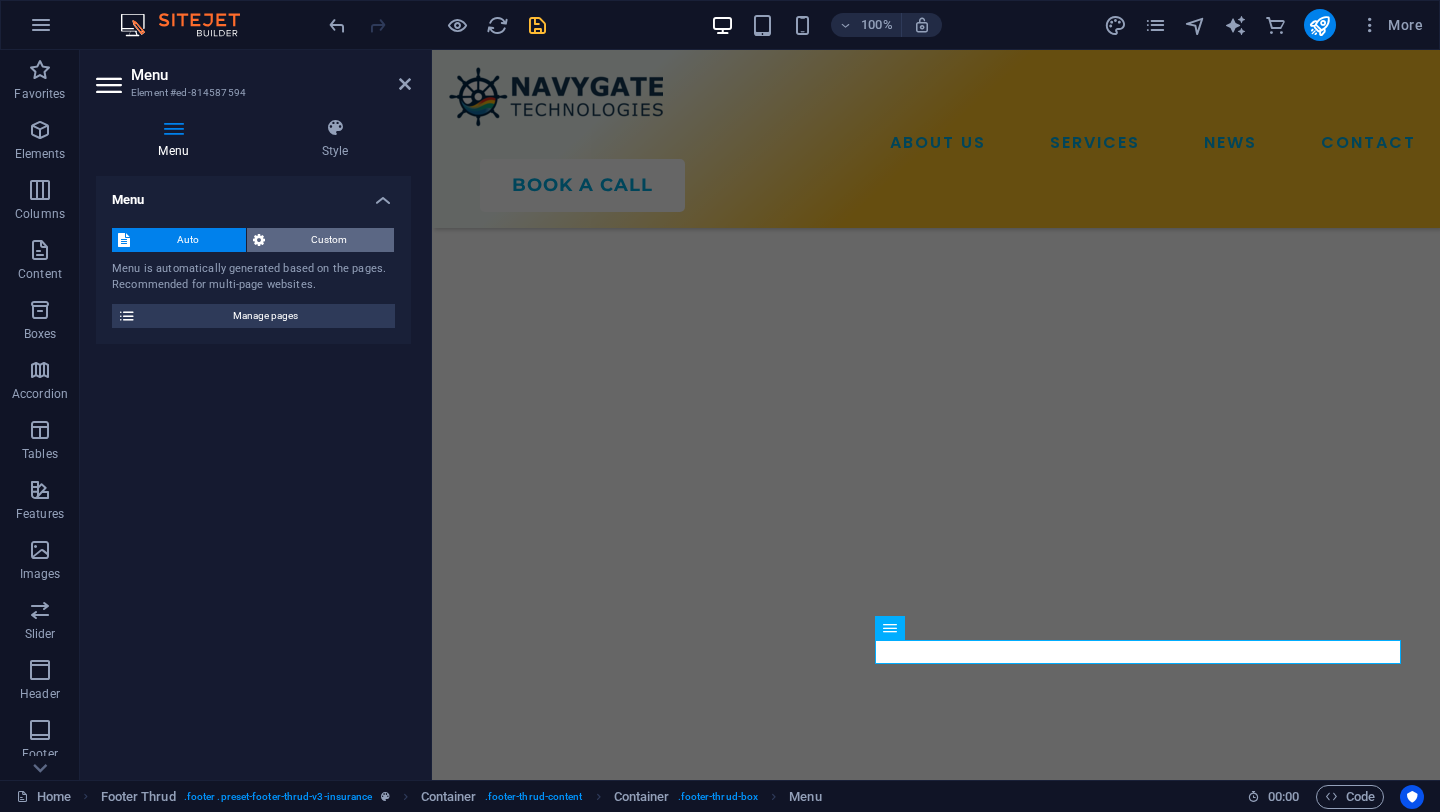 click on "Custom" at bounding box center (330, 240) 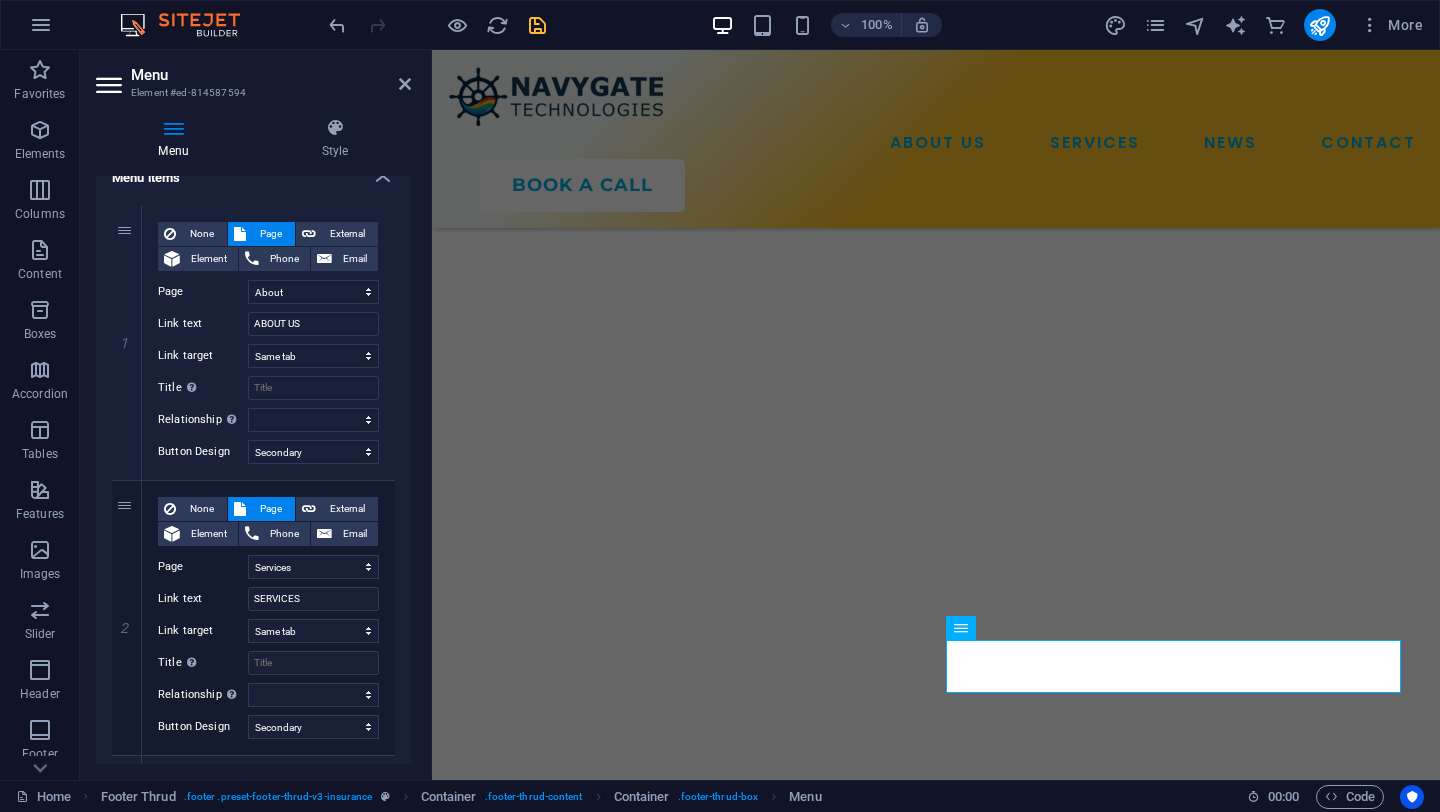 scroll, scrollTop: 0, scrollLeft: 0, axis: both 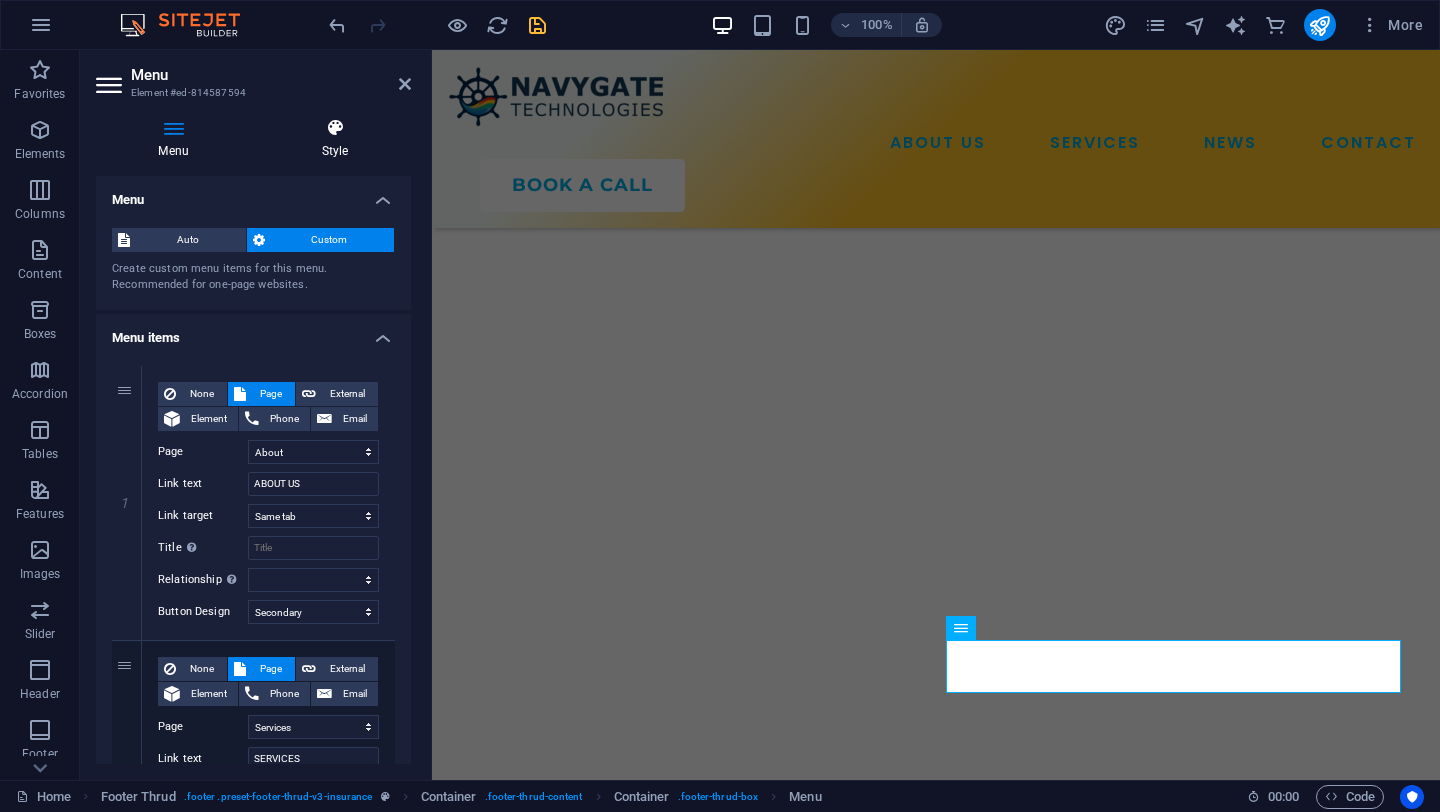 click at bounding box center (335, 128) 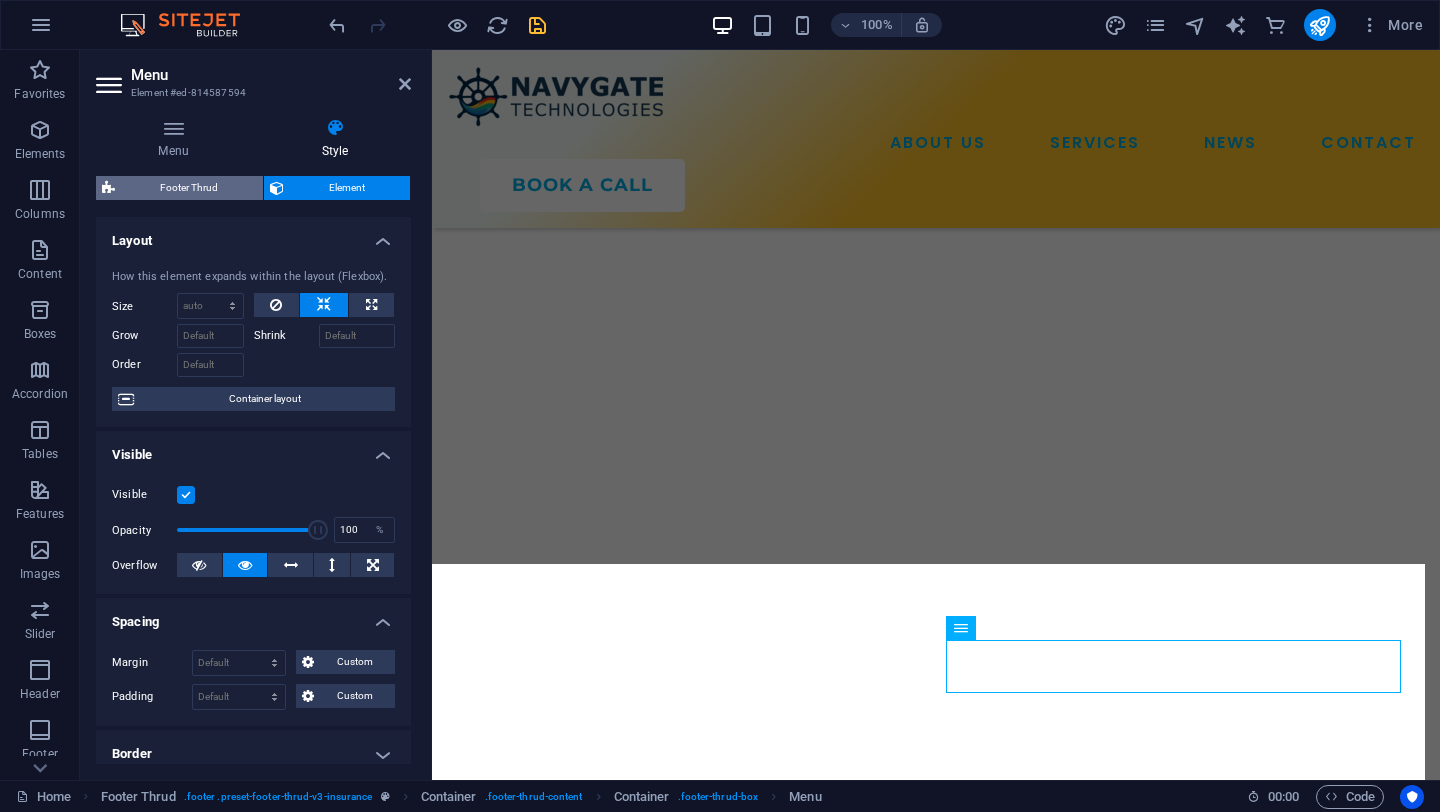 click on "Footer Thrud" at bounding box center [189, 188] 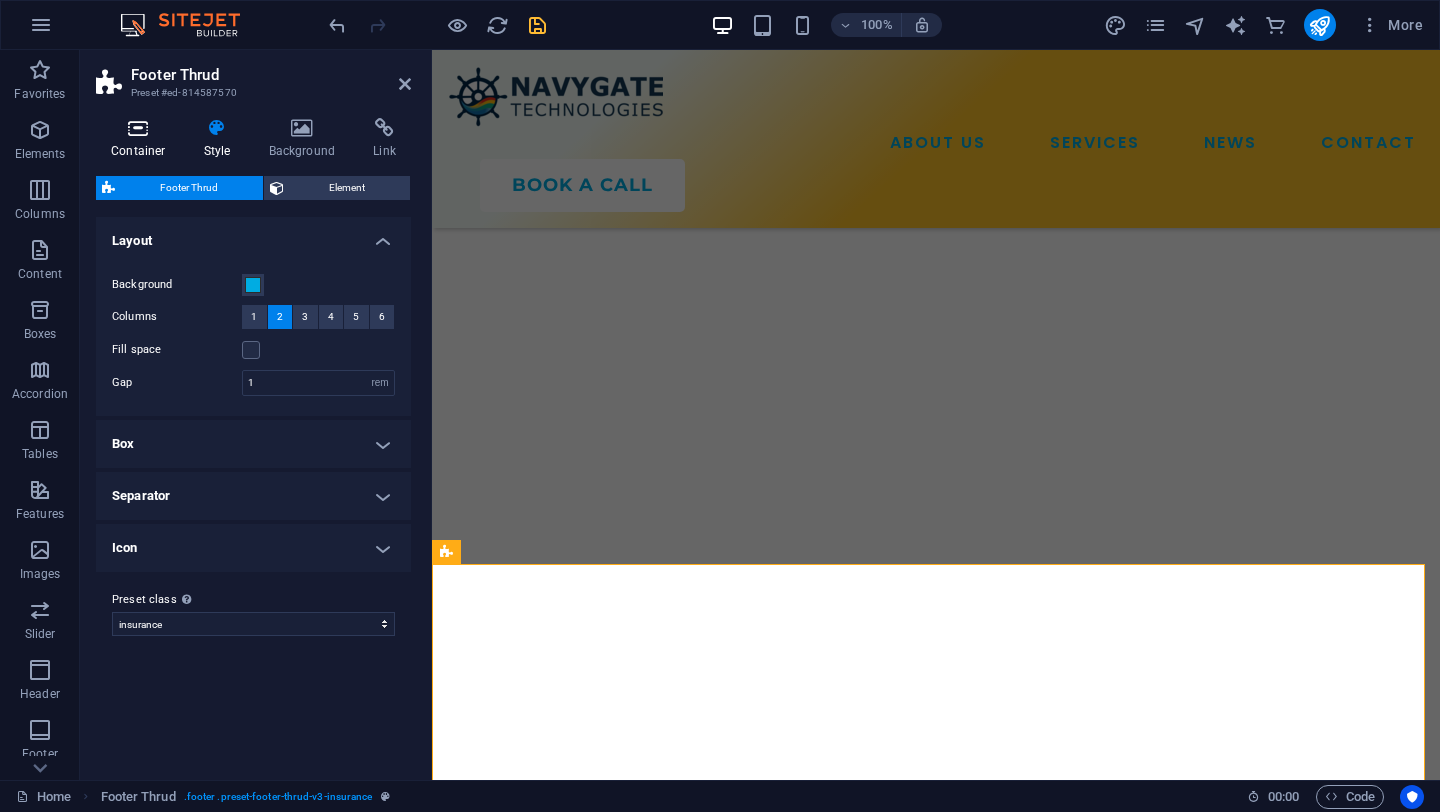 click at bounding box center [138, 128] 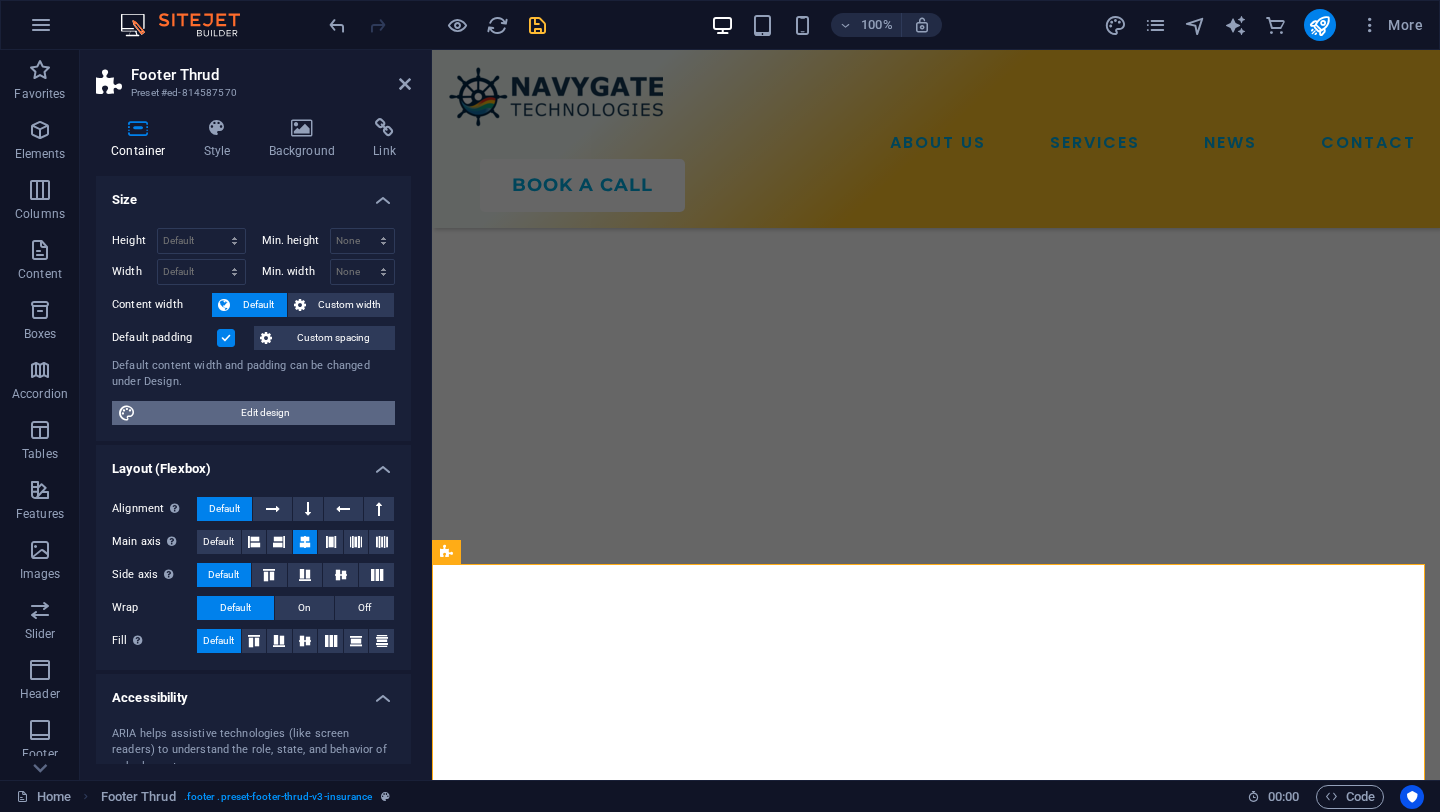 click on "Edit design" at bounding box center (265, 413) 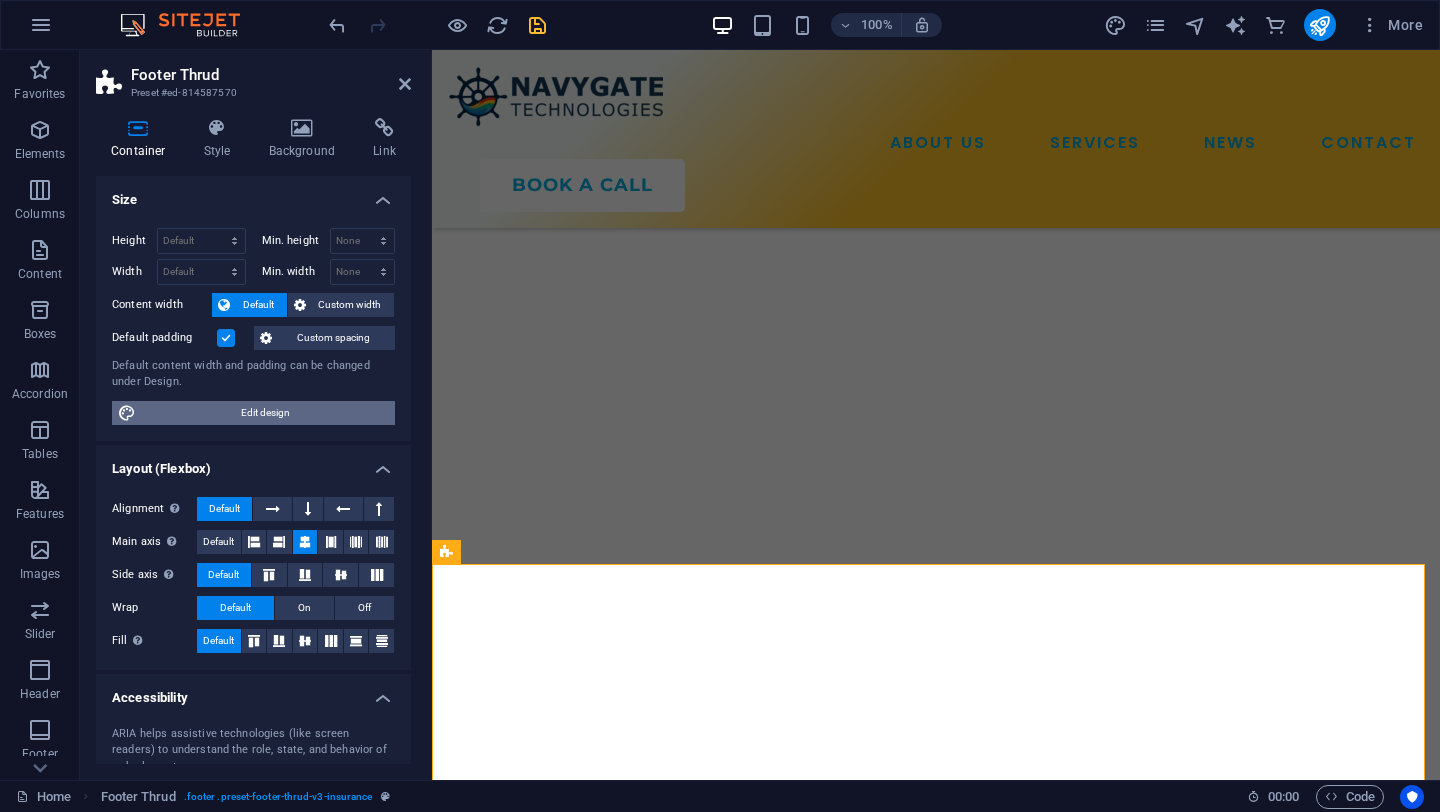 select on "px" 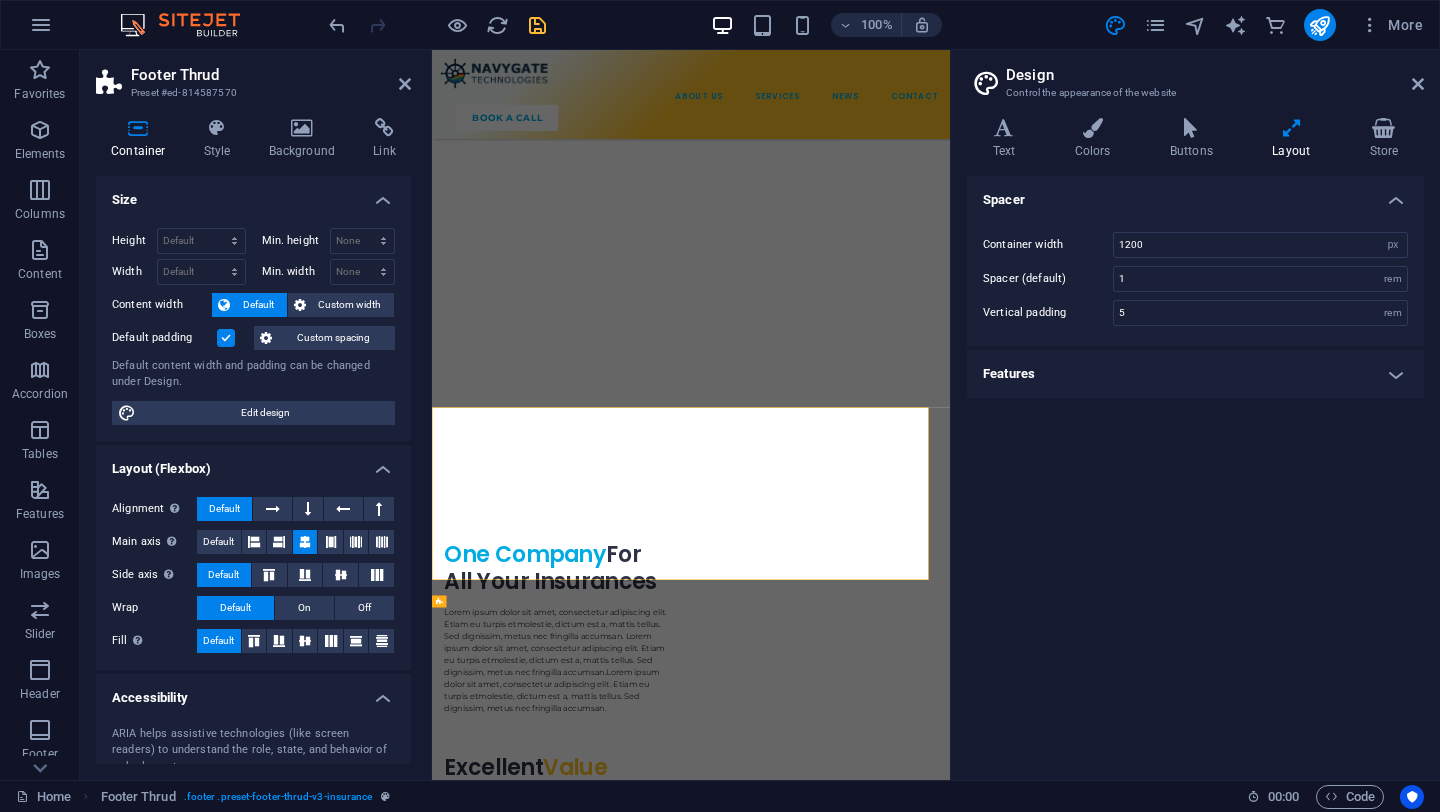 scroll, scrollTop: 6442, scrollLeft: 0, axis: vertical 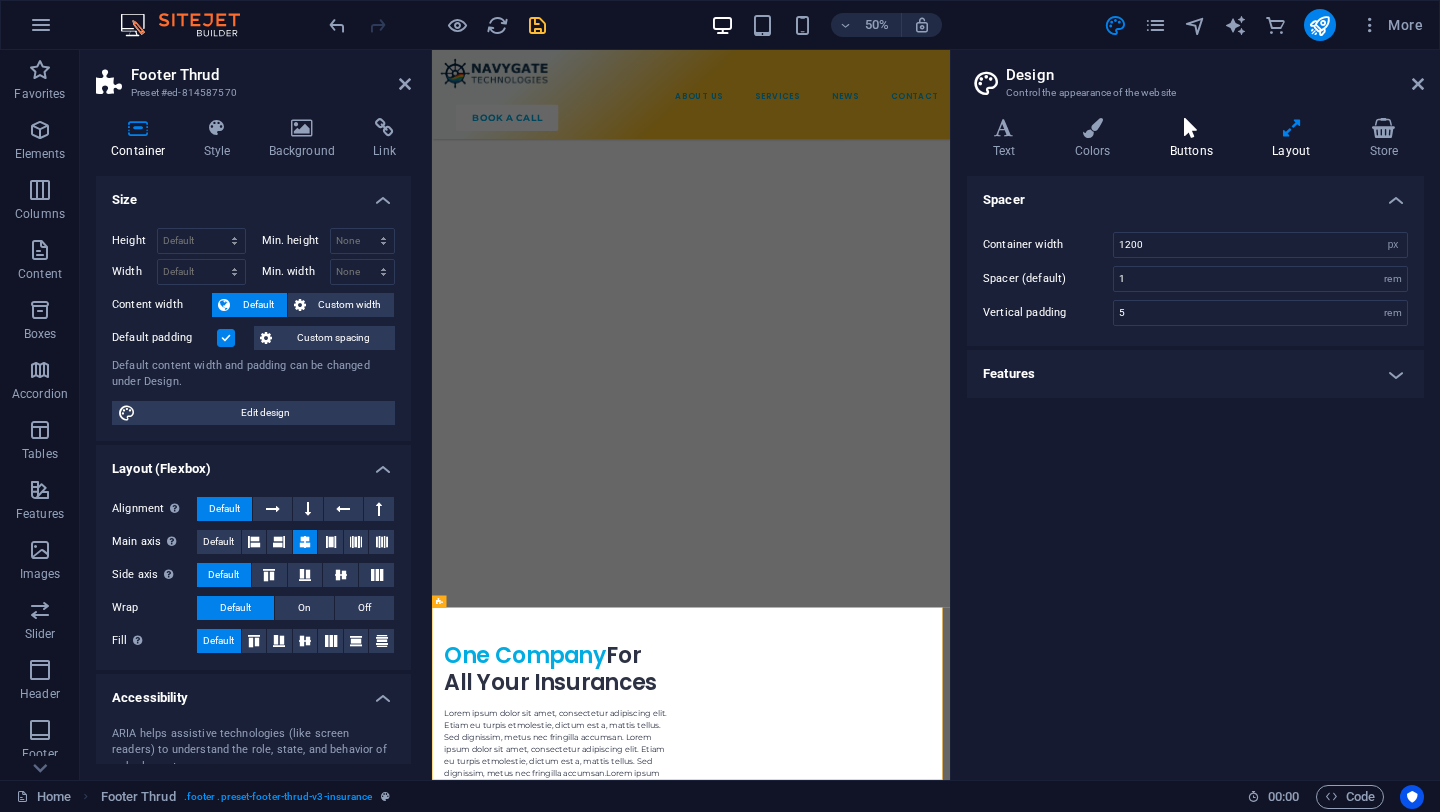 click at bounding box center (1191, 128) 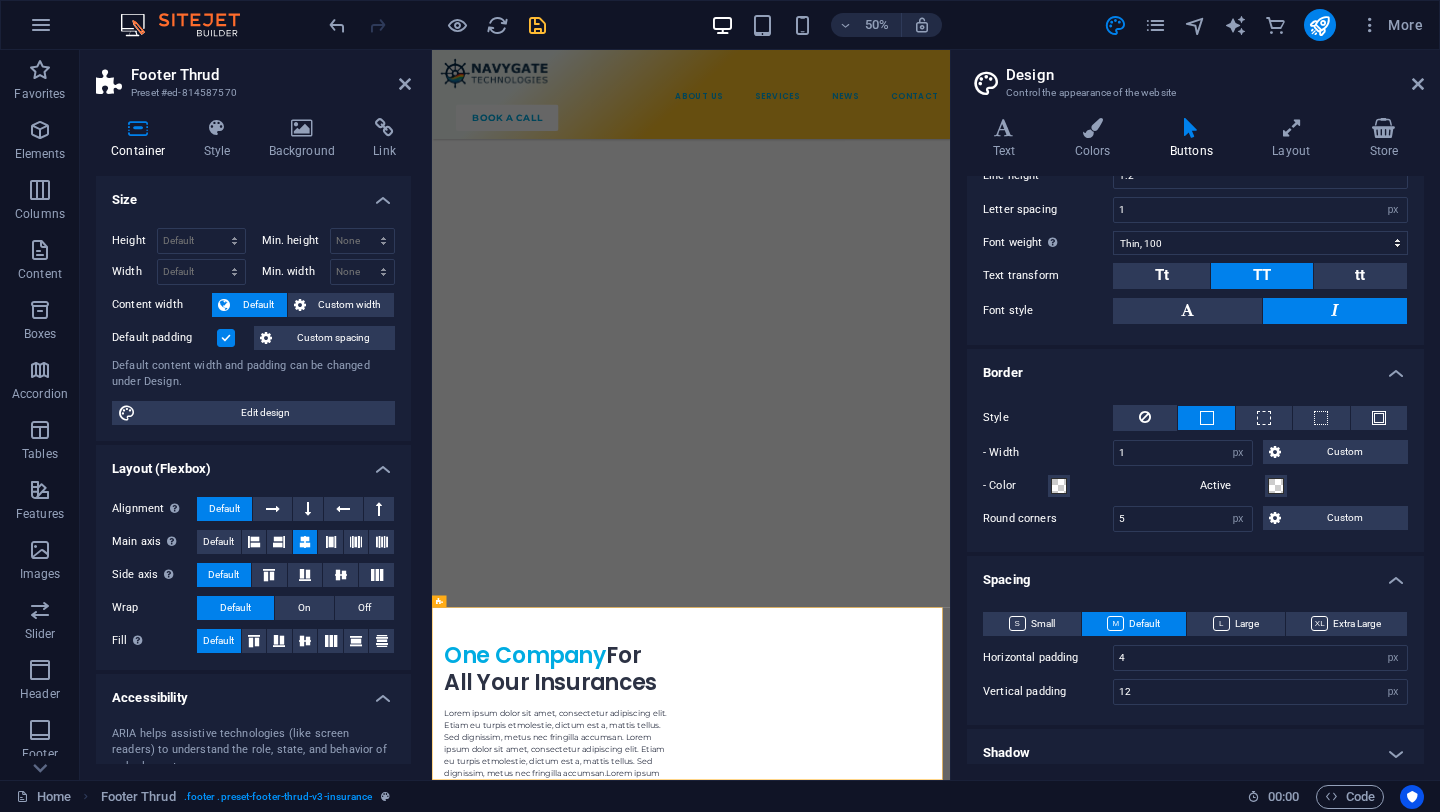 scroll, scrollTop: 335, scrollLeft: 0, axis: vertical 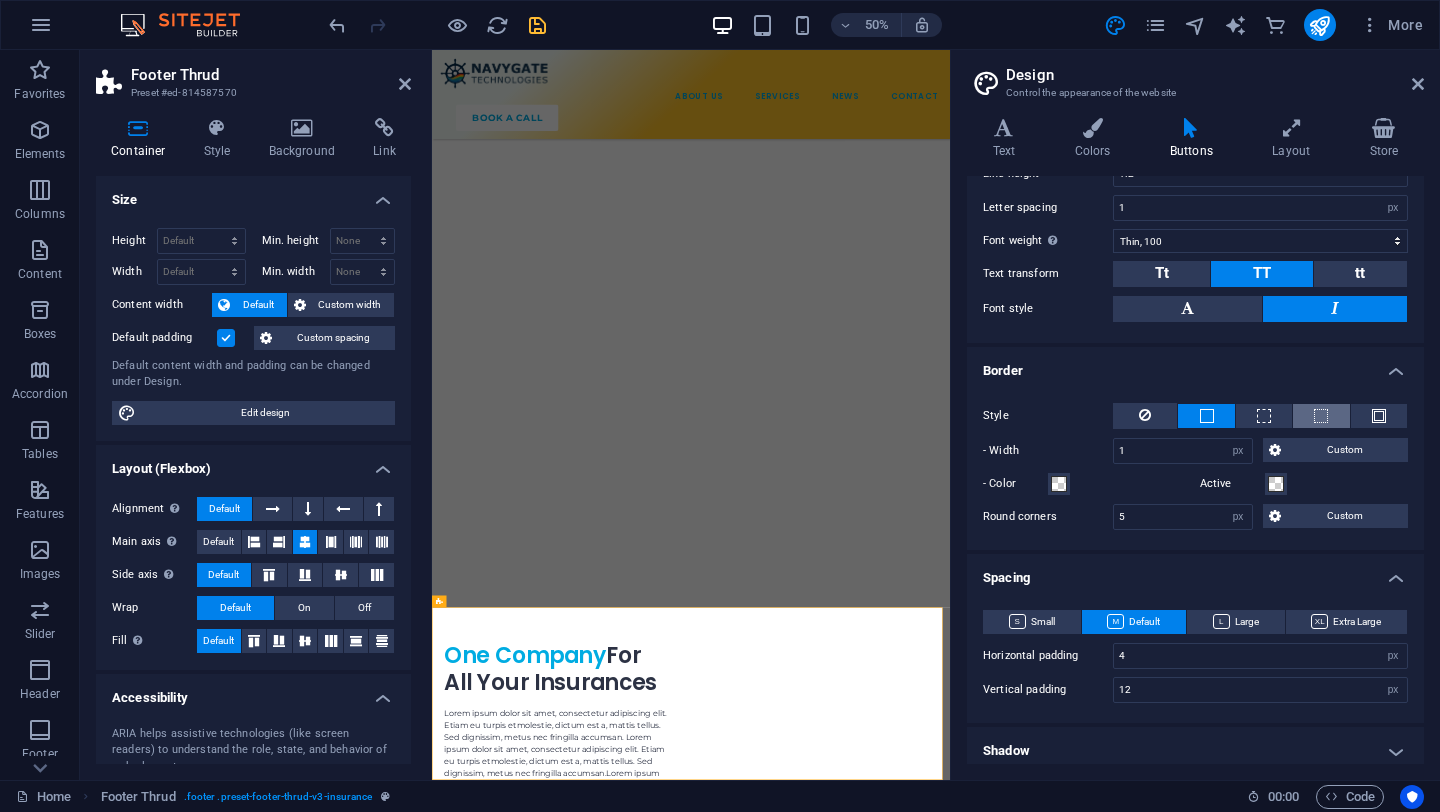 click at bounding box center [1321, 416] 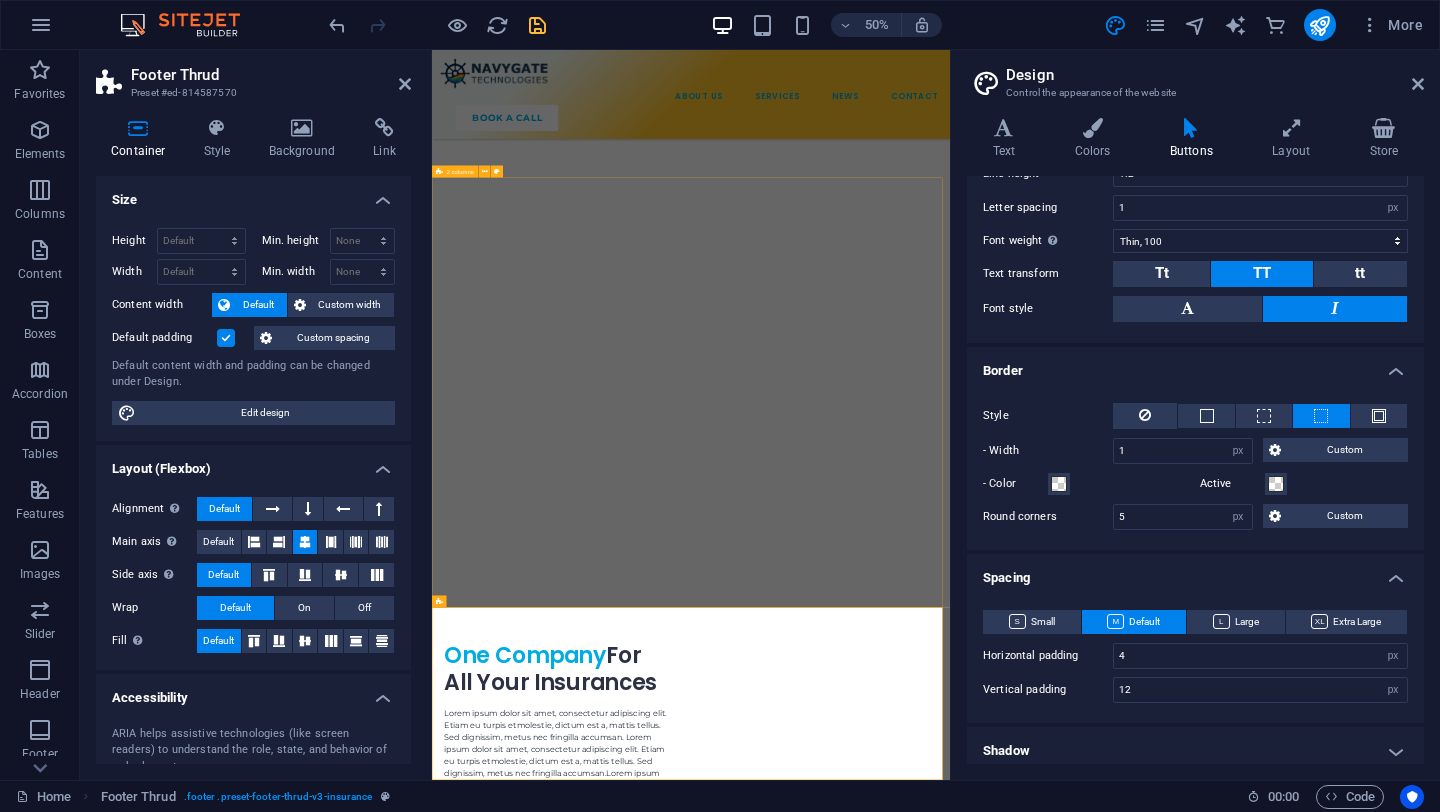 click on "Book Your Consultation  Today Lorem ipsum dolor sit amet, consectetur adipiscing elit. Etiam eu turpis etmolestie, dictum est a, mattis tellus. Sed dignissim, metus nec fringilla accumsan. Lorem ipsum dolor sit amet, consectetur adipiscing elit. Etiam eu turpis etmolestie, dictum est a, mattis tellus. Sed dignissim, metus nec fringilla accumsan. talk to an expert" at bounding box center [950, 4105] 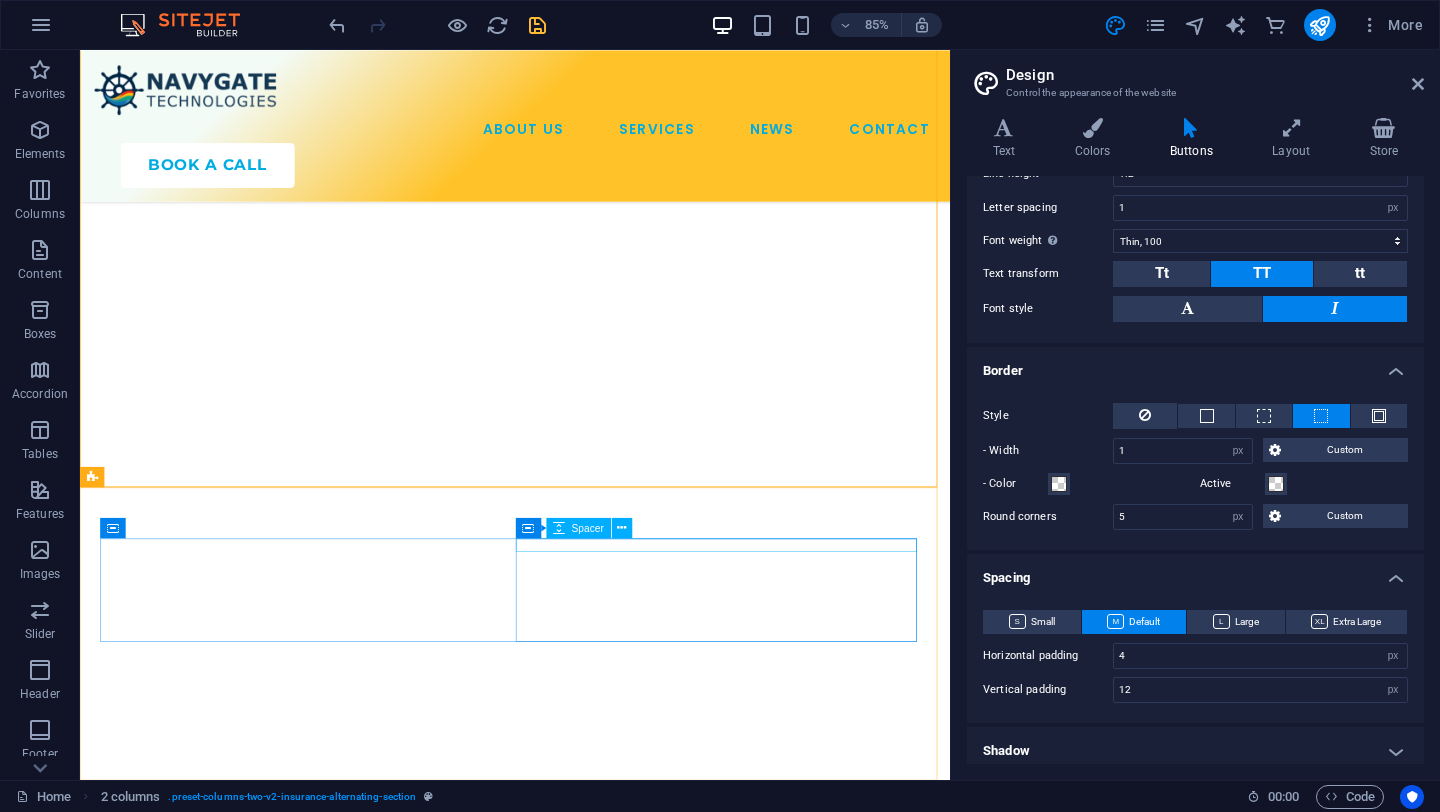 scroll, scrollTop: 6595, scrollLeft: 0, axis: vertical 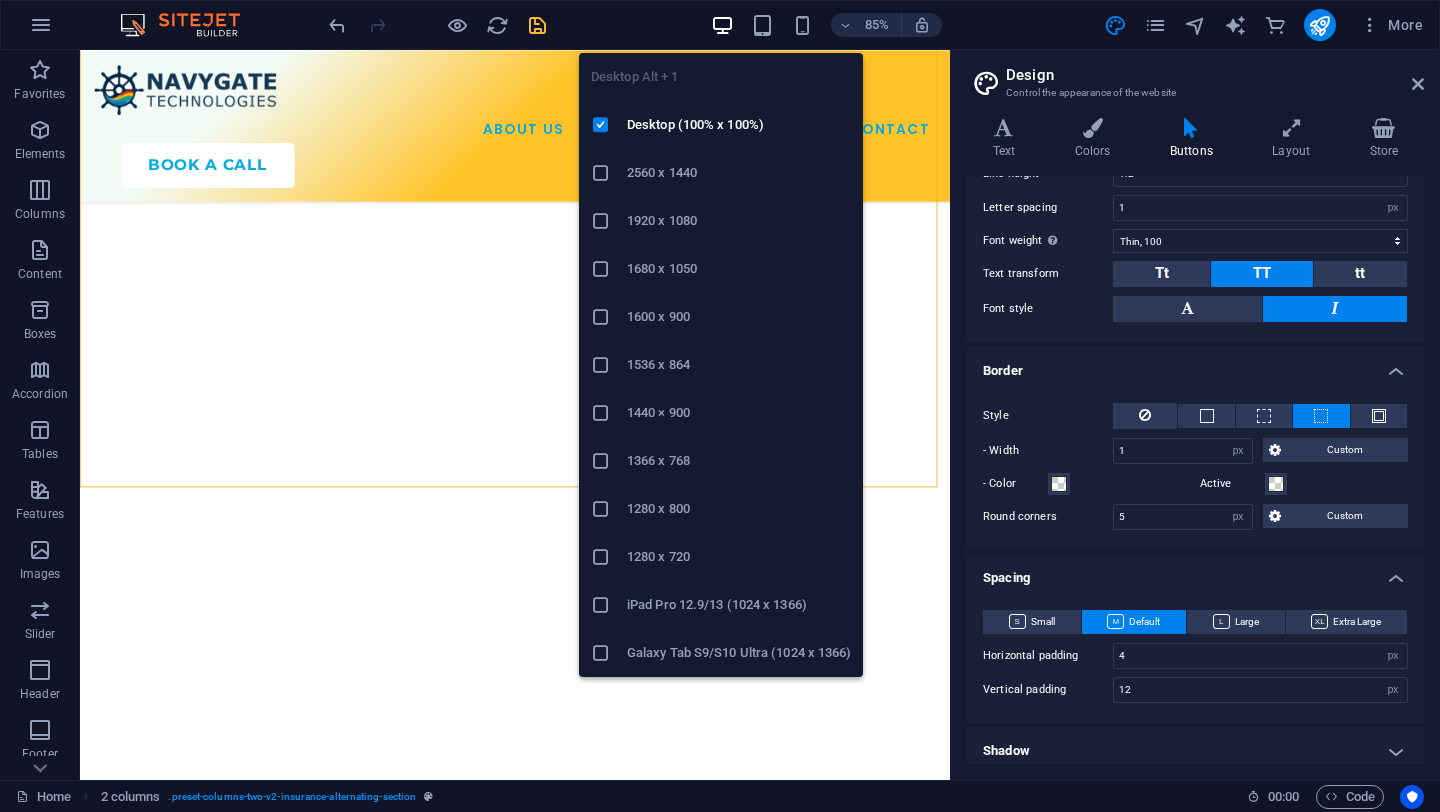 click at bounding box center (722, 25) 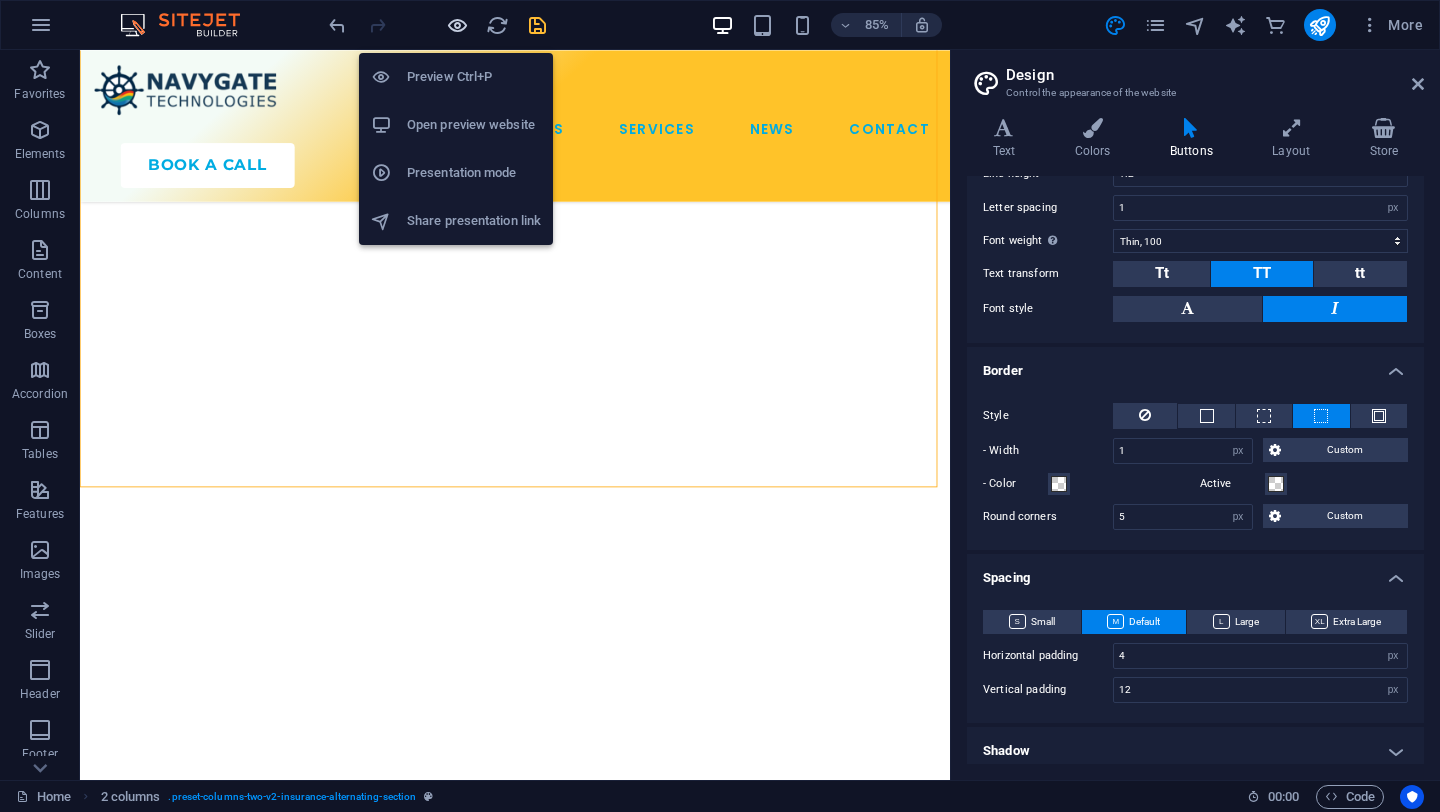 click at bounding box center [457, 25] 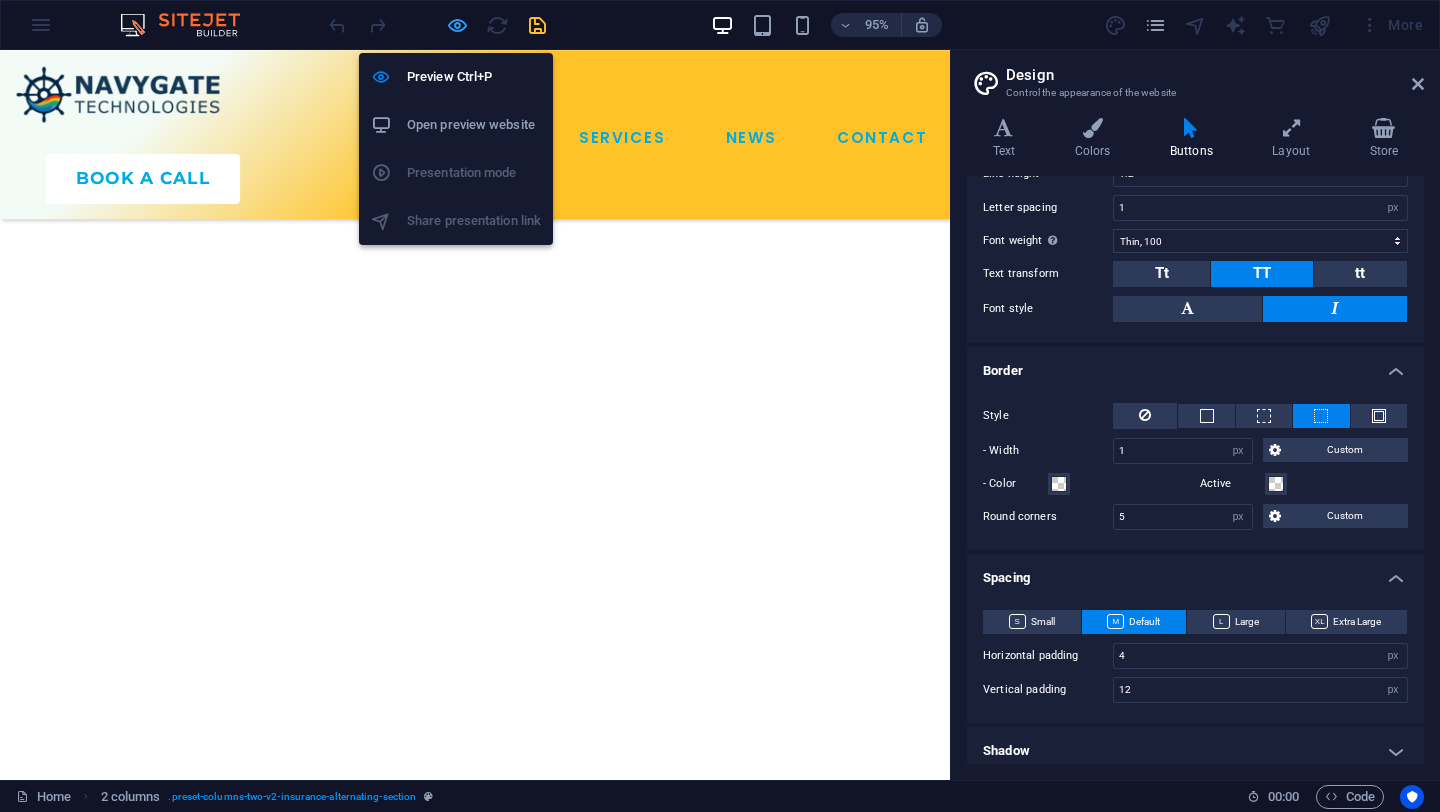 scroll, scrollTop: 6667, scrollLeft: 0, axis: vertical 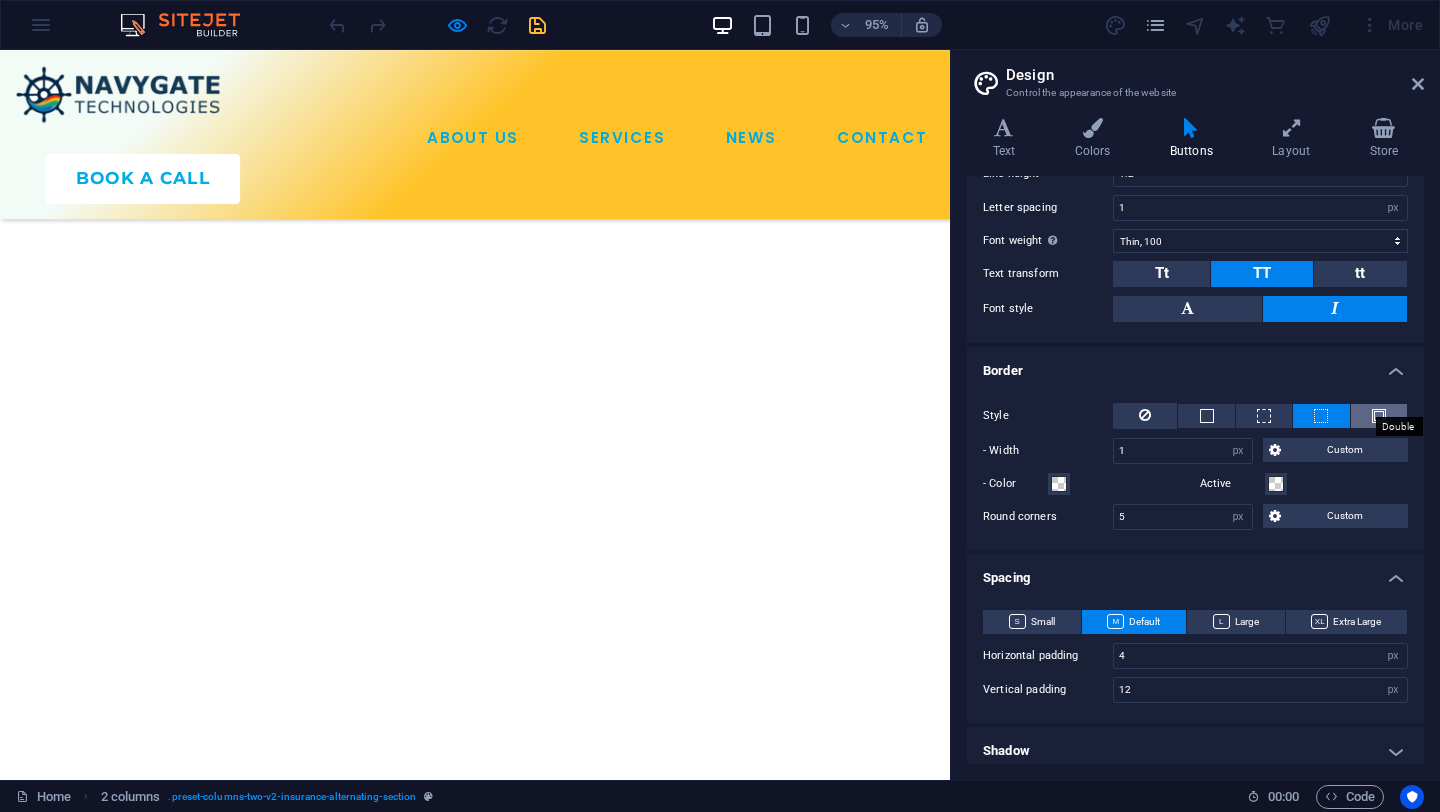 click at bounding box center (1379, 416) 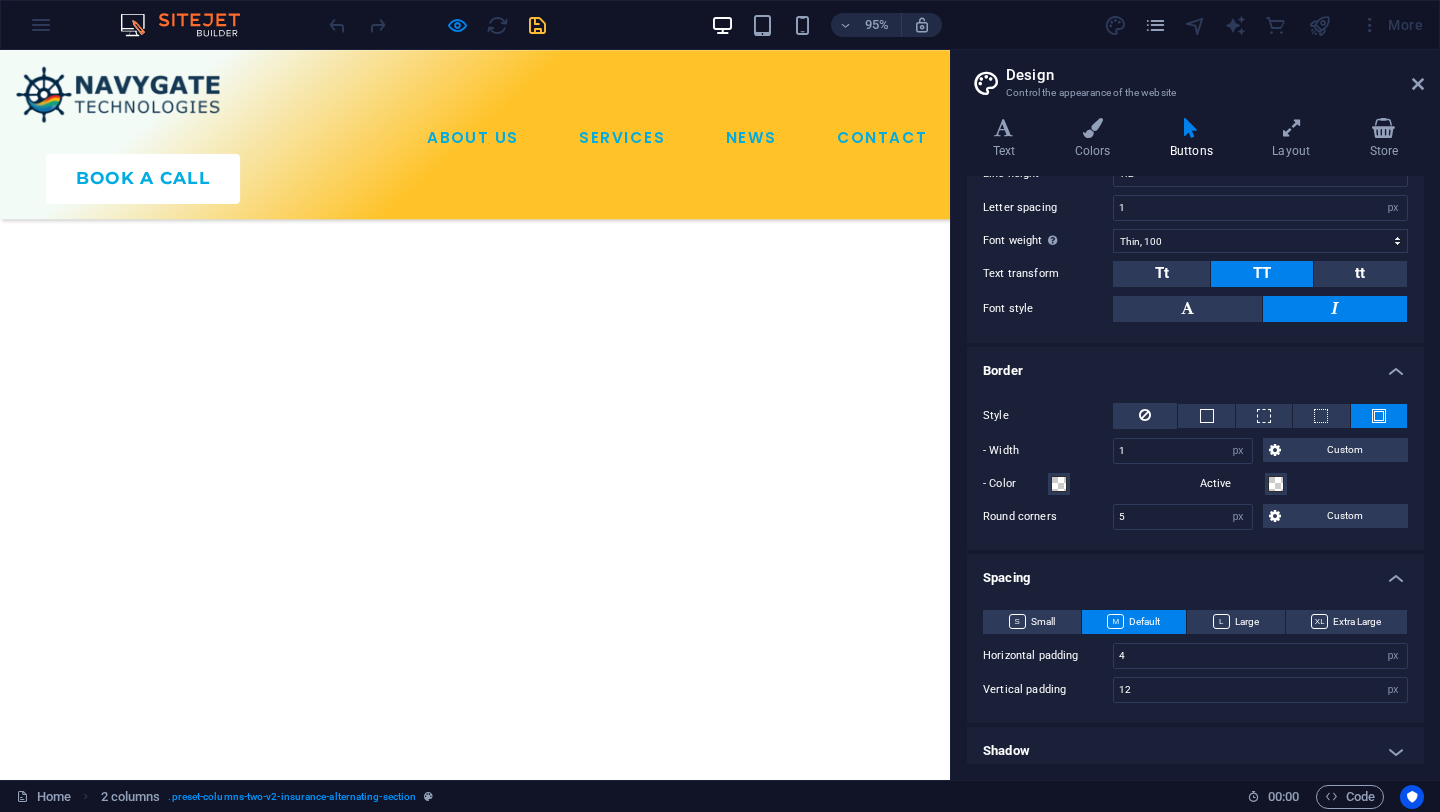 click on "Book Your Consultation  Today Lorem ipsum dolor sit amet, consectetur adipiscing elit. Etiam eu turpis etmolestie, dictum est a, mattis tellus. Sed dignissim, metus nec fringilla accumsan. Lorem ipsum dolor sit amet, consectetur adipiscing elit. Etiam eu turpis etmolestie, dictum est a, mattis tellus. Sed dignissim, metus nec fringilla accumsan. talk to an expert" at bounding box center [500, 4089] 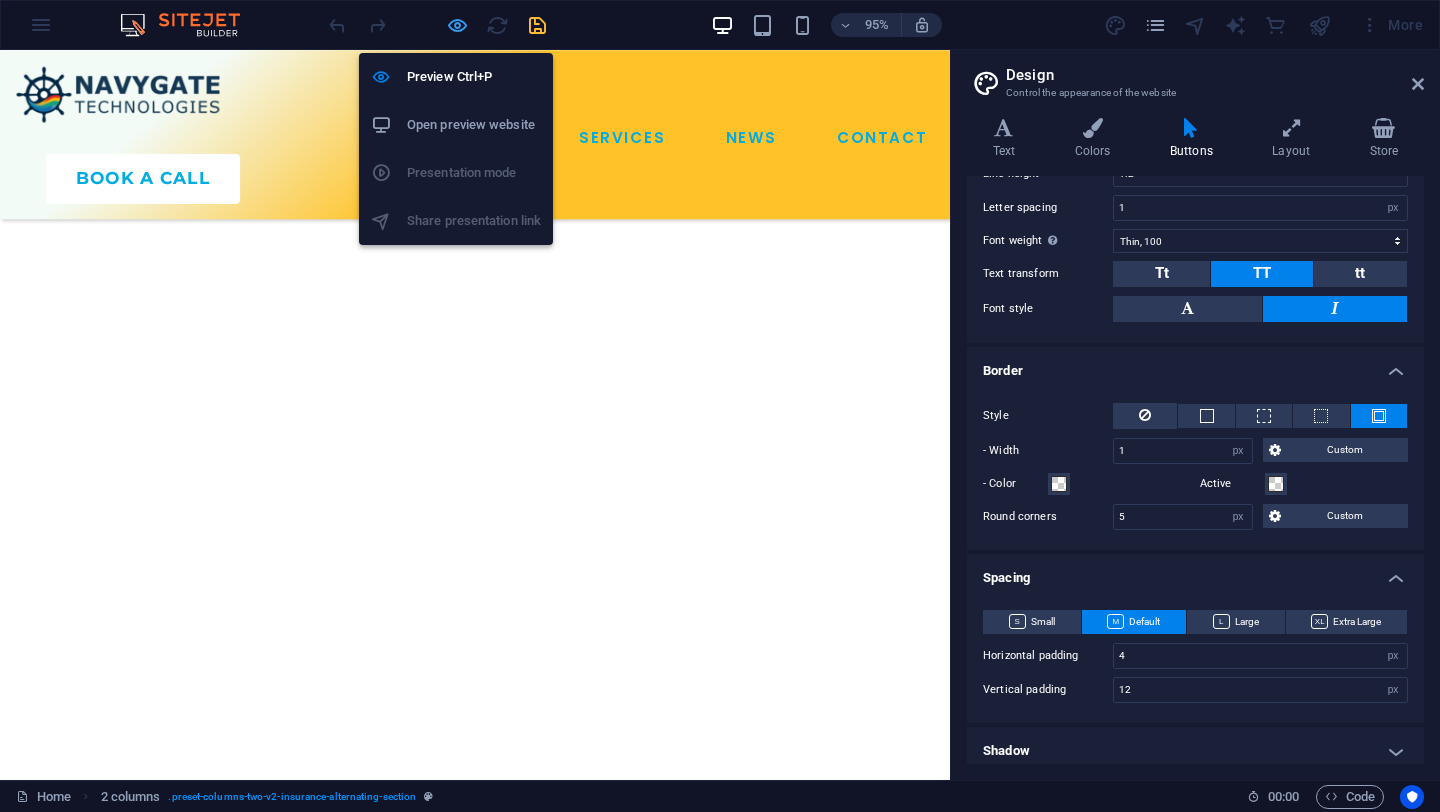 click at bounding box center [457, 25] 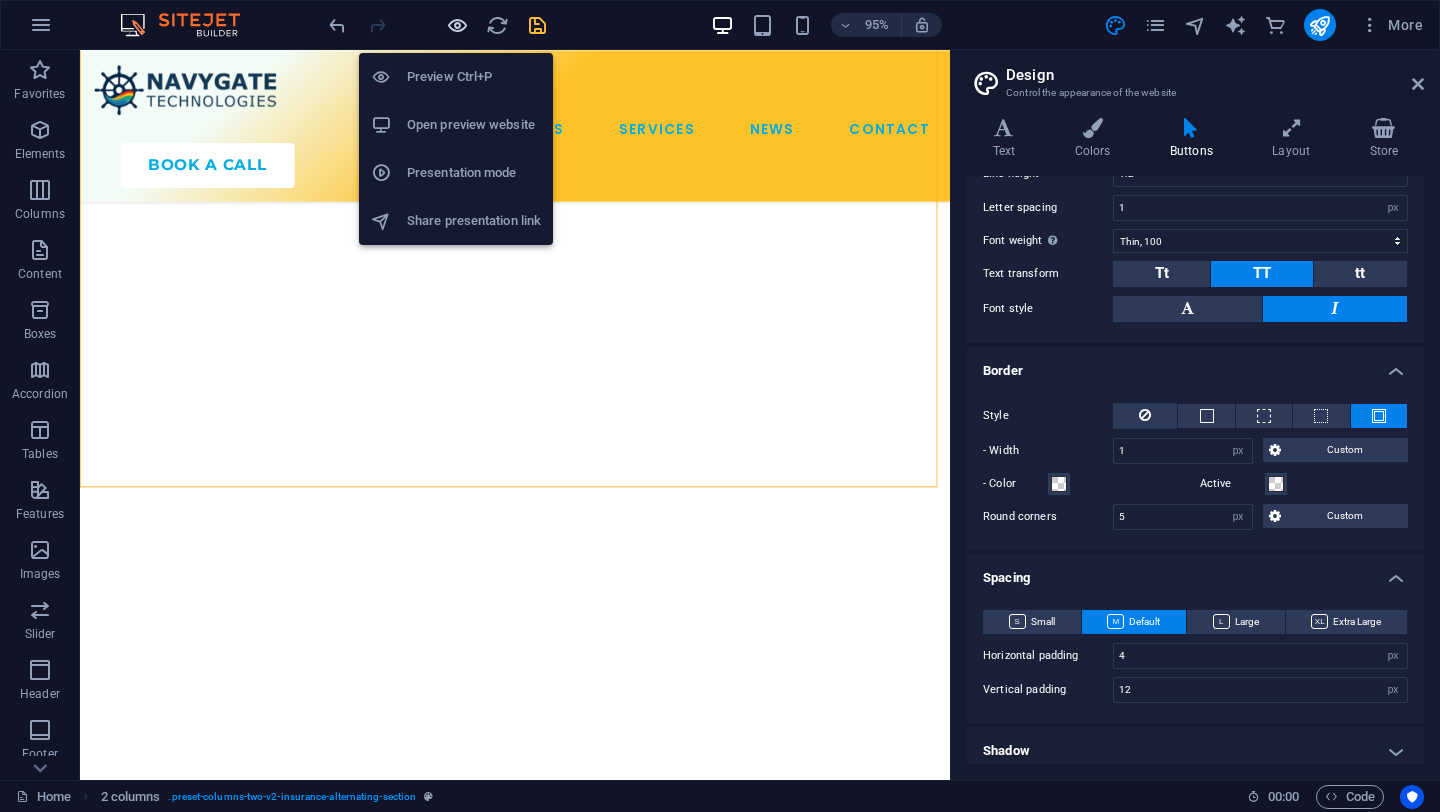 scroll, scrollTop: 6595, scrollLeft: 0, axis: vertical 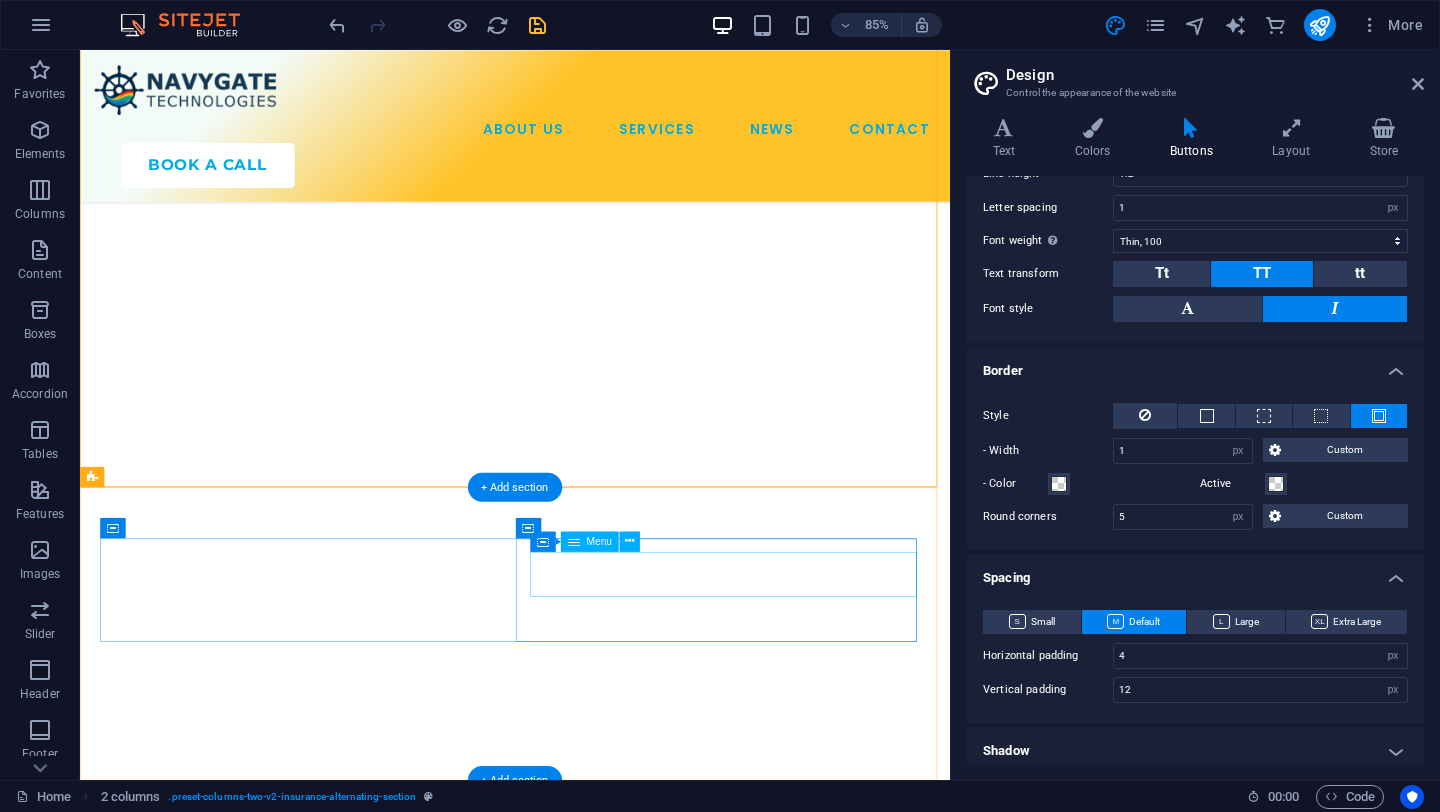 click on "ABOUT US SERVICES NEWS CONTACT" at bounding box center (344, 4740) 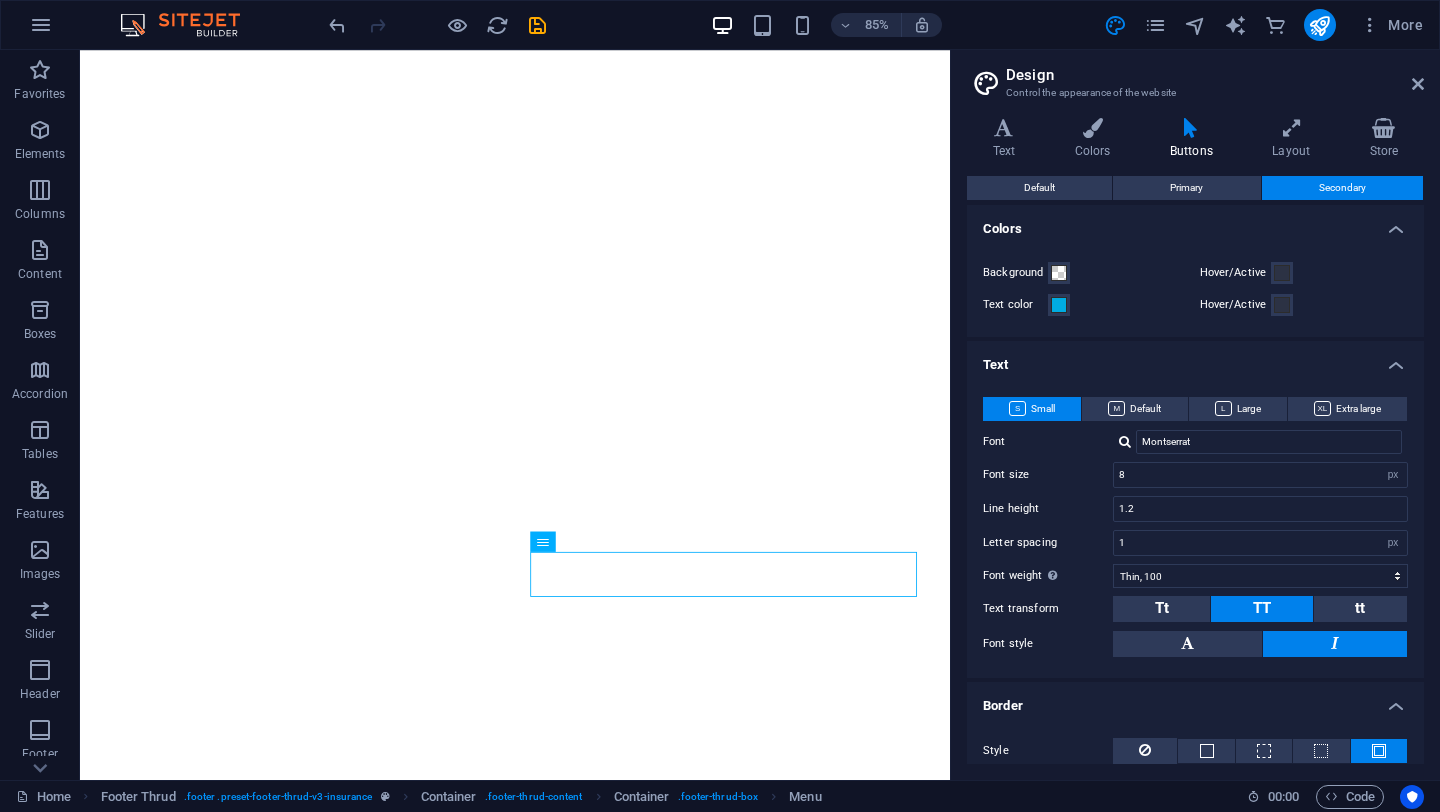 select on "px" 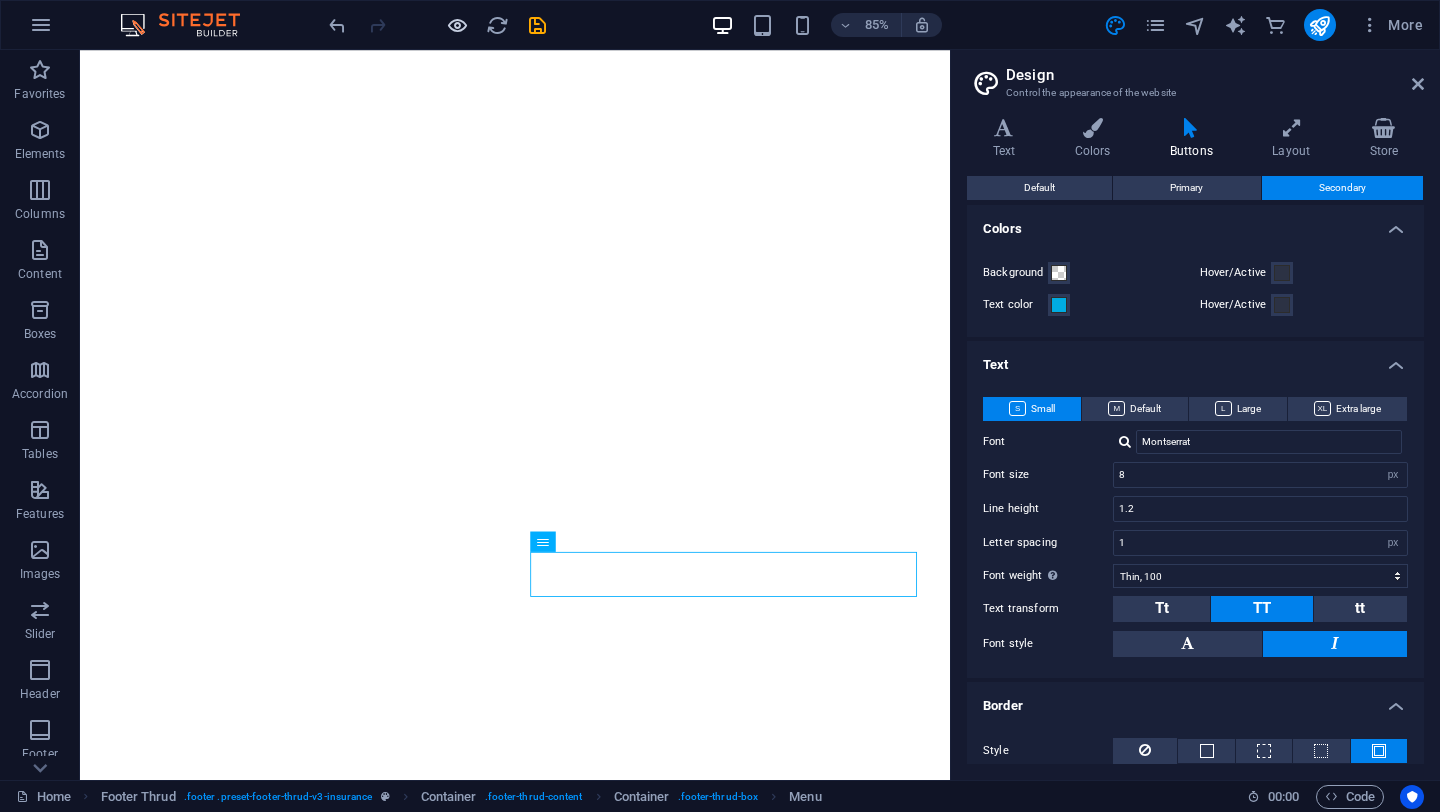 scroll, scrollTop: 0, scrollLeft: 0, axis: both 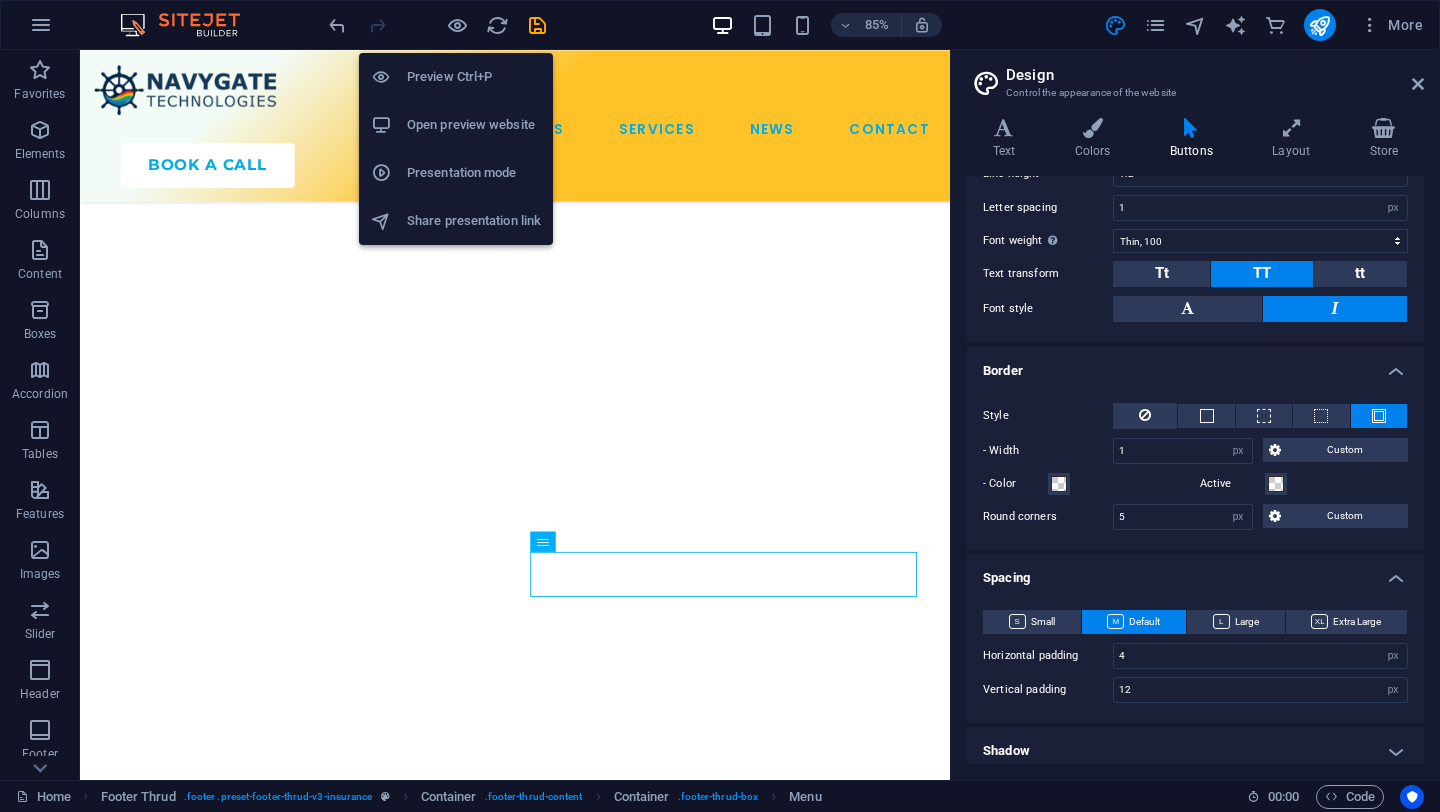 click on "Preview Ctrl+P" at bounding box center (474, 77) 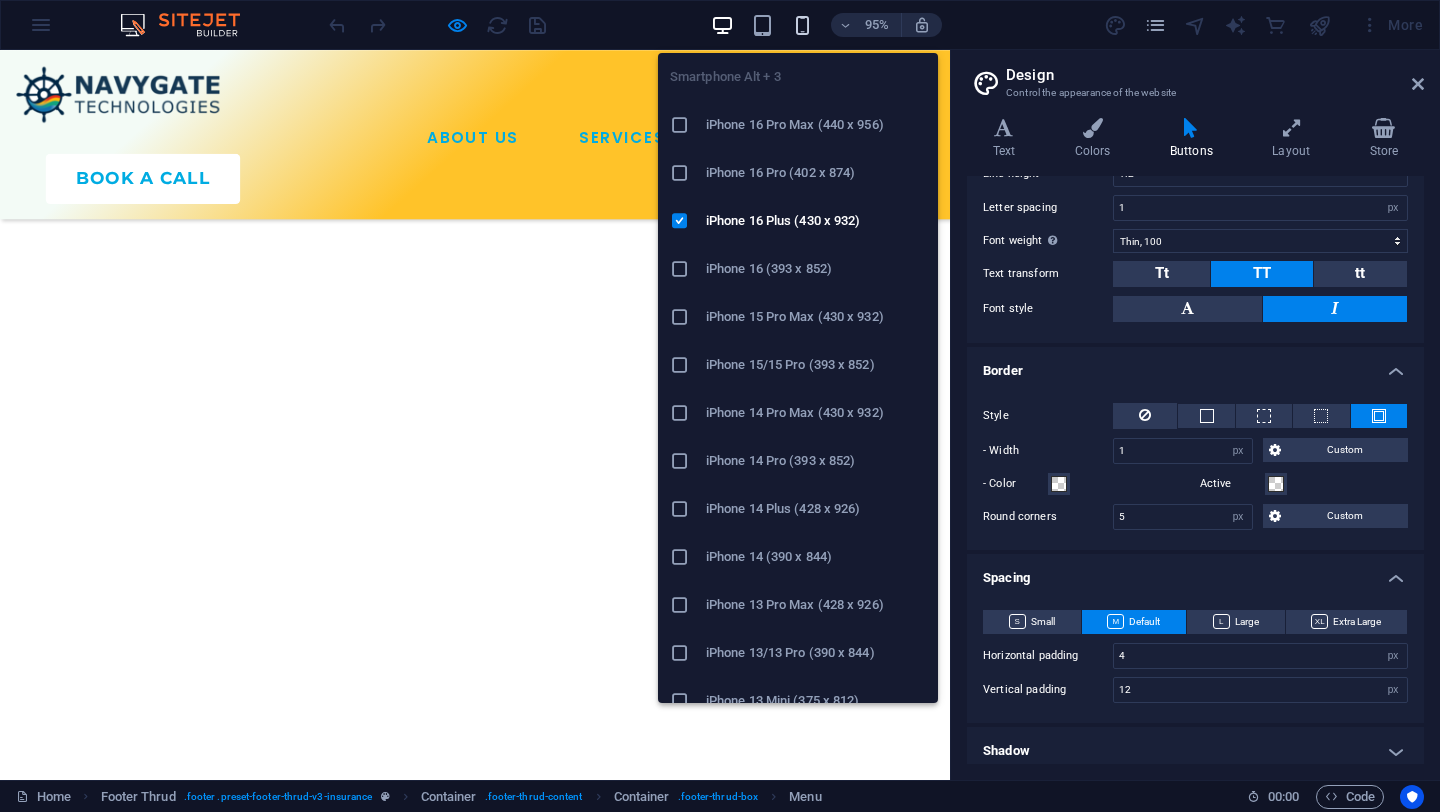 click at bounding box center (802, 25) 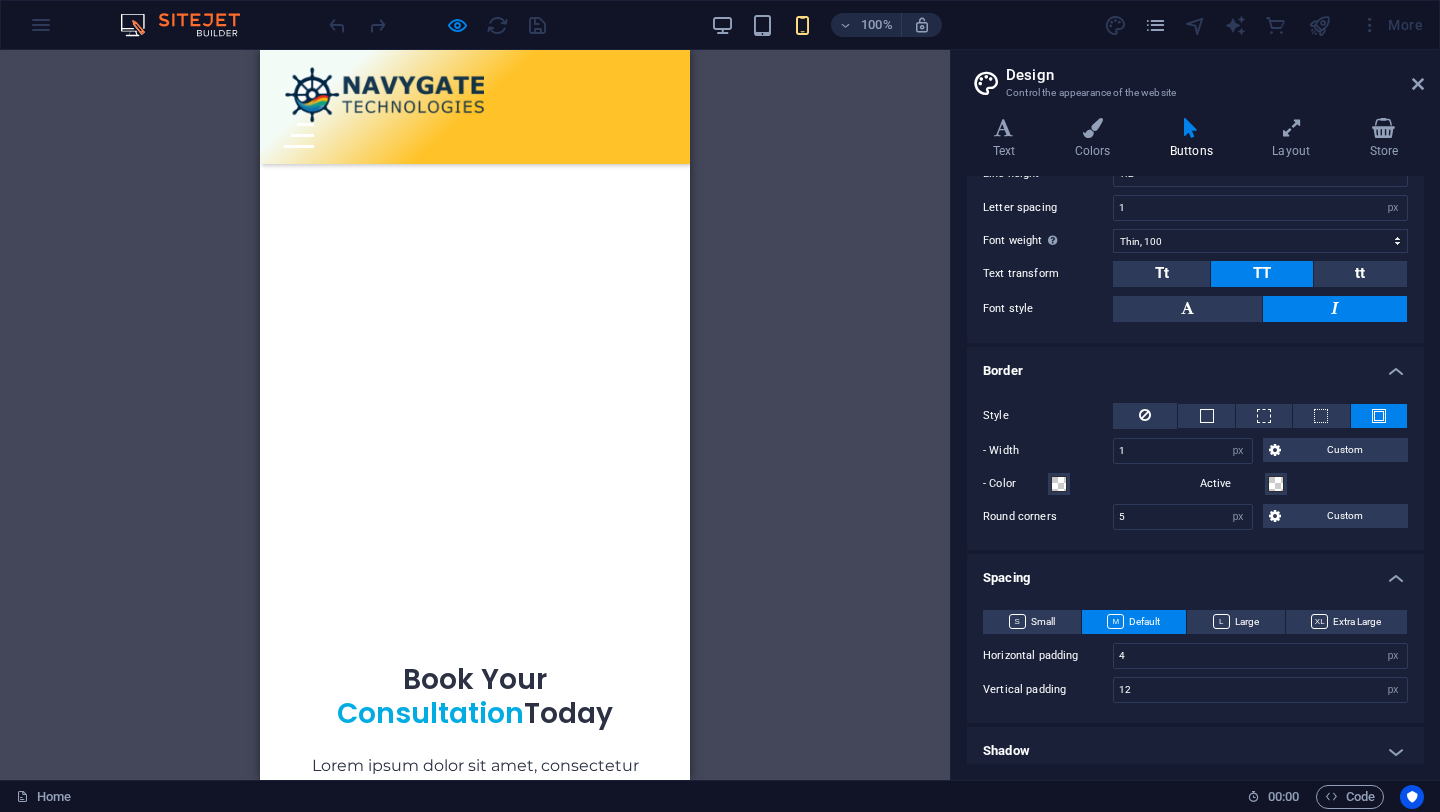 scroll, scrollTop: 9102, scrollLeft: 0, axis: vertical 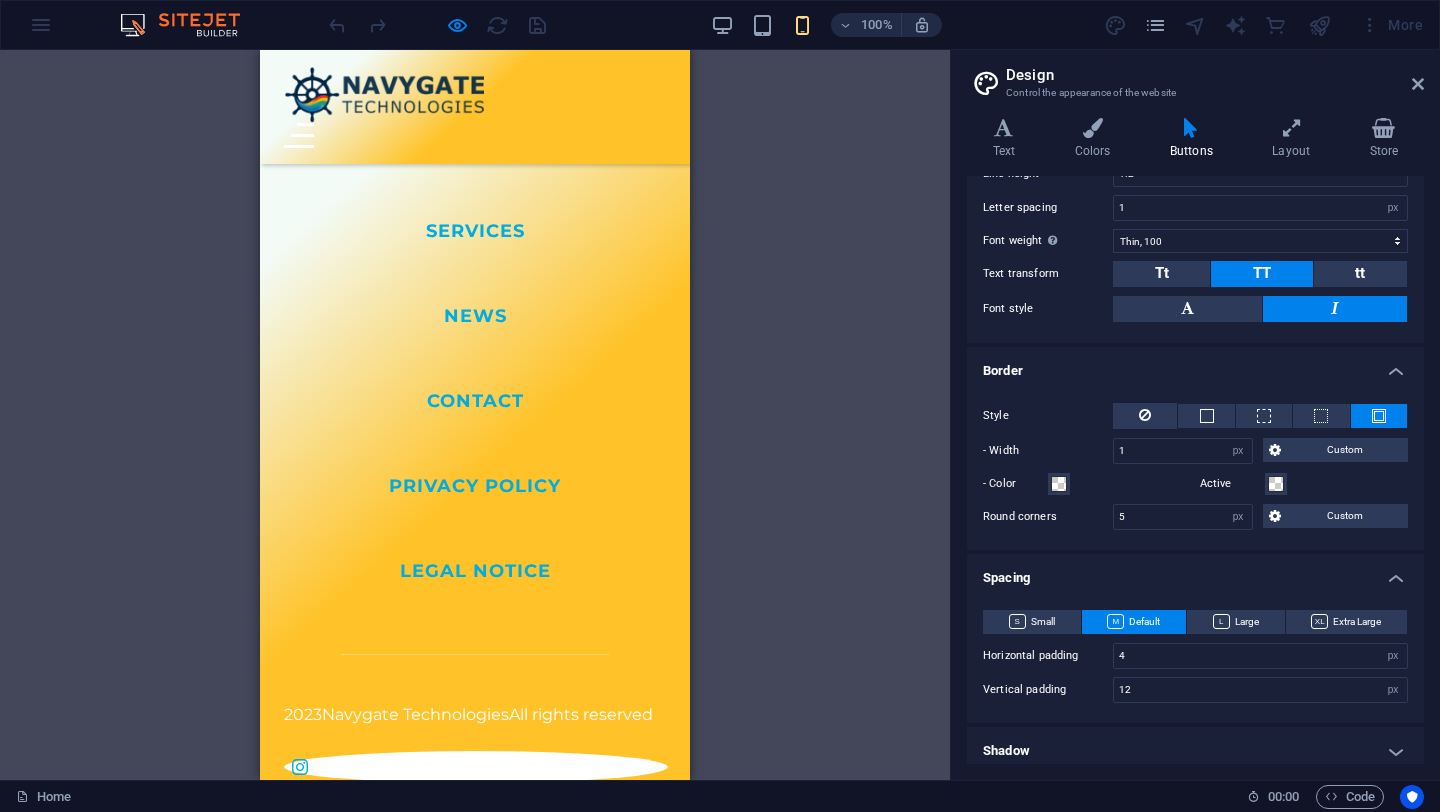 click at bounding box center (299, 135) 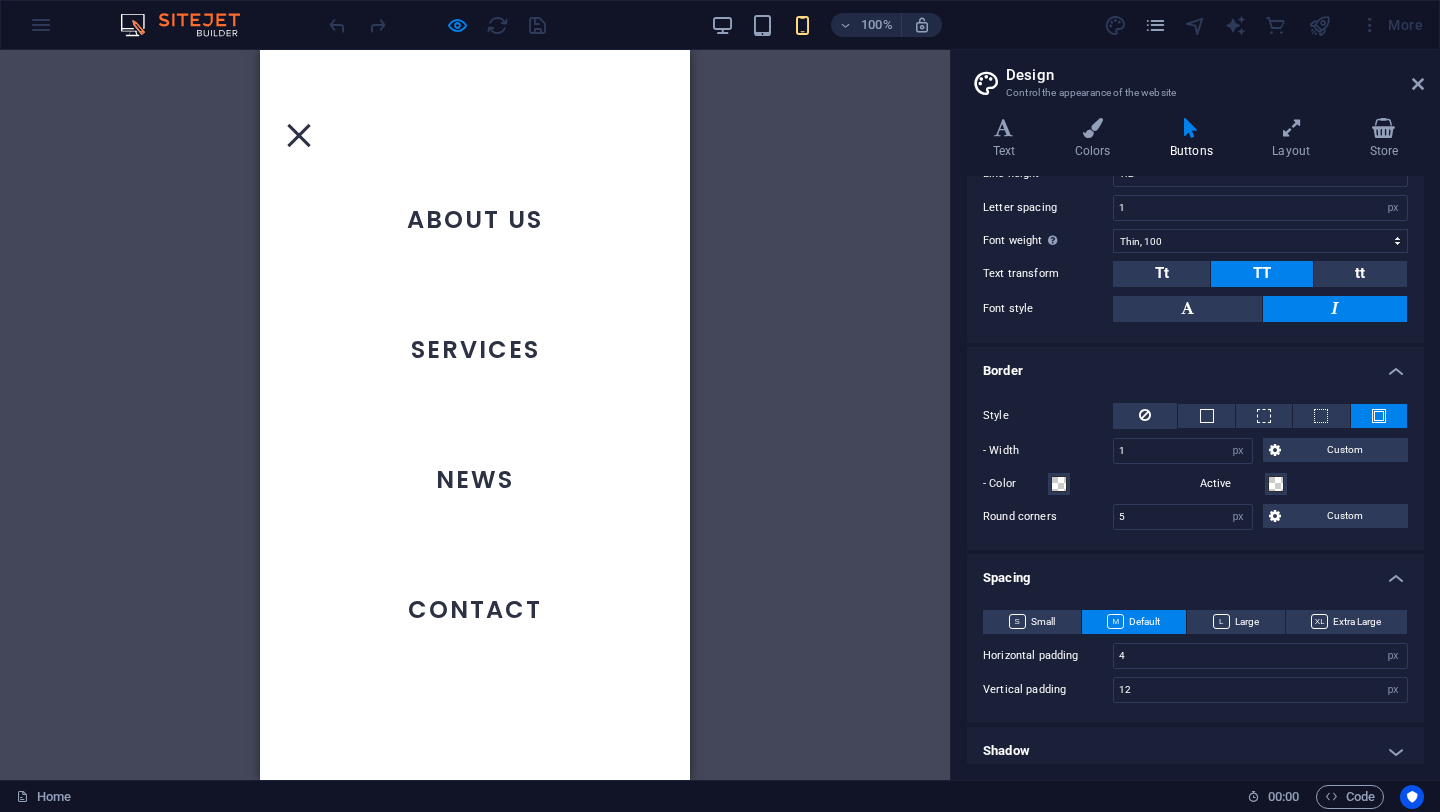 click at bounding box center (299, 135) 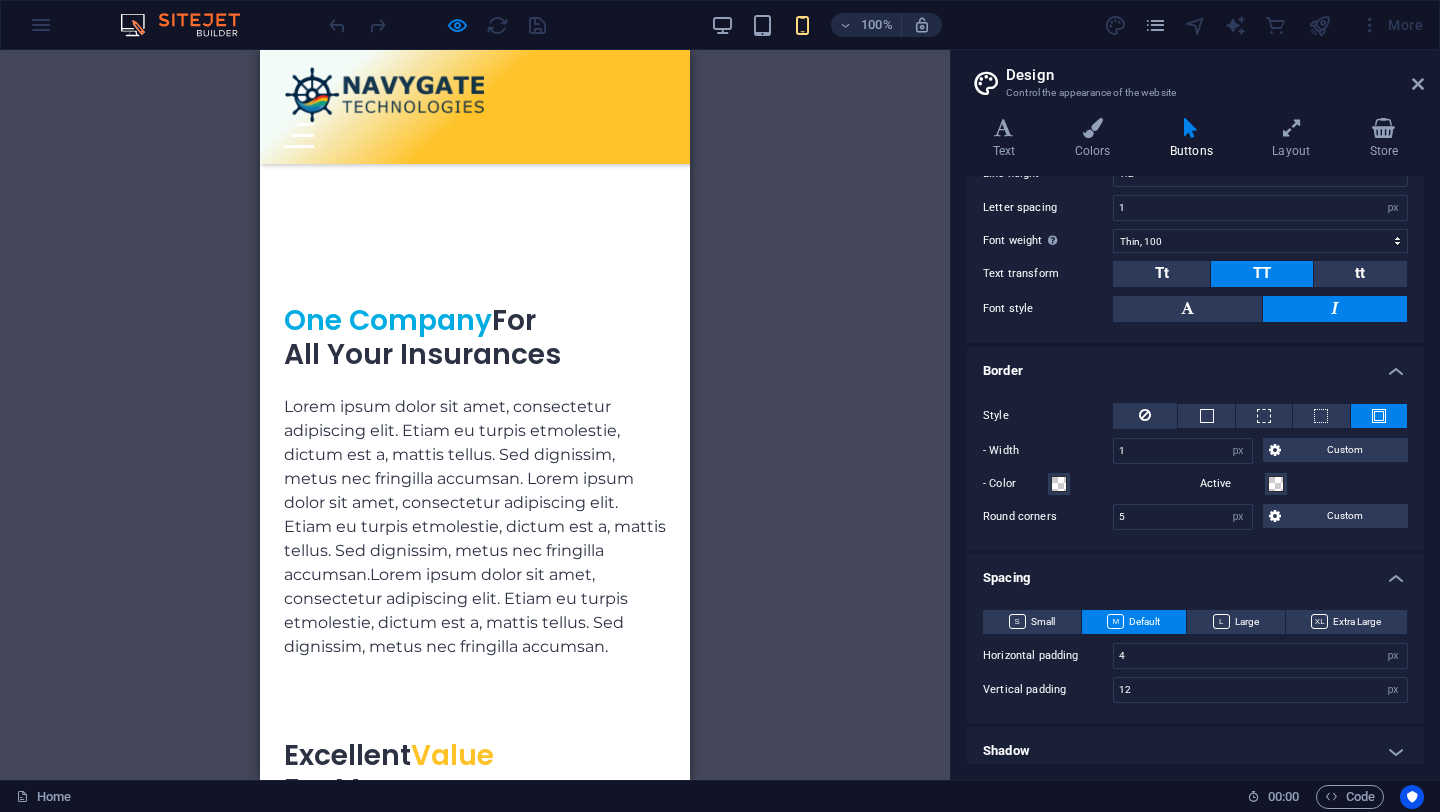 scroll, scrollTop: 6672, scrollLeft: 0, axis: vertical 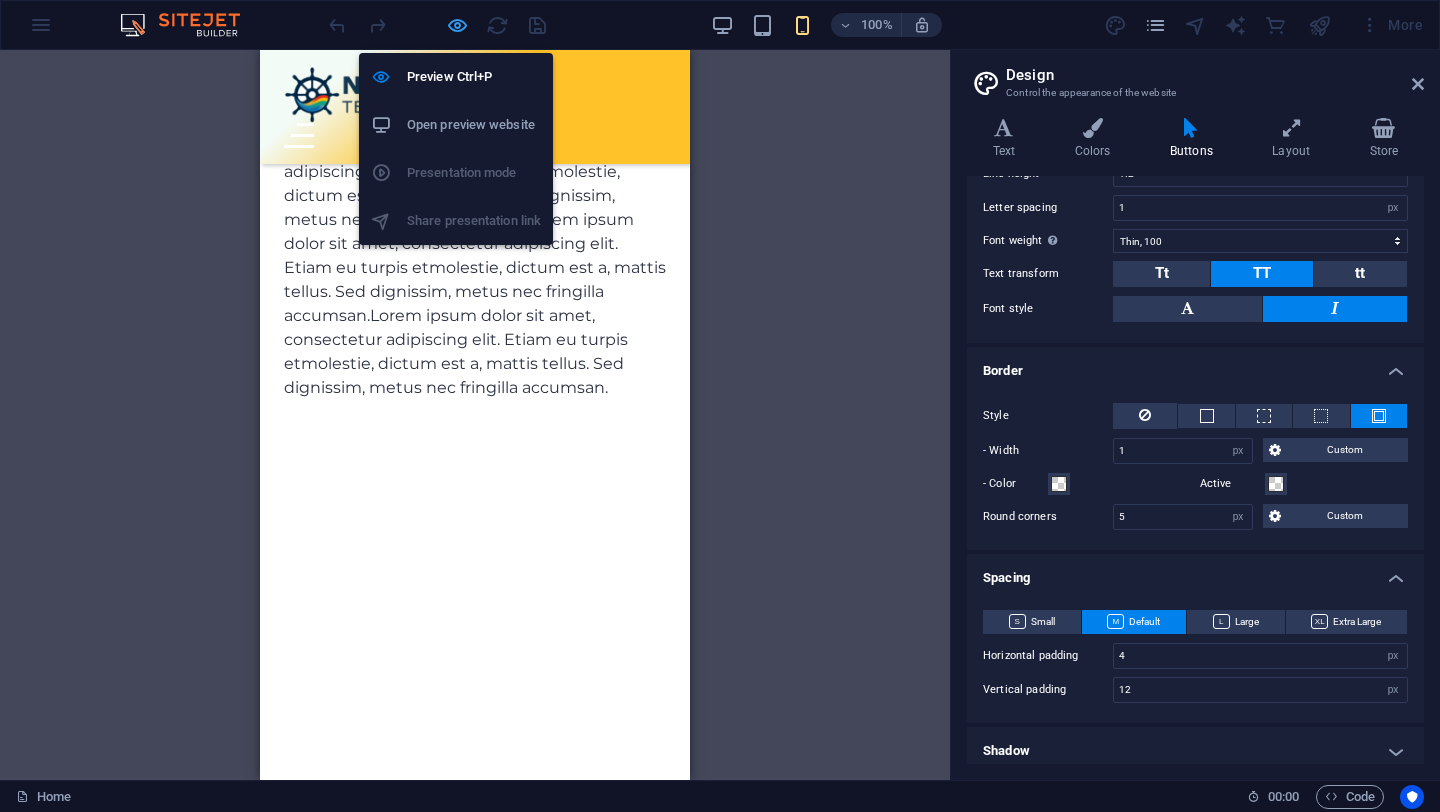 click on "Preview Ctrl+P Open preview website Presentation mode Share presentation link" at bounding box center [456, 141] 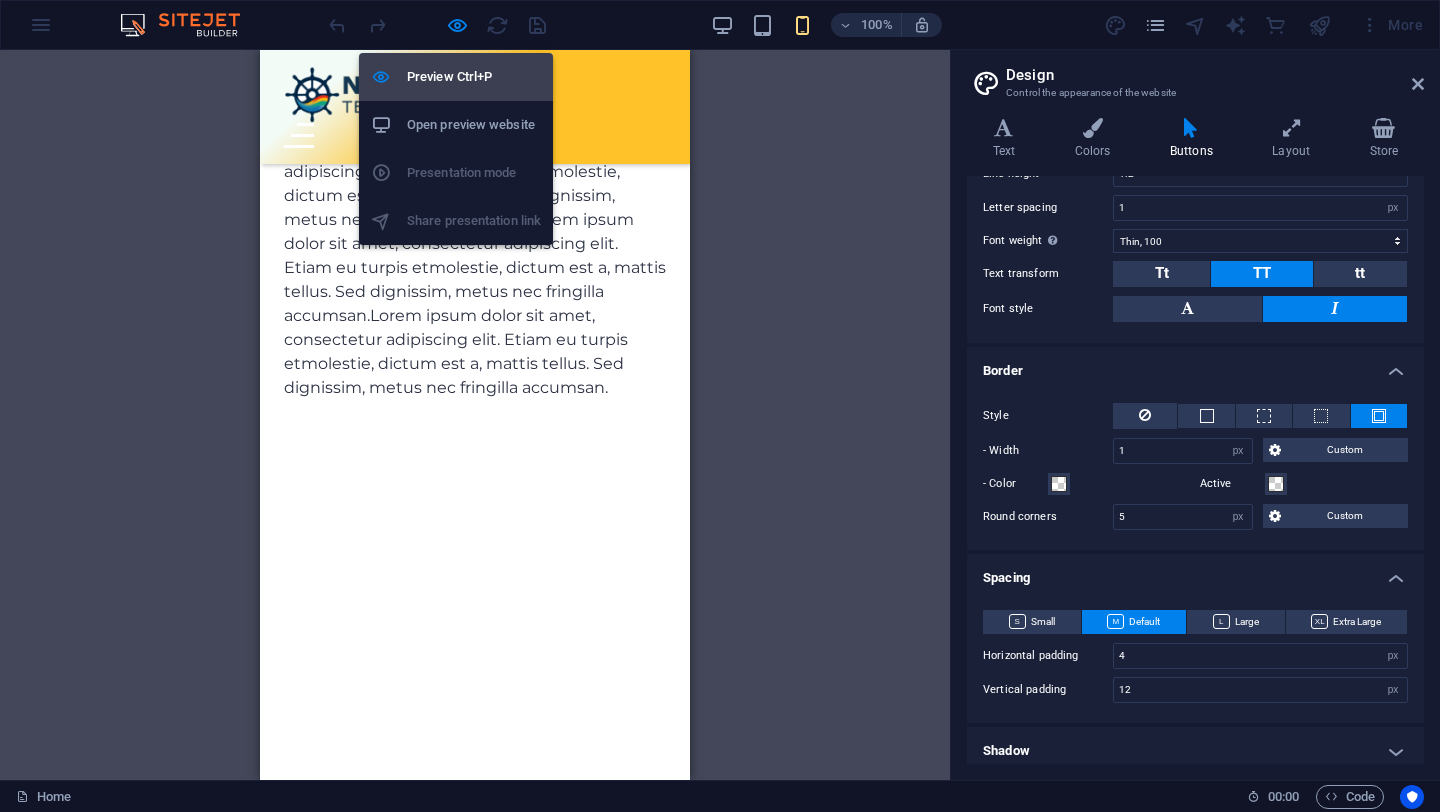 click on "Preview Ctrl+P" at bounding box center [474, 77] 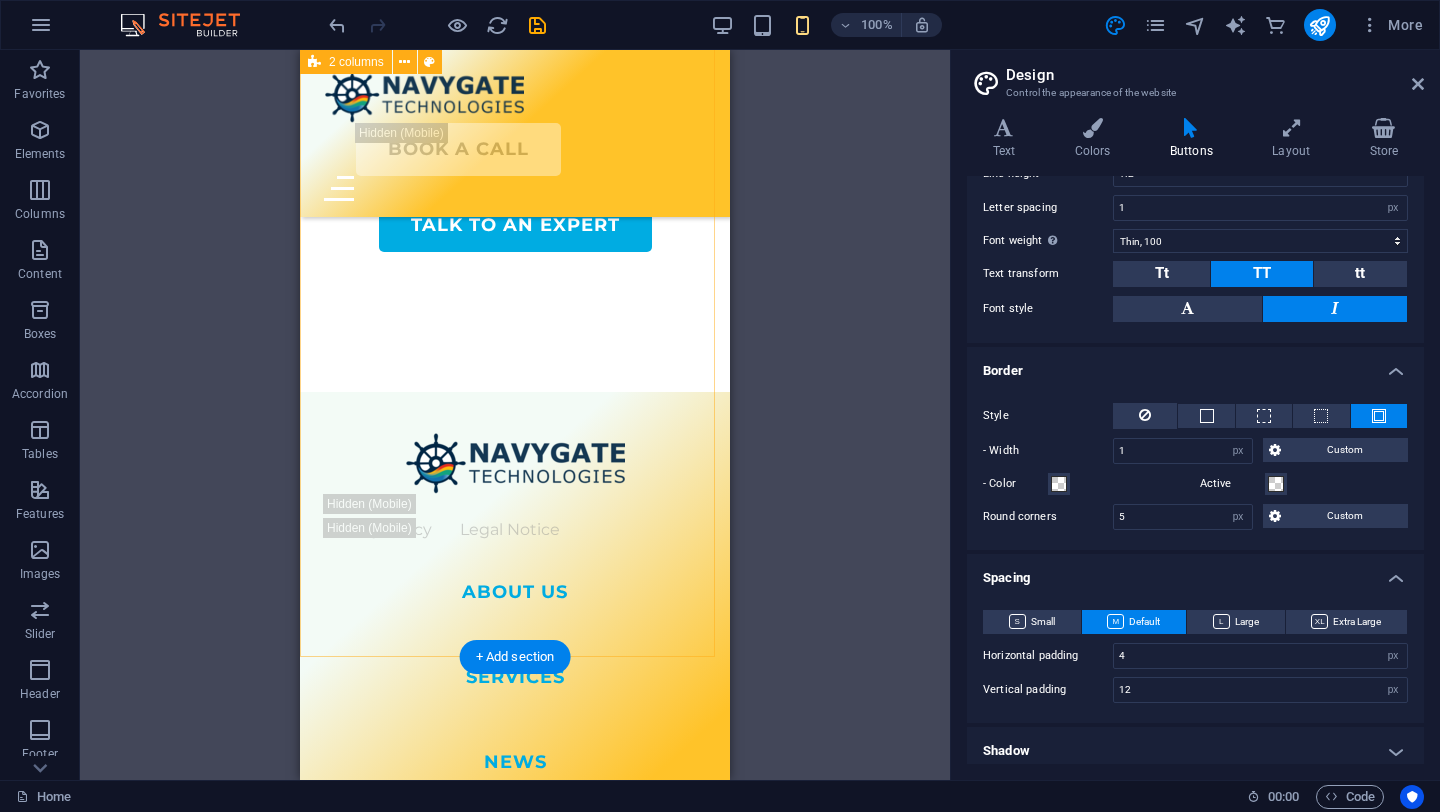 scroll, scrollTop: 9629, scrollLeft: 0, axis: vertical 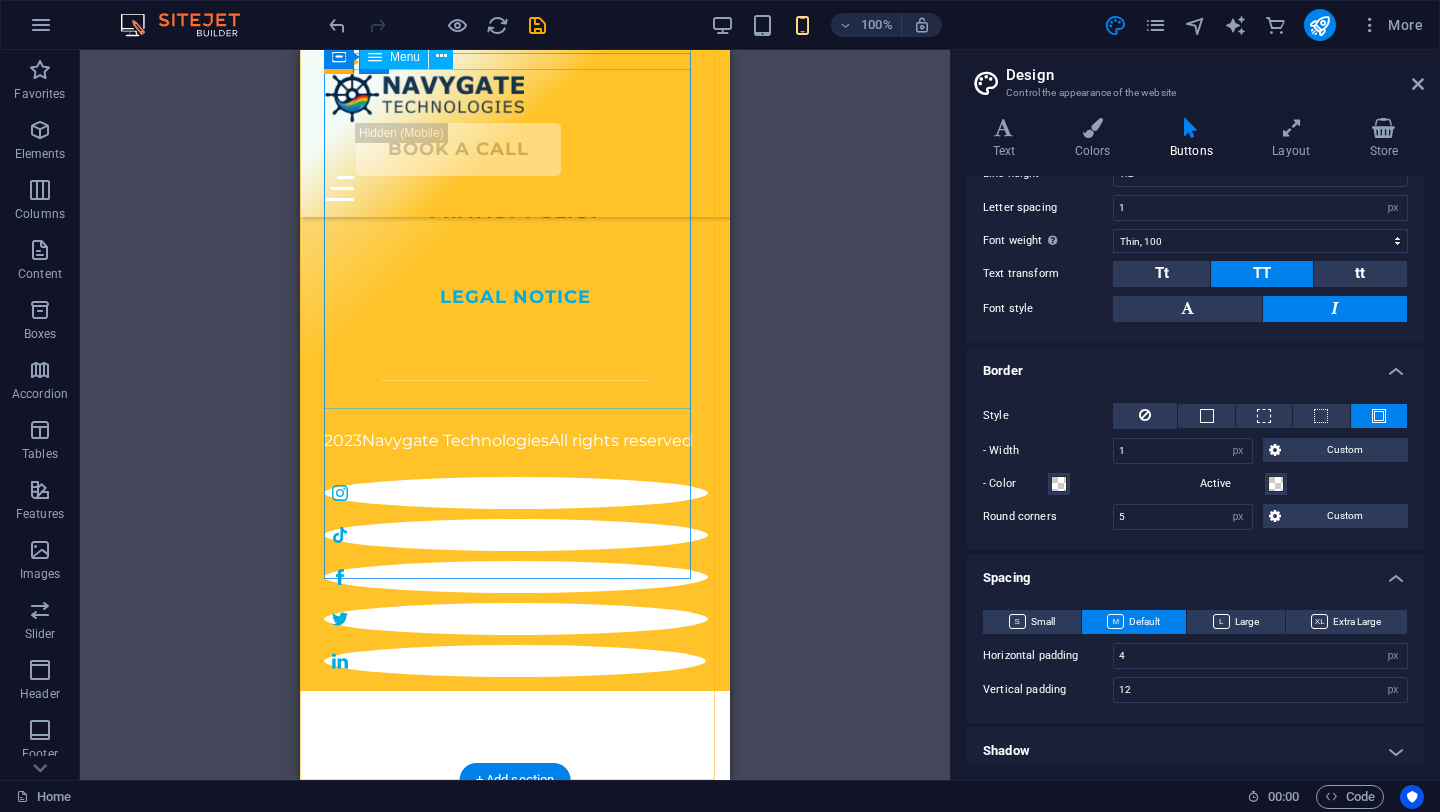 click on "ABOUT US SERVICES NEWS CONTACT" at bounding box center (515, 16) 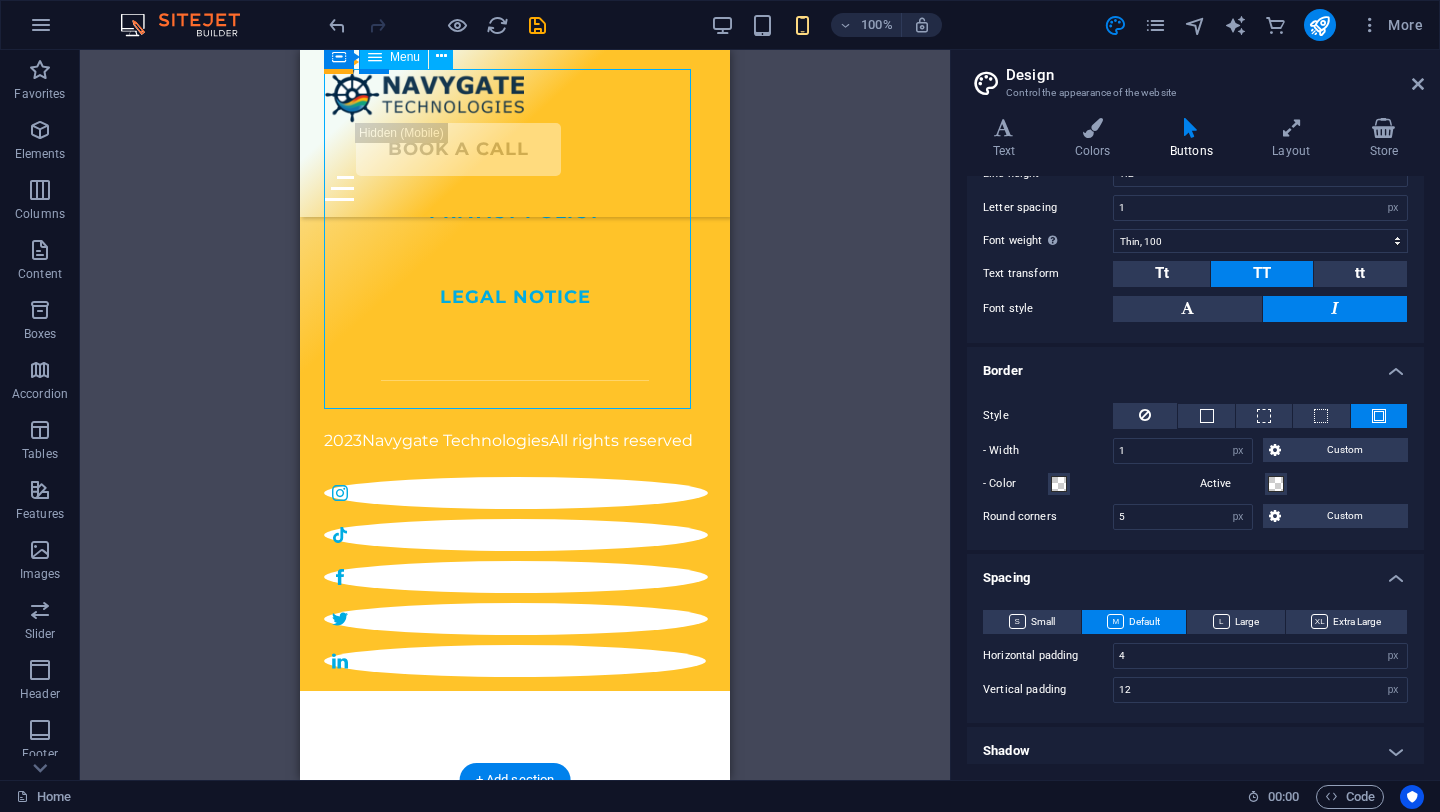 click on "ABOUT US SERVICES NEWS CONTACT" at bounding box center [515, 16] 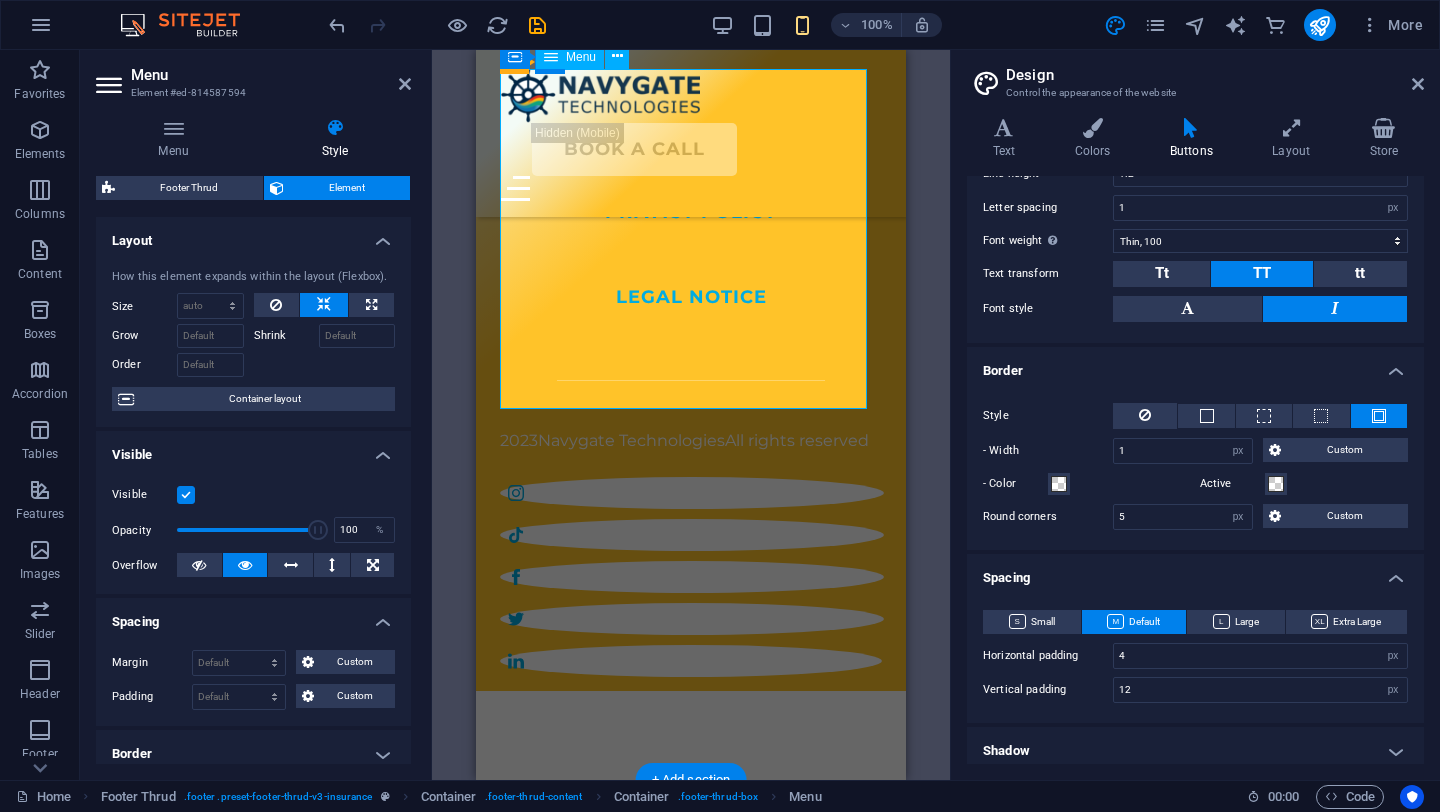 select on "%" 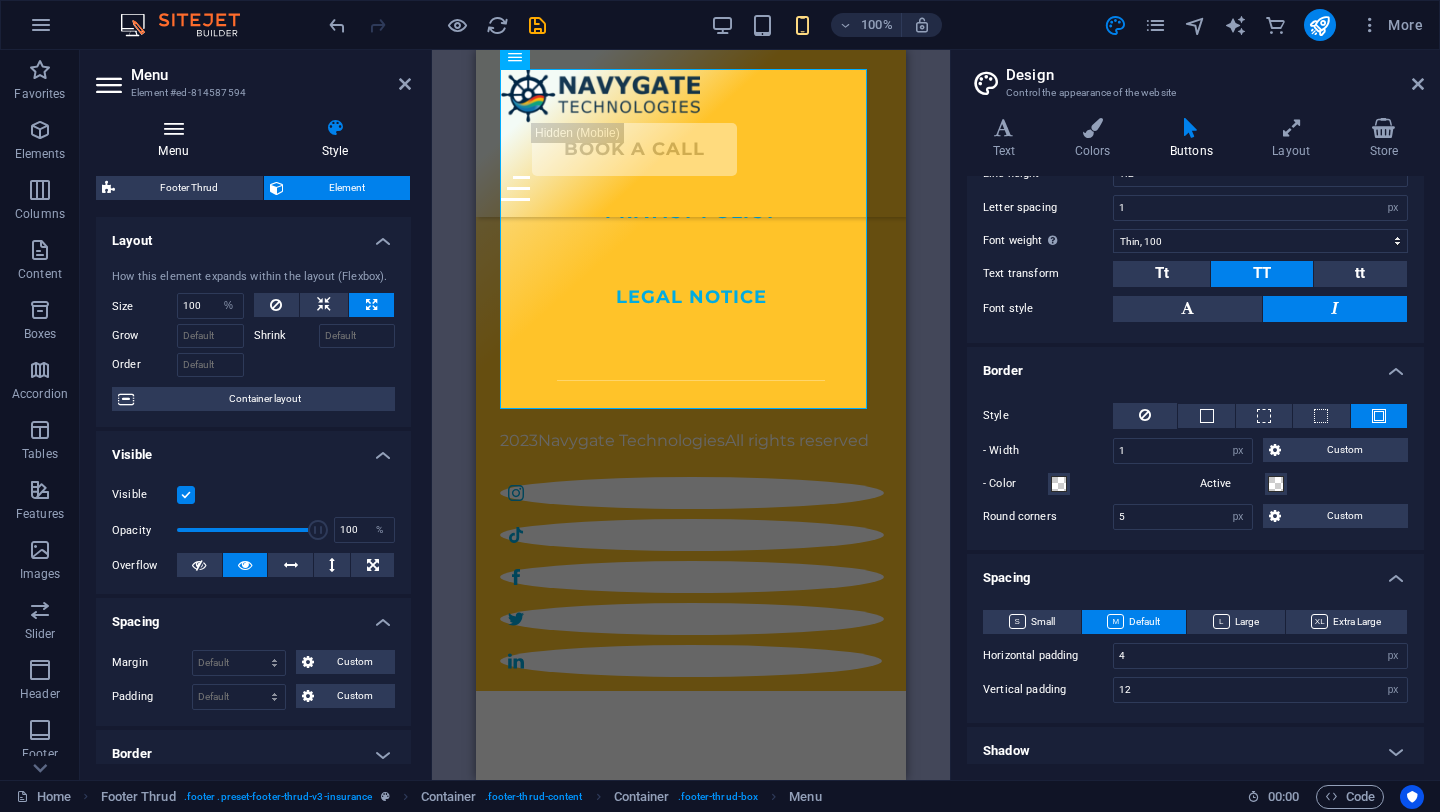 click at bounding box center (173, 128) 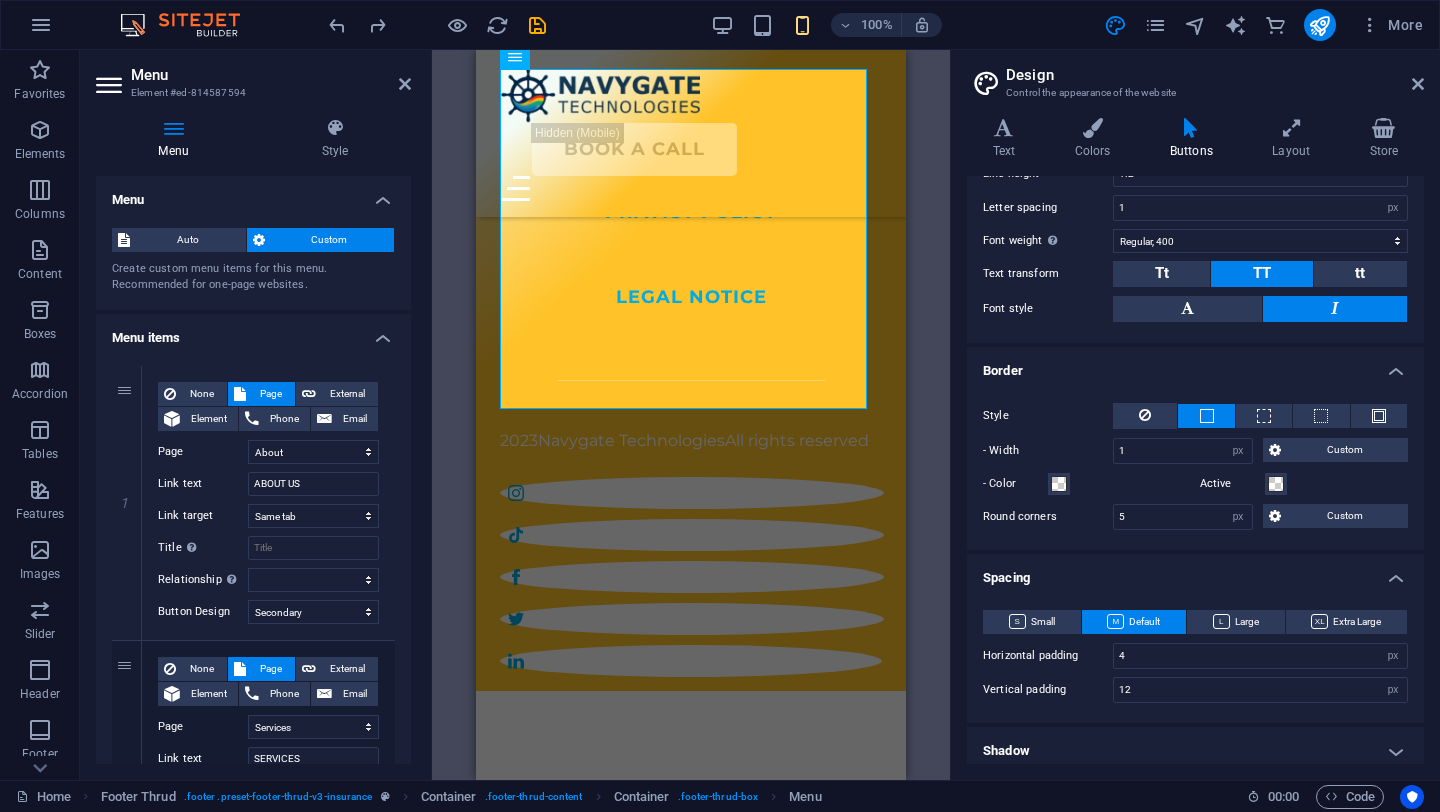 select on "100" 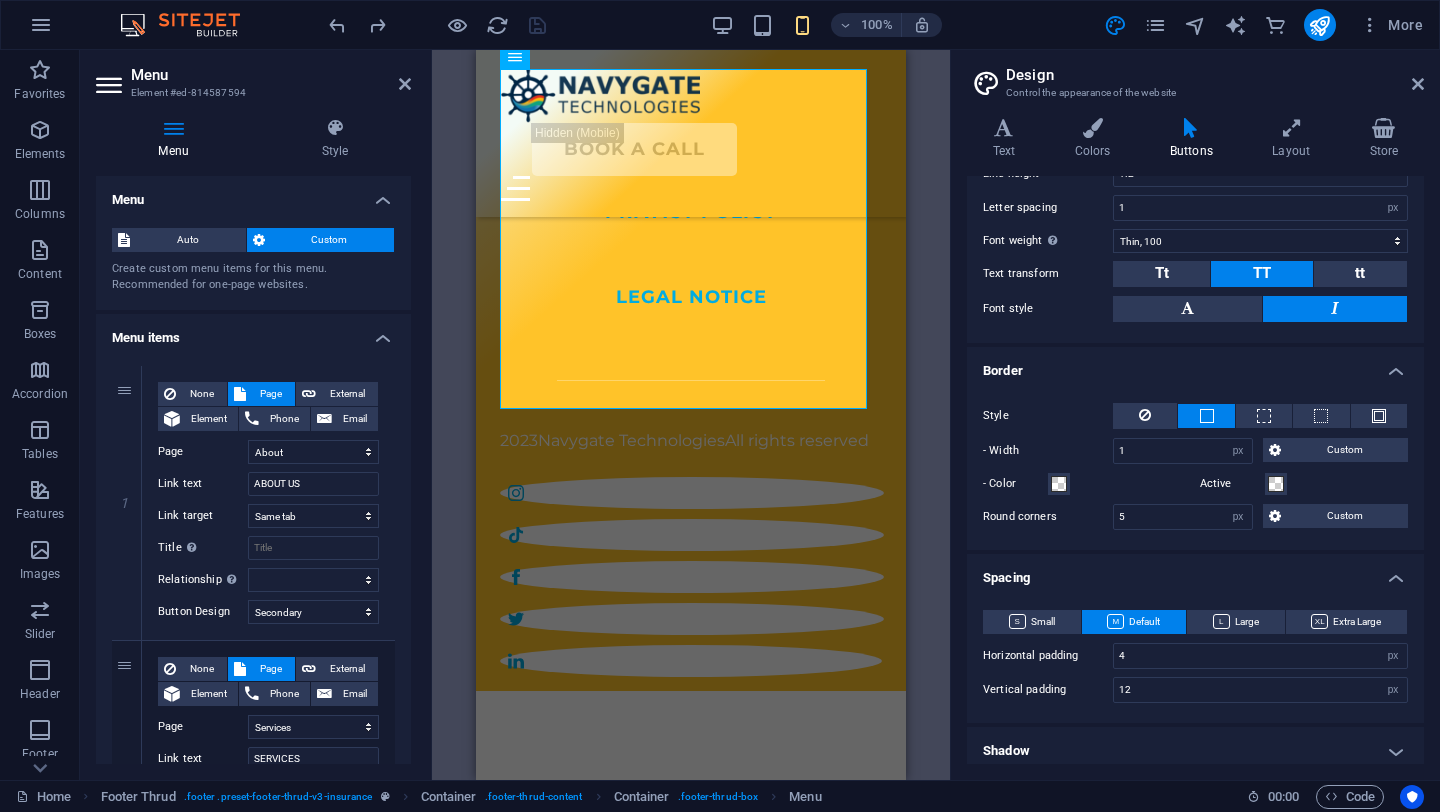 click on "Drag here to replace the existing content. Press “Ctrl” if you want to create a new element.
H1   Banner   Banner   Container   2 columns   2 columns   Container   Image   Container   Menu Bar   Menu   HTML   Spacer   Image   Spacer   Text   Spacer   Text   Menu Bar   Logo   Button   Button   Image   H2   Container   Text   3 columns   Text   Container   H3   Text   Container   Spacer   Container   Text   Spacer   Spacer   Image   H2   Spacer   Text   Boxes   Container   Spacer   Container   Container   H3   Container   Container   Container   Spacer   Container   H3   Container   Spacer   Text   Container   Text   Container   Text   Container   Container   Text   Container   Container   Image   2 columns   Container   Image   H2   Container   Text   Image   2 columns   Container   Text   Container   2 columns   Image   Container   Spacer   Container   Text   2 columns   Image   Container   Text   Container   Spacer   Container   Slider   Slider   Slider   Image   2 columns   Container" at bounding box center [691, 415] 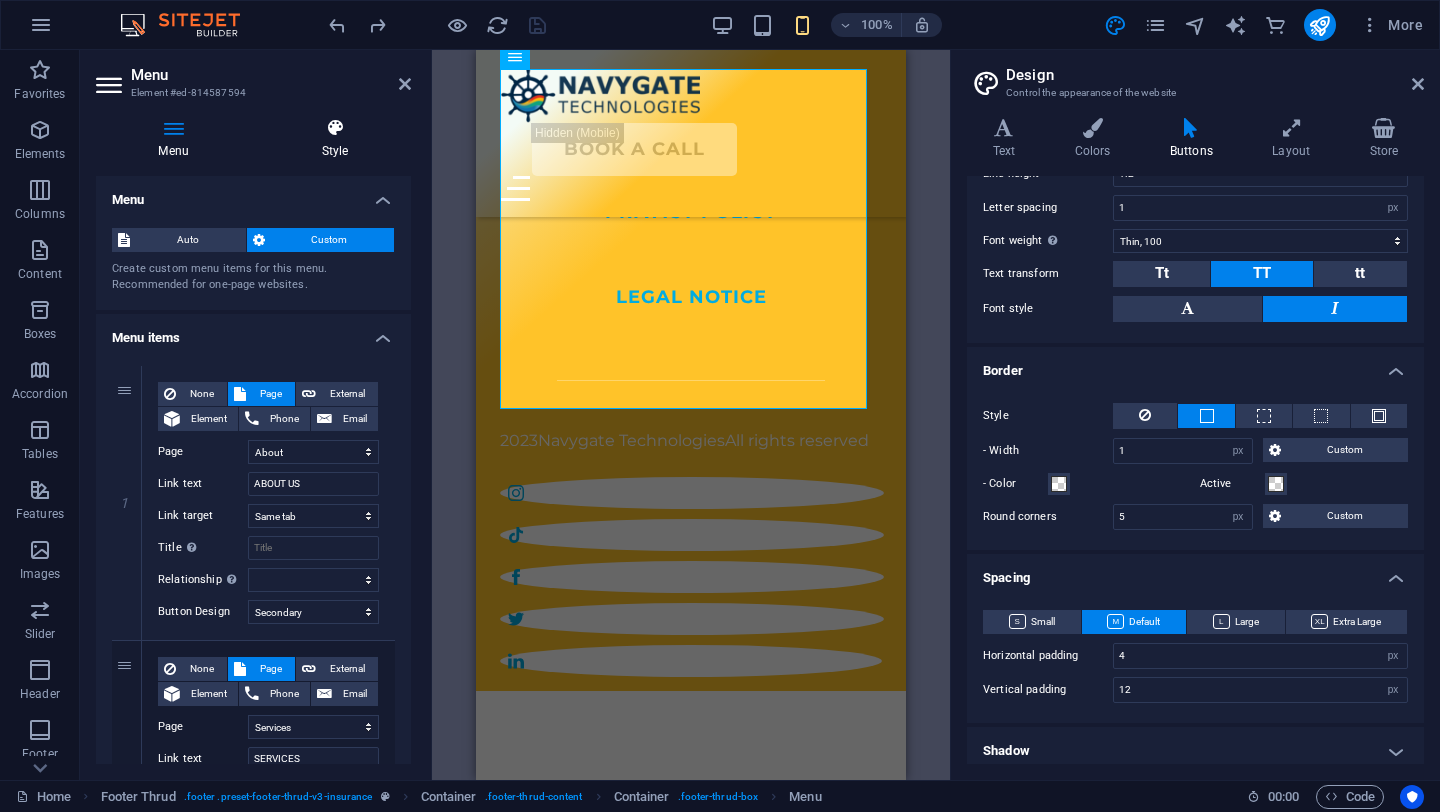 click at bounding box center (335, 128) 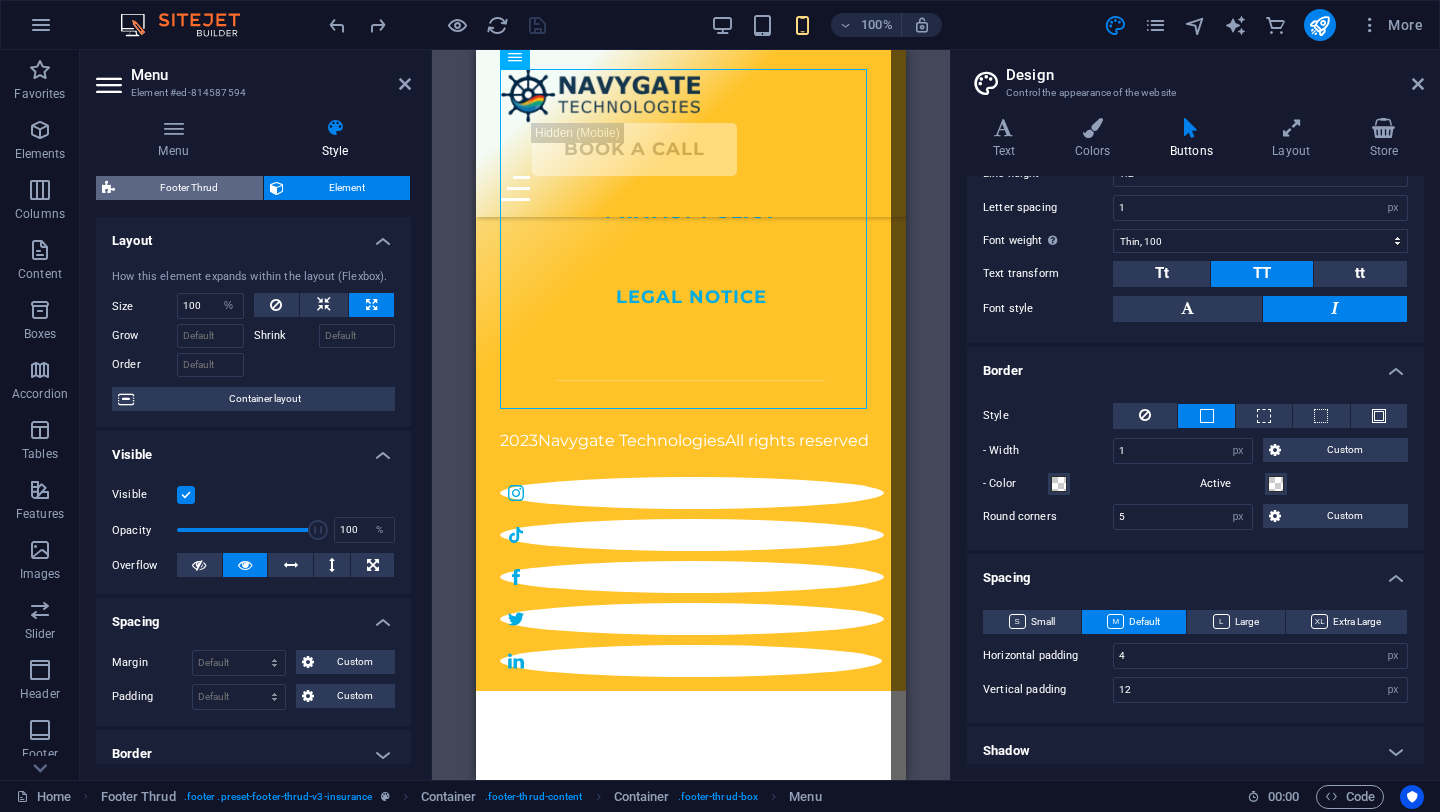 click on "Footer Thrud" at bounding box center (189, 188) 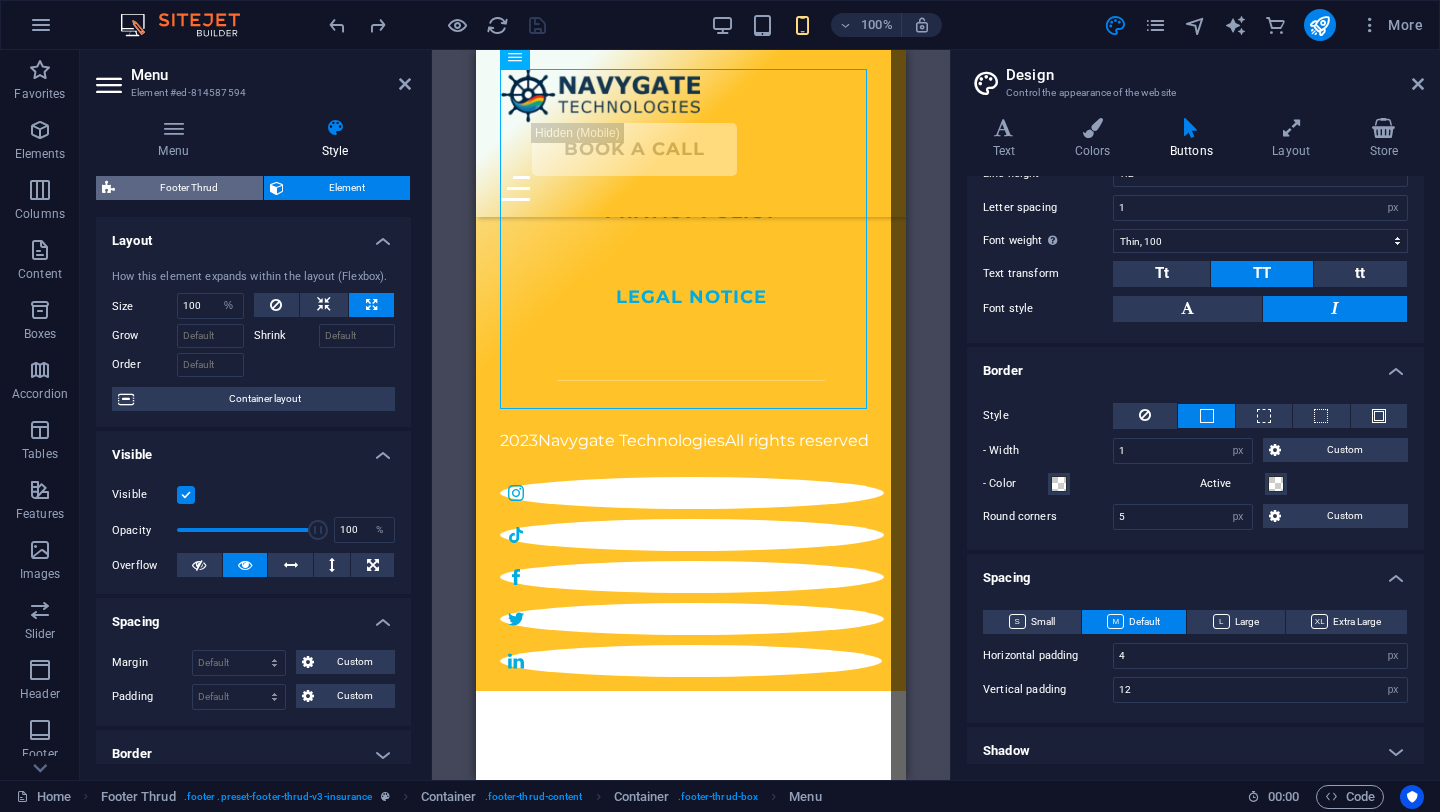 select on "footer" 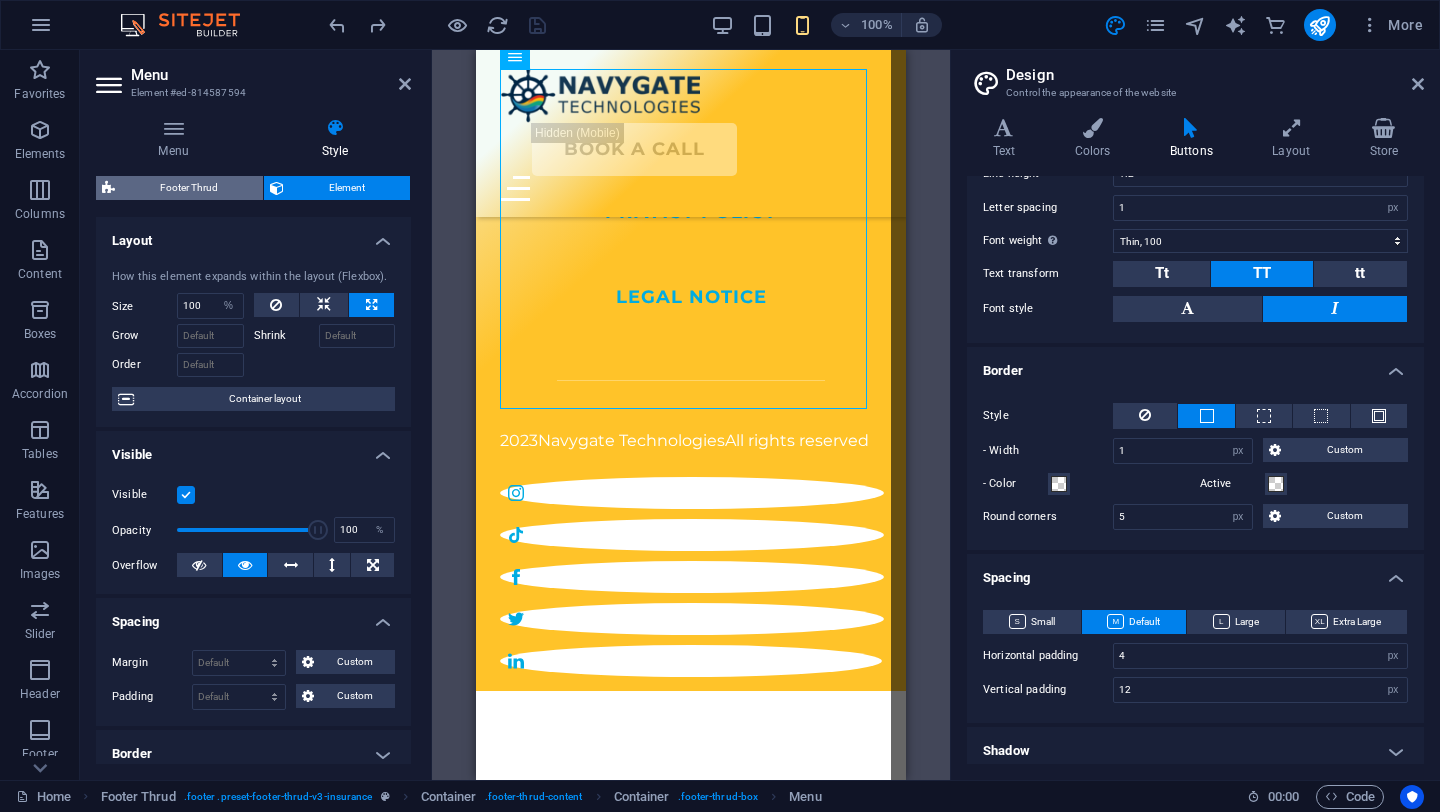 select on "rem" 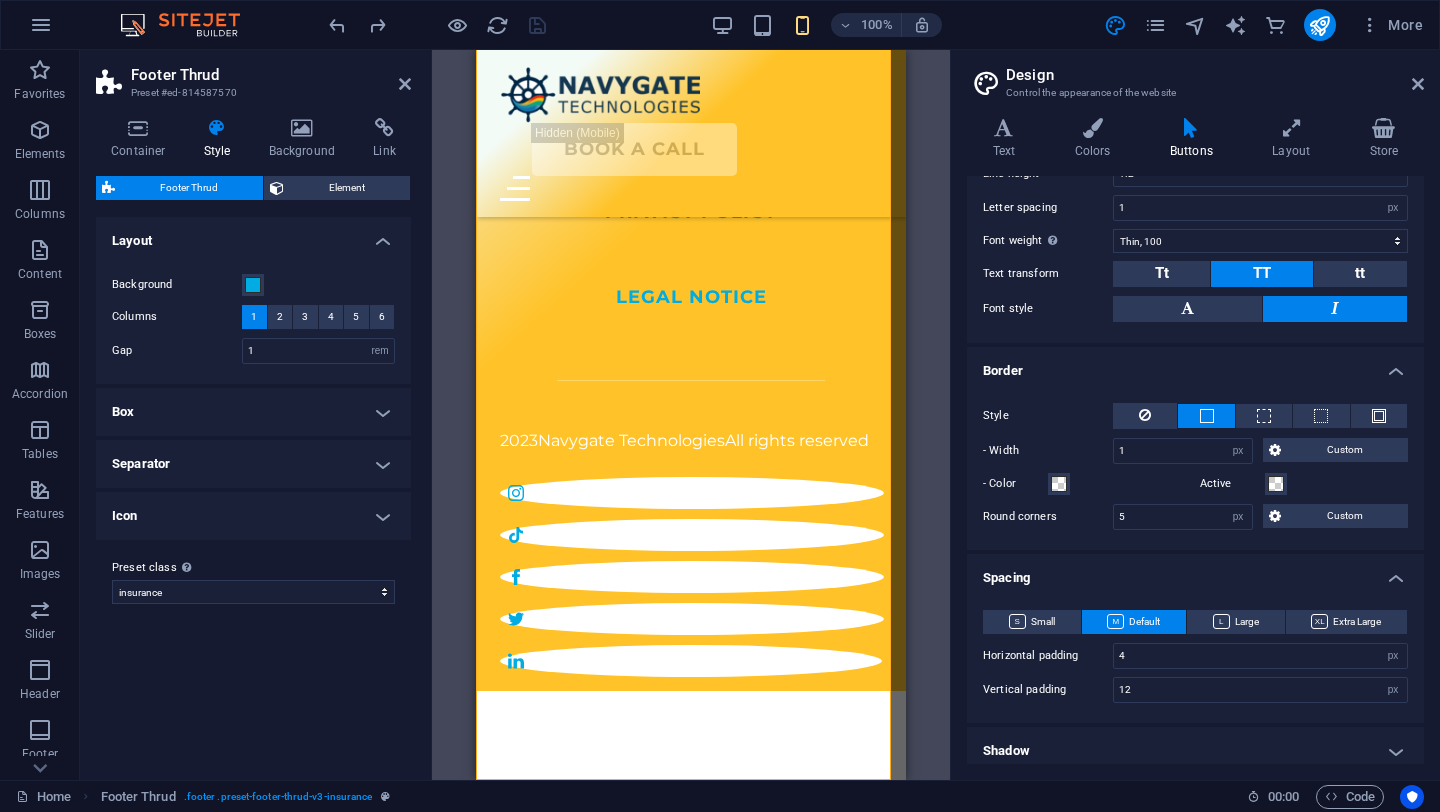 click on "Container Style Background Link Size Height Default px rem % vh vw Min. height None px rem % vh vw Width Default px rem % em vh vw Min. width None px rem % vh vw Content width Default Custom width Width Default px rem % em vh vw Min. width None px rem % vh vw Default padding Custom spacing Default content width and padding can be changed under Design. Edit design Layout (Flexbox) Alignment Determines the flex direction. Default Main axis Determine how elements should behave along the main axis inside this container (justify content). Default Side axis Control the vertical direction of the element inside of the container (align items). Default Wrap Default On Off Fill Controls the distances and direction of elements on the y-axis across several lines (align content). Default Accessibility ARIA helps assistive technologies (like screen readers) to understand the role, state, and behavior of web elements Role The ARIA role defines the purpose of an element.  None Alert Article Banner Comment Fan" at bounding box center [253, 441] 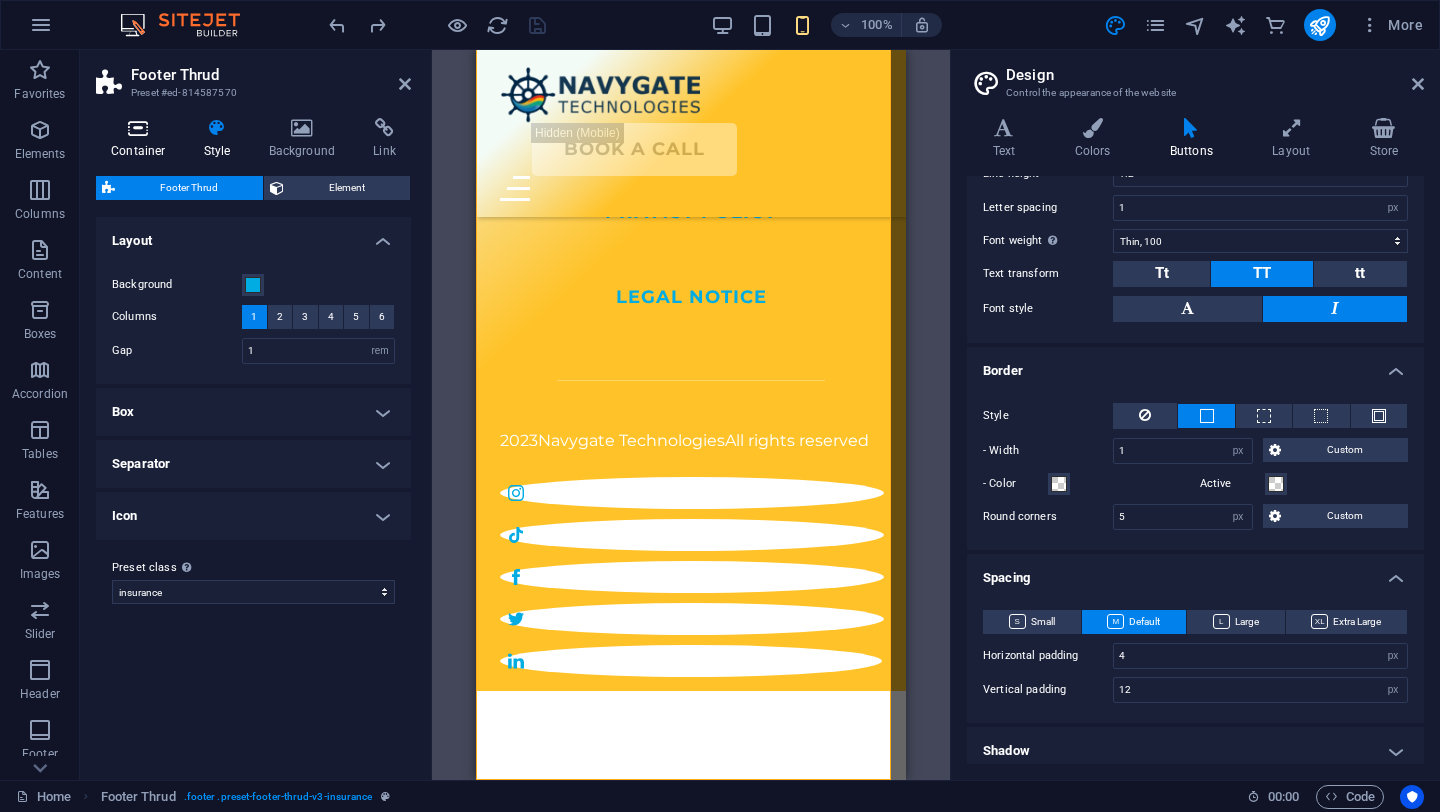 click at bounding box center (138, 128) 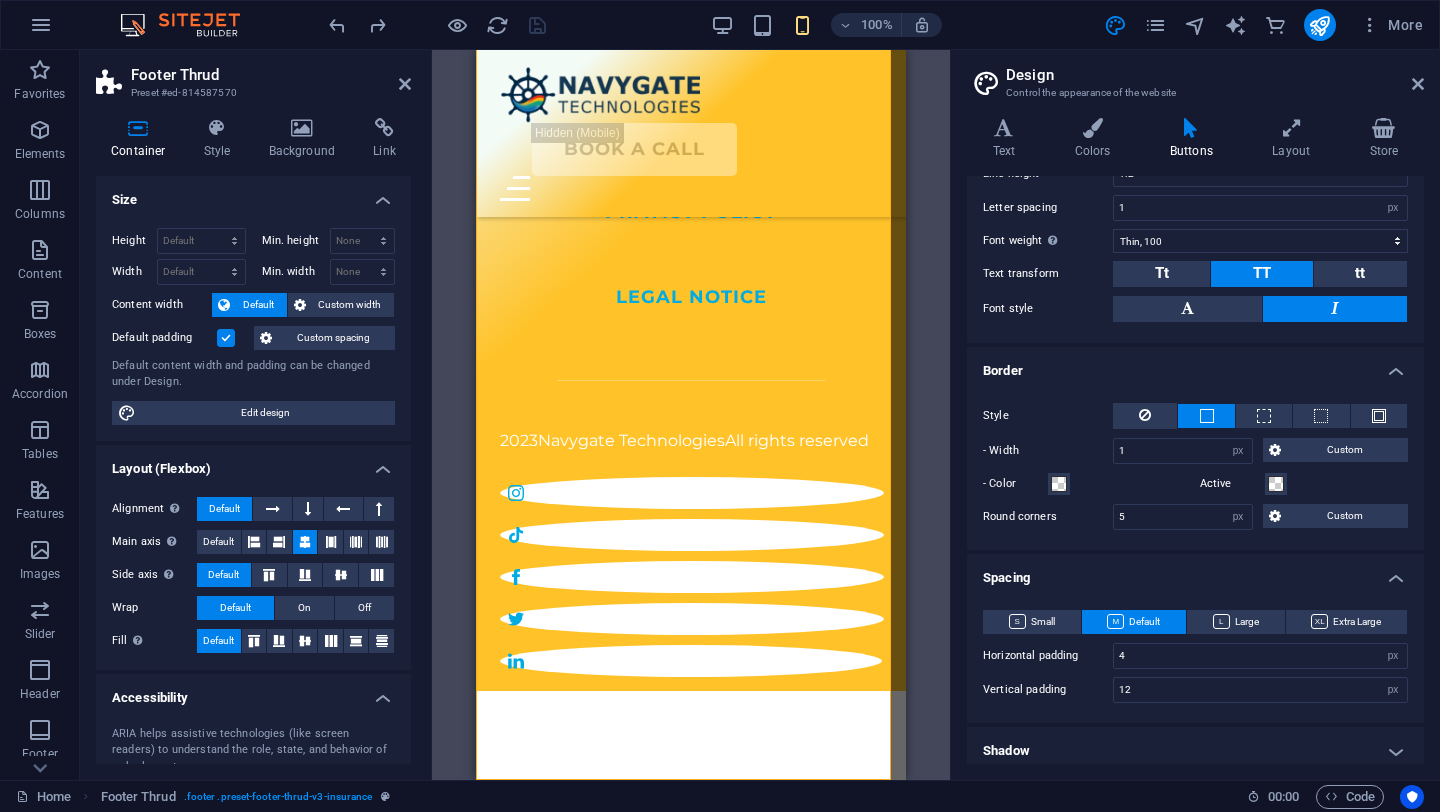 scroll, scrollTop: 0, scrollLeft: 0, axis: both 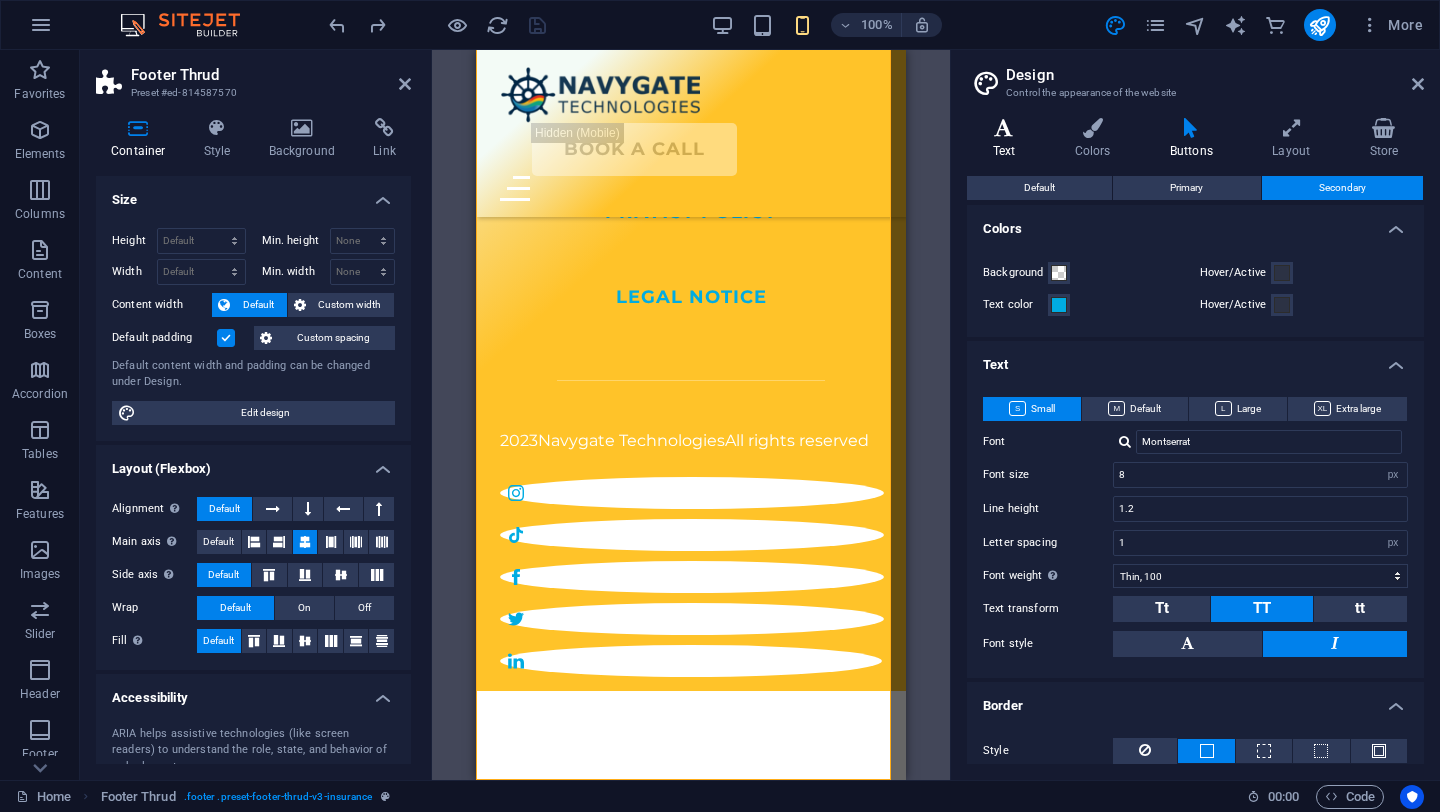 click at bounding box center (1004, 128) 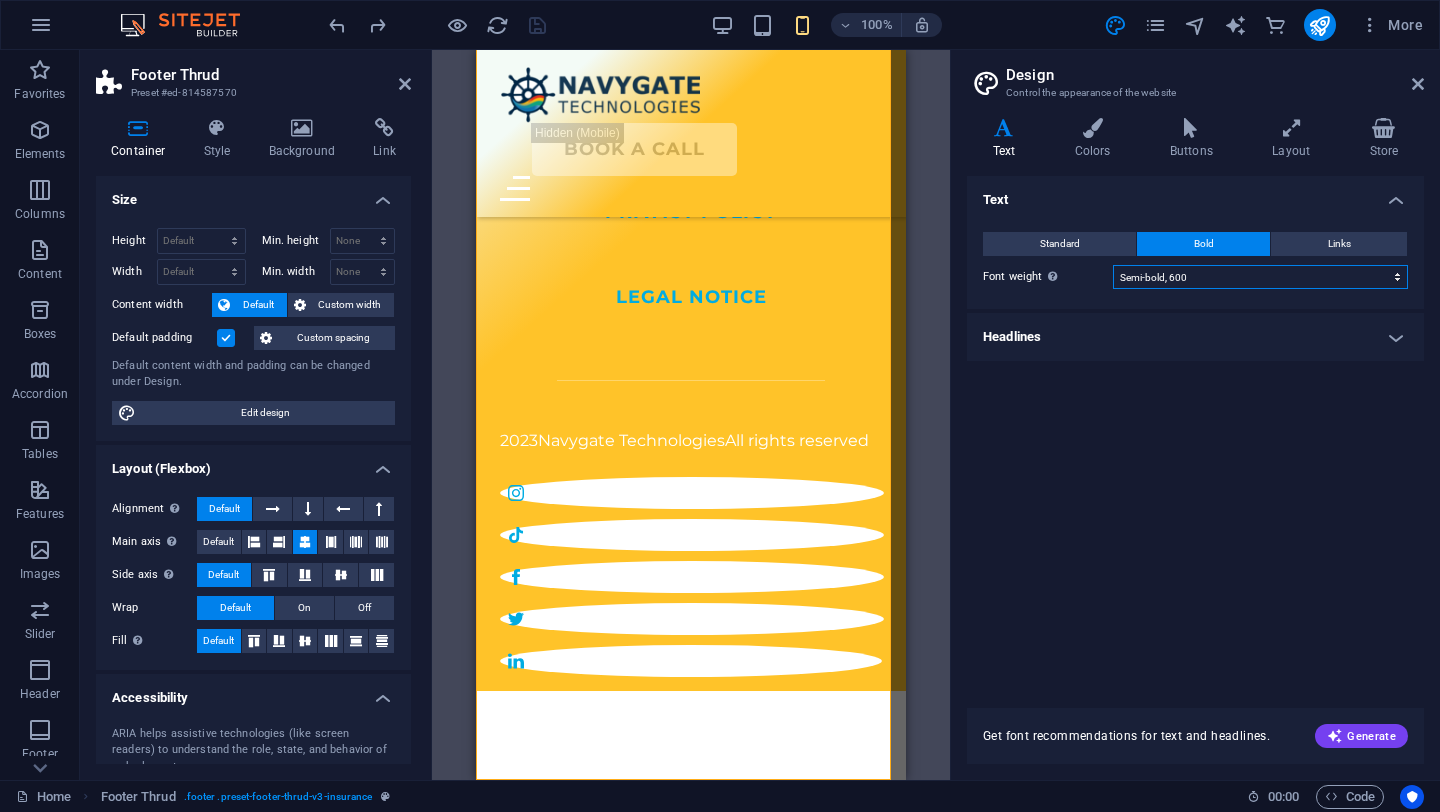 click on "Thin, 100 Extra-light, 200 Light, 300 Regular, 400 Medium, 500 Semi-bold, 600 Bold, 700 Extra-bold, 800 Black, 900" at bounding box center [1260, 277] 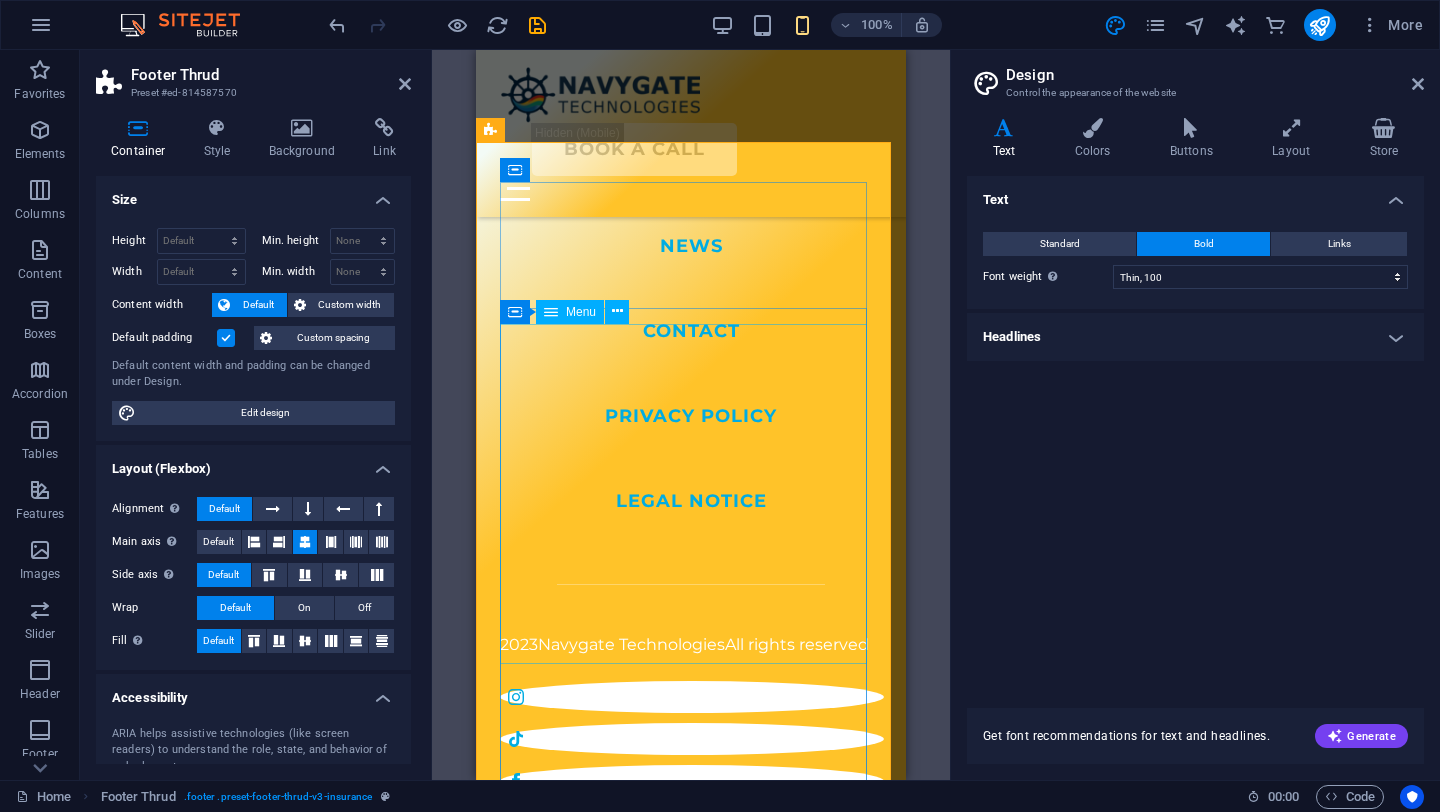 scroll, scrollTop: 9374, scrollLeft: 0, axis: vertical 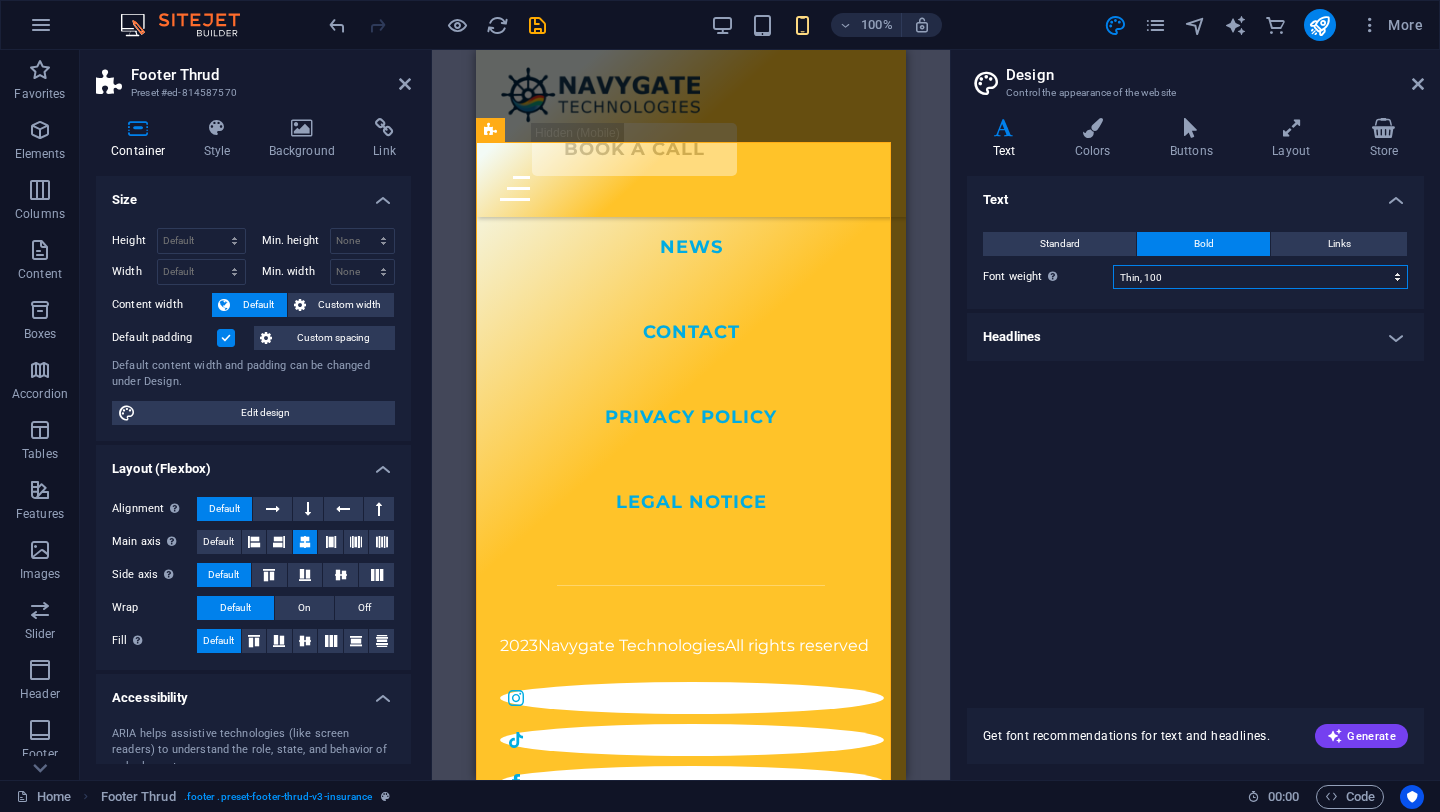 click on "Thin, 100 Extra-light, 200 Light, 300 Regular, 400 Medium, 500 Semi-bold, 600 Bold, 700 Extra-bold, 800 Black, 900" at bounding box center (1260, 277) 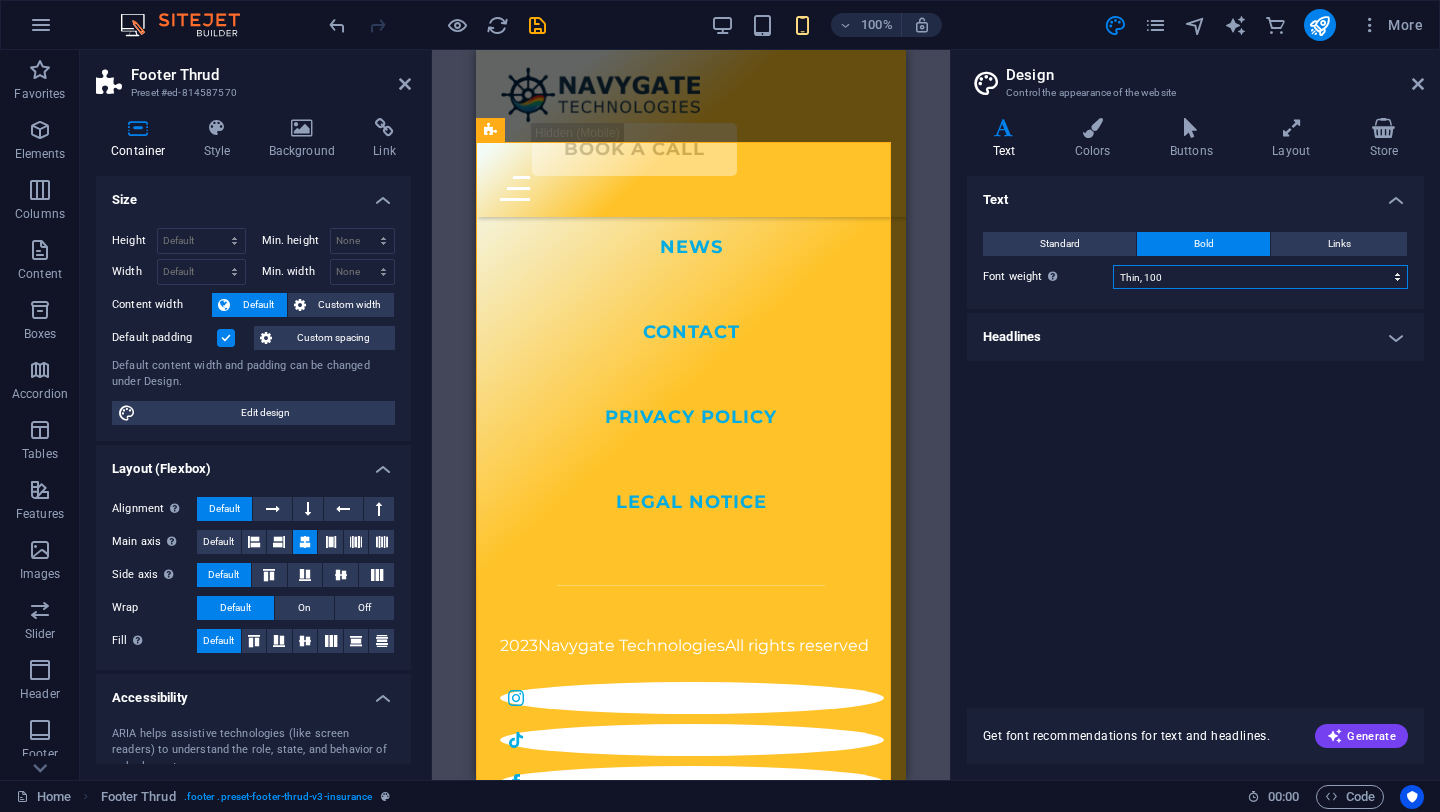 select on "600" 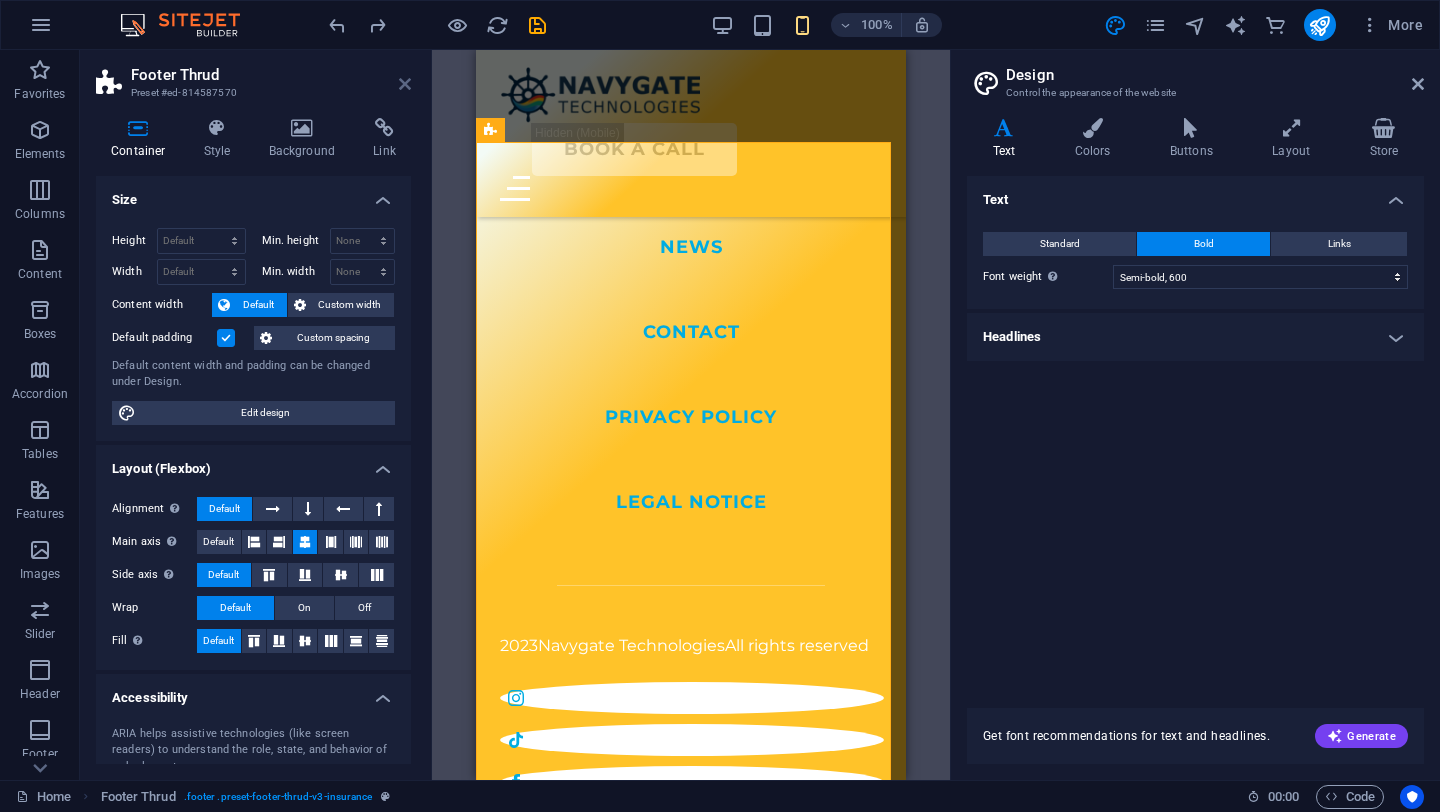 click at bounding box center (405, 84) 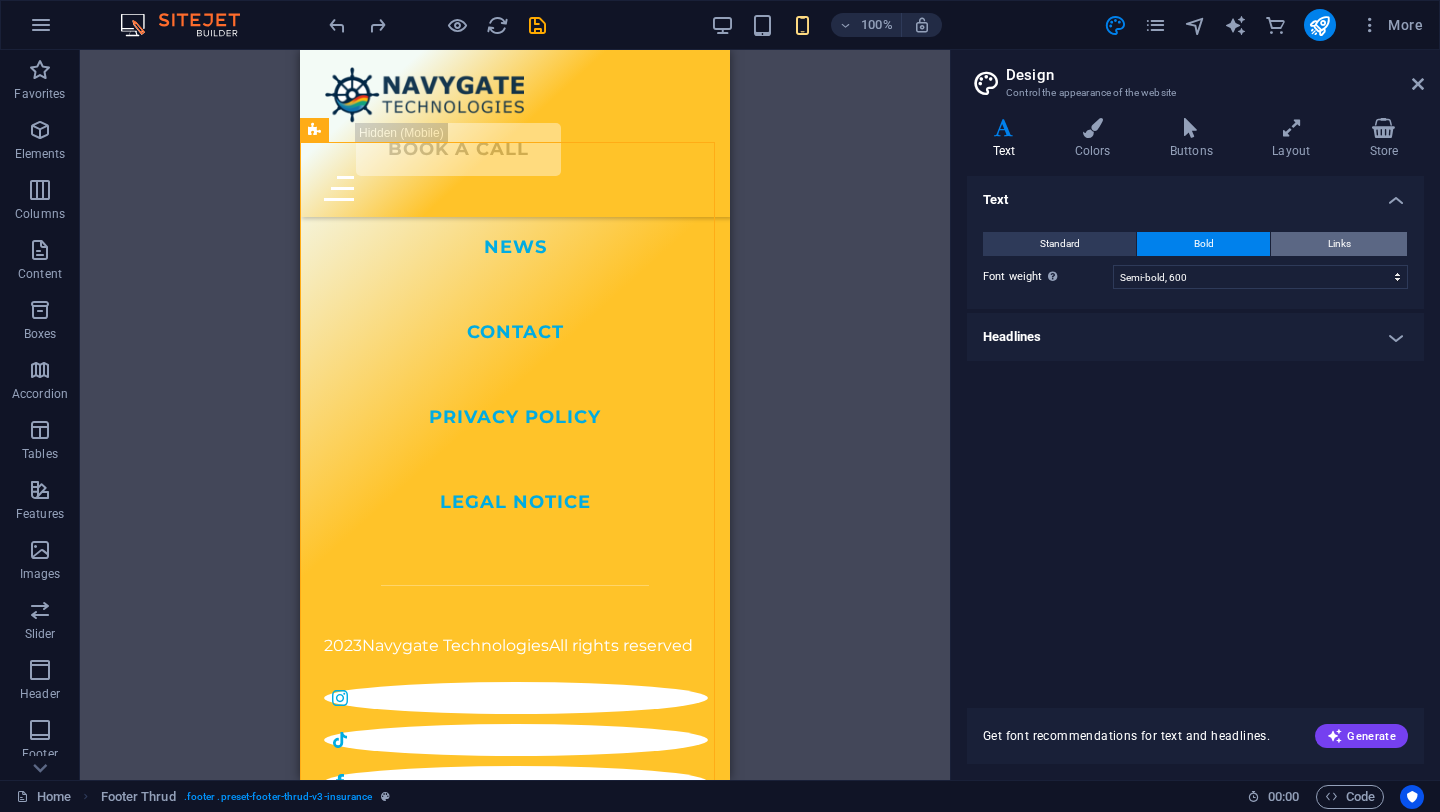 click on "Links" at bounding box center [1339, 244] 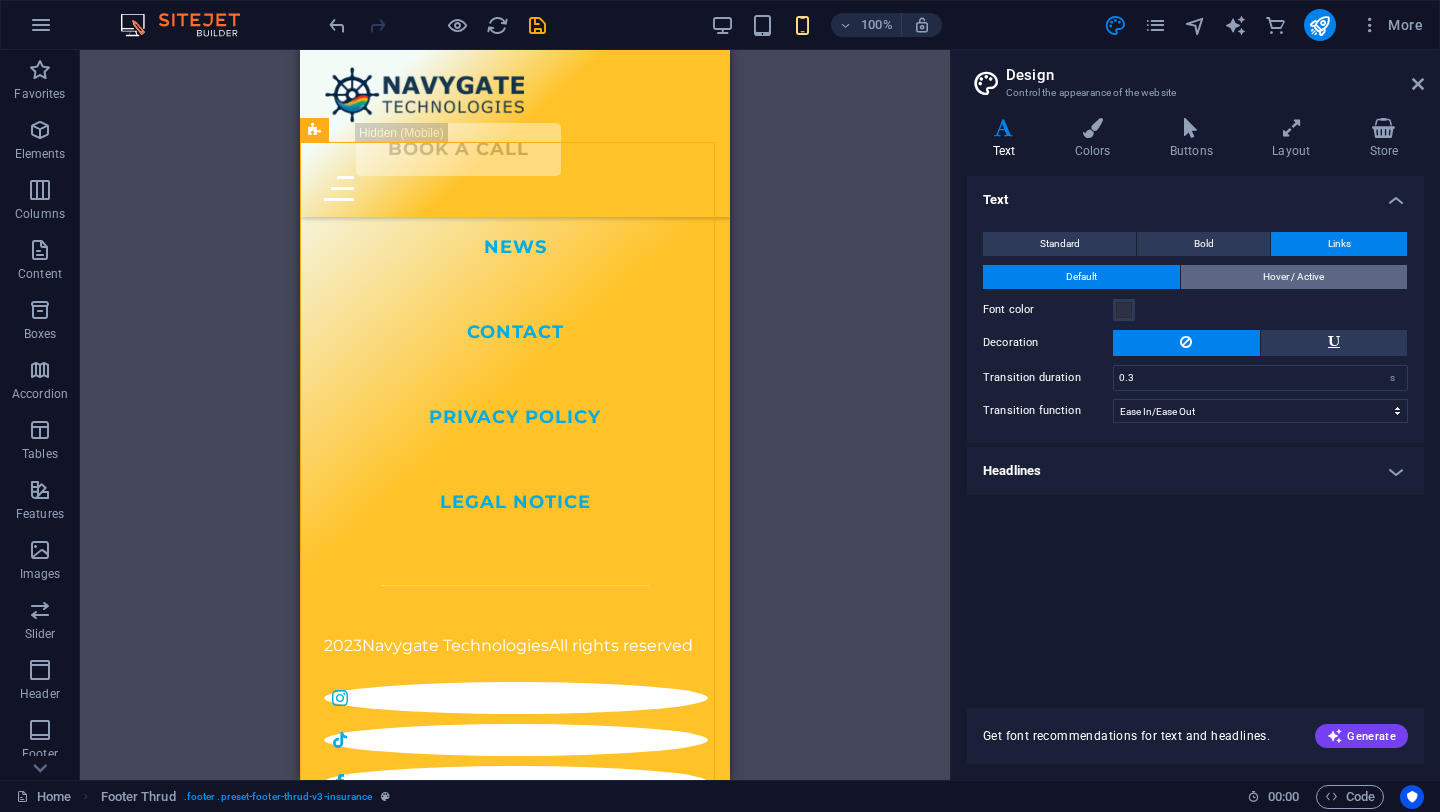 click on "Hover / Active" at bounding box center [1293, 277] 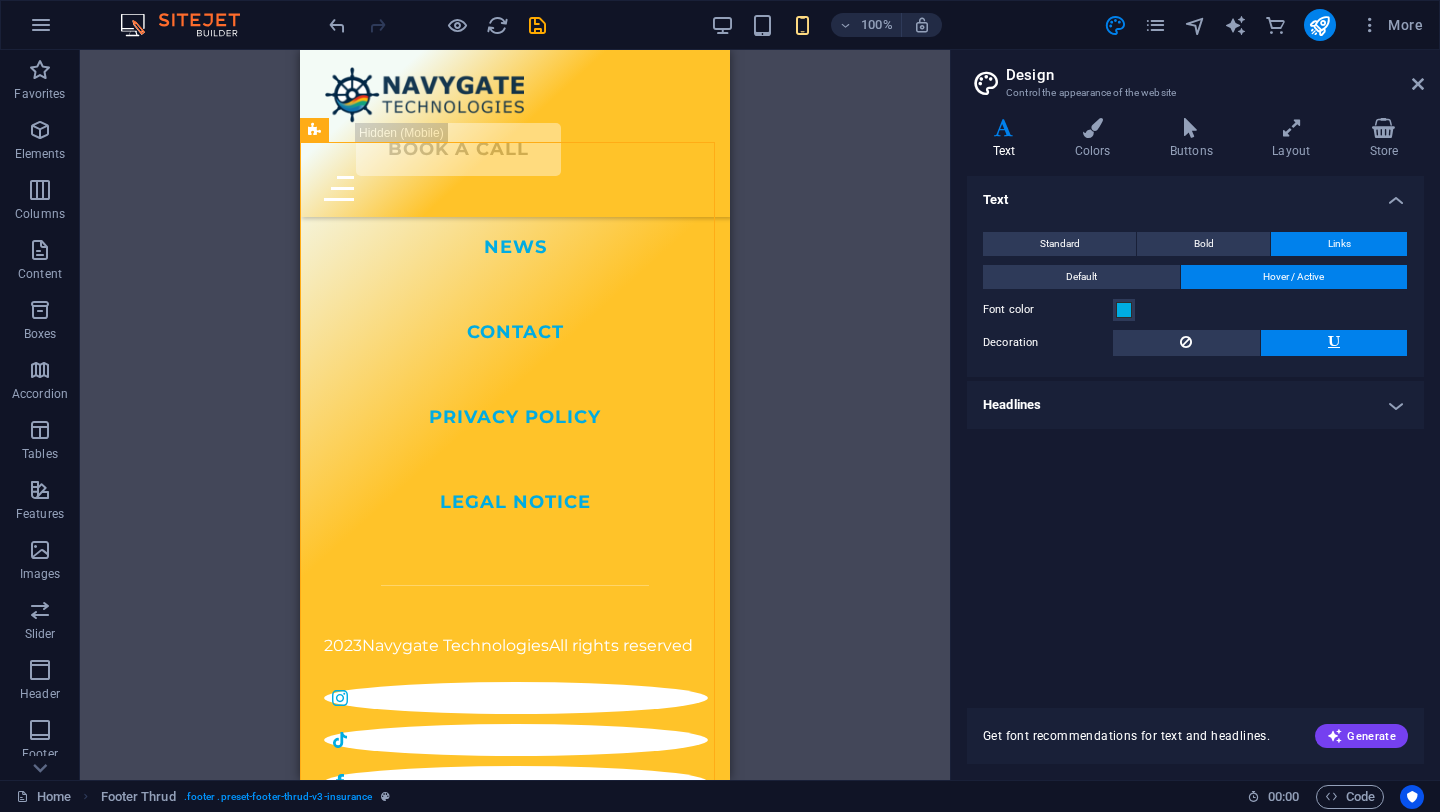 click on "Headlines" at bounding box center (1195, 405) 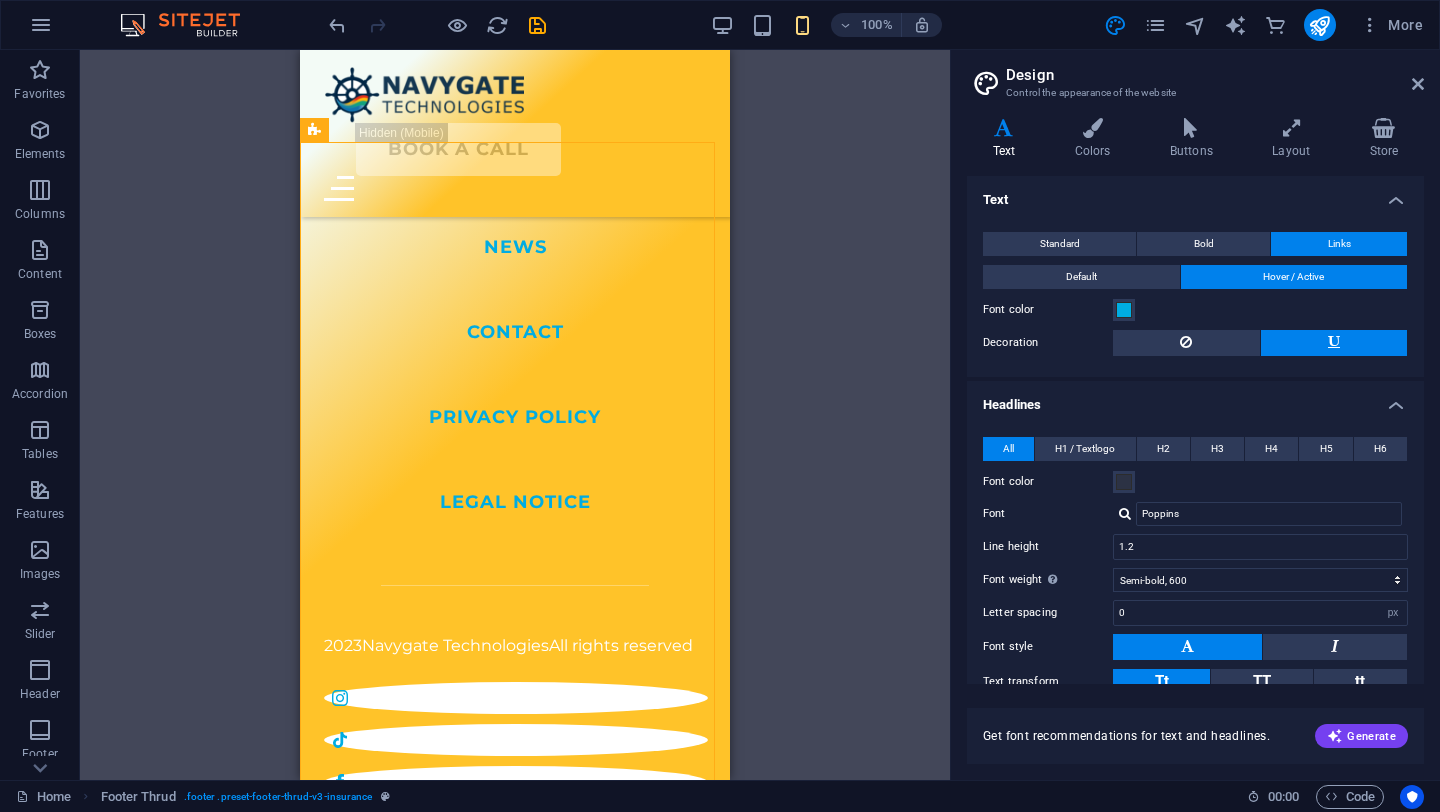 scroll, scrollTop: 136, scrollLeft: 0, axis: vertical 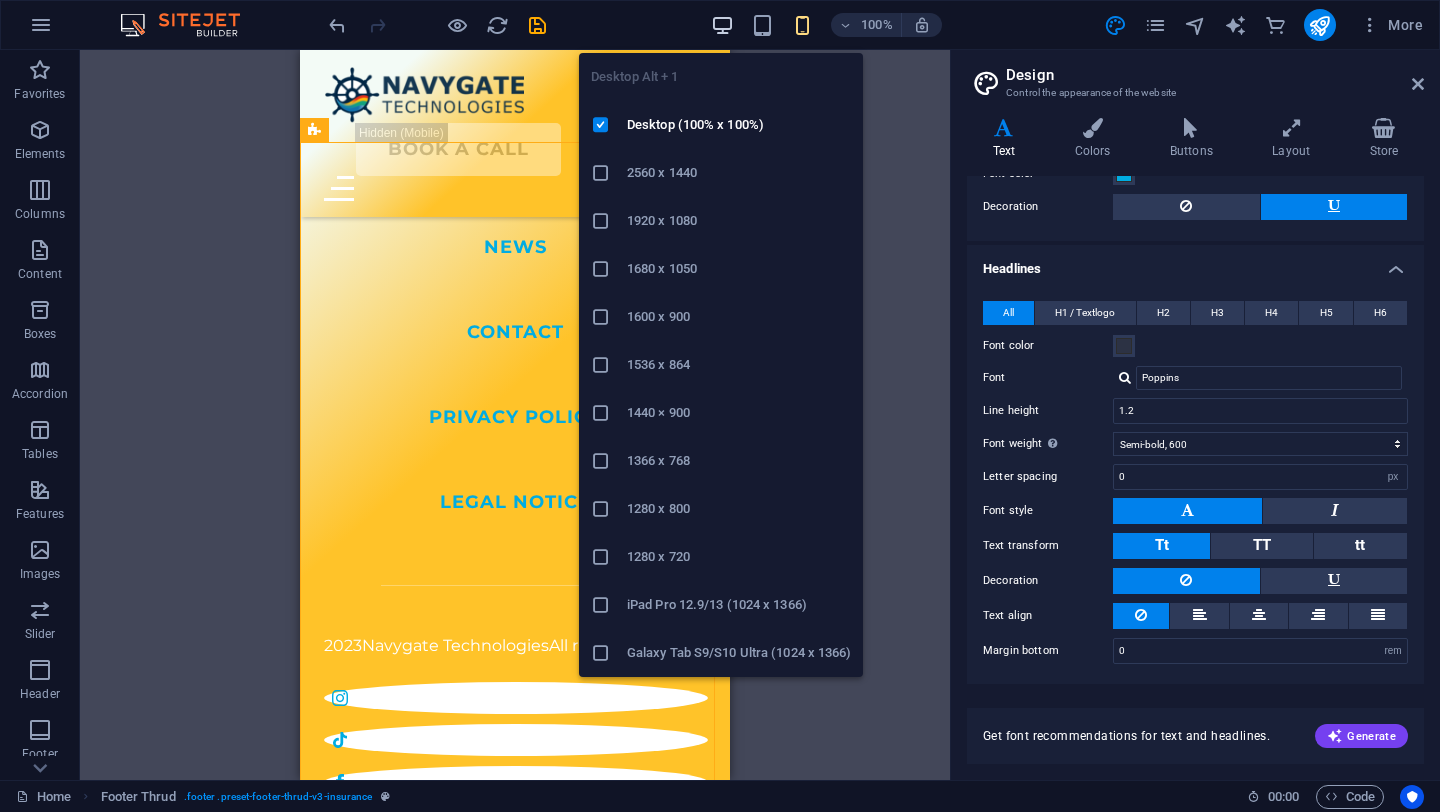 click at bounding box center [722, 25] 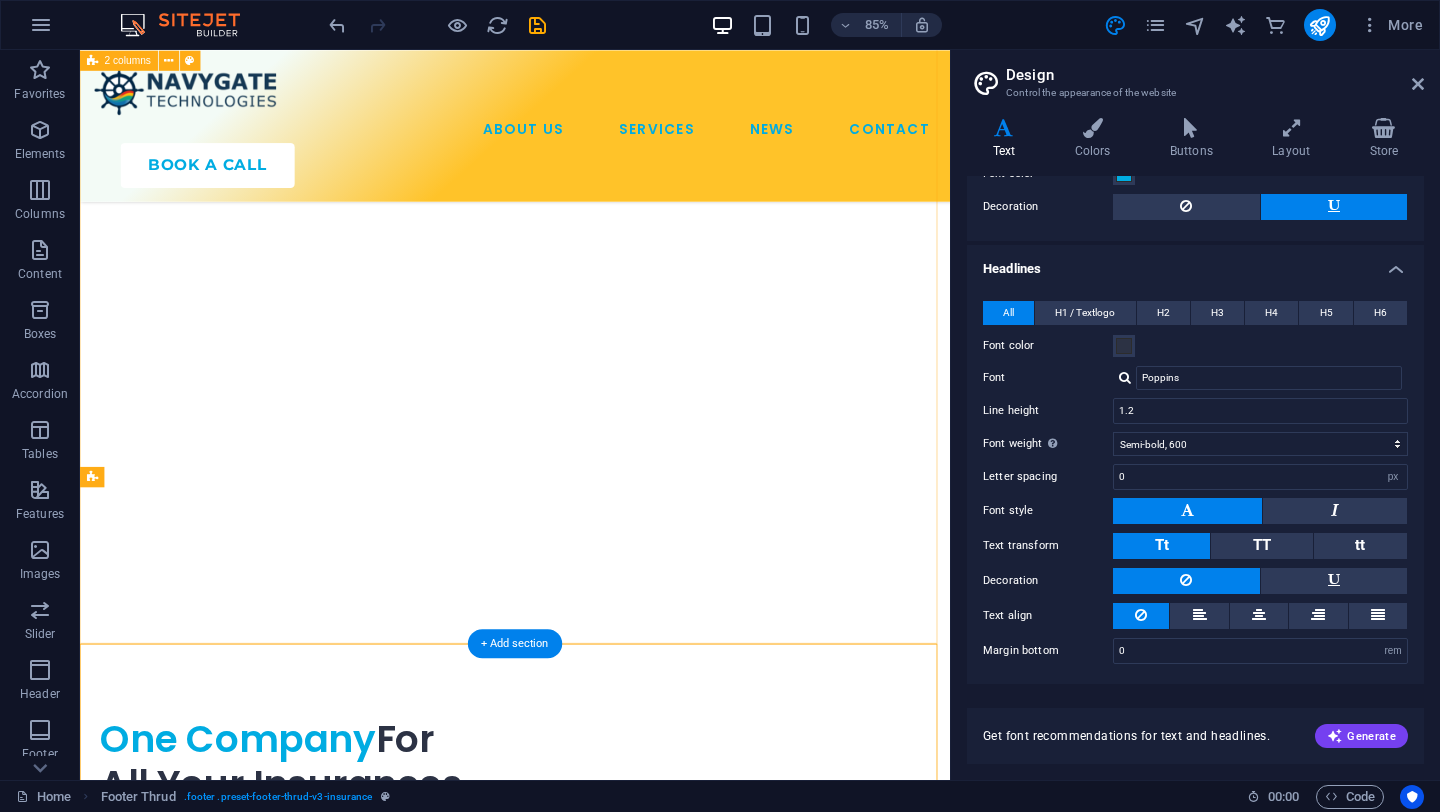 scroll, scrollTop: 6595, scrollLeft: 0, axis: vertical 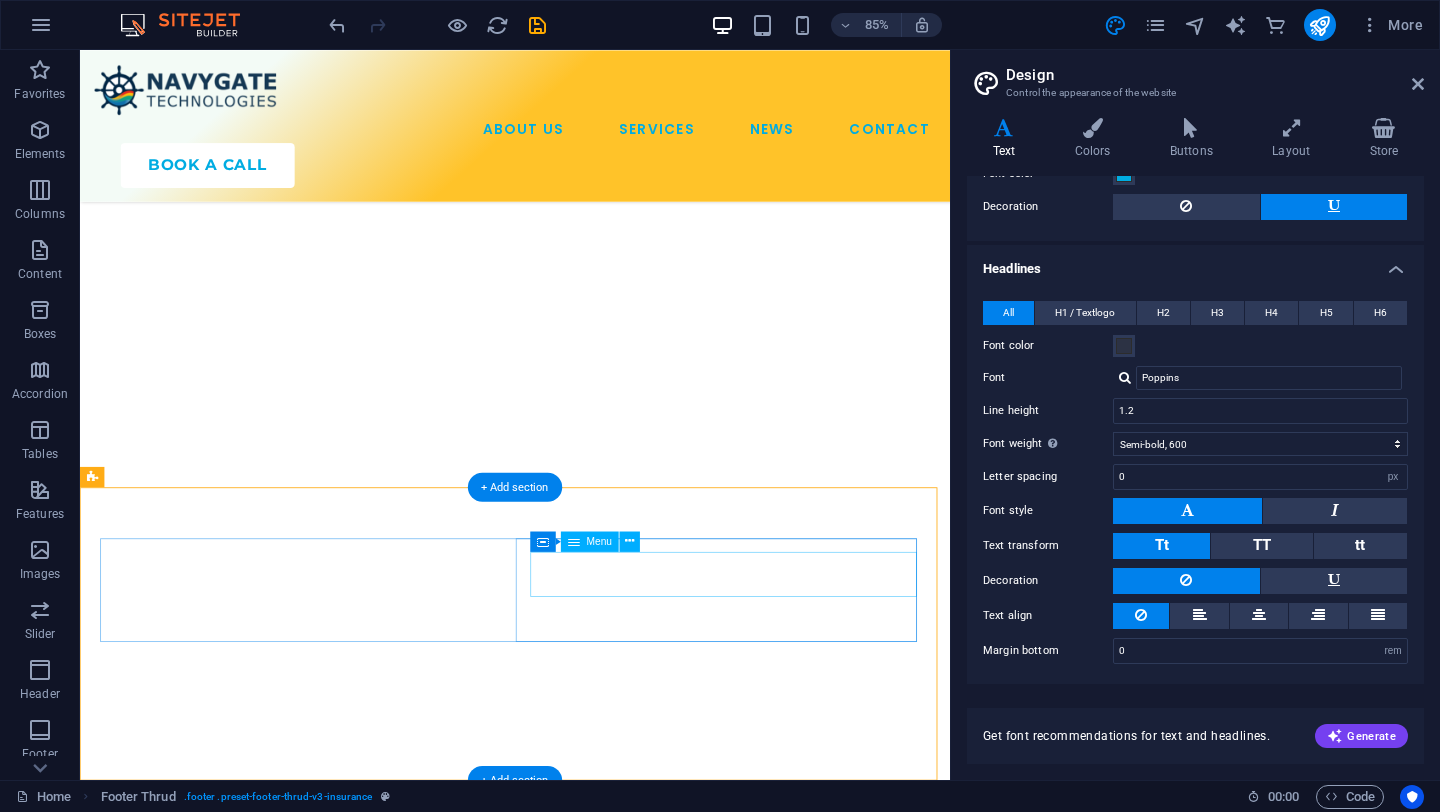 click on "ABOUT US SERVICES NEWS CONTACT" at bounding box center (344, 4740) 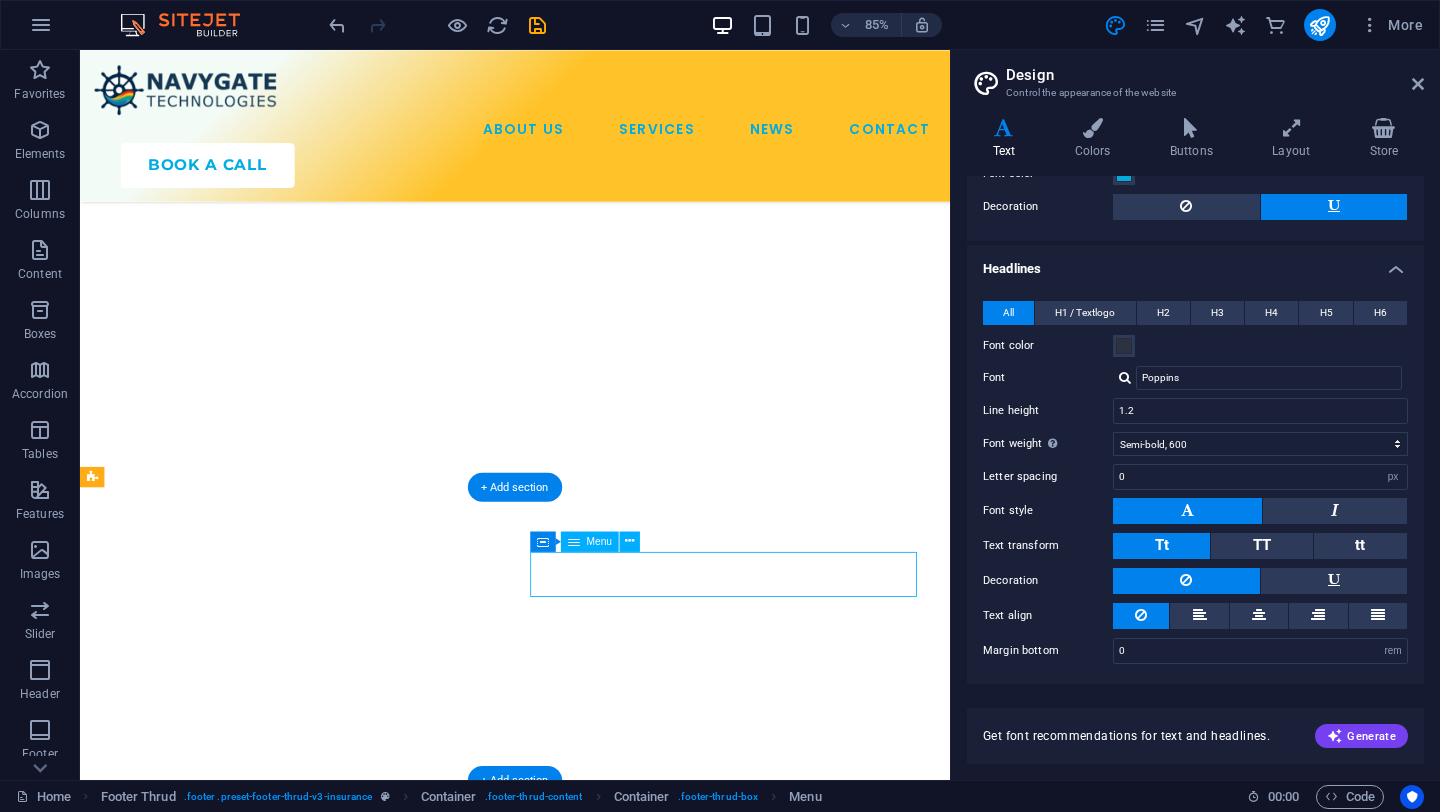 click on "ABOUT US SERVICES NEWS CONTACT" at bounding box center [344, 4740] 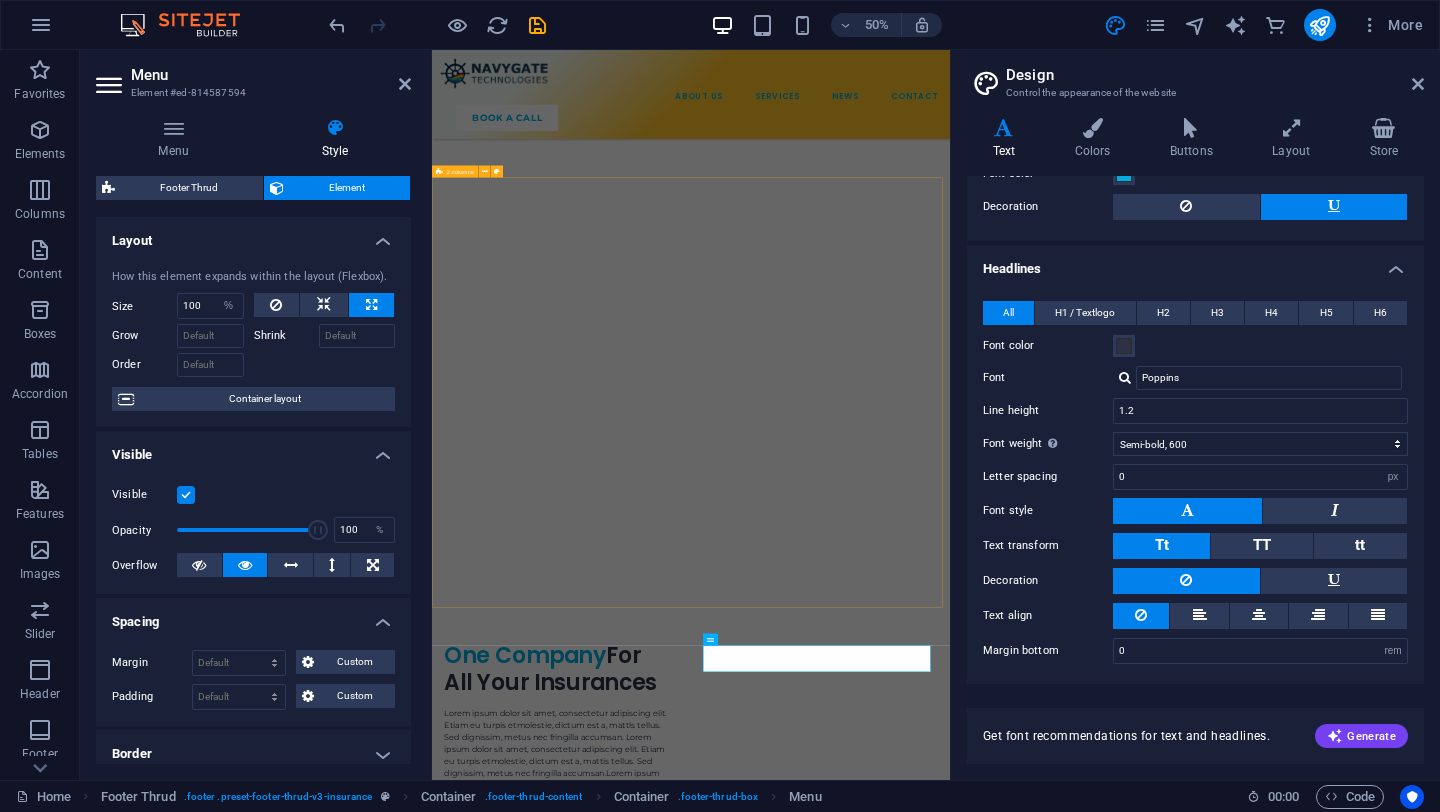 select on "DISABLED_OPTION_VALUE" 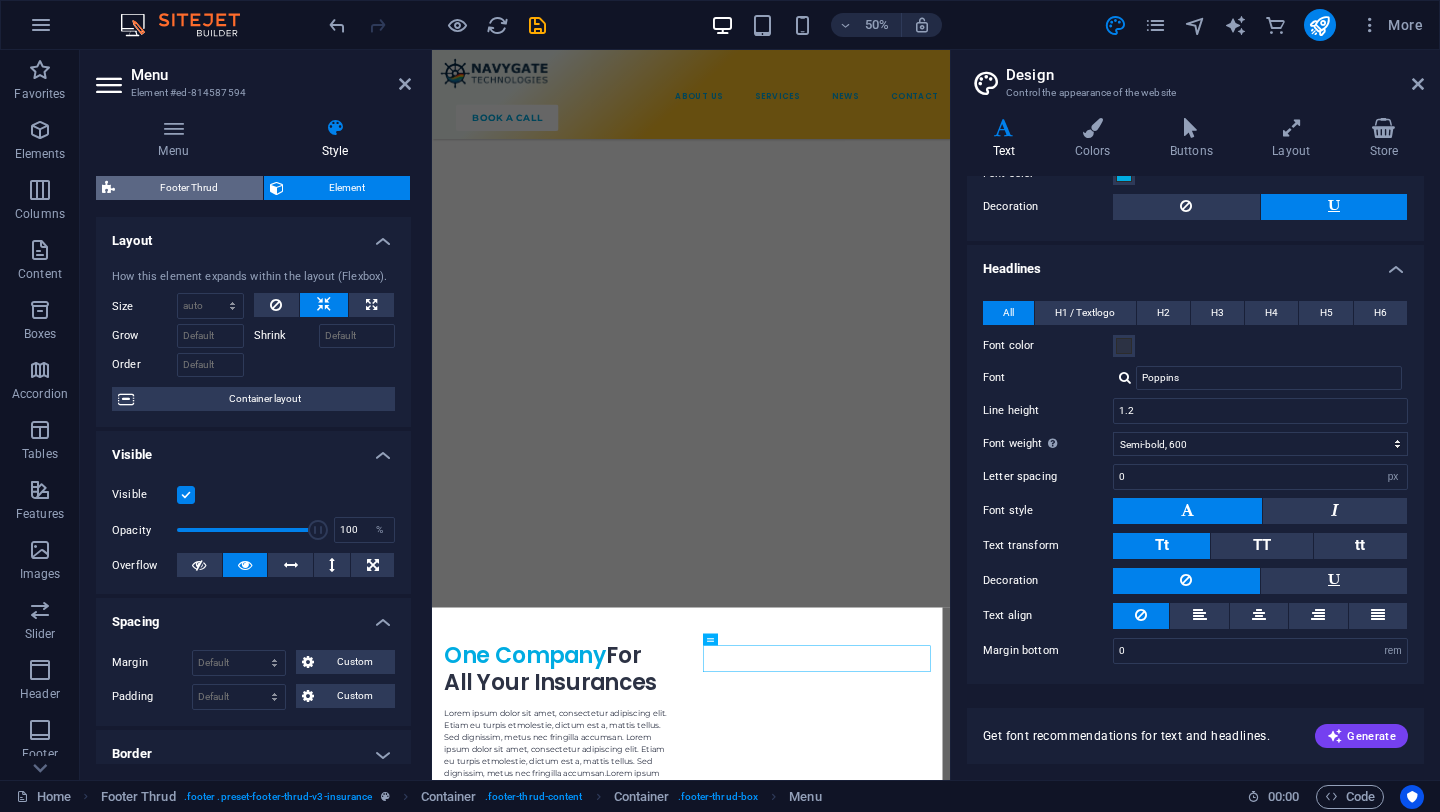 click on "Footer Thrud" at bounding box center [189, 188] 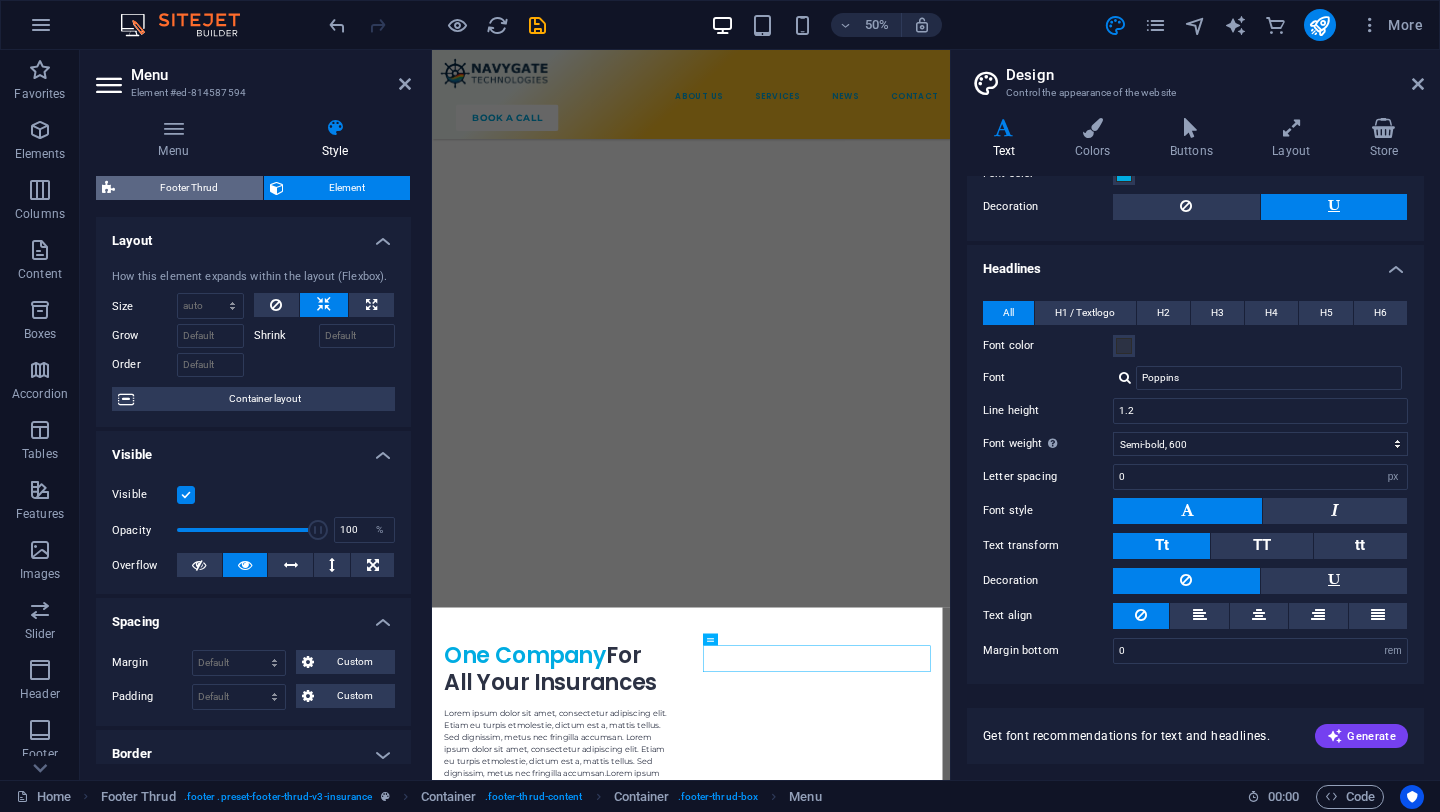 select on "footer" 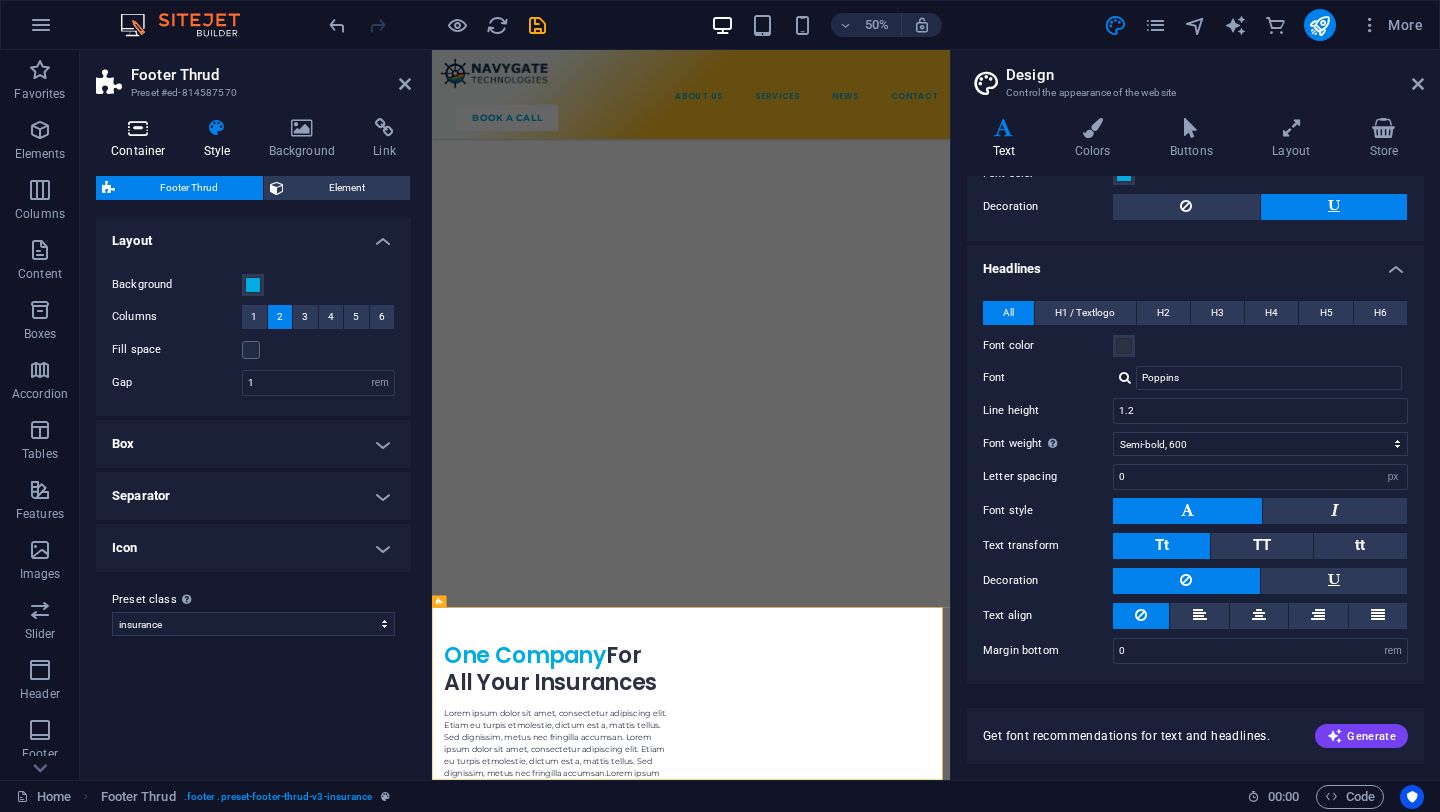 click on "Container" at bounding box center [142, 139] 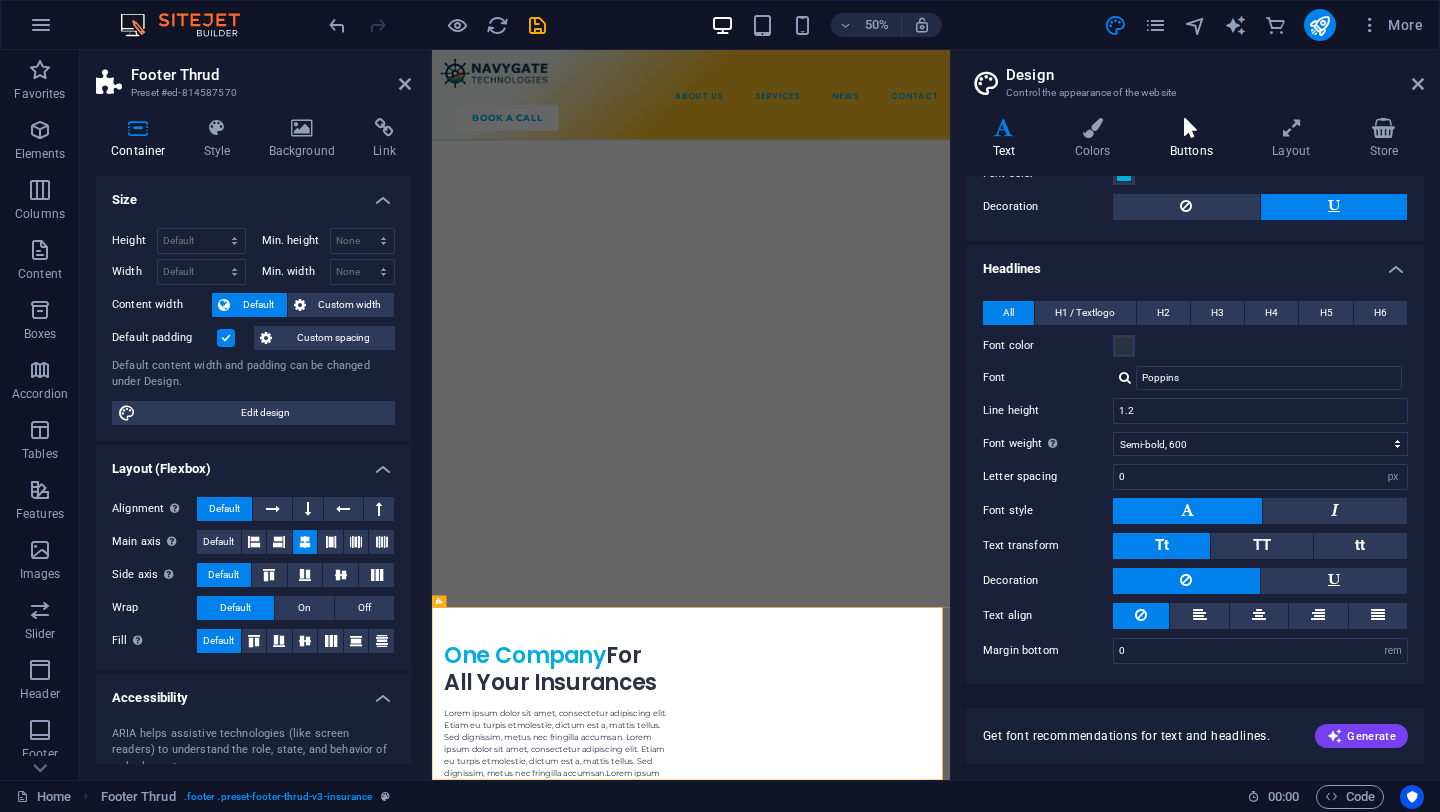 click at bounding box center [1191, 128] 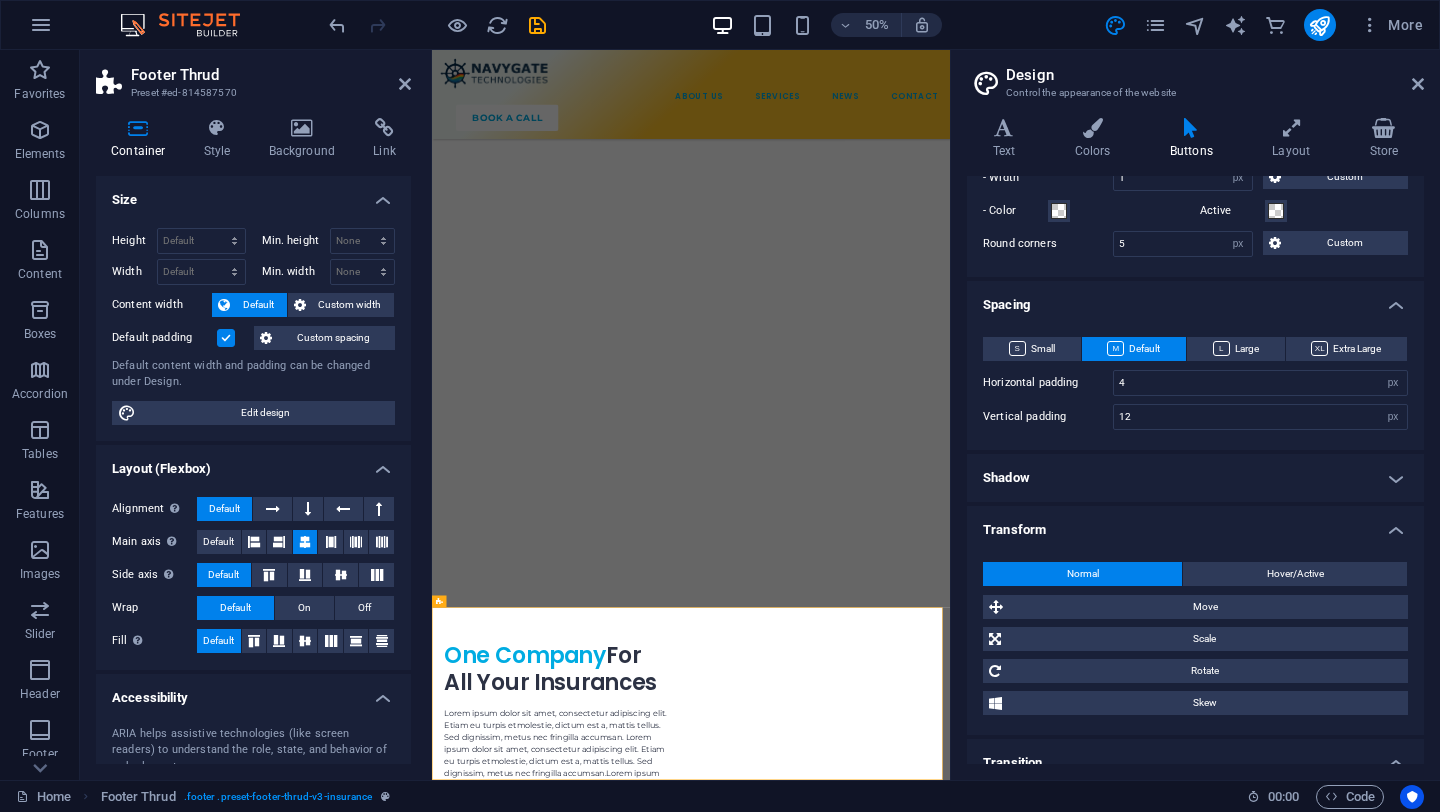 scroll, scrollTop: 717, scrollLeft: 0, axis: vertical 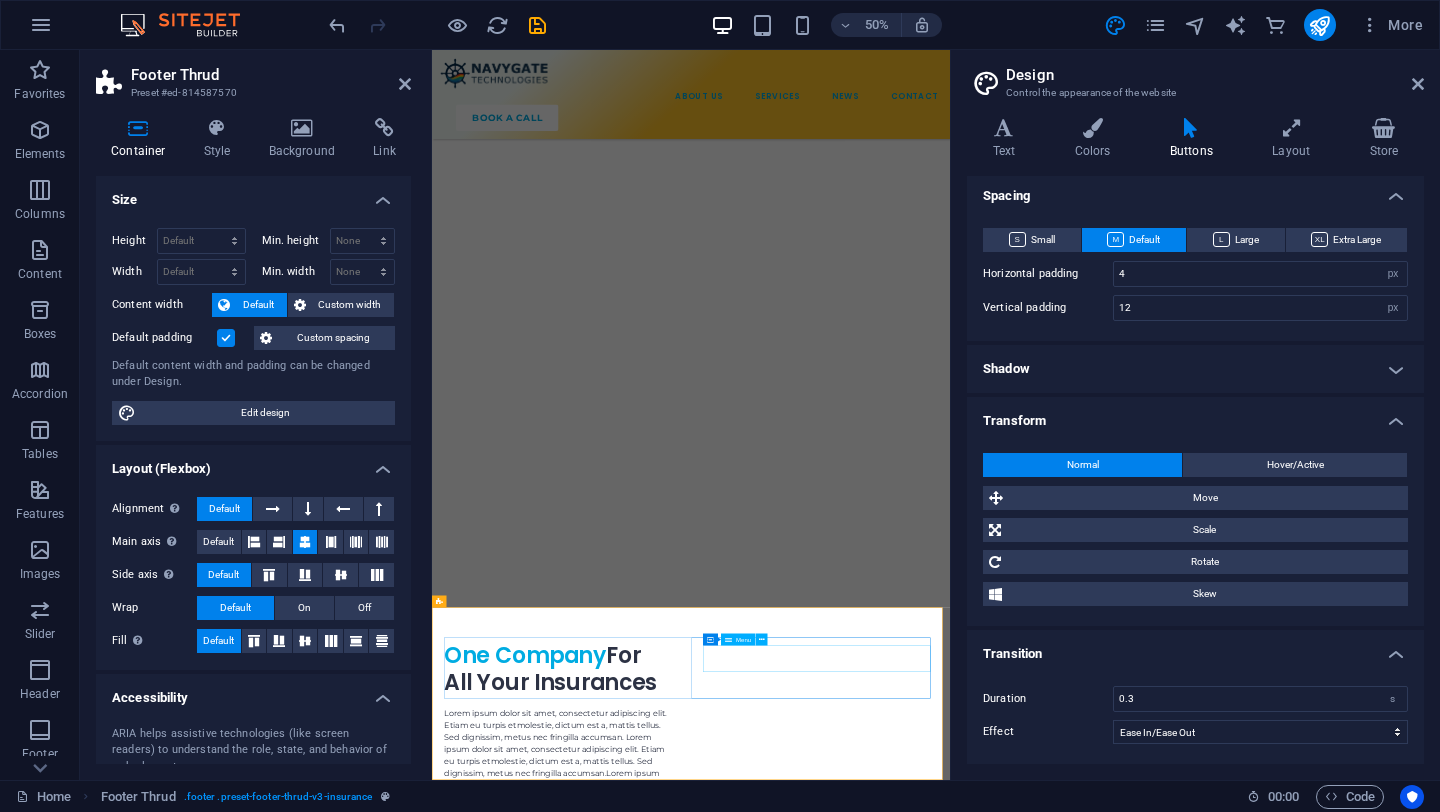 click on "ABOUT US SERVICES NEWS CONTACT" at bounding box center (699, 4955) 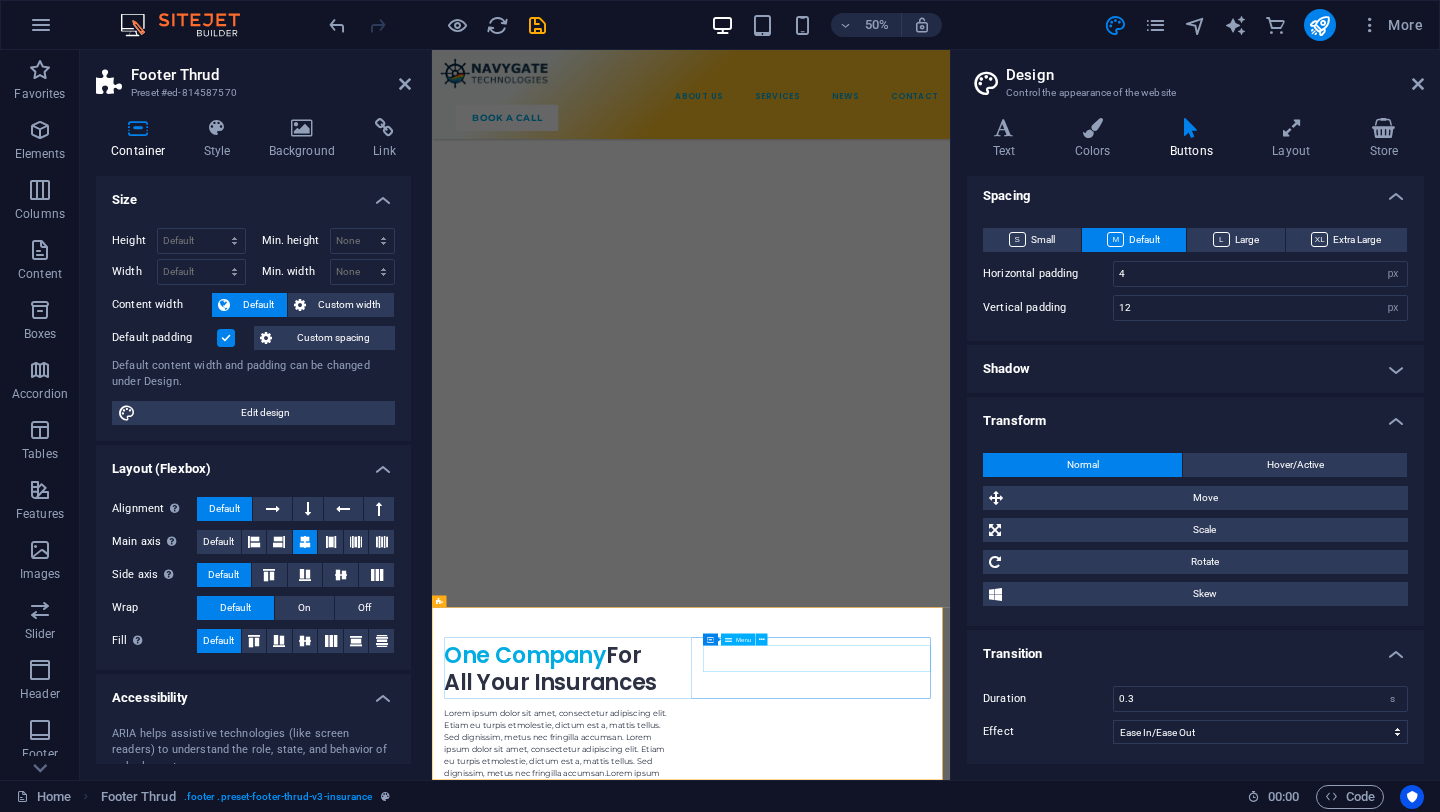 click on "ABOUT US SERVICES NEWS CONTACT" at bounding box center [699, 4955] 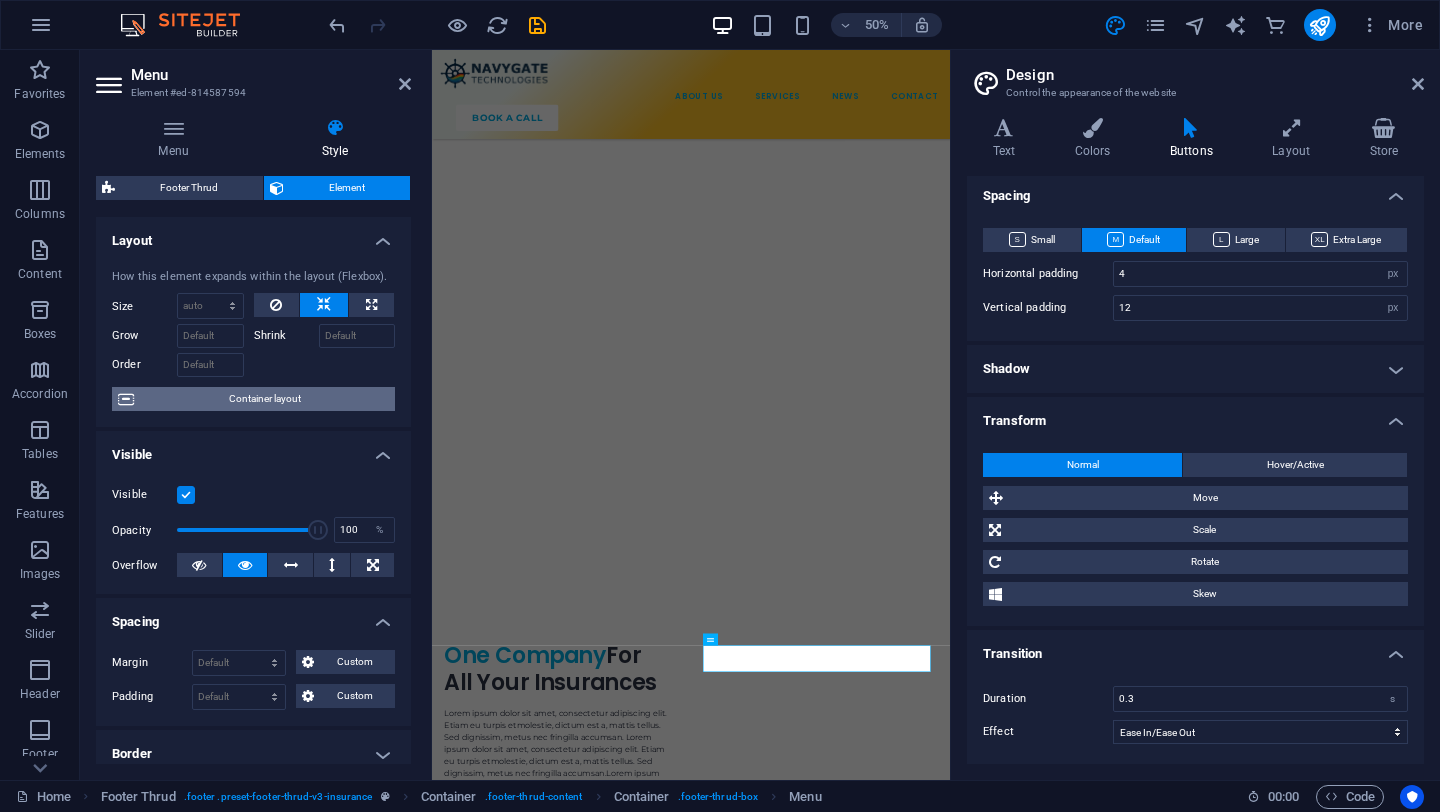 click on "Container layout" at bounding box center (264, 399) 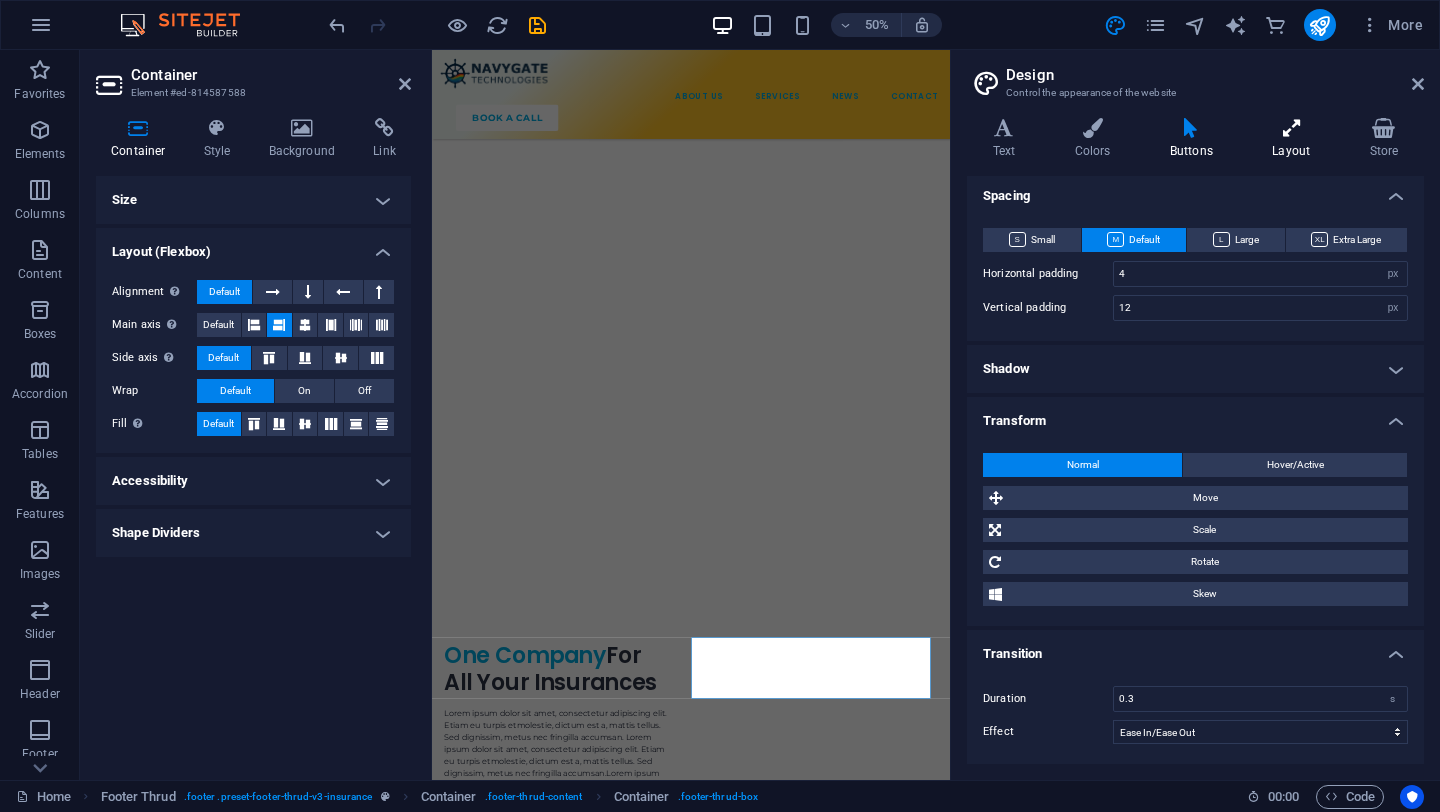click at bounding box center (1291, 128) 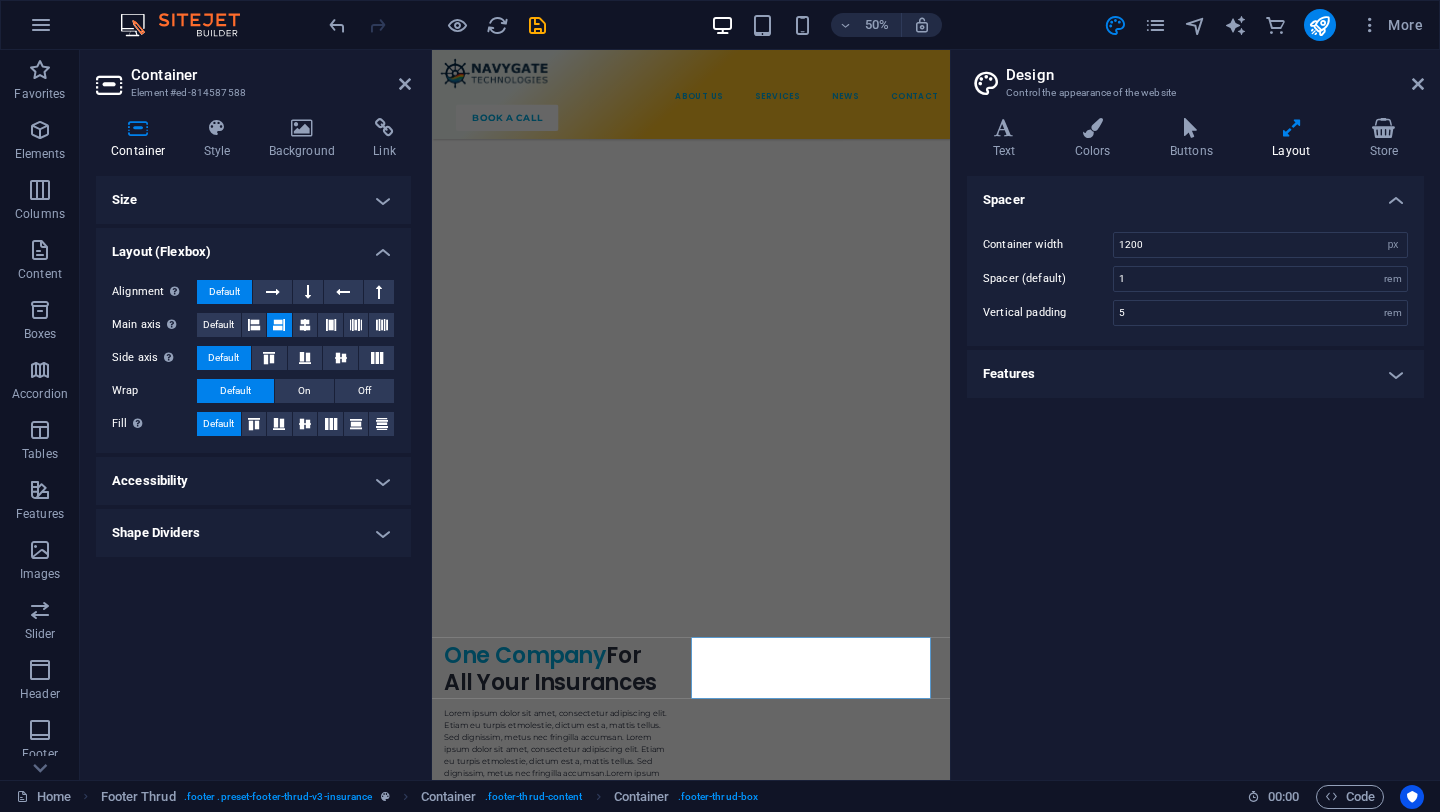click on "Features" at bounding box center [1195, 374] 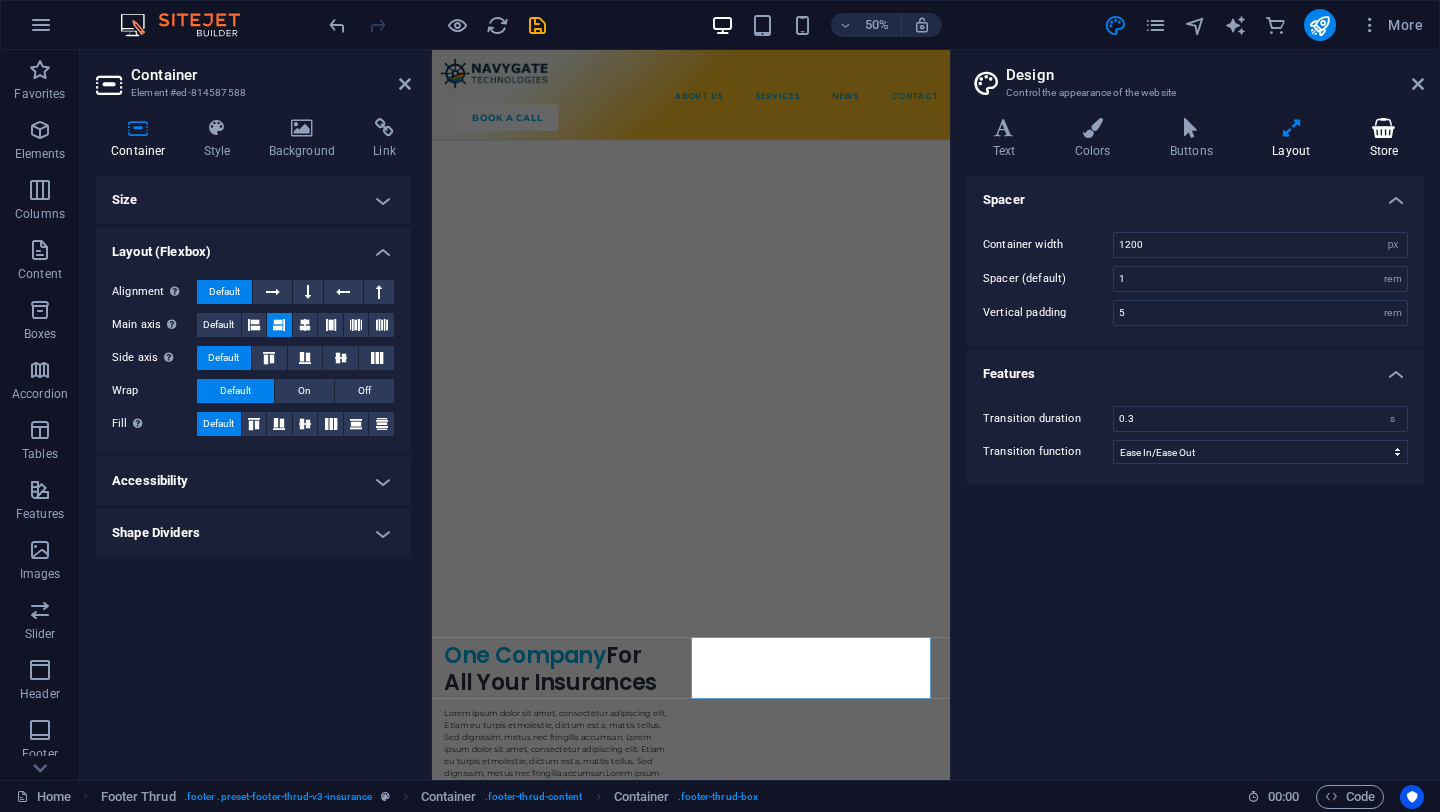 click at bounding box center [1384, 128] 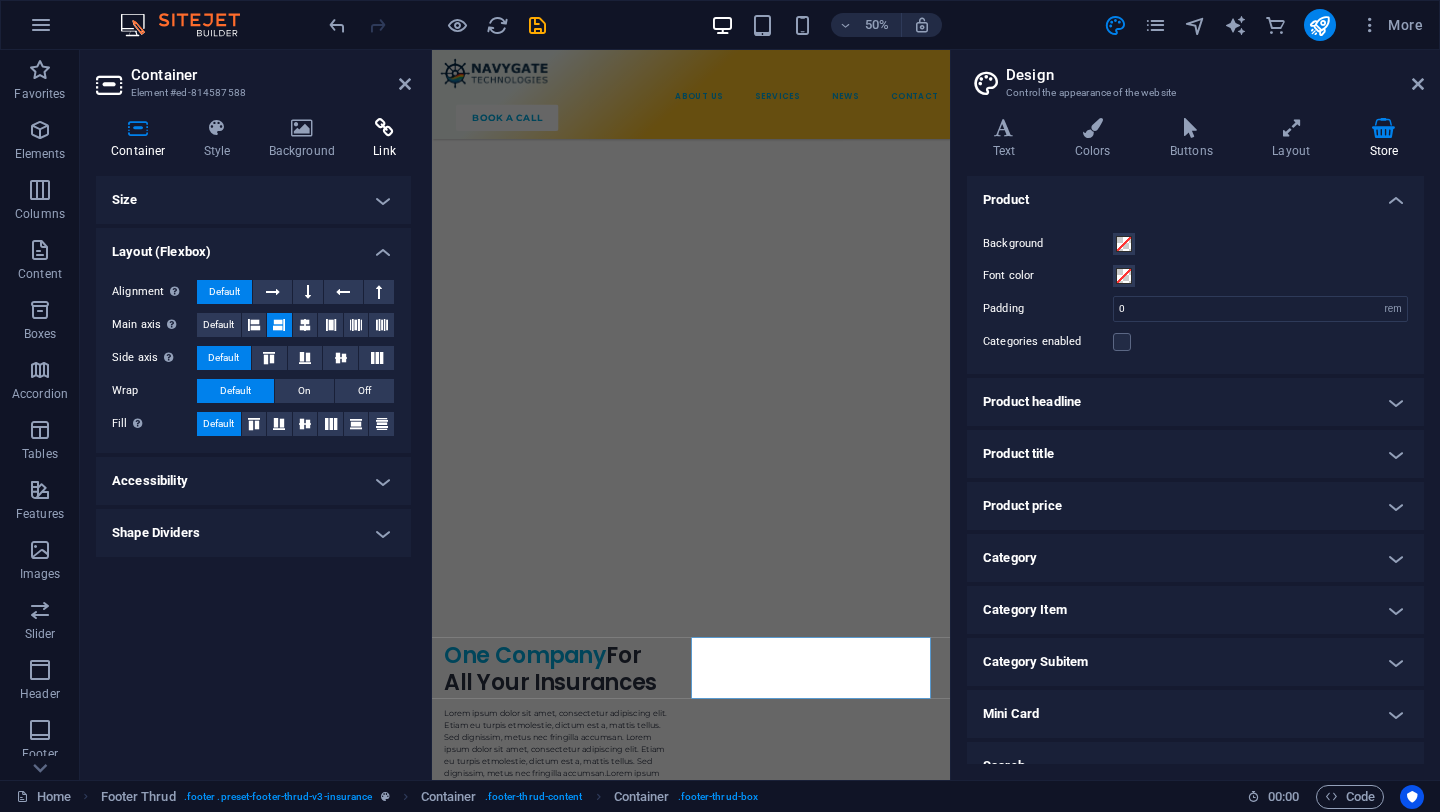 click at bounding box center [384, 128] 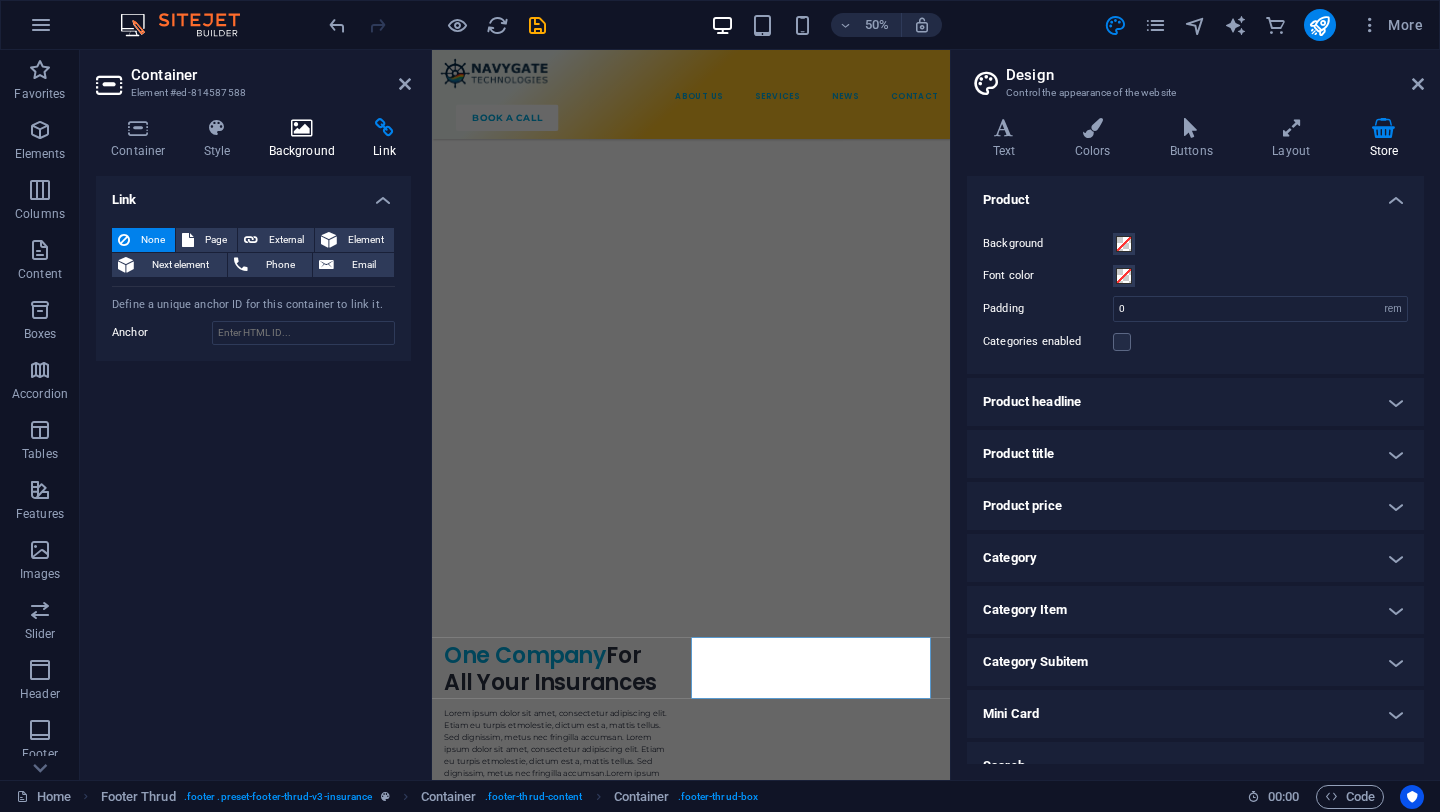 click on "Background" at bounding box center (306, 139) 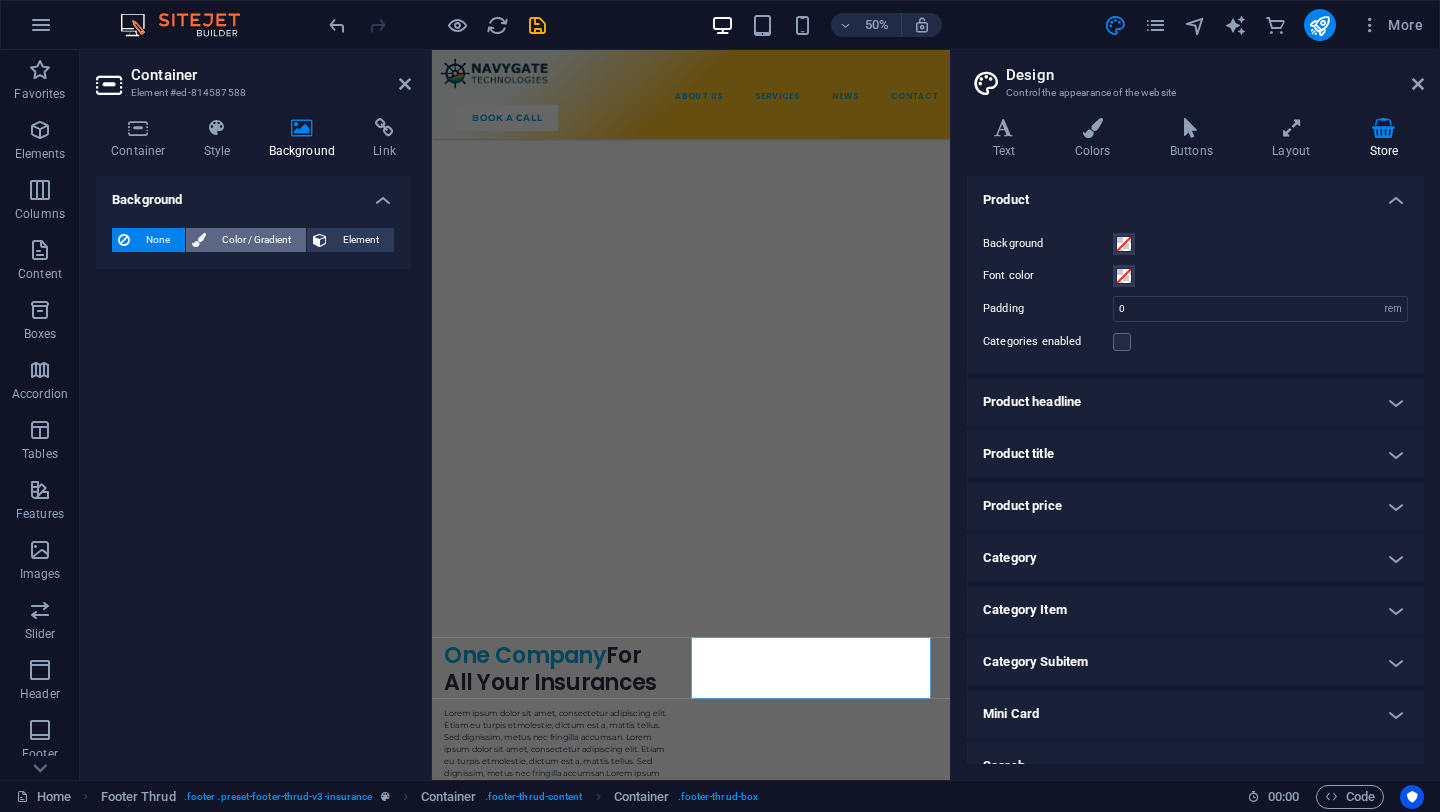 click on "Color / Gradient" at bounding box center [256, 240] 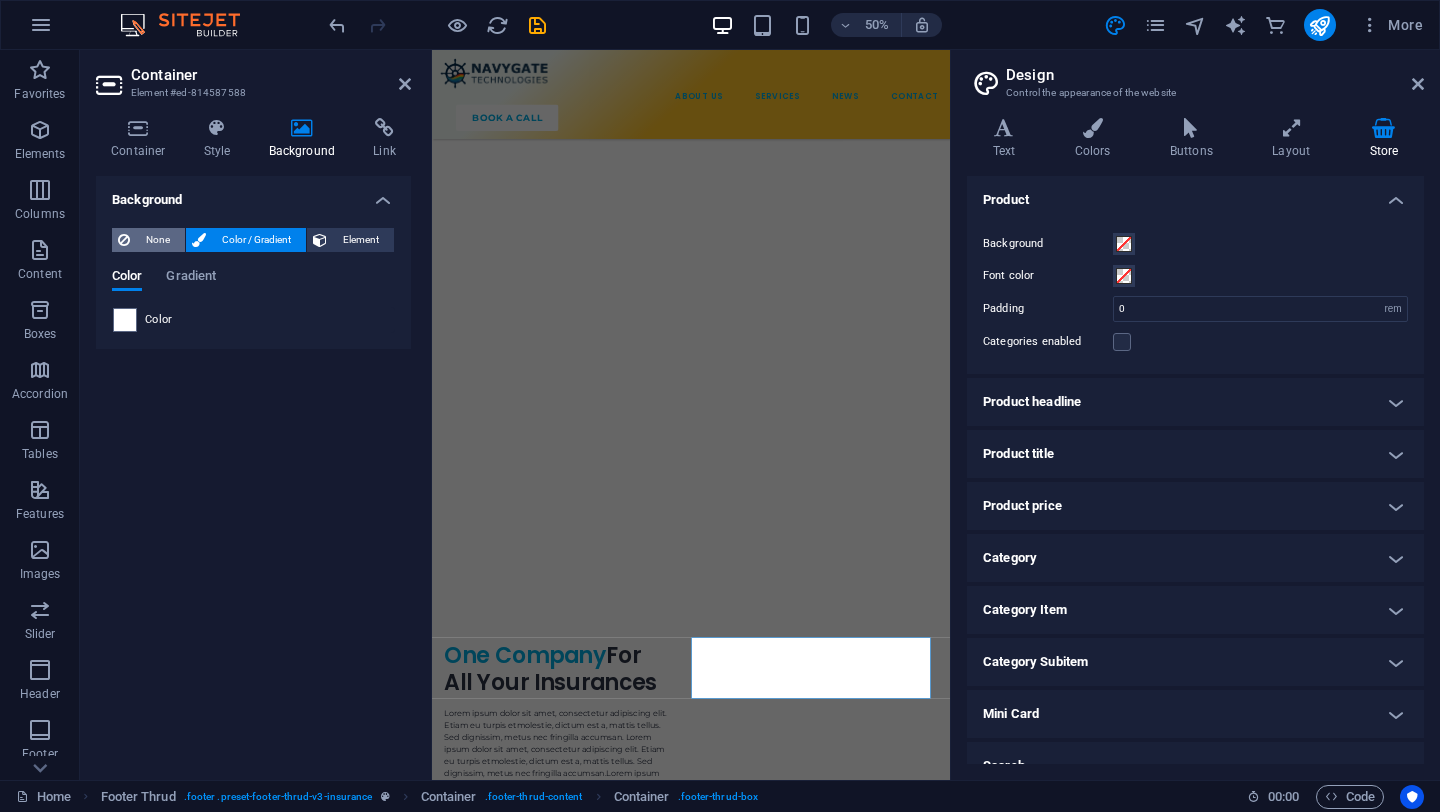 click on "None" at bounding box center [157, 240] 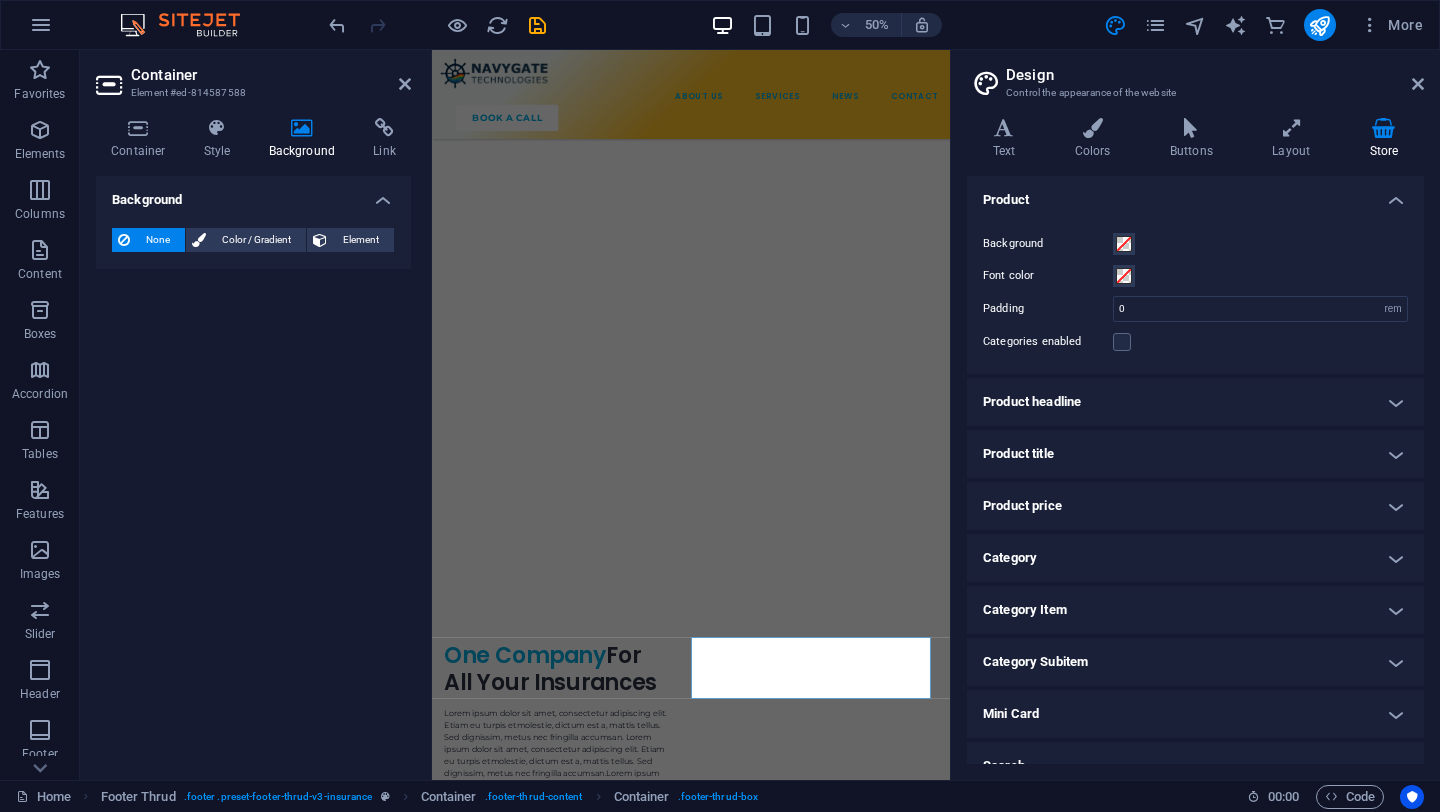 click on "Background None Color / Gradient Element Stretch background to full-width Color overlay Places an overlay over the background to colorize it Parallax 0 % Image Image slider Map Video YouTube Vimeo HTML Color Gradient Color A parent element contains a background. Edit background on parent element" at bounding box center (253, 470) 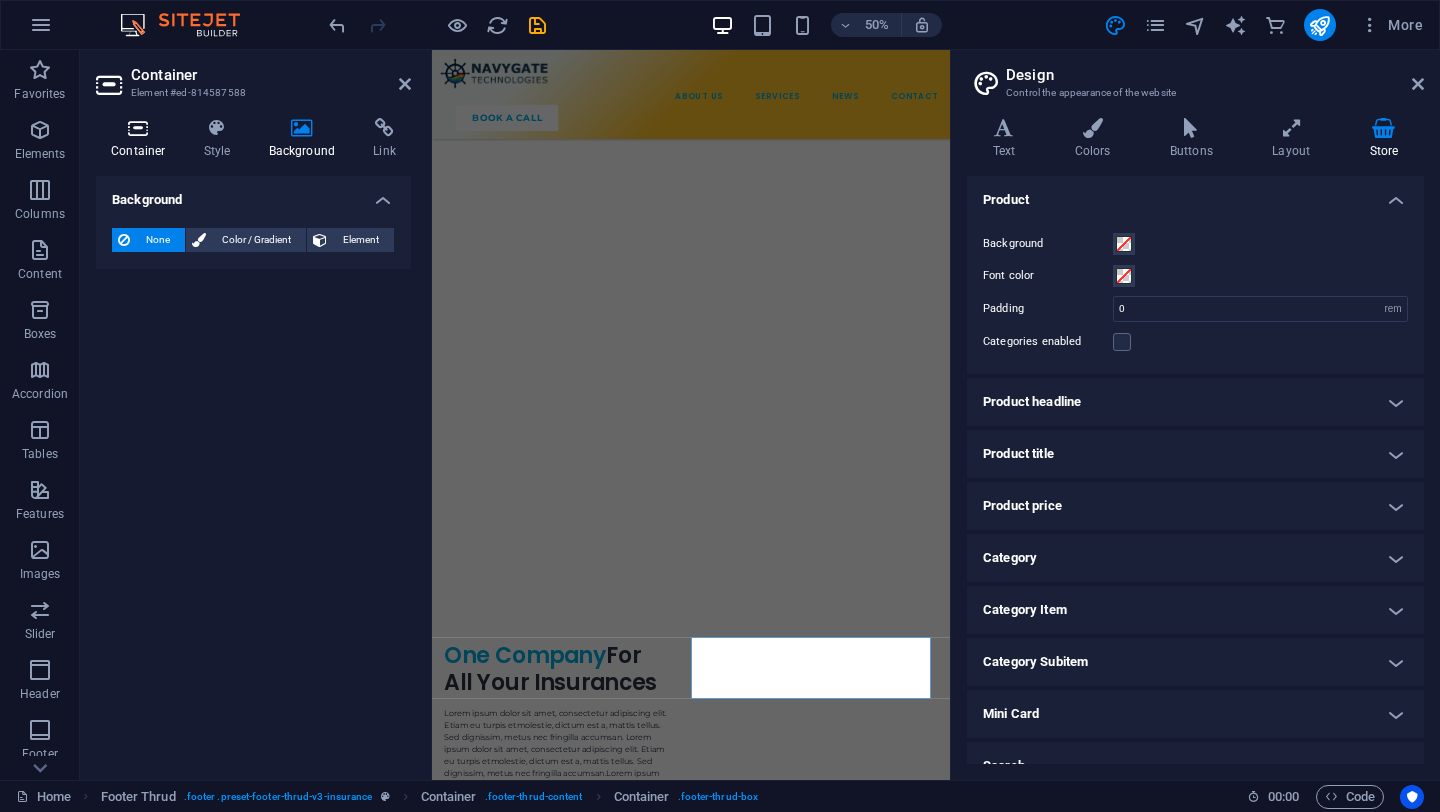 click at bounding box center [138, 128] 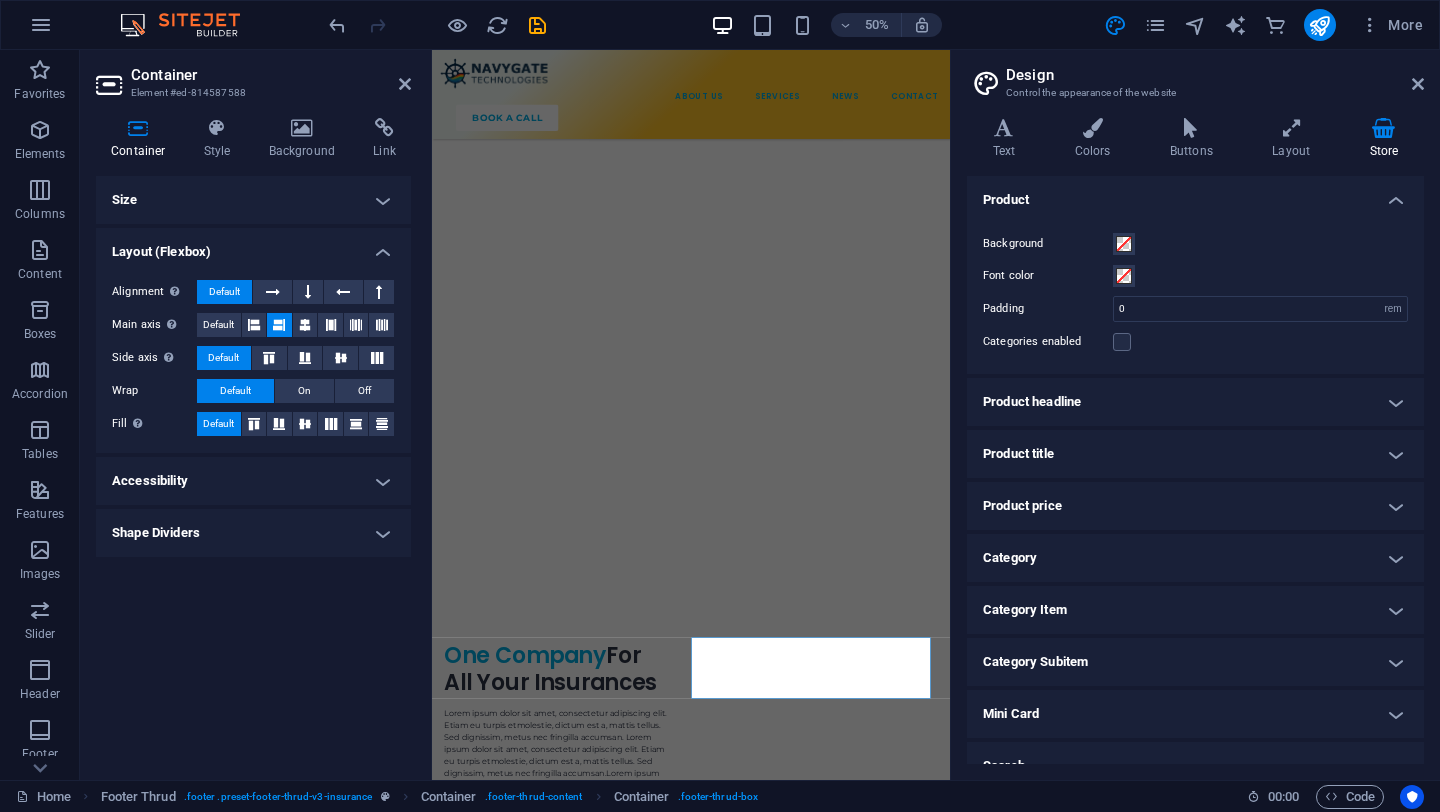 click on "Container Style Background Link Size Height Default px rem % vh vw Min. height None px rem % vh vw Width Default px rem % em vh vw Min. width None px rem % vh vw Content width Default Custom width Width Default px rem % em vh vw Min. width None px rem % vh vw Default padding Custom spacing Default content width and padding can be changed under Design. Edit design Layout (Flexbox) Alignment Determines the flex direction. Default Main axis Determine how elements should behave along the main axis inside this container (justify content). Default Side axis Control the vertical direction of the element inside of the container (align items). Default Wrap Default On Off Fill Controls the distances and direction of elements on the y-axis across several lines (align content). Default Accessibility ARIA helps assistive technologies (like screen readers) to understand the role, state, and behavior of web elements Role The ARIA role defines the purpose of an element.  None Alert Article Banner Comment Fan" at bounding box center [253, 441] 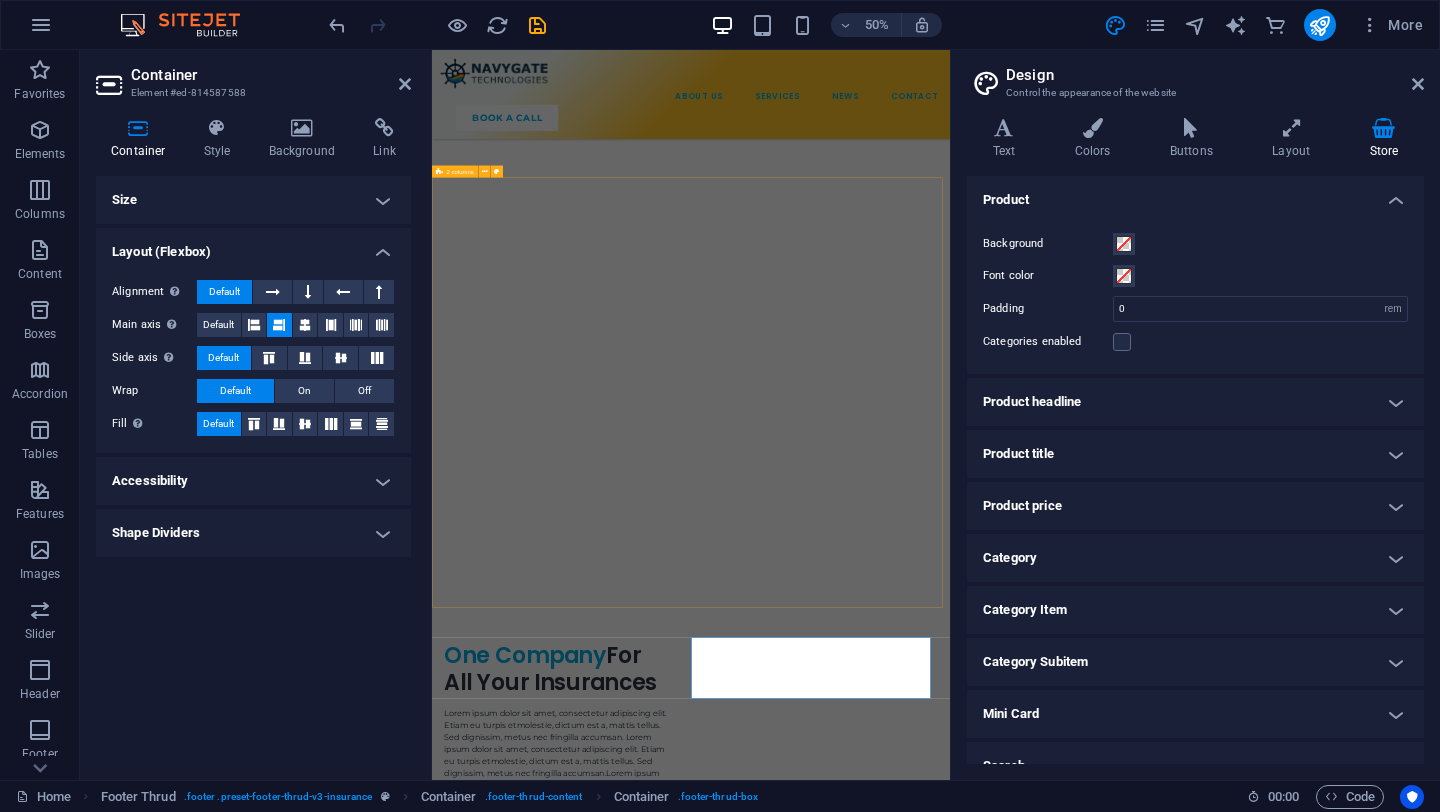 click on "Book Your Consultation  Today Lorem ipsum dolor sit amet, consectetur adipiscing elit. Etiam eu turpis etmolestie, dictum est a, mattis tellus. Sed dignissim, metus nec fringilla accumsan. Lorem ipsum dolor sit amet, consectetur adipiscing elit. Etiam eu turpis etmolestie, dictum est a, mattis tellus. Sed dignissim, metus nec fringilla accumsan. talk to an expert" at bounding box center [950, 4105] 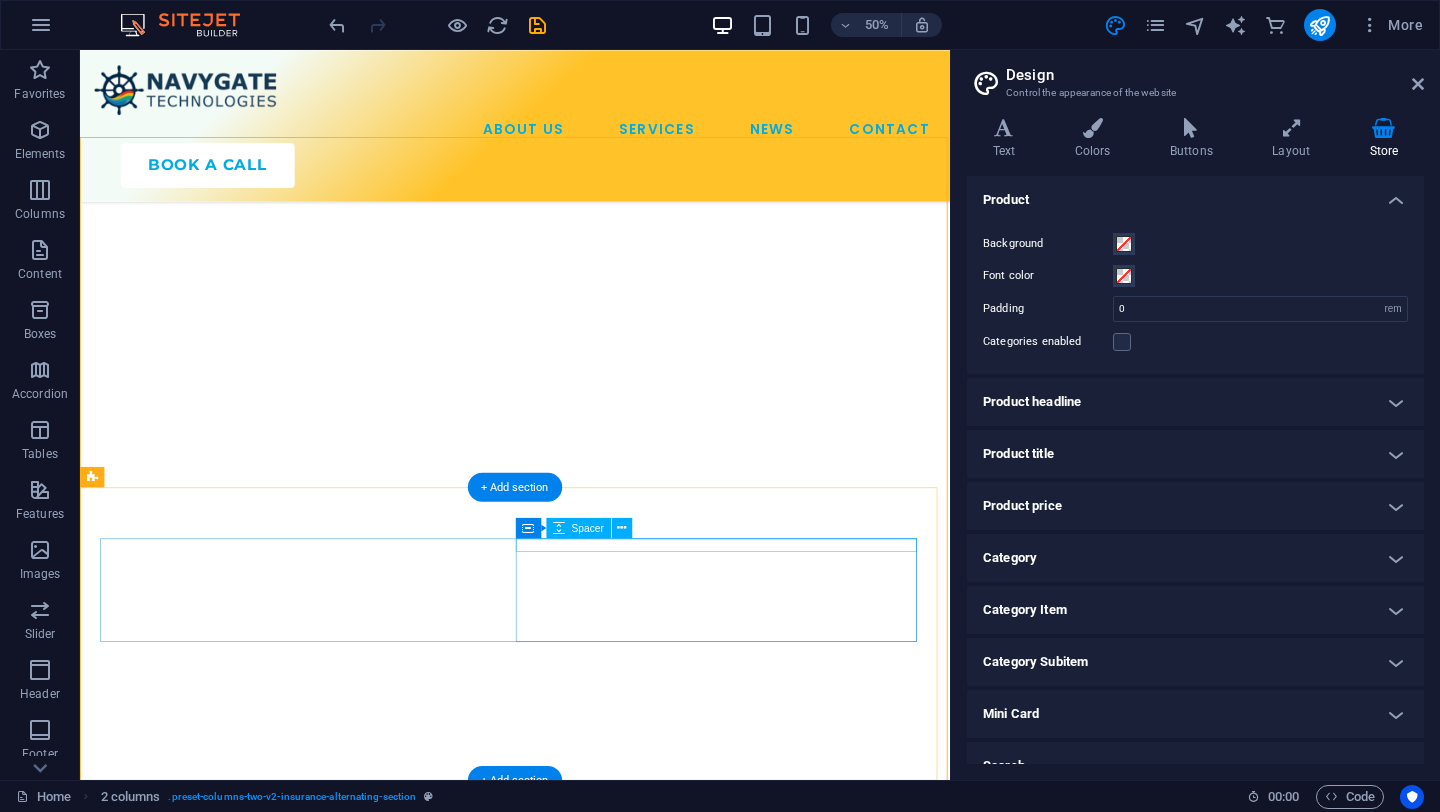 scroll, scrollTop: 6595, scrollLeft: 0, axis: vertical 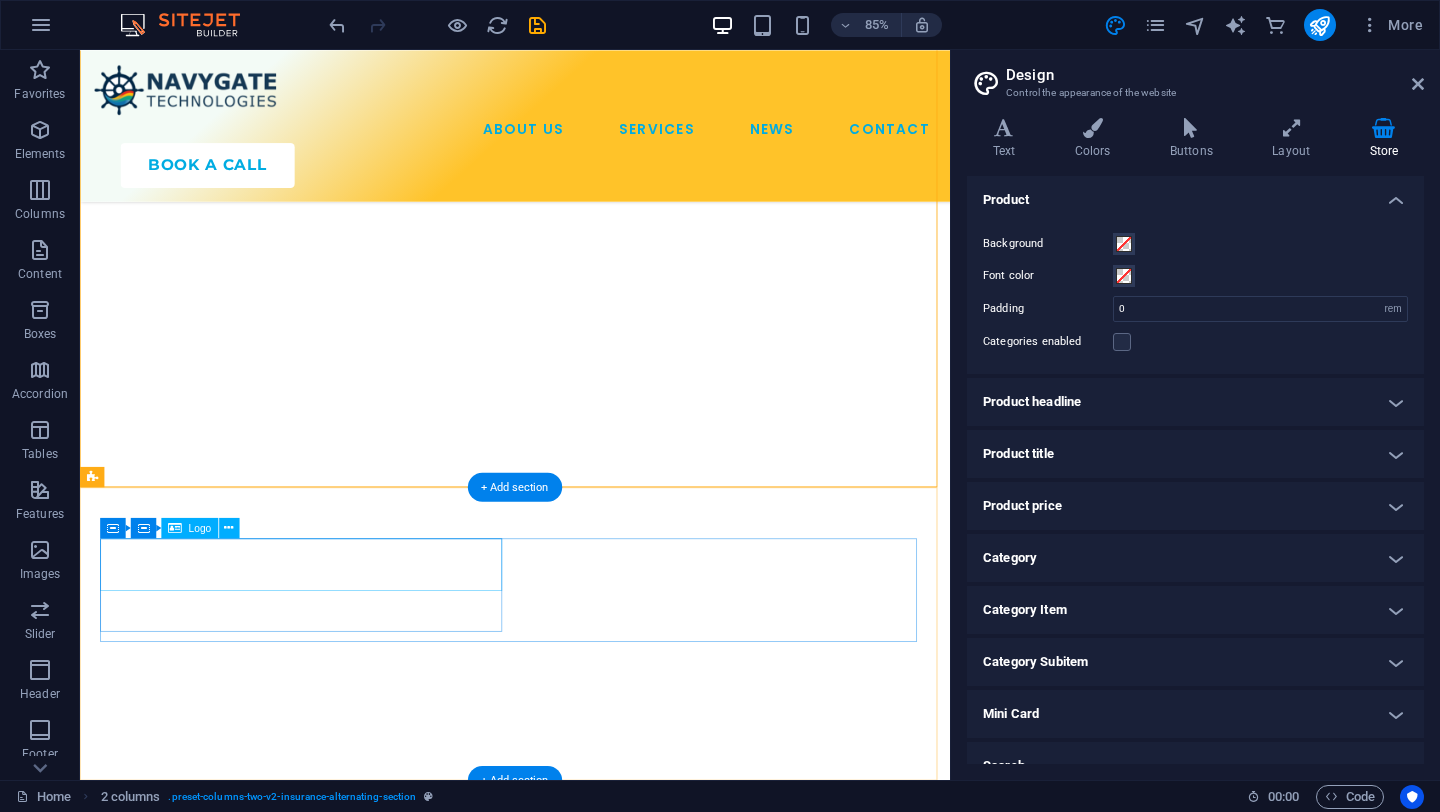 click at bounding box center [344, 4611] 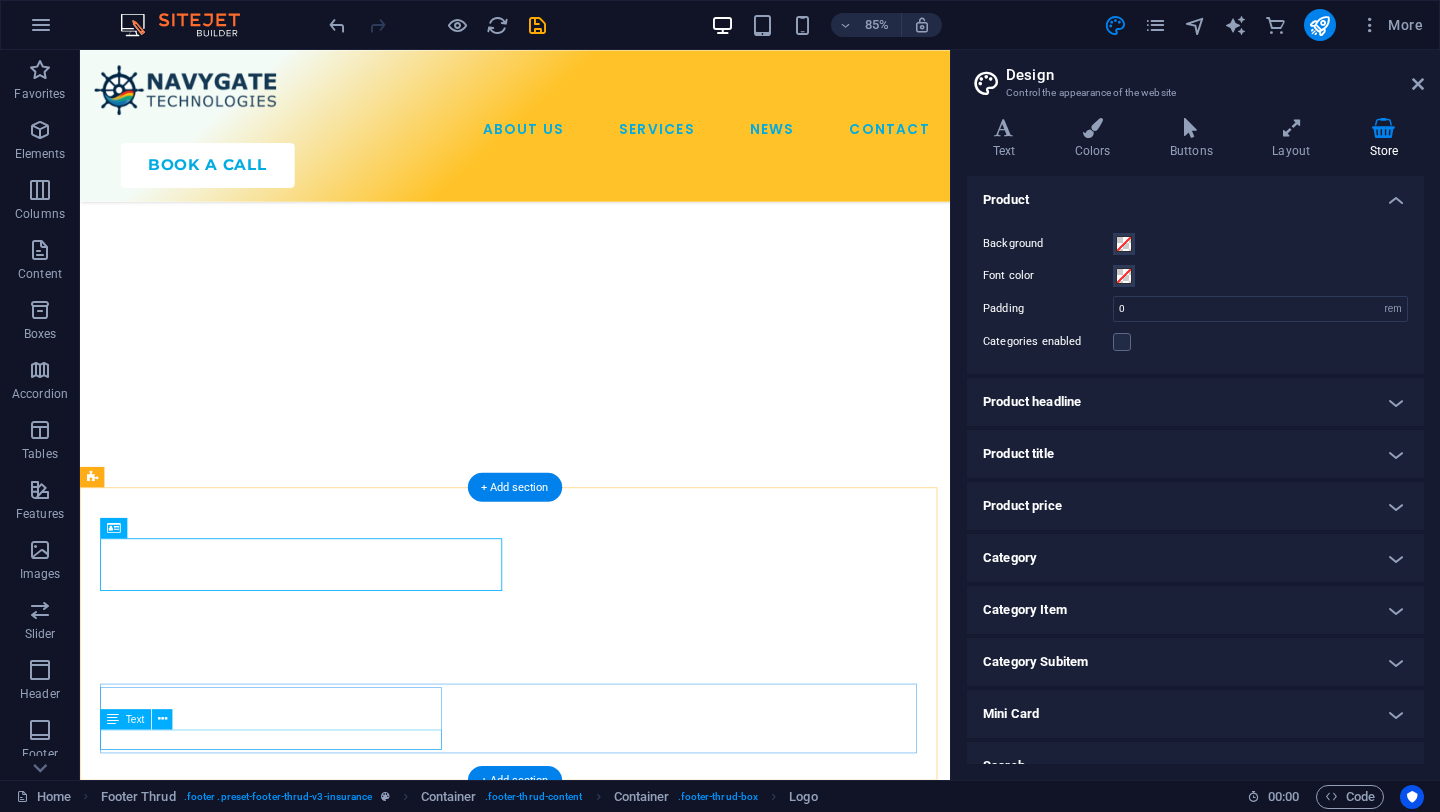 click on "2023  Navygate Technologies  All rights reserved" at bounding box center [588, 4931] 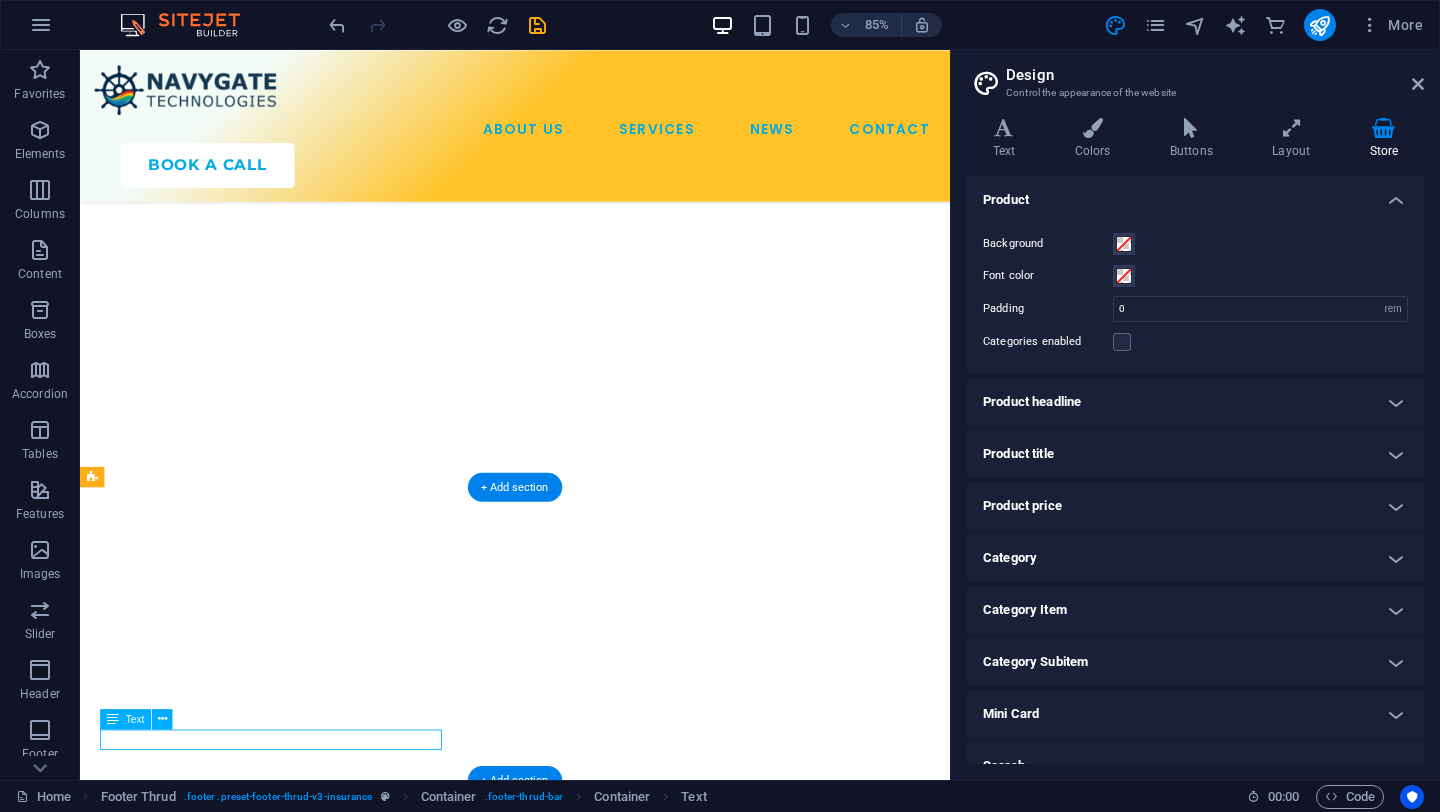 click on "2023  Navygate Technologies  All rights reserved" at bounding box center [588, 4931] 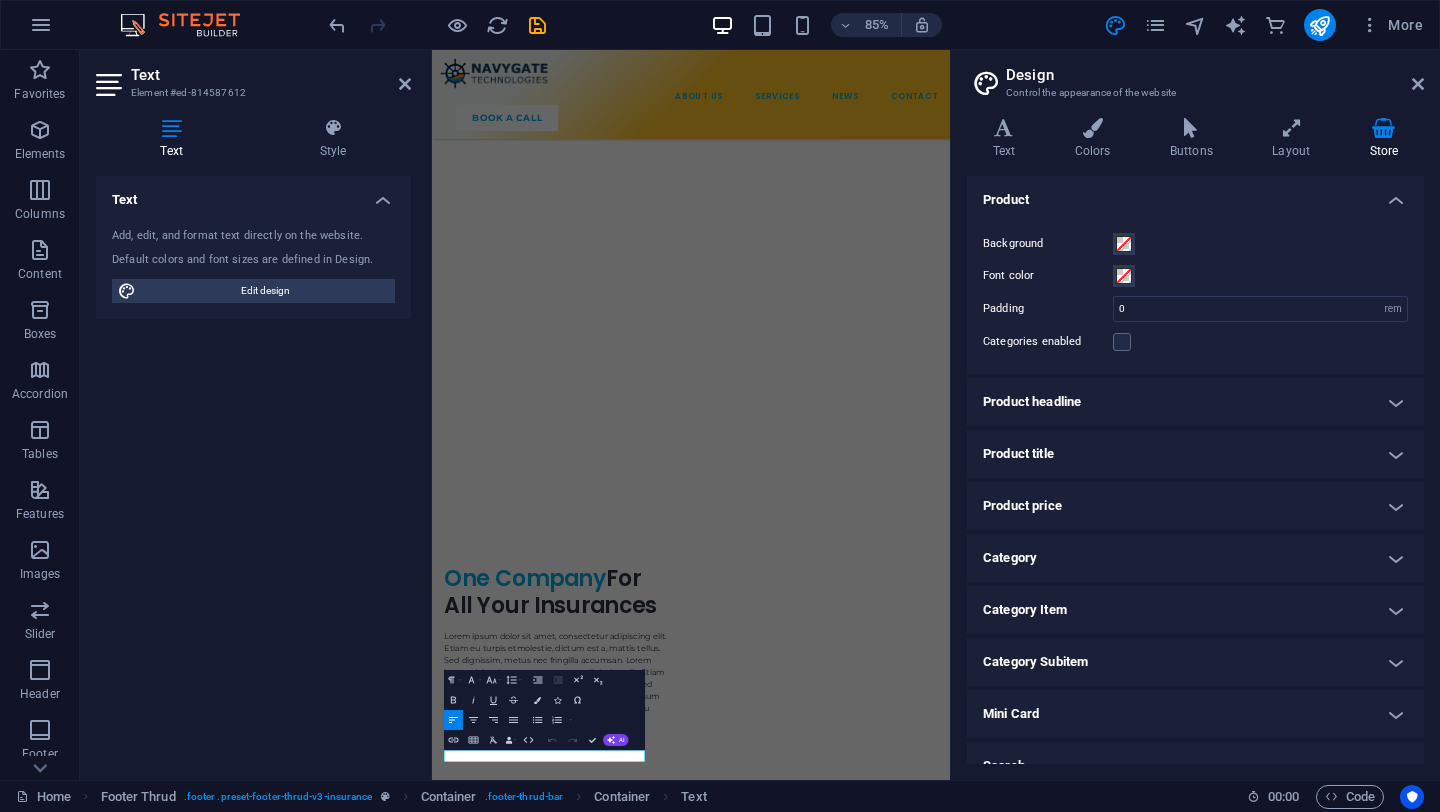 scroll, scrollTop: 6442, scrollLeft: 0, axis: vertical 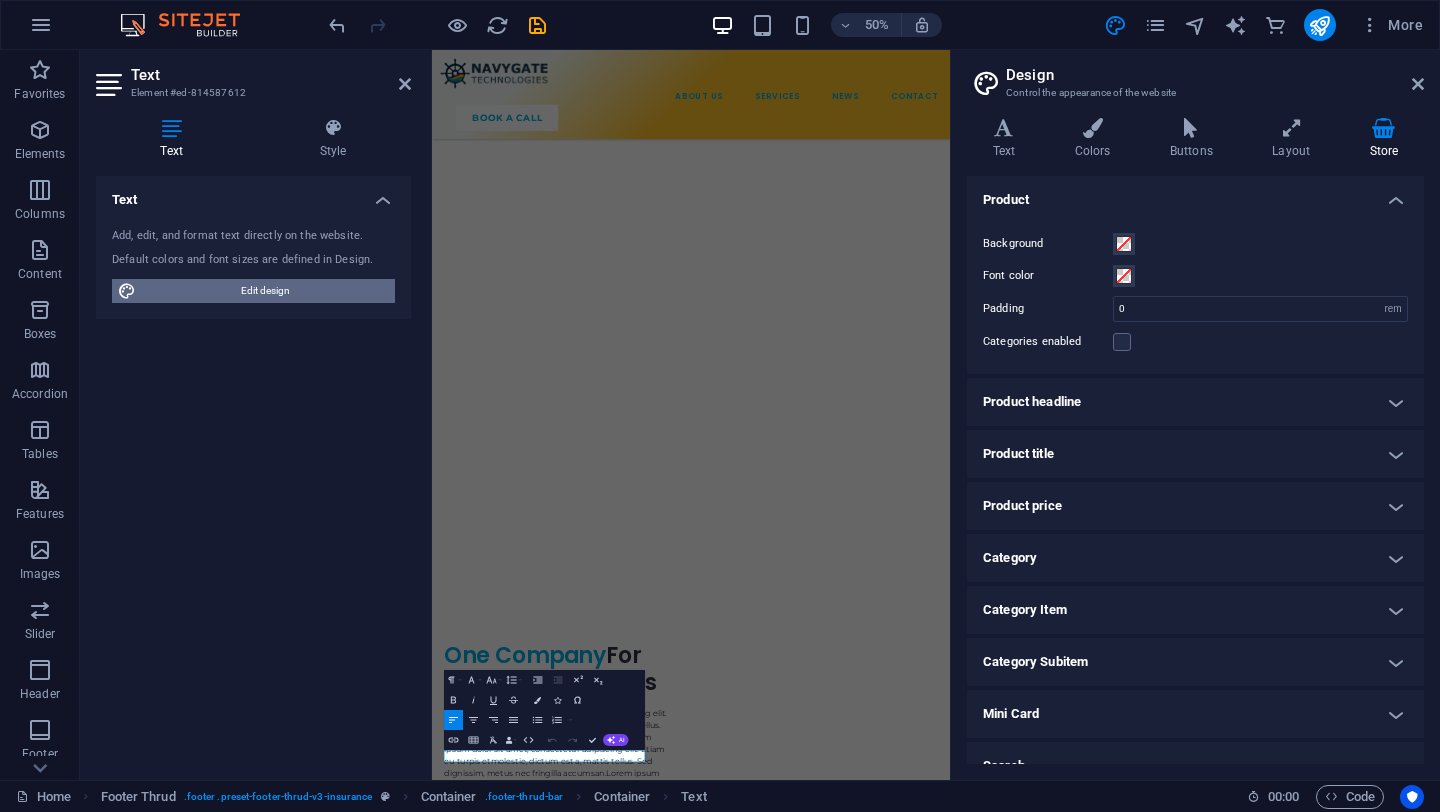 click on "Edit design" at bounding box center (265, 291) 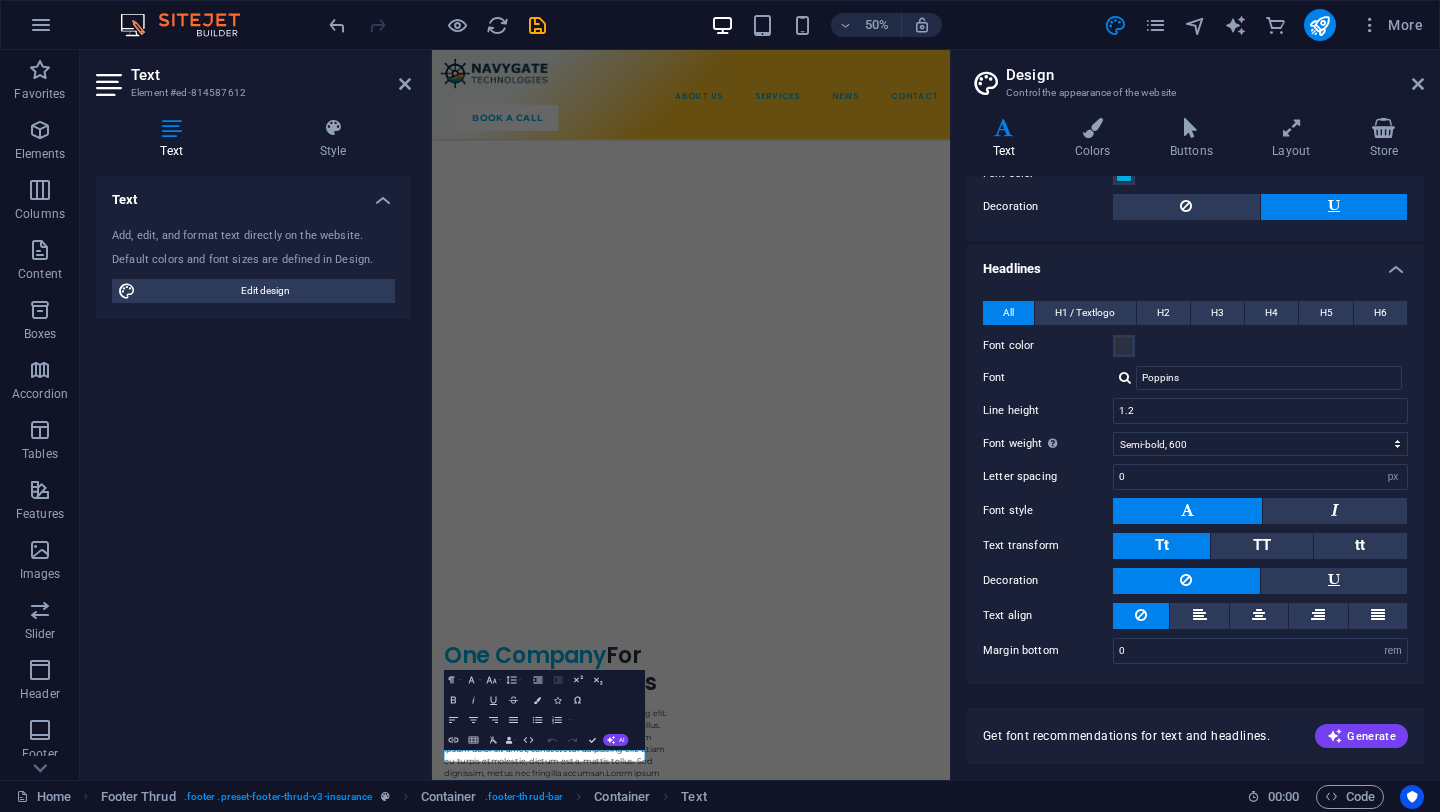 scroll, scrollTop: 0, scrollLeft: 0, axis: both 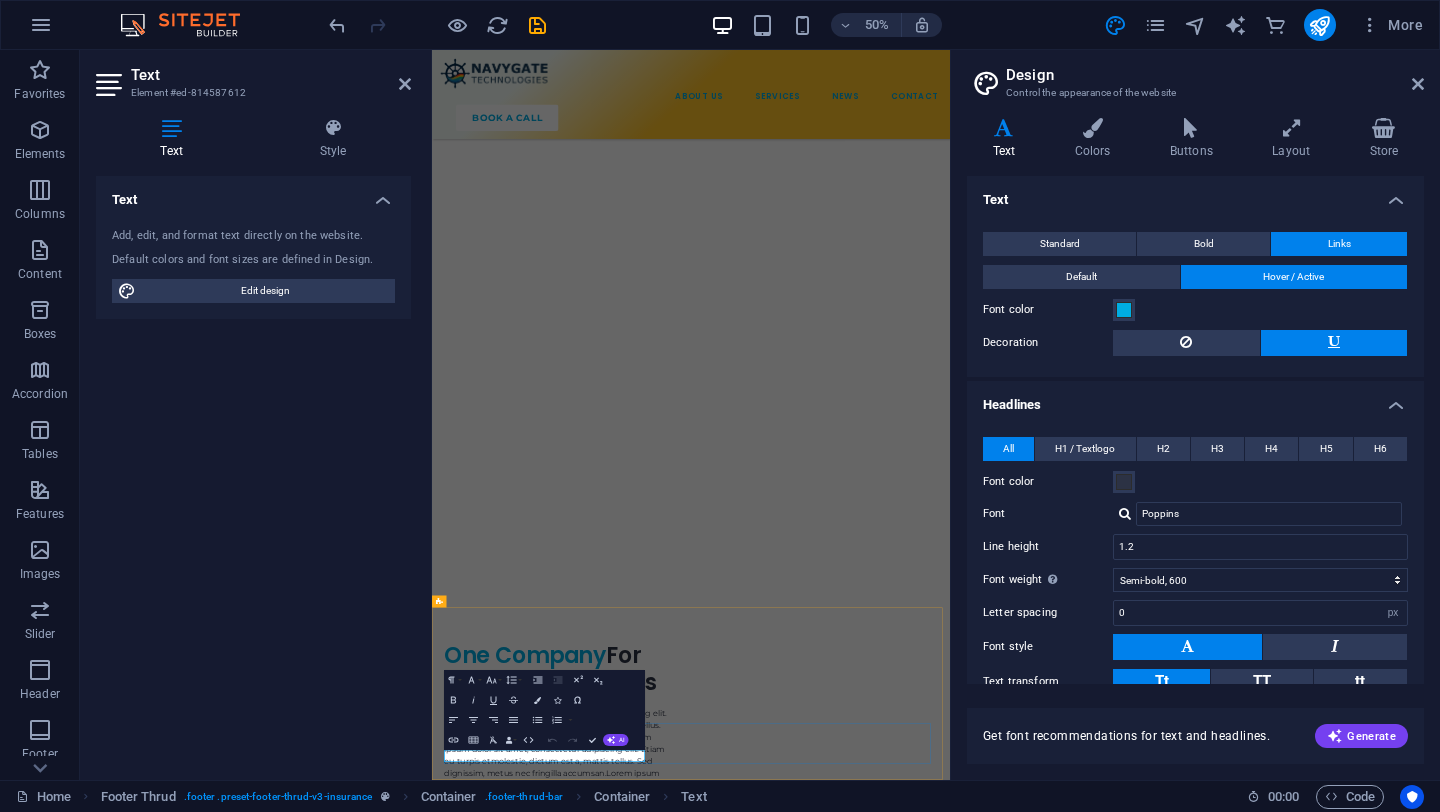 click on "Navygate Technologies" at bounding box center (587, 5145) 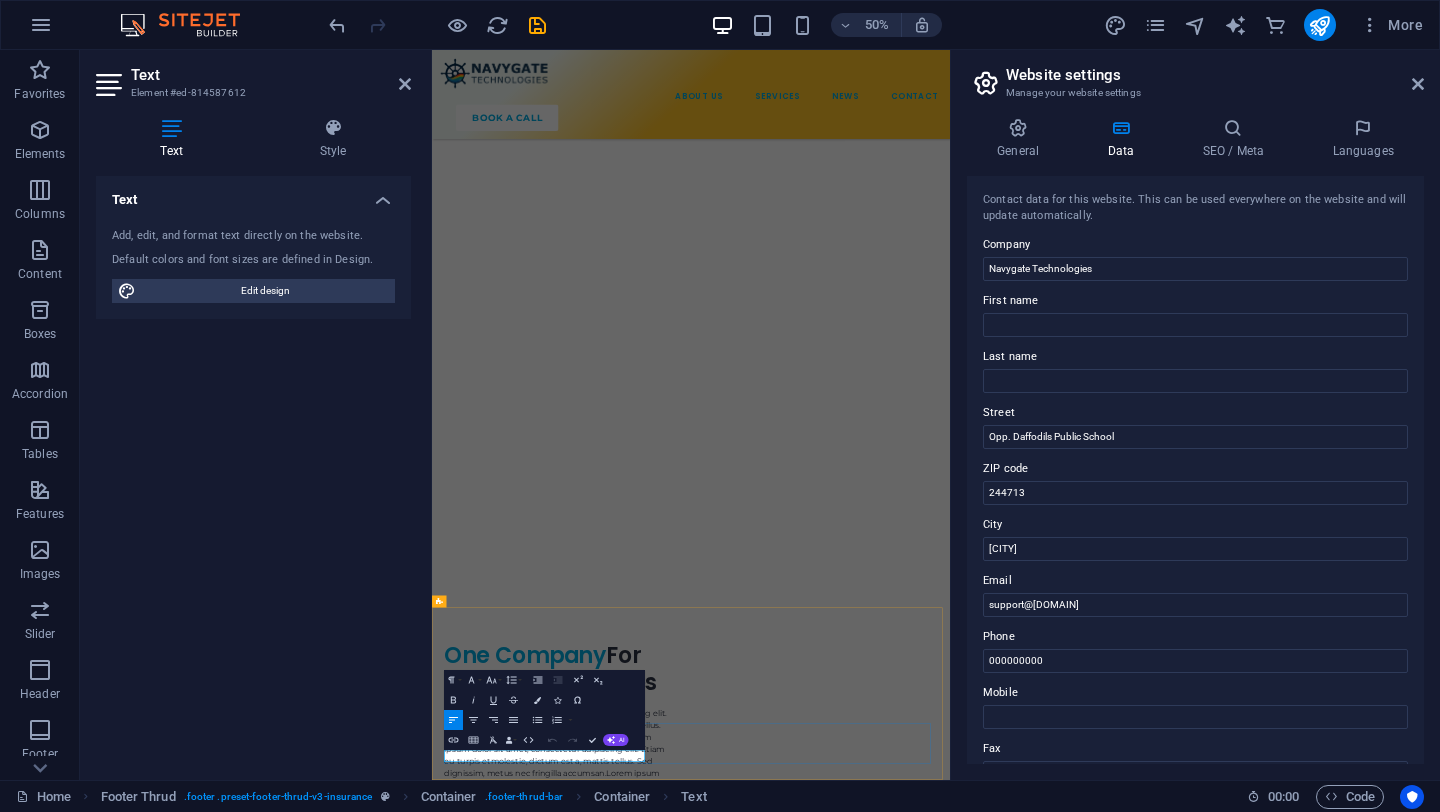 click on "Navygate Technologies" at bounding box center [587, 5145] 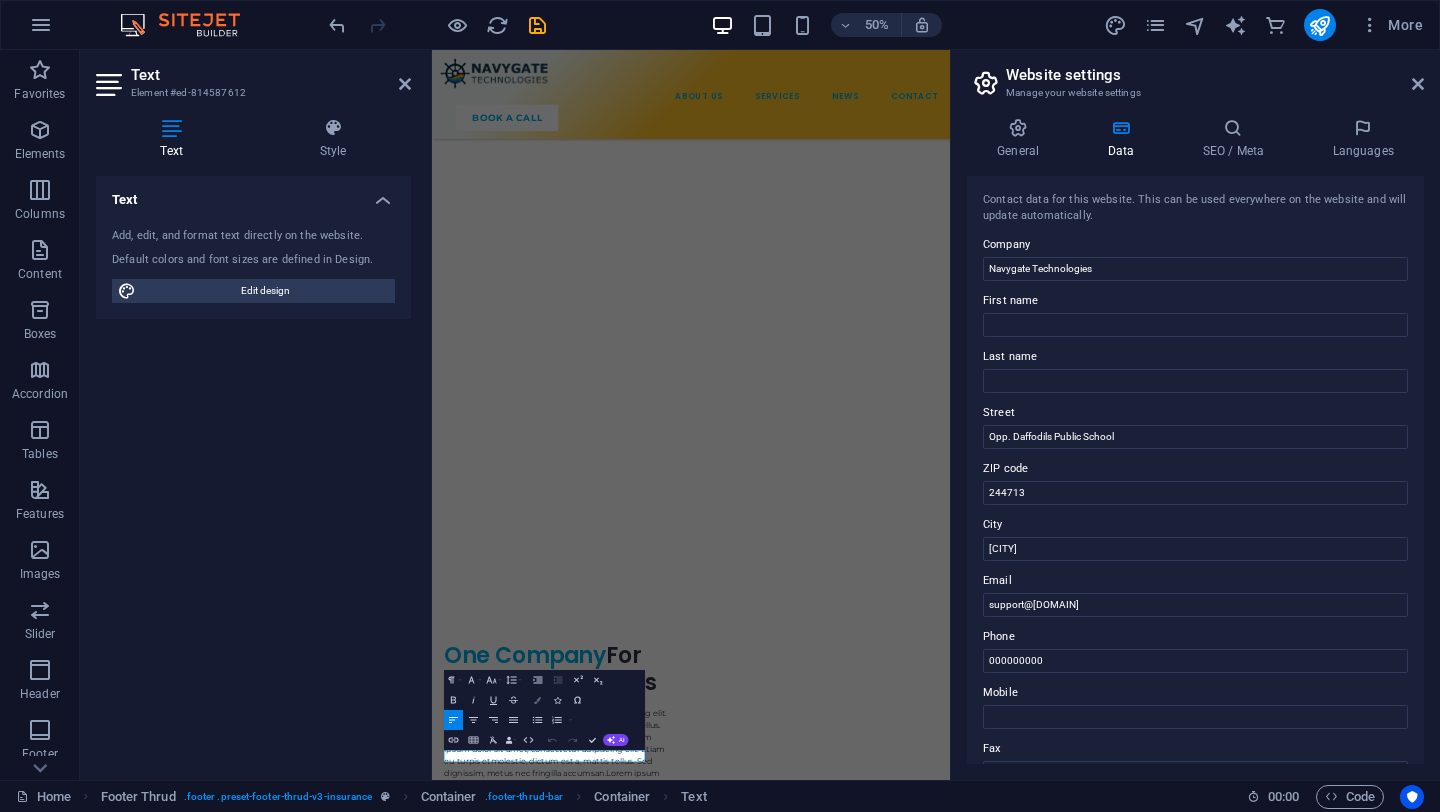 click on "Colors" at bounding box center (537, 700) 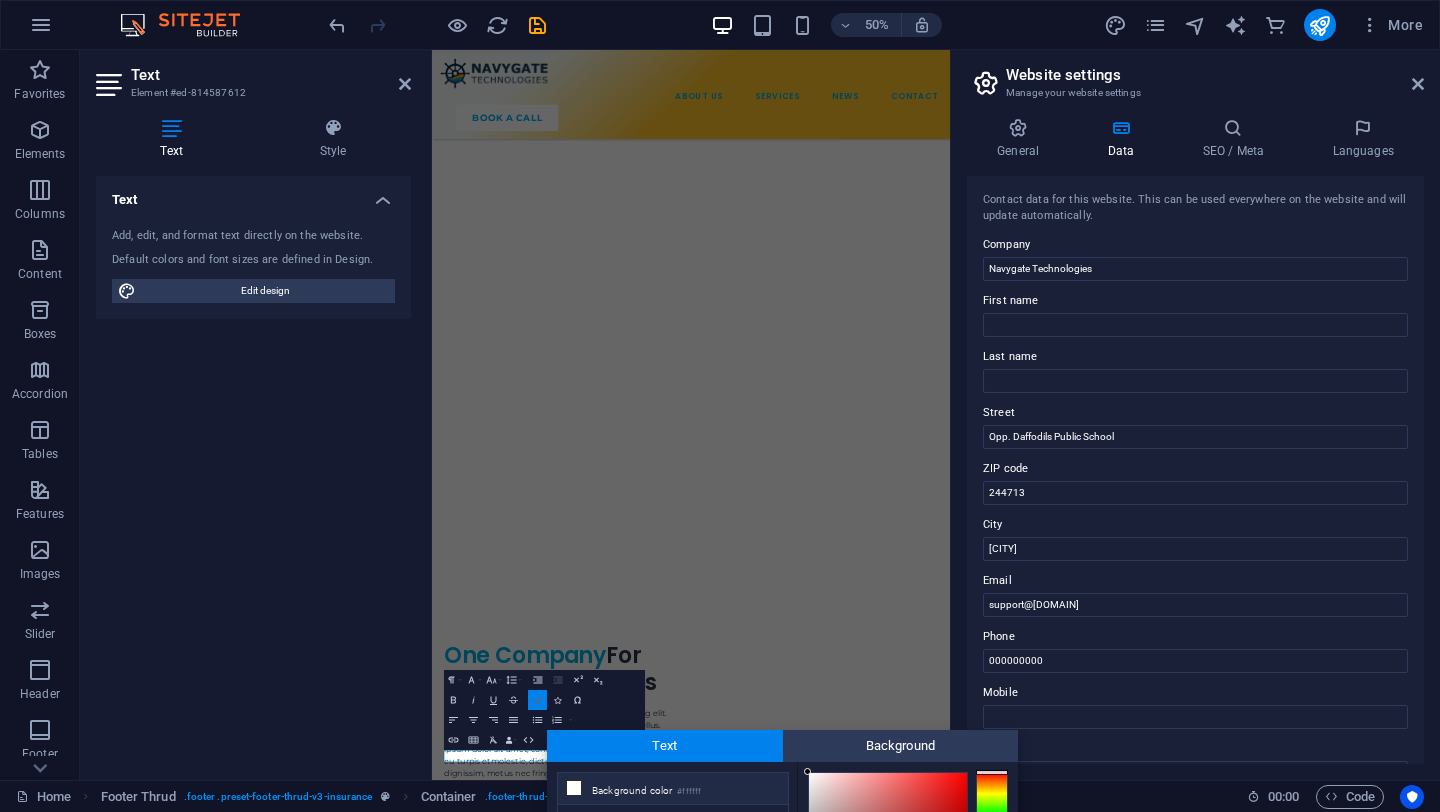 scroll, scrollTop: 198, scrollLeft: 0, axis: vertical 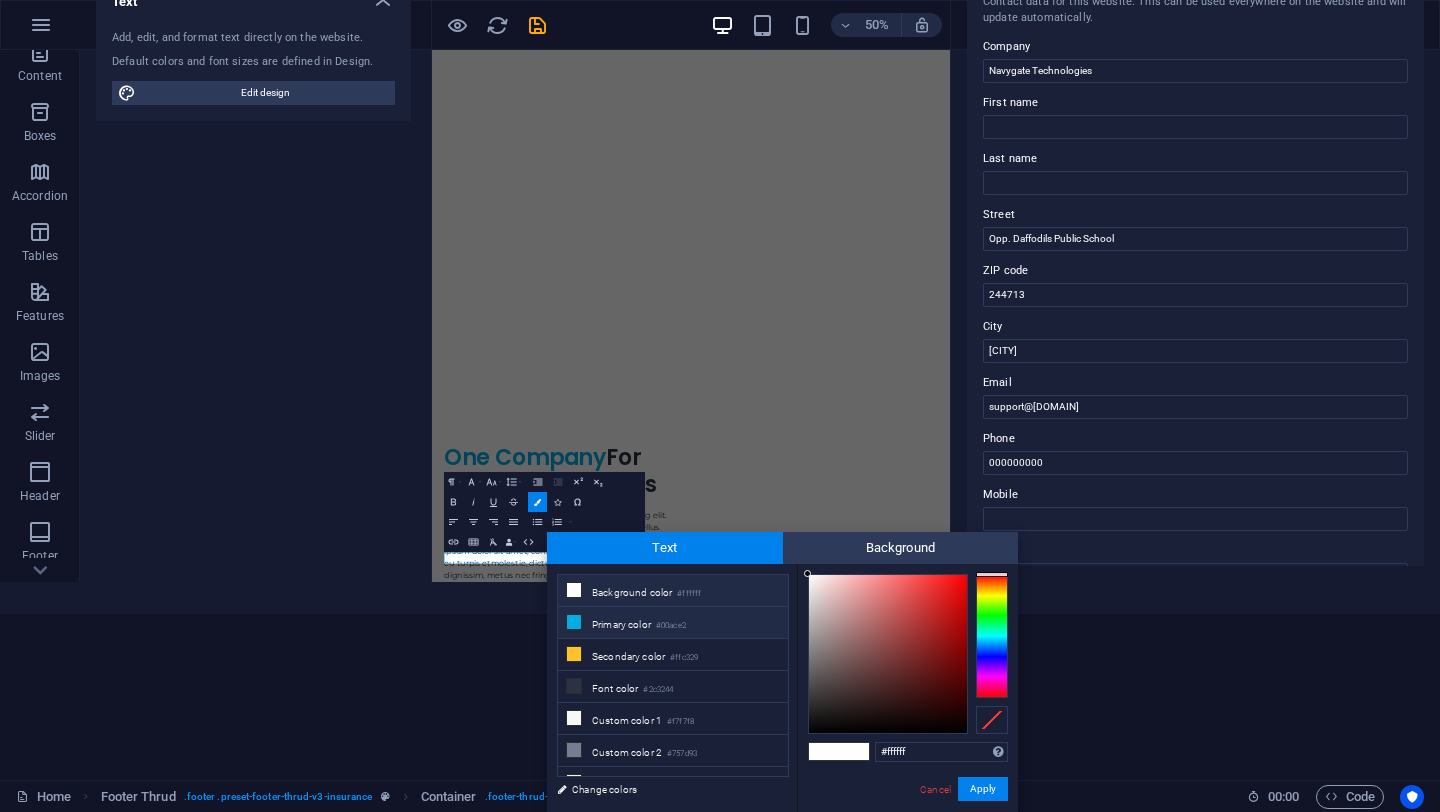 click on "#00ace2" at bounding box center [671, 626] 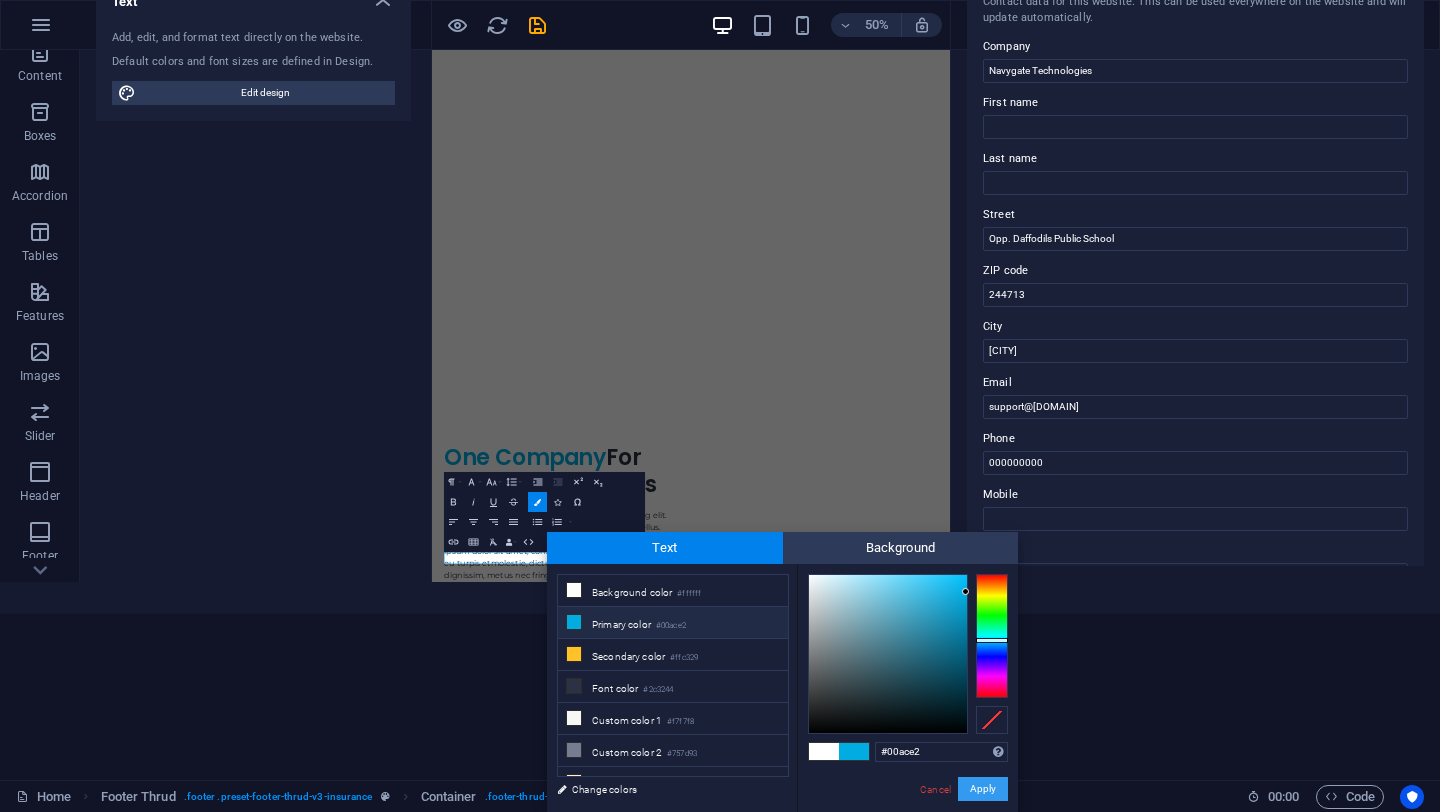 click on "Apply" at bounding box center [983, 789] 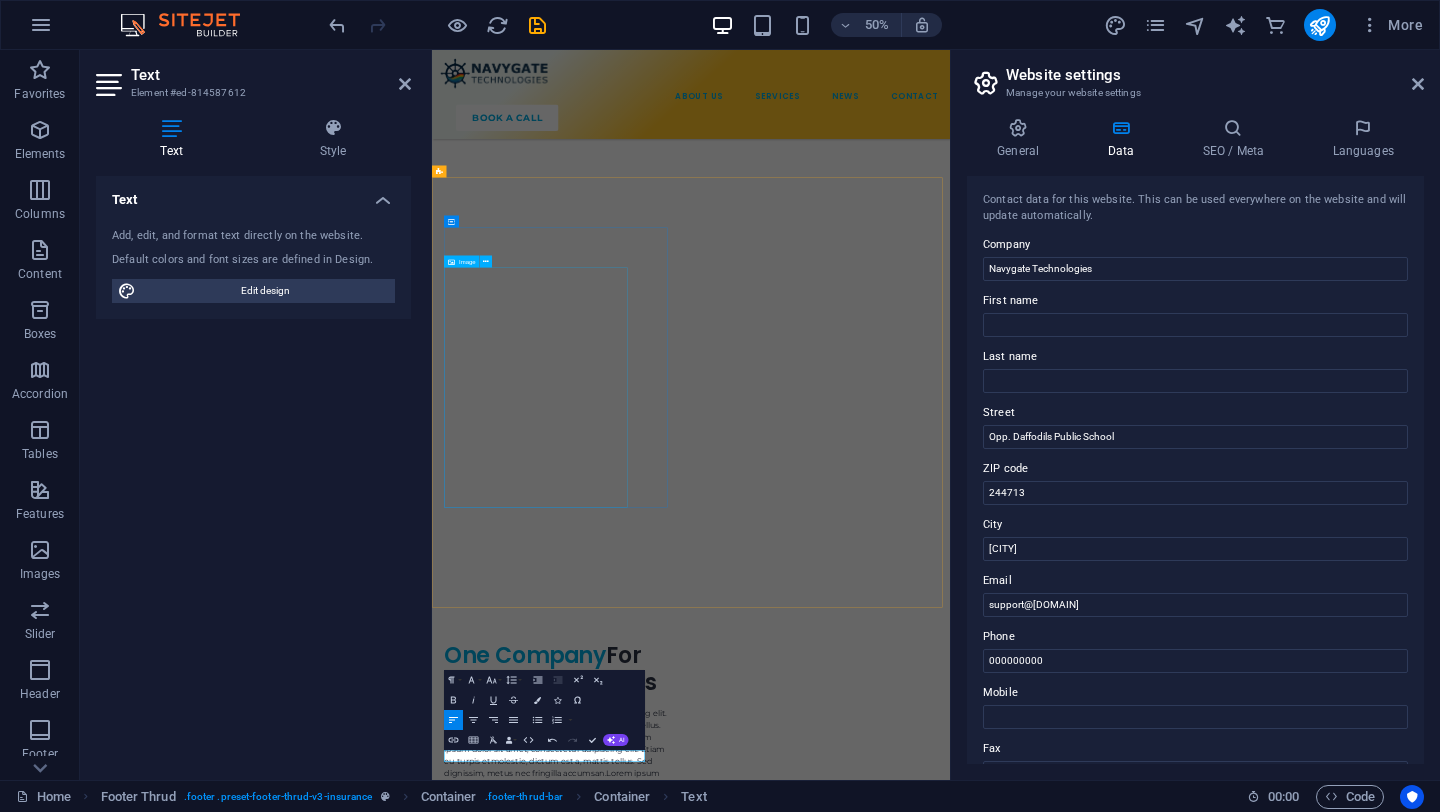 click at bounding box center [910, -5622] 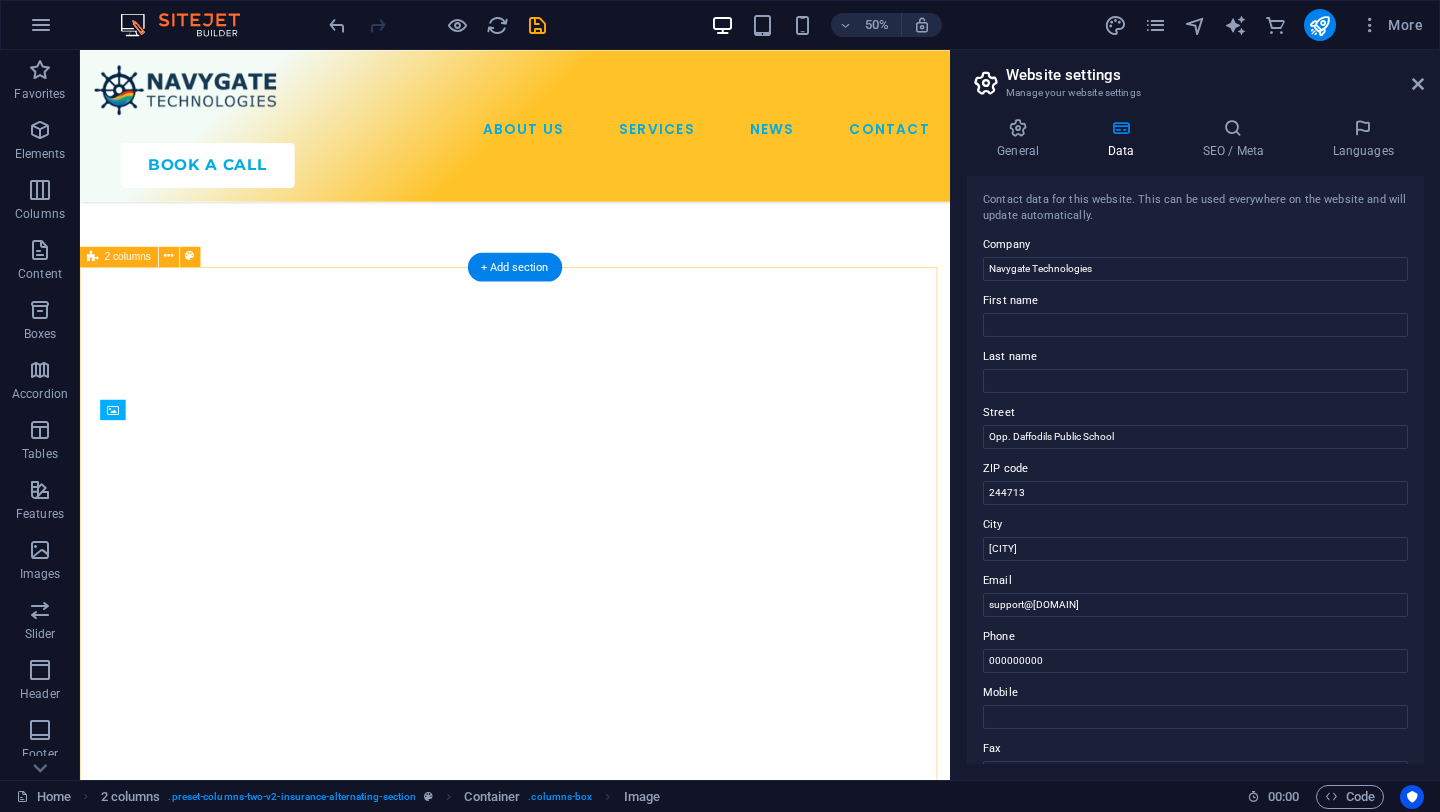 scroll, scrollTop: 6595, scrollLeft: 0, axis: vertical 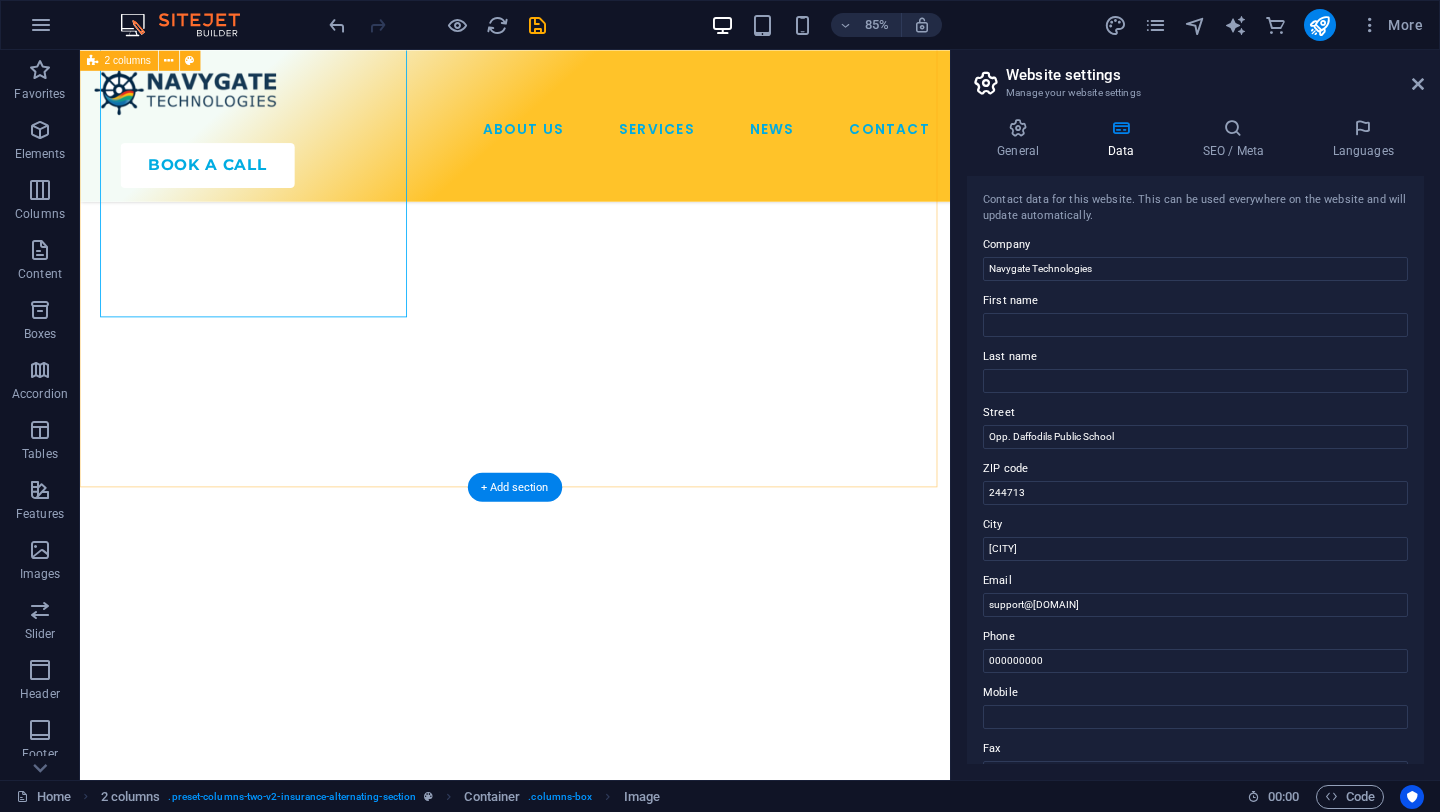 click on "Book Your Consultation  Today Lorem ipsum dolor sit amet, consectetur adipiscing elit. Etiam eu turpis etmolestie, dictum est a, mattis tellus. Sed dignissim, metus nec fringilla accumsan. Lorem ipsum dolor sit amet, consectetur adipiscing elit. Etiam eu turpis etmolestie, dictum est a, mattis tellus. Sed dignissim, metus nec fringilla accumsan. talk to an expert" at bounding box center [592, 3890] 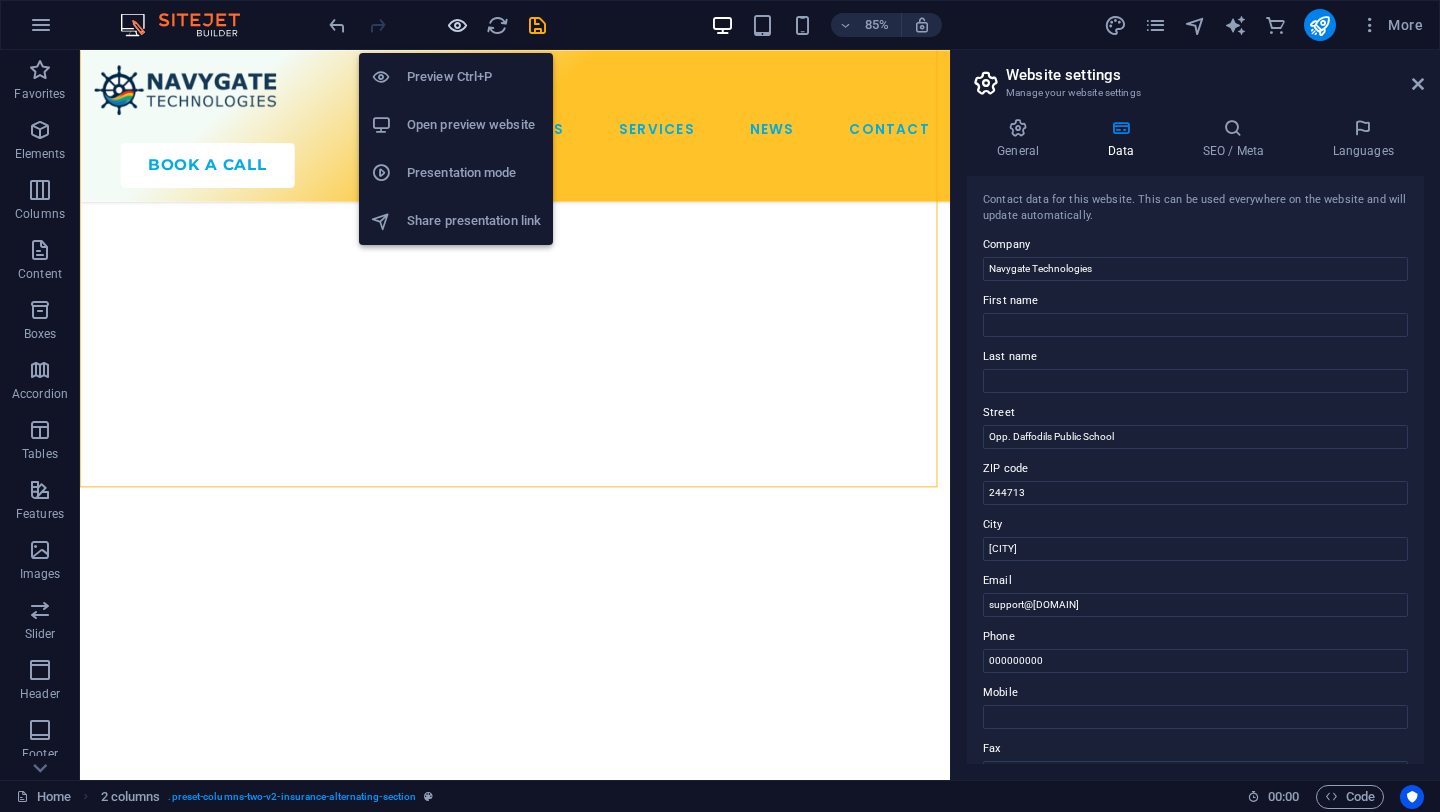 click at bounding box center (457, 25) 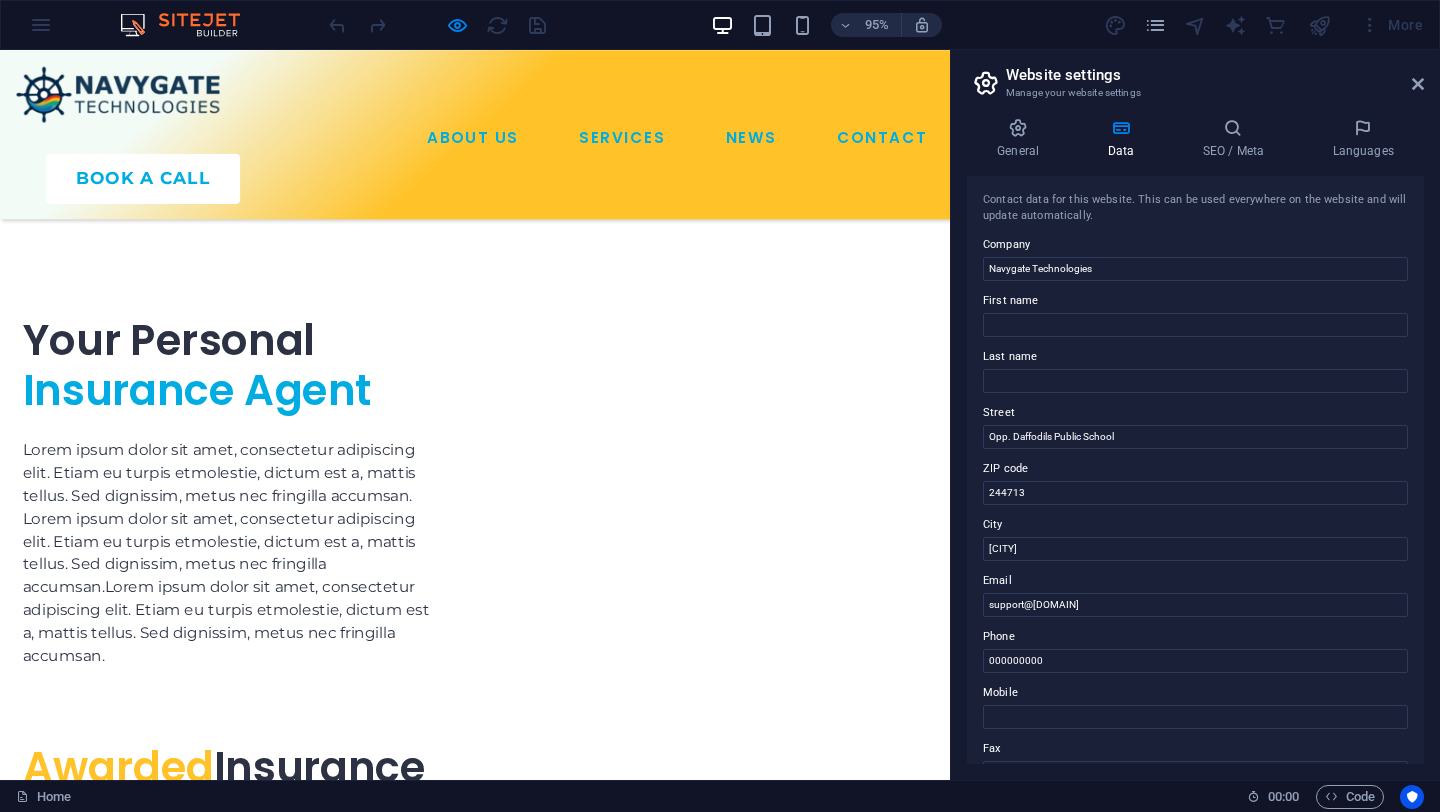 scroll, scrollTop: 5439, scrollLeft: 0, axis: vertical 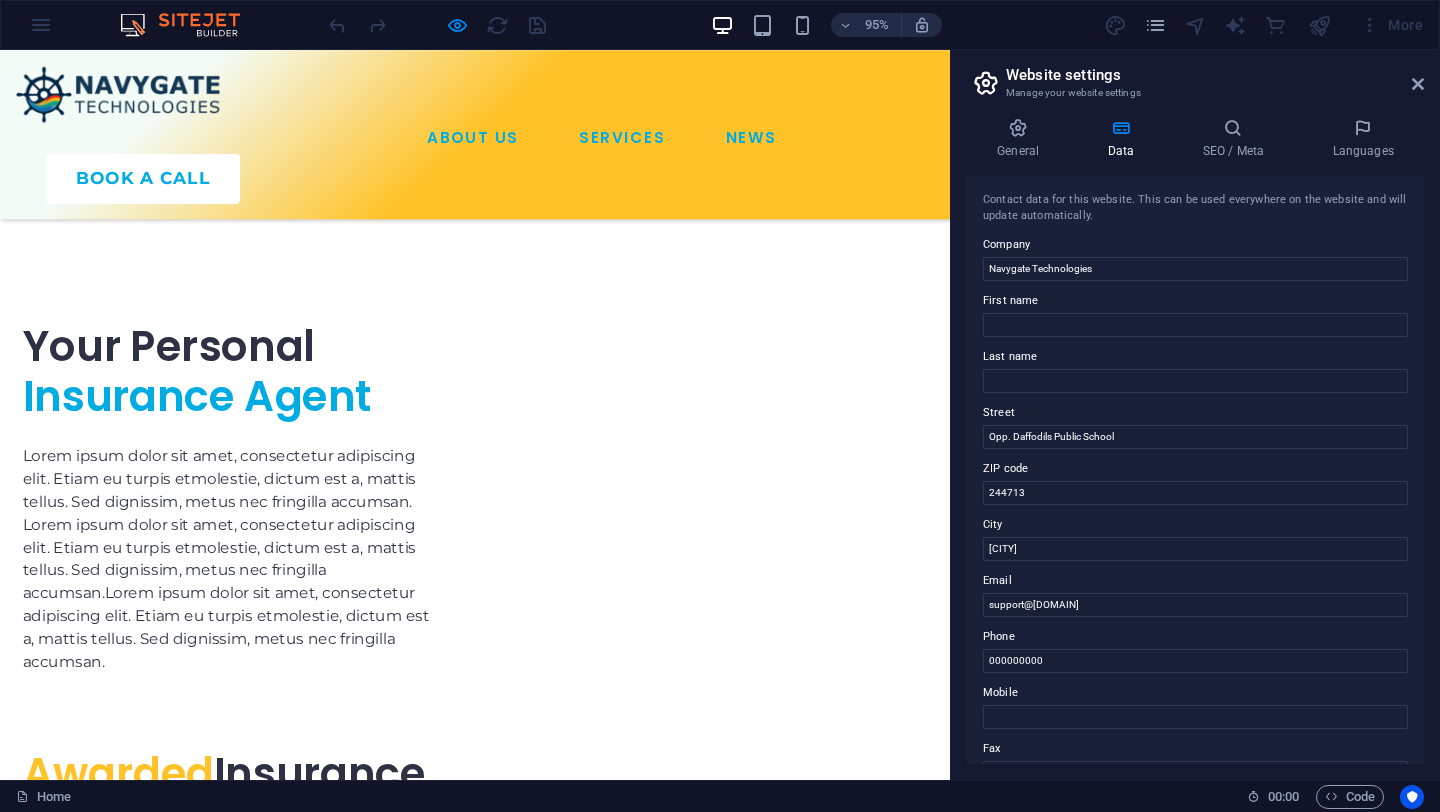 click on "CONTACT" at bounding box center (928, 143) 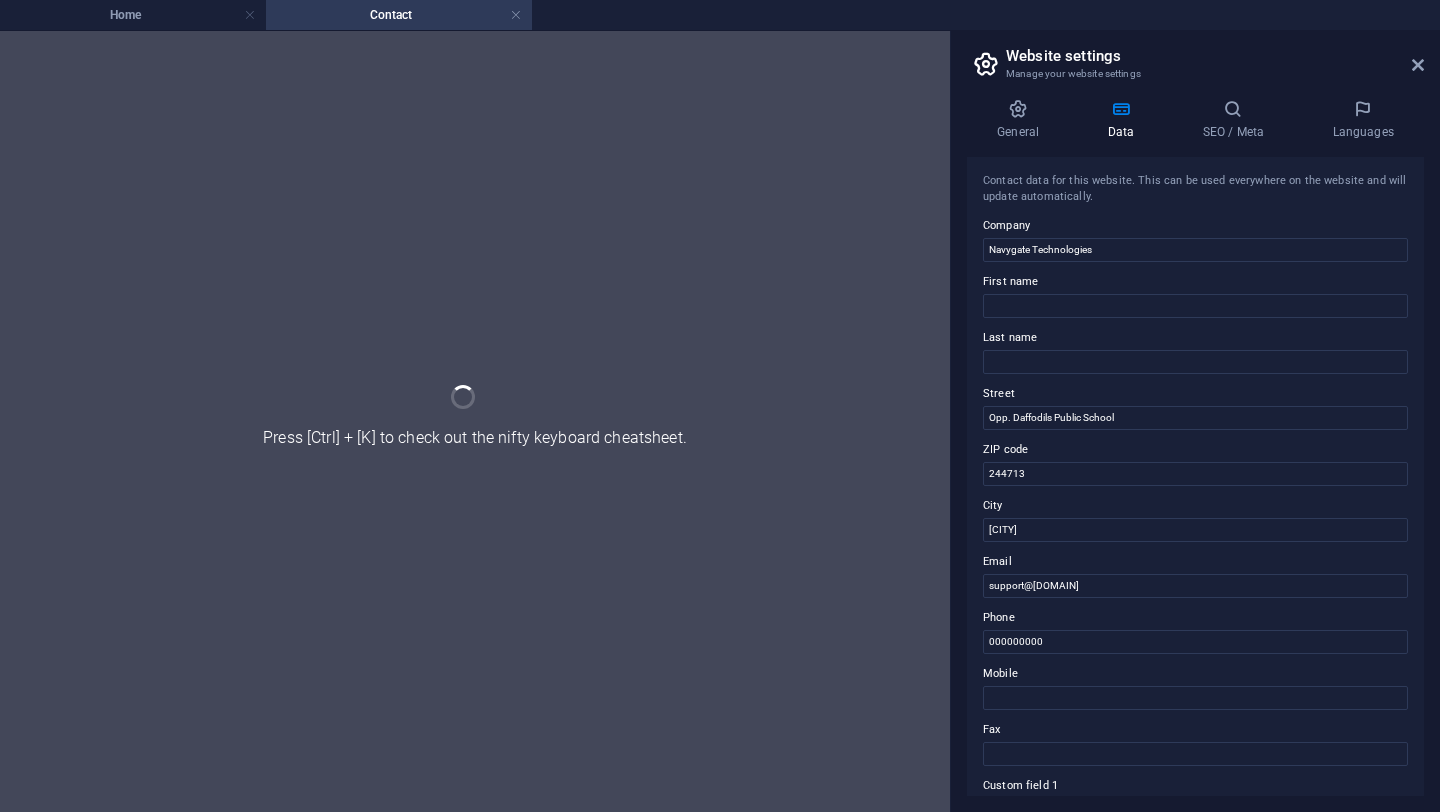 scroll, scrollTop: 0, scrollLeft: 0, axis: both 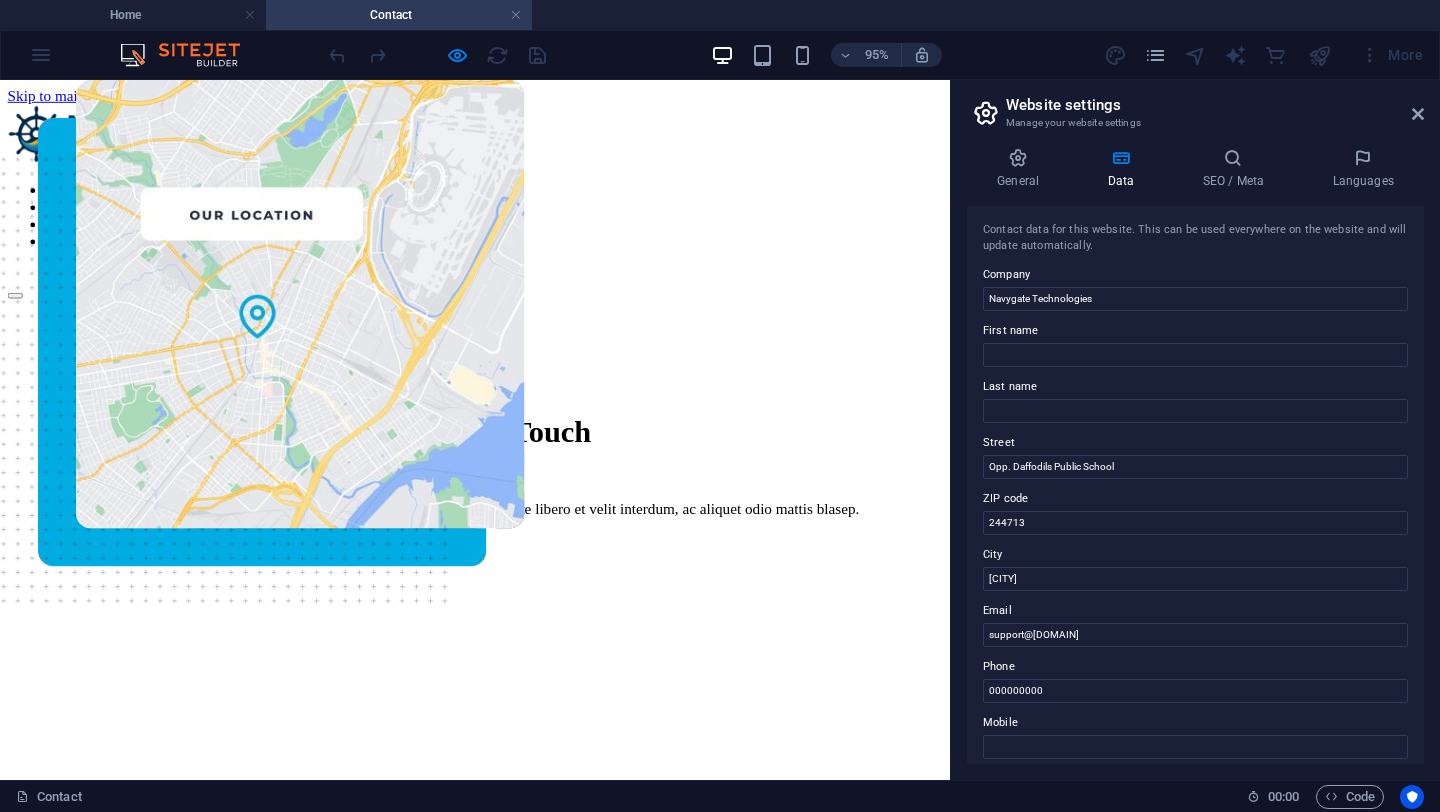 click on "ABOUT US SERVICES NEWS CONTACT" at bounding box center [500, 223] 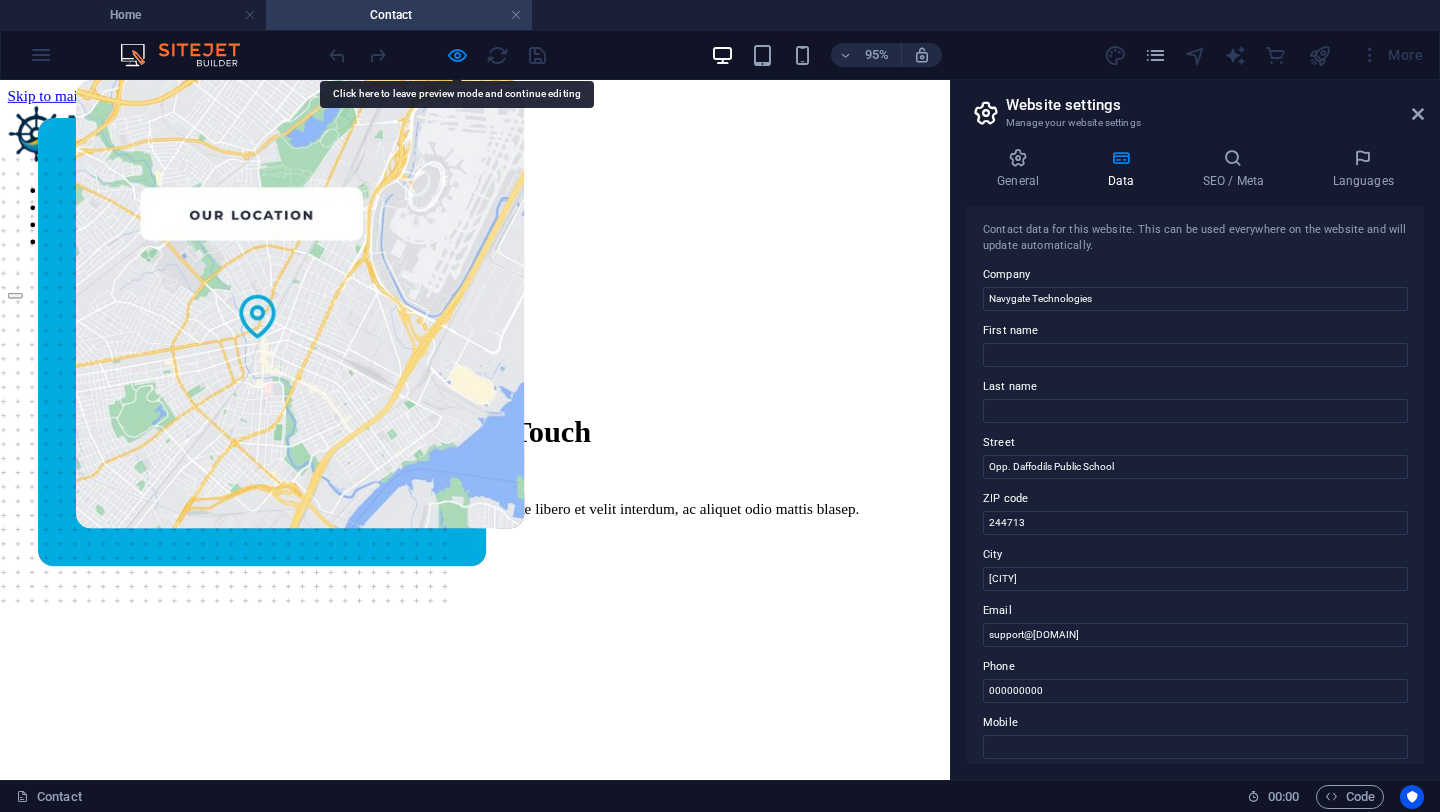 click on "ABOUT US SERVICES NEWS CONTACT" at bounding box center (500, 223) 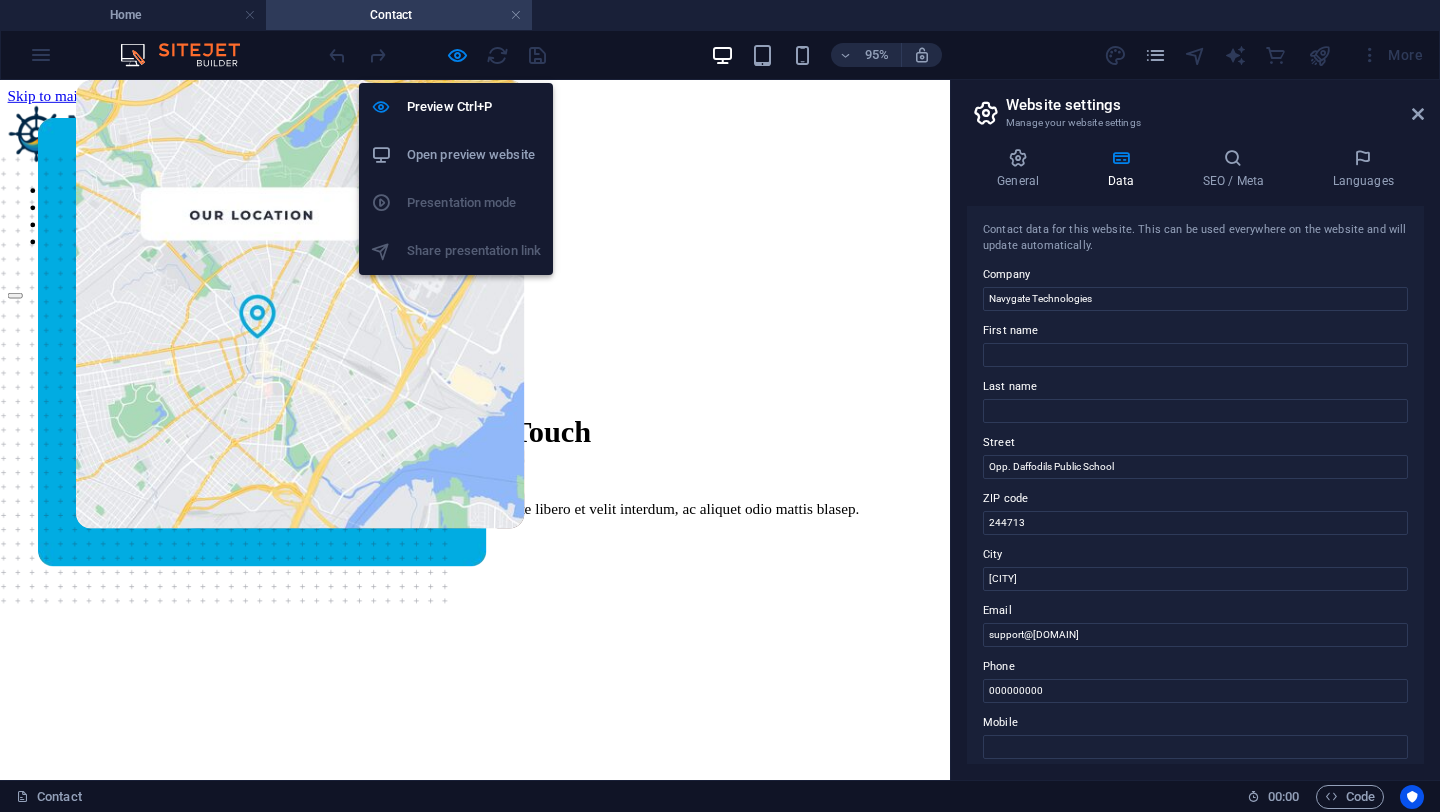 click on "Open preview website" at bounding box center (474, 155) 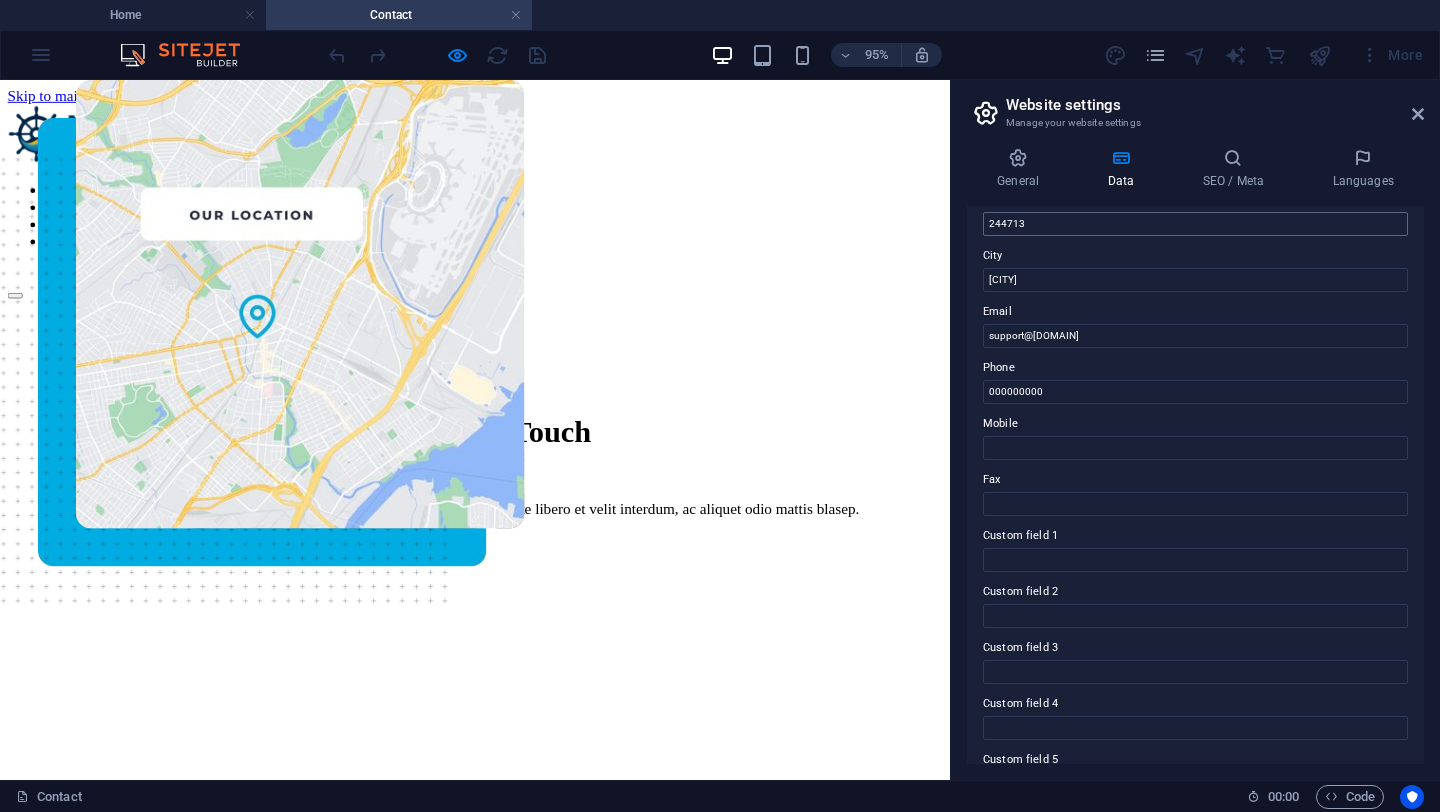 scroll, scrollTop: 403, scrollLeft: 0, axis: vertical 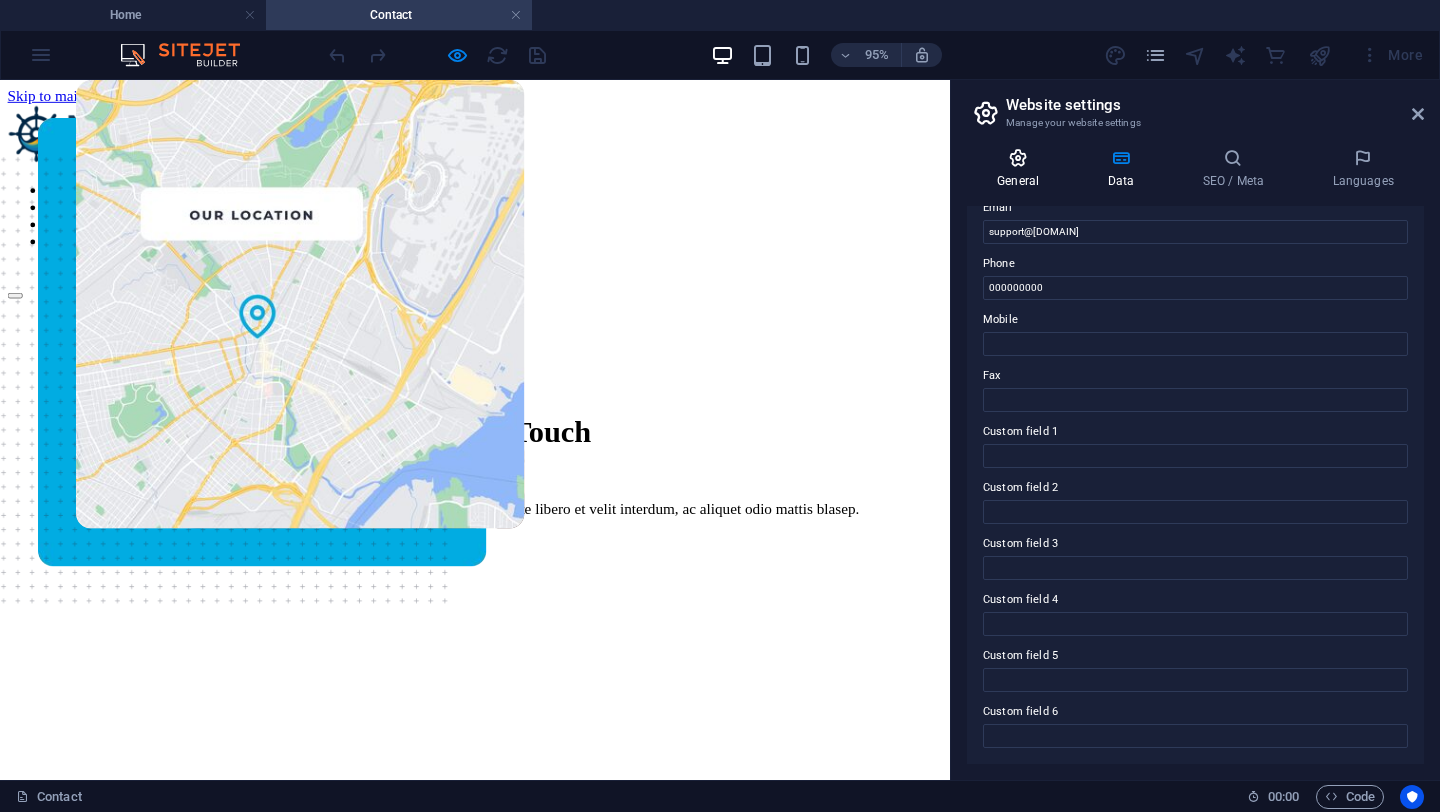 click on "General" at bounding box center (1022, 169) 